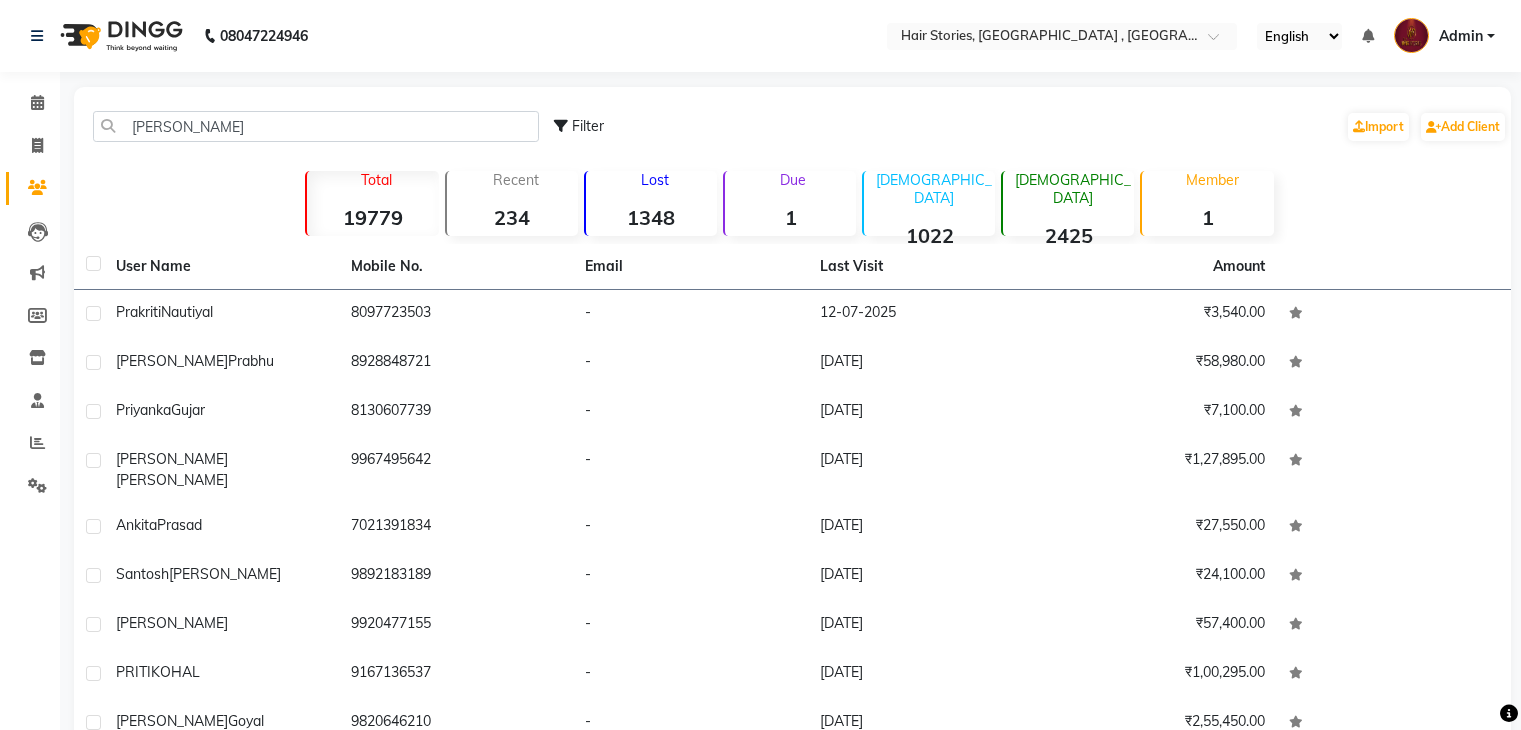 scroll, scrollTop: 0, scrollLeft: 0, axis: both 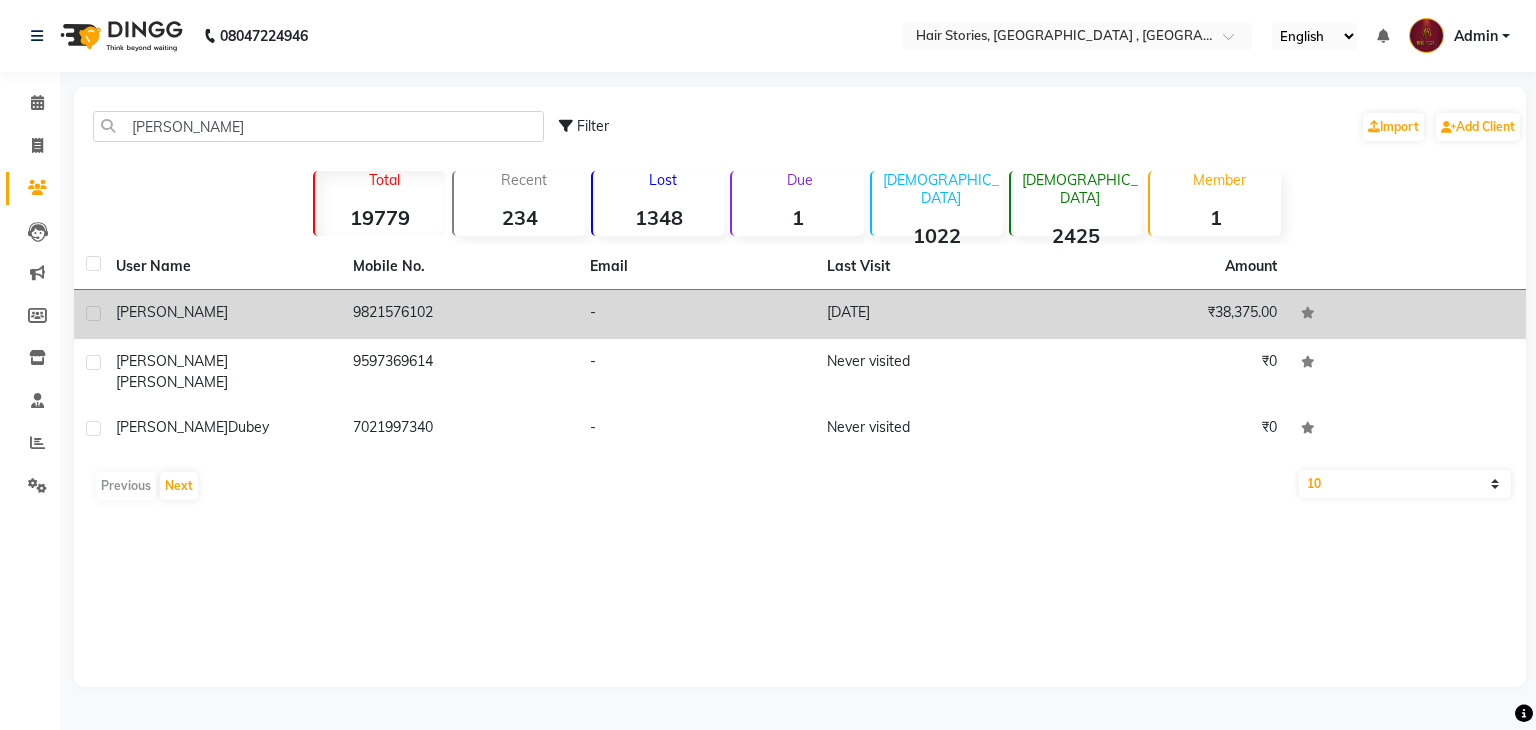 type on "[PERSON_NAME]" 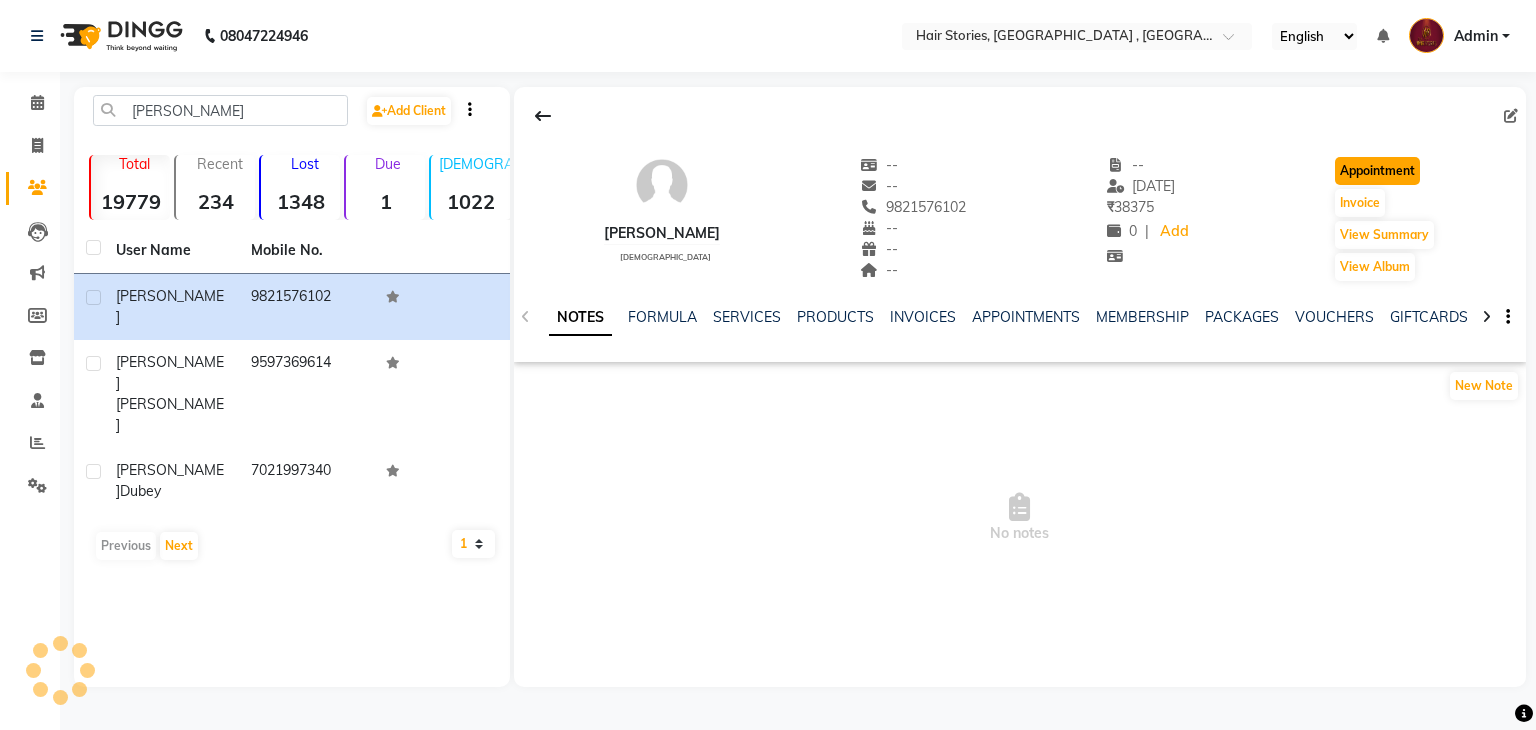 click on "Appointment" 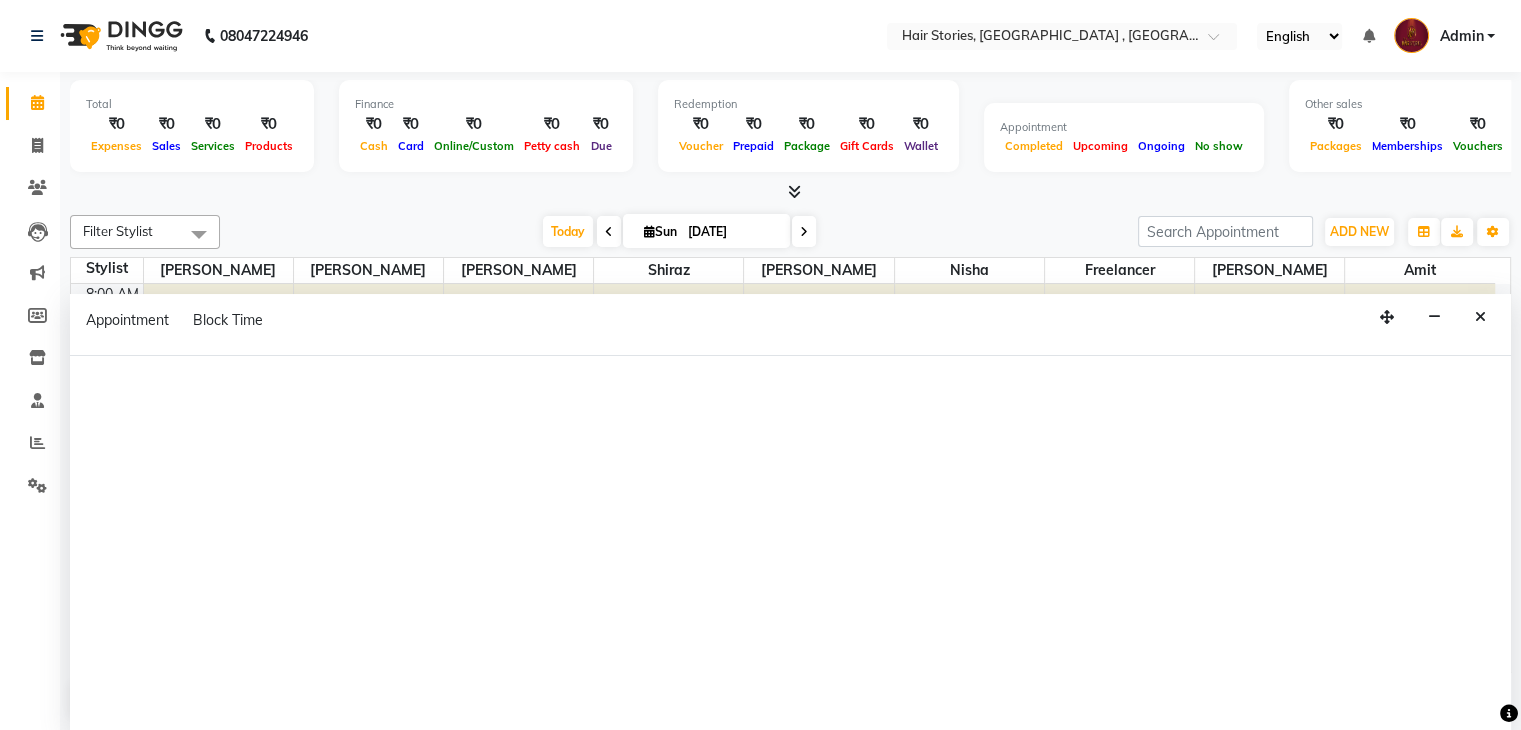 scroll, scrollTop: 0, scrollLeft: 0, axis: both 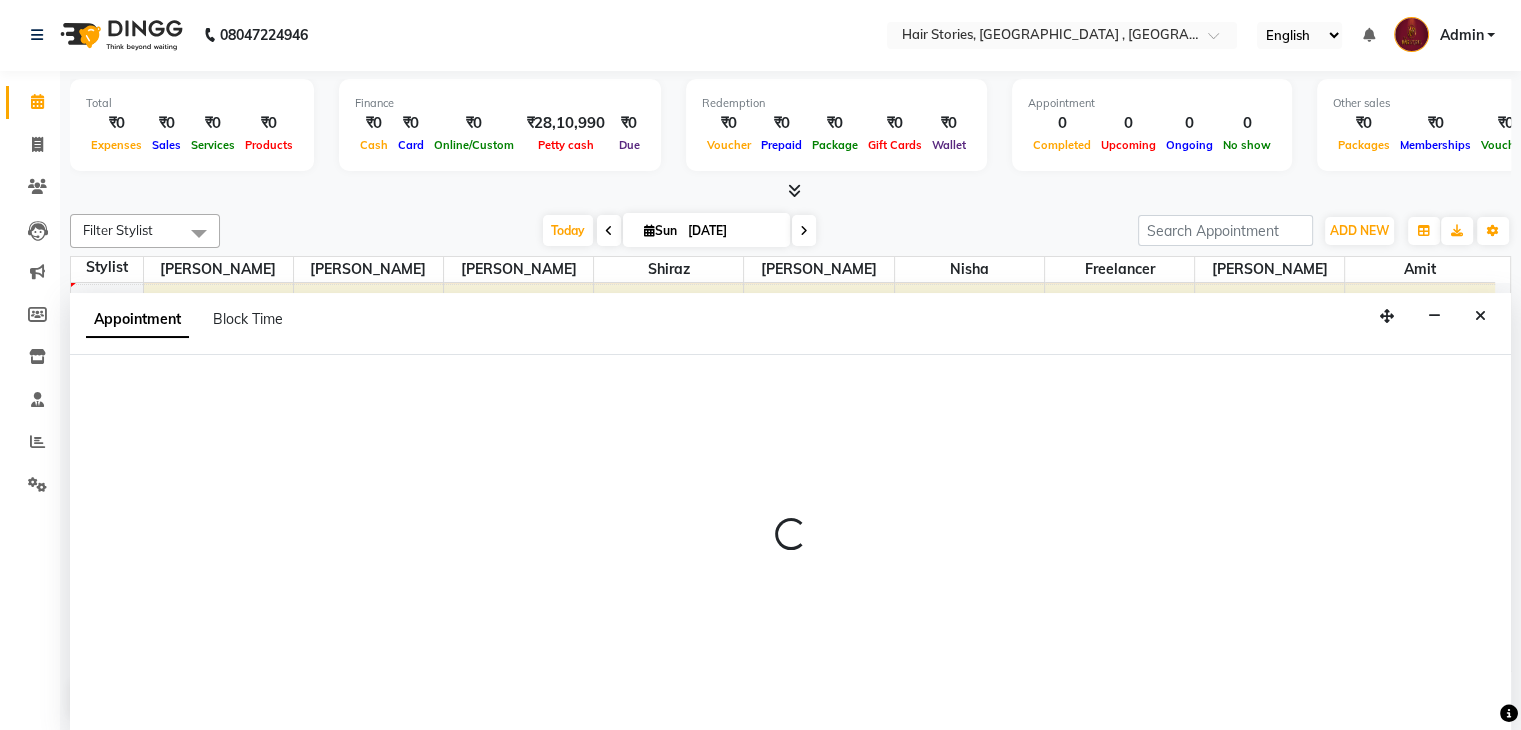 select on "540" 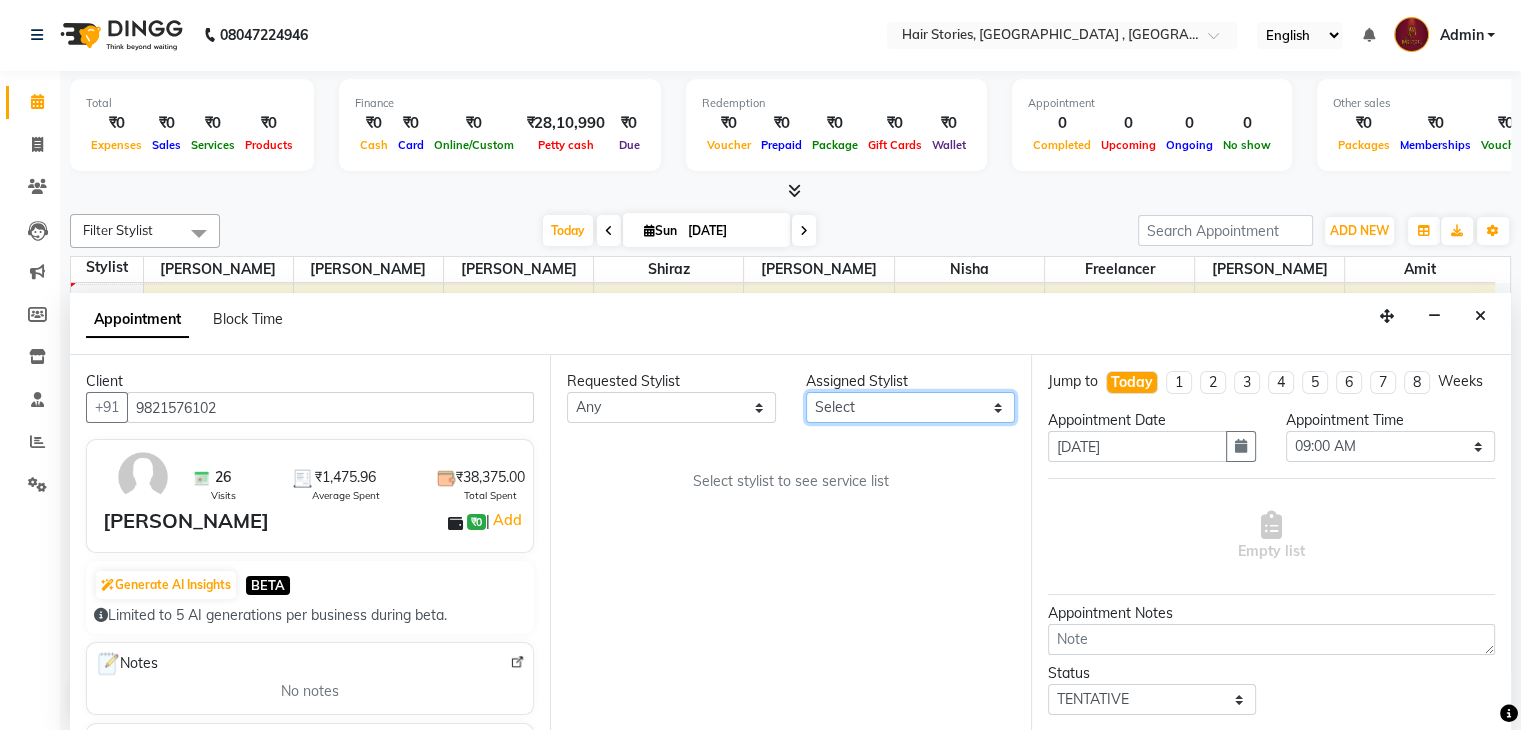 click on "Select [PERSON_NAME] [PERSON_NAME] Freelancer [PERSON_NAME] Neha [PERSON_NAME] [PERSON_NAME] Shiraz" at bounding box center [910, 407] 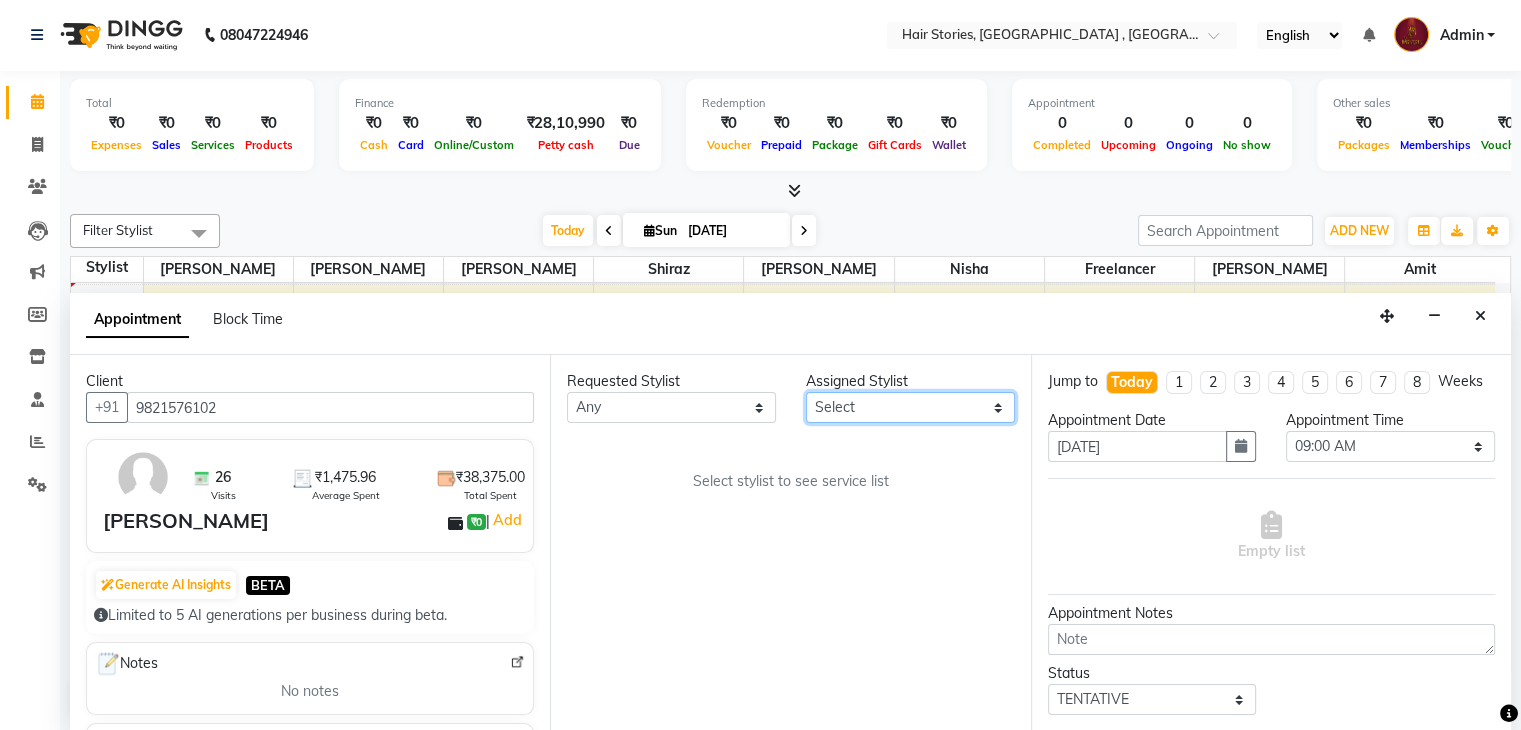 select on "7131" 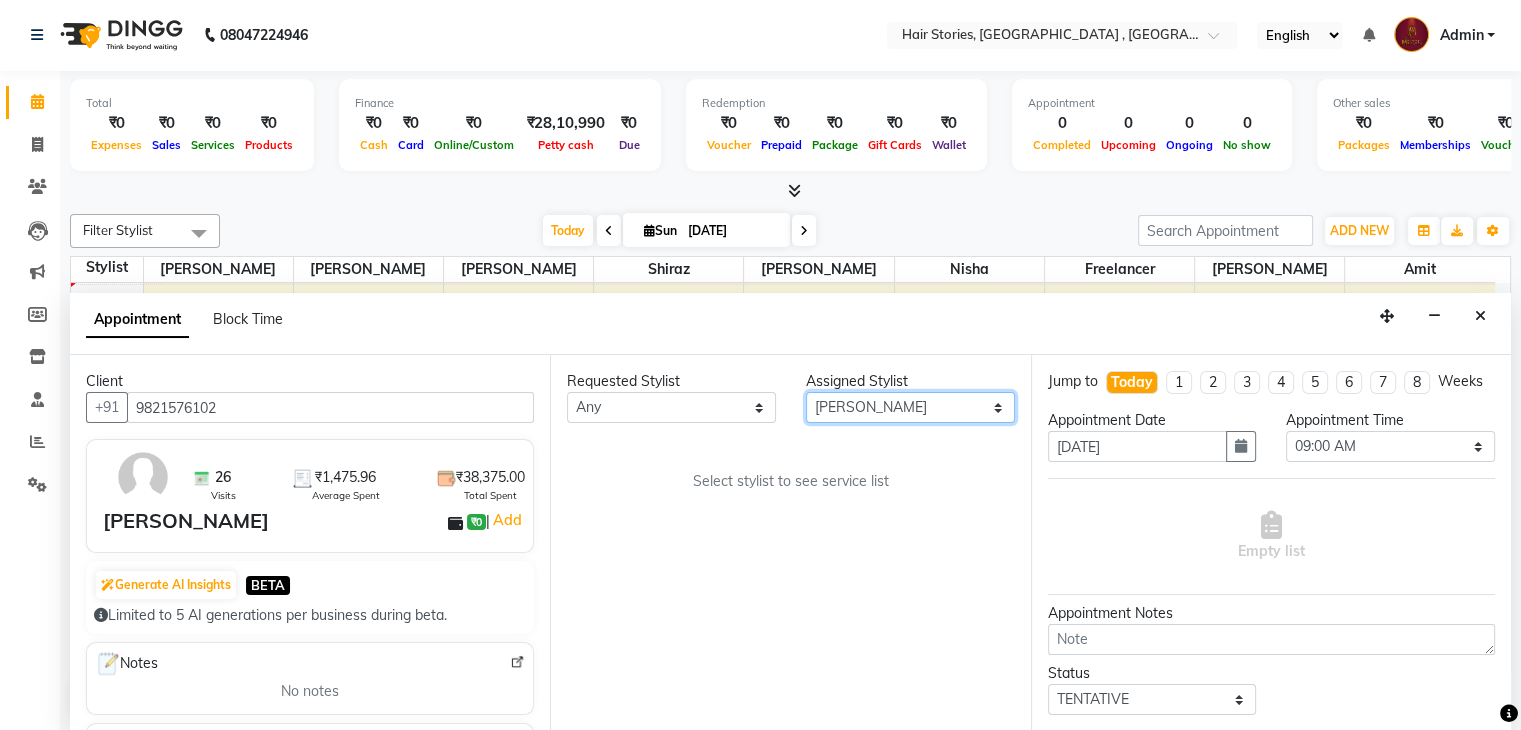 click on "Select [PERSON_NAME] [PERSON_NAME] Freelancer [PERSON_NAME] Neha [PERSON_NAME] [PERSON_NAME] Shiraz" at bounding box center (910, 407) 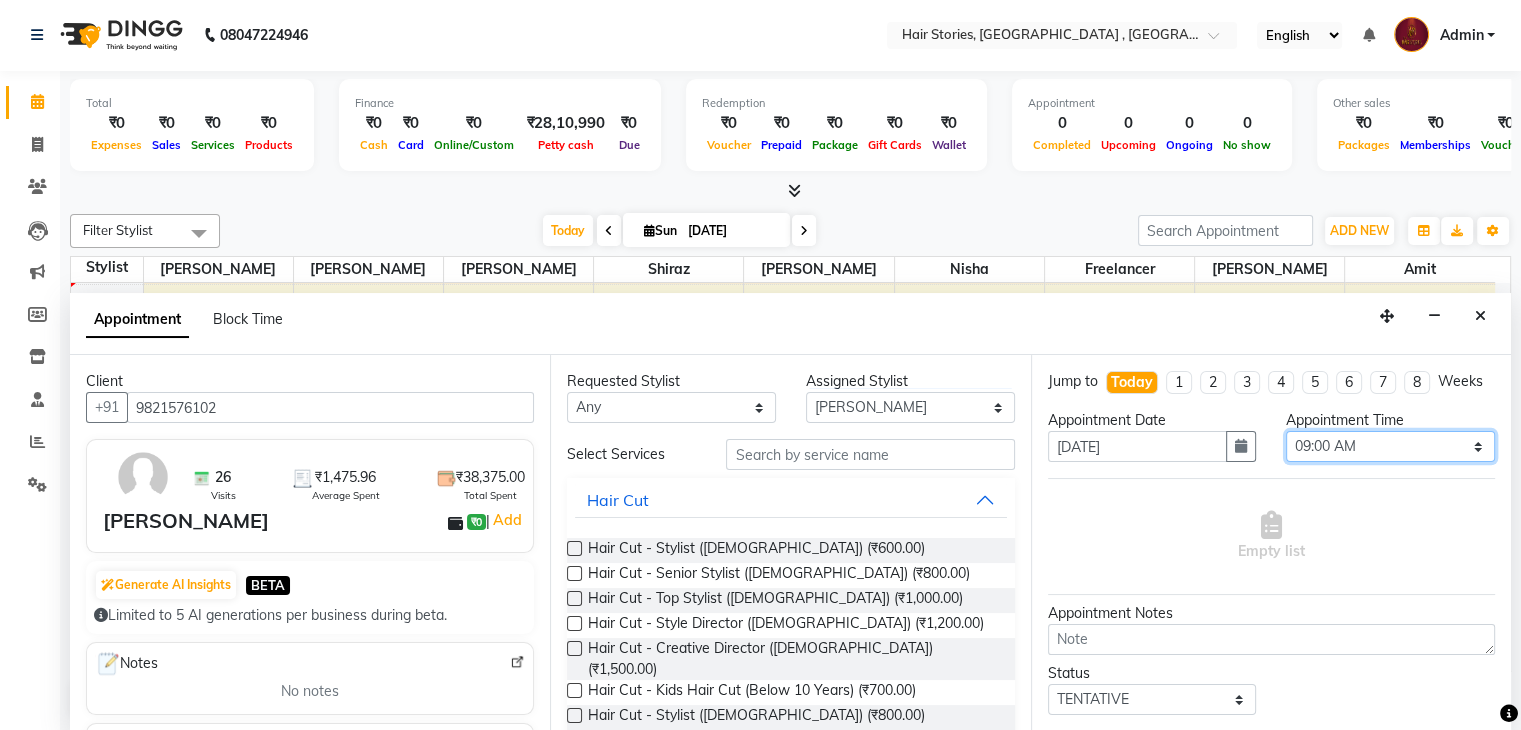 click on "Select 09:00 AM 09:15 AM 09:30 AM 09:45 AM 10:00 AM 10:15 AM 10:30 AM 10:45 AM 11:00 AM 11:15 AM 11:30 AM 11:45 AM 12:00 PM 12:15 PM 12:30 PM 12:45 PM 01:00 PM 01:15 PM 01:30 PM 01:45 PM 02:00 PM 02:15 PM 02:30 PM 02:45 PM 03:00 PM 03:15 PM 03:30 PM 03:45 PM 04:00 PM 04:15 PM 04:30 PM 04:45 PM 05:00 PM 05:15 PM 05:30 PM 05:45 PM 06:00 PM 06:15 PM 06:30 PM 06:45 PM 07:00 PM 07:15 PM 07:30 PM 07:45 PM 08:00 PM 08:15 PM 08:30 PM 08:45 PM 09:00 PM 09:15 PM 09:30 PM 09:45 PM 10:00 PM 10:15 PM 10:30 PM" at bounding box center [1390, 446] 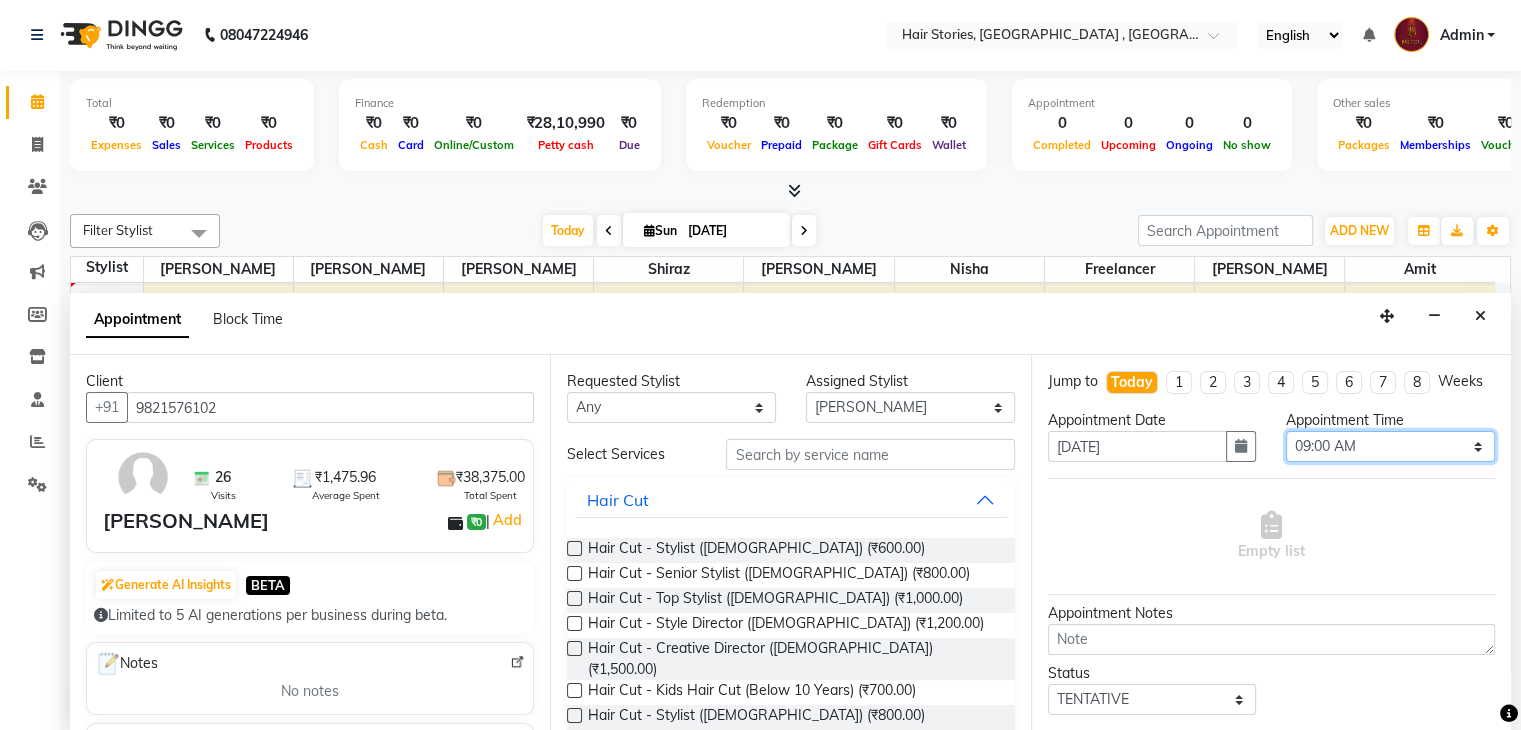 select on "750" 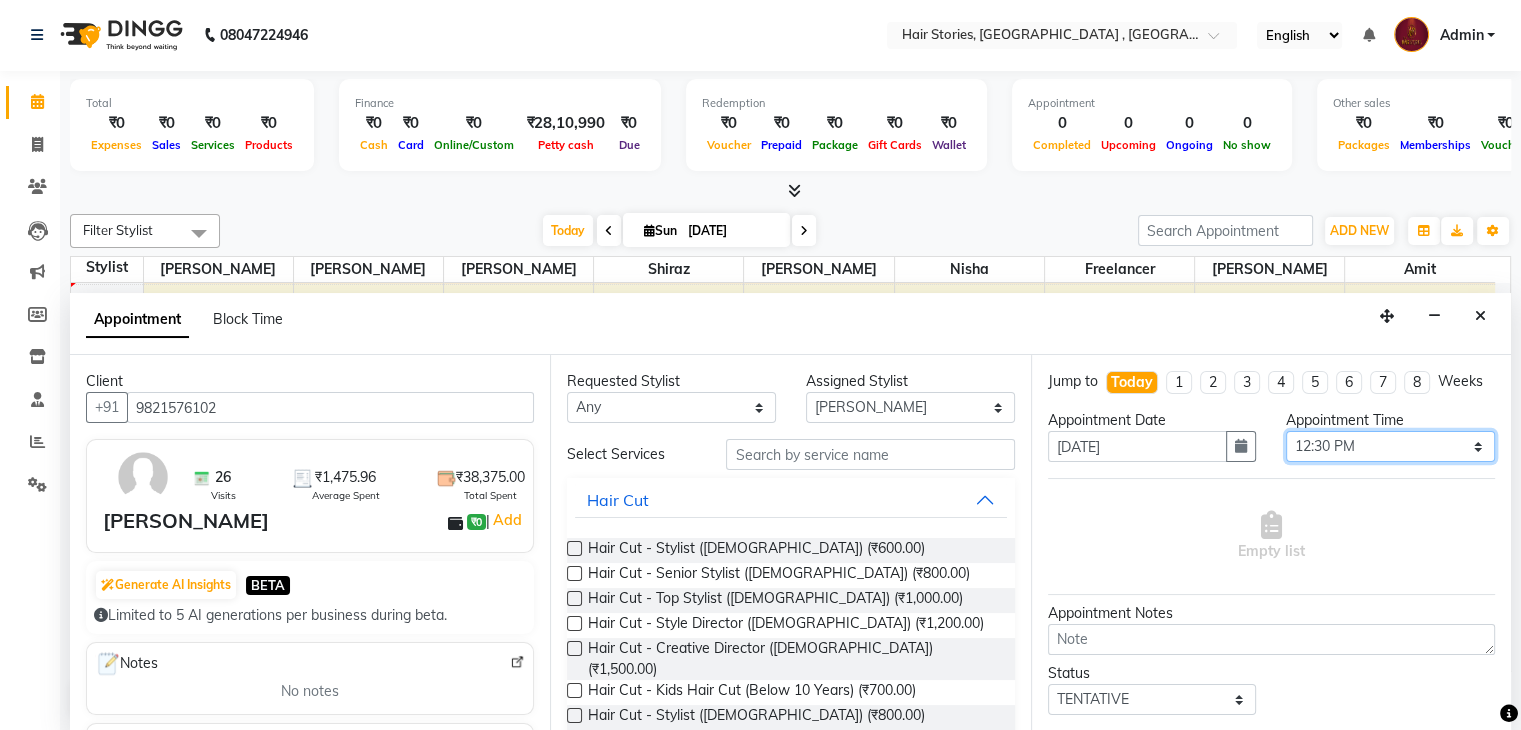 click on "Select 09:00 AM 09:15 AM 09:30 AM 09:45 AM 10:00 AM 10:15 AM 10:30 AM 10:45 AM 11:00 AM 11:15 AM 11:30 AM 11:45 AM 12:00 PM 12:15 PM 12:30 PM 12:45 PM 01:00 PM 01:15 PM 01:30 PM 01:45 PM 02:00 PM 02:15 PM 02:30 PM 02:45 PM 03:00 PM 03:15 PM 03:30 PM 03:45 PM 04:00 PM 04:15 PM 04:30 PM 04:45 PM 05:00 PM 05:15 PM 05:30 PM 05:45 PM 06:00 PM 06:15 PM 06:30 PM 06:45 PM 07:00 PM 07:15 PM 07:30 PM 07:45 PM 08:00 PM 08:15 PM 08:30 PM 08:45 PM 09:00 PM 09:15 PM 09:30 PM 09:45 PM 10:00 PM 10:15 PM 10:30 PM" at bounding box center (1390, 446) 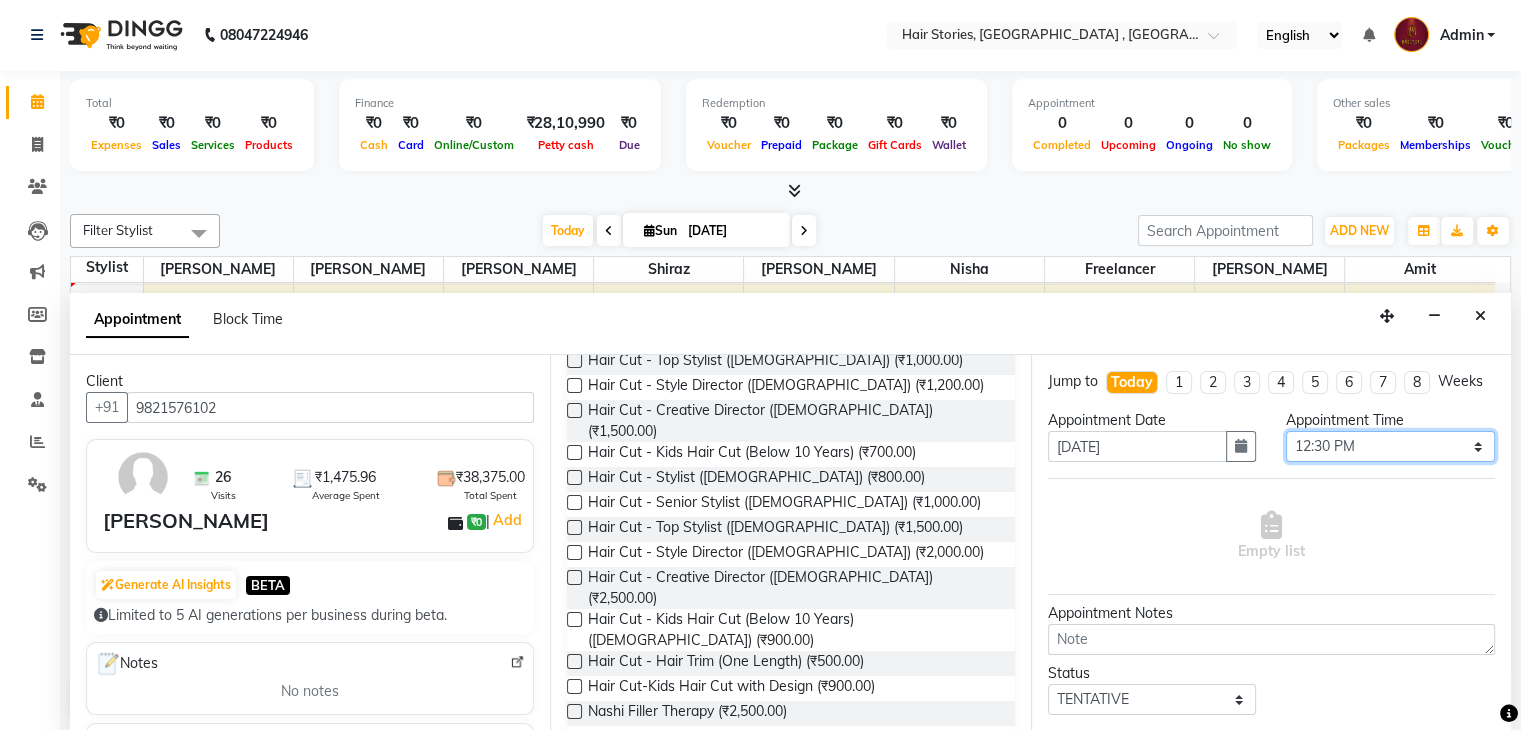 scroll, scrollTop: 242, scrollLeft: 0, axis: vertical 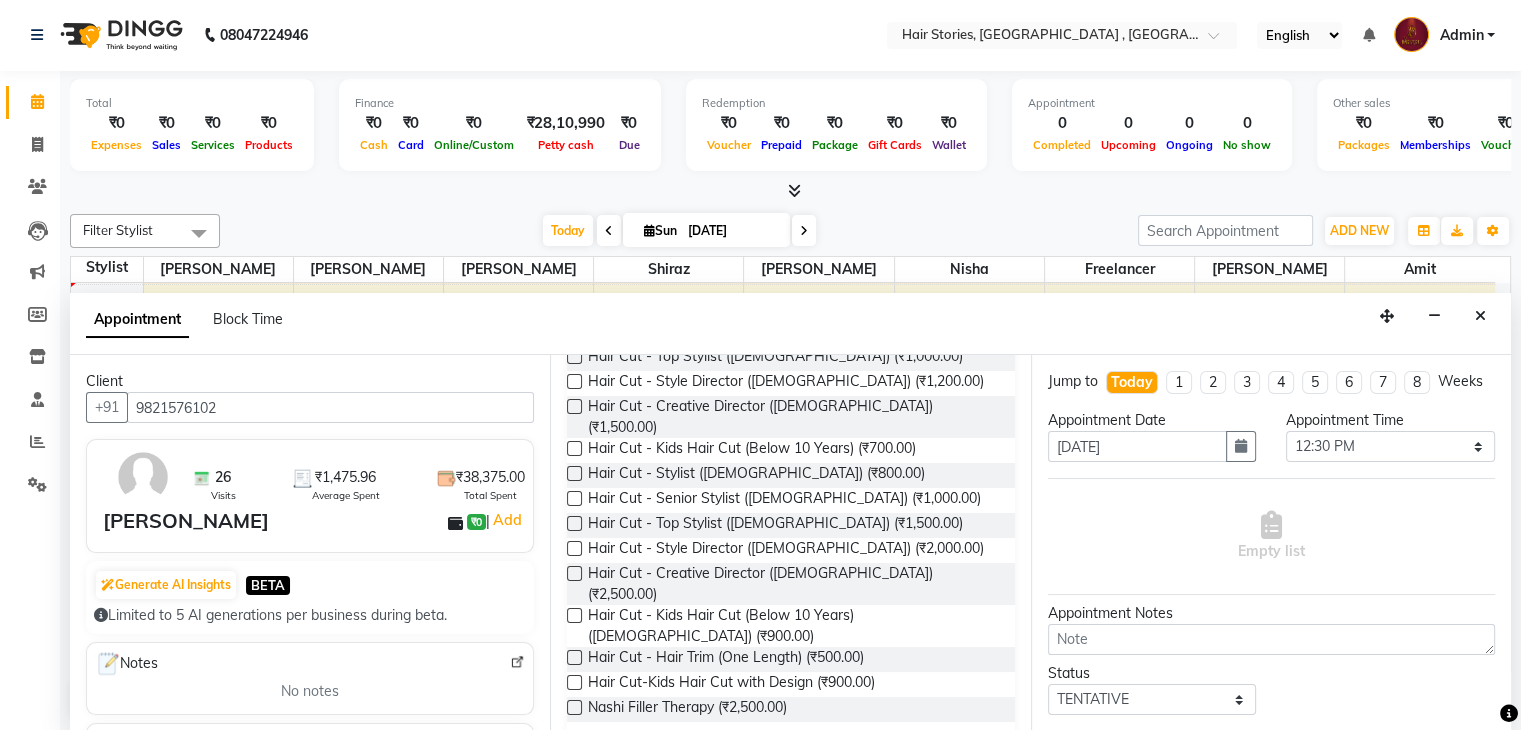 click at bounding box center (574, 523) 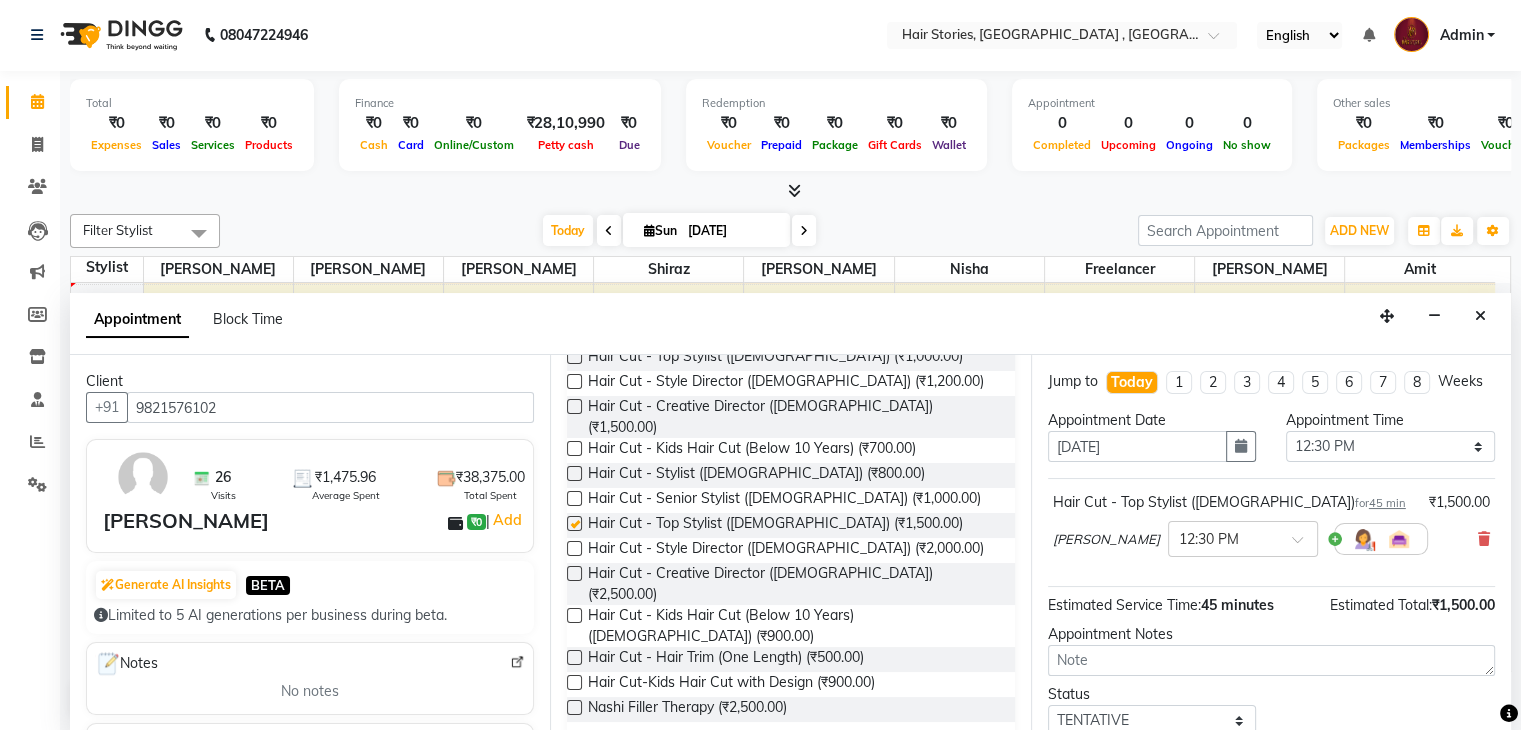 checkbox on "false" 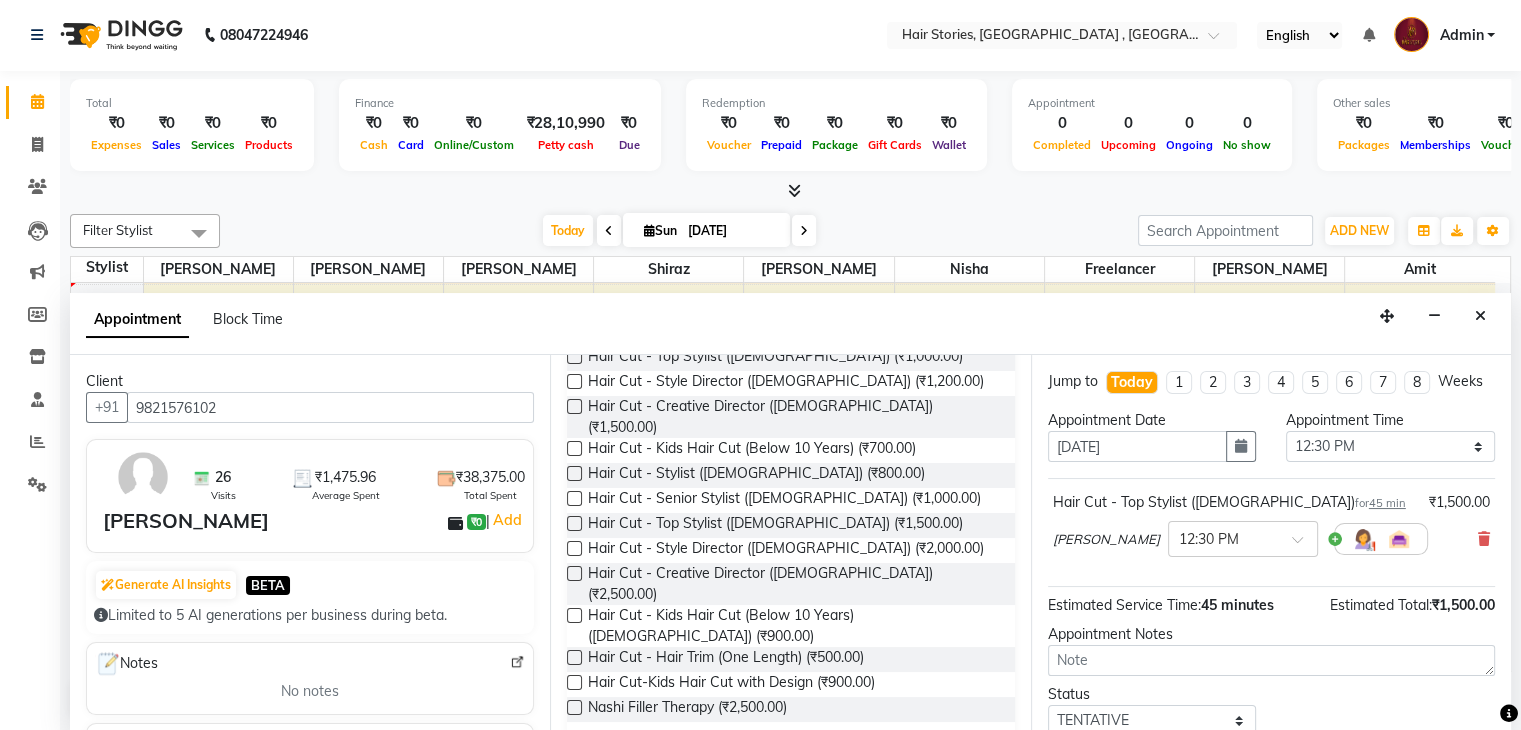 scroll, scrollTop: 0, scrollLeft: 0, axis: both 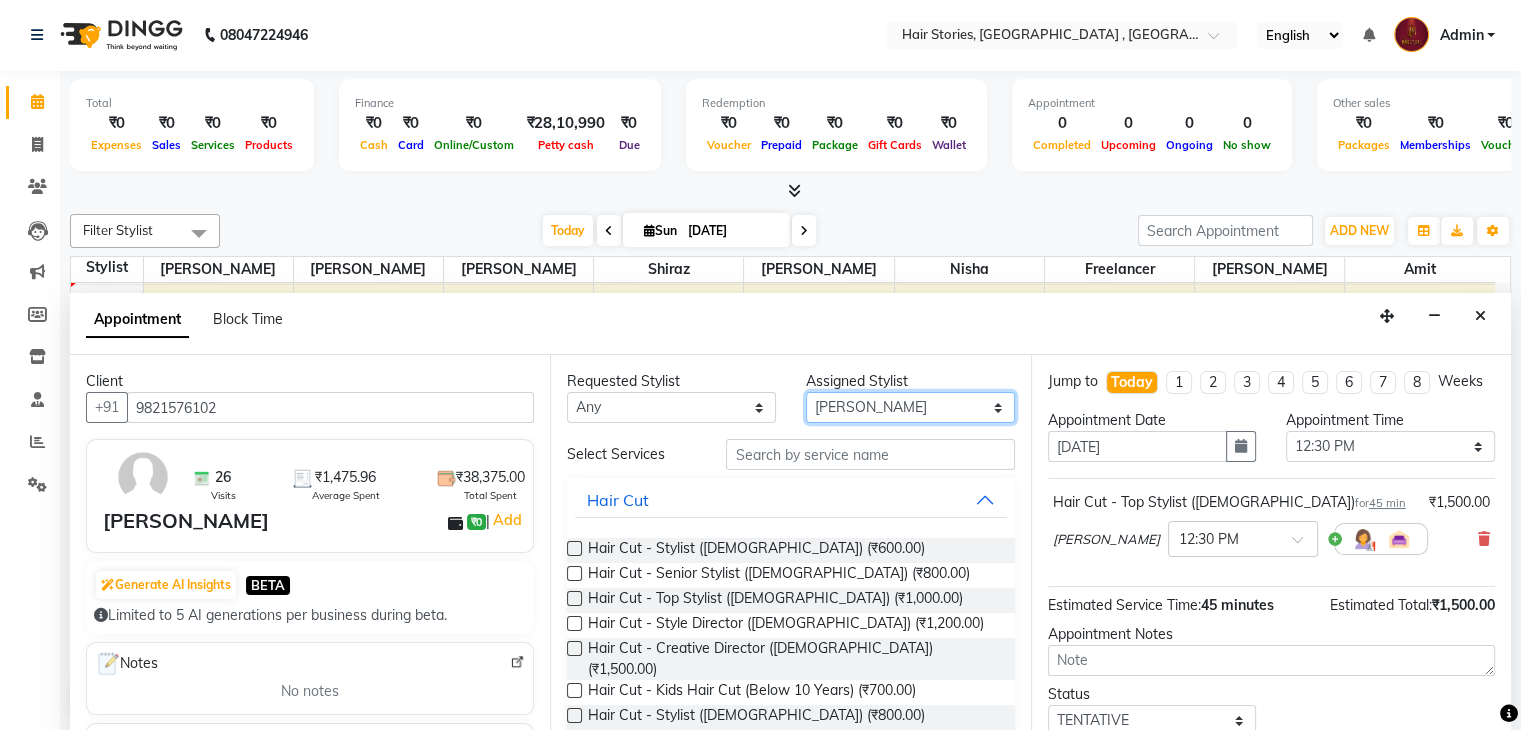 click on "Select [PERSON_NAME] [PERSON_NAME] Freelancer [PERSON_NAME] Neha [PERSON_NAME] [PERSON_NAME] Shiraz" at bounding box center (910, 407) 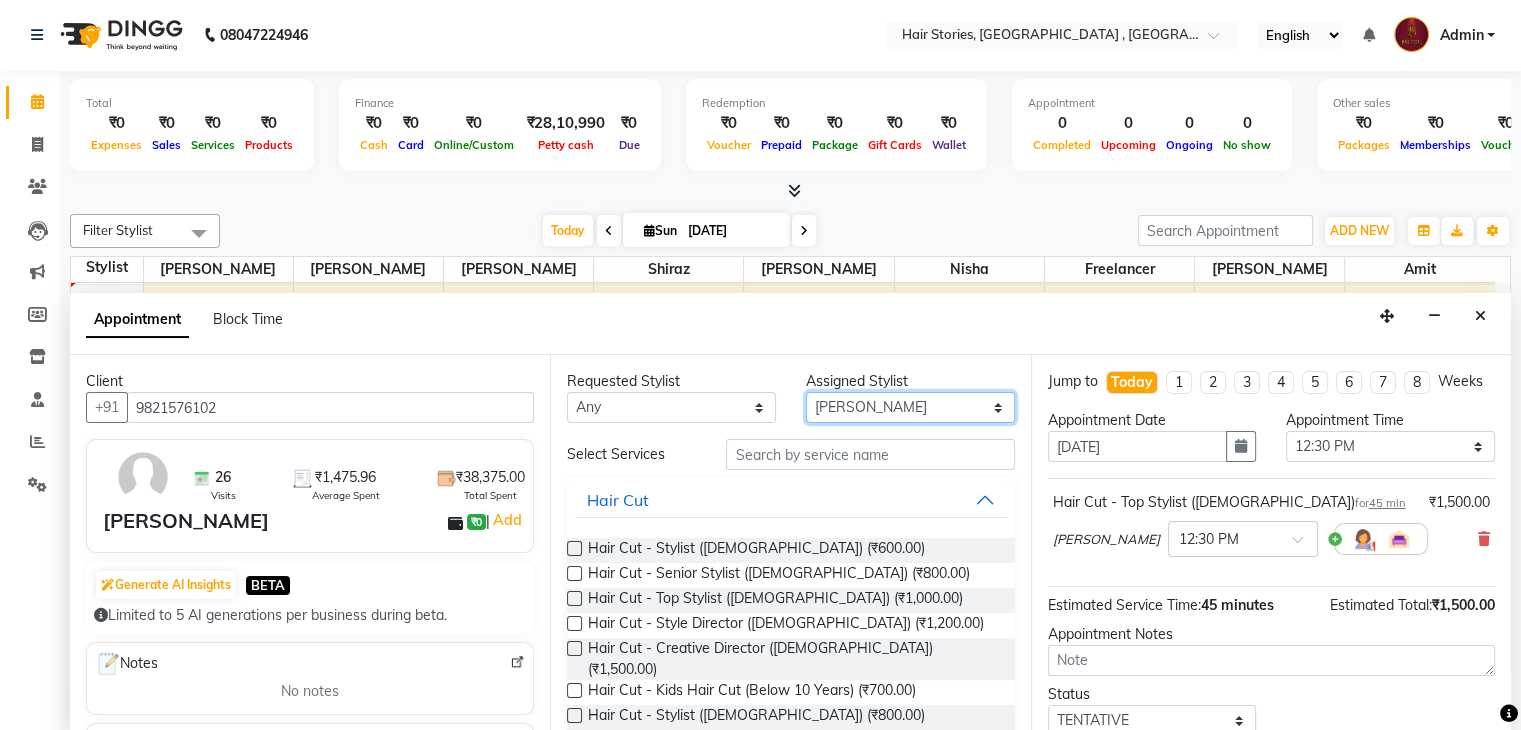 select on "12002" 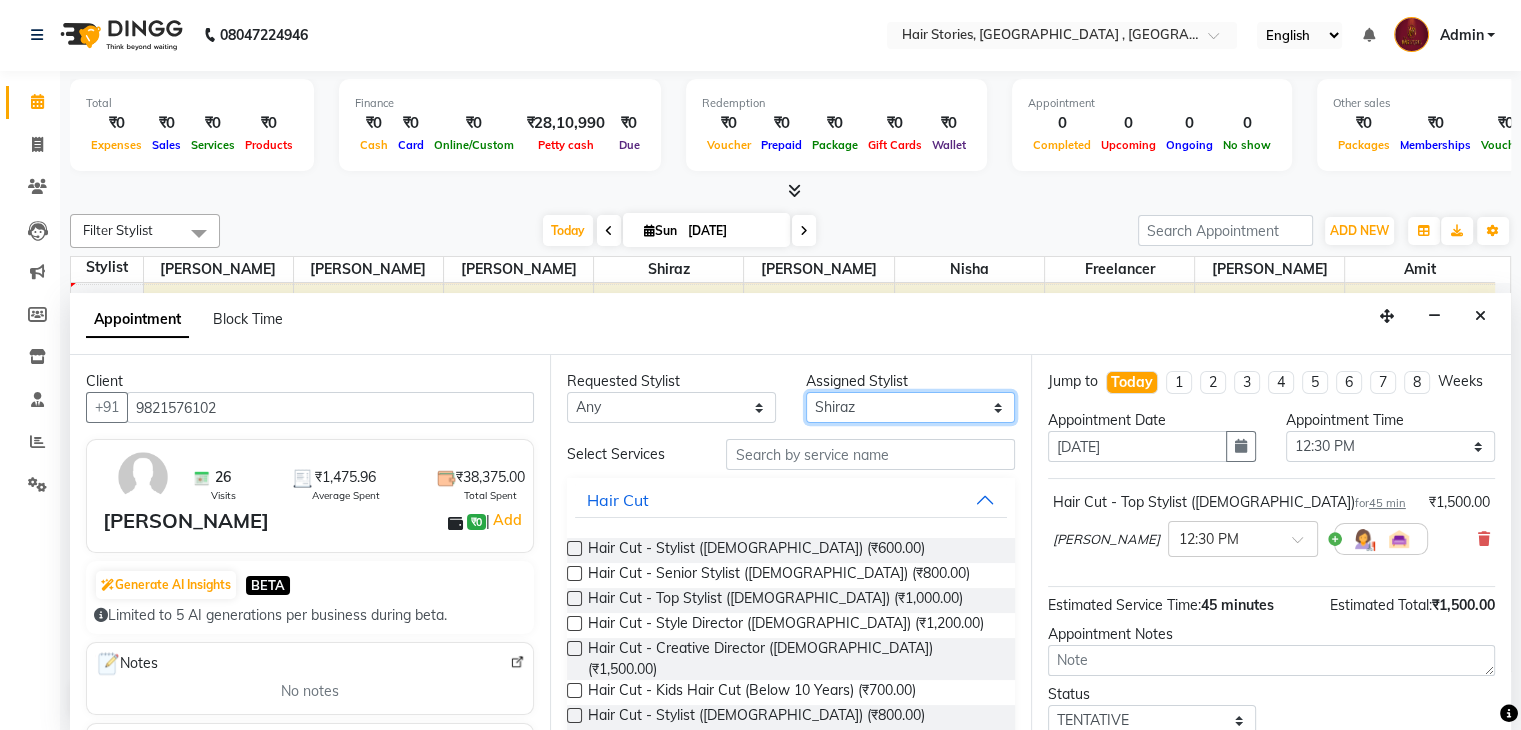 click on "Select [PERSON_NAME] [PERSON_NAME] Freelancer [PERSON_NAME] Neha [PERSON_NAME] [PERSON_NAME] Shiraz" at bounding box center (910, 407) 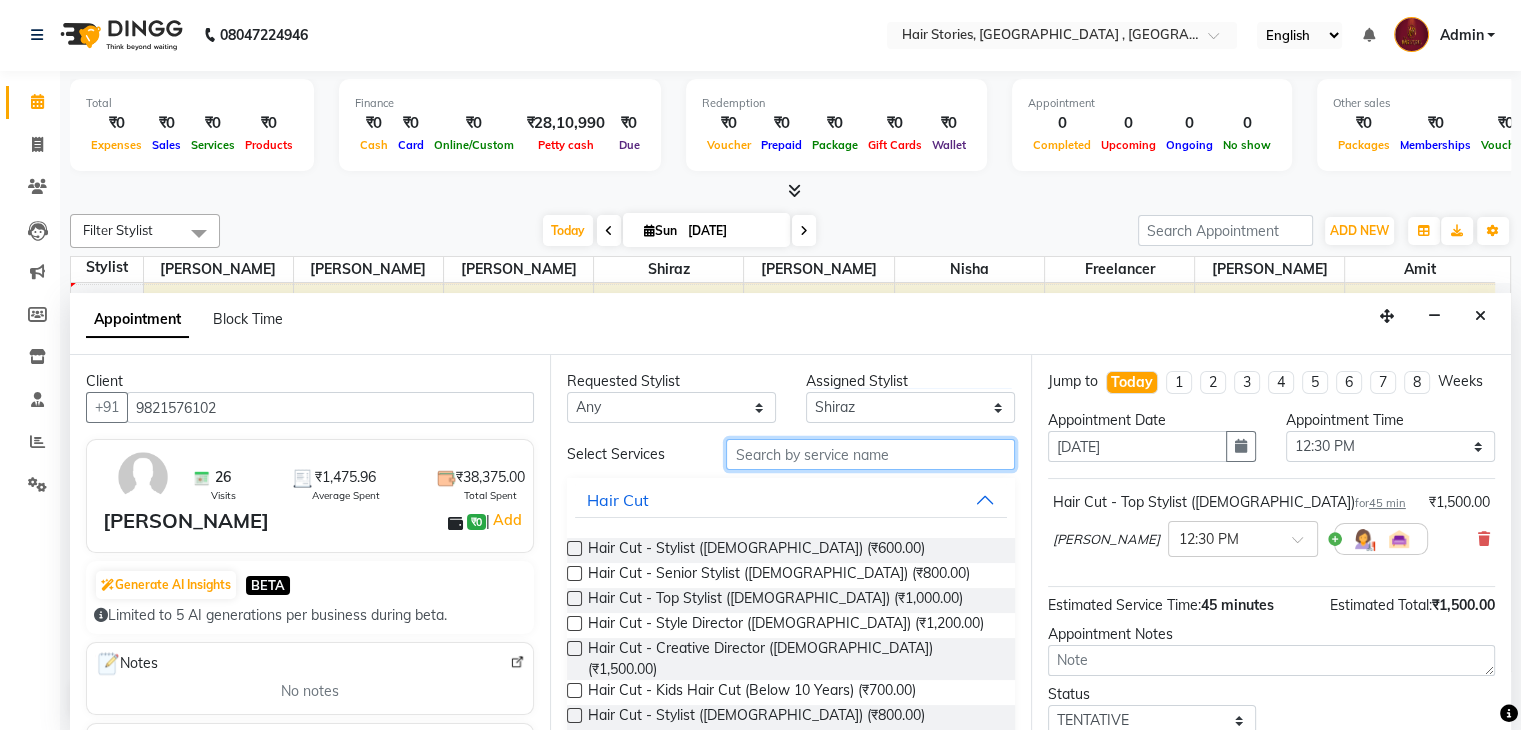click at bounding box center (870, 454) 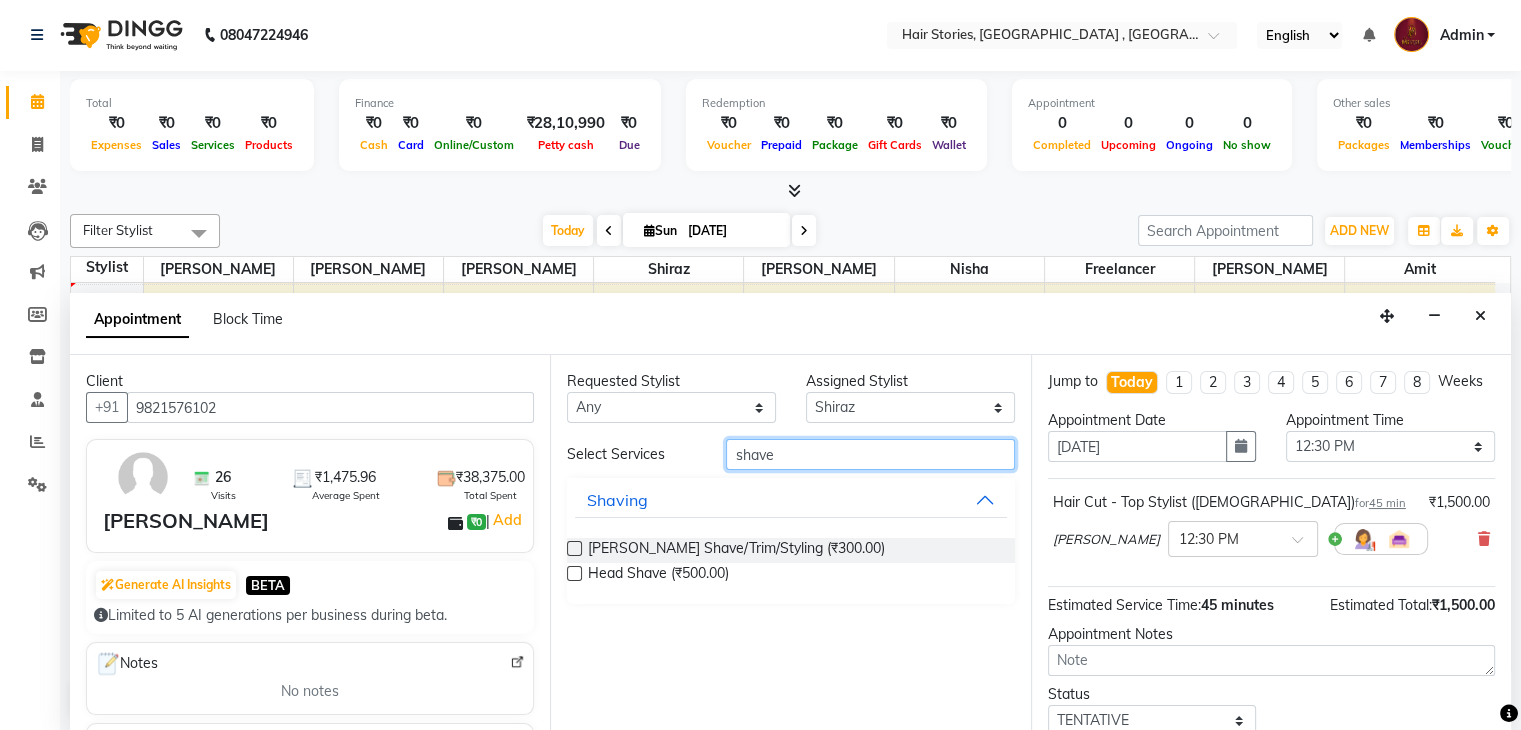 type on "shave" 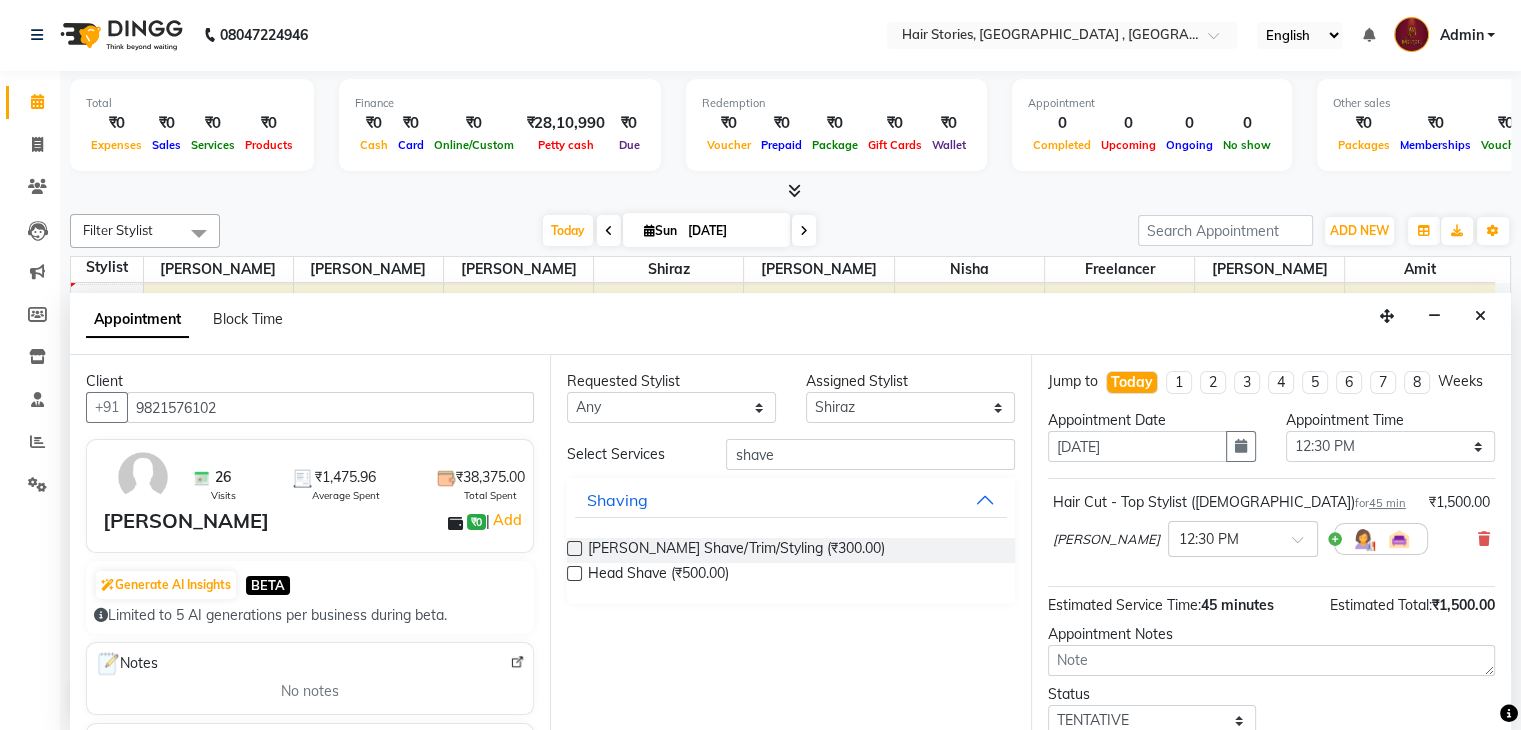 click at bounding box center [574, 548] 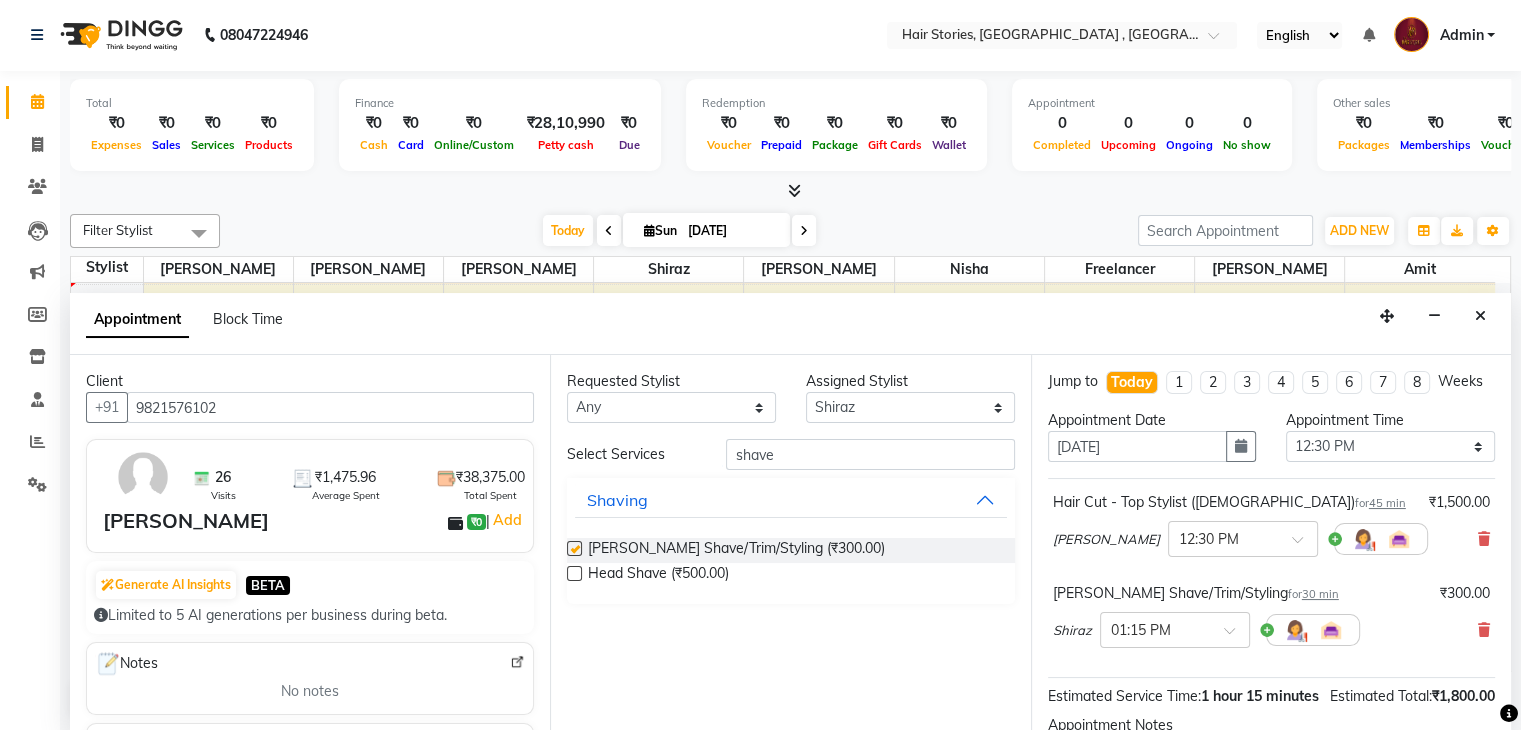 checkbox on "false" 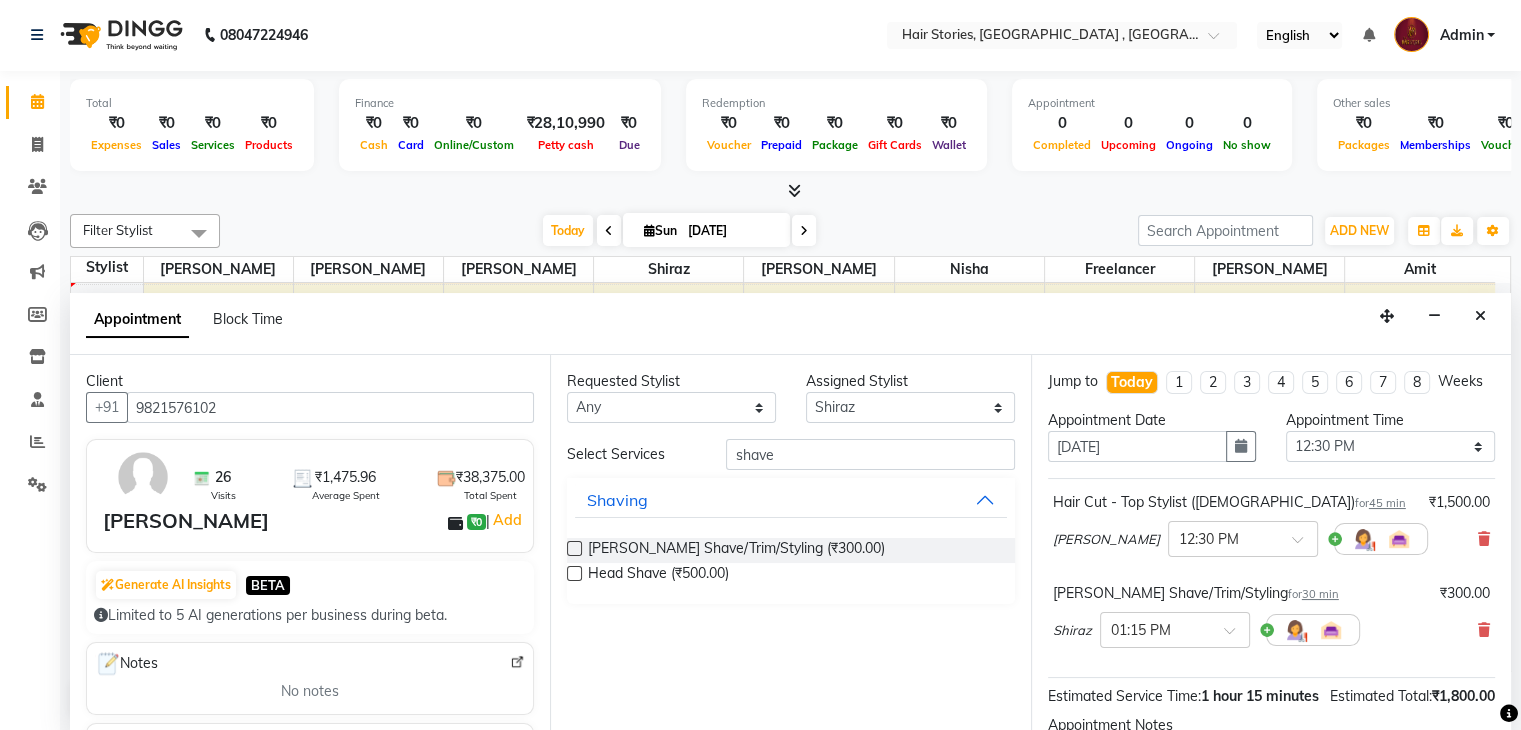 scroll, scrollTop: 261, scrollLeft: 0, axis: vertical 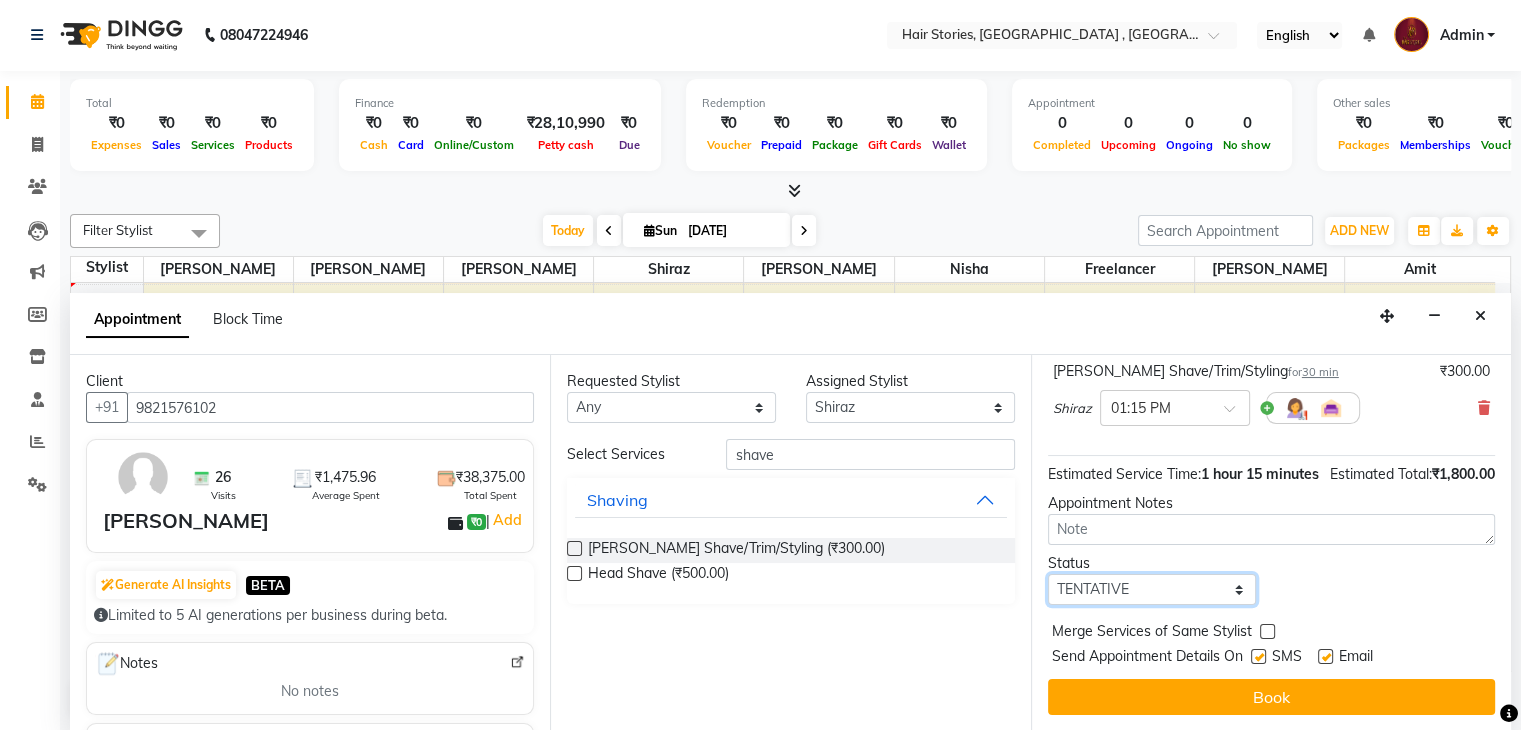 click on "Select TENTATIVE CONFIRM CHECK-IN UPCOMING" at bounding box center (1152, 589) 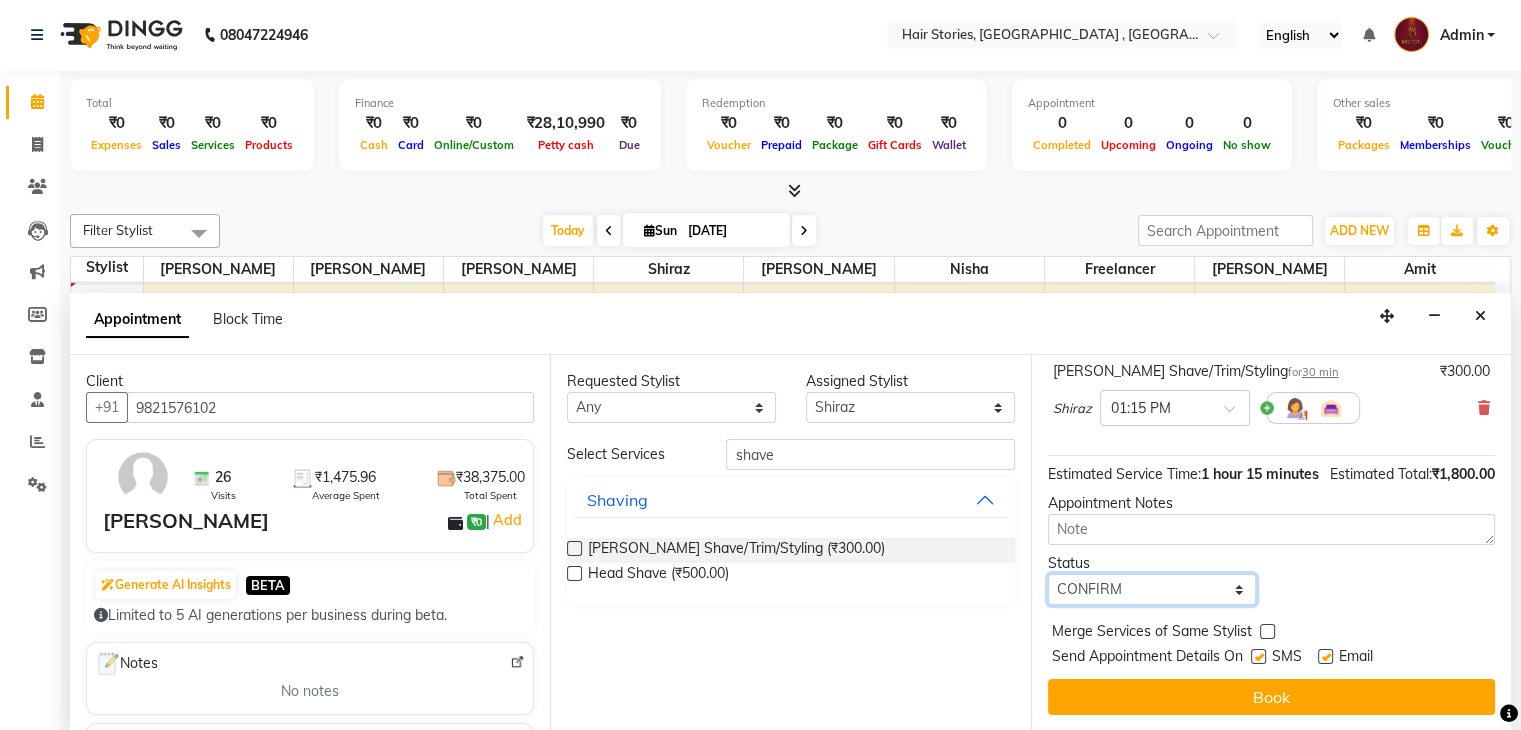 click on "Select TENTATIVE CONFIRM CHECK-IN UPCOMING" at bounding box center [1152, 589] 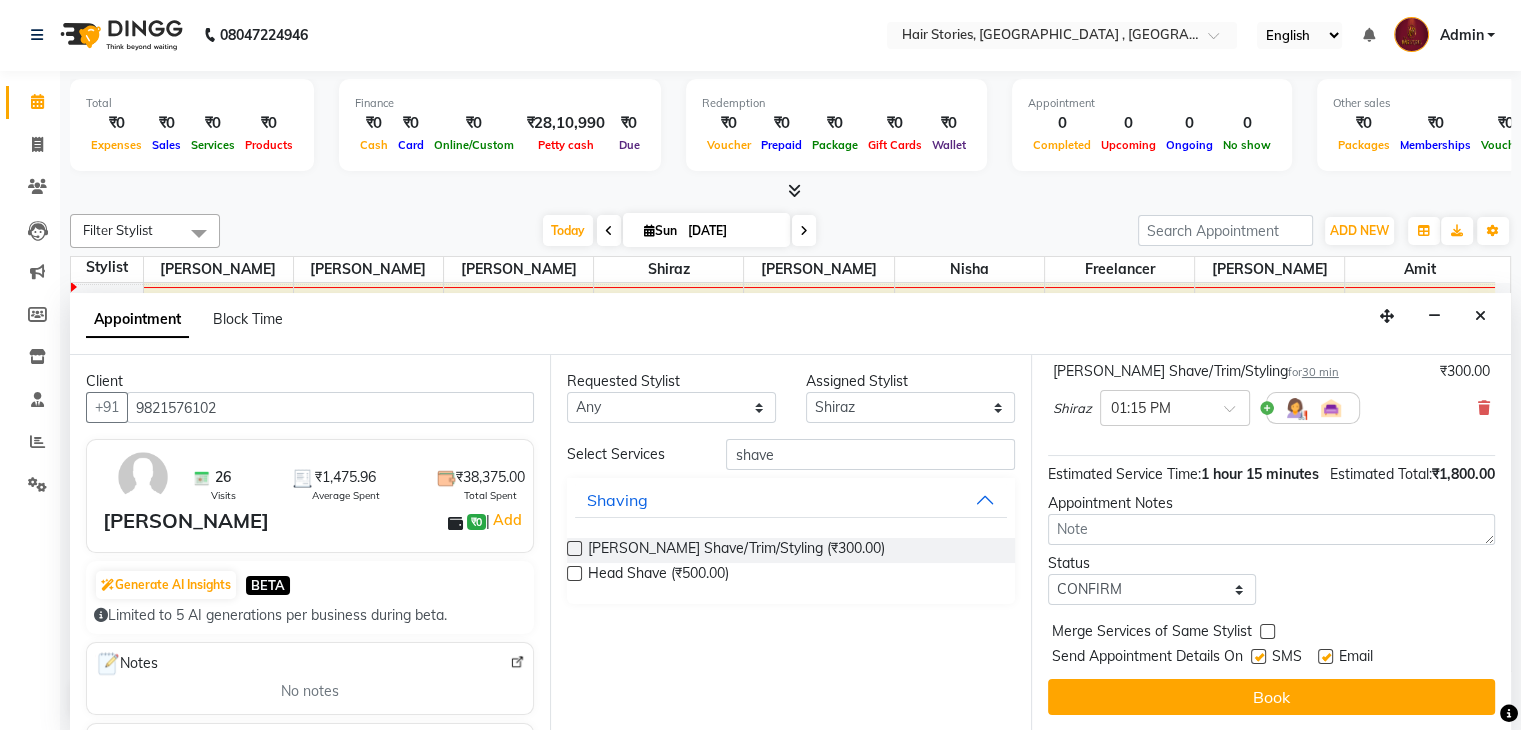 click at bounding box center [1258, 656] 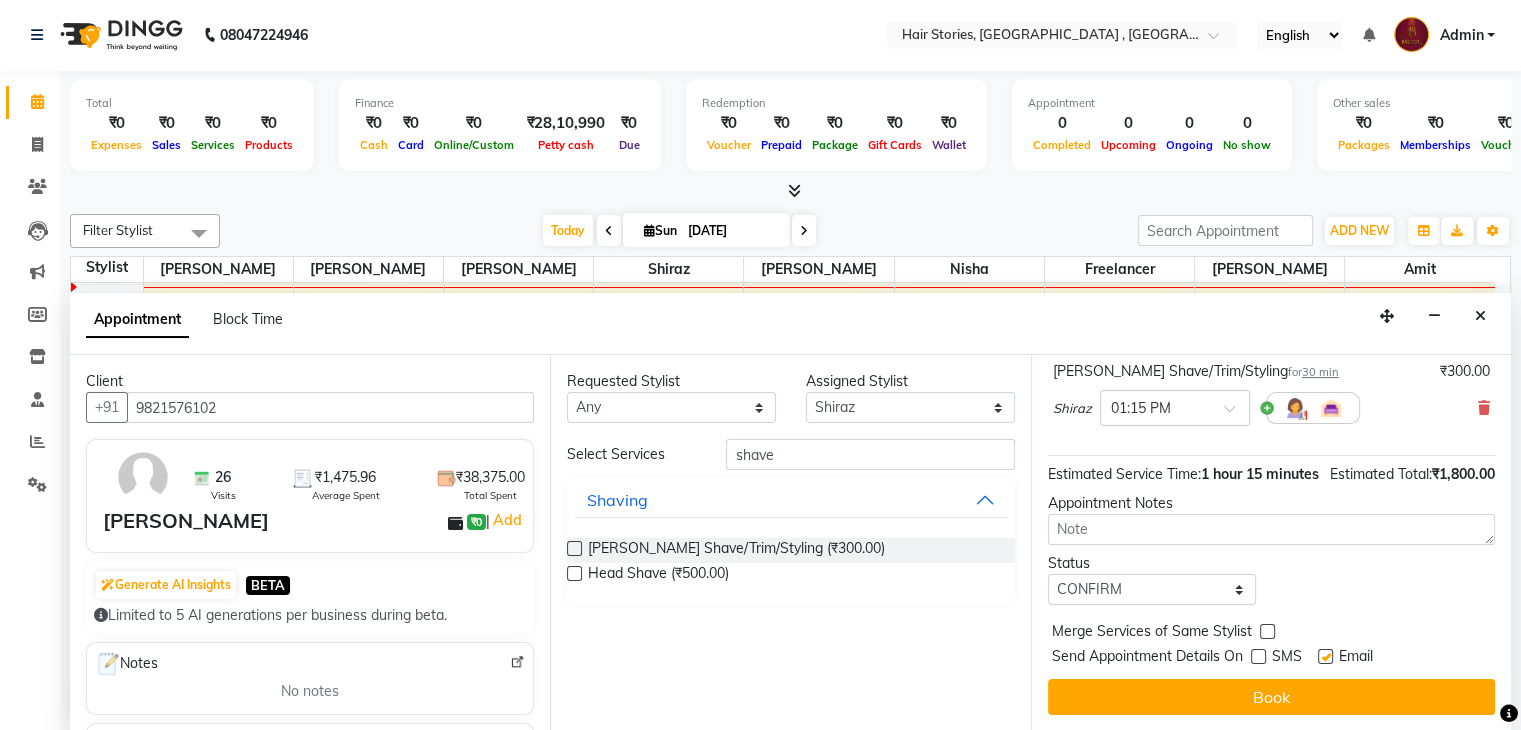 click at bounding box center [1325, 656] 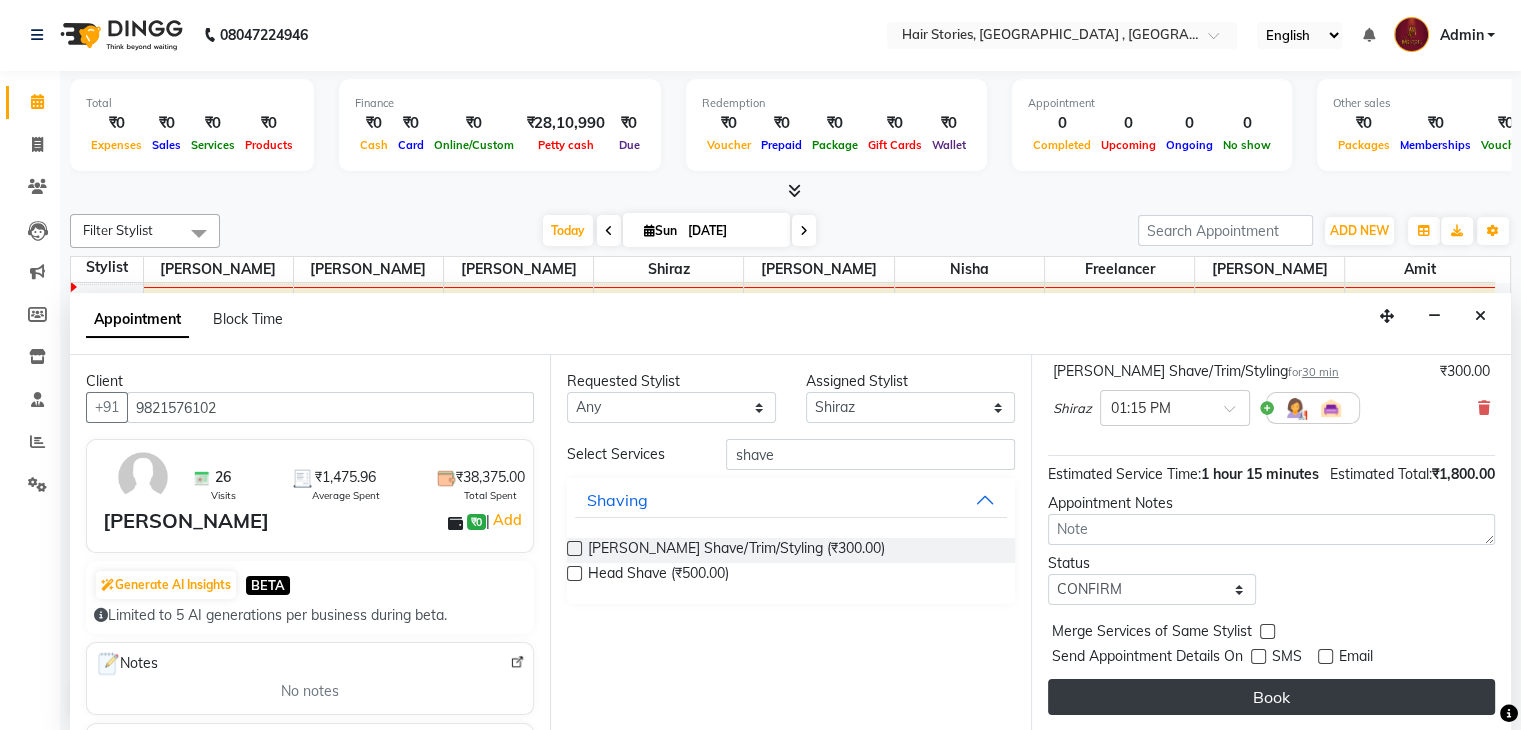 click on "Book" at bounding box center (1271, 697) 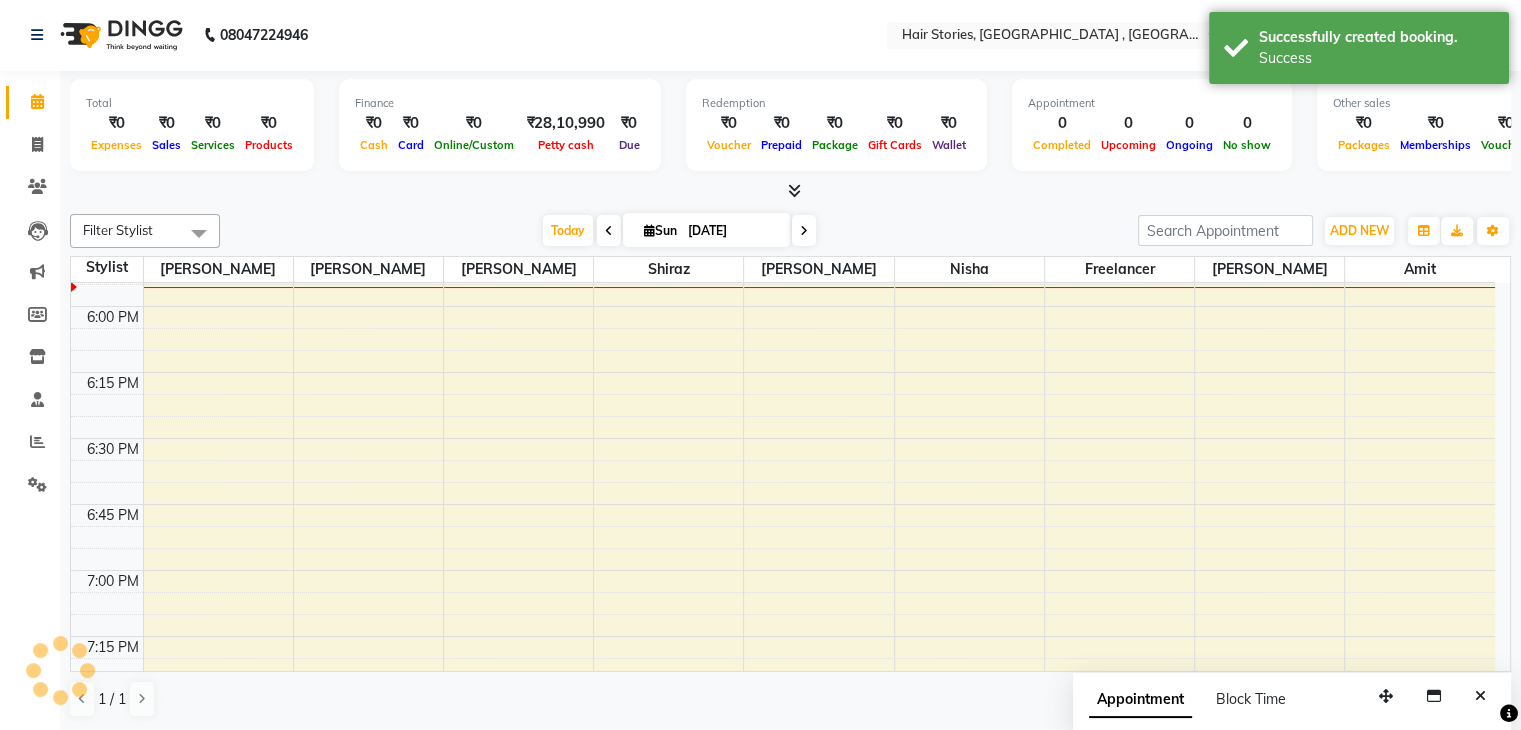 scroll, scrollTop: 0, scrollLeft: 0, axis: both 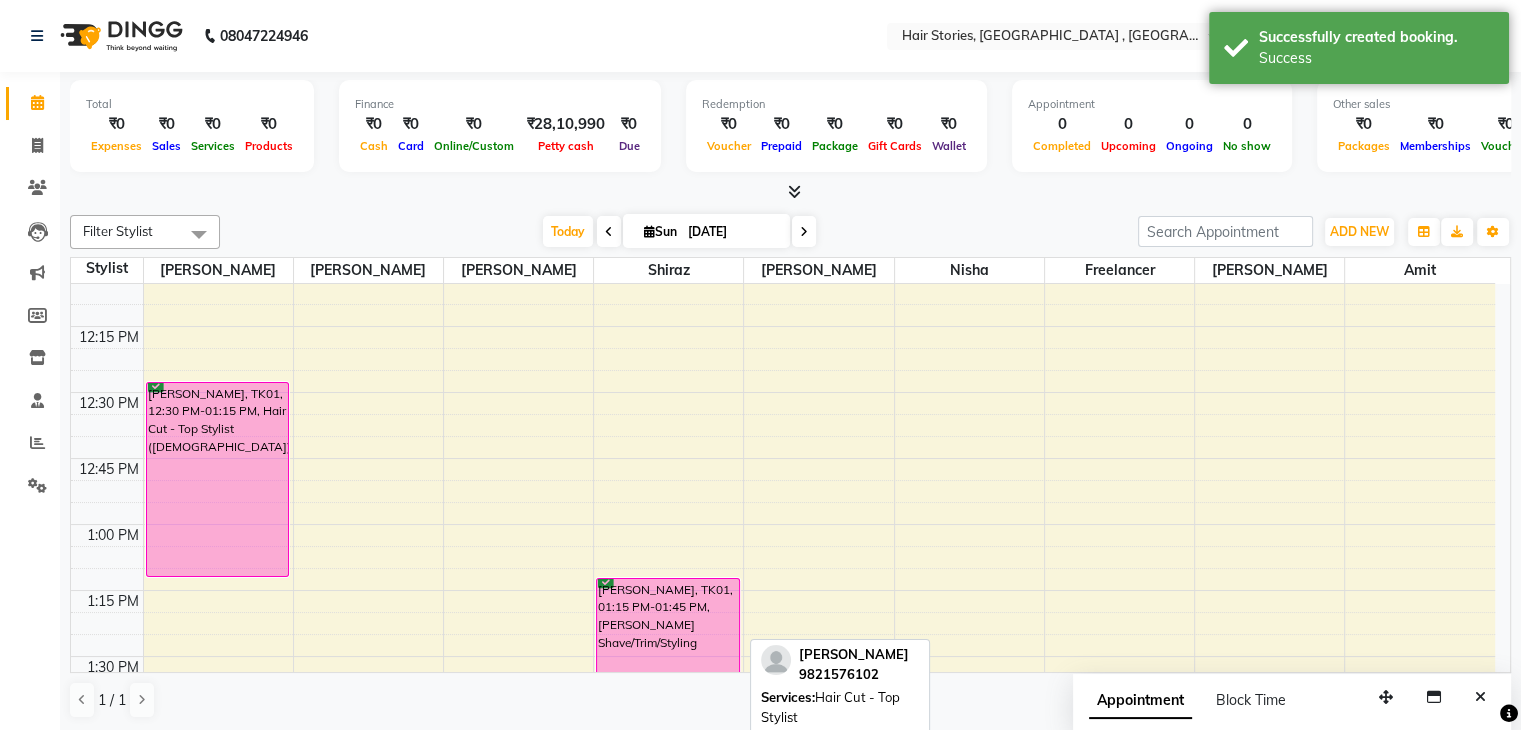 click on "[PERSON_NAME], TK01, 12:30 PM-01:15 PM, Hair Cut - Top Stylist ([DEMOGRAPHIC_DATA])" at bounding box center (218, 479) 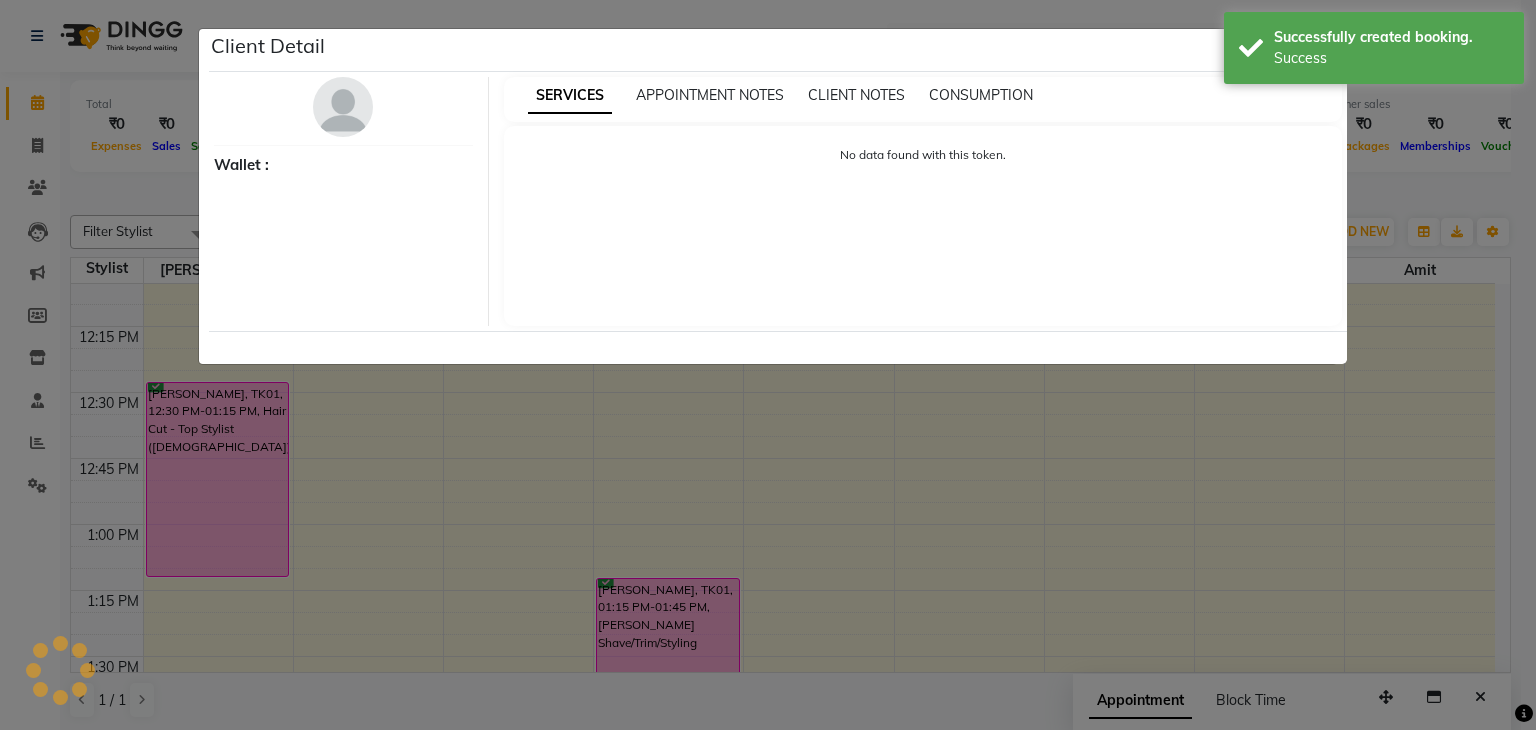 select on "6" 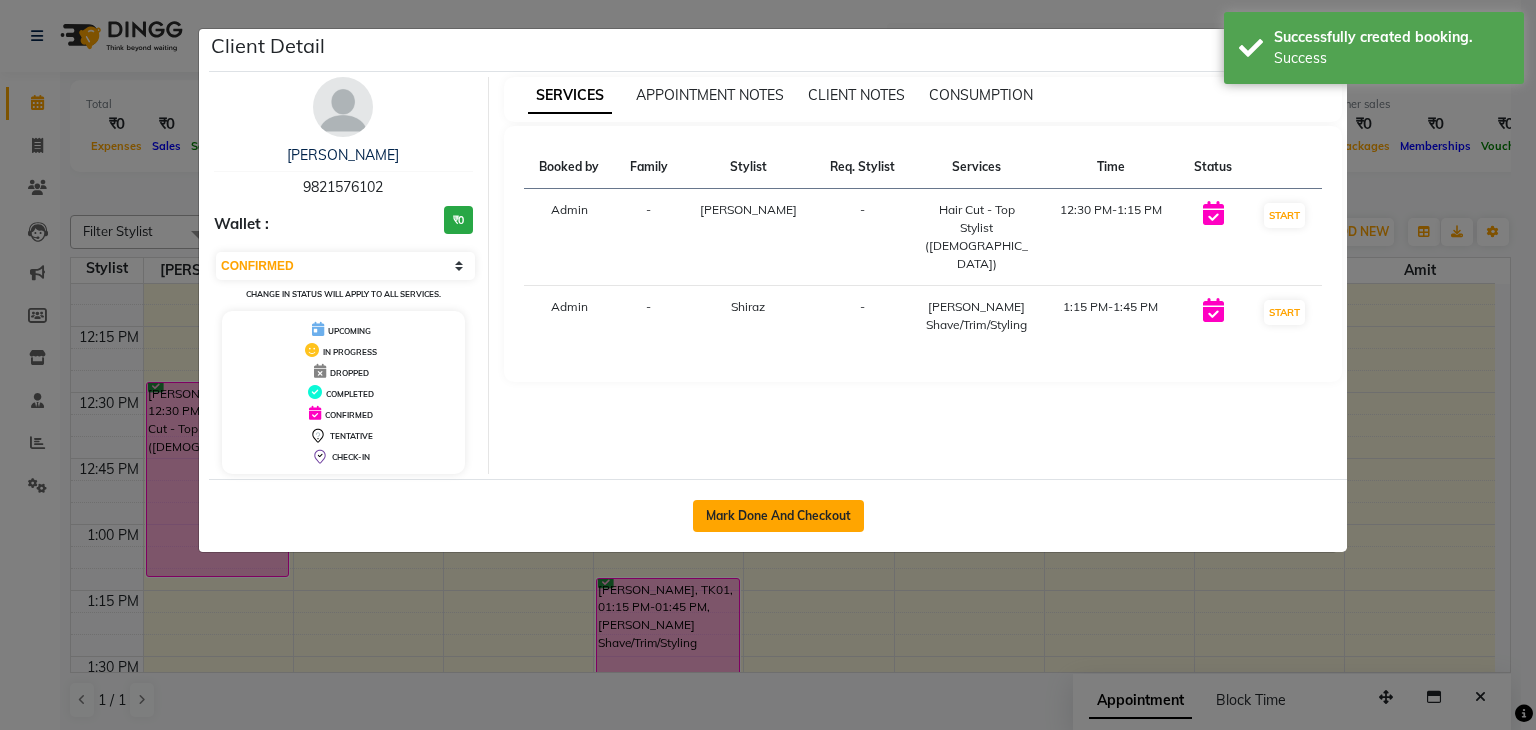 click on "Mark Done And Checkout" 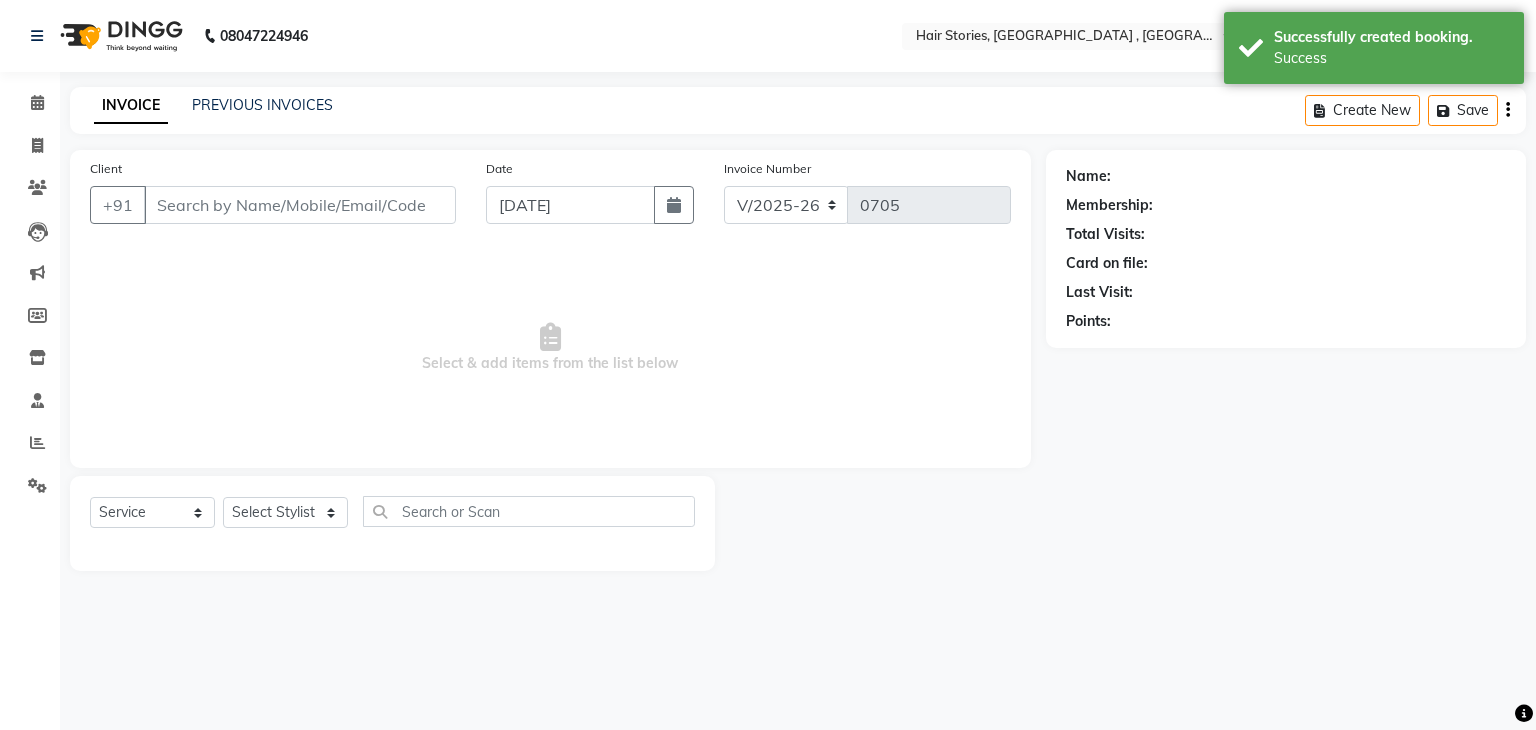 type on "9821576102" 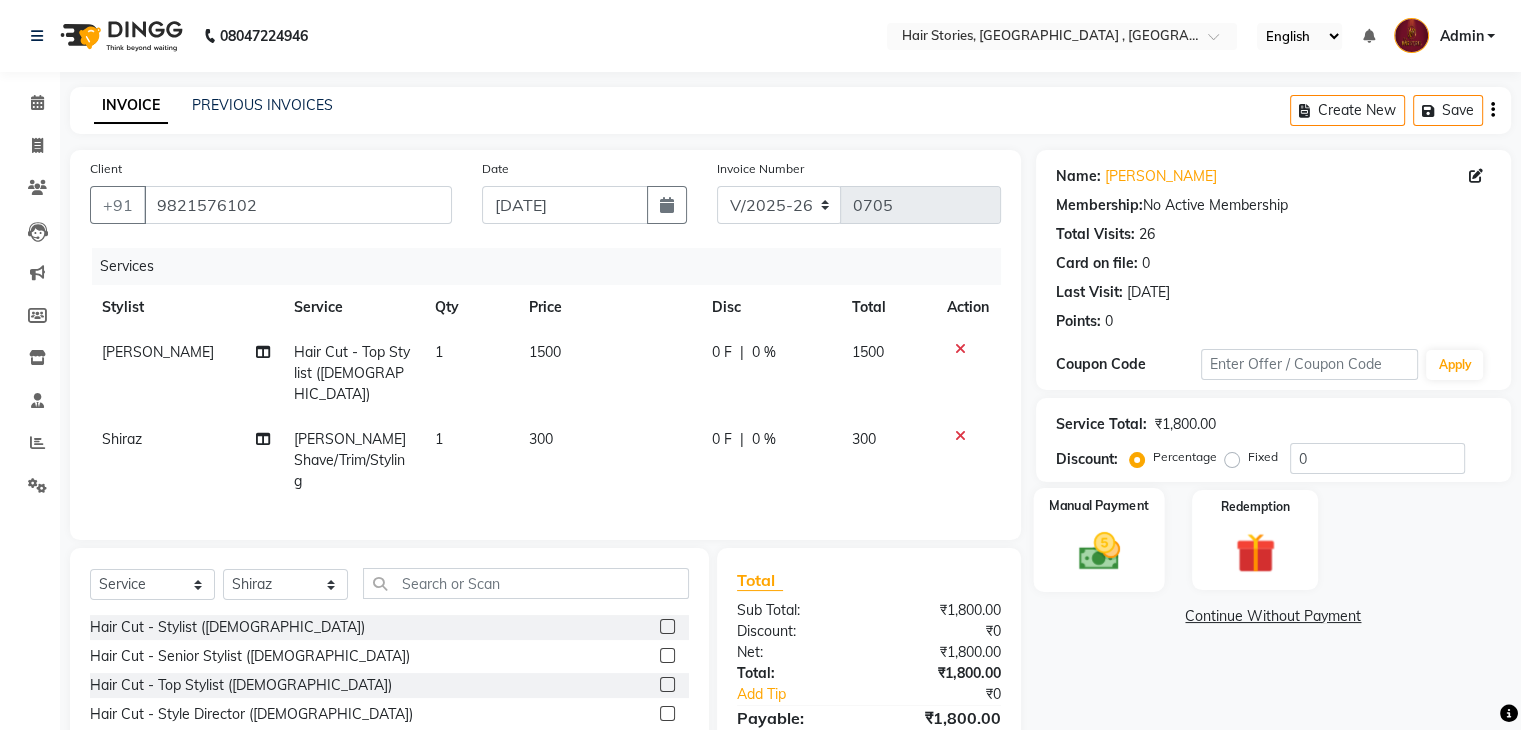 click on "Manual Payment" 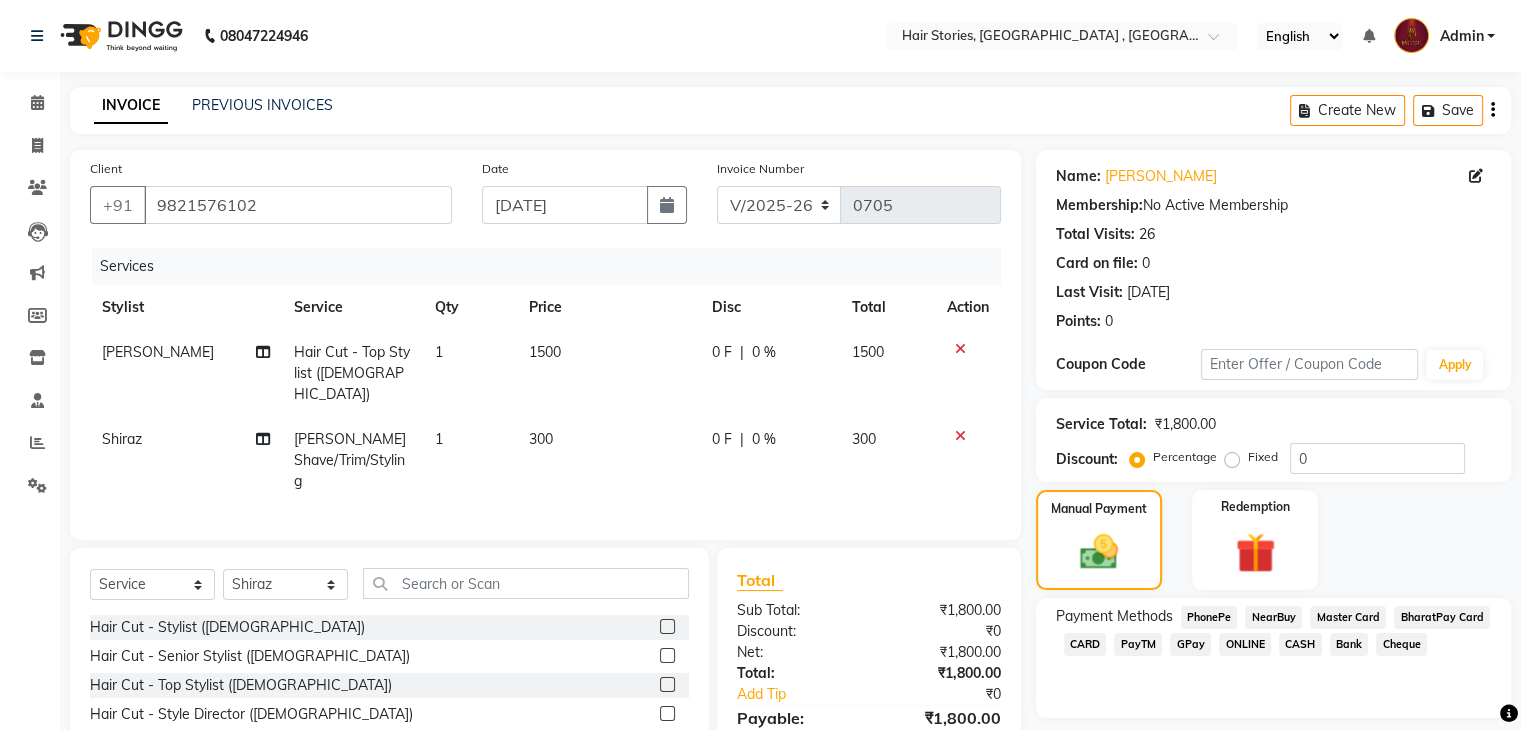 scroll, scrollTop: 117, scrollLeft: 0, axis: vertical 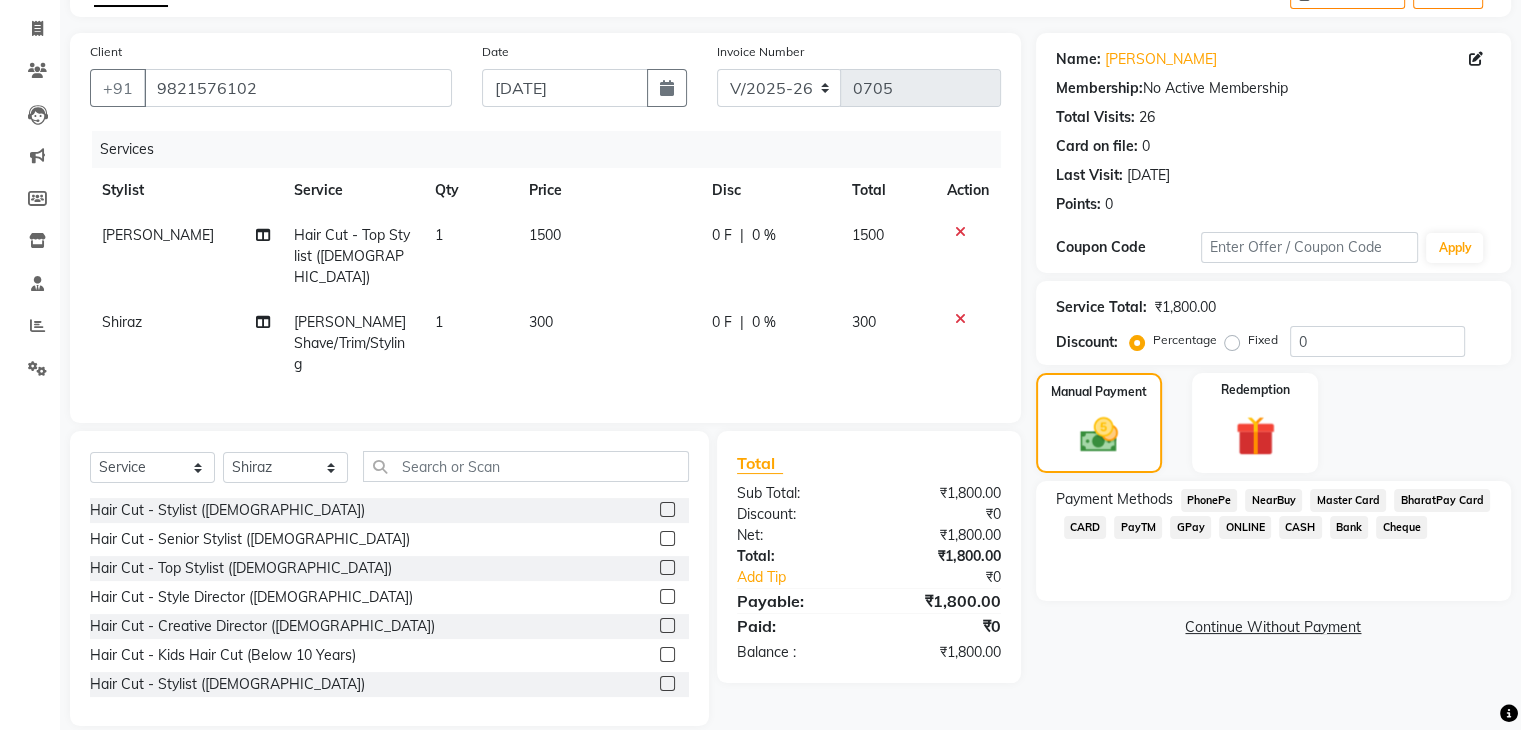click on "GPay" 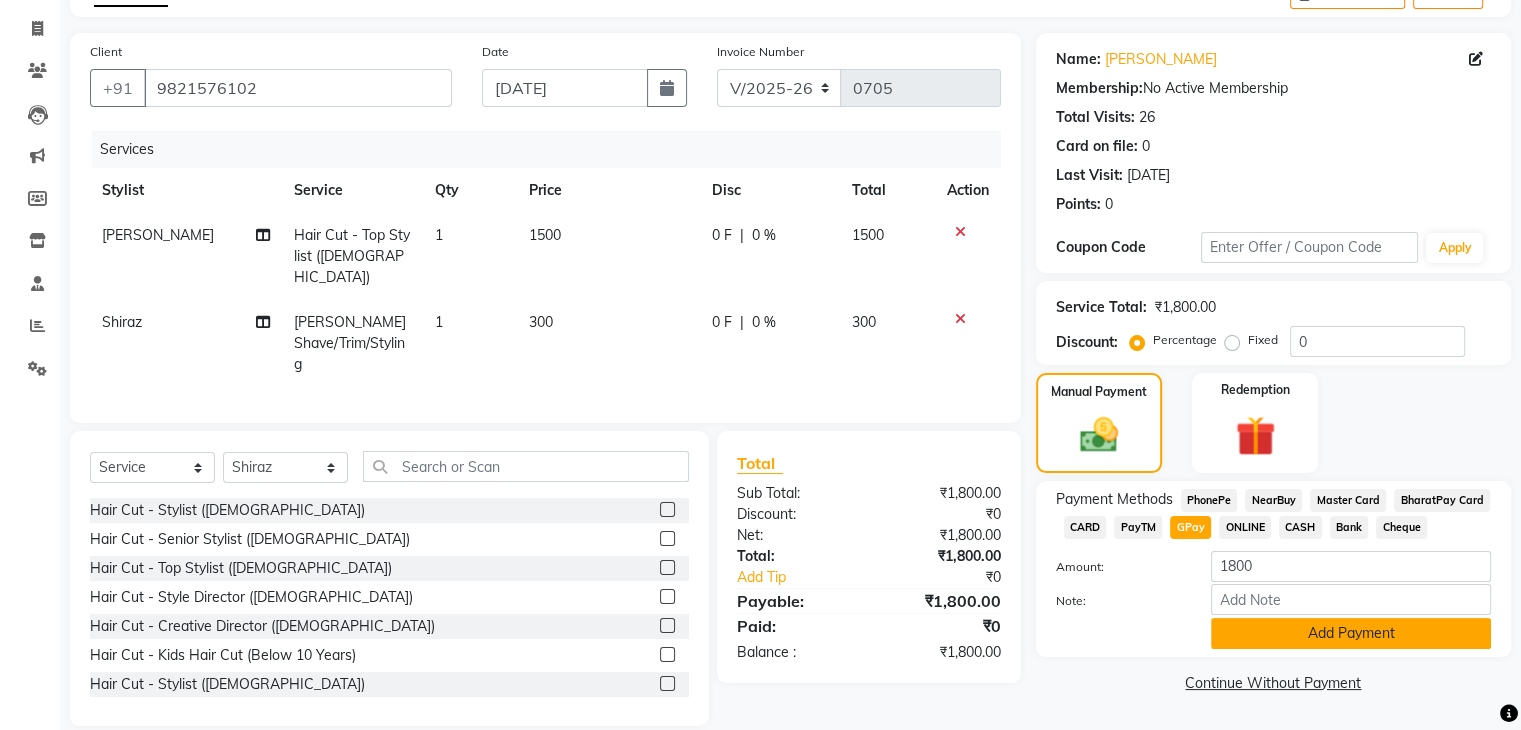 click on "Add Payment" 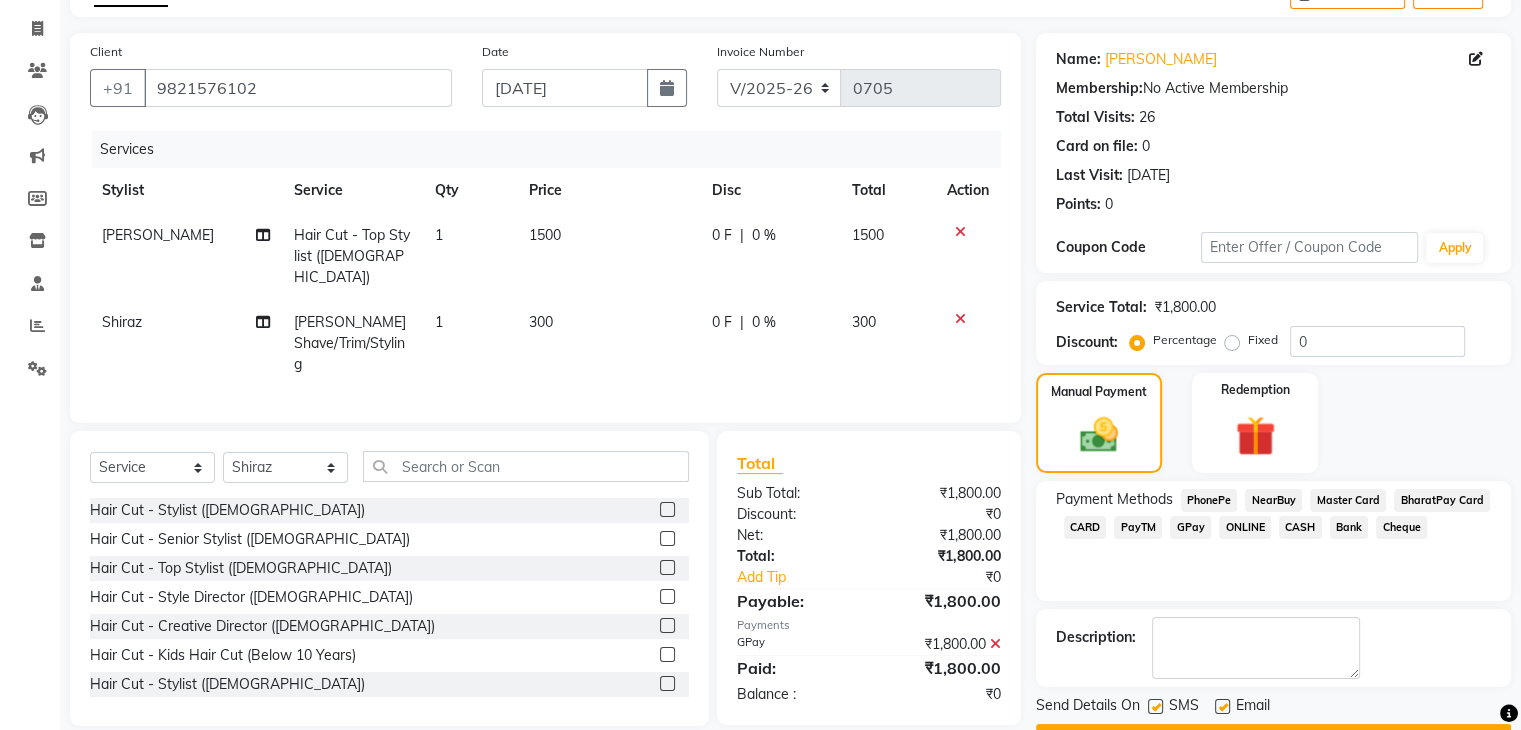 scroll, scrollTop: 171, scrollLeft: 0, axis: vertical 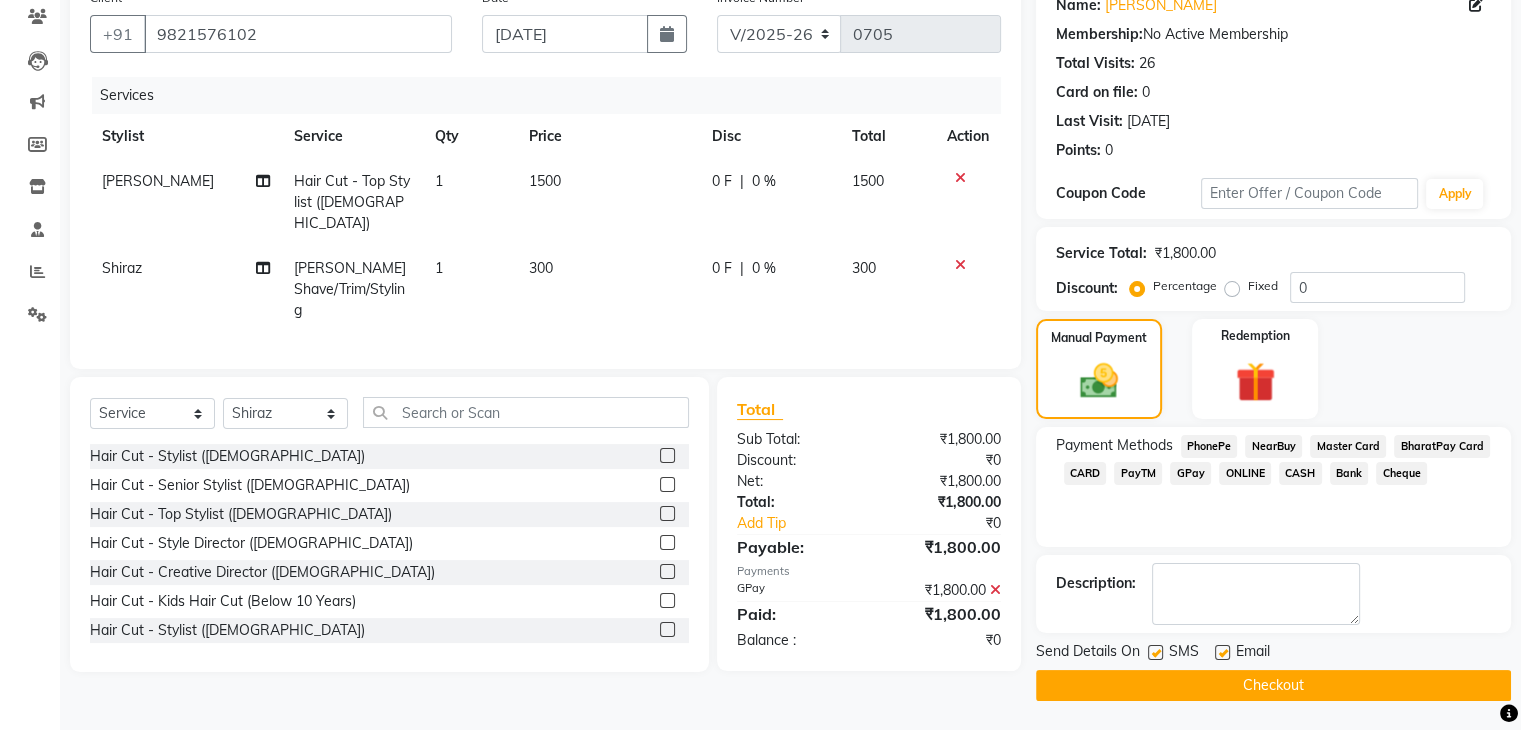 click 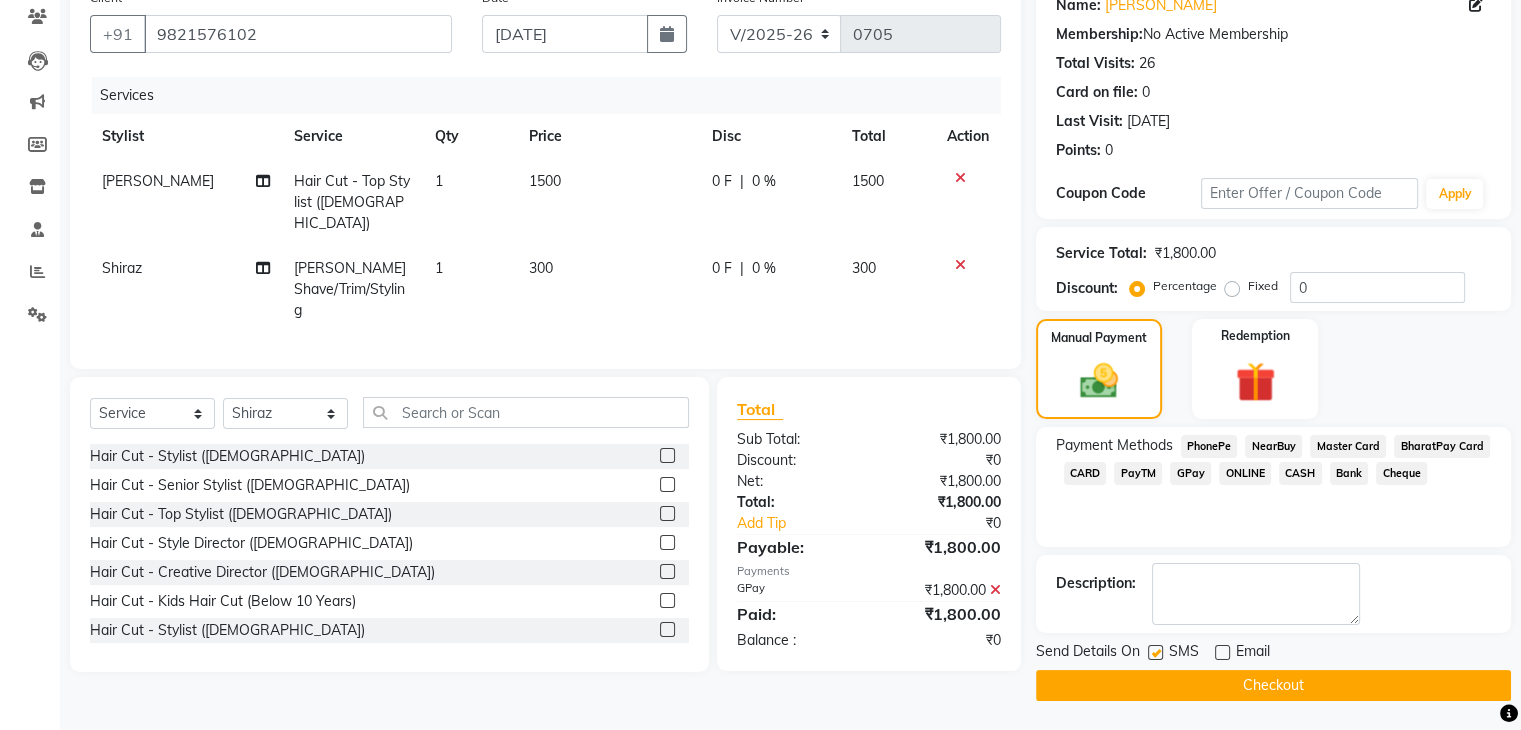click 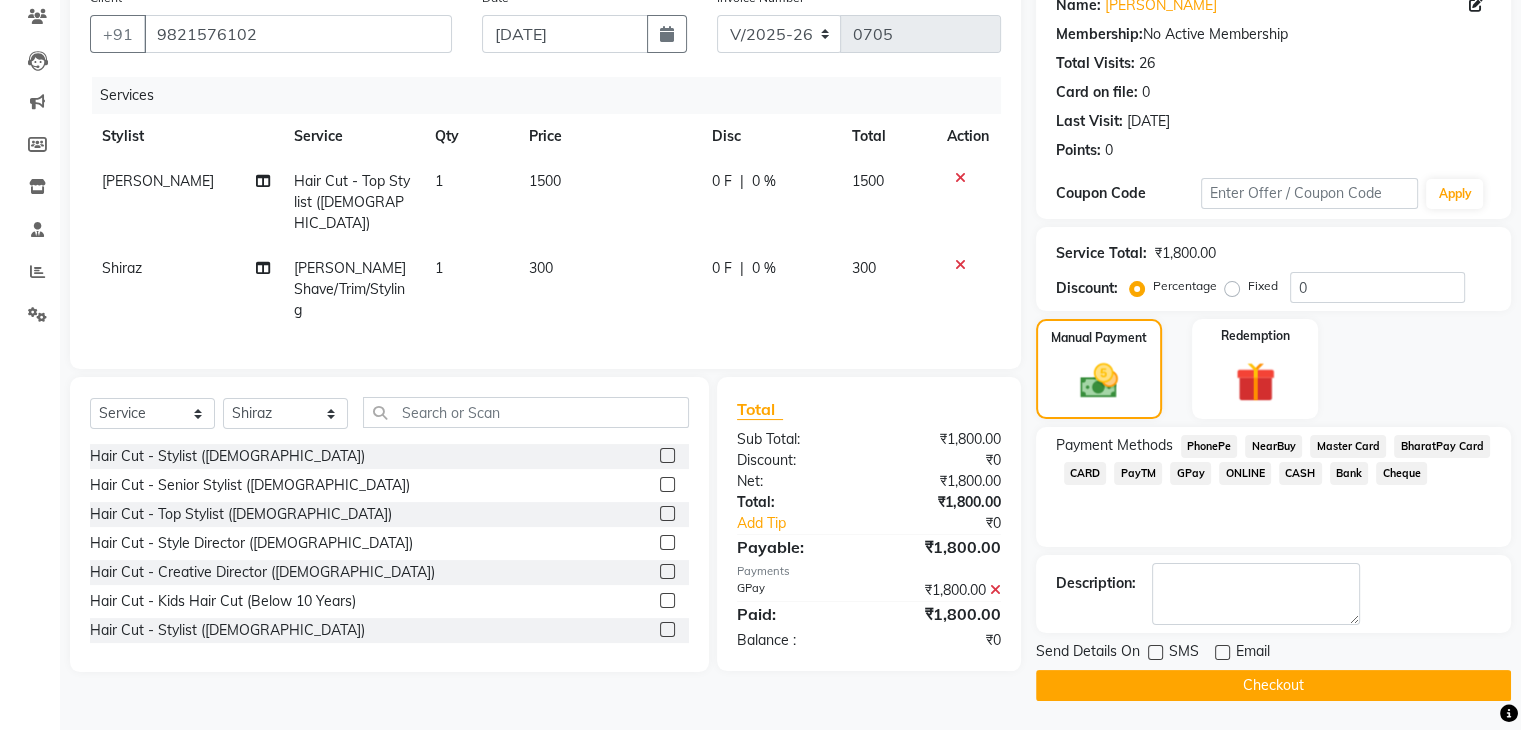 click on "Checkout" 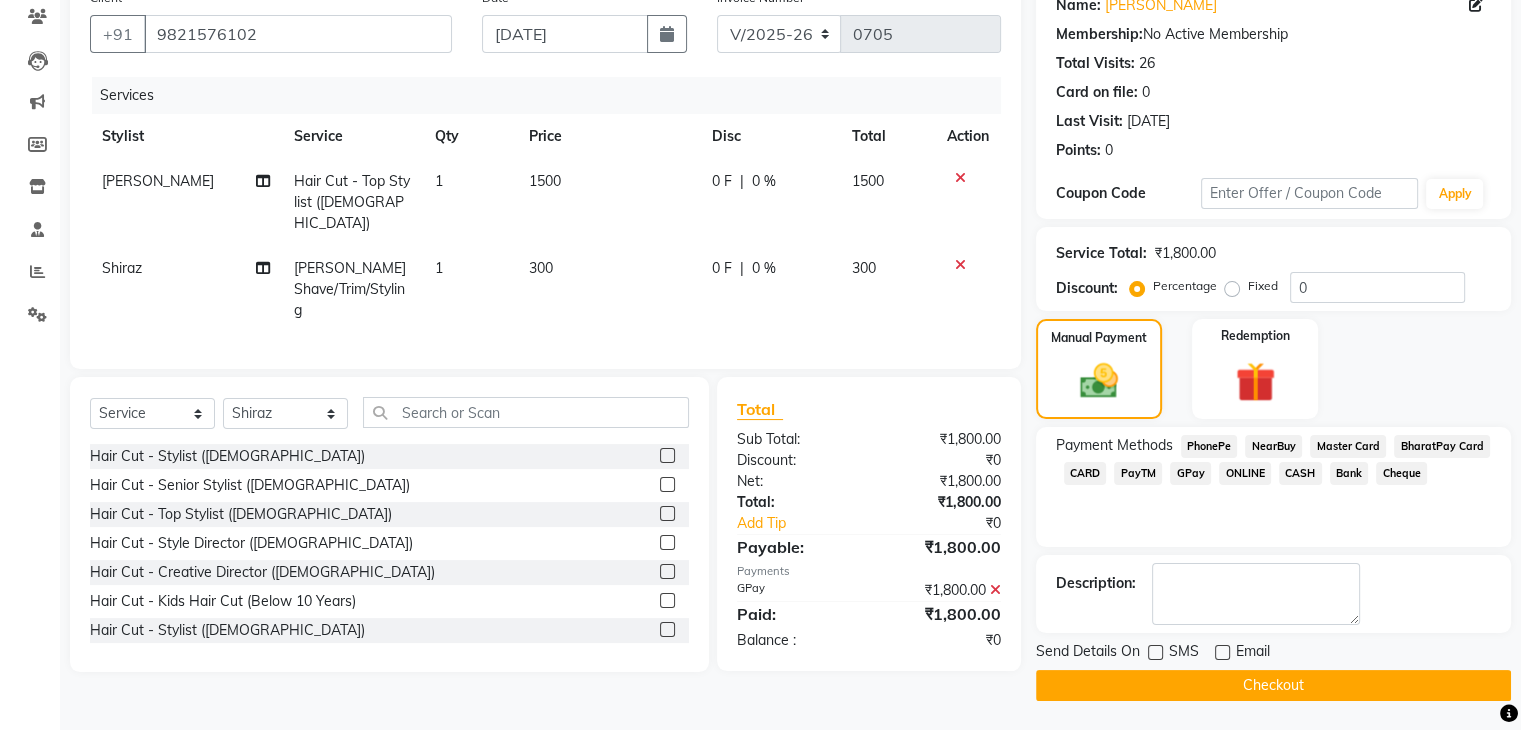 click on "Checkout" 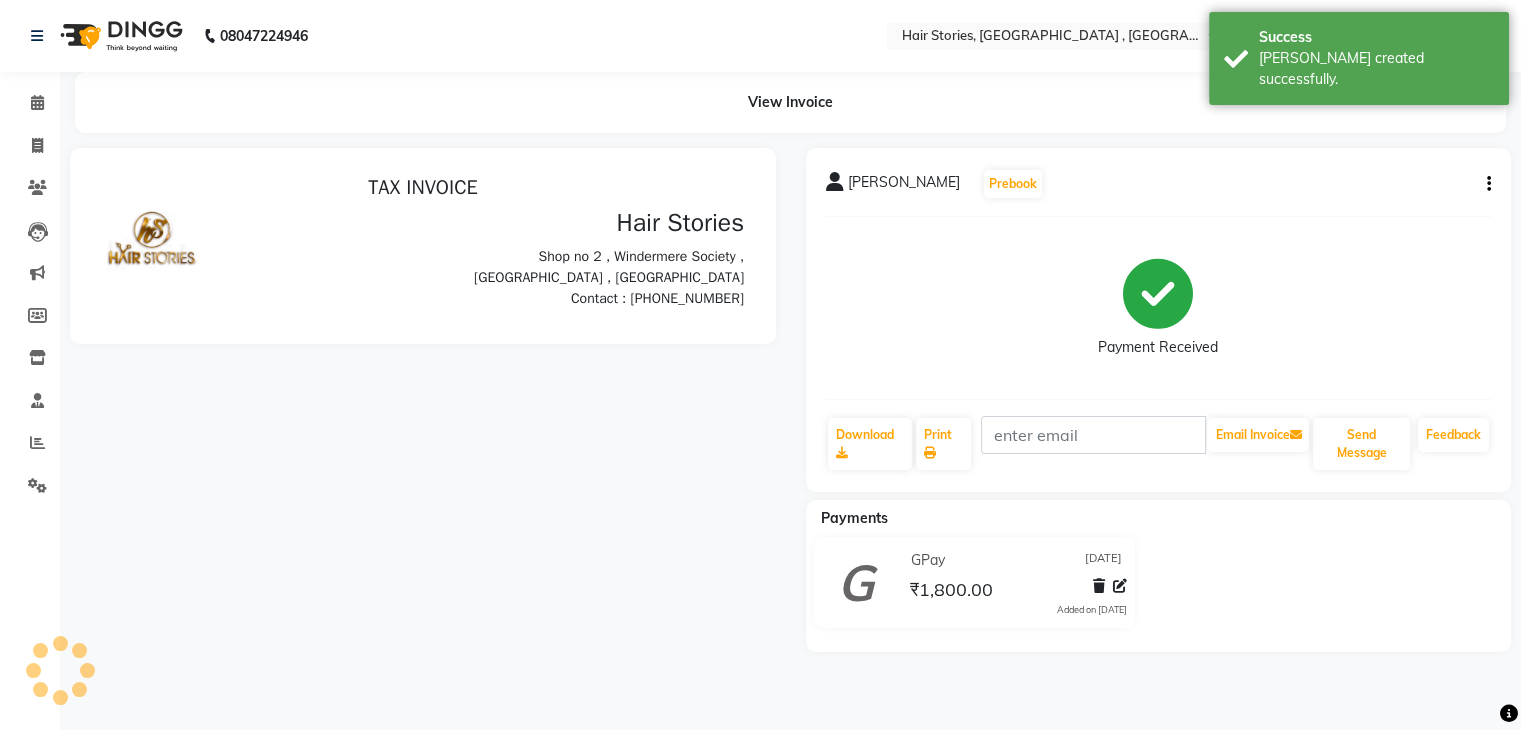 scroll, scrollTop: 0, scrollLeft: 0, axis: both 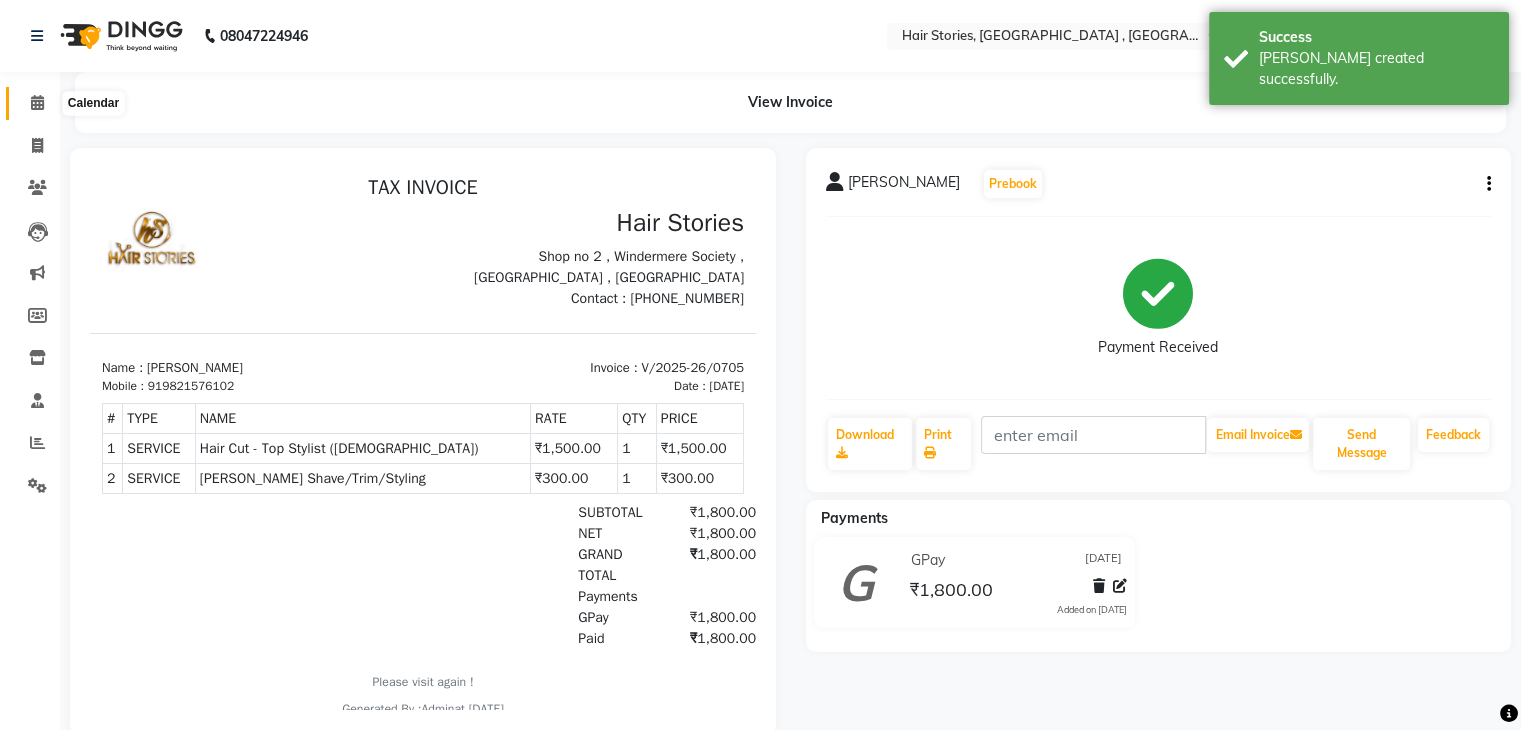 click 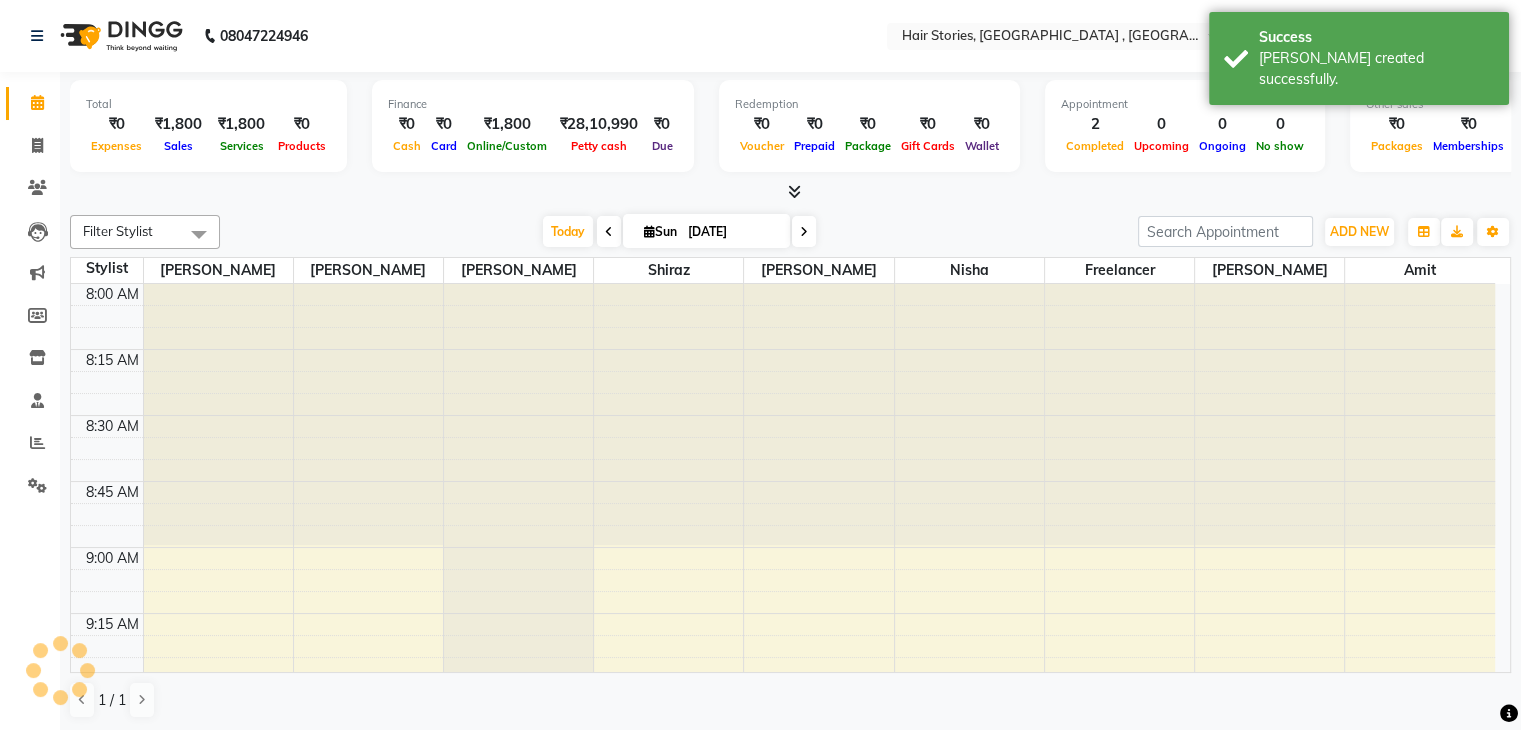 scroll, scrollTop: 2616, scrollLeft: 0, axis: vertical 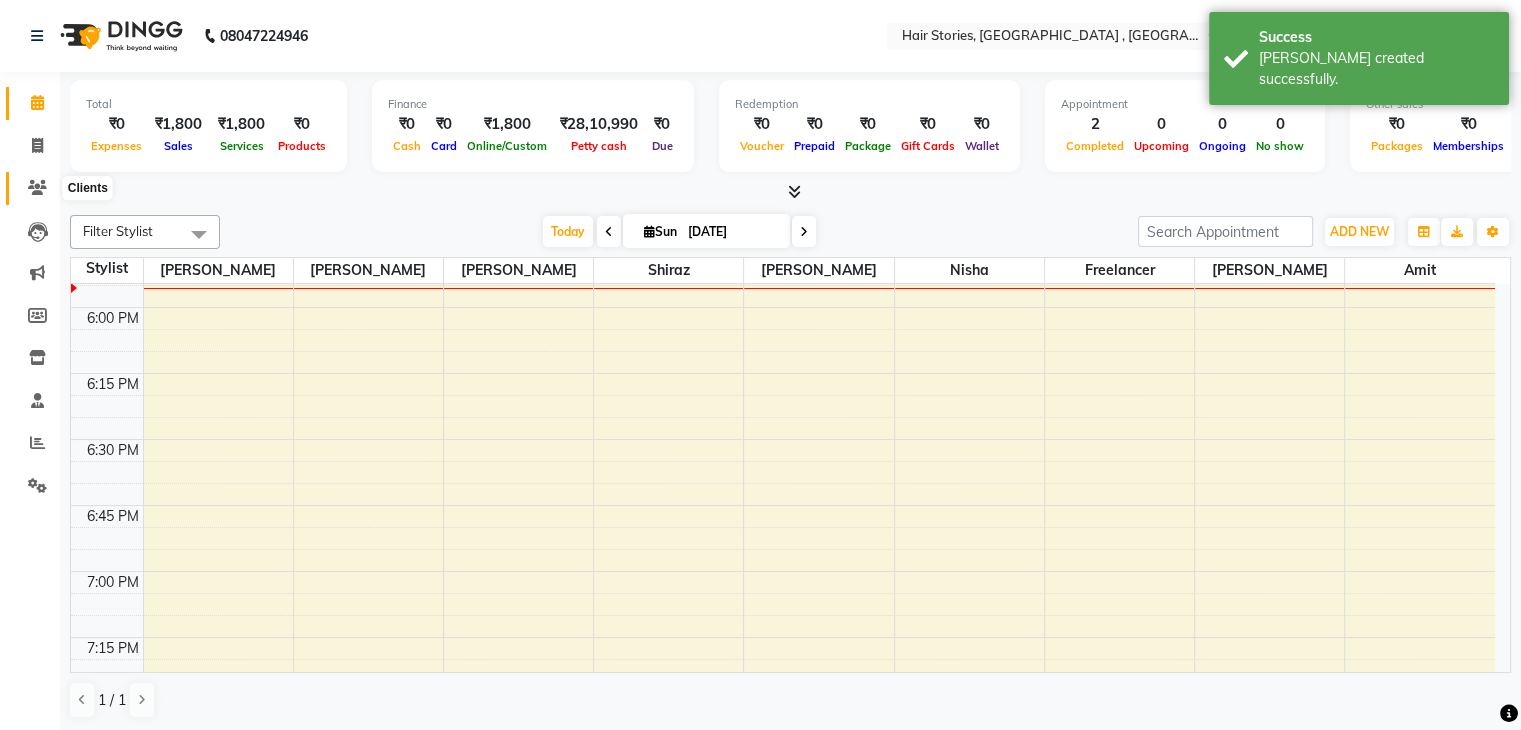 click 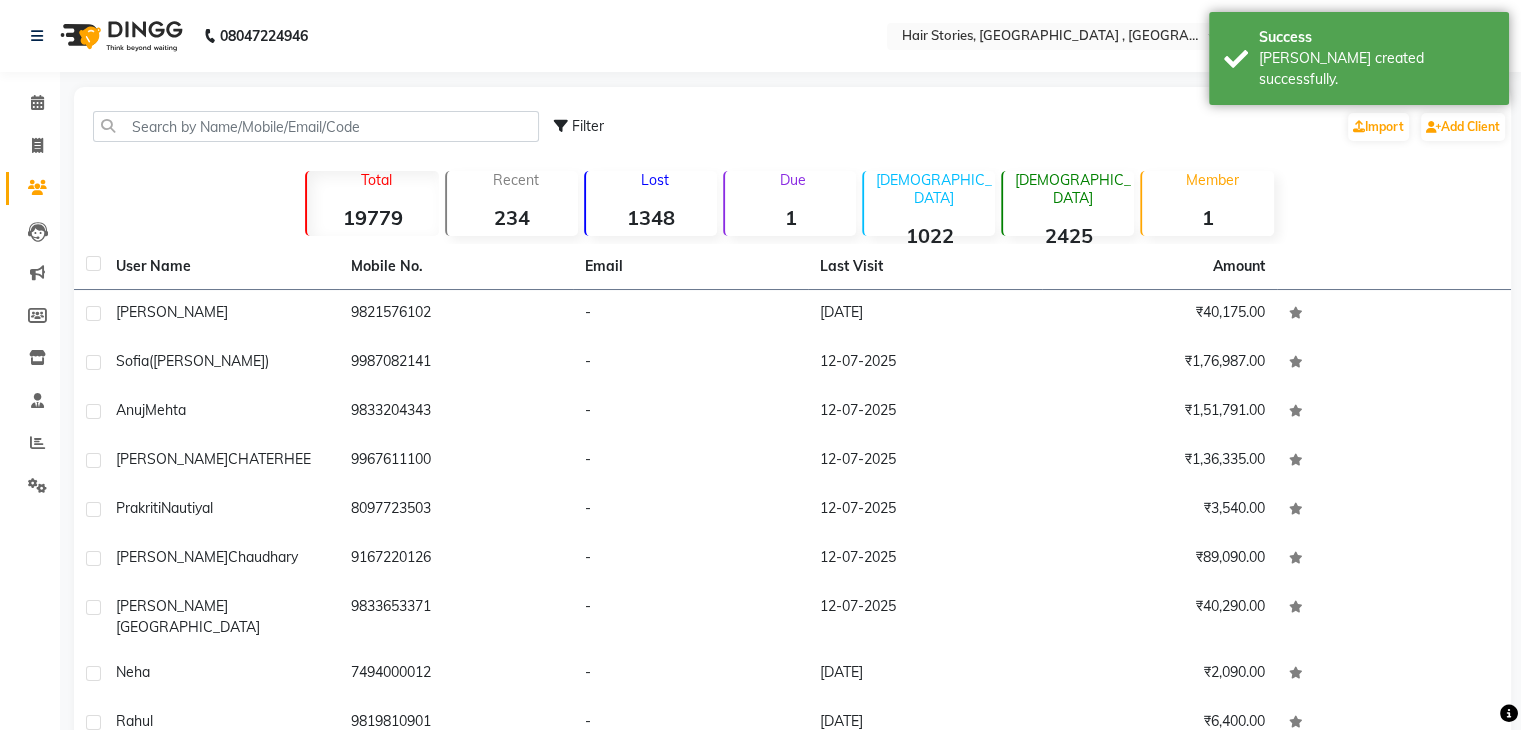 click on "Filter  Import   Add Client" 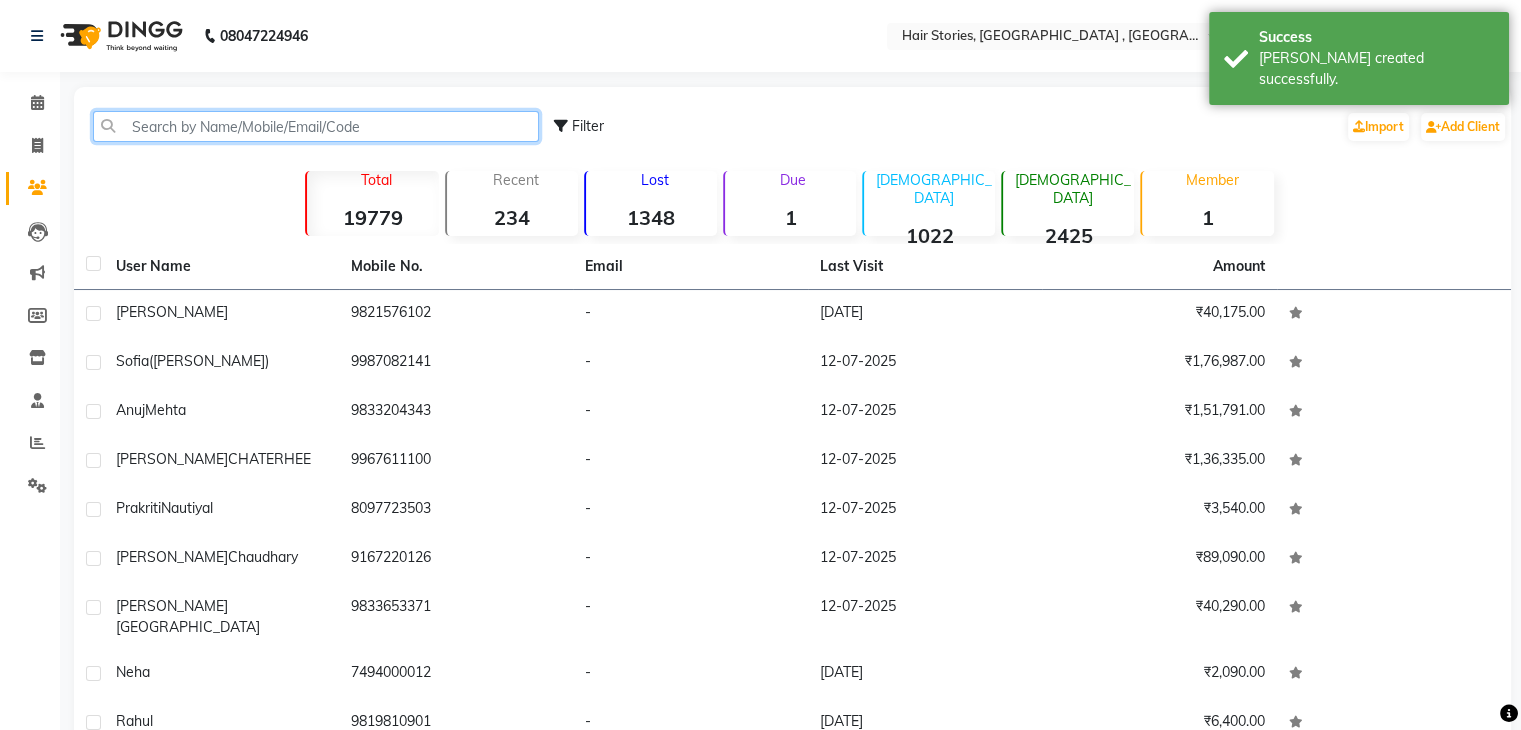 click 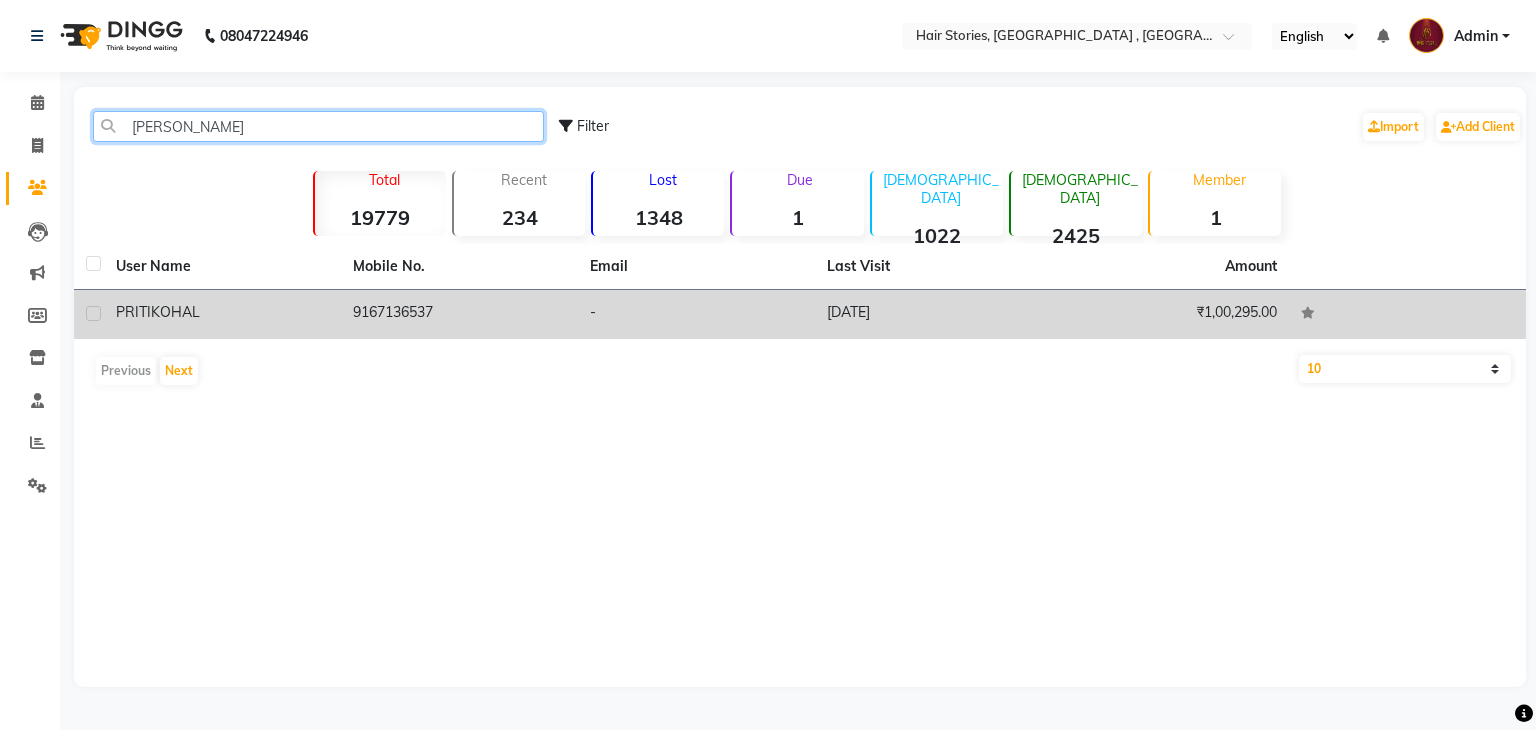 type on "[PERSON_NAME]" 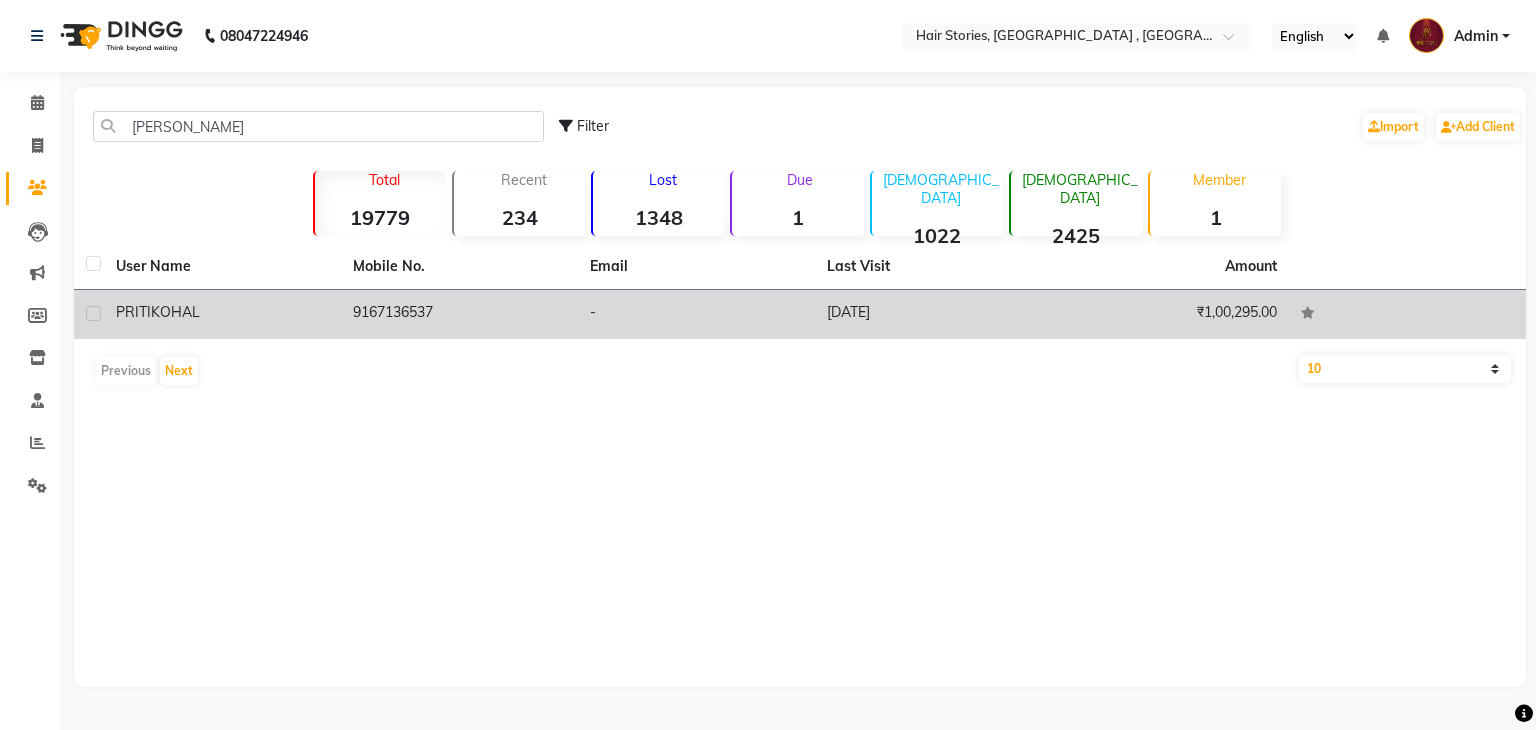 click on "[PERSON_NAME]" 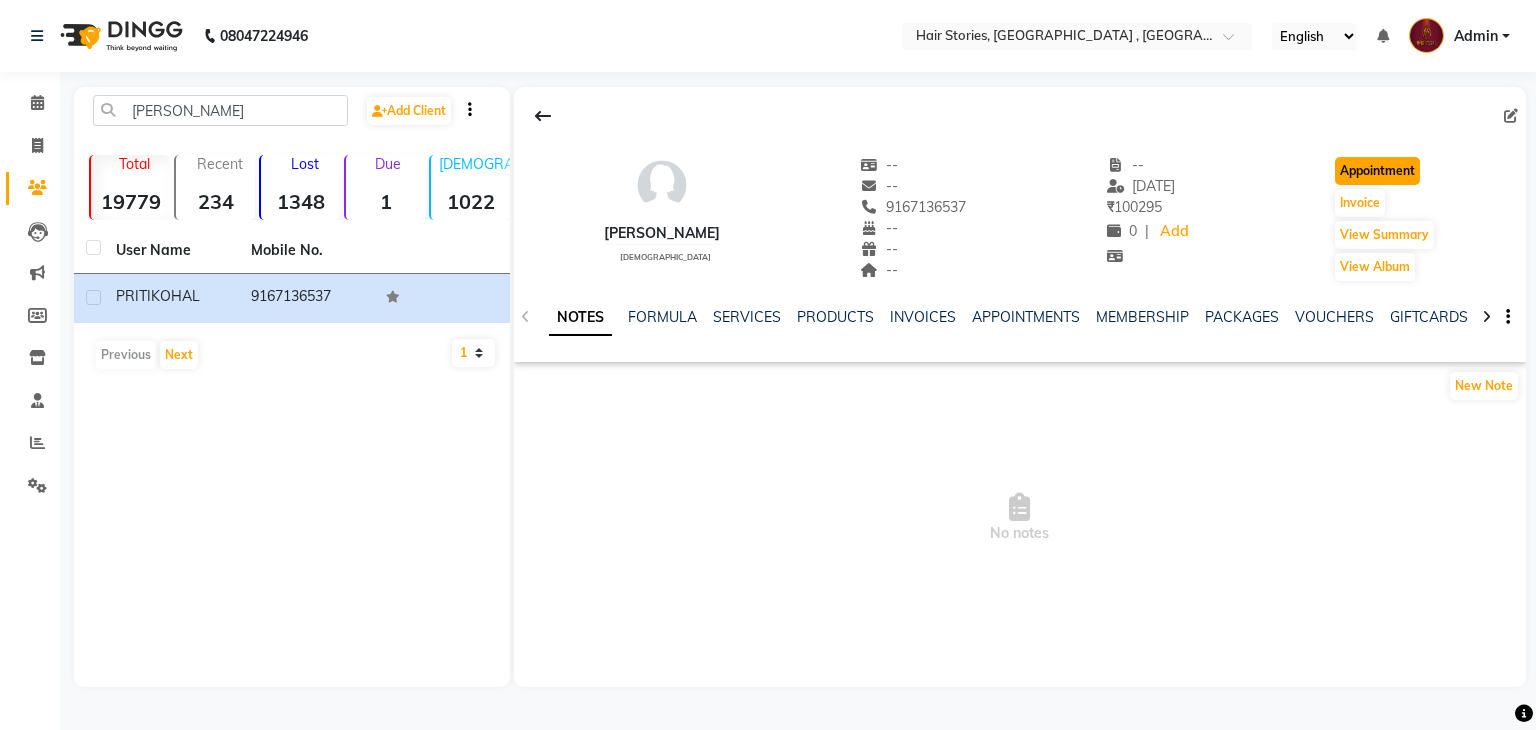 click on "Appointment" 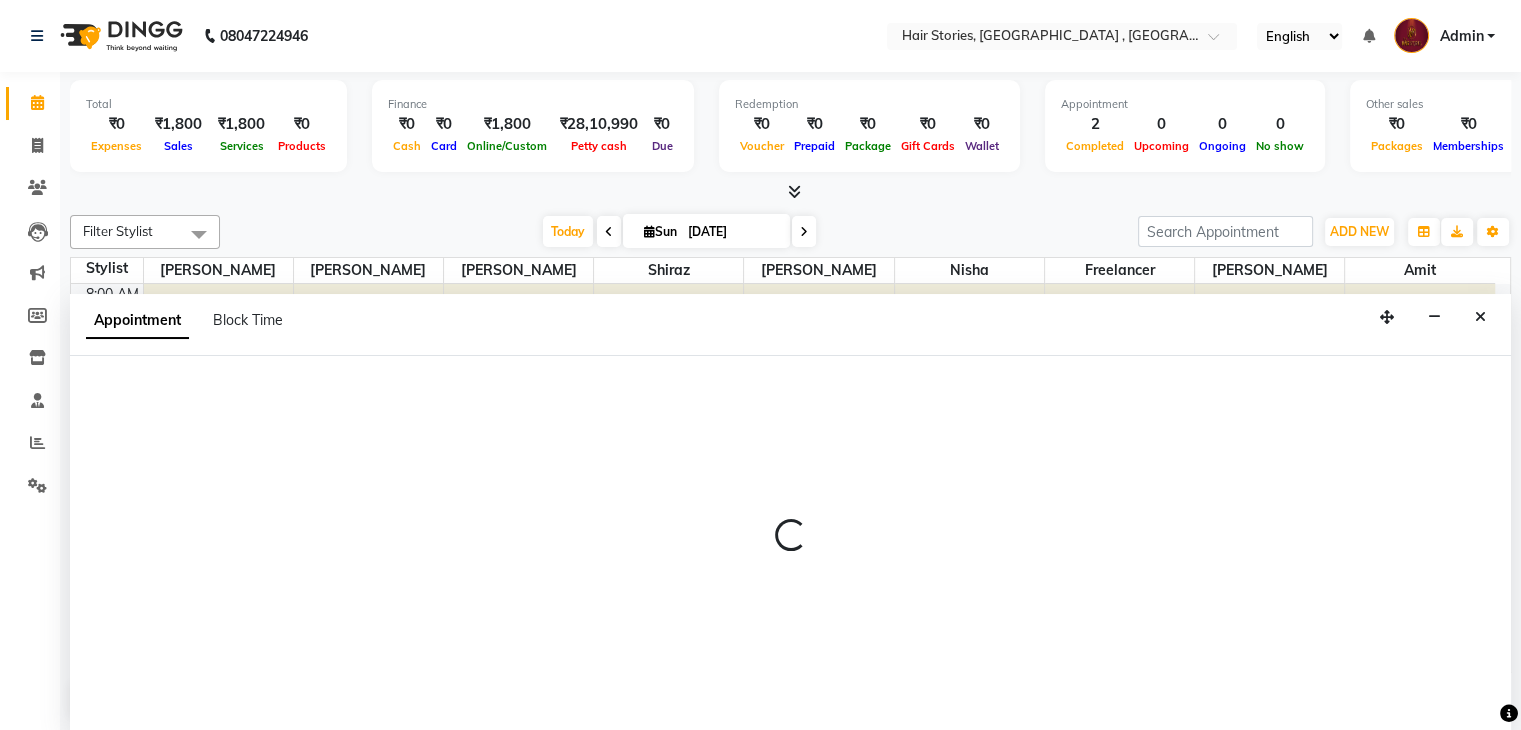 select on "540" 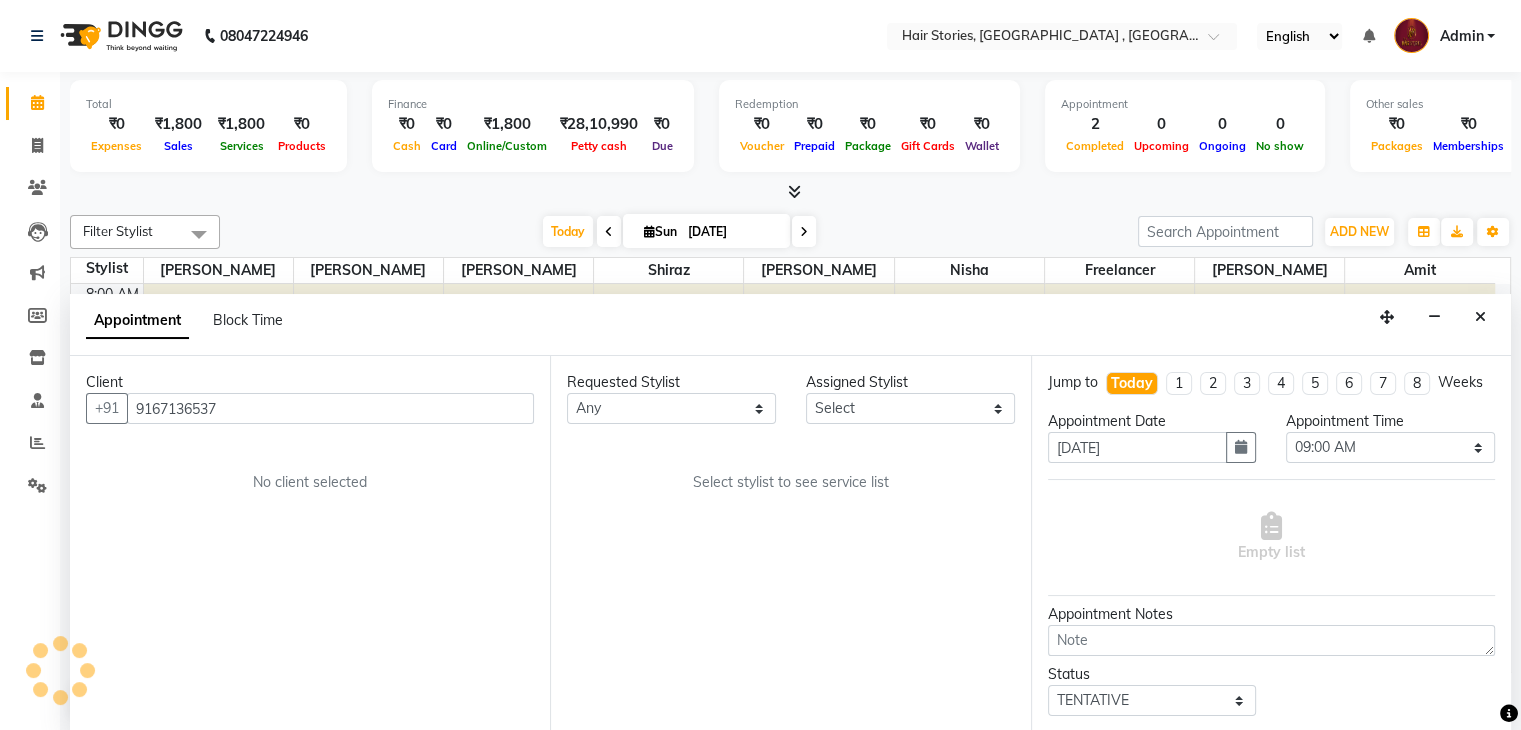 scroll, scrollTop: 1, scrollLeft: 0, axis: vertical 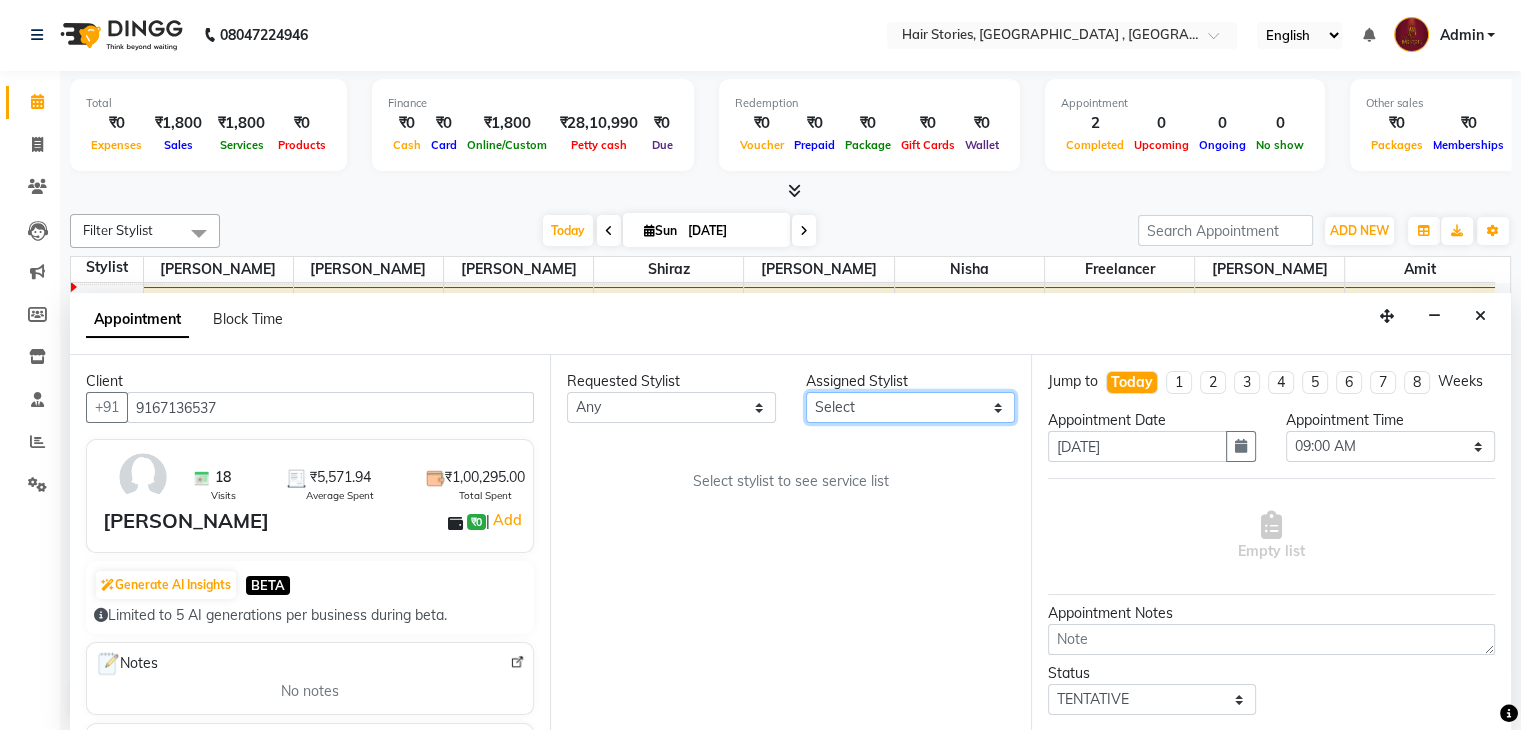 click on "Select [PERSON_NAME] [PERSON_NAME] Freelancer [PERSON_NAME] Neha [PERSON_NAME] [PERSON_NAME] Shiraz" at bounding box center [910, 407] 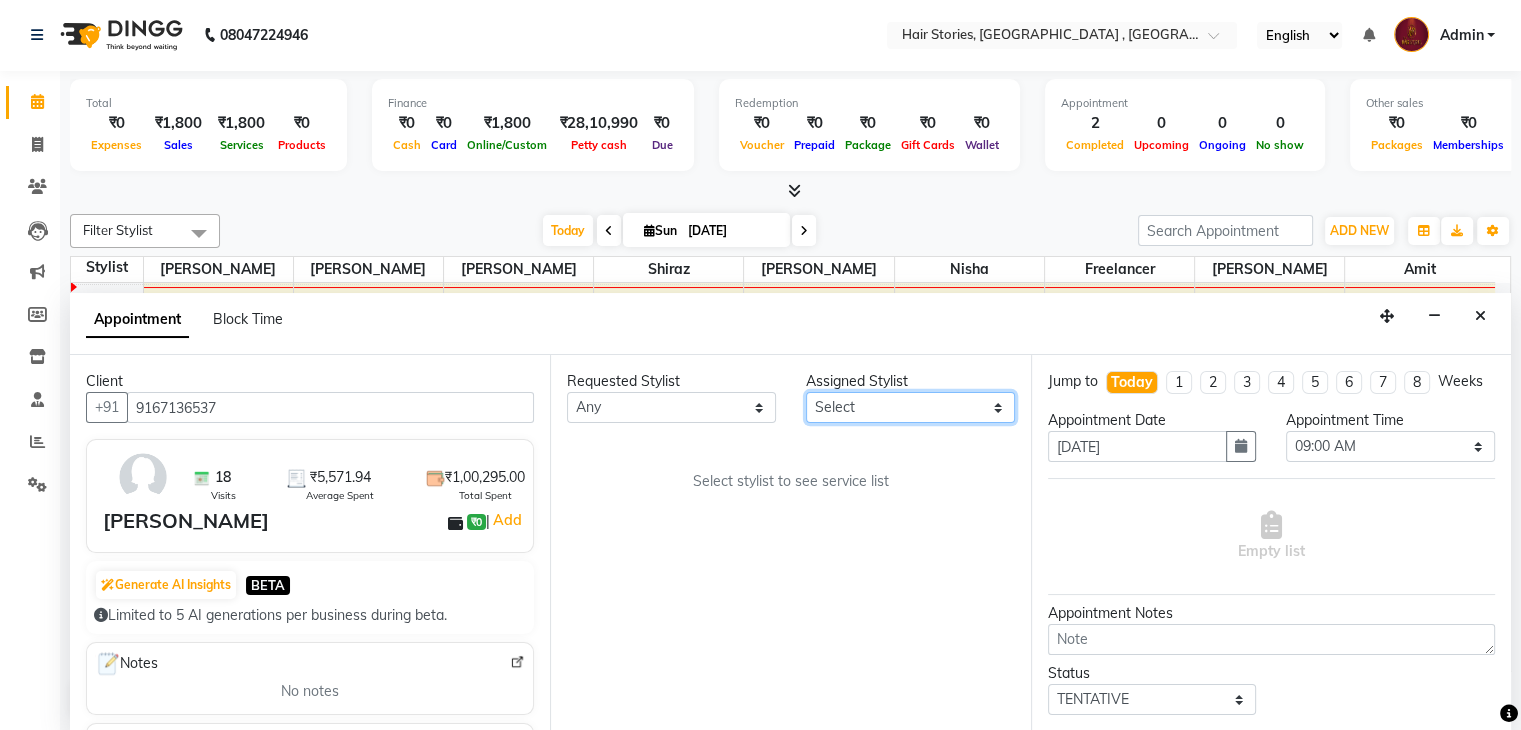select on "7132" 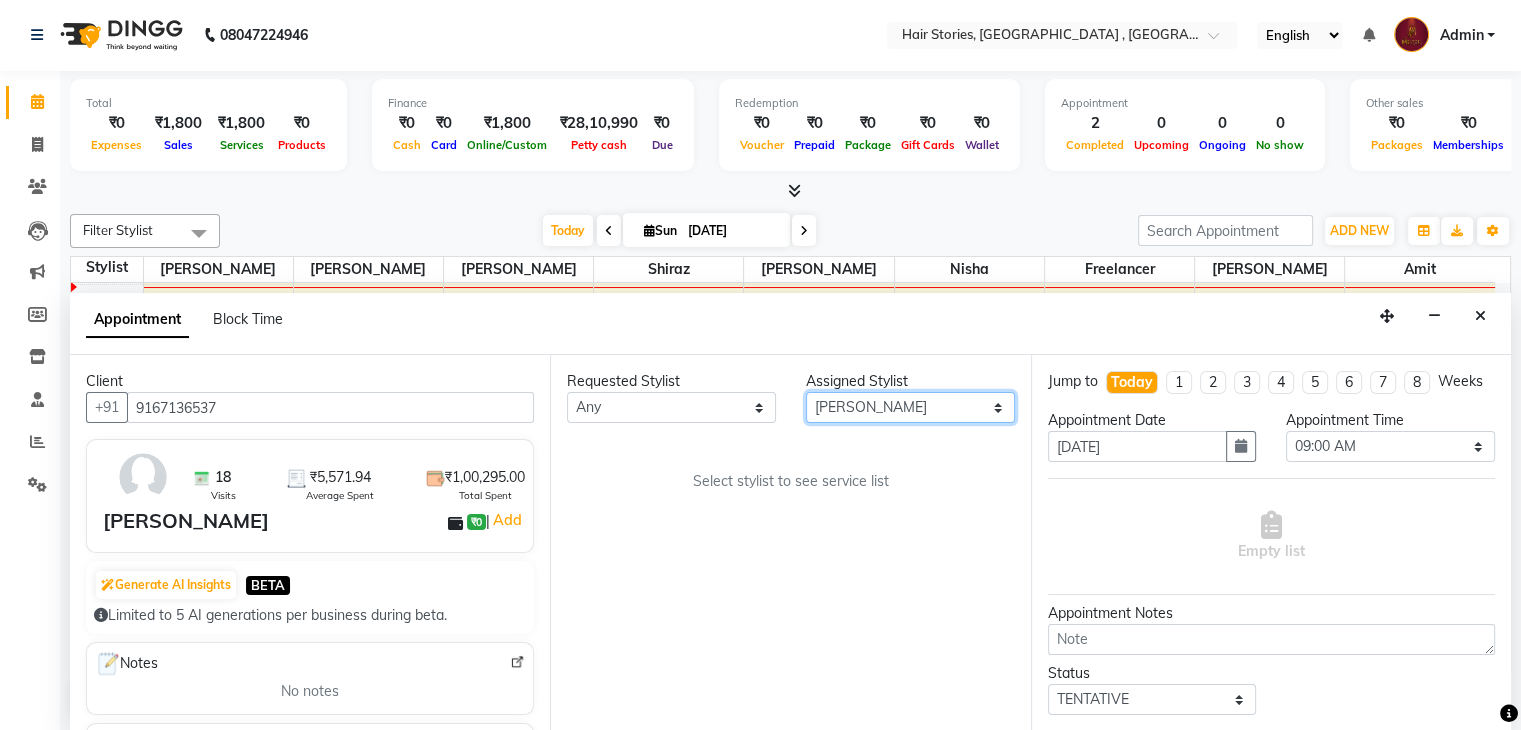 click on "Select [PERSON_NAME] [PERSON_NAME] Freelancer [PERSON_NAME] Neha [PERSON_NAME] [PERSON_NAME] Shiraz" at bounding box center (910, 407) 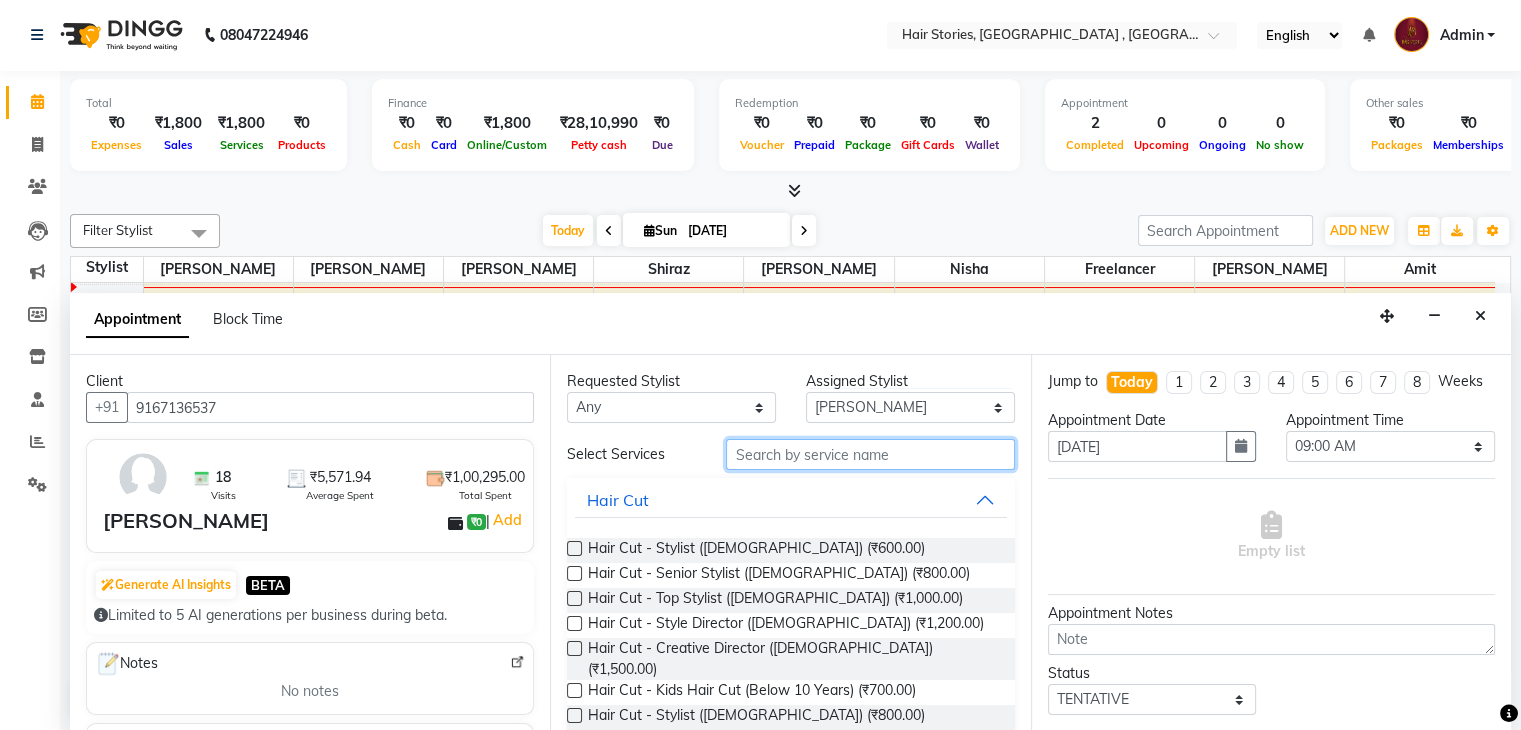 click at bounding box center [870, 454] 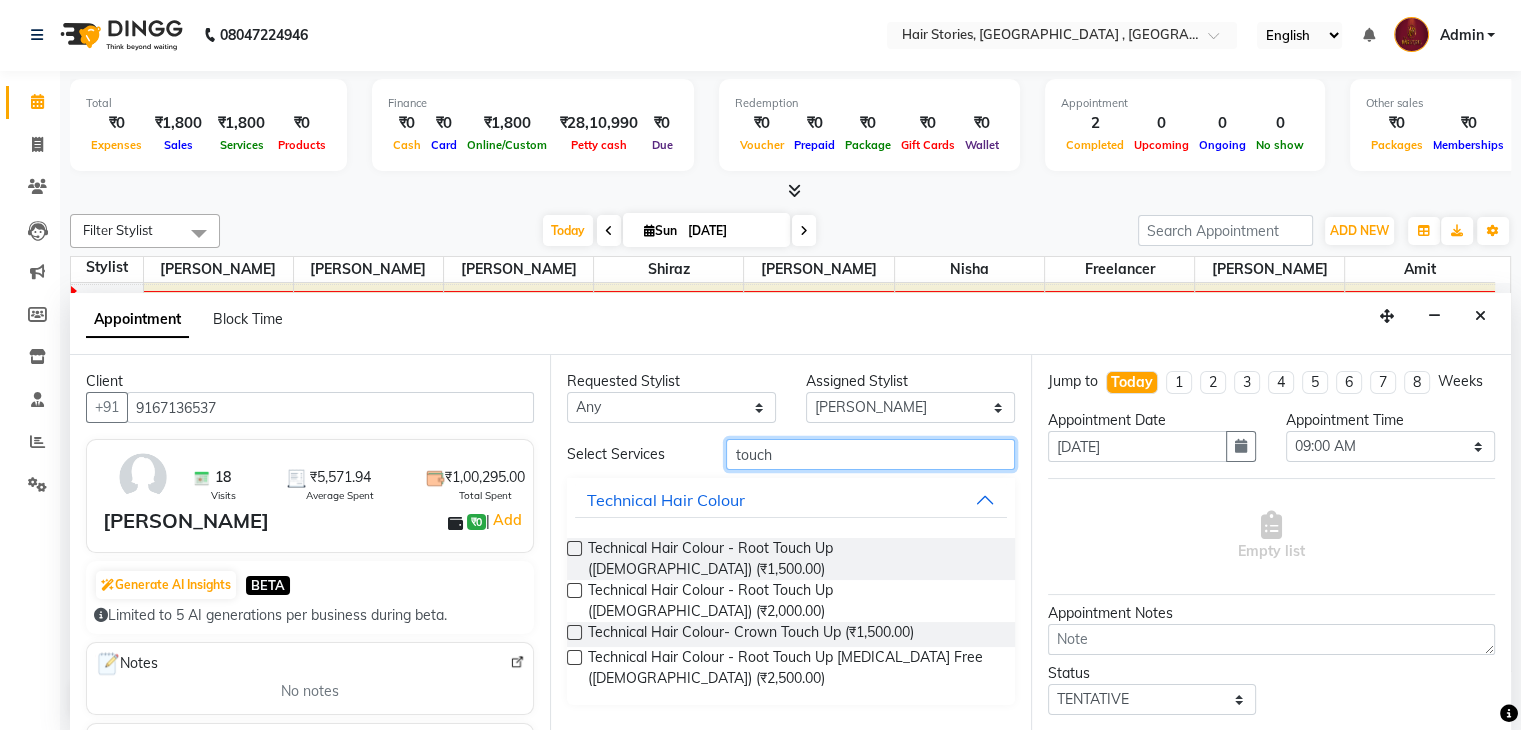 type on "touch" 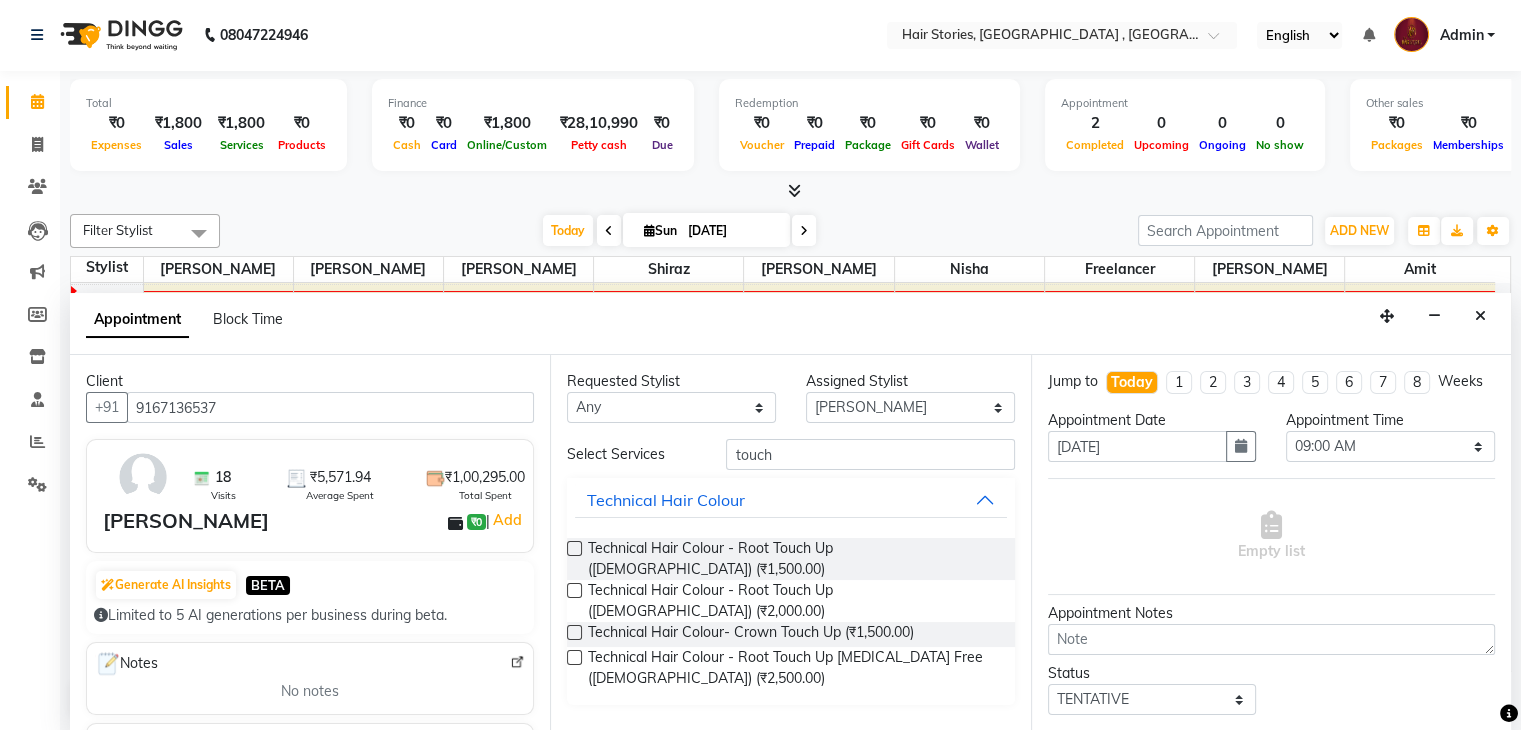 click at bounding box center [574, 590] 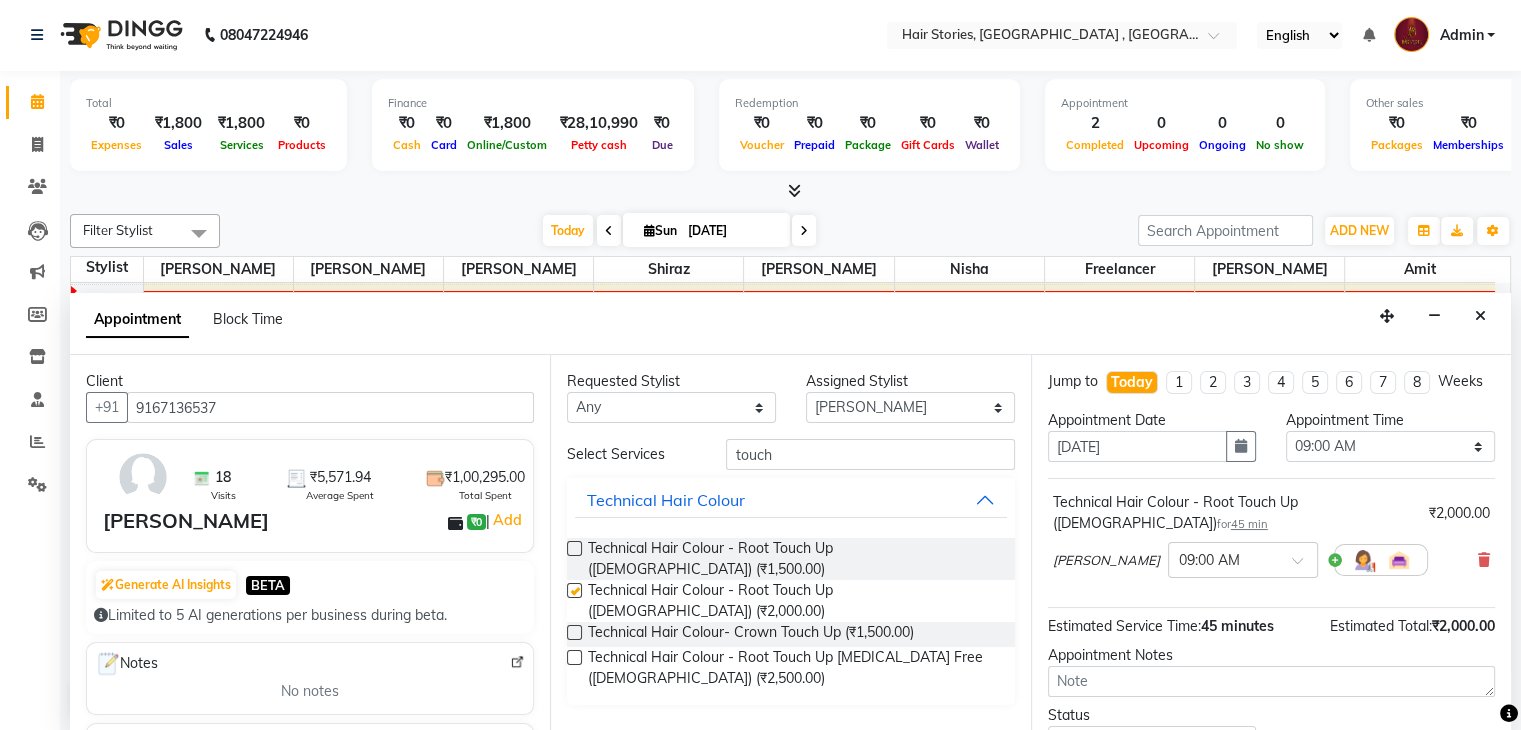 checkbox on "false" 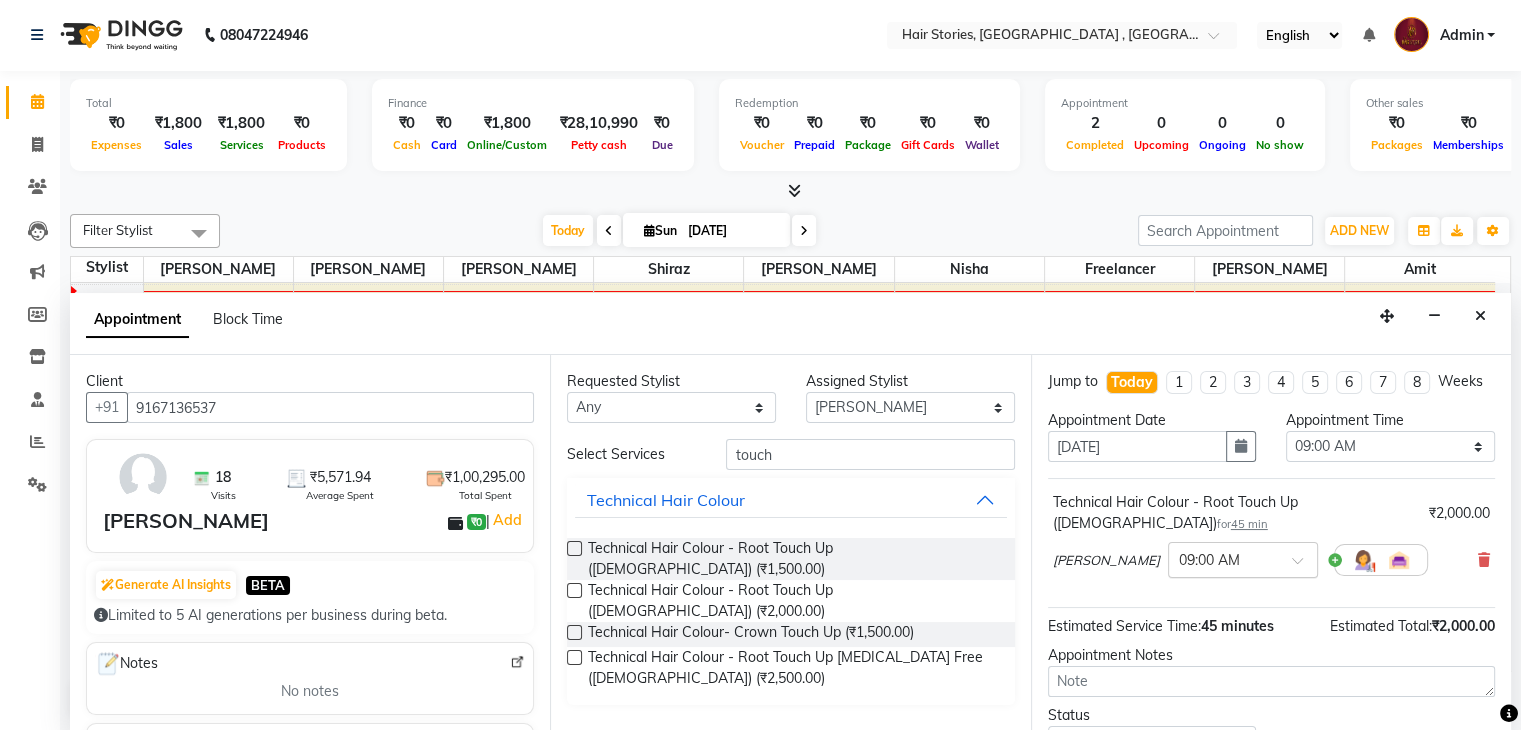 click at bounding box center (1243, 558) 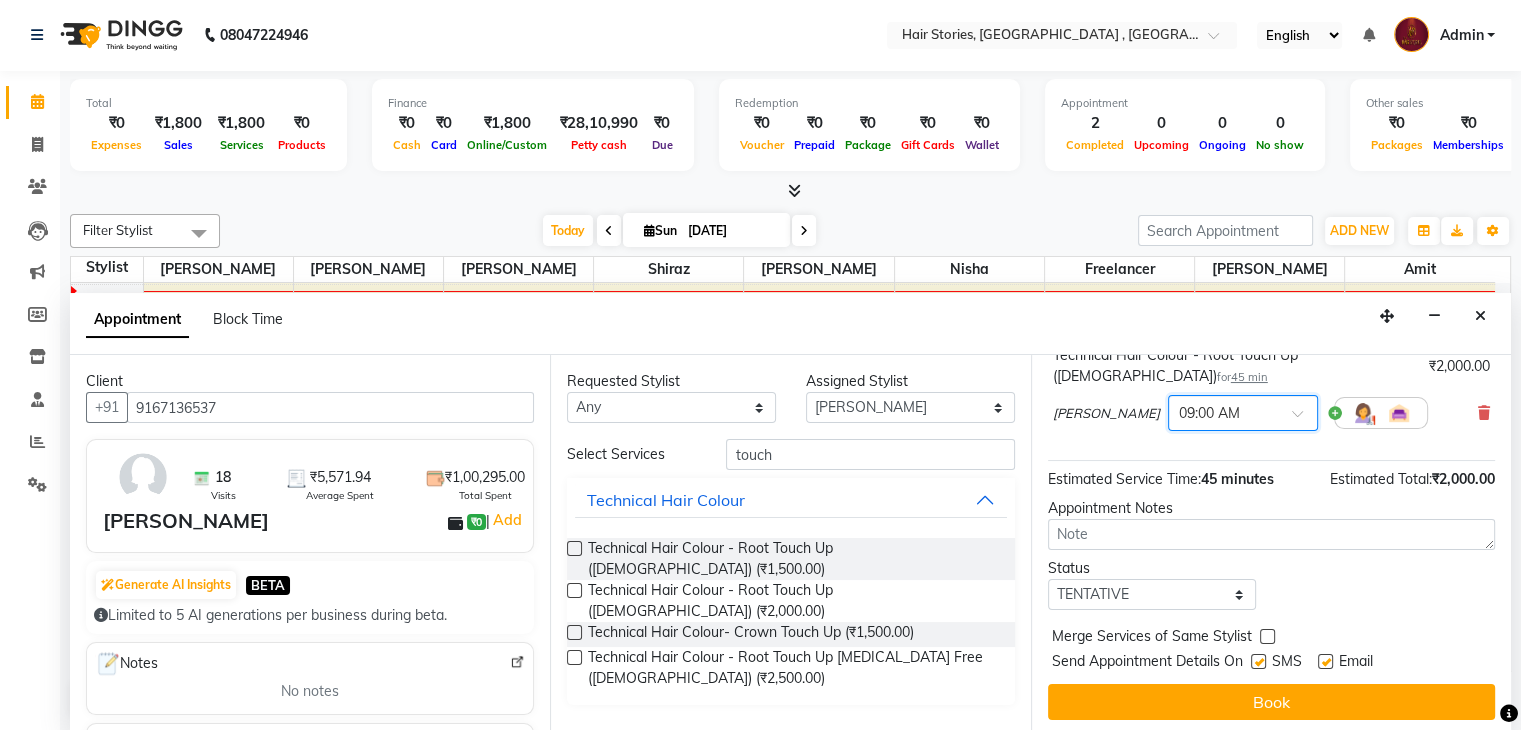 scroll, scrollTop: 170, scrollLeft: 0, axis: vertical 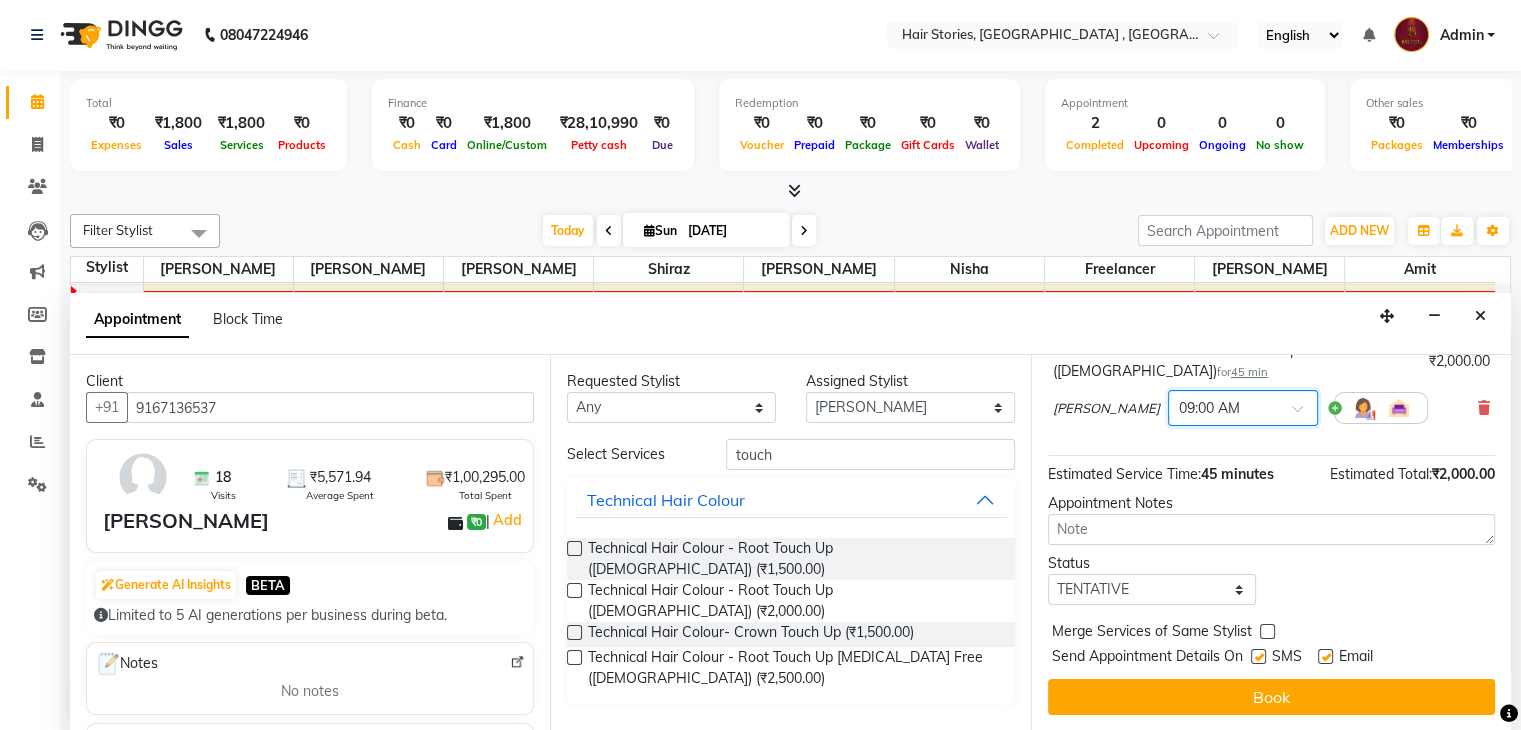 click at bounding box center [1243, 406] 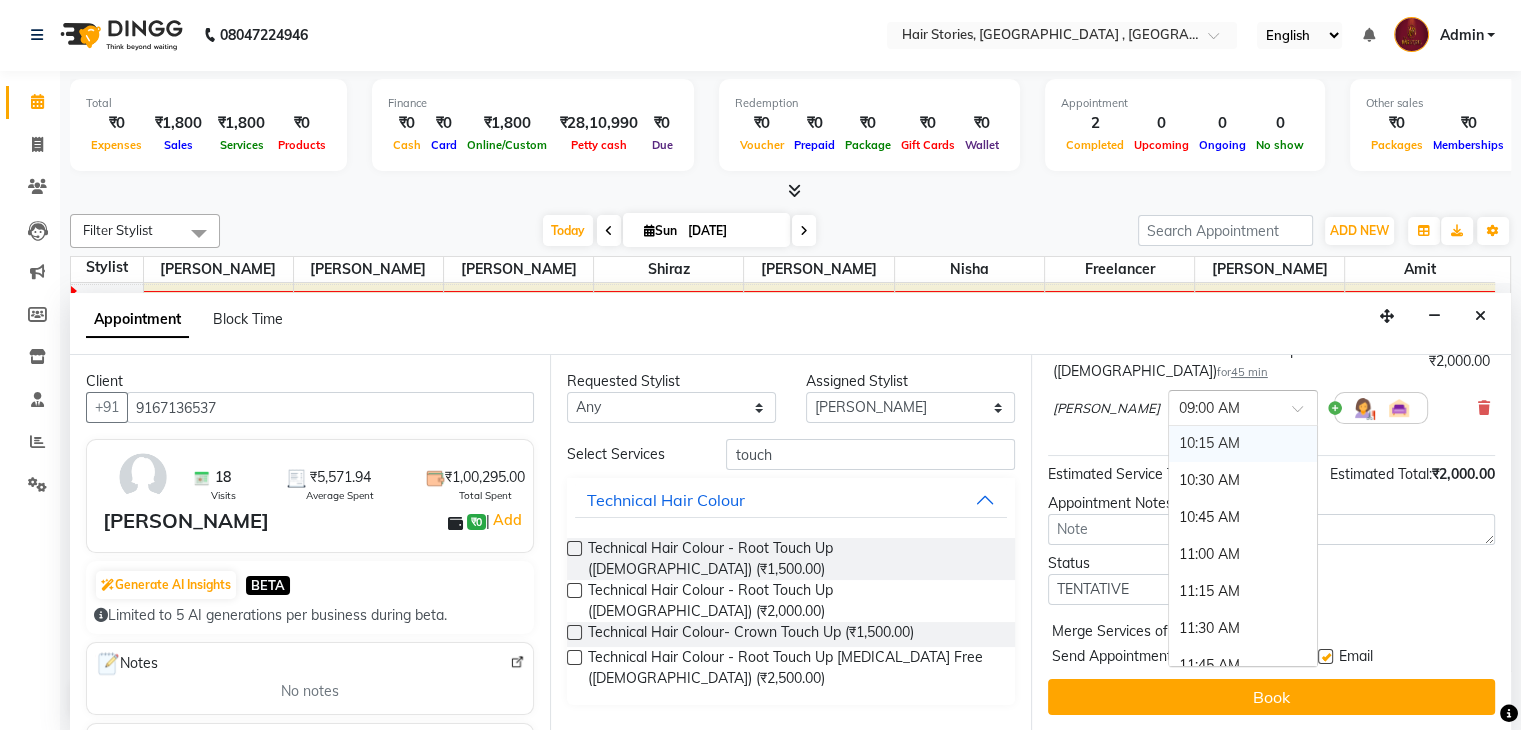 scroll, scrollTop: 200, scrollLeft: 0, axis: vertical 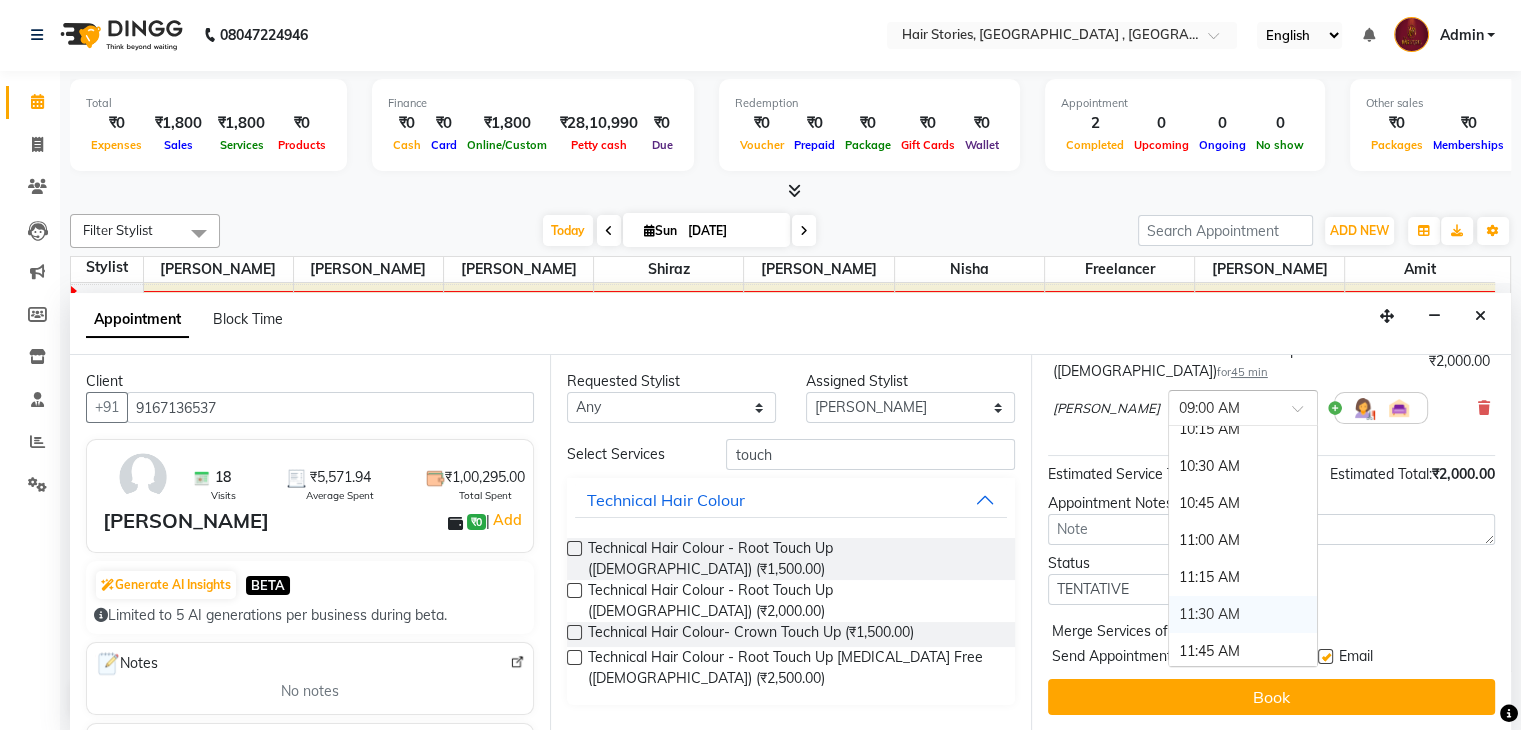 click on "11:30 AM" at bounding box center [1243, 614] 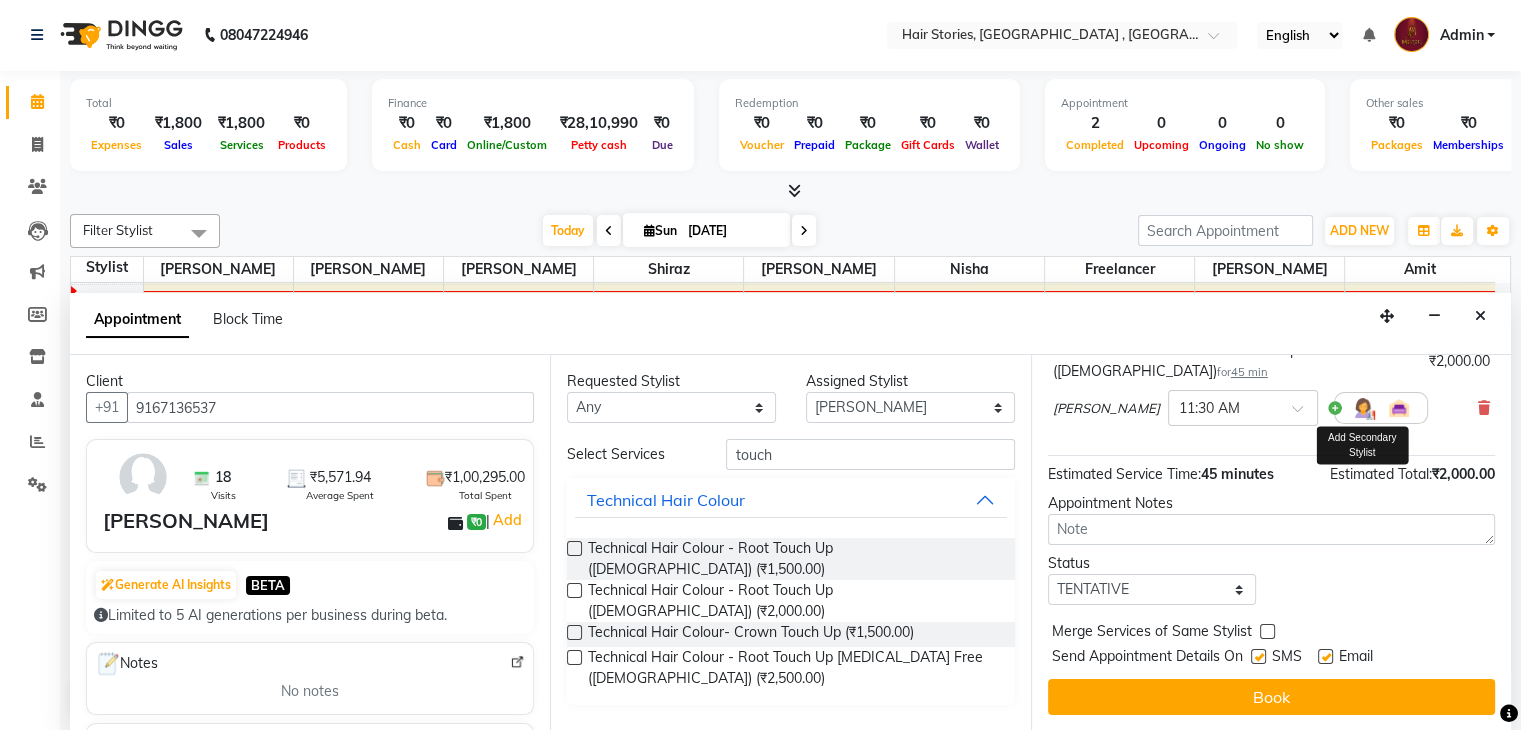 click at bounding box center (1363, 408) 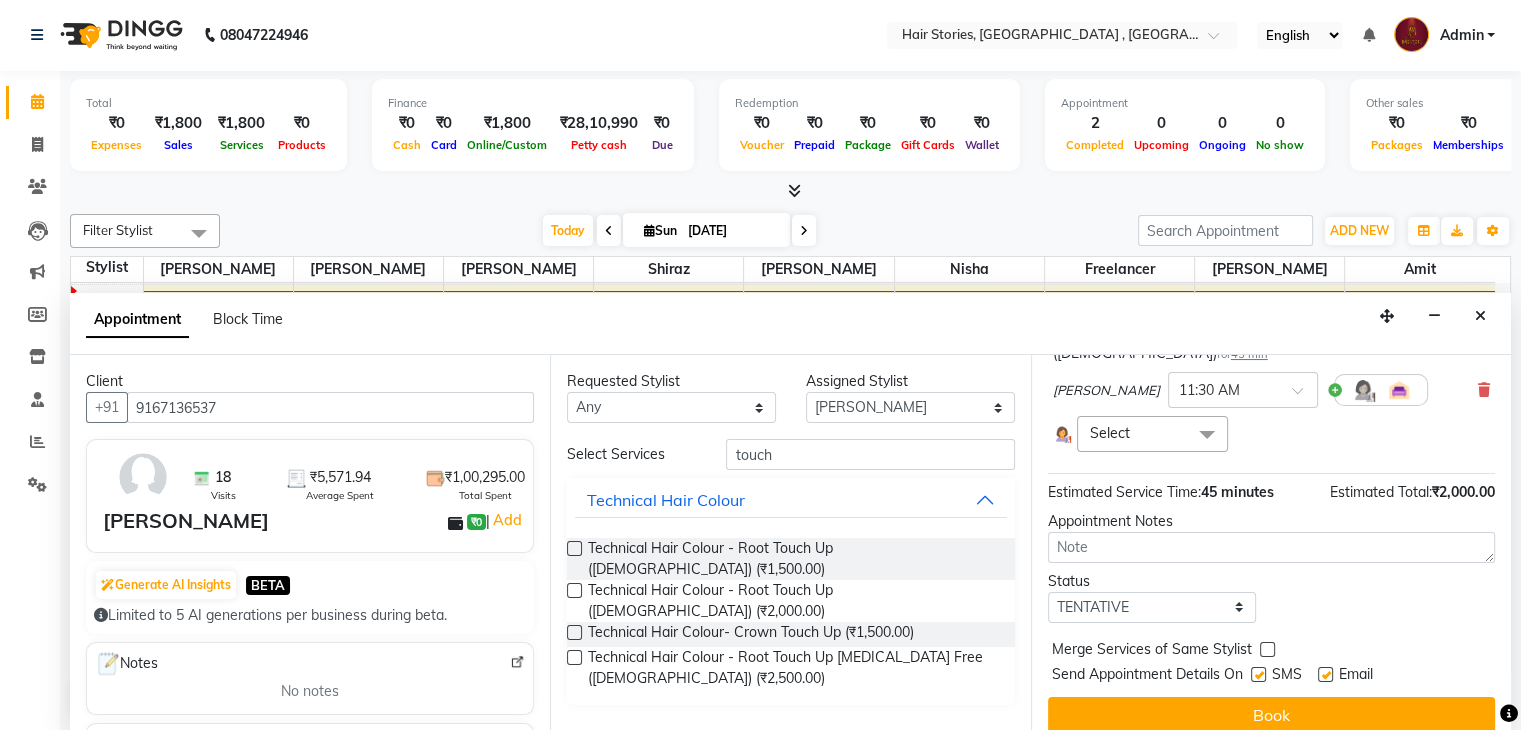 click at bounding box center (1207, 435) 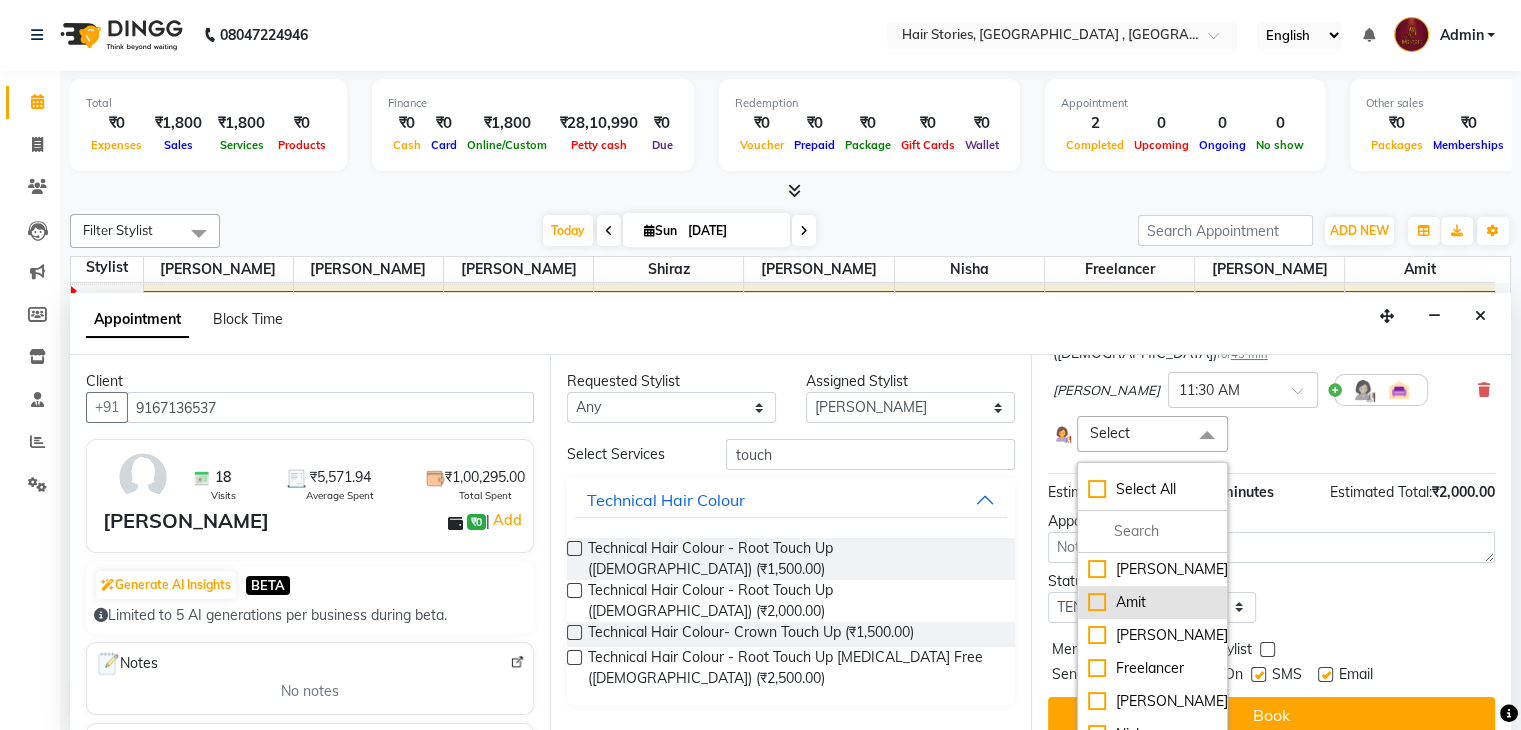 click on "Amit" at bounding box center [1152, 602] 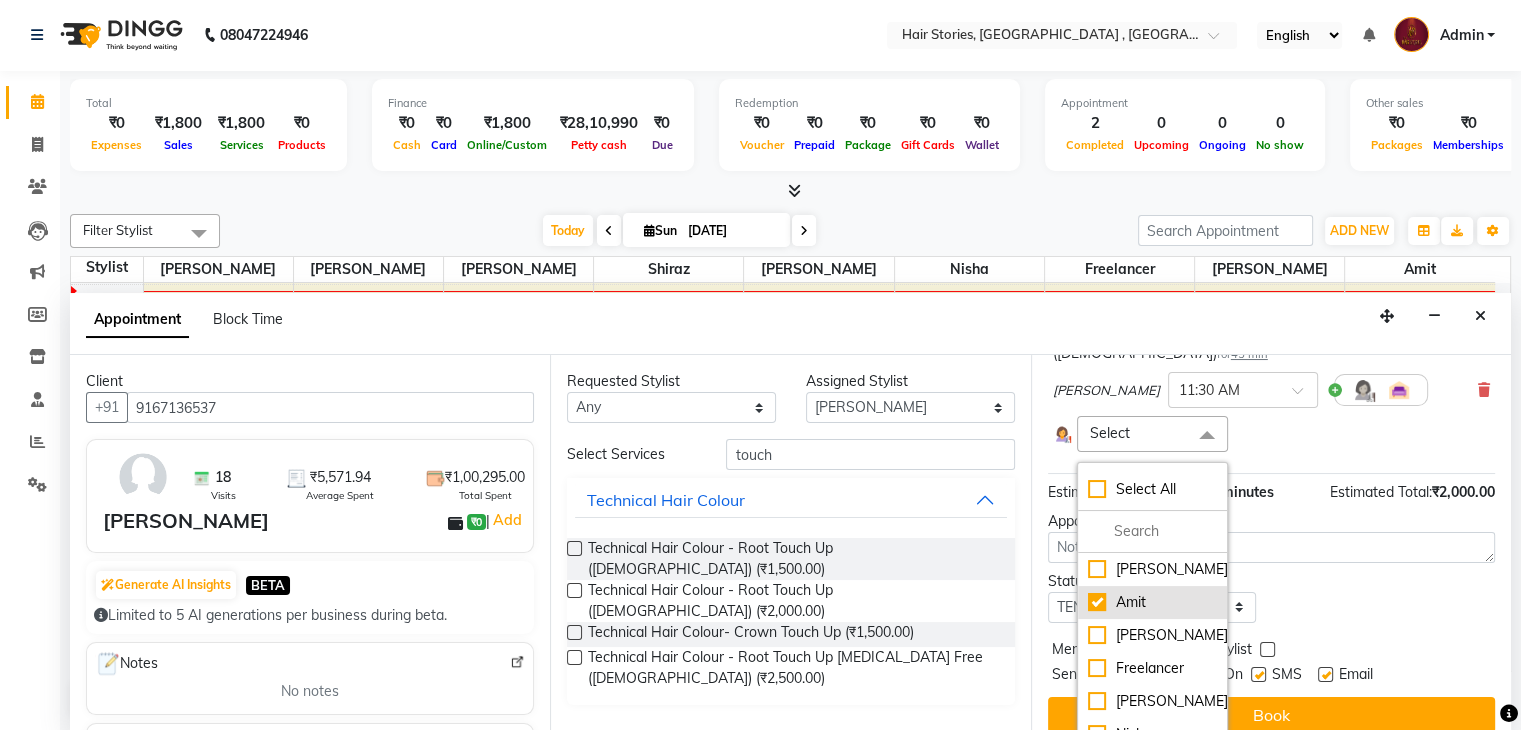 checkbox on "true" 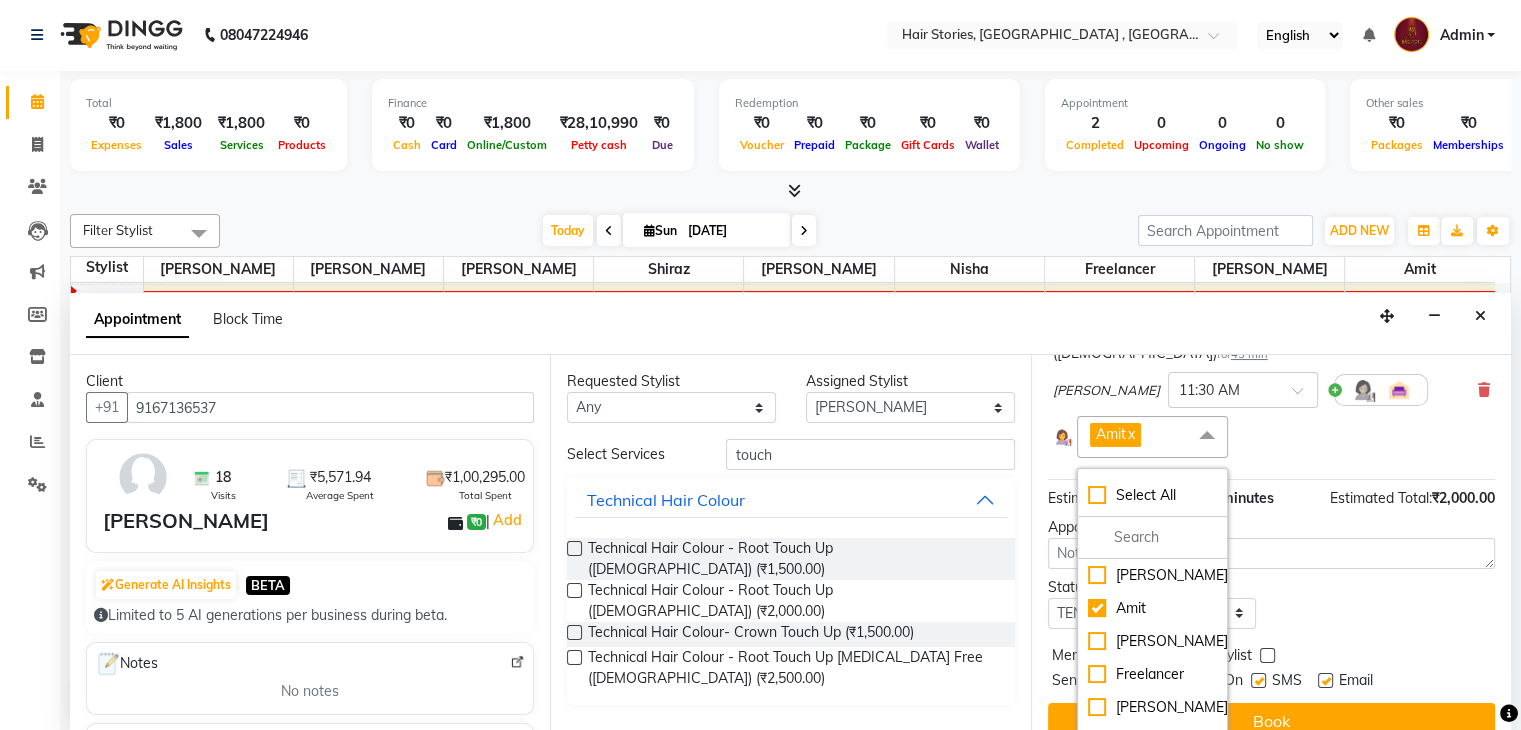 click on "Amit  x Select All [PERSON_NAME] [PERSON_NAME] Freelancer [PERSON_NAME] Nisha [PERSON_NAME] Shiraz" at bounding box center (1271, 436) 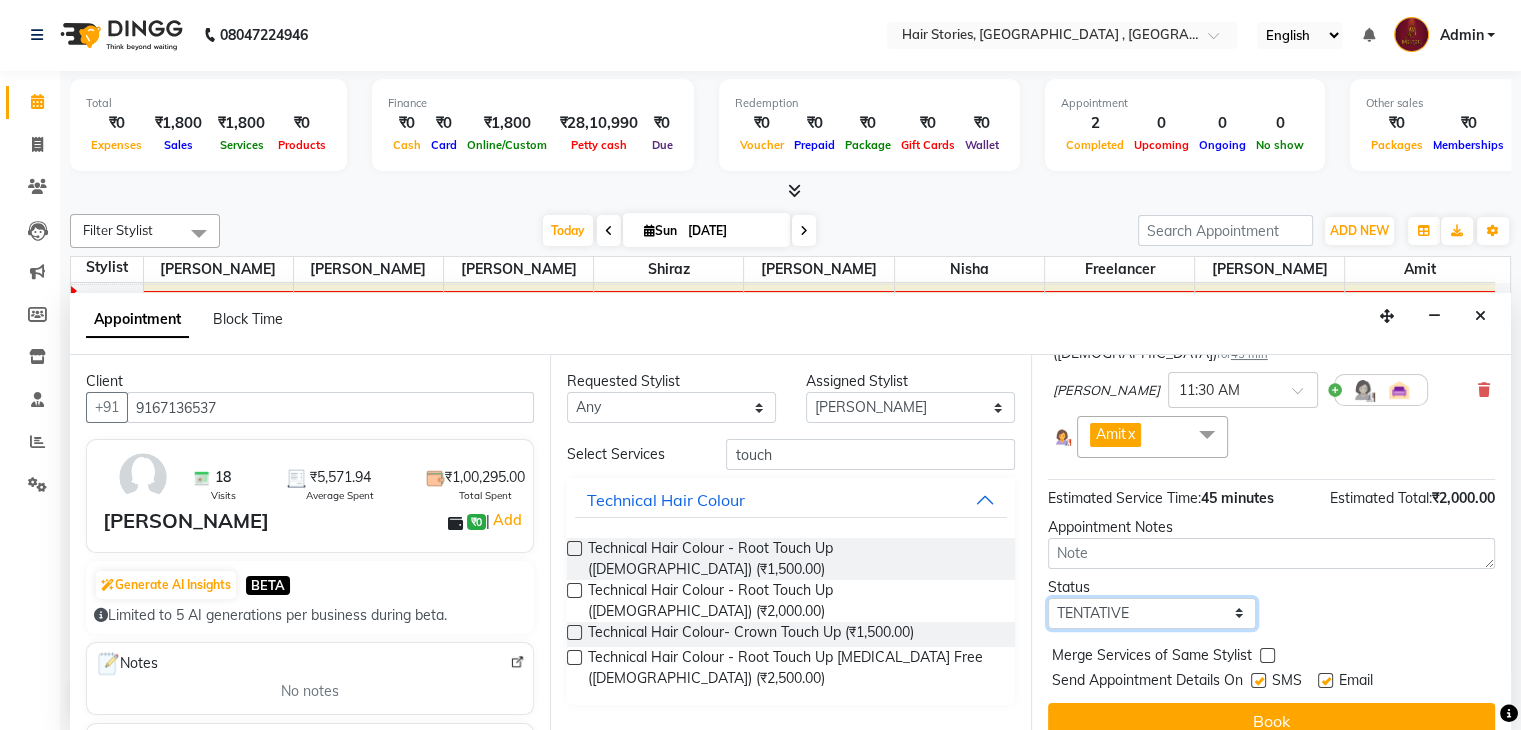 click on "Select TENTATIVE CONFIRM CHECK-IN UPCOMING" at bounding box center [1152, 613] 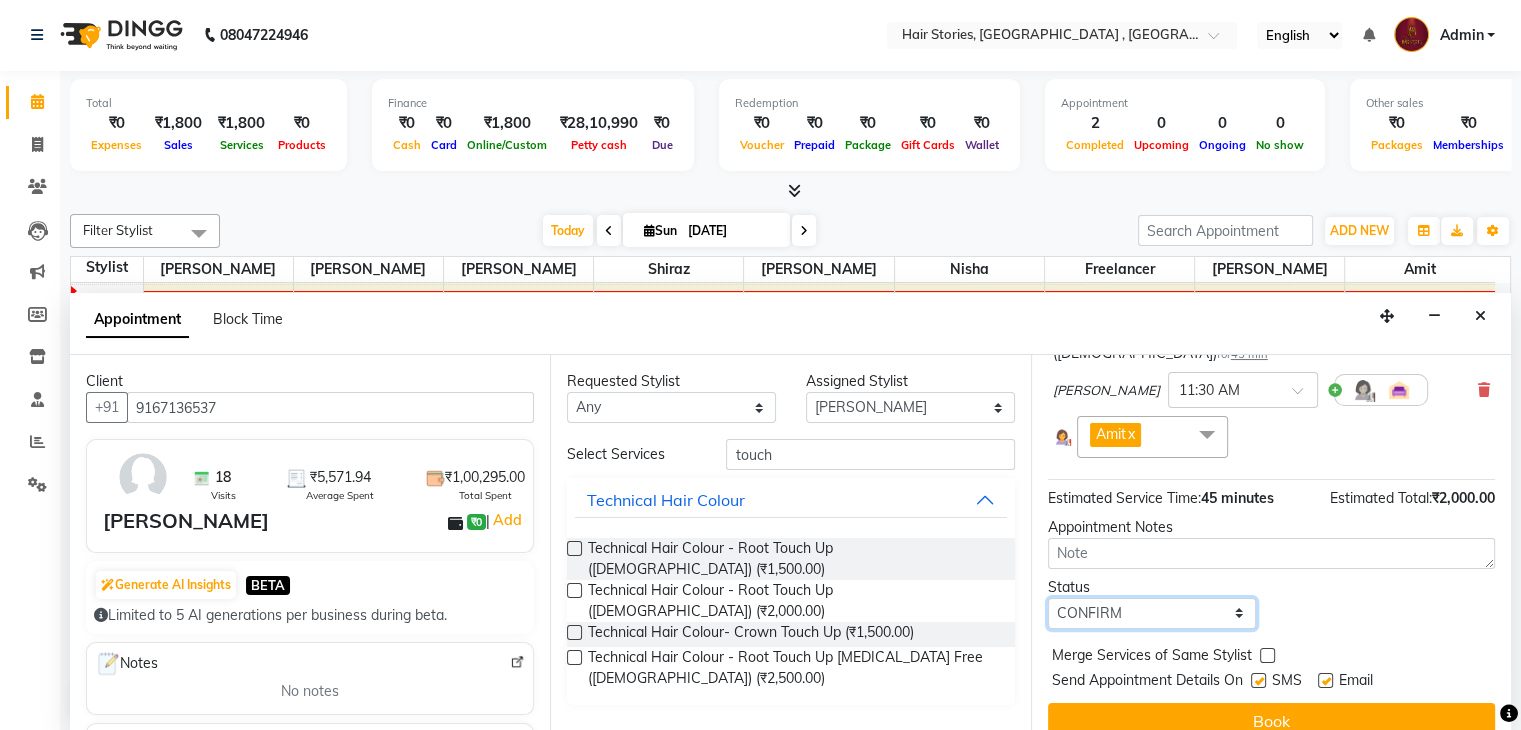 click on "Select TENTATIVE CONFIRM CHECK-IN UPCOMING" at bounding box center (1152, 613) 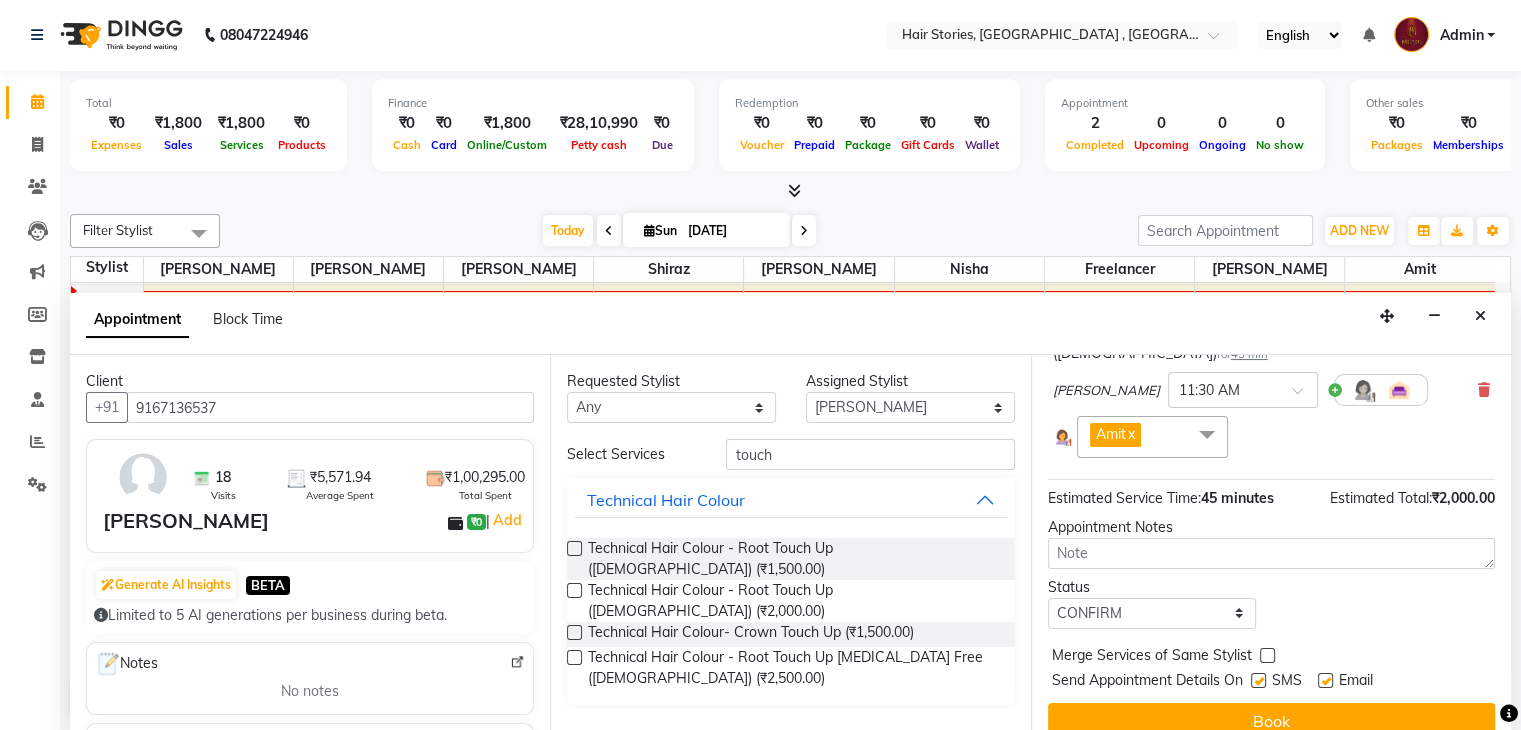 click at bounding box center [1207, 435] 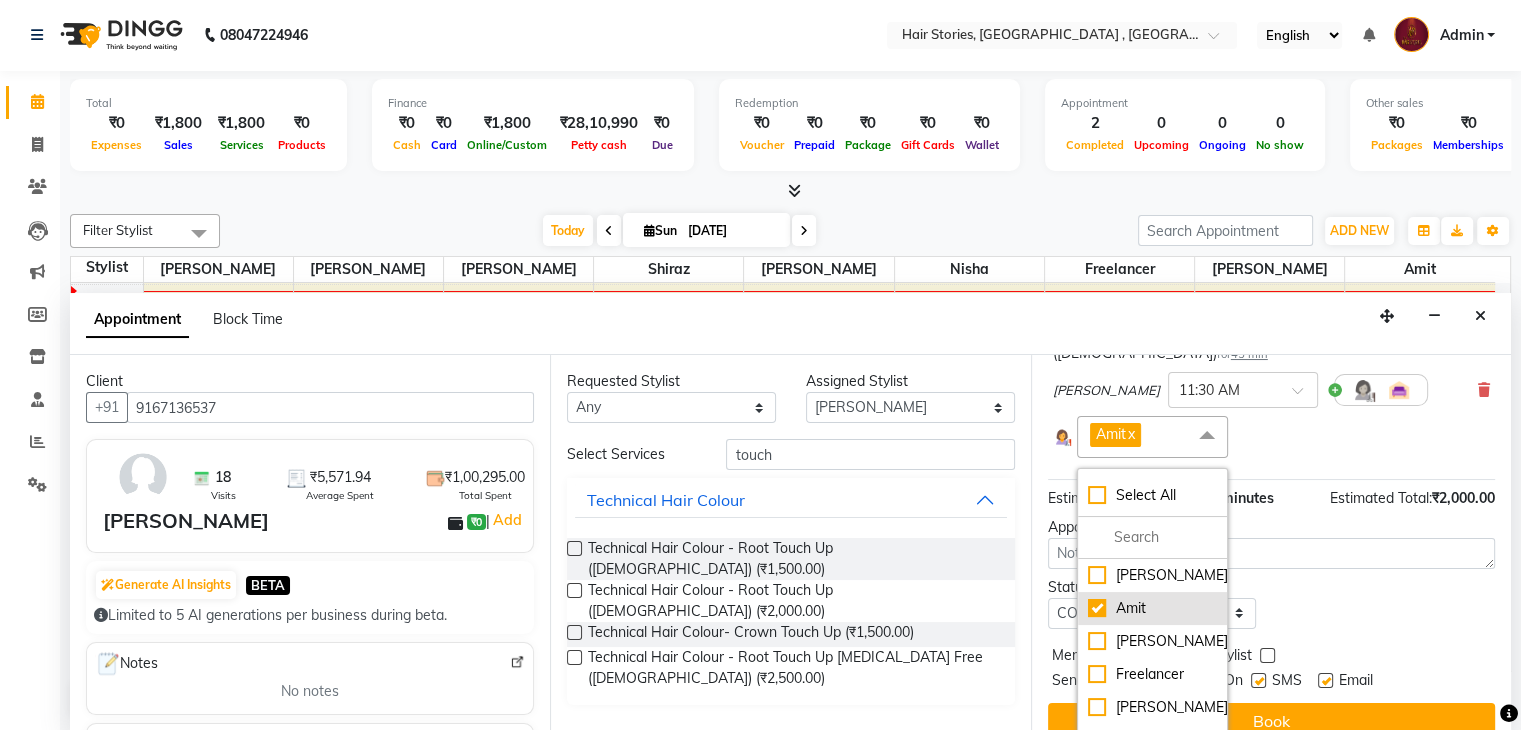 click on "Amit" at bounding box center [1152, 608] 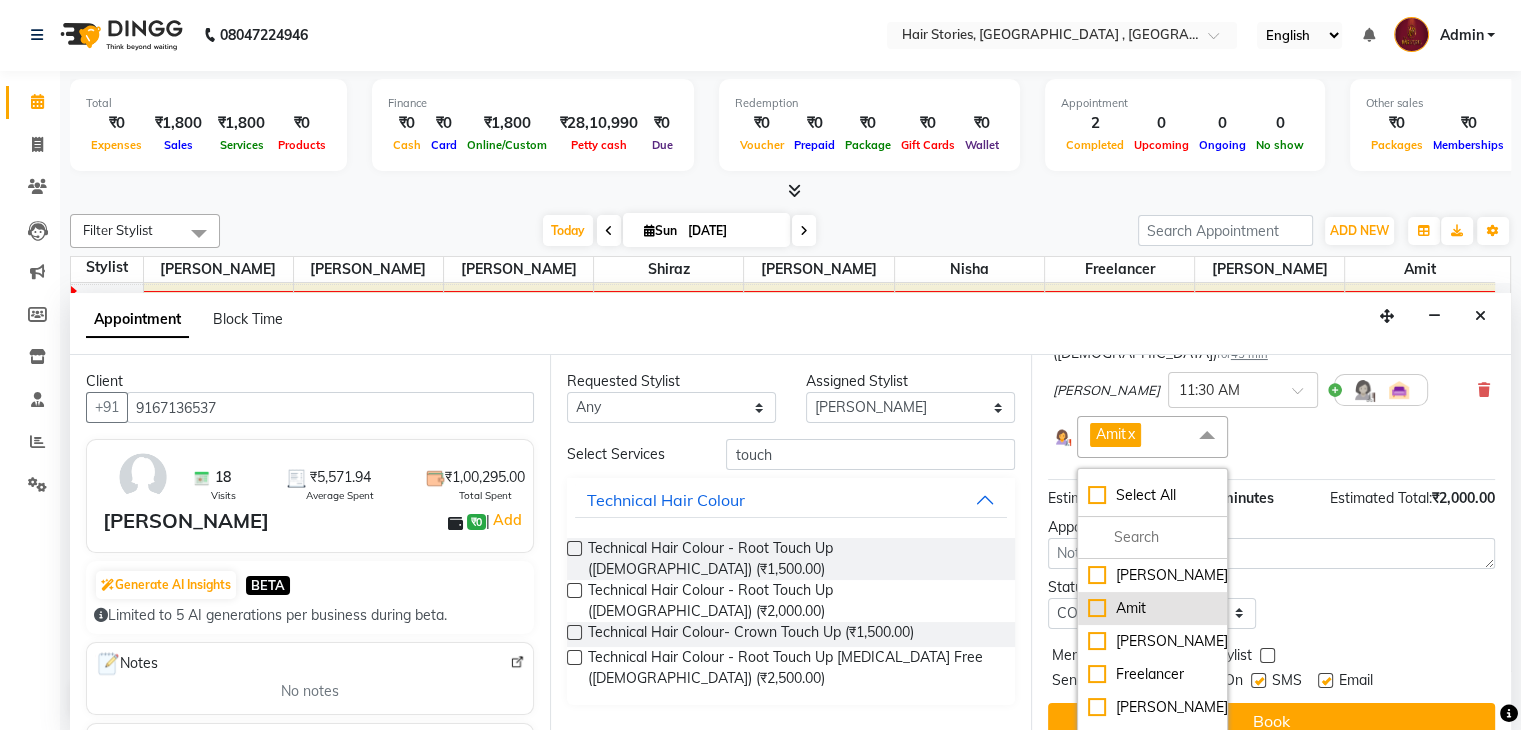 checkbox on "false" 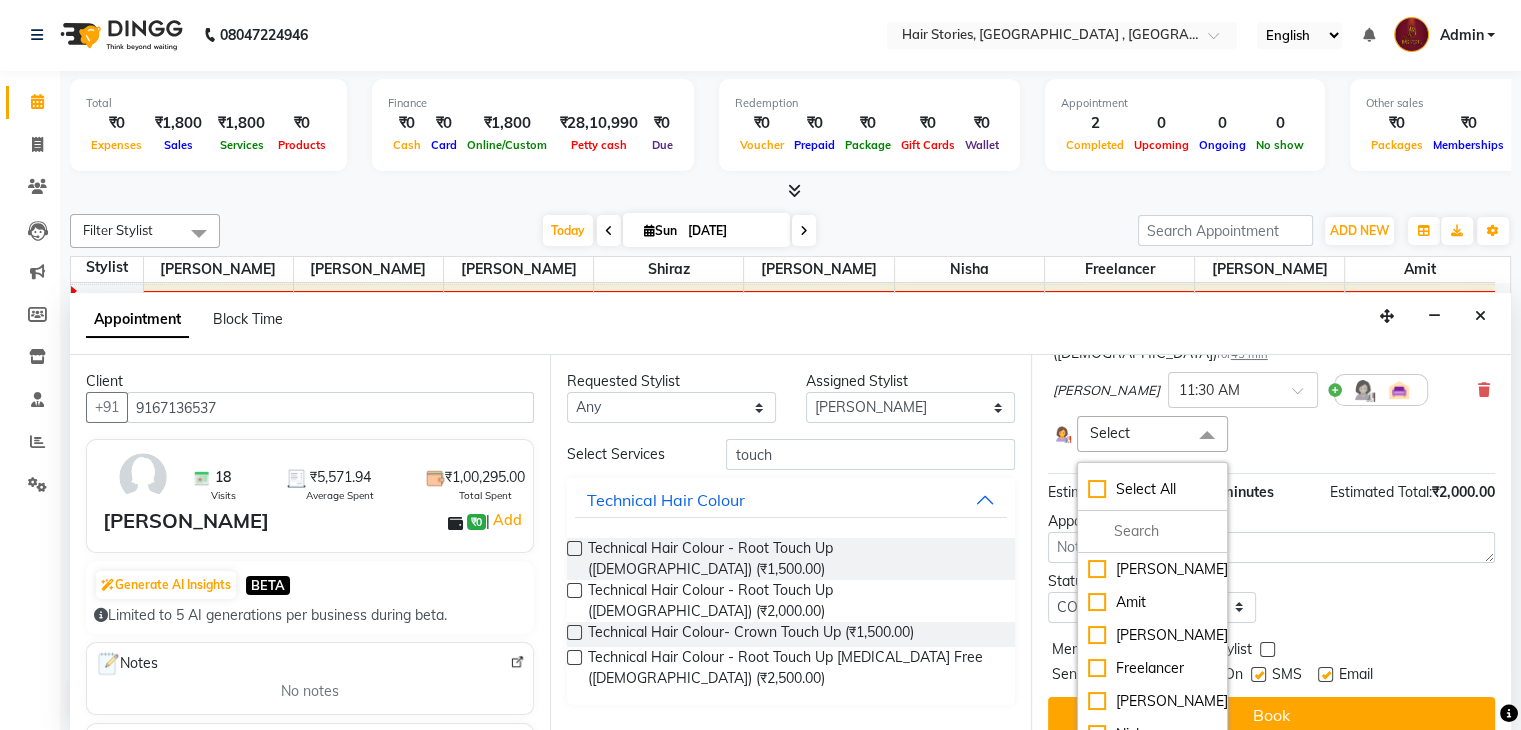 scroll, scrollTop: 66, scrollLeft: 0, axis: vertical 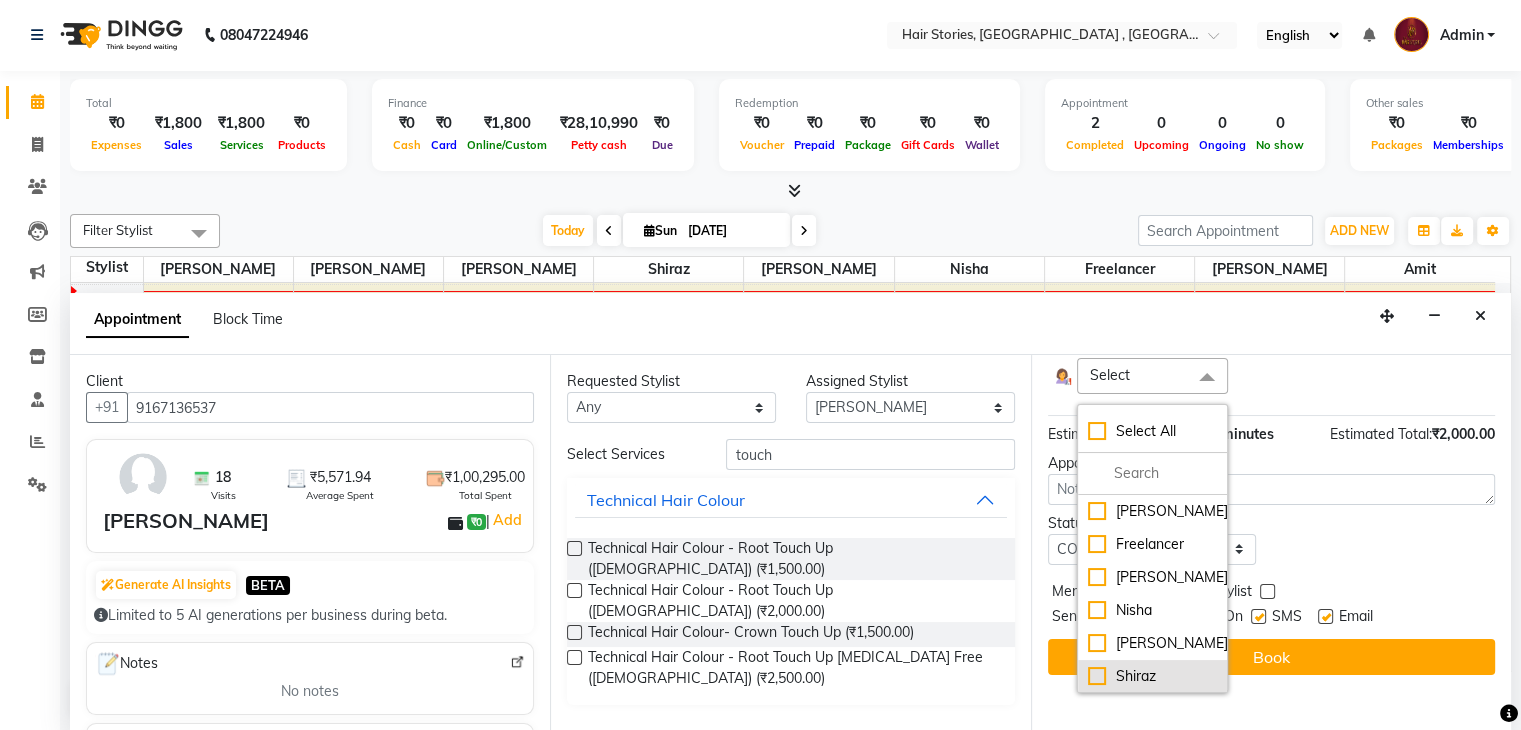 click on "Shiraz" at bounding box center [1152, 676] 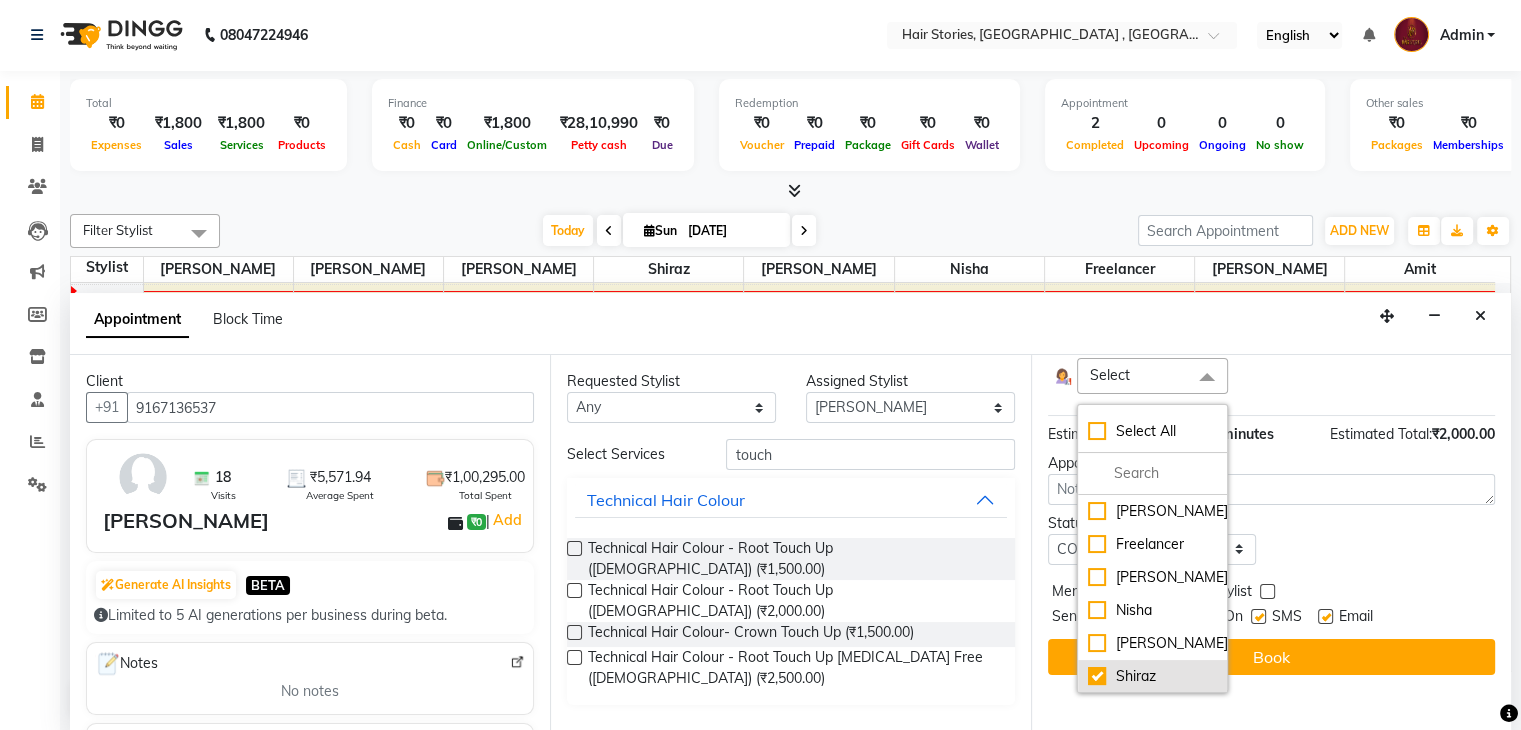 checkbox on "true" 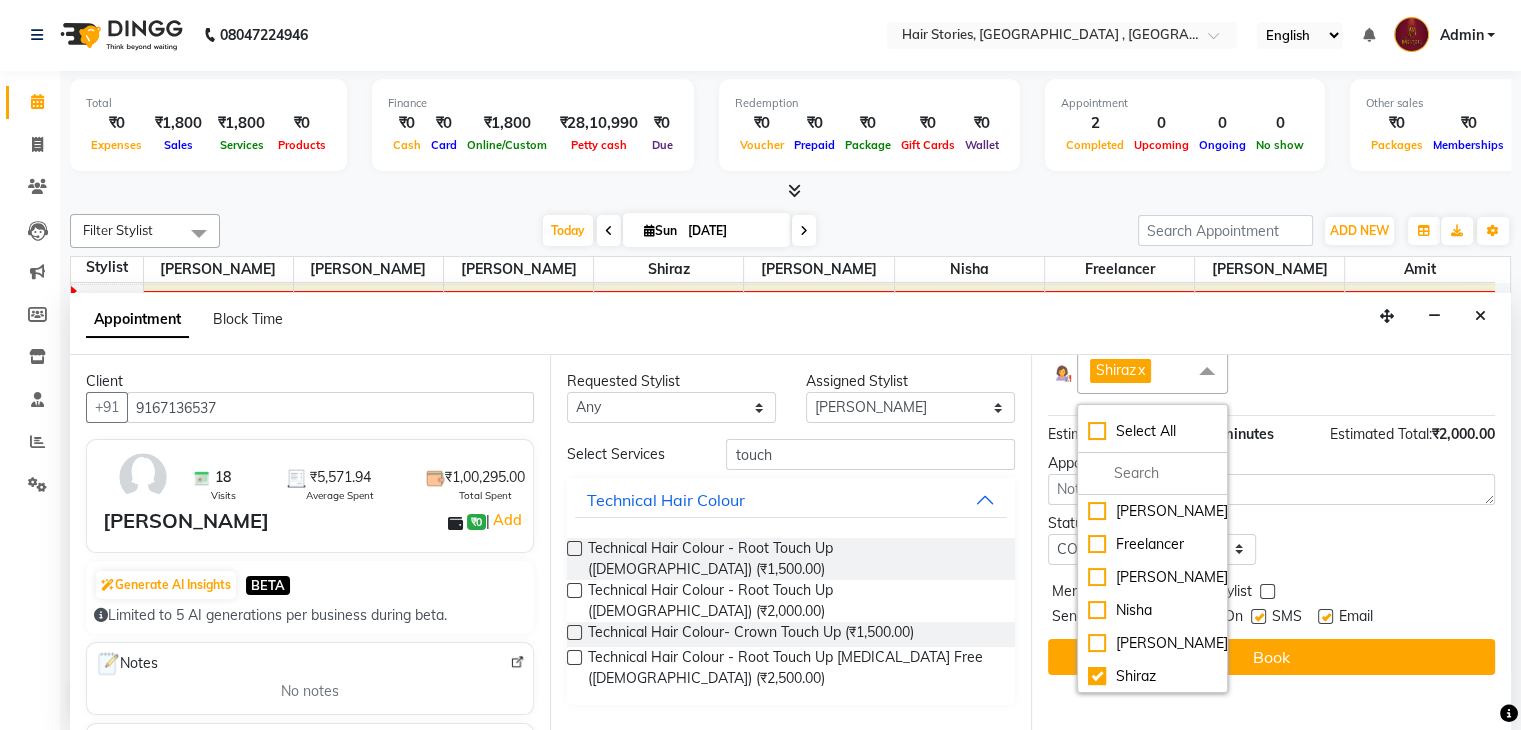 click on "Status Select TENTATIVE CONFIRM CHECK-IN UPCOMING" at bounding box center (1271, 539) 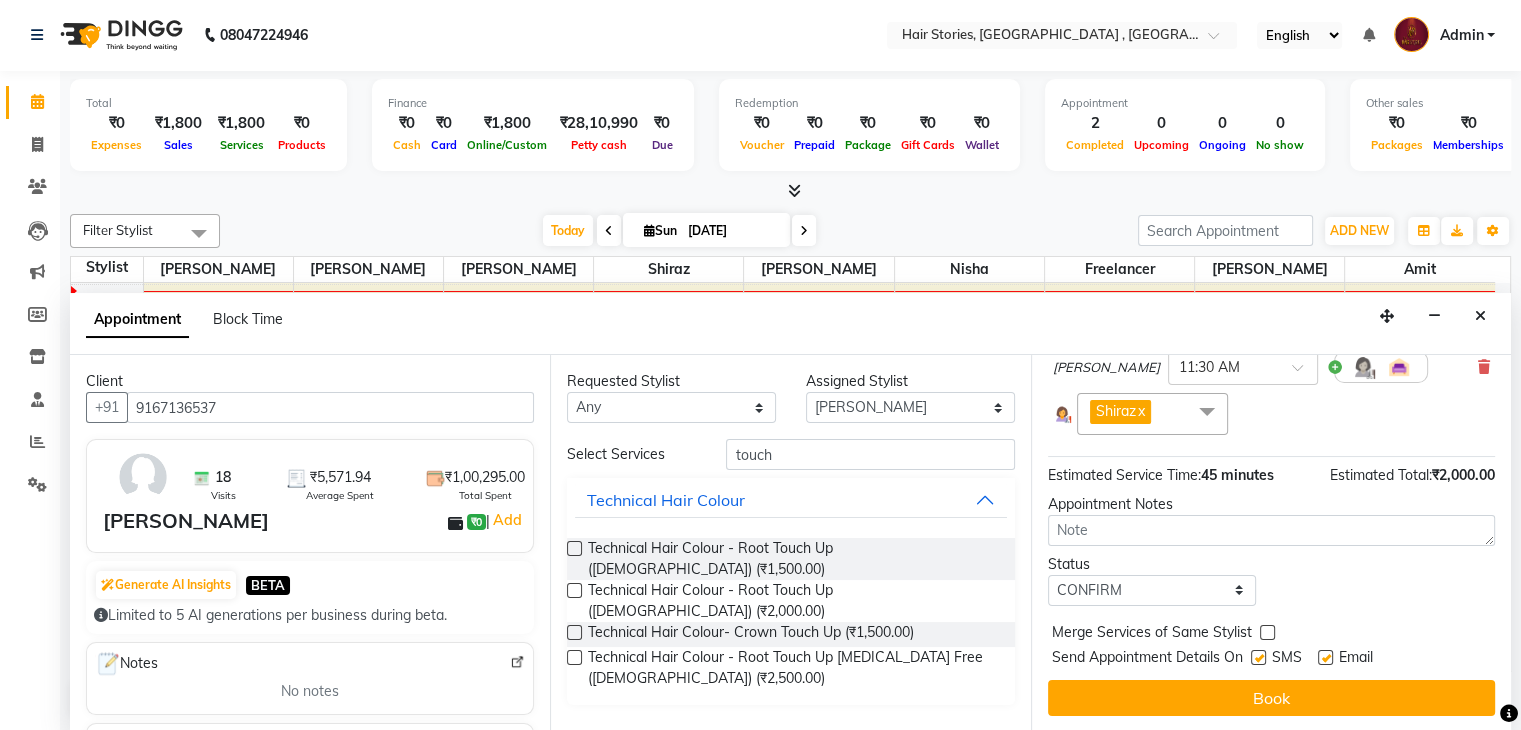 scroll, scrollTop: 211, scrollLeft: 0, axis: vertical 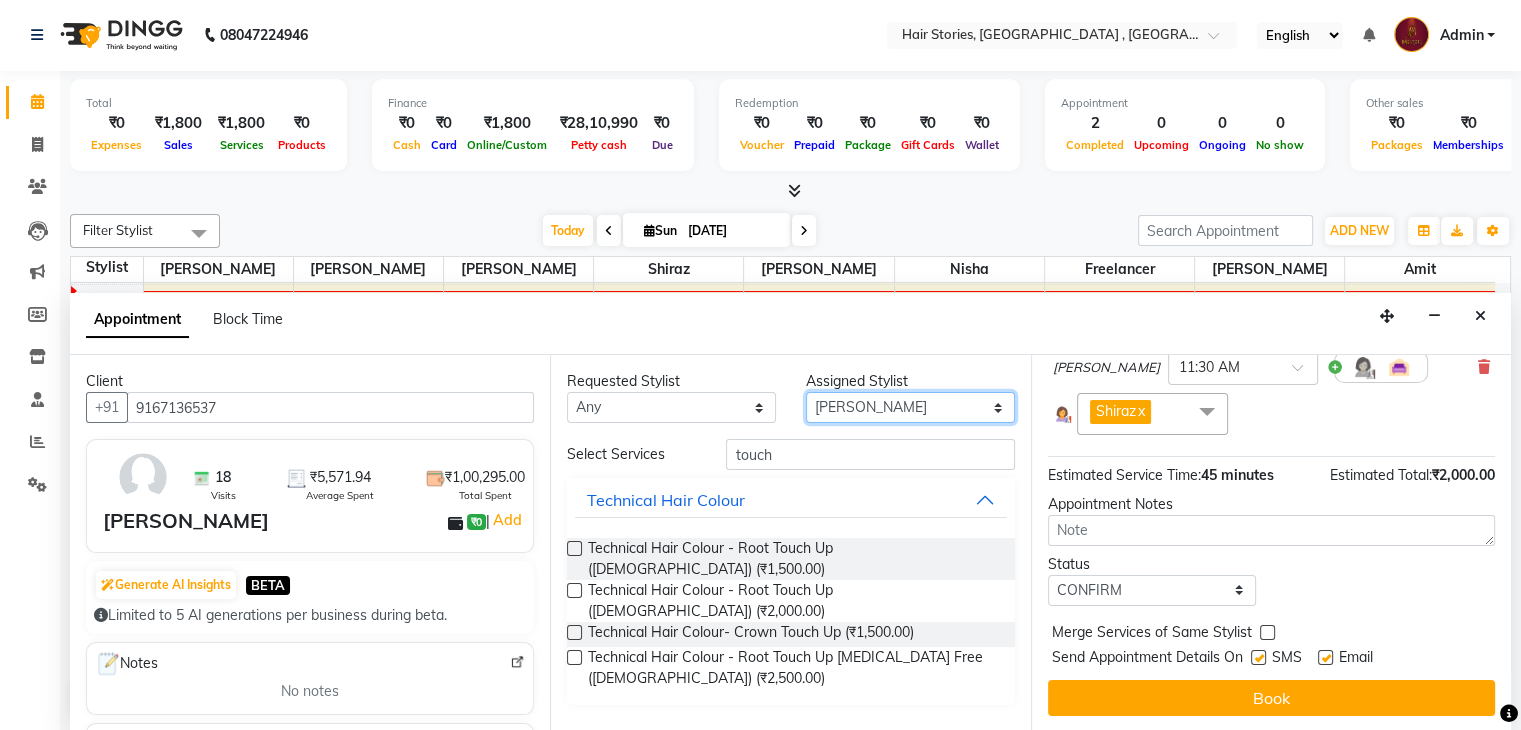 click on "Select [PERSON_NAME] [PERSON_NAME] Freelancer [PERSON_NAME] Neha [PERSON_NAME] [PERSON_NAME] Shiraz" at bounding box center (910, 407) 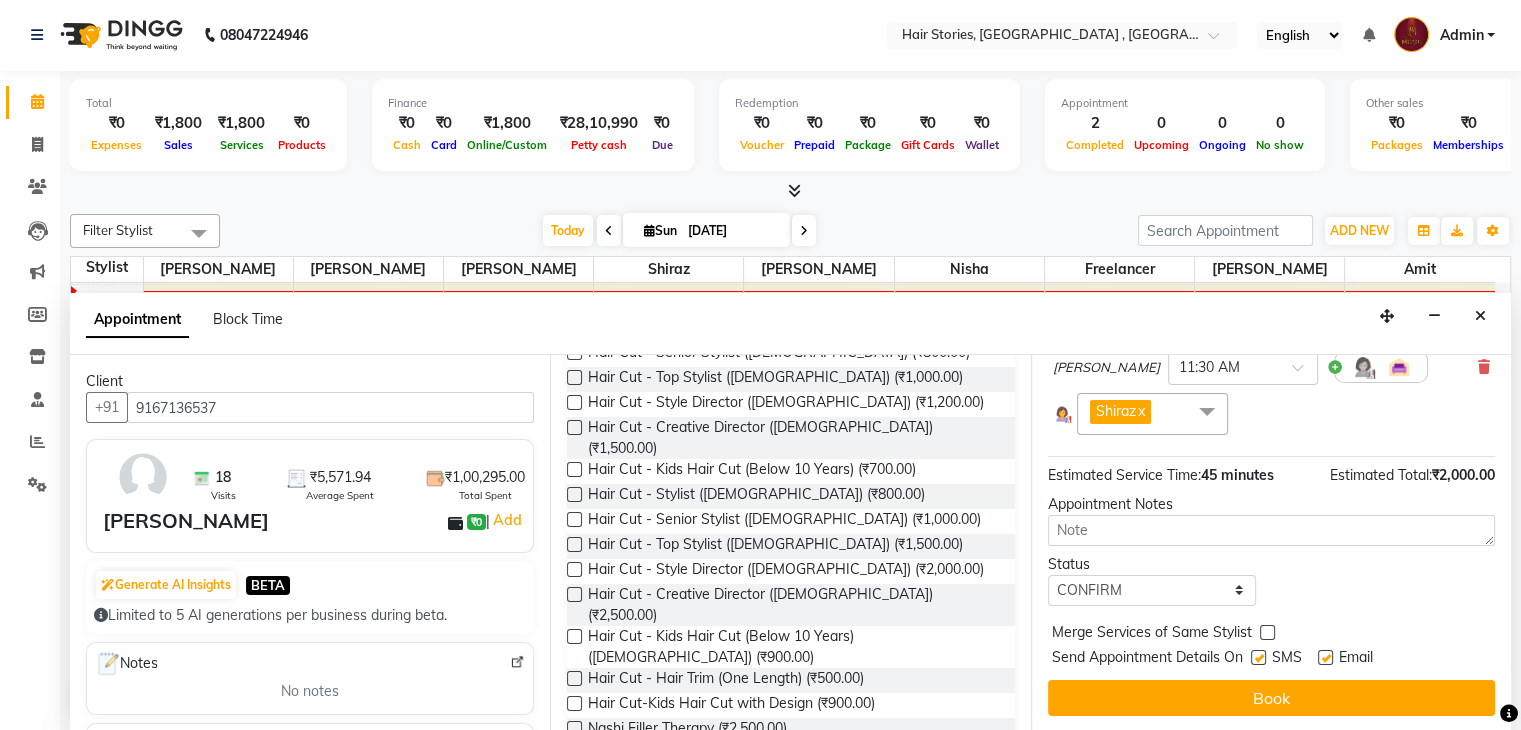 scroll, scrollTop: 233, scrollLeft: 0, axis: vertical 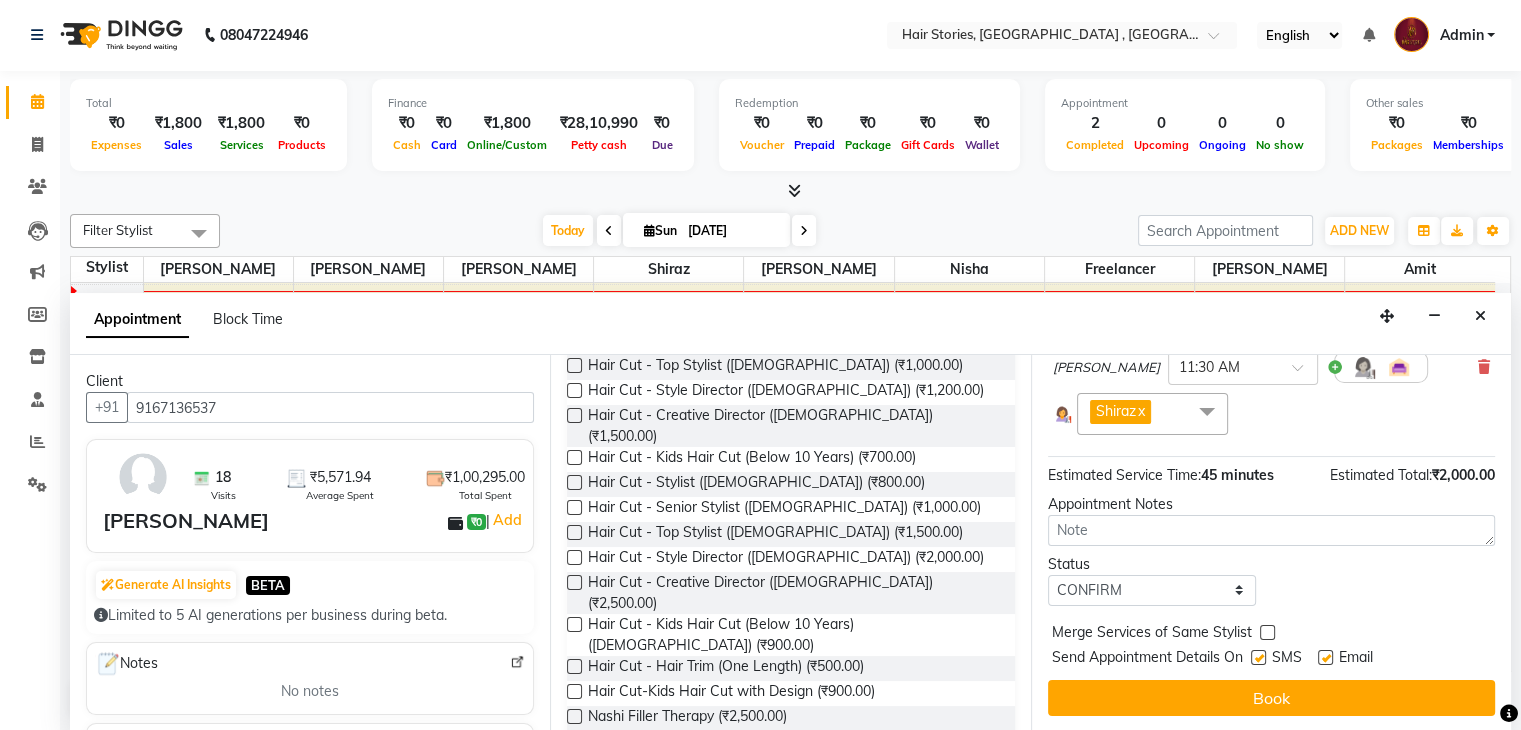 click at bounding box center (574, 582) 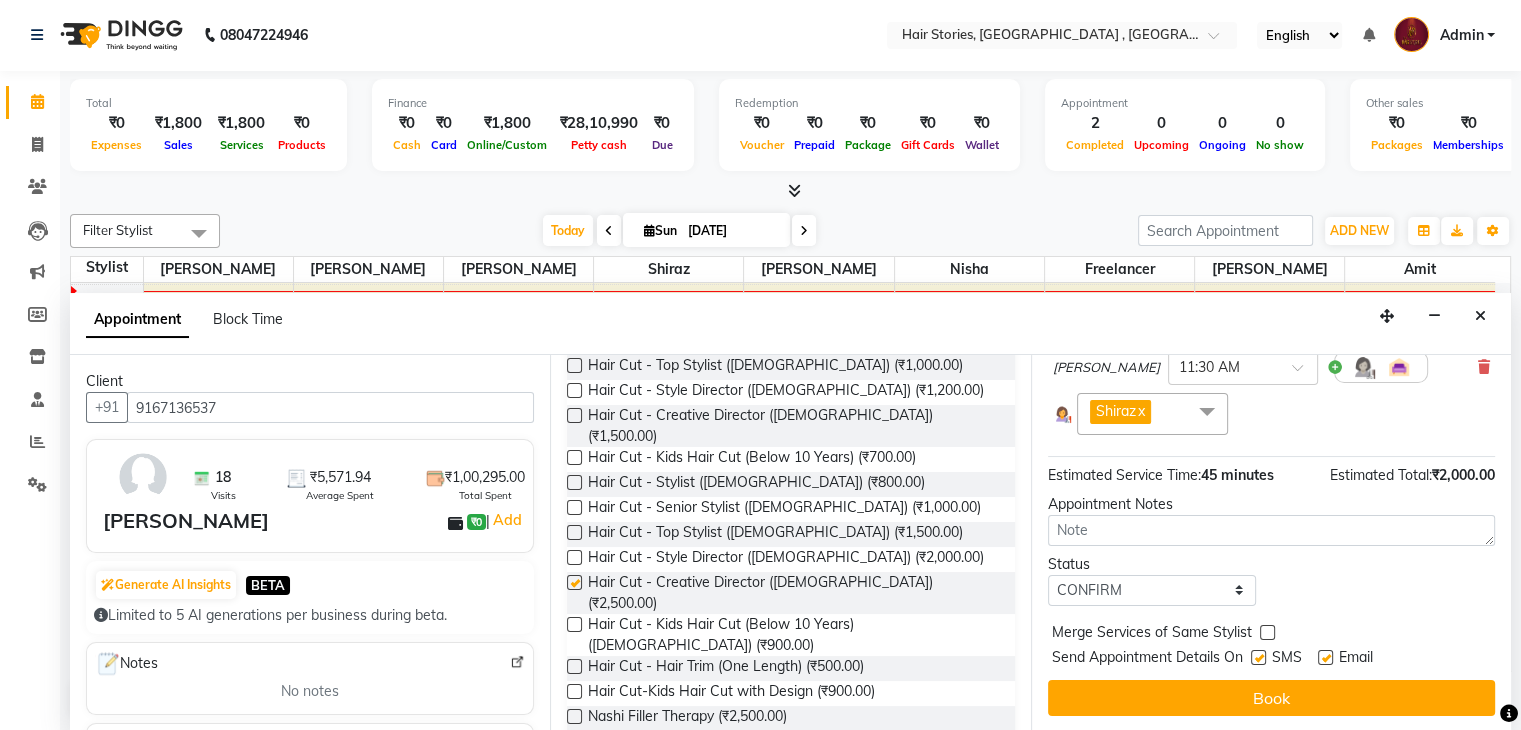 scroll, scrollTop: 246, scrollLeft: 0, axis: vertical 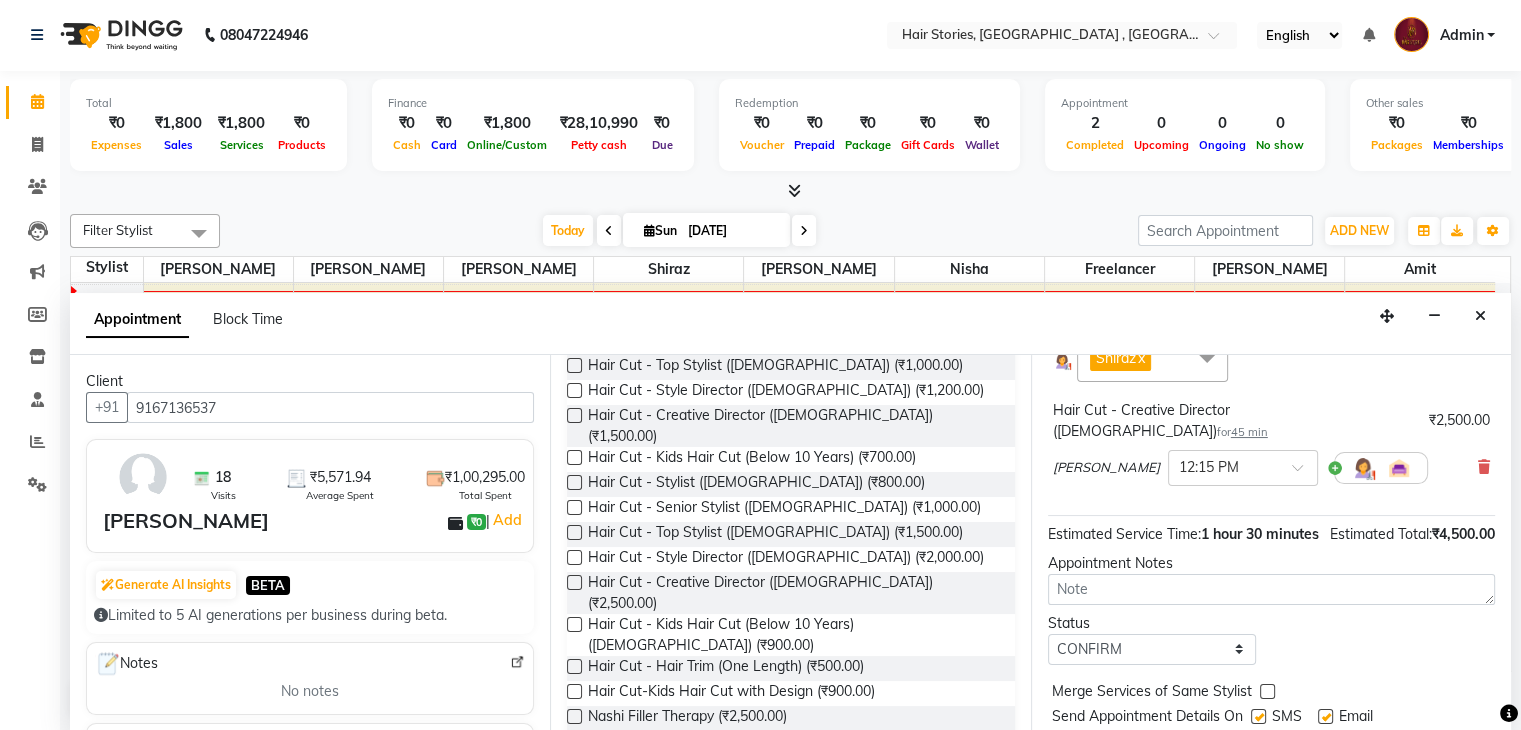 checkbox on "false" 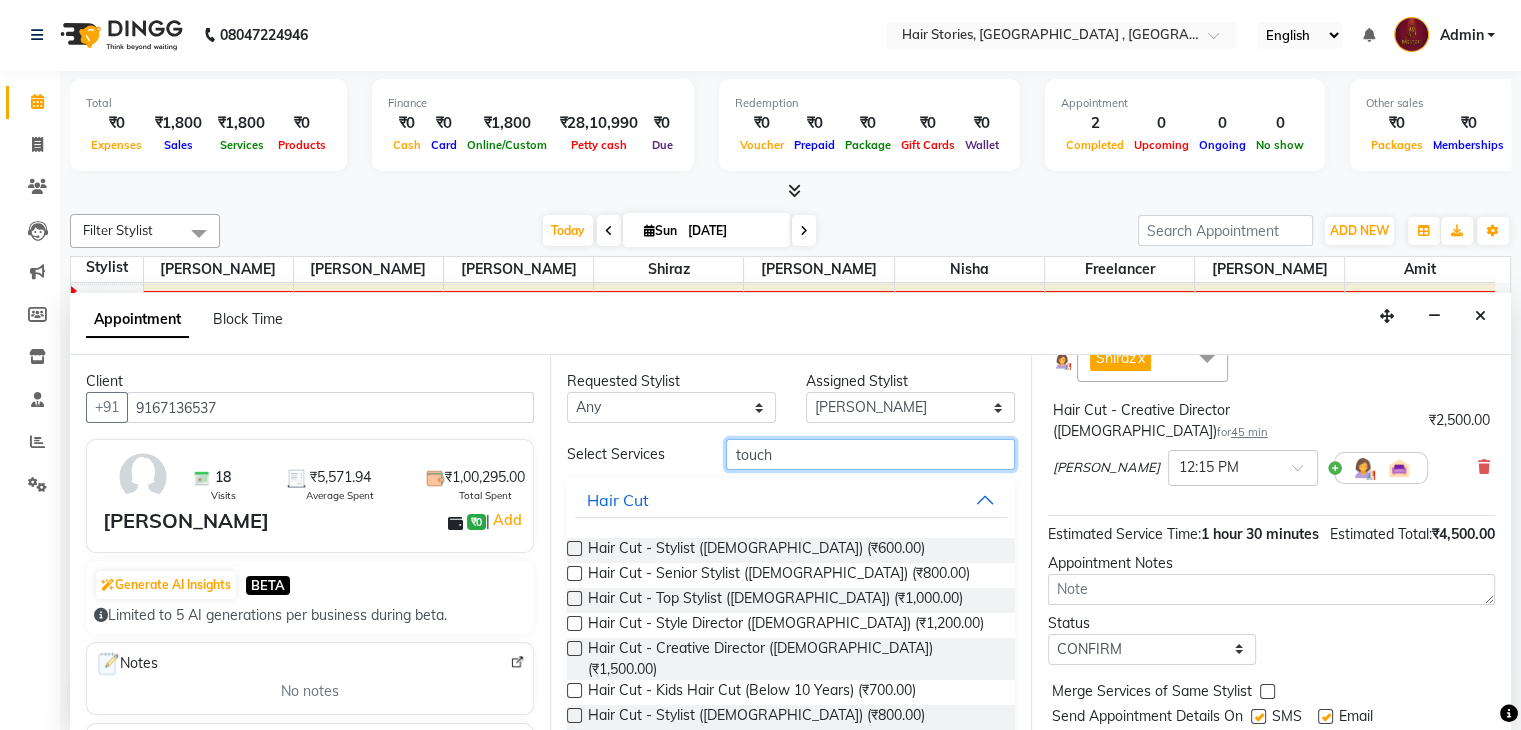 click on "touch" at bounding box center [870, 454] 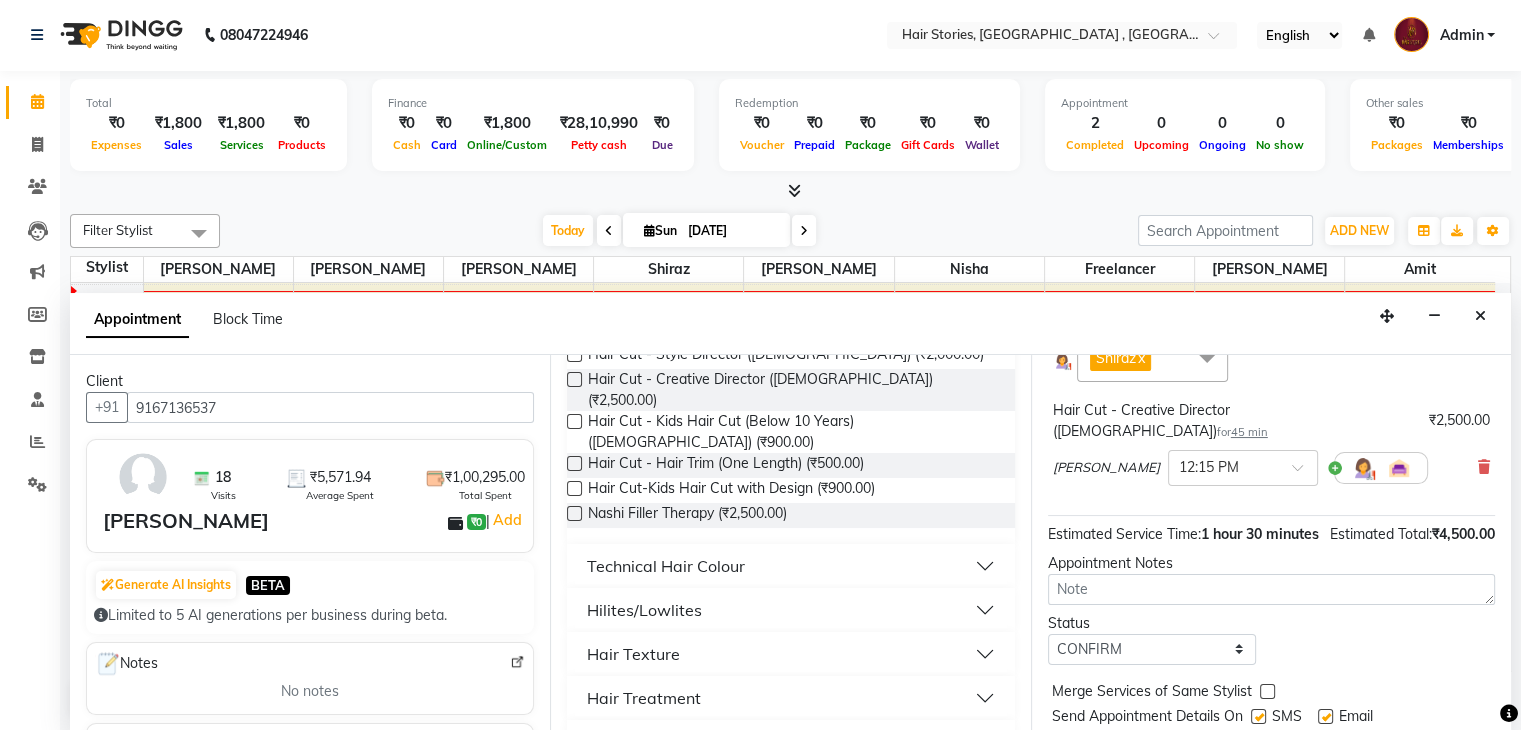 drag, startPoint x: 836, startPoint y: 443, endPoint x: 500, endPoint y: 622, distance: 380.70593 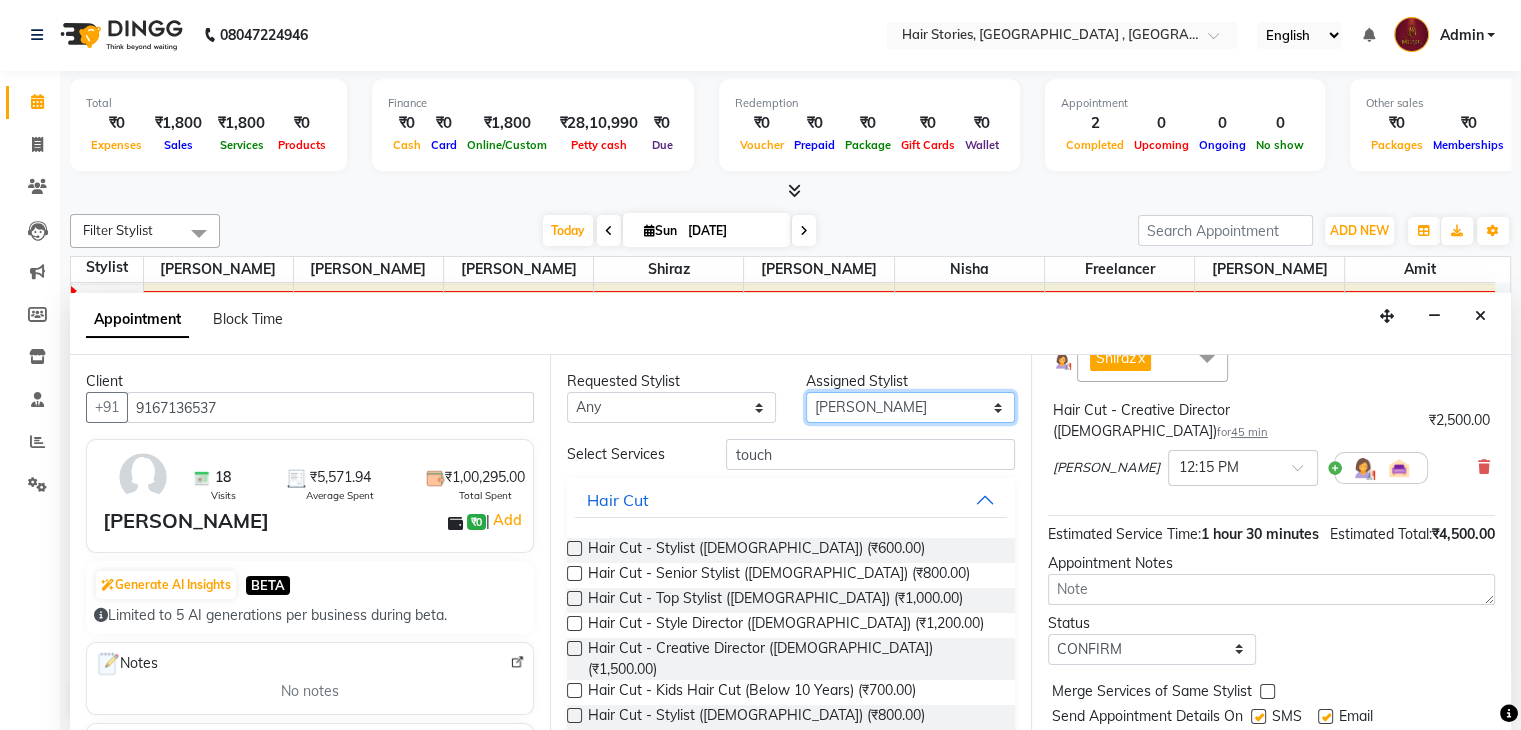 click on "Select [PERSON_NAME] [PERSON_NAME] Freelancer [PERSON_NAME] Neha [PERSON_NAME] [PERSON_NAME] Shiraz" at bounding box center [910, 407] 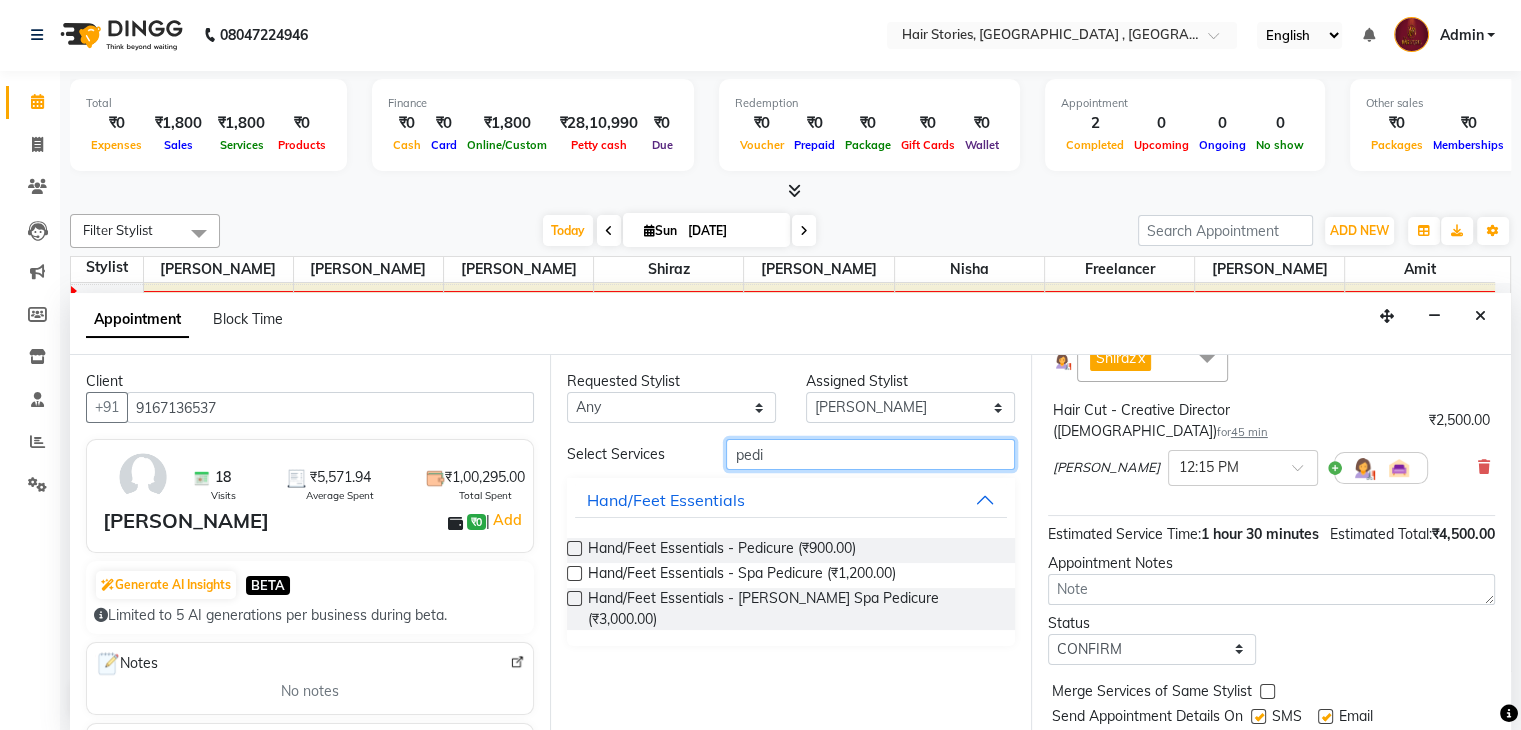 type on "pedi" 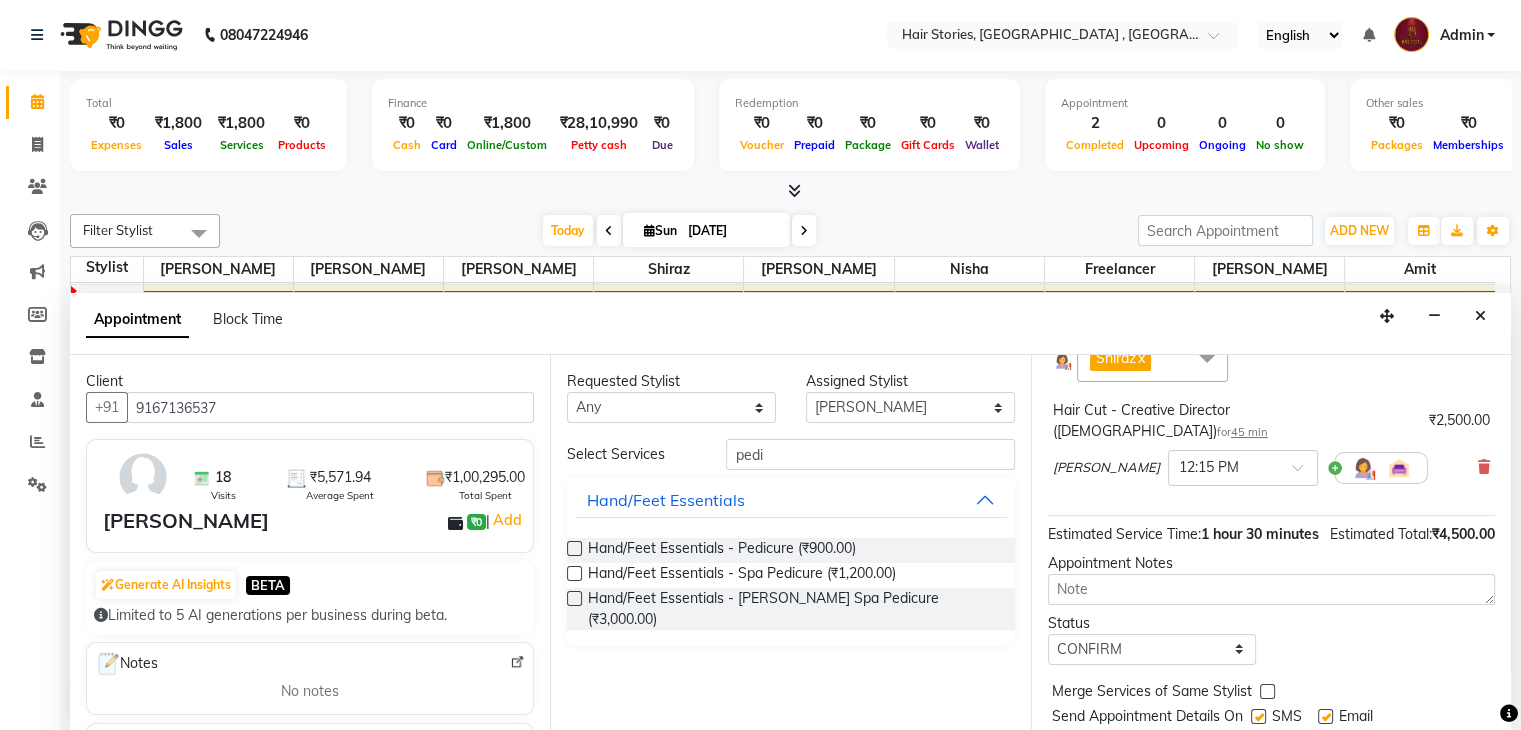 click at bounding box center [574, 548] 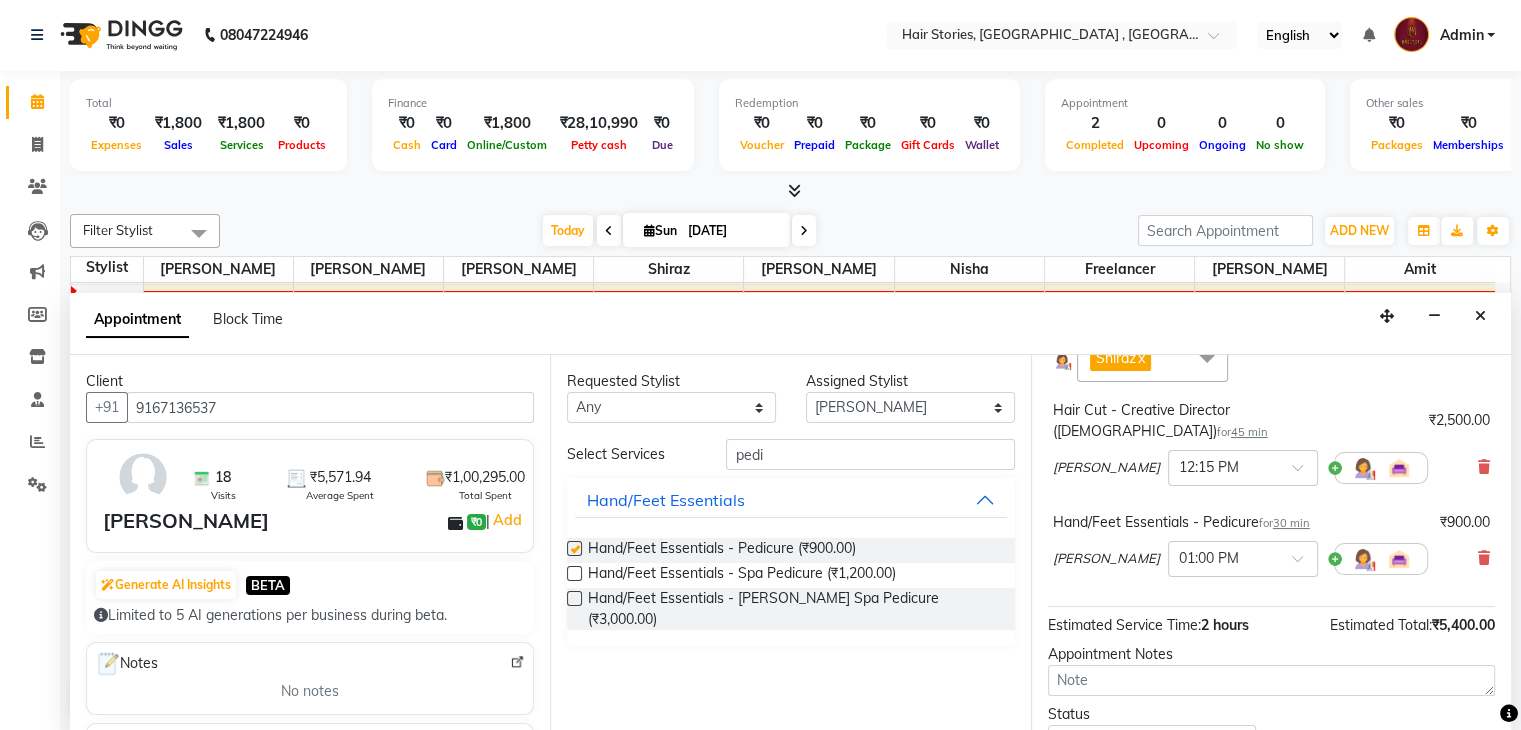 checkbox on "false" 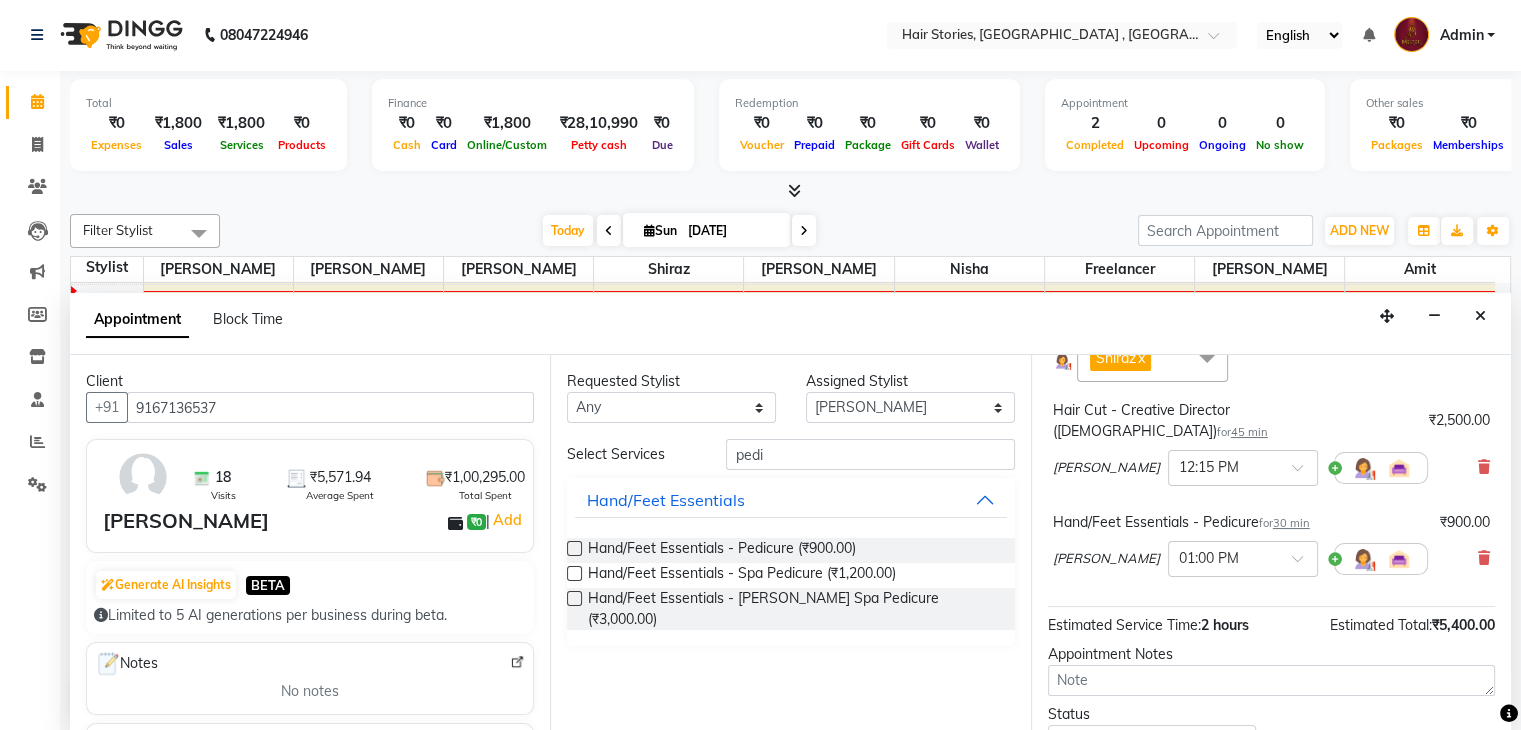 scroll, scrollTop: 392, scrollLeft: 0, axis: vertical 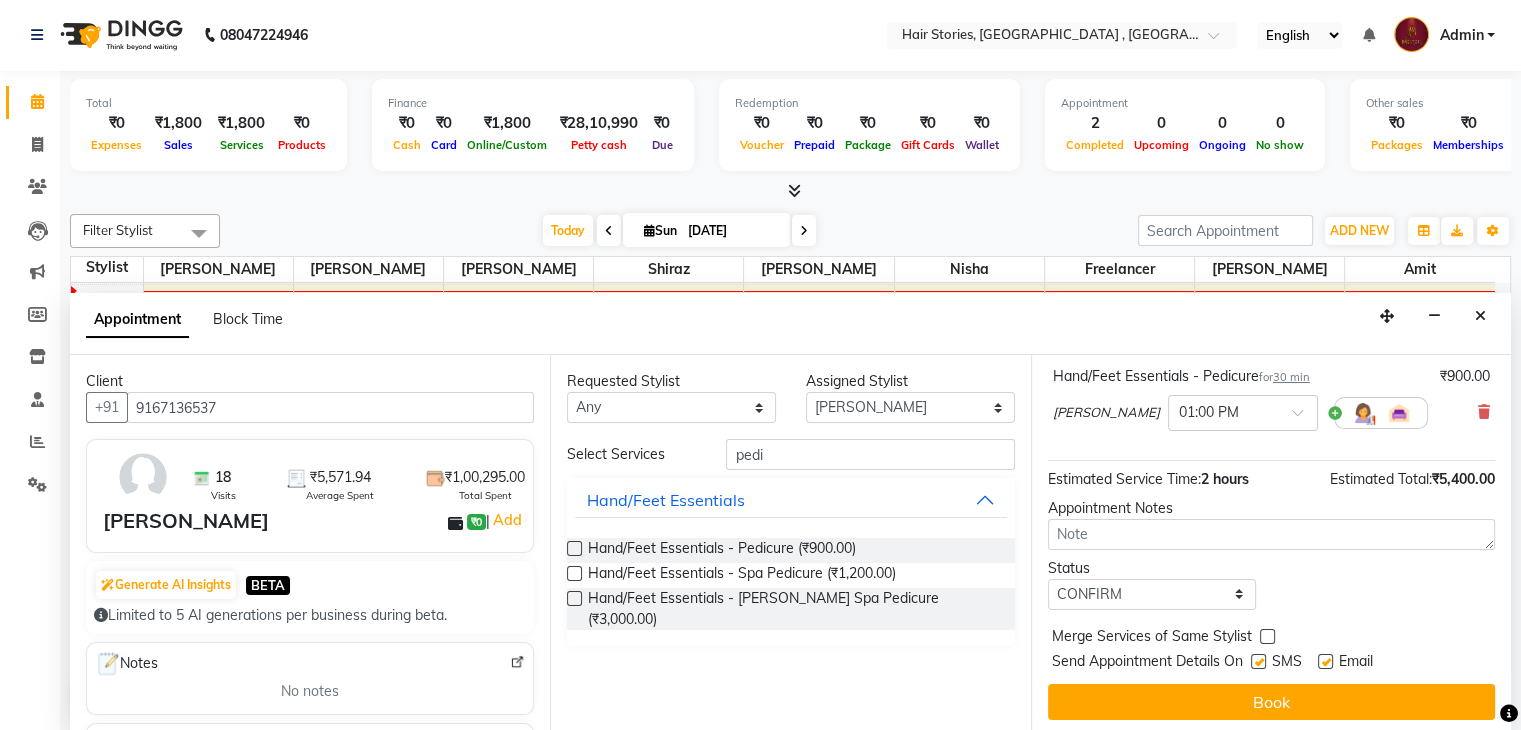 click at bounding box center (1258, 661) 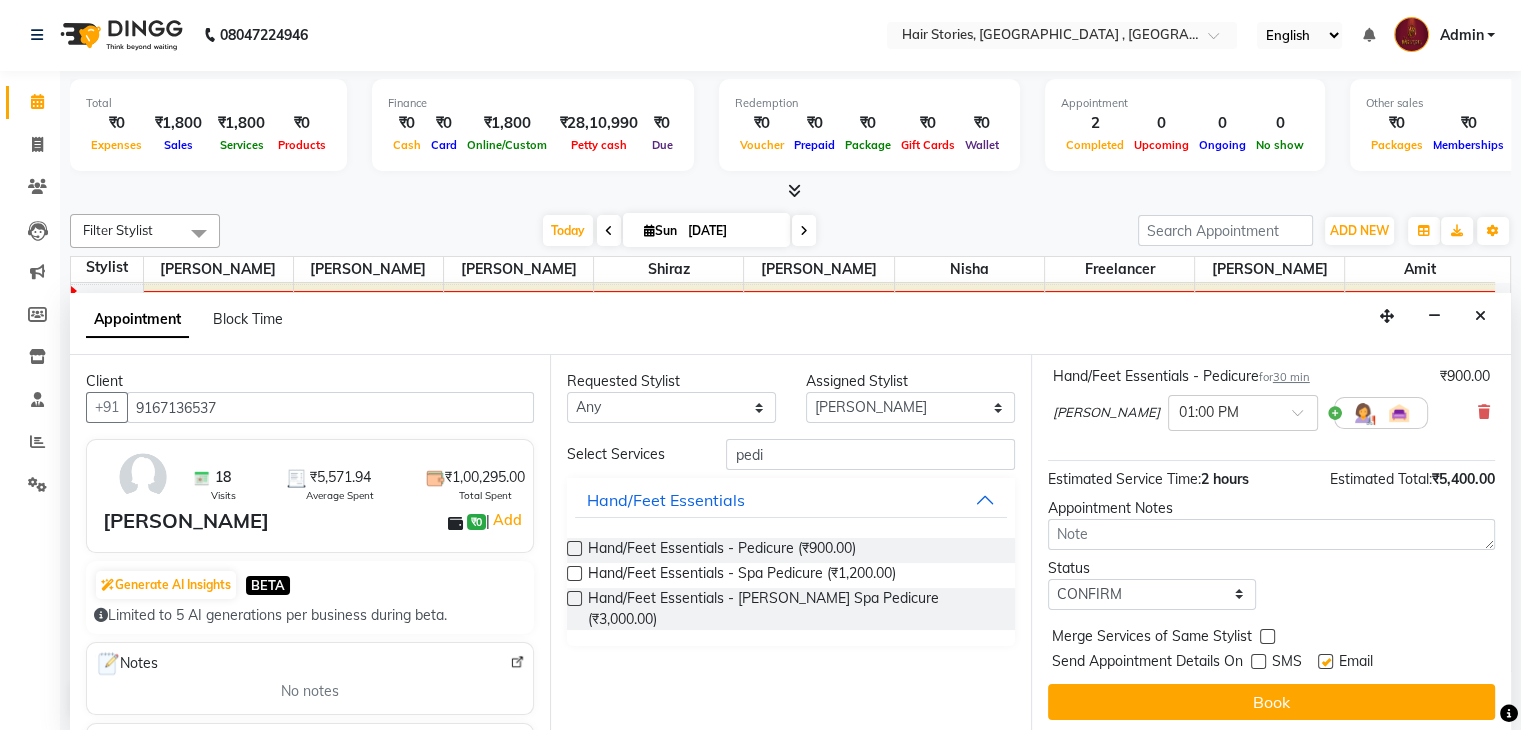 click at bounding box center (1325, 661) 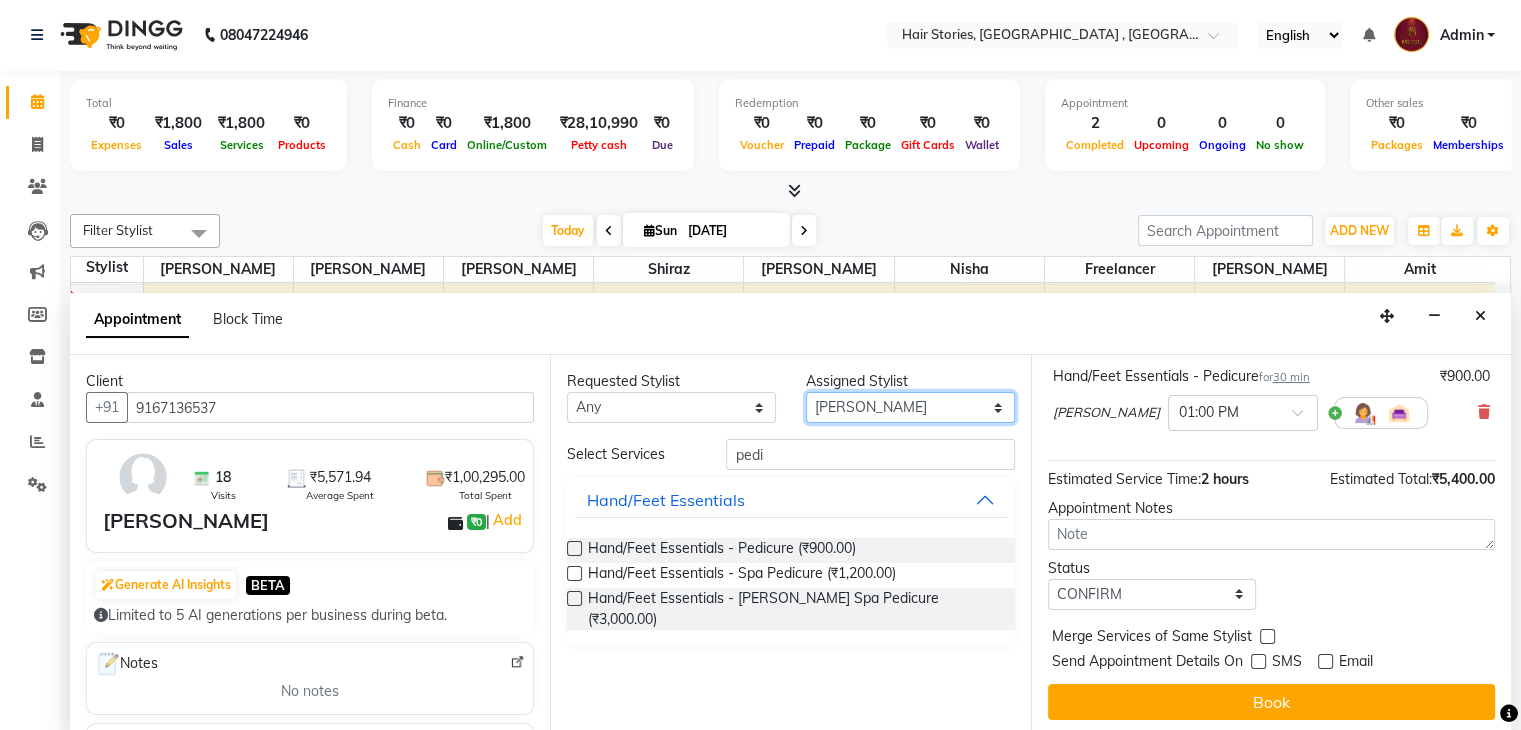 click on "Select [PERSON_NAME] [PERSON_NAME] Freelancer [PERSON_NAME] Neha [PERSON_NAME] [PERSON_NAME] Shiraz" at bounding box center (910, 407) 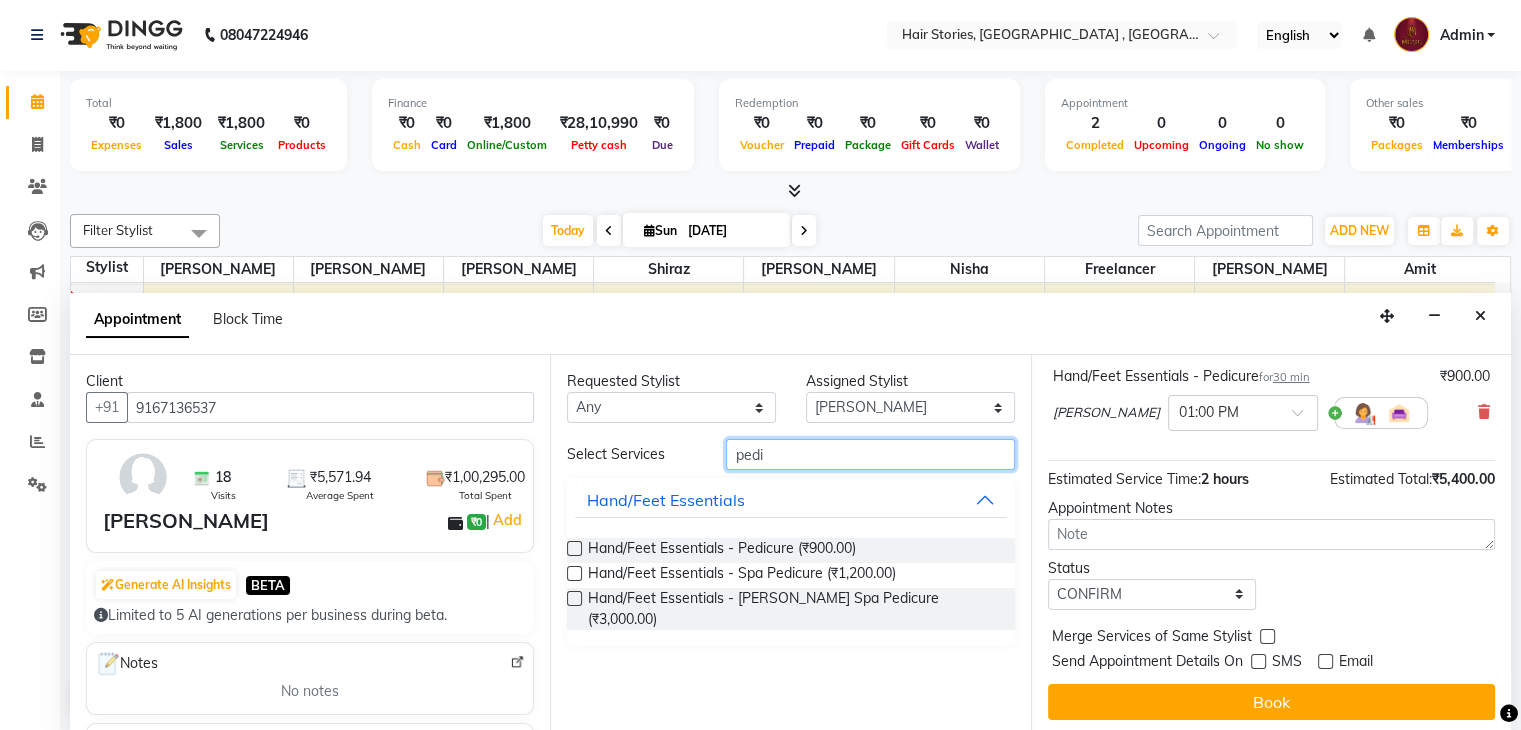 drag, startPoint x: 784, startPoint y: 462, endPoint x: 639, endPoint y: 467, distance: 145.08618 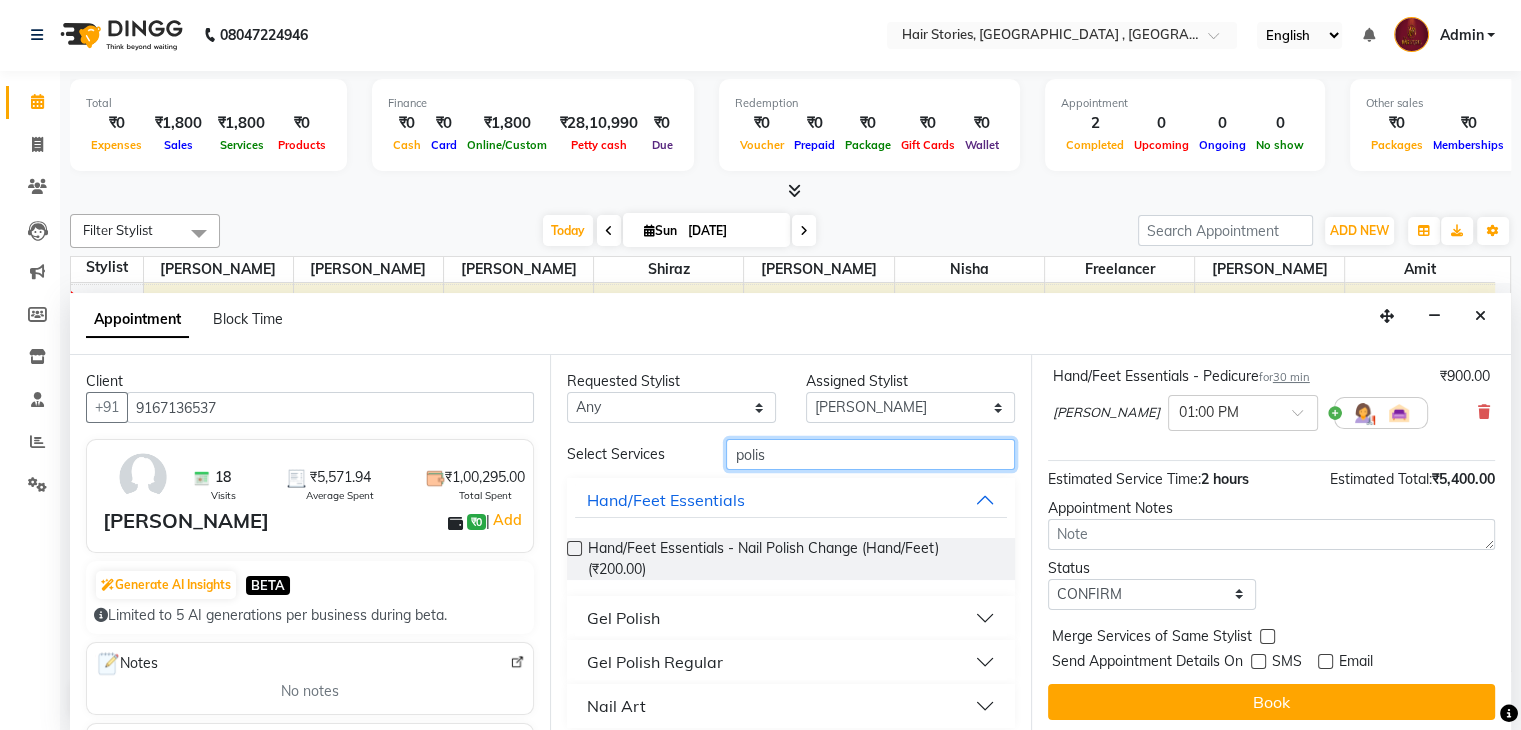 type on "polis" 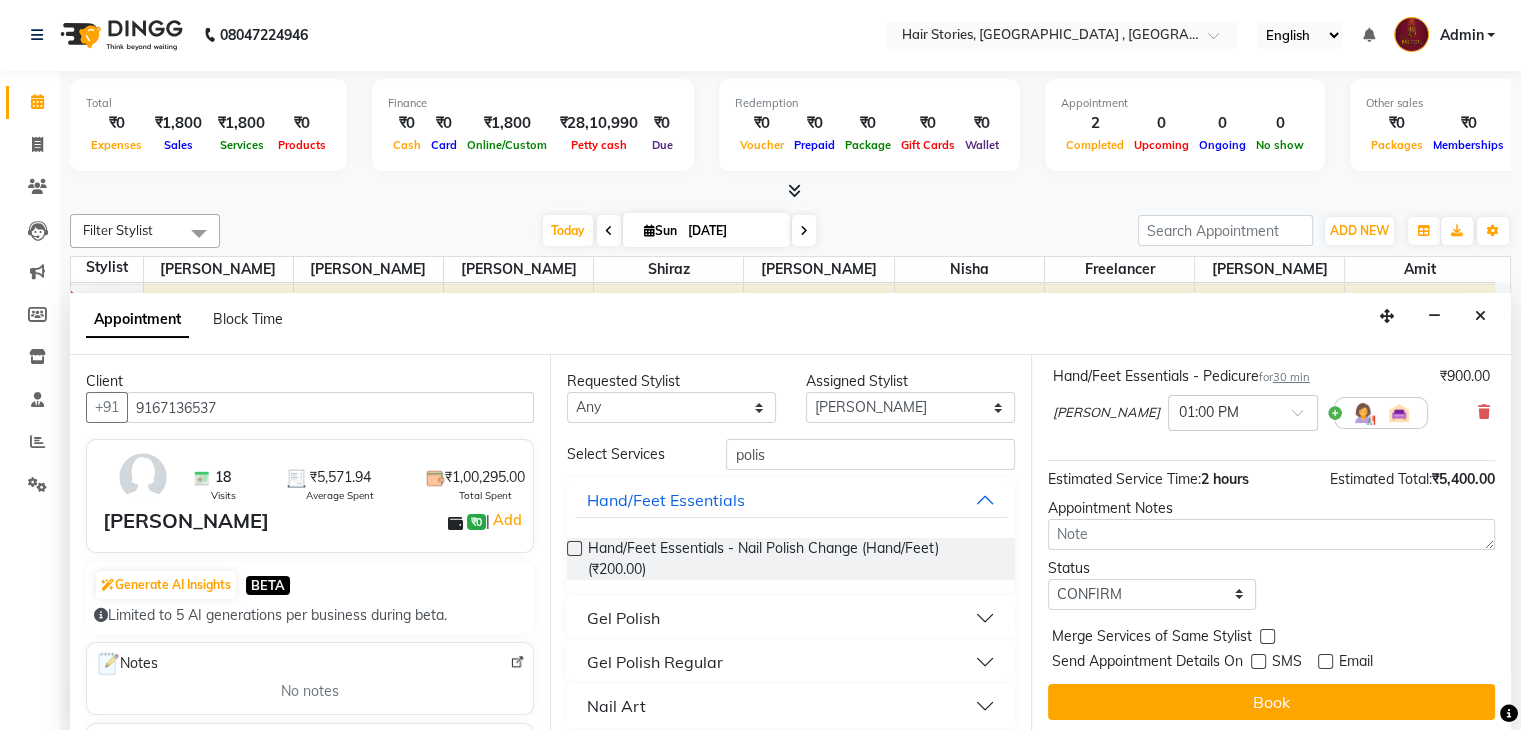 click at bounding box center (574, 548) 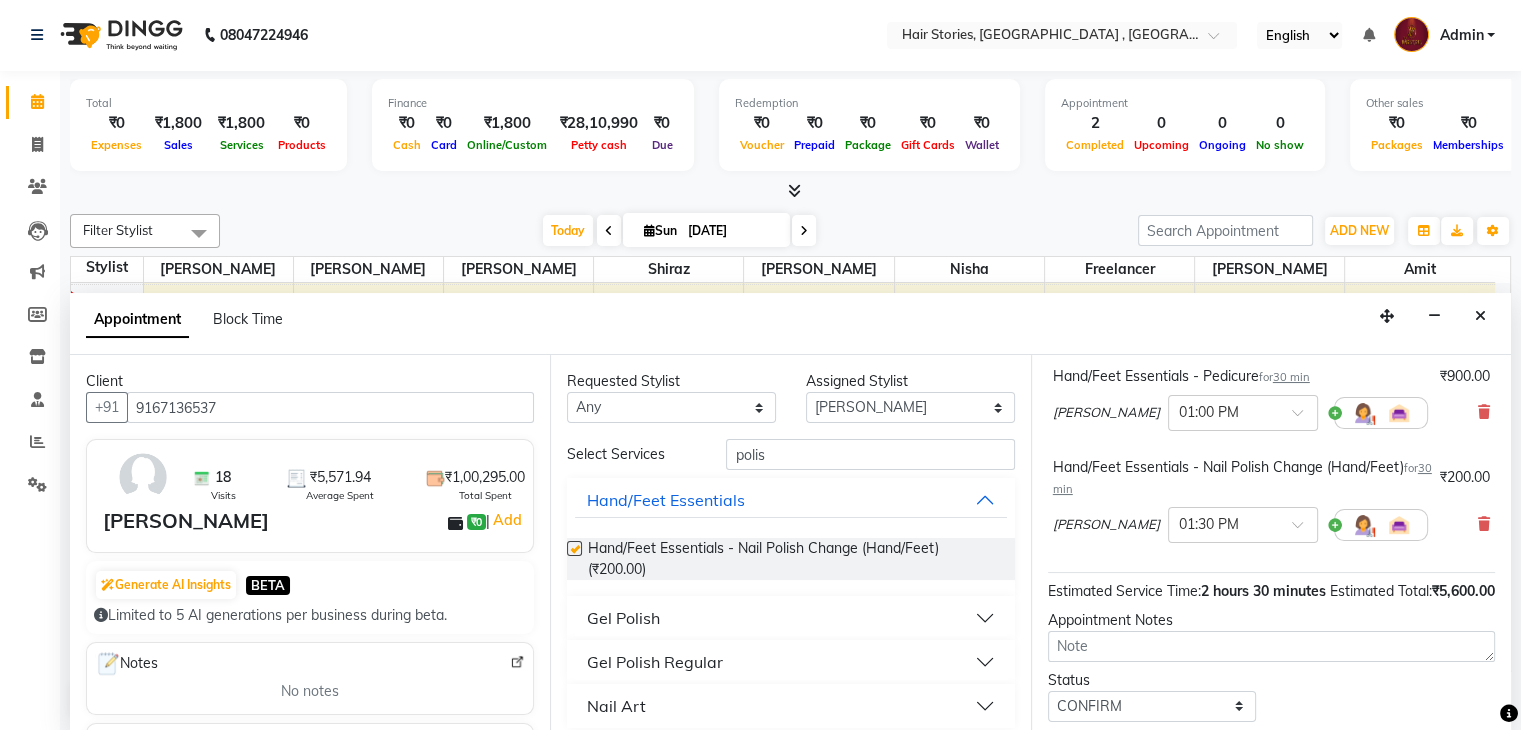 checkbox on "false" 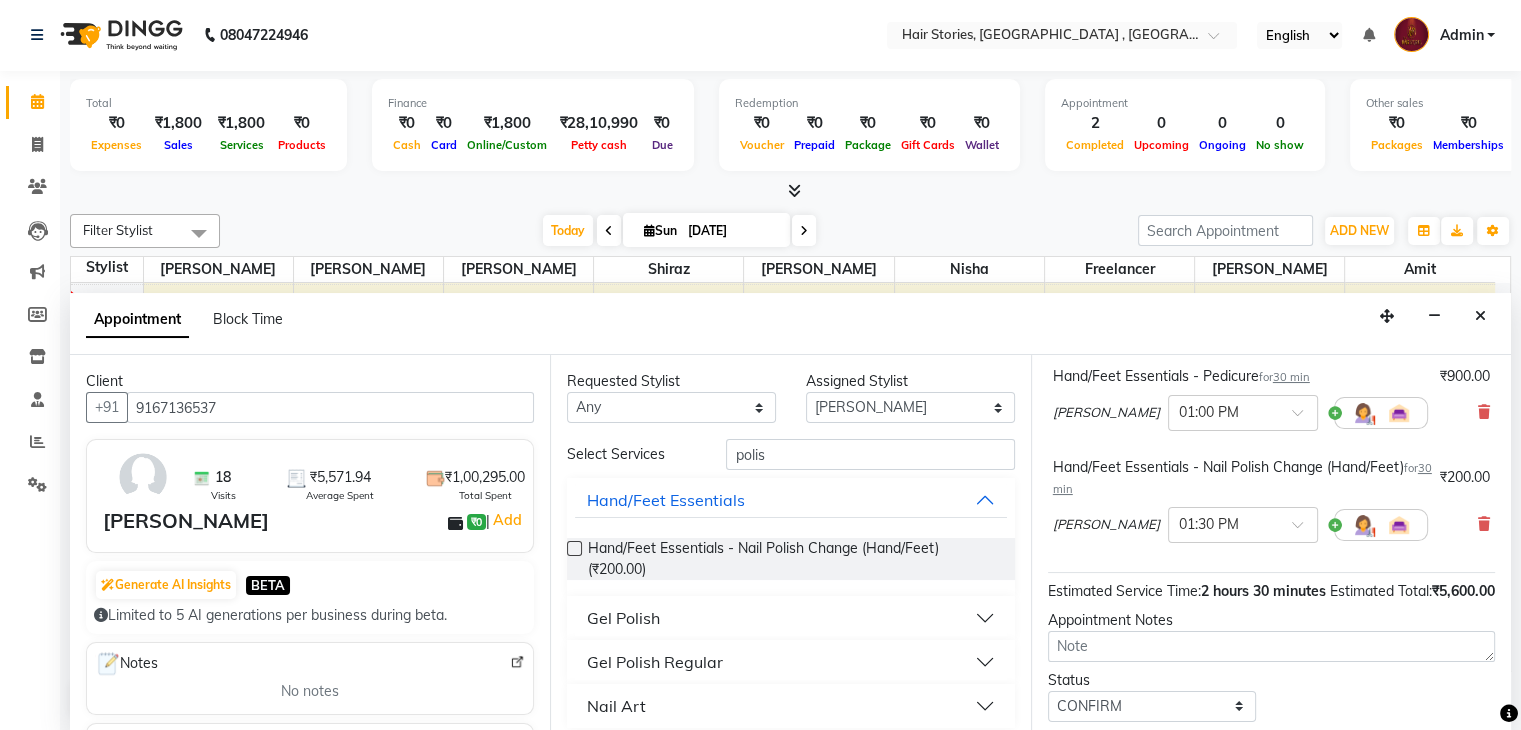 scroll, scrollTop: 526, scrollLeft: 0, axis: vertical 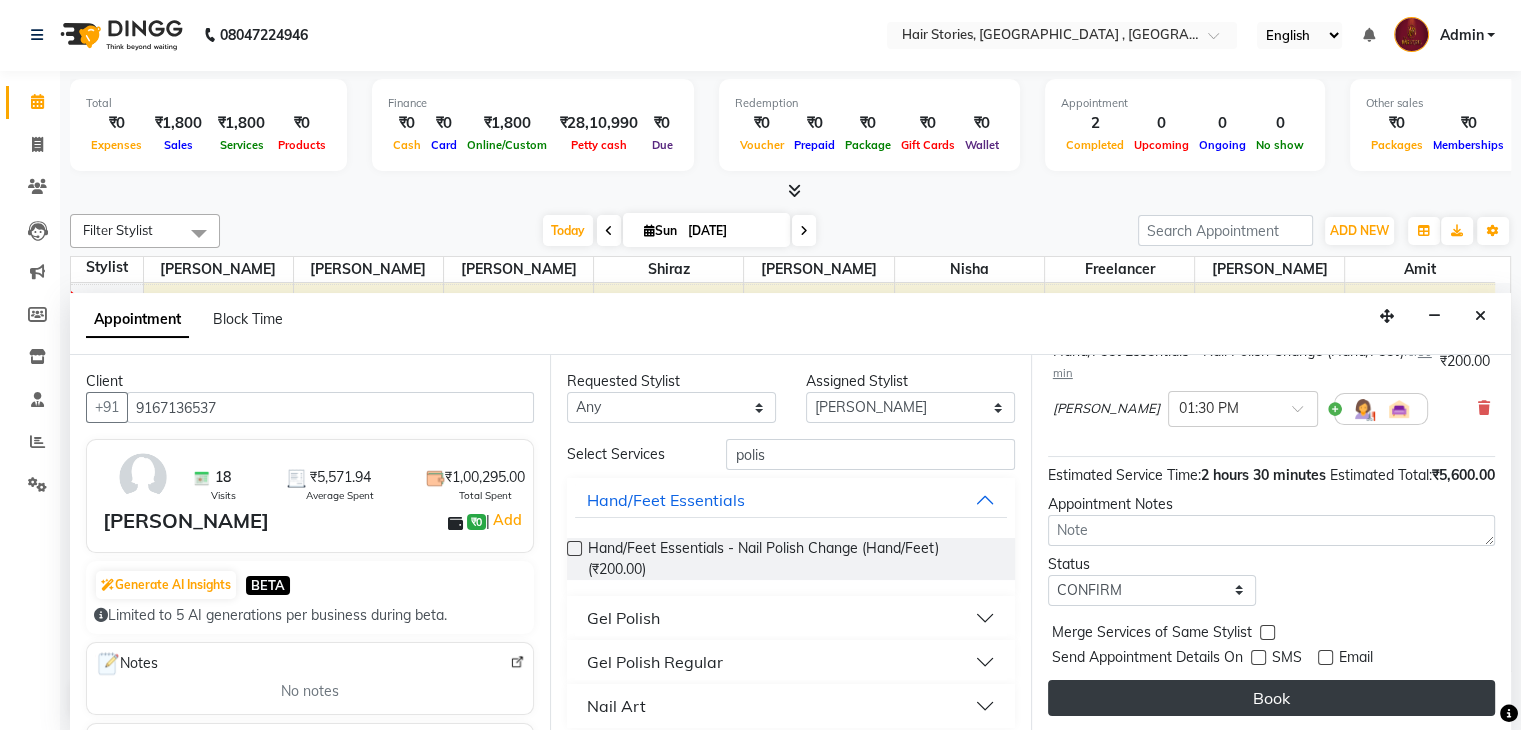 click on "Book" at bounding box center [1271, 698] 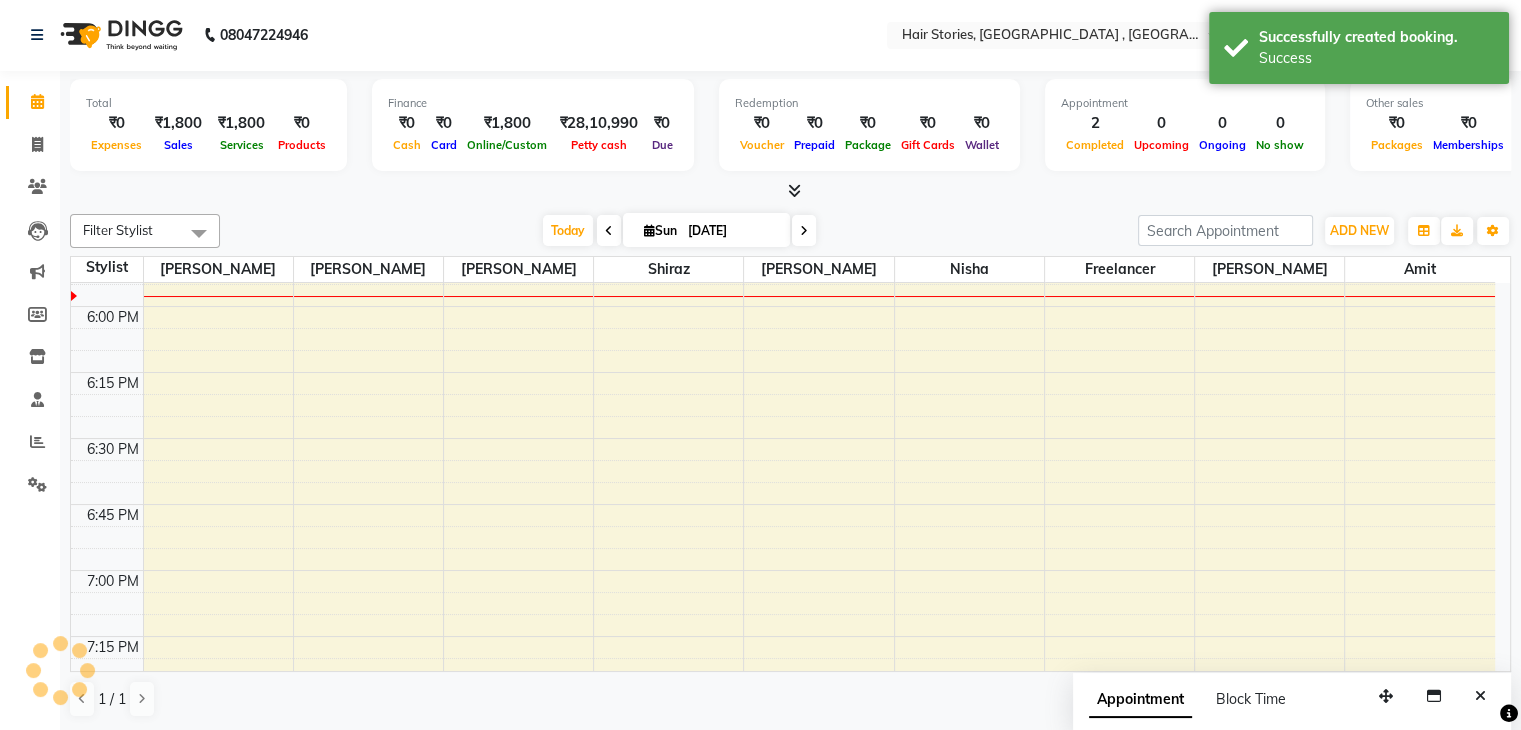 scroll, scrollTop: 0, scrollLeft: 0, axis: both 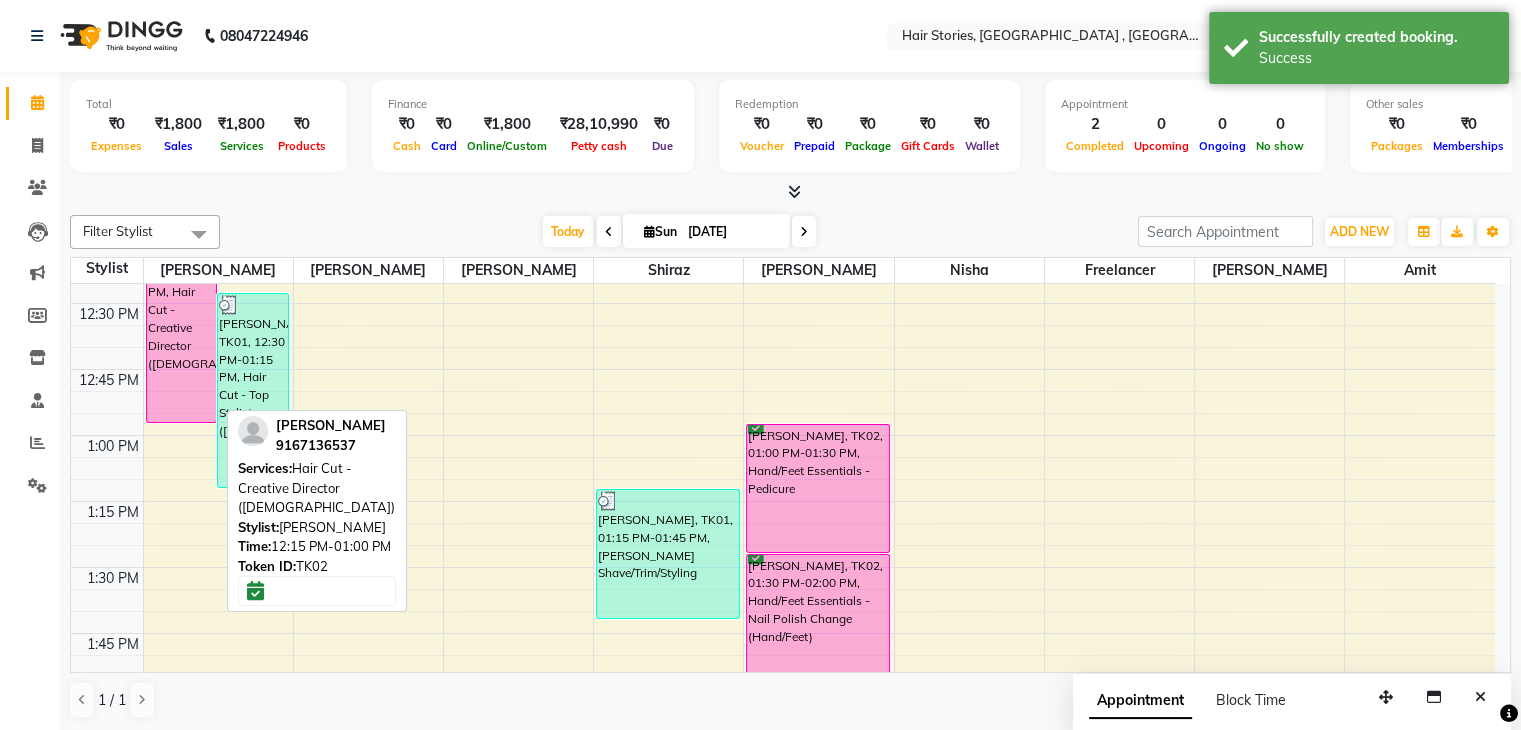 click on "[PERSON_NAME], TK02, 12:15 PM-01:00 PM, Hair Cut - Creative Director ([DEMOGRAPHIC_DATA])" at bounding box center (182, 325) 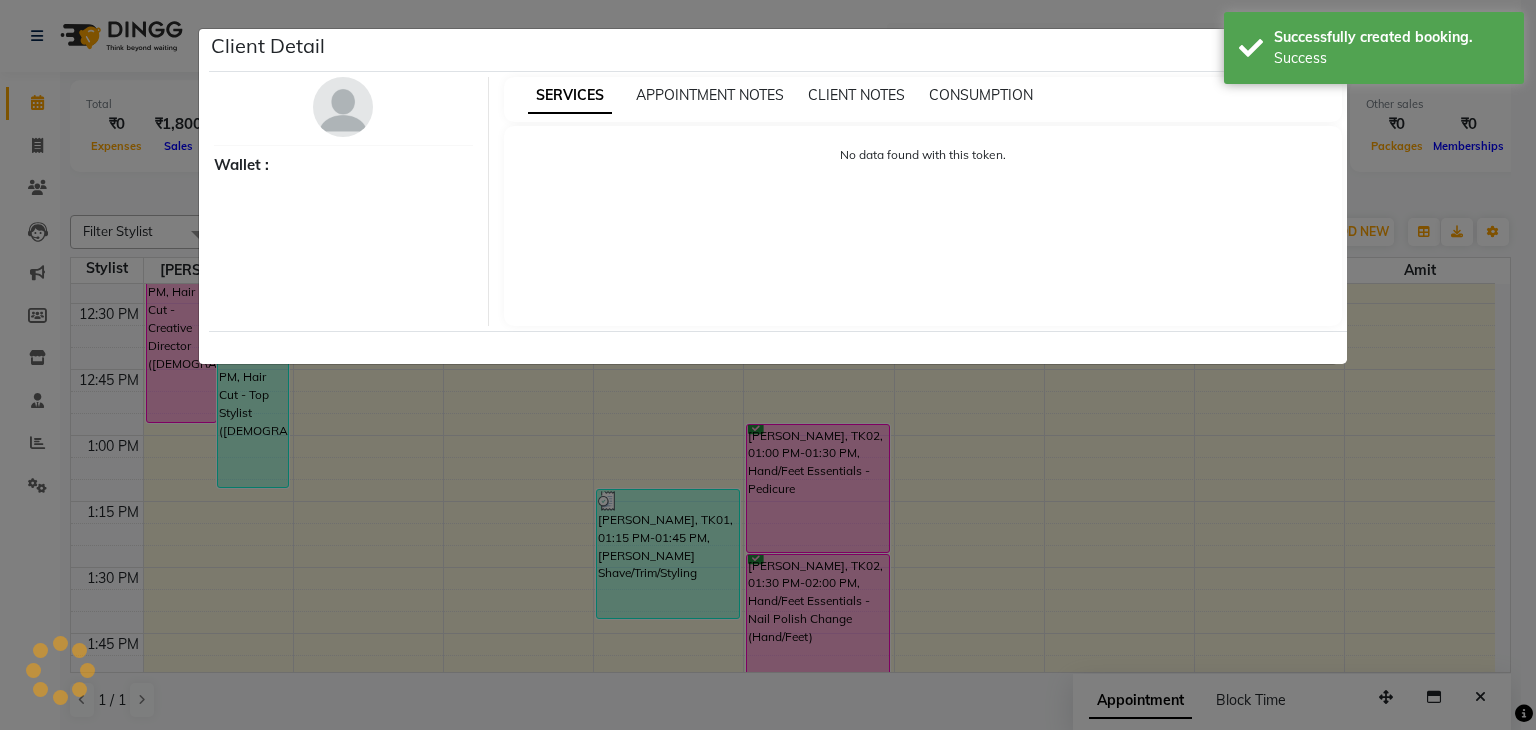 select on "6" 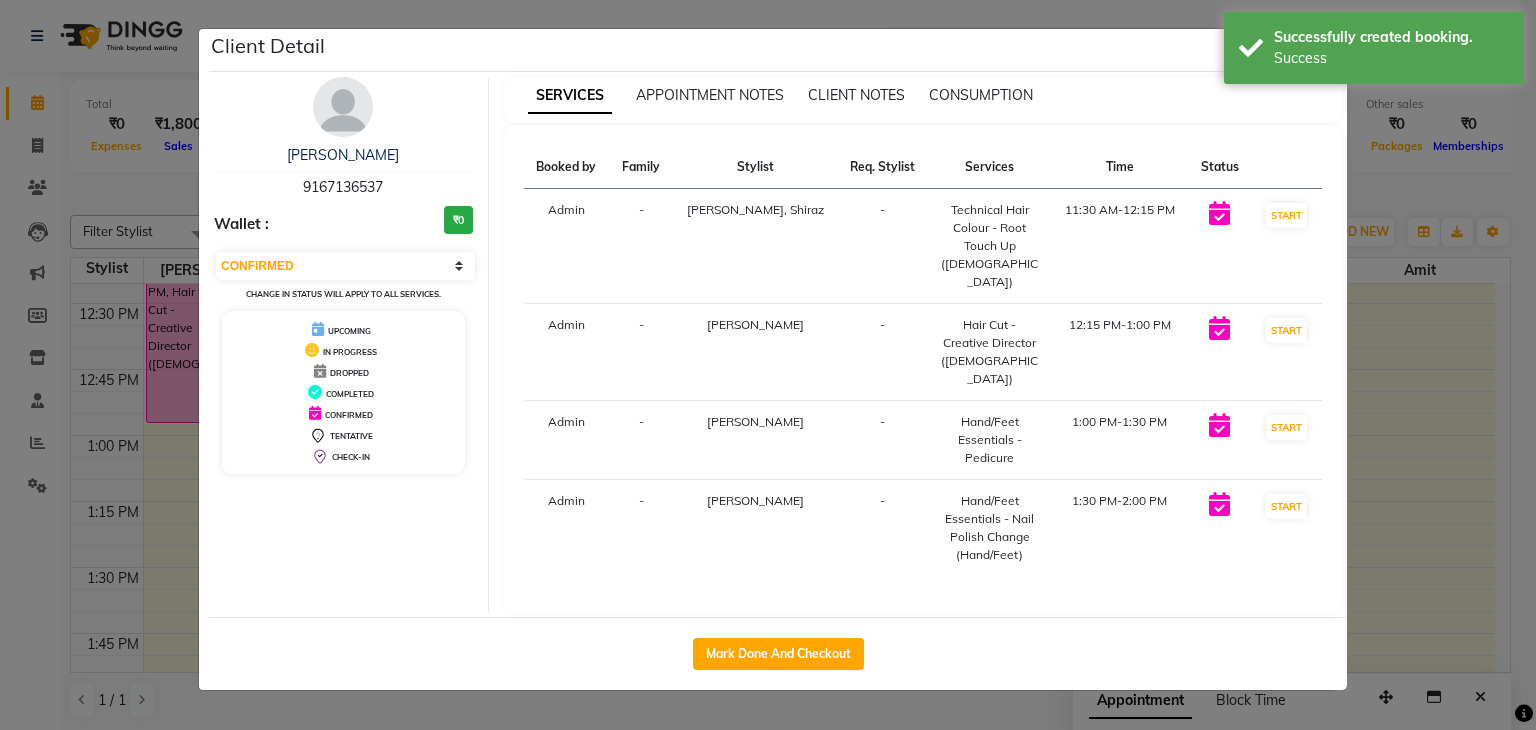 click on "Mark Done And Checkout" 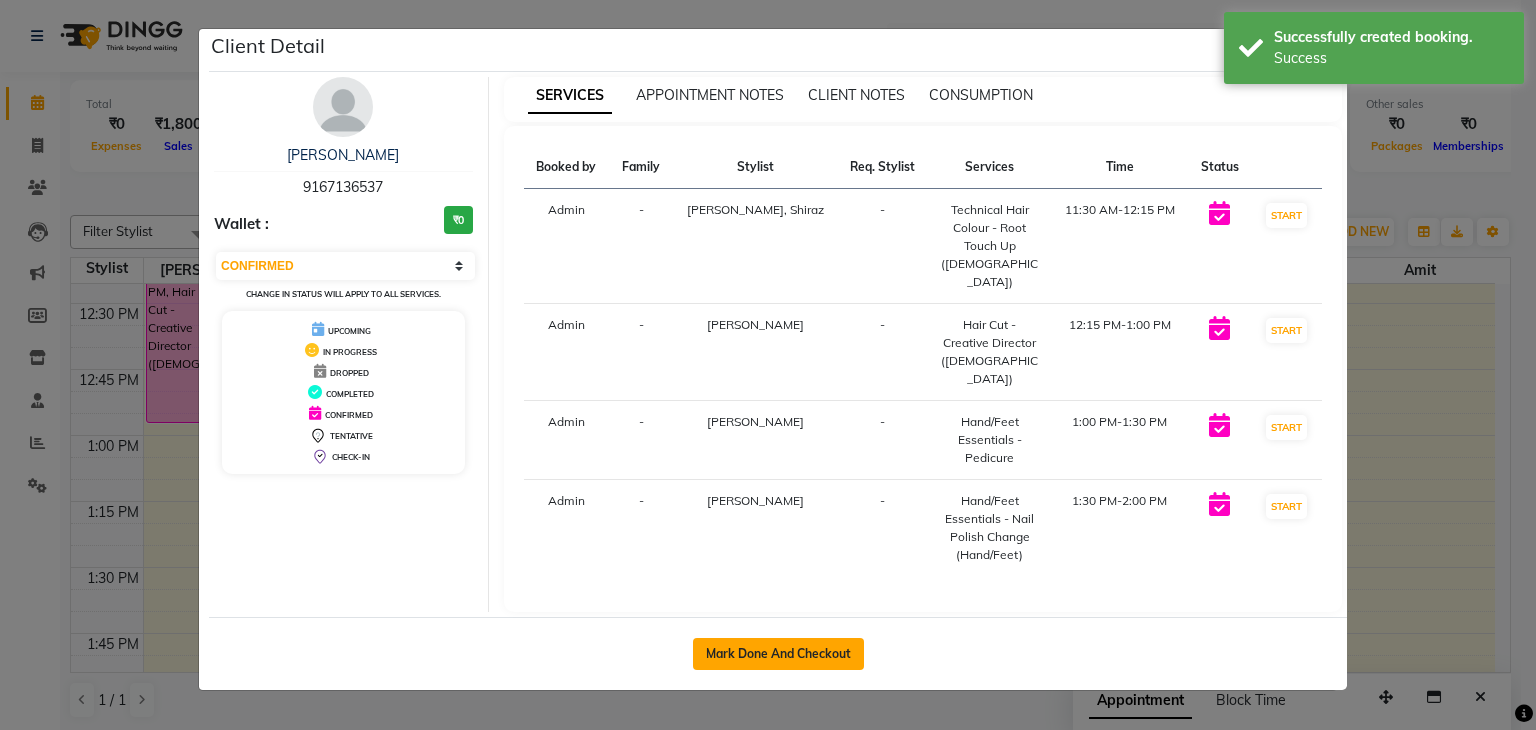 click on "Mark Done And Checkout" 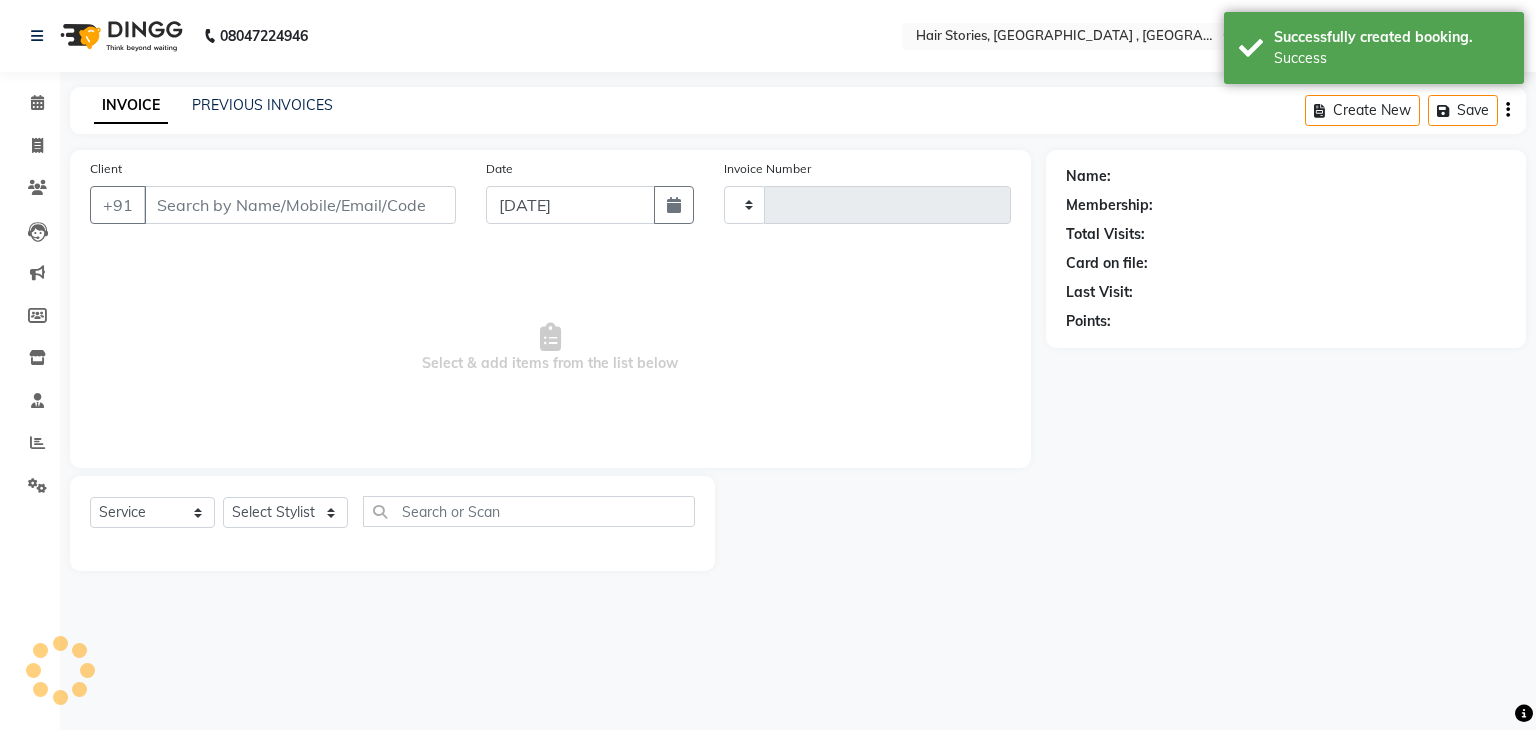 type on "0706" 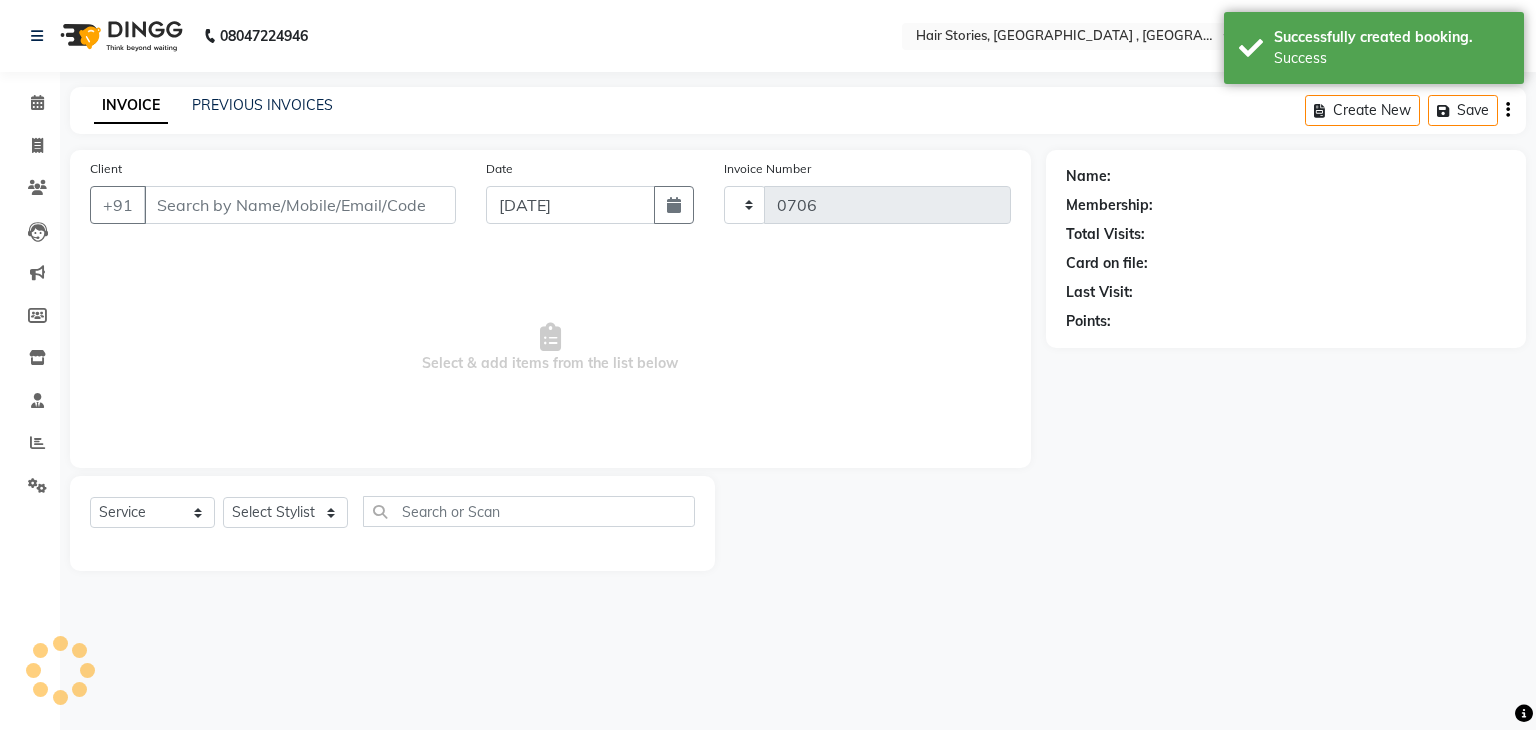 select on "550" 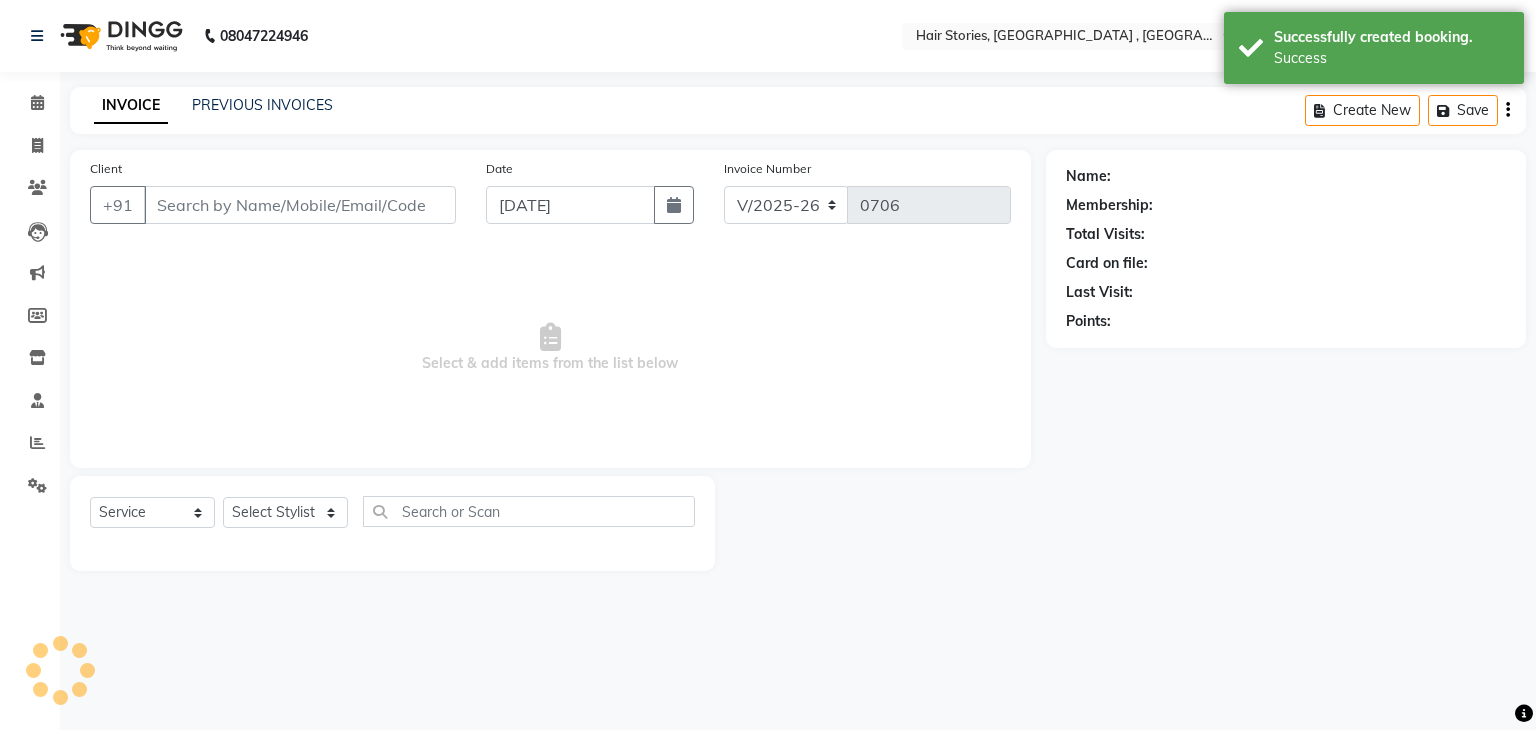 type on "9167136537" 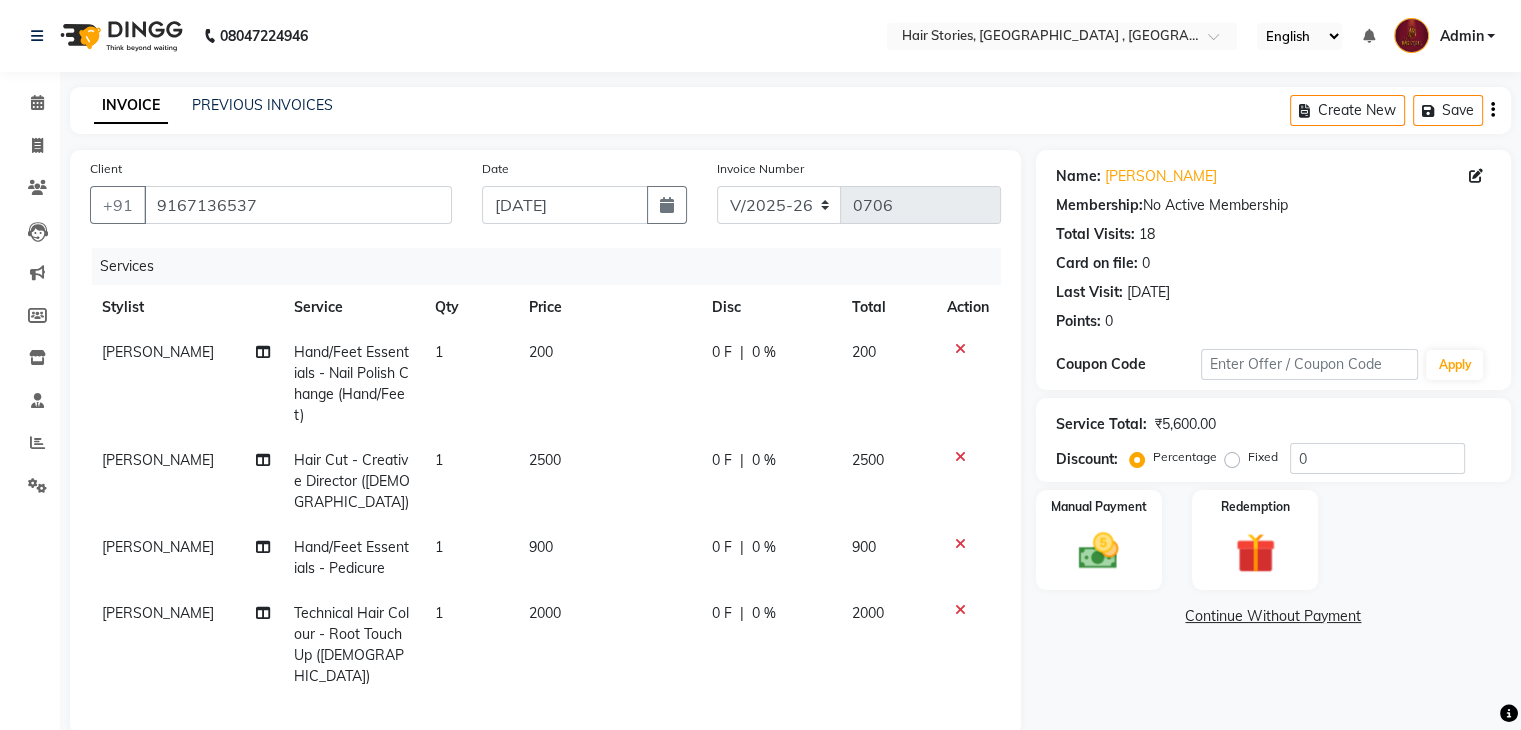 click on "2500" 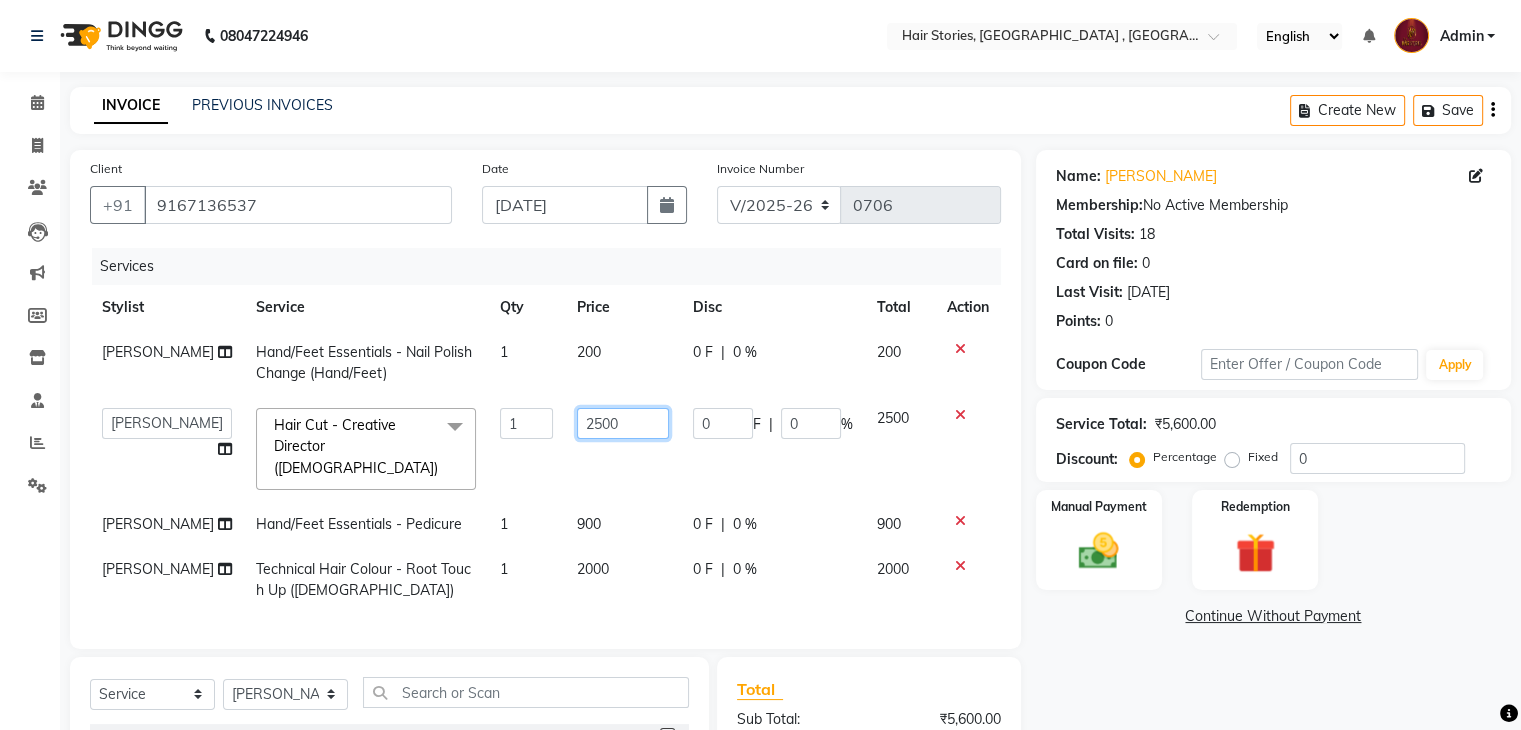 drag, startPoint x: 612, startPoint y: 437, endPoint x: 542, endPoint y: 445, distance: 70.45566 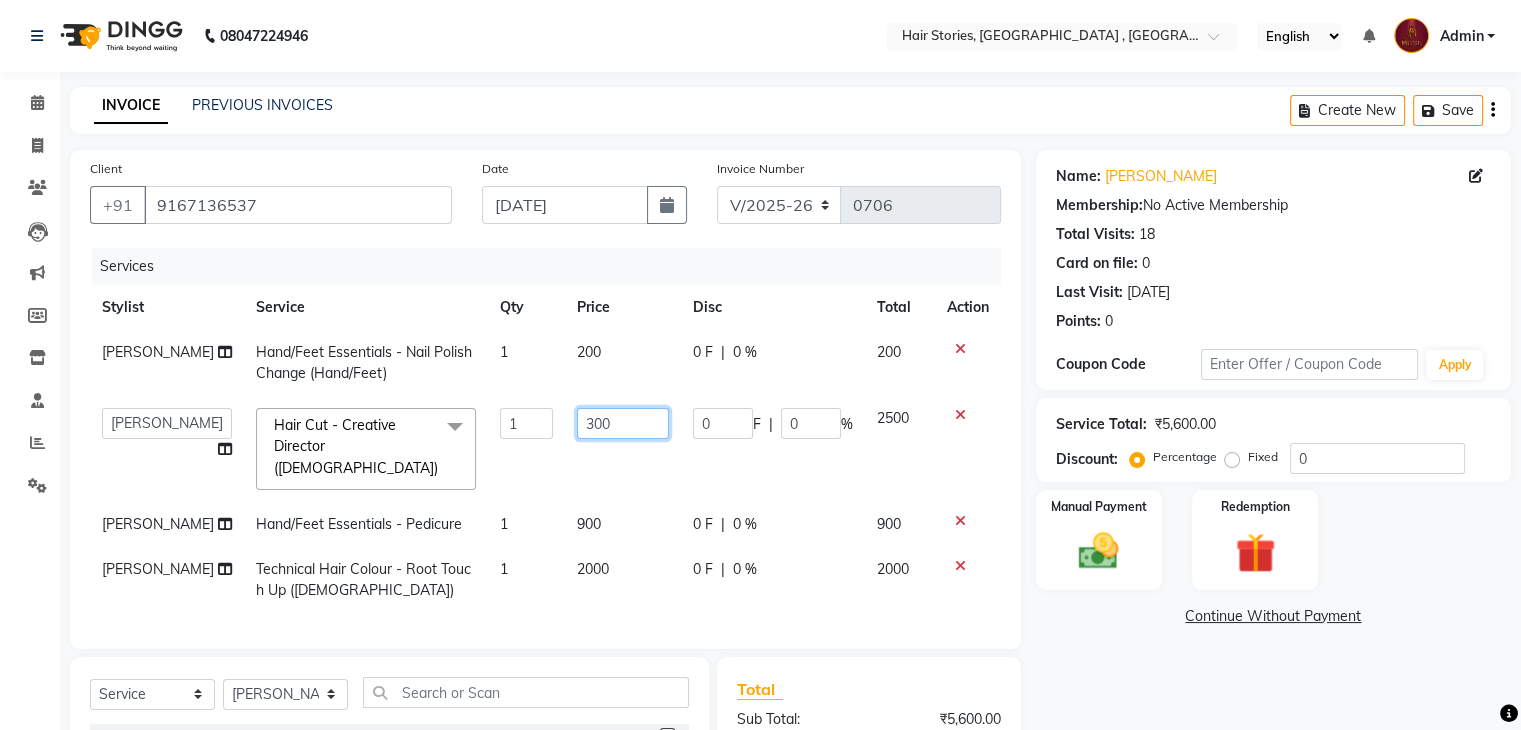 type on "3000" 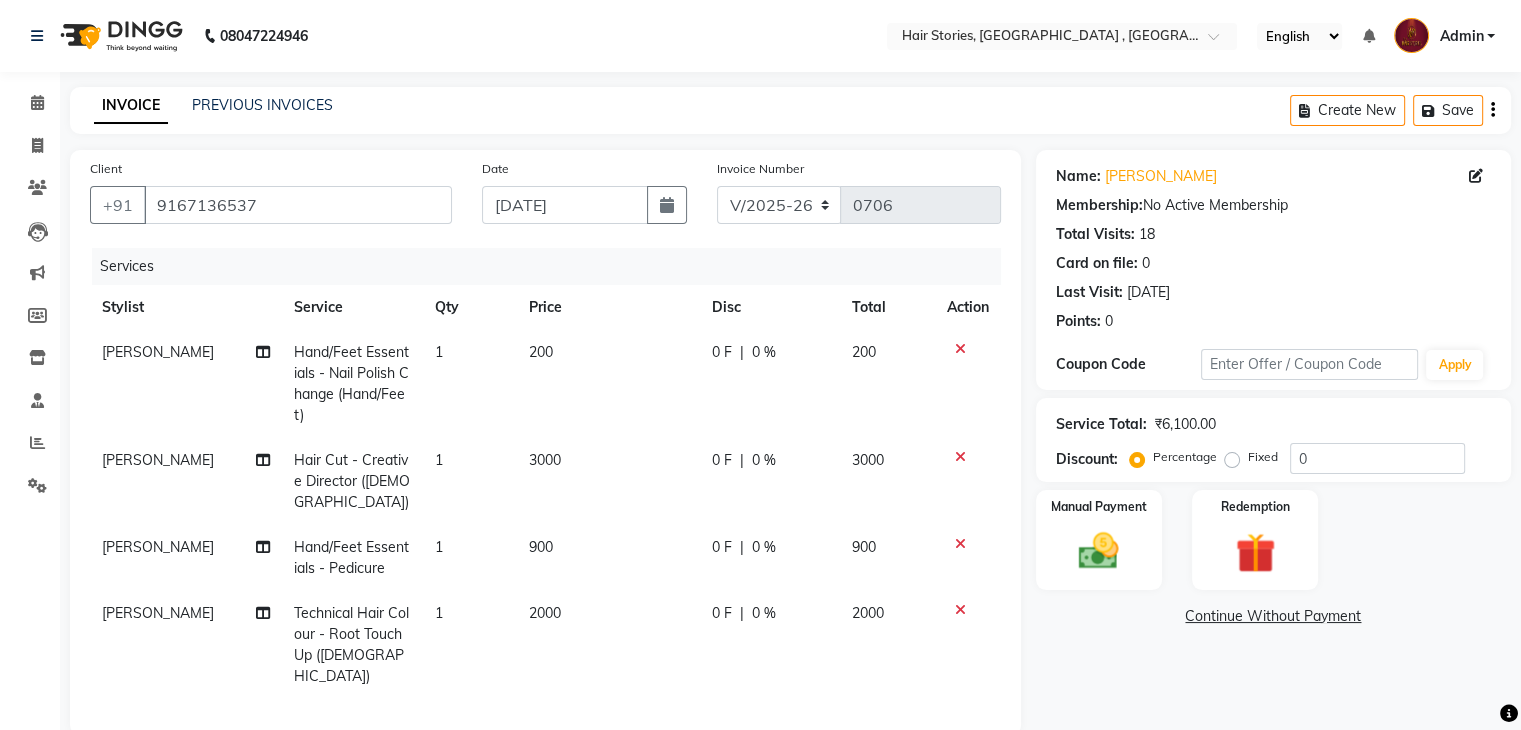click on "0 F | 0 %" 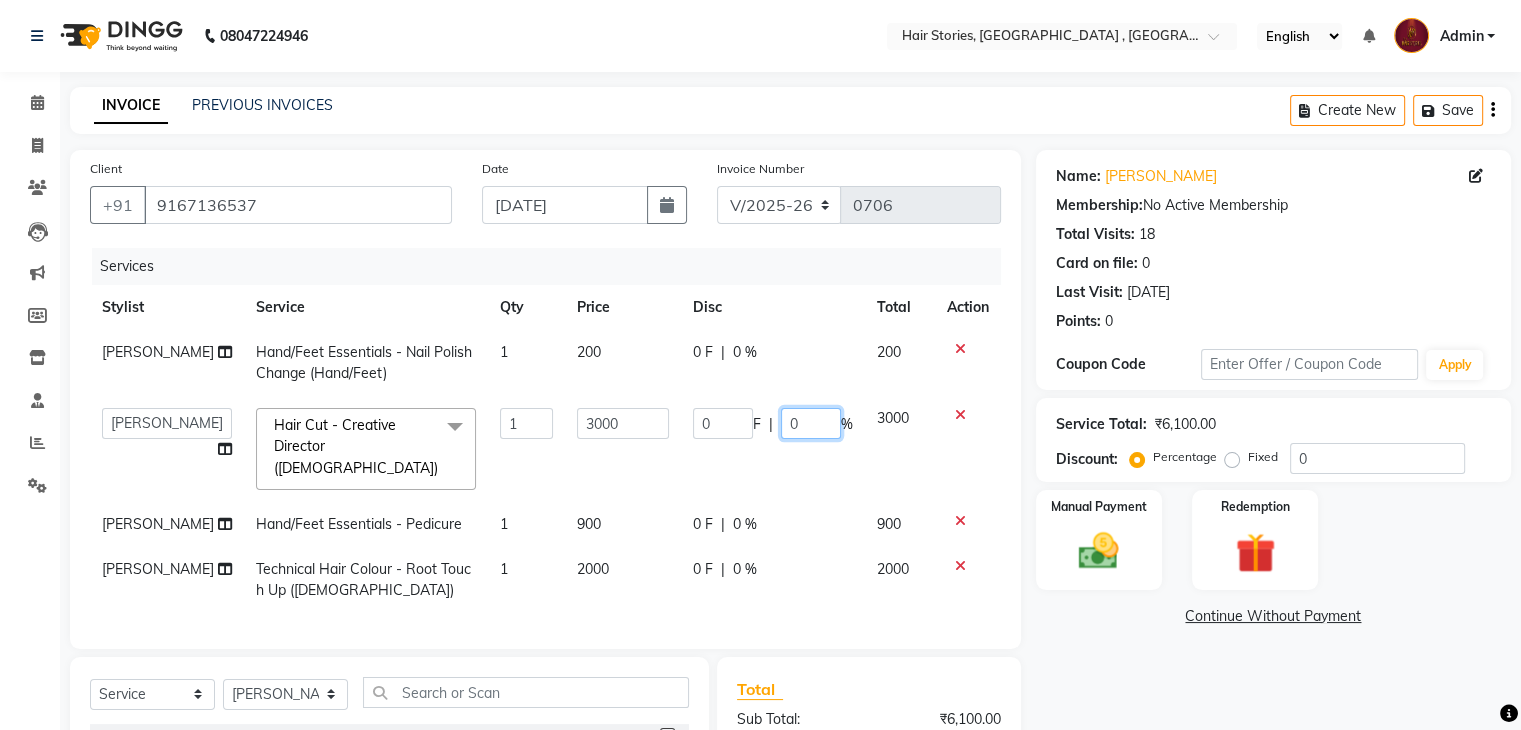 click on "0" 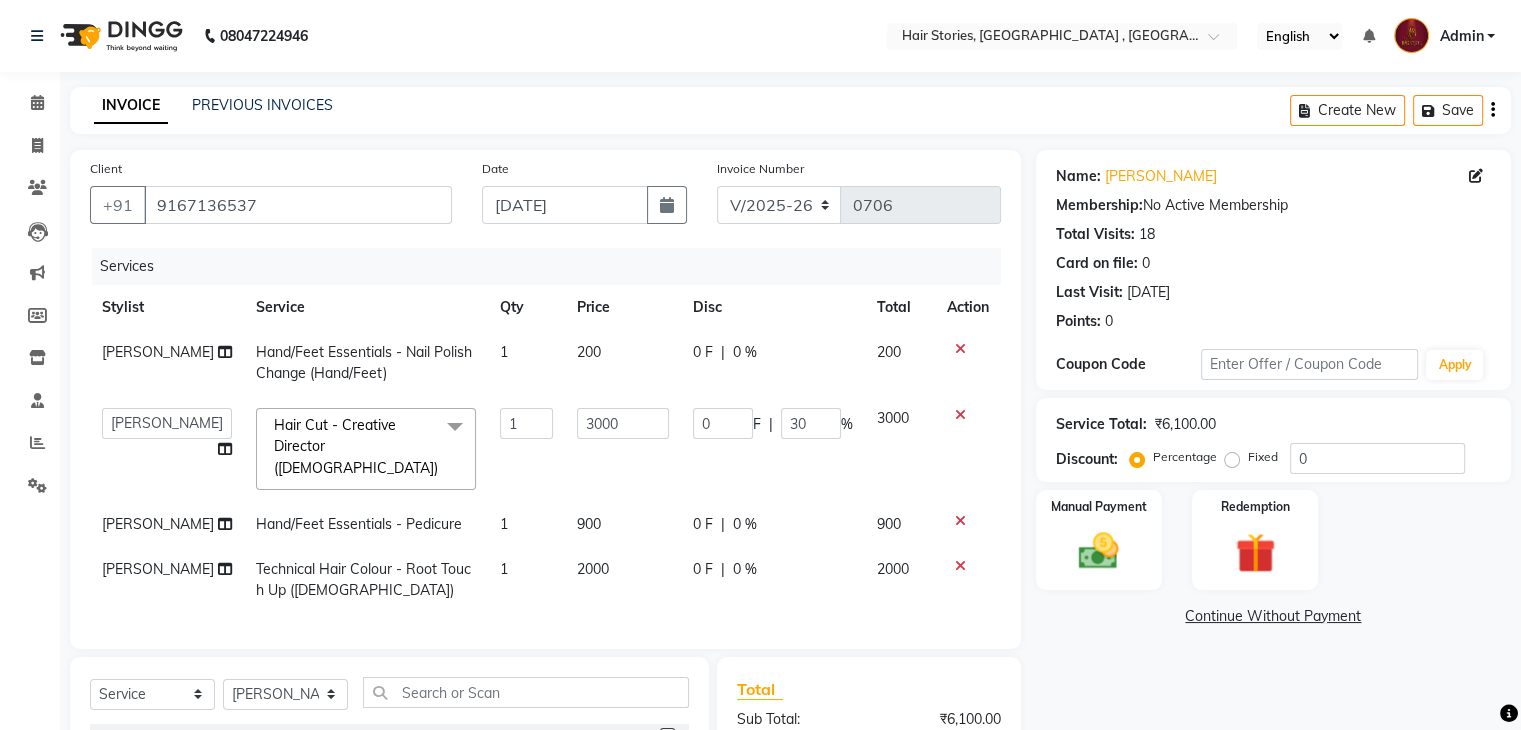 click on "[PERSON_NAME] Hand/Feet Essentials - Nail Polish Change (Hand/Feet) 1 200 0 F | 0 % 200  [PERSON_NAME]   [PERSON_NAME]   Freelancer   [PERSON_NAME] [PERSON_NAME]   [PERSON_NAME]   Shiraz  Hair Cut - Creative Director ([DEMOGRAPHIC_DATA])  x Hair Cut - Stylist ([DEMOGRAPHIC_DATA]) Hair Cut - Senior Stylist ([DEMOGRAPHIC_DATA]) Hair Cut - Top Stylist ([DEMOGRAPHIC_DATA]) Hair Cut - Style Director ([DEMOGRAPHIC_DATA]) Hair Cut - Creative Director ([DEMOGRAPHIC_DATA]) Hair Cut - Kids Hair Cut (Below 10 Years) Hair Cut - Stylist ([DEMOGRAPHIC_DATA]) Hair Cut - Senior Stylist ([DEMOGRAPHIC_DATA]) Hair Cut - Top Stylist ([DEMOGRAPHIC_DATA]) Hair Cut - Style Director ([DEMOGRAPHIC_DATA]) Hair Cut - Creative Director ([DEMOGRAPHIC_DATA]) Hair Cut - Kids Hair Cut (Below 10 Years) ([DEMOGRAPHIC_DATA]) Hair Cut - Hair Trim (One Length) Hair Cut-Kids Hair Cut with Design Nashi Filler Therapy Technical Hair Colour - Global Colour [MEDICAL_DATA] Free ([DEMOGRAPHIC_DATA]) Technical Hair Colour - Global Colour ([DEMOGRAPHIC_DATA]) Technical Hair Colour - Root Touch Up ([DEMOGRAPHIC_DATA]) Technical Hair Colour - Global Colour ([DEMOGRAPHIC_DATA]) [PERSON_NAME] Colour Technical Hair Colour - Root Touch Up ([DEMOGRAPHIC_DATA]) Technical Hair Colour - Global Colour ([DEMOGRAPHIC_DATA]) 1" 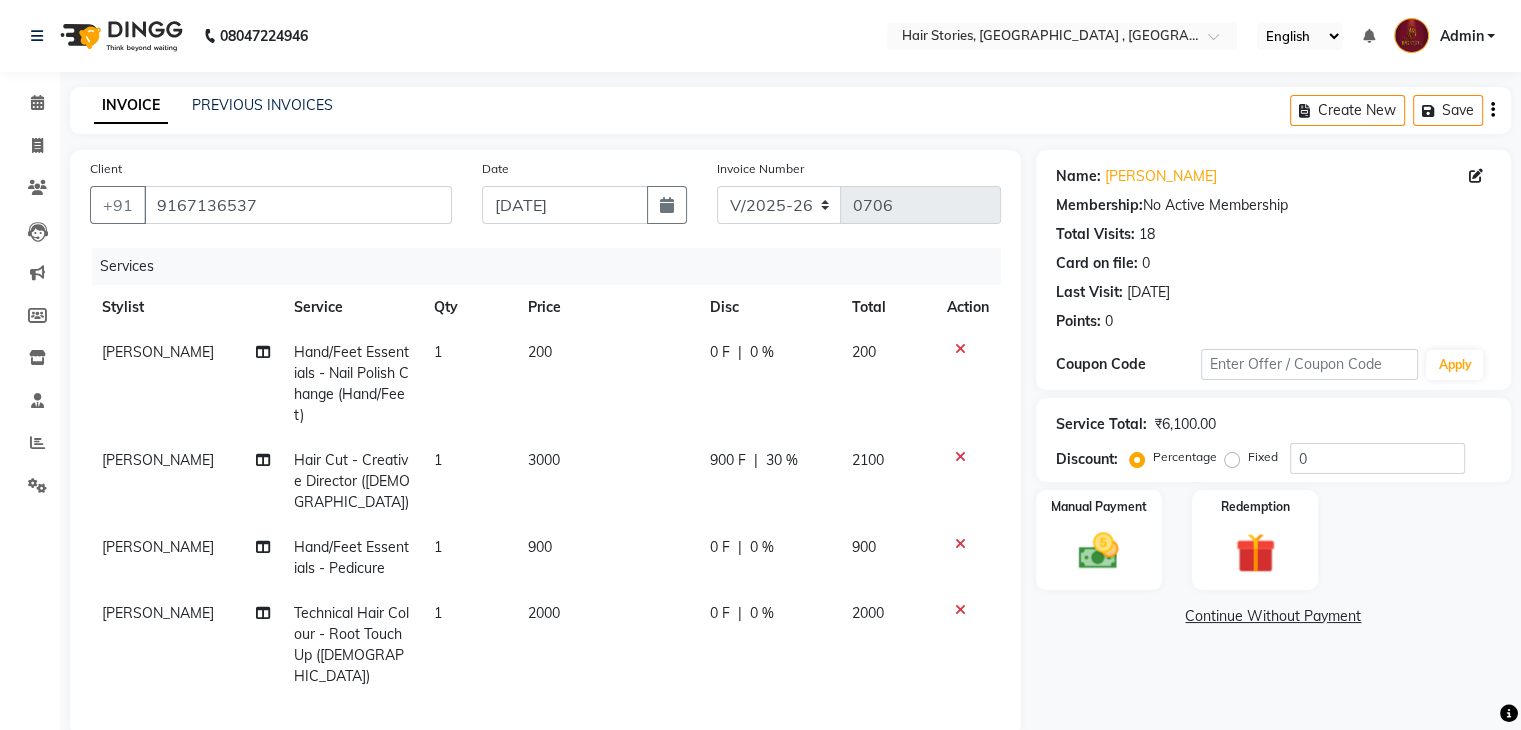 click on "2000" 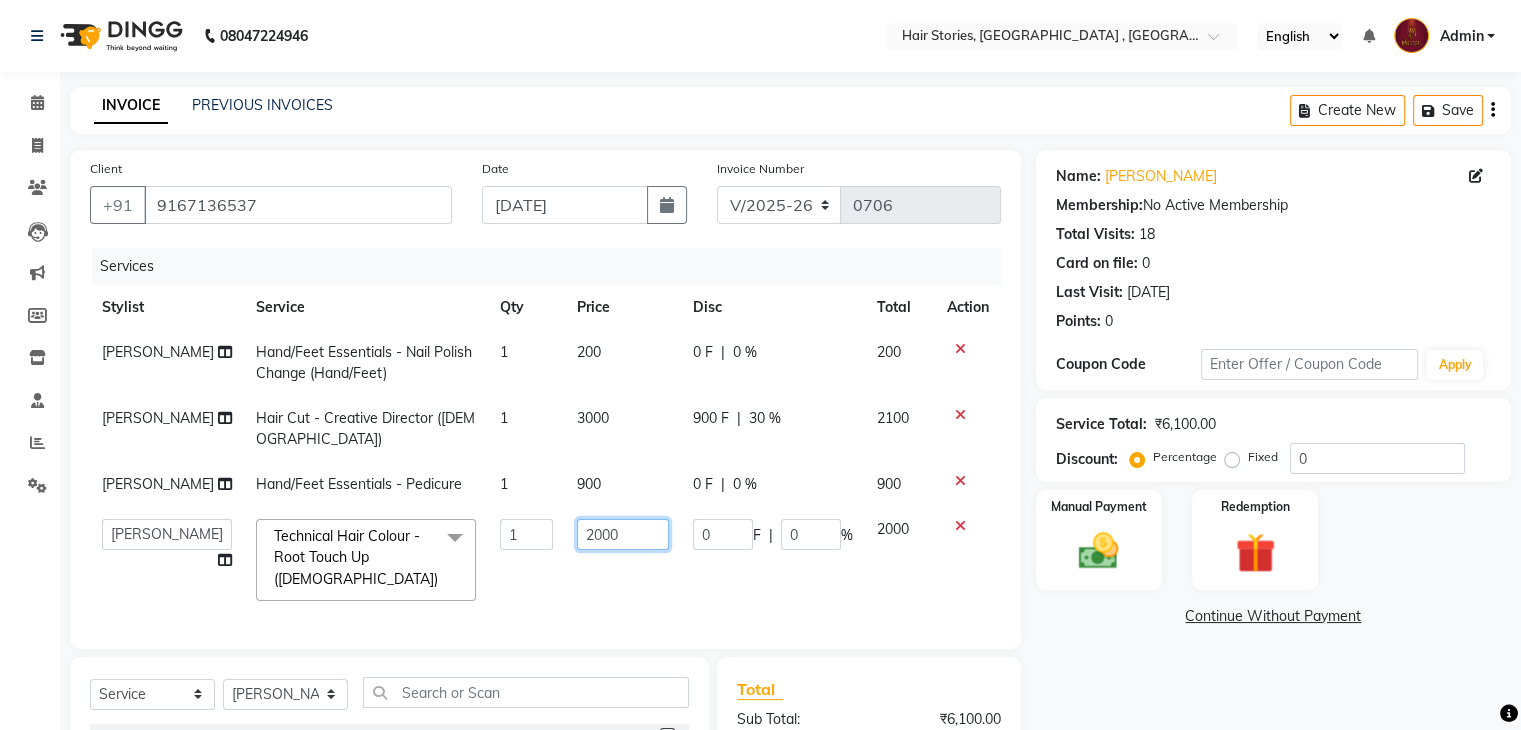 drag, startPoint x: 603, startPoint y: 548, endPoint x: 516, endPoint y: 570, distance: 89.73851 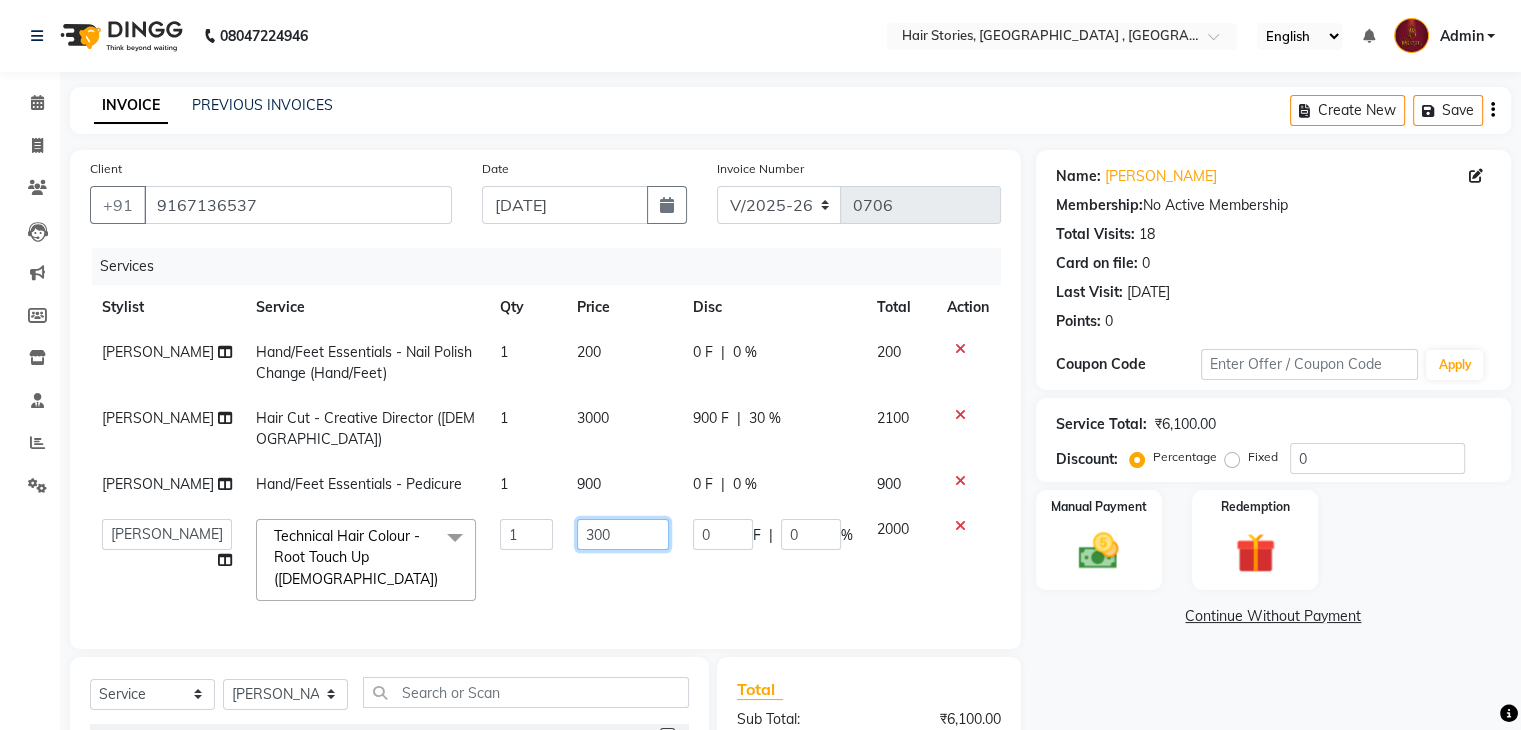 type on "3000" 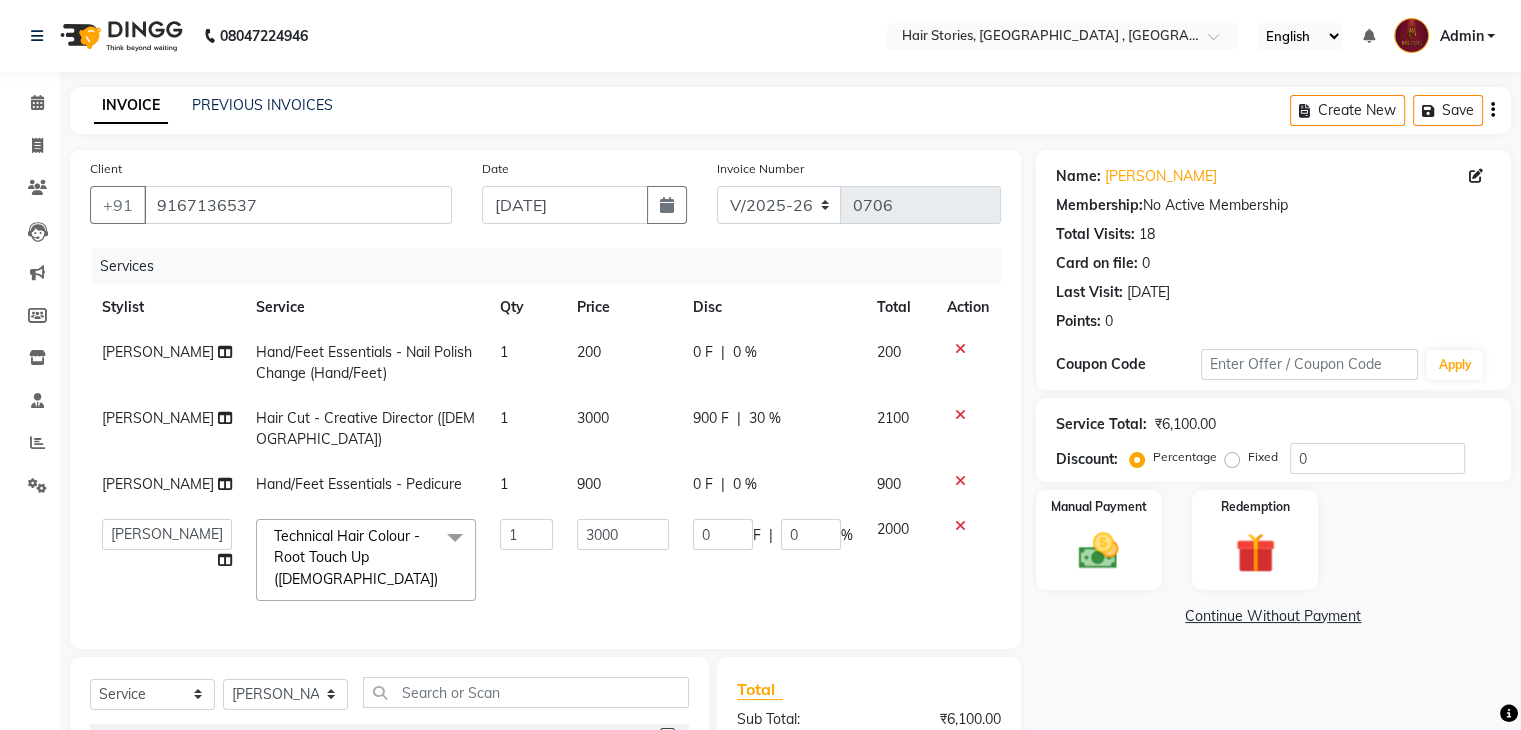 click on "[PERSON_NAME] Hand/Feet Essentials - Nail Polish Change (Hand/Feet) 1 200 0 F | 0 % 200 [PERSON_NAME] Hair Cut - Creative Director ([DEMOGRAPHIC_DATA]) 1 3000 900 F | 30 % 2100 [PERSON_NAME] Hand/Feet Essentials - Pedicure 1 900 0 F | 0 % 900  [PERSON_NAME]   [PERSON_NAME]   Freelancer   [PERSON_NAME]   Neha [PERSON_NAME]   [PERSON_NAME]   Shiraz  Technical Hair Colour - Root Touch Up ([DEMOGRAPHIC_DATA])  x Hair Cut - Stylist ([DEMOGRAPHIC_DATA]) Hair Cut - Senior Stylist ([DEMOGRAPHIC_DATA]) Hair Cut - Top Stylist ([DEMOGRAPHIC_DATA]) Hair Cut - Style Director ([DEMOGRAPHIC_DATA]) Hair Cut - Creative Director ([DEMOGRAPHIC_DATA]) Hair Cut - Kids Hair Cut (Below 10 Years) Hair Cut - Stylist ([DEMOGRAPHIC_DATA]) Hair Cut - Senior Stylist ([DEMOGRAPHIC_DATA]) Hair Cut - Top Stylist ([DEMOGRAPHIC_DATA]) Hair Cut - Style Director ([DEMOGRAPHIC_DATA]) Hair Cut - Creative Director ([DEMOGRAPHIC_DATA]) Hair Cut - Kids Hair Cut (Below 10 Years) ([DEMOGRAPHIC_DATA]) Hair Cut - Hair Trim (One Length) Hair Cut-Kids Hair Cut with Design Nashi Filler Therapy Technical Hair Colour - Global Colour [MEDICAL_DATA] Free ([DEMOGRAPHIC_DATA]) Technical Hair Colour - Global Colour ([DEMOGRAPHIC_DATA]) Technical Hair Colour - Root Touch Up ([DEMOGRAPHIC_DATA]) [PERSON_NAME] Colour" 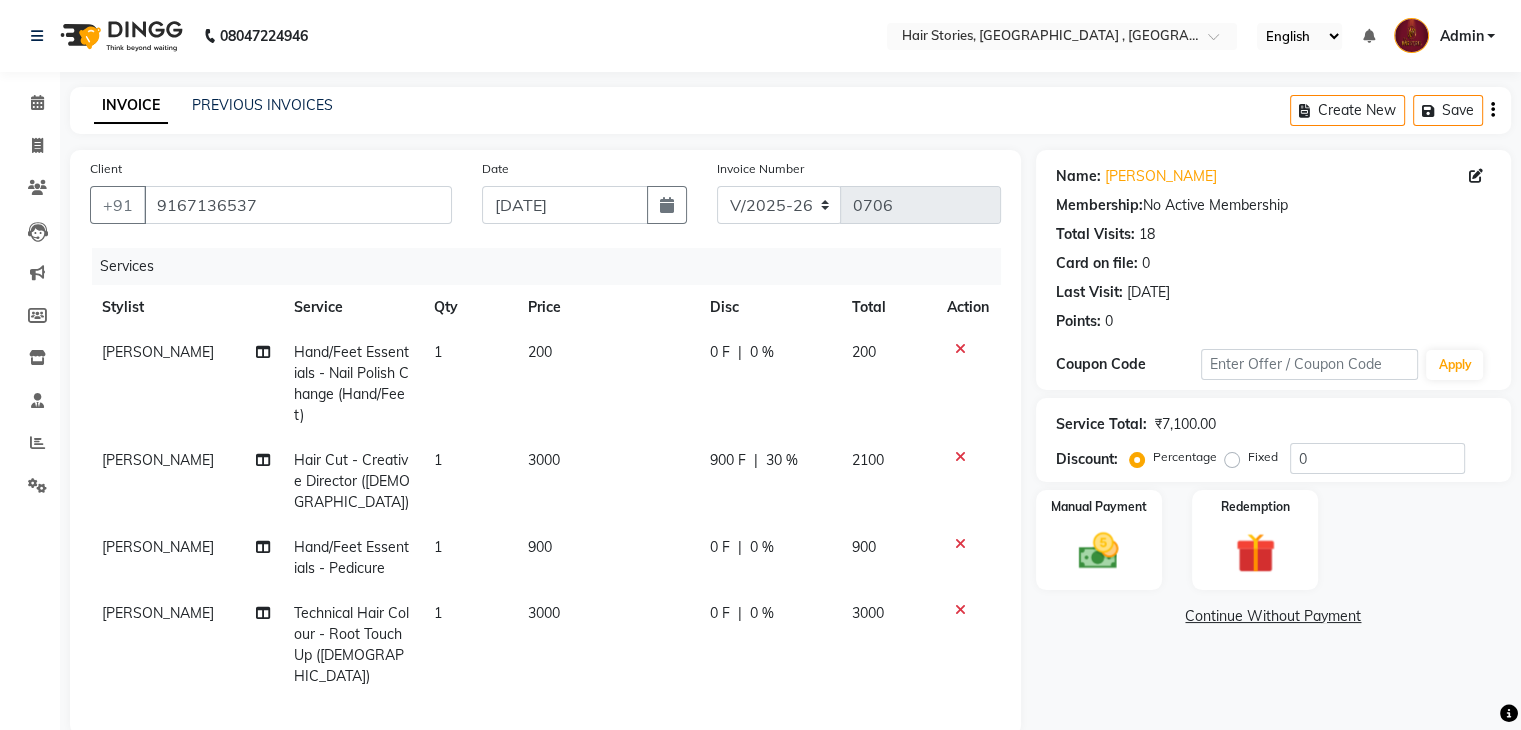 click on "0 F | 0 %" 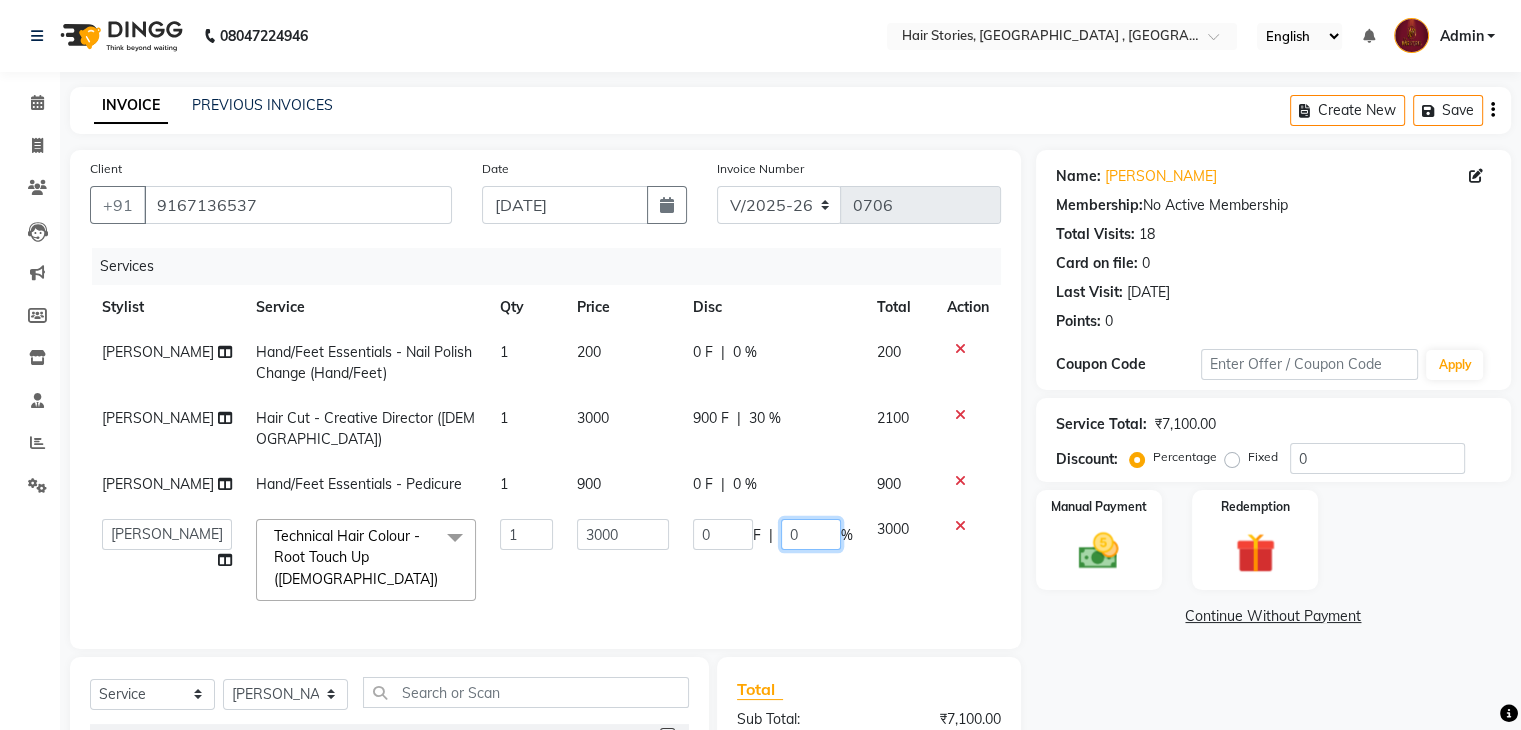 click on "0" 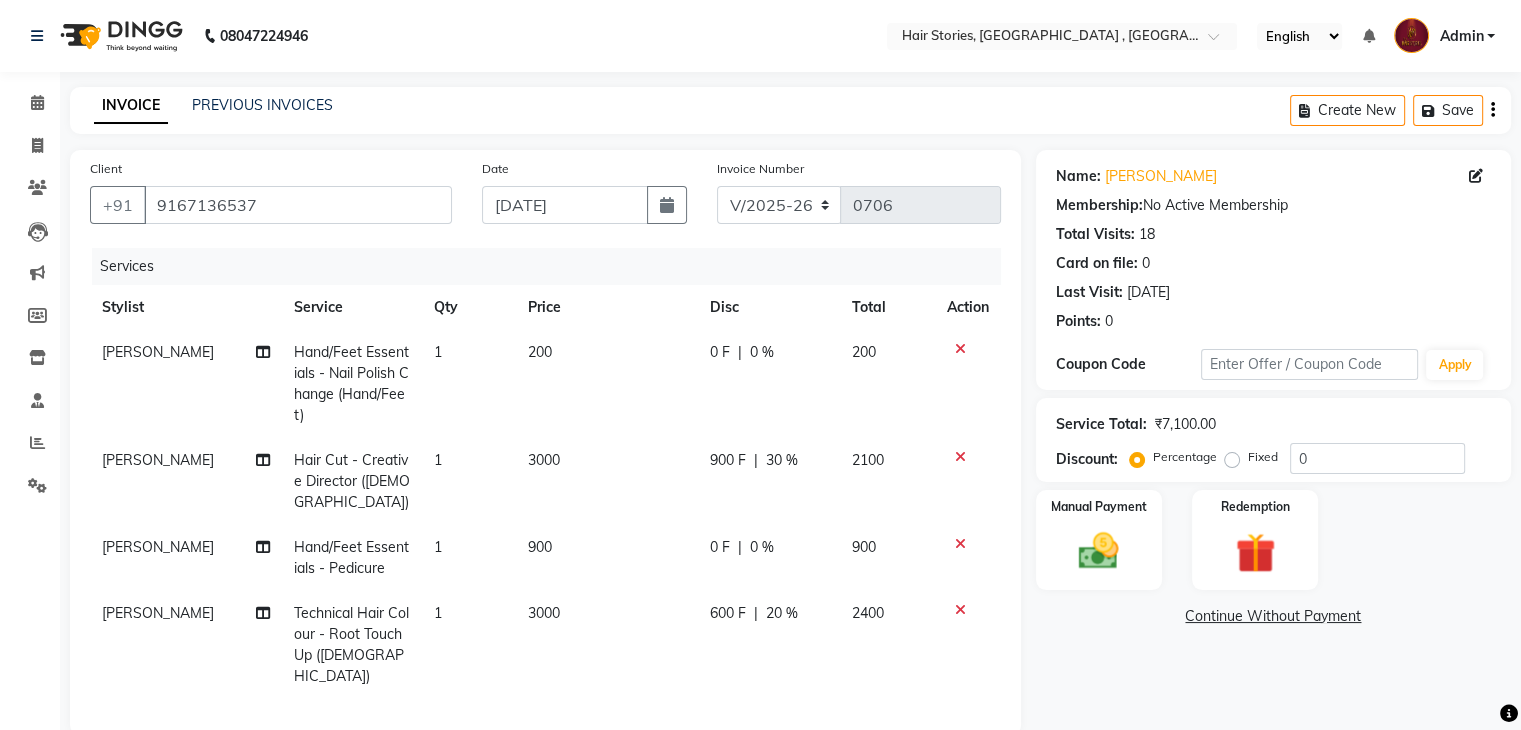 click on "[PERSON_NAME] Hand/Feet Essentials - Nail Polish Change (Hand/Feet) 1 200 0 F | 0 % 200 [PERSON_NAME] Hair Cut - Creative Director ([DEMOGRAPHIC_DATA]) 1 3000 900 F | 30 % 2100 [PERSON_NAME] Hand/Feet Essentials - Pedicure 1 900 0 F | 0 % 900 Neha Tilak Technical Hair Colour - Root Touch Up ([DEMOGRAPHIC_DATA]) 1 3000 600 F | 20 % 2400" 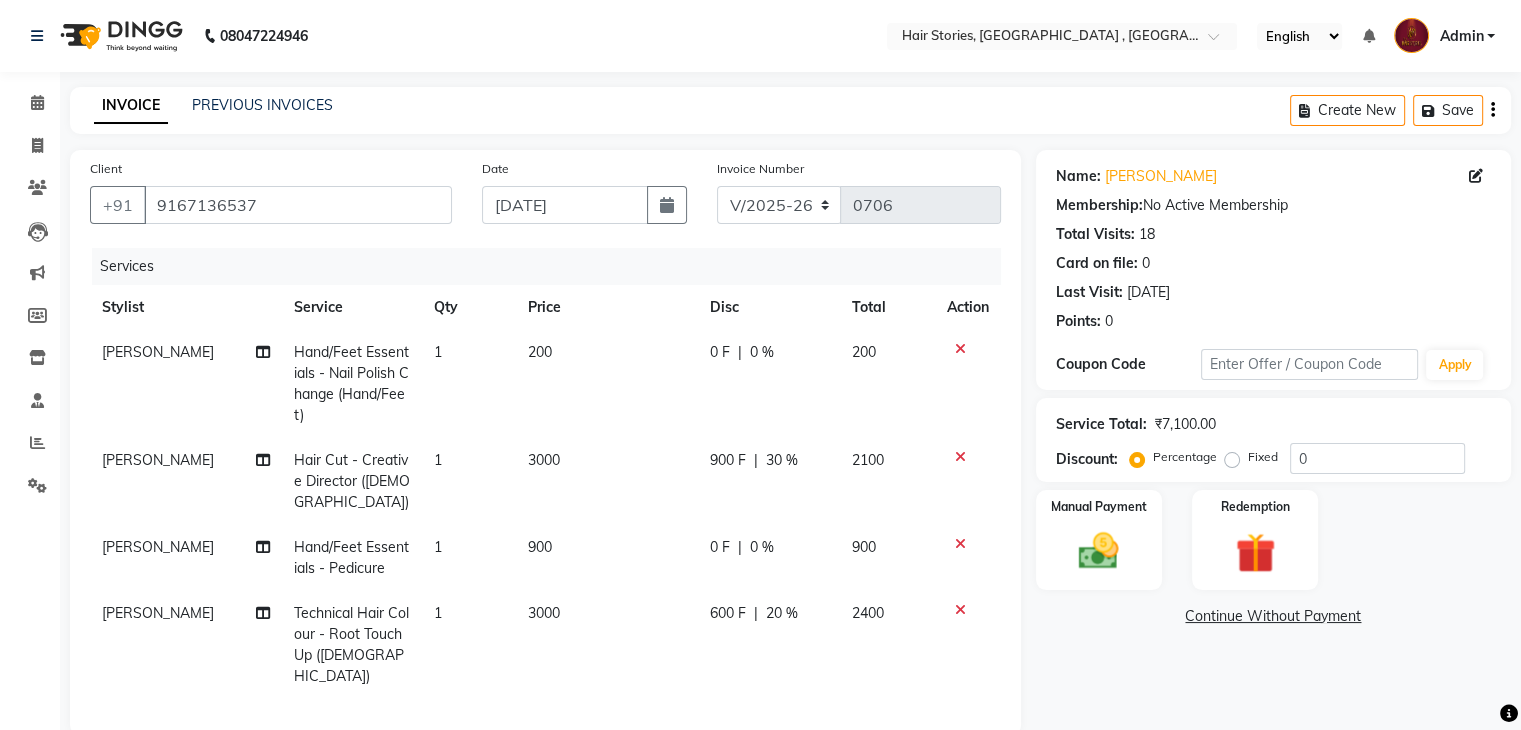 click on "0 F | 0 %" 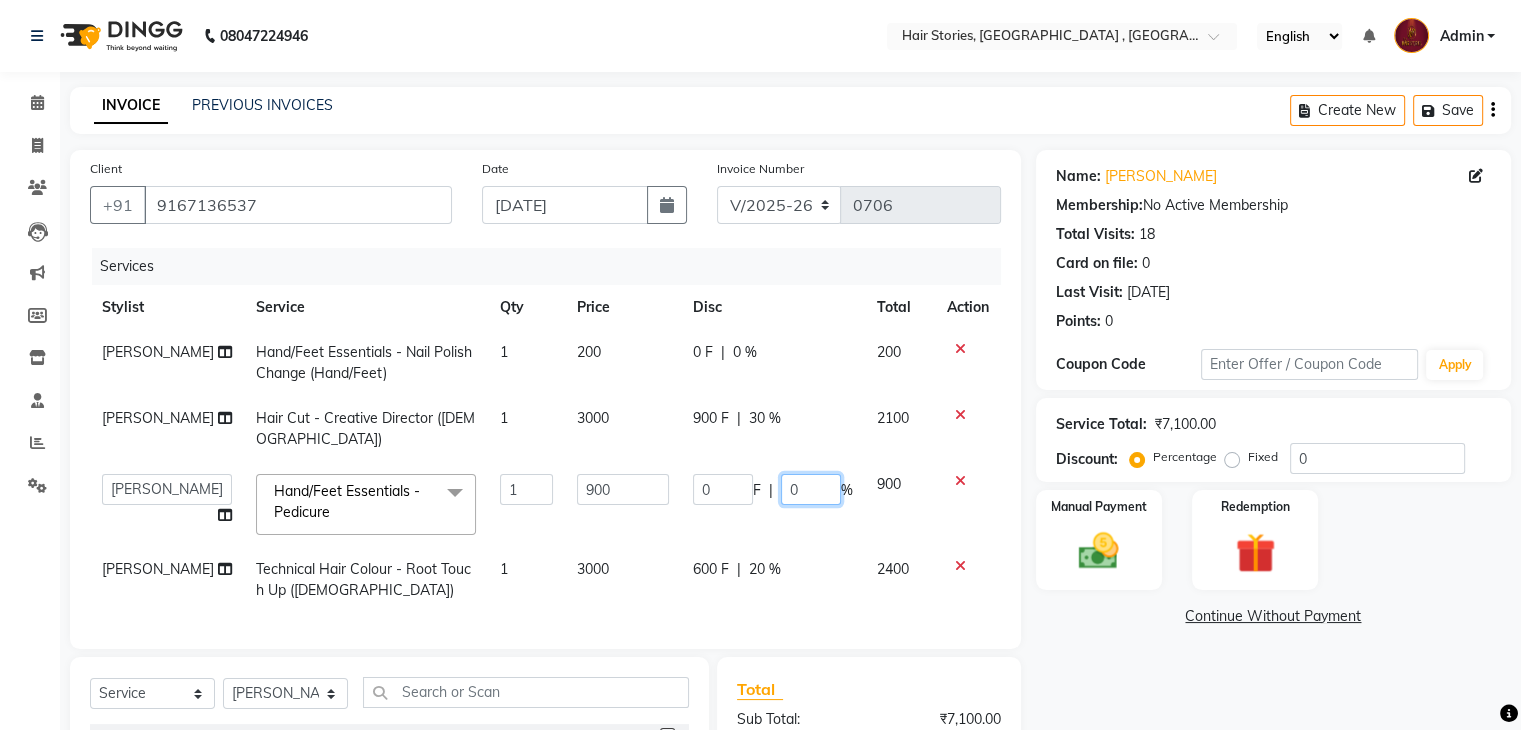 click on "0" 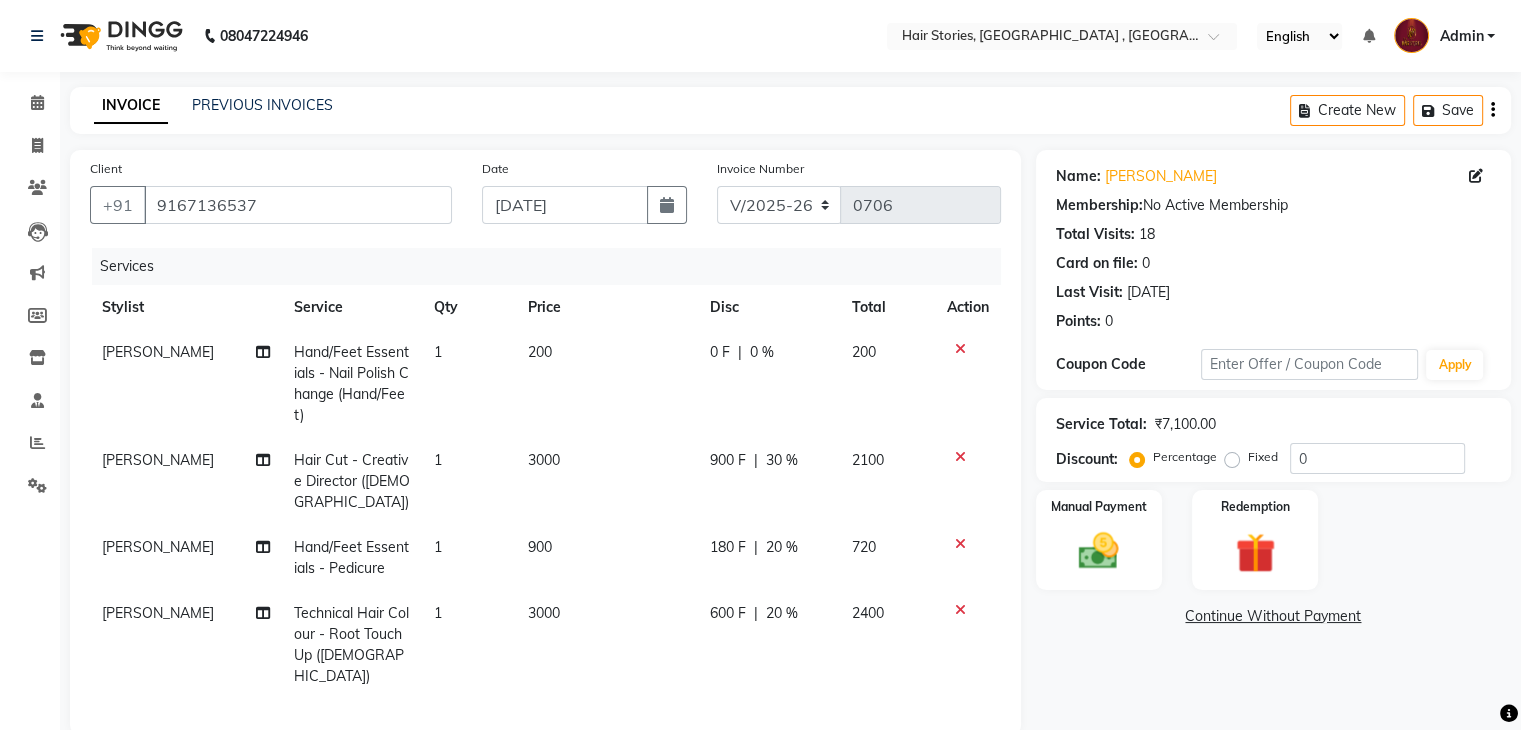 click on "Name: [PERSON_NAME] Membership:  No Active Membership  Total Visits:  18 Card on file:  0 Last Visit:   [DATE] Points:   0  Coupon Code Apply Service Total:  ₹7,100.00  Discount:  Percentage   Fixed  0 Manual Payment Redemption  Continue Without Payment" 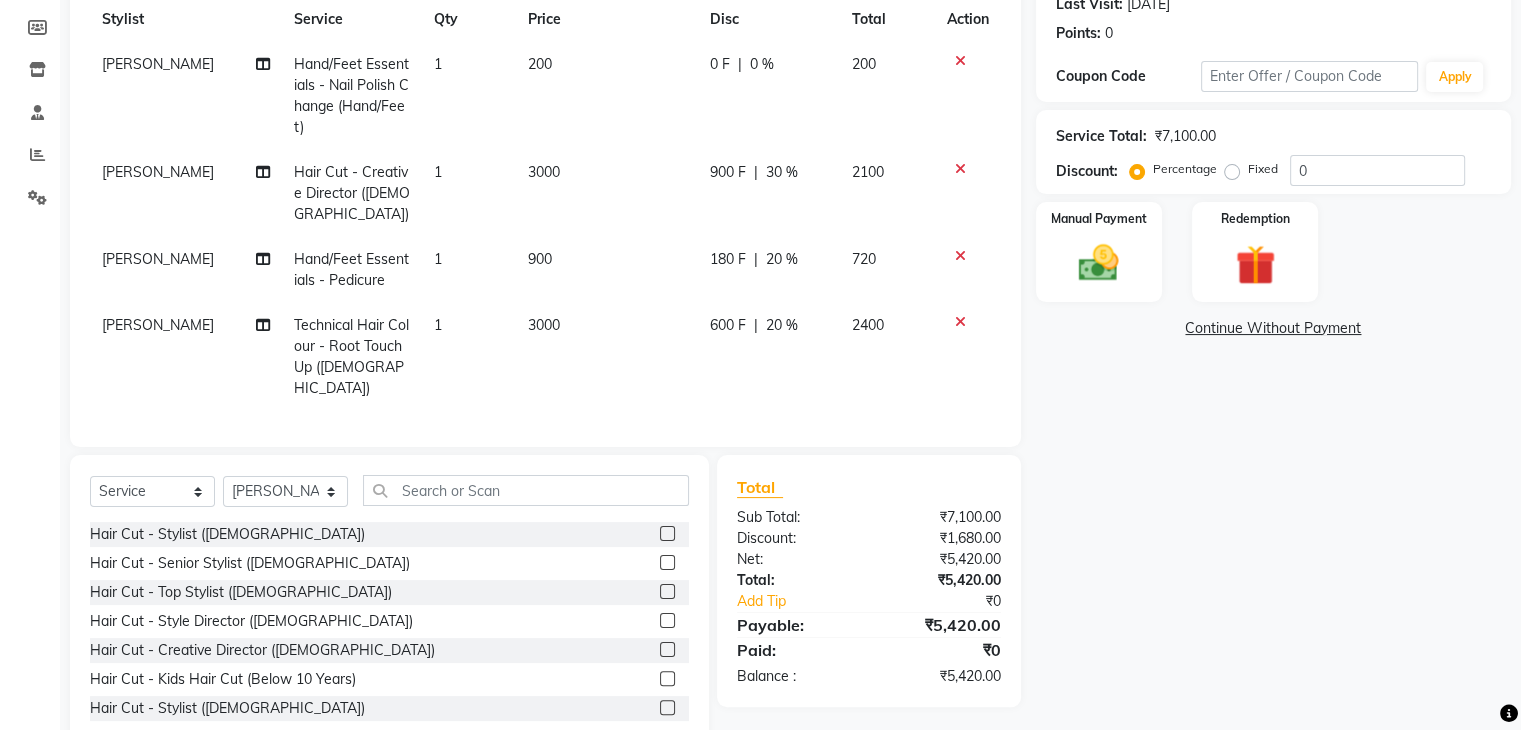 scroll, scrollTop: 312, scrollLeft: 0, axis: vertical 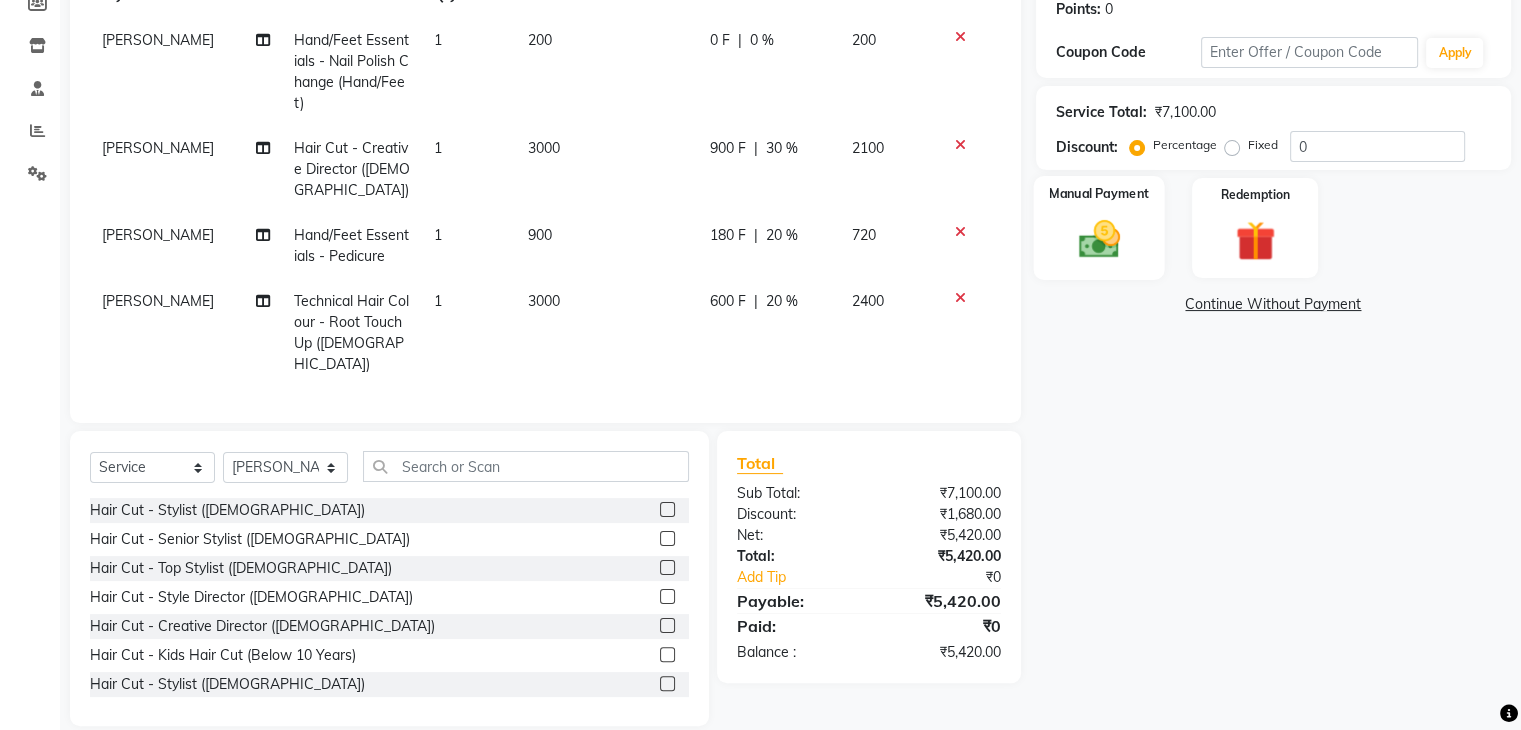 click 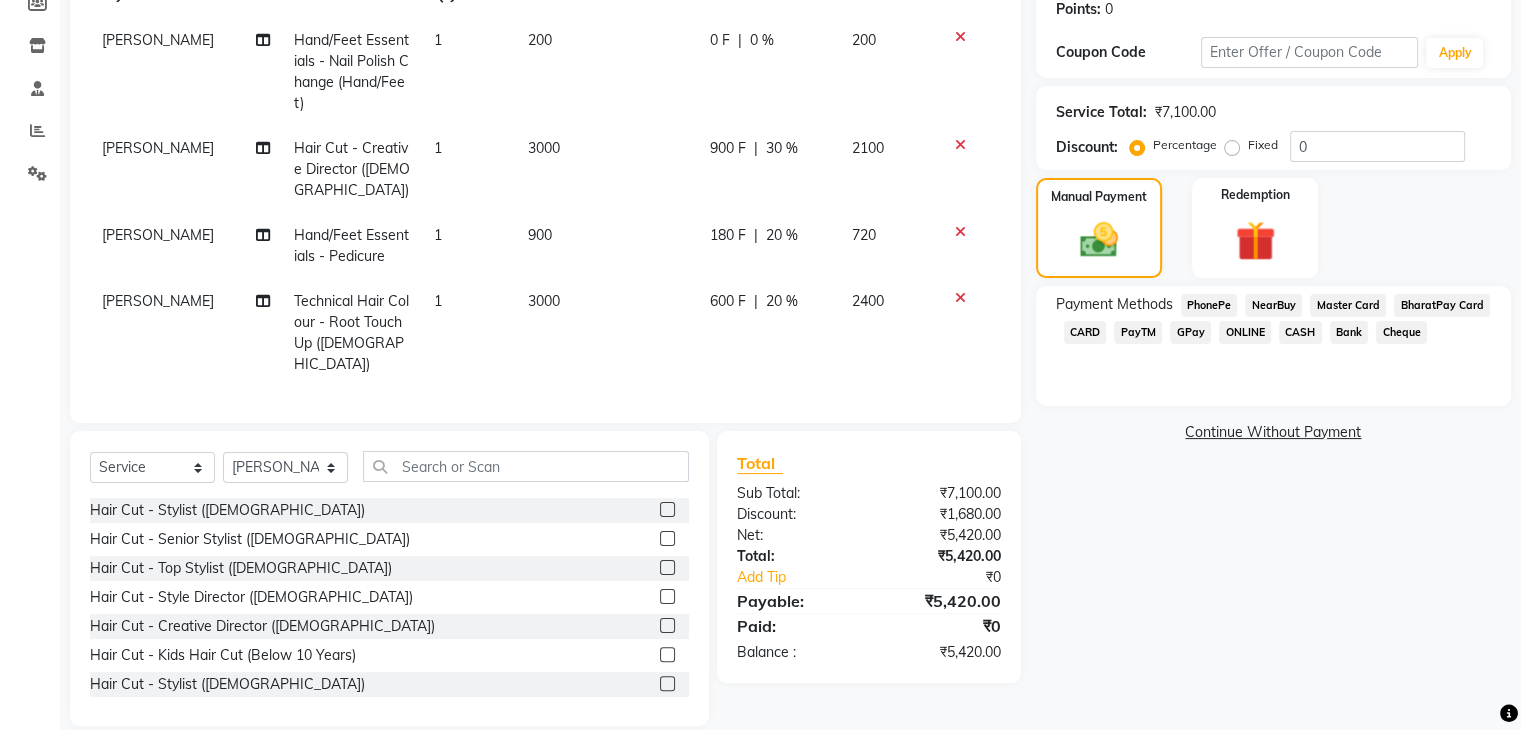 click on "GPay" 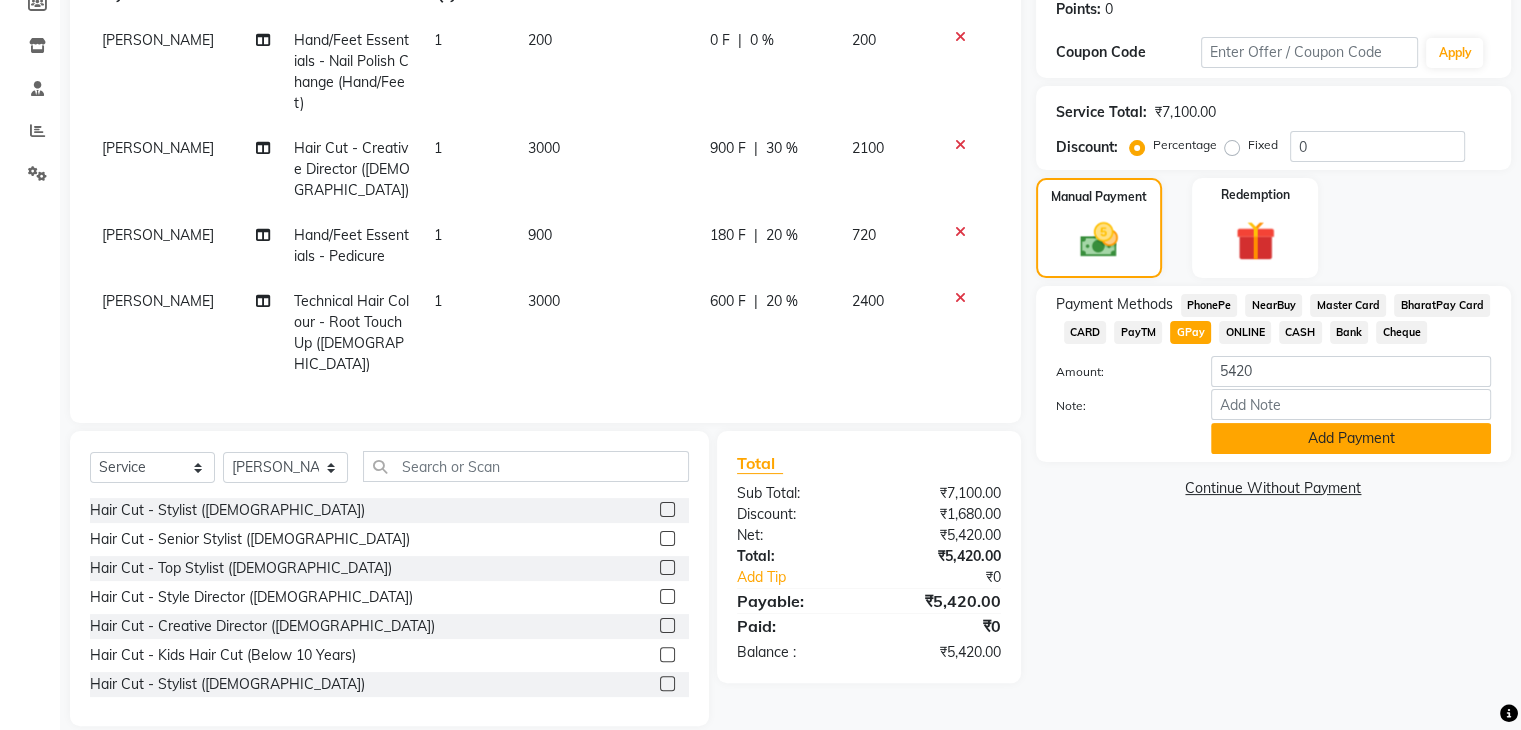 click on "Add Payment" 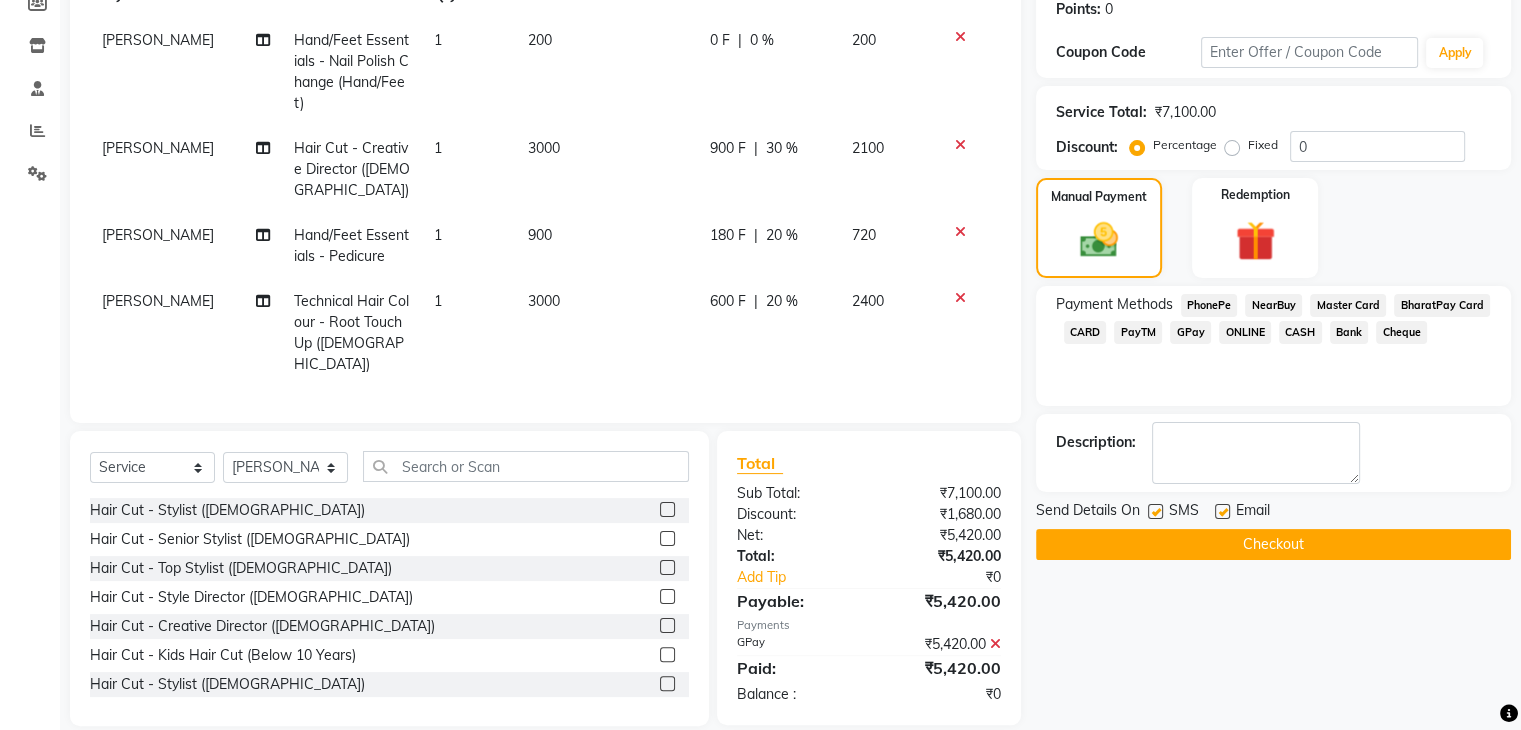 click 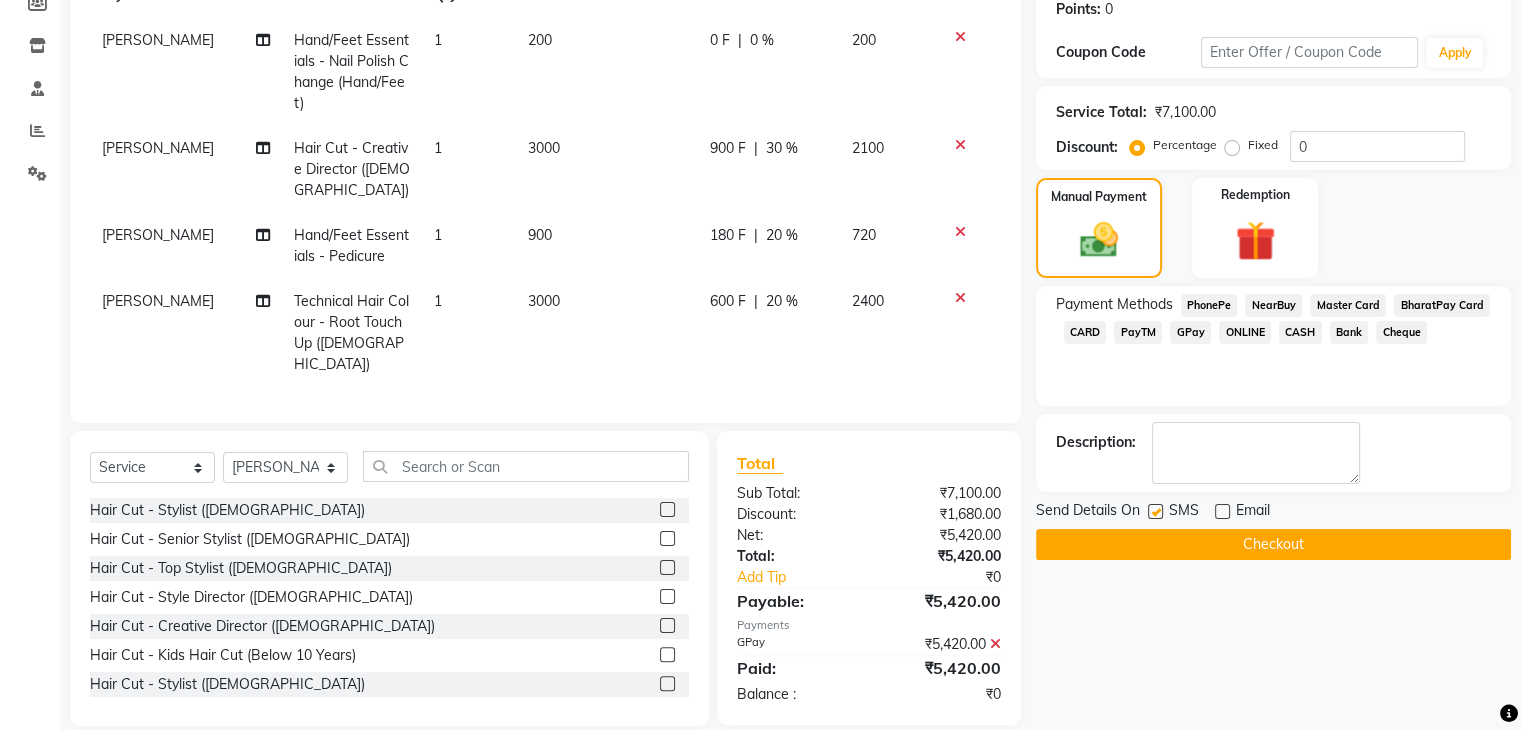 click 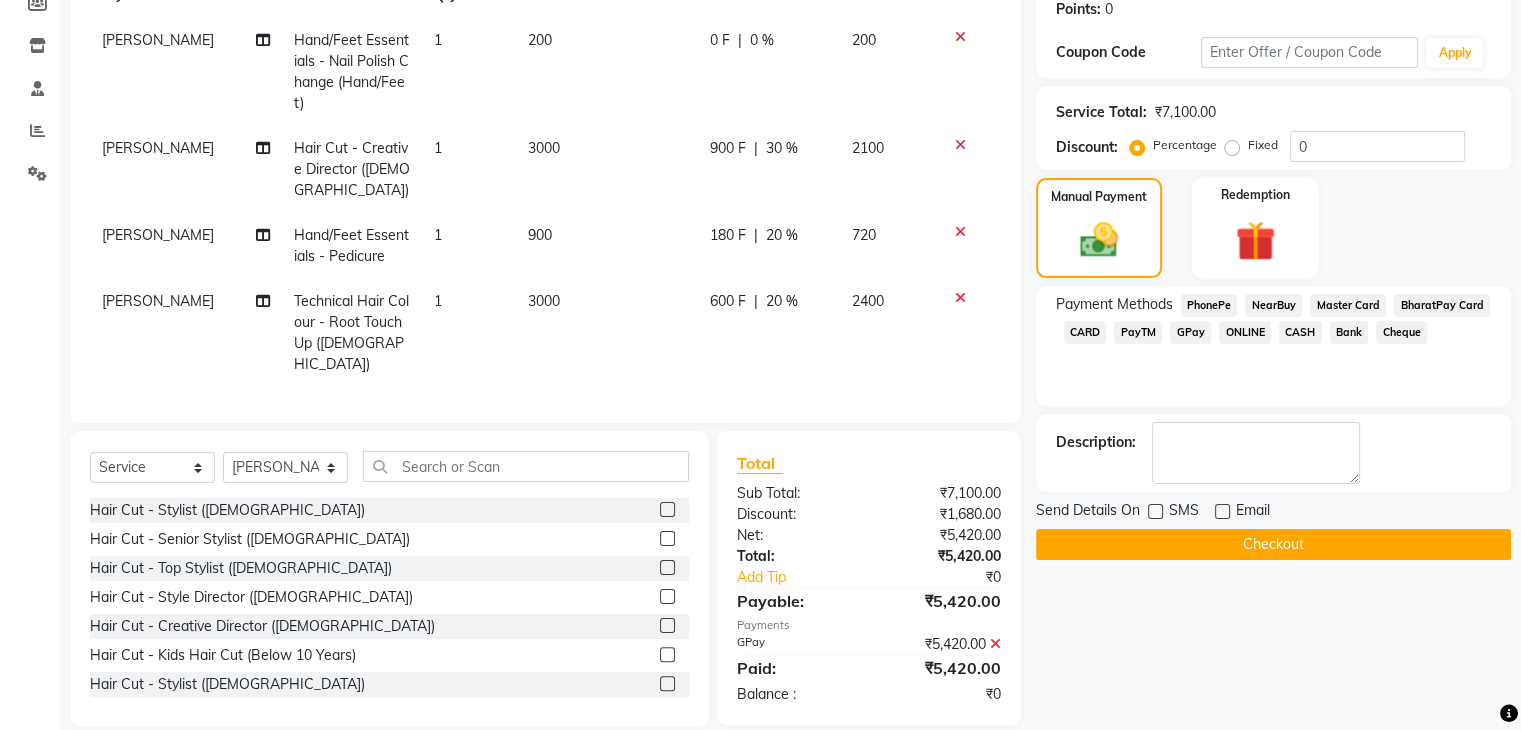click on "Checkout" 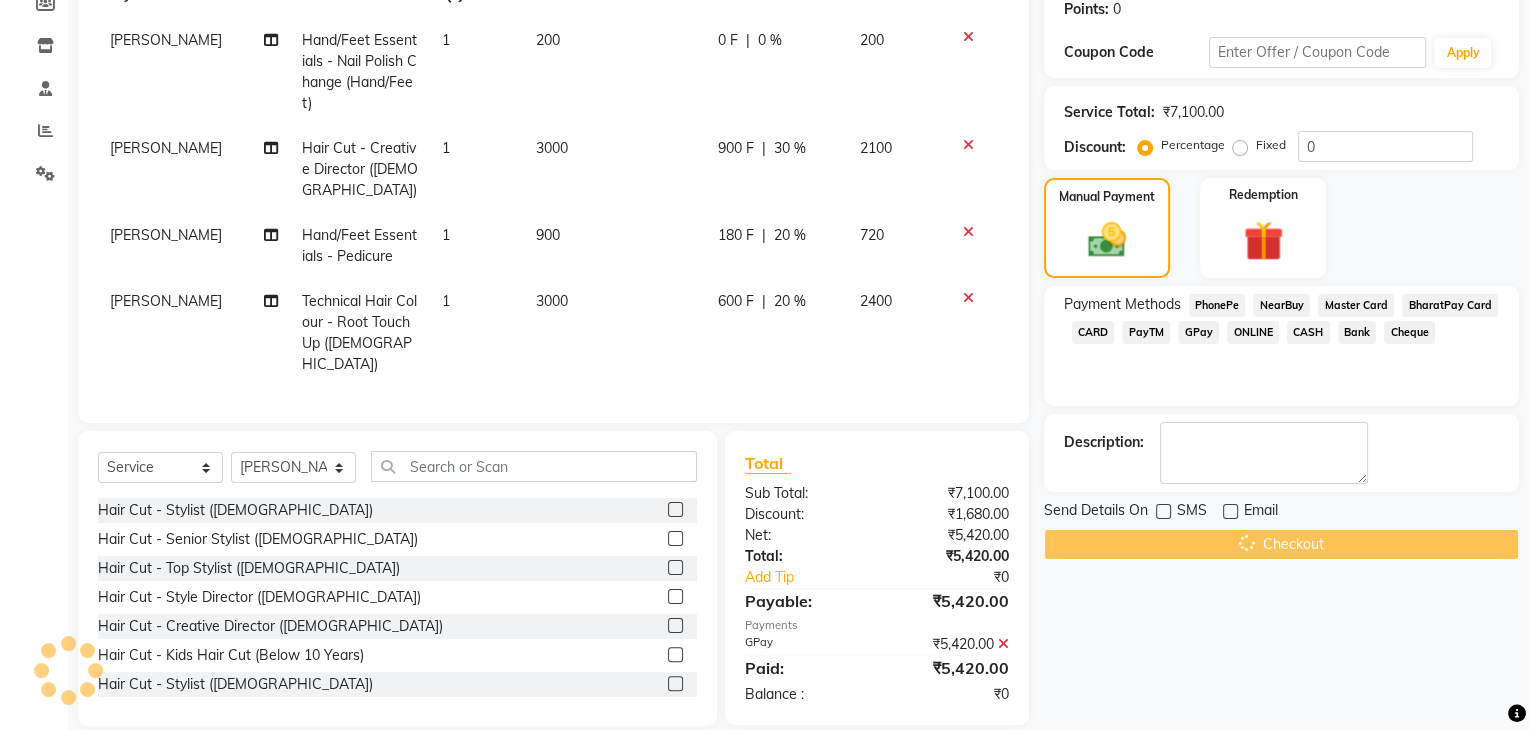 scroll, scrollTop: 0, scrollLeft: 0, axis: both 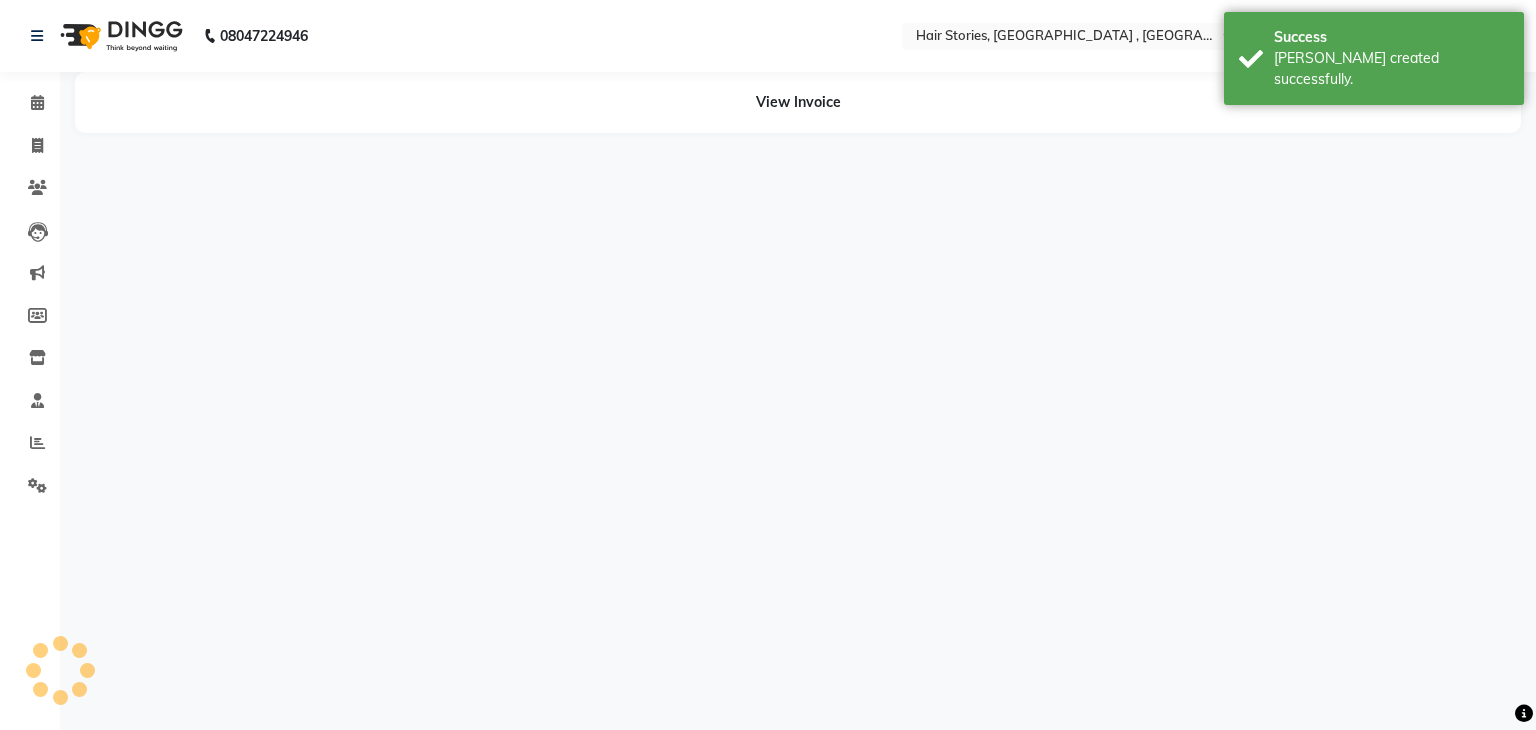 select on "47604" 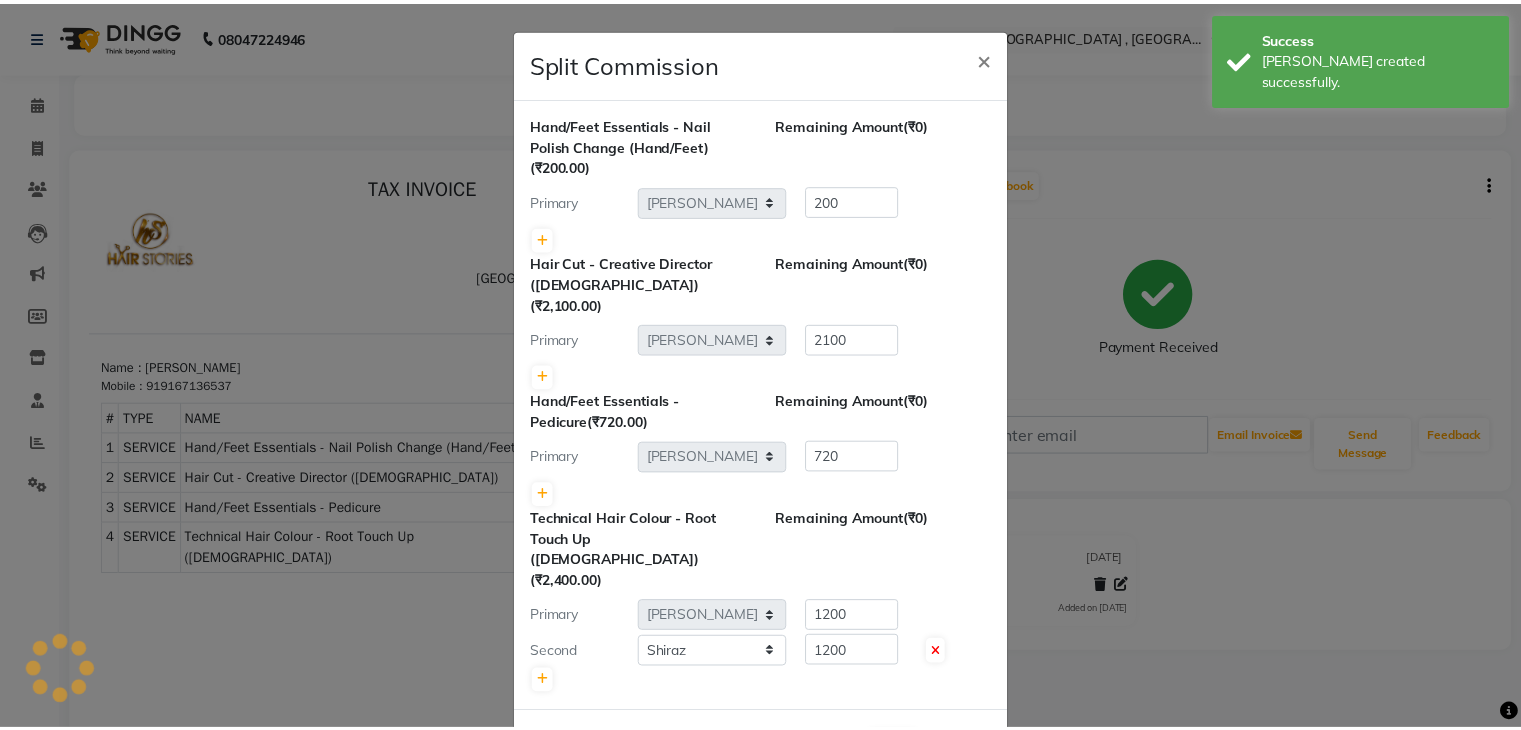 scroll, scrollTop: 0, scrollLeft: 0, axis: both 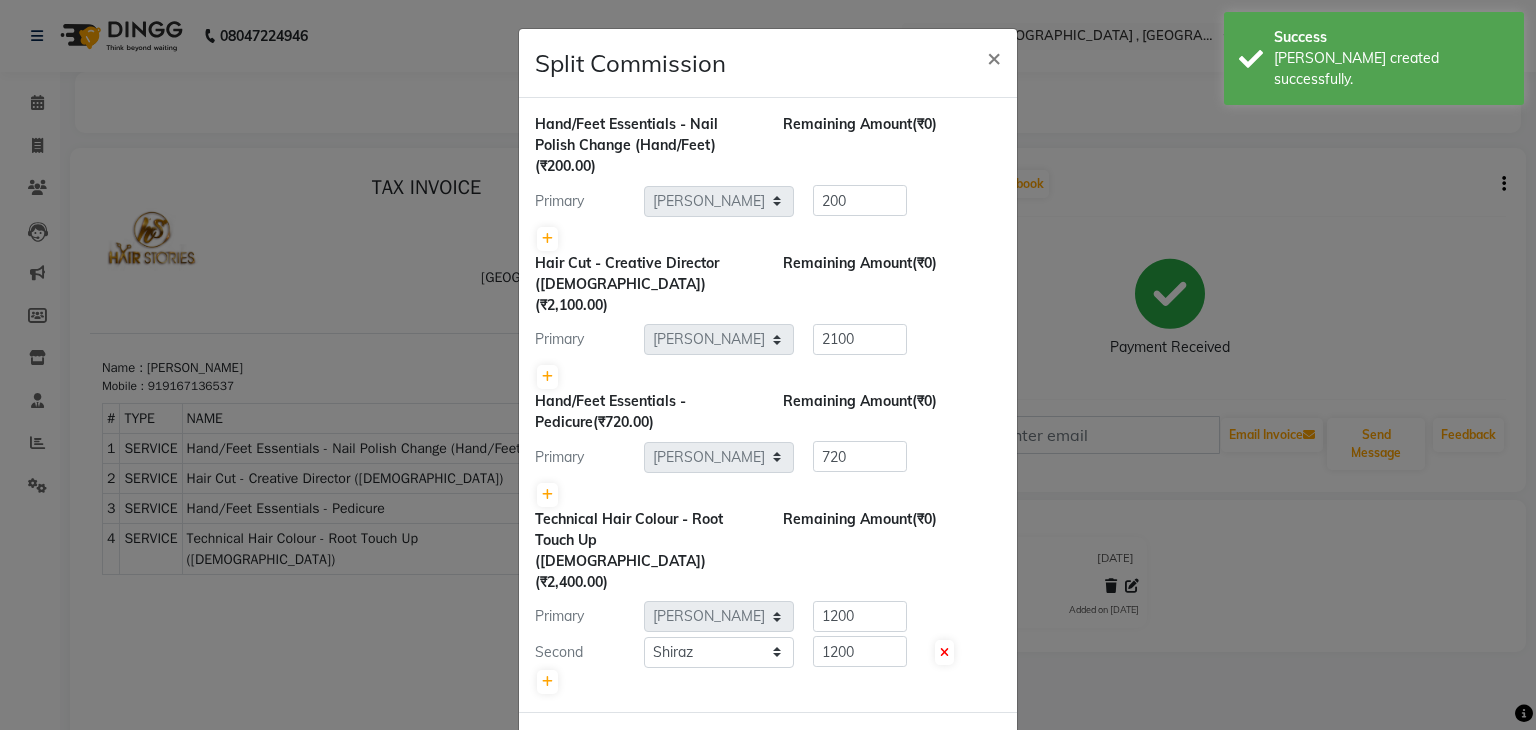 click on "Submit" 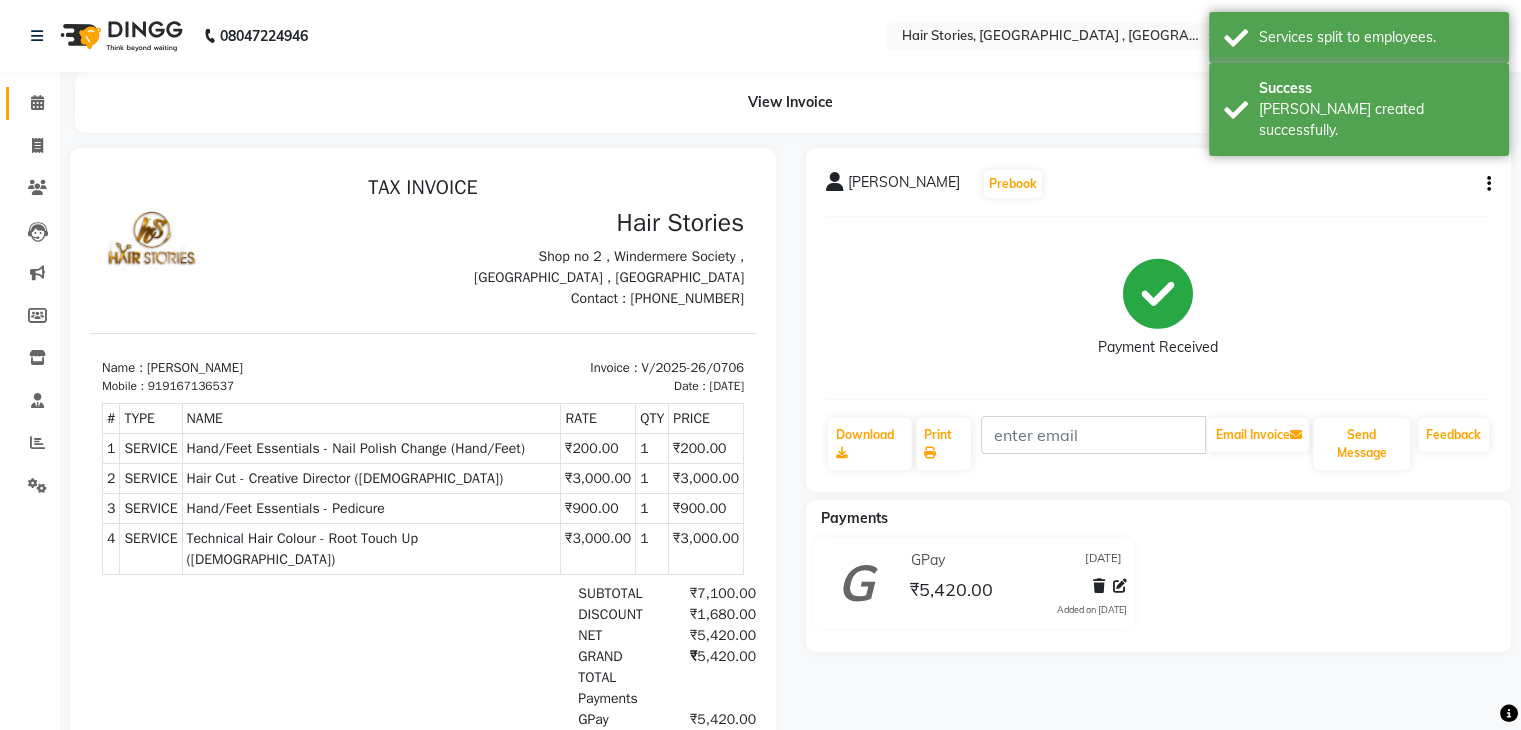 click 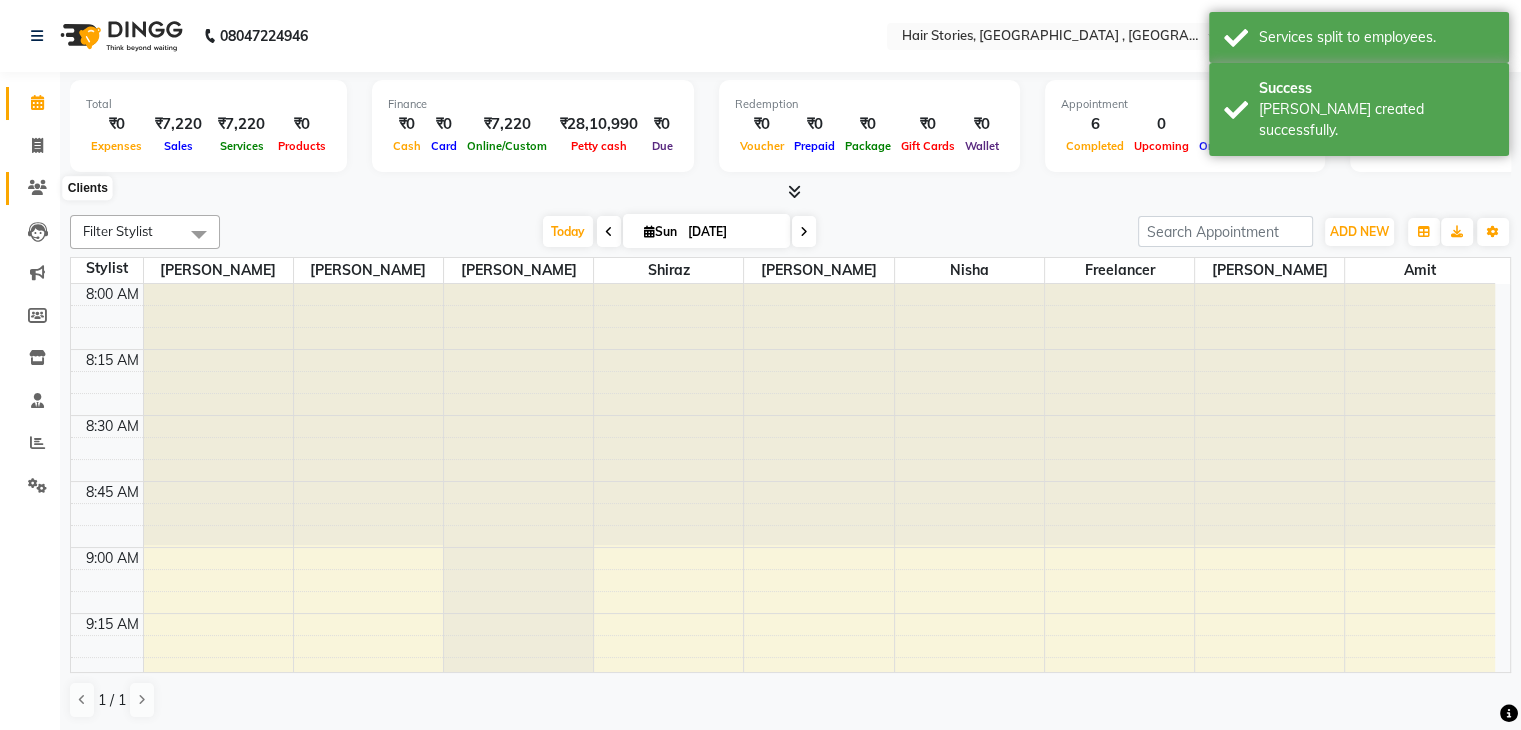 click 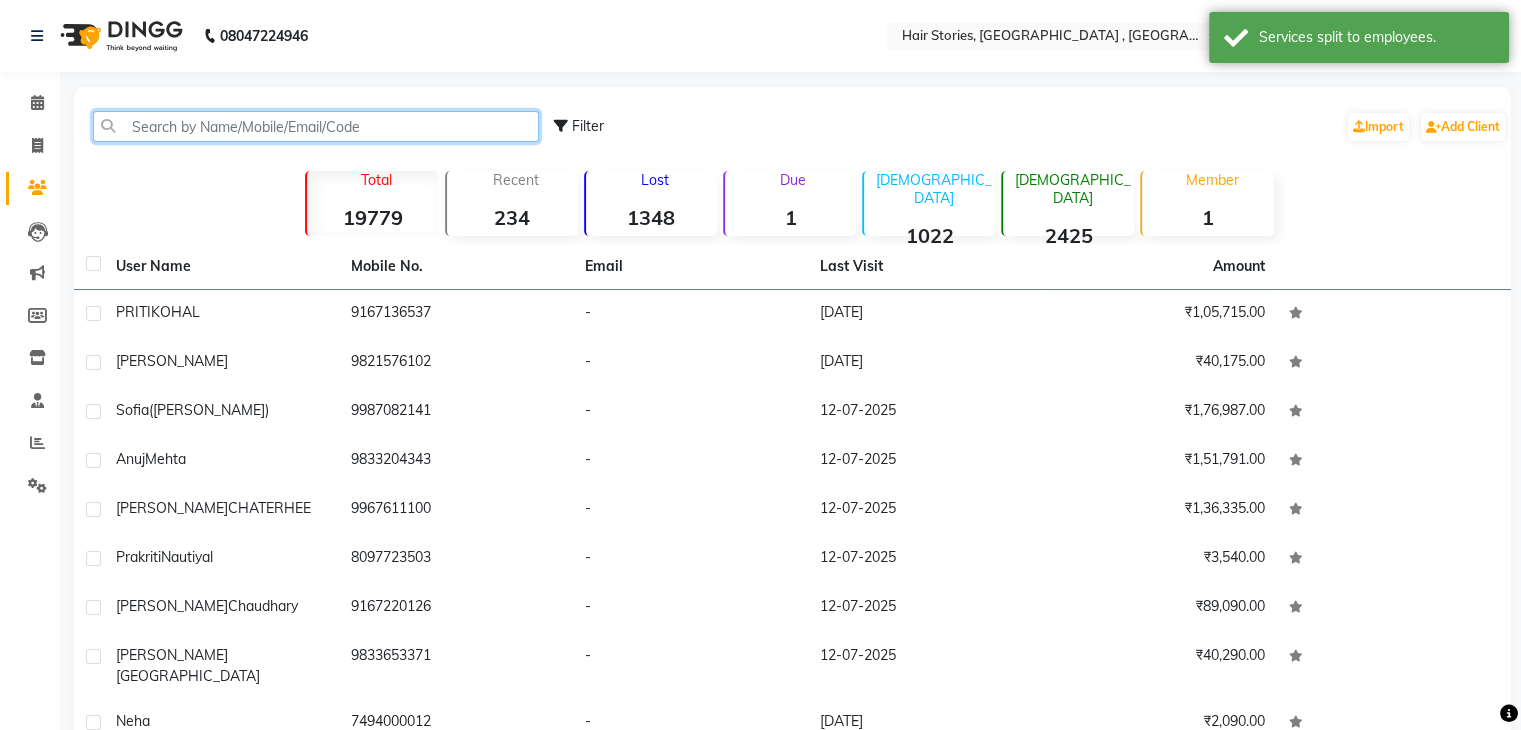 click 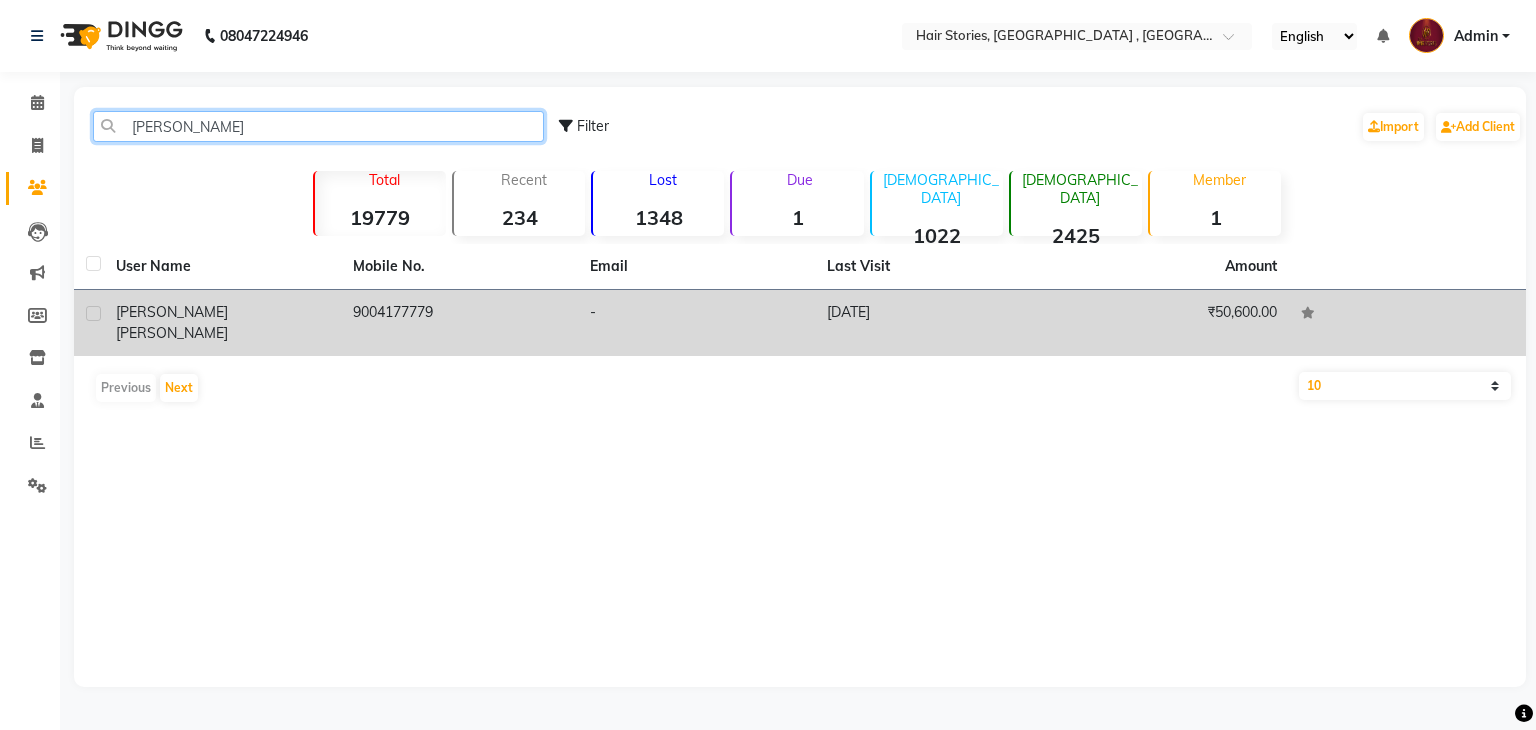 type on "[PERSON_NAME]" 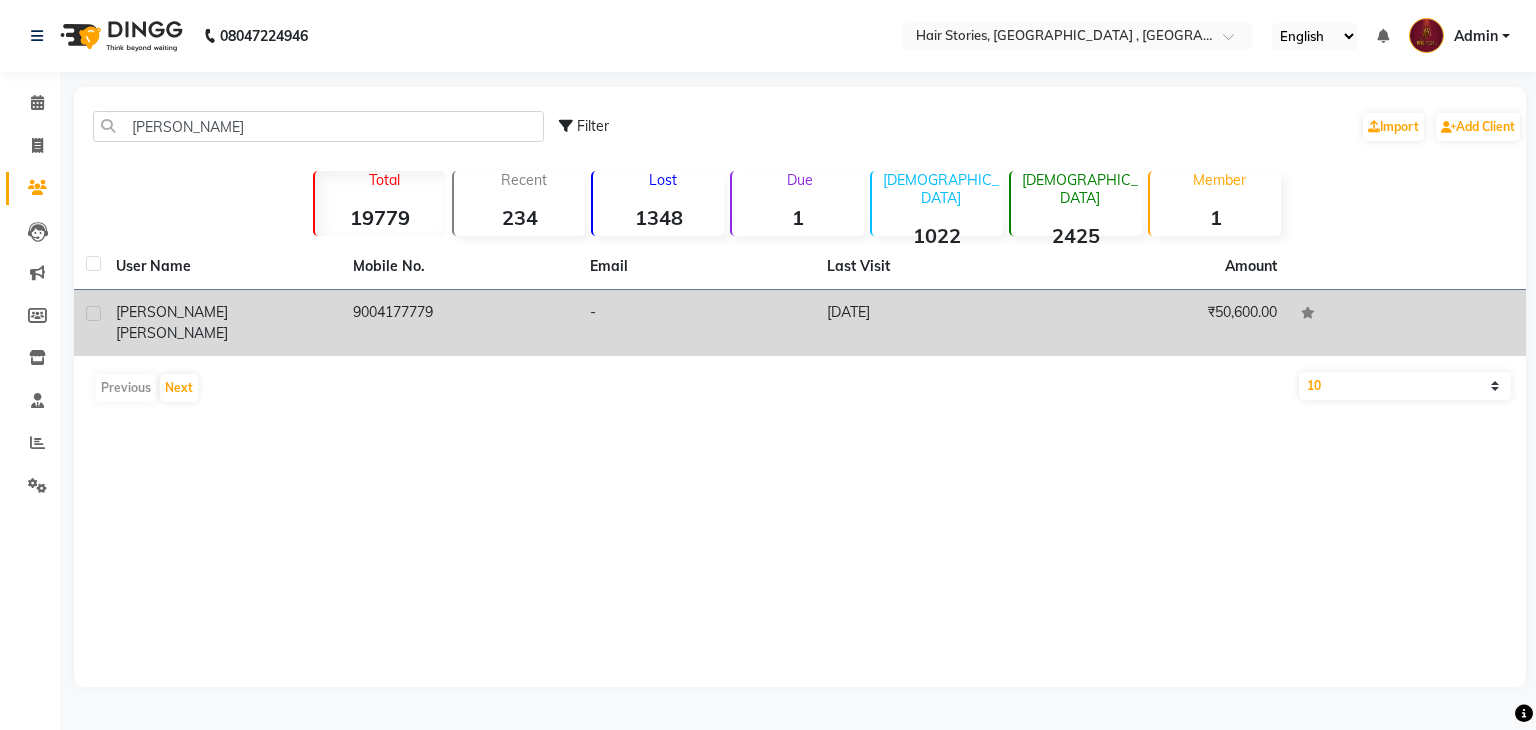 click on "[PERSON_NAME]" 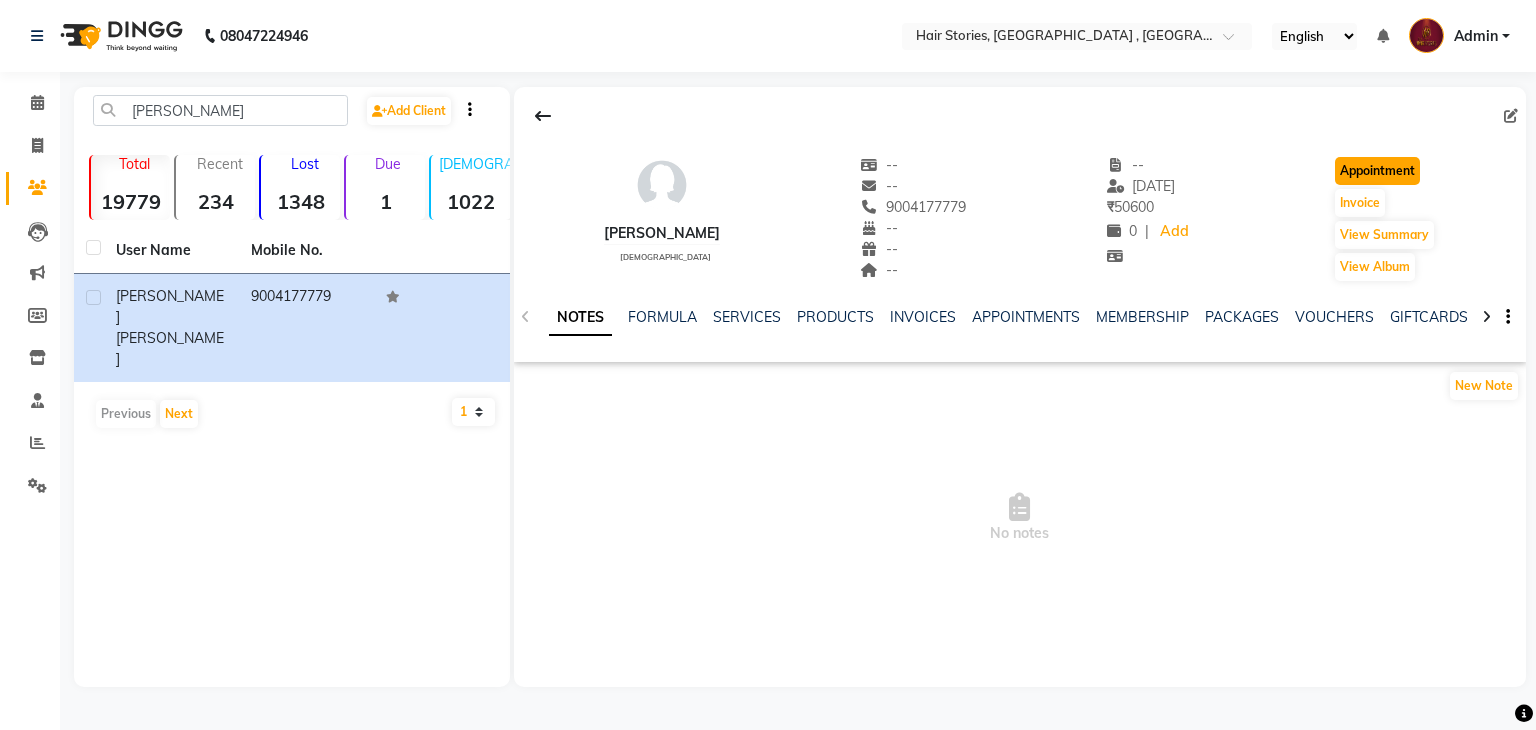 click on "Appointment" 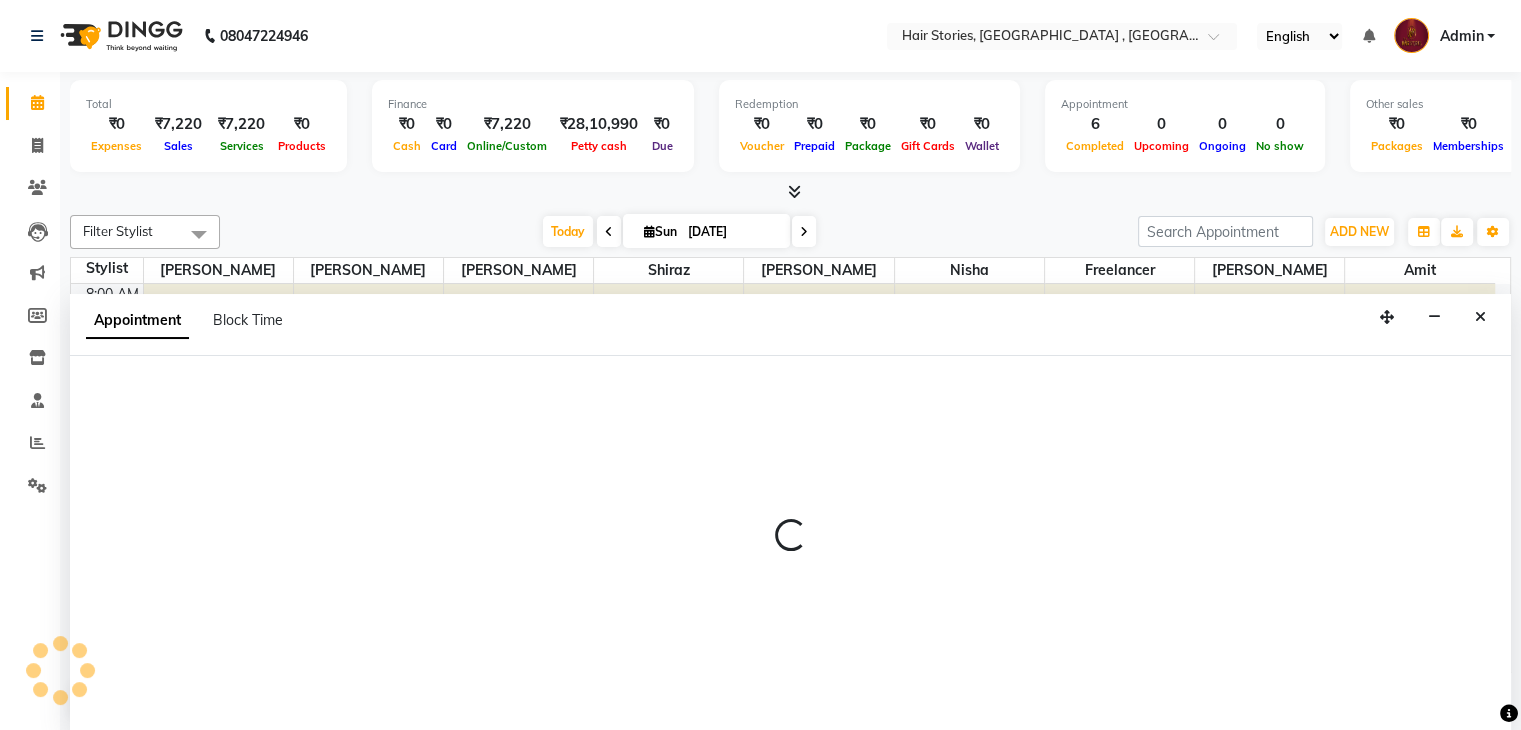 scroll, scrollTop: 2616, scrollLeft: 0, axis: vertical 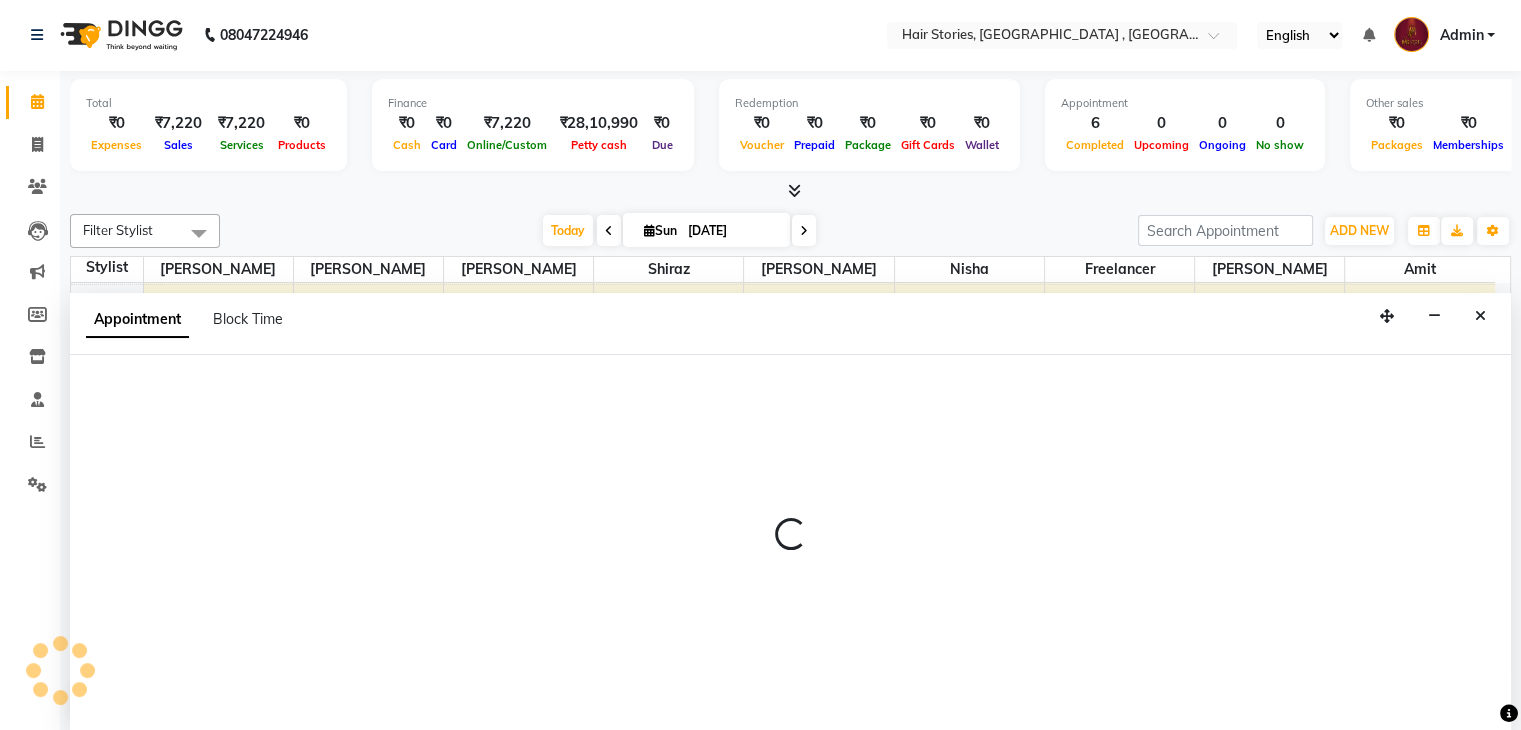 select on "540" 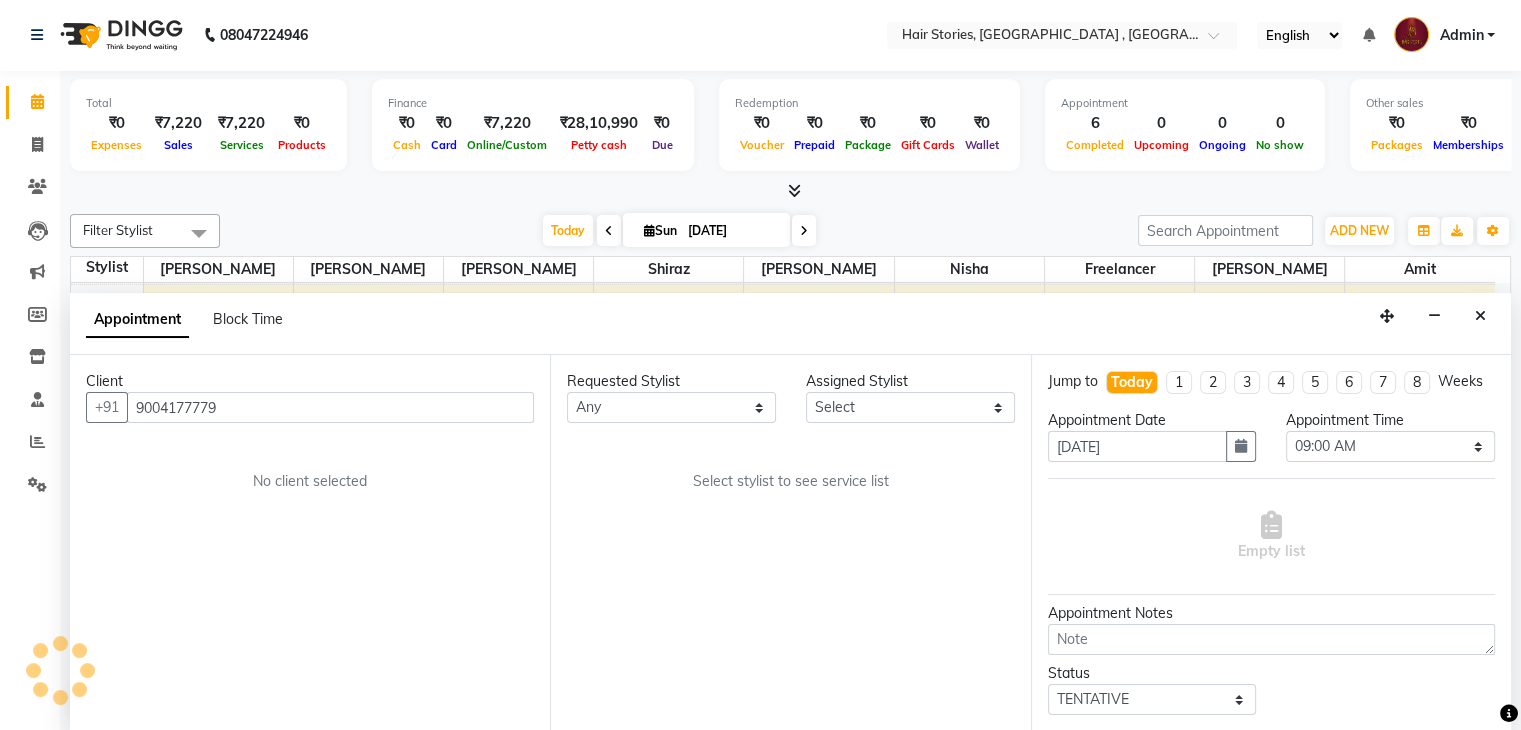 scroll, scrollTop: 2616, scrollLeft: 0, axis: vertical 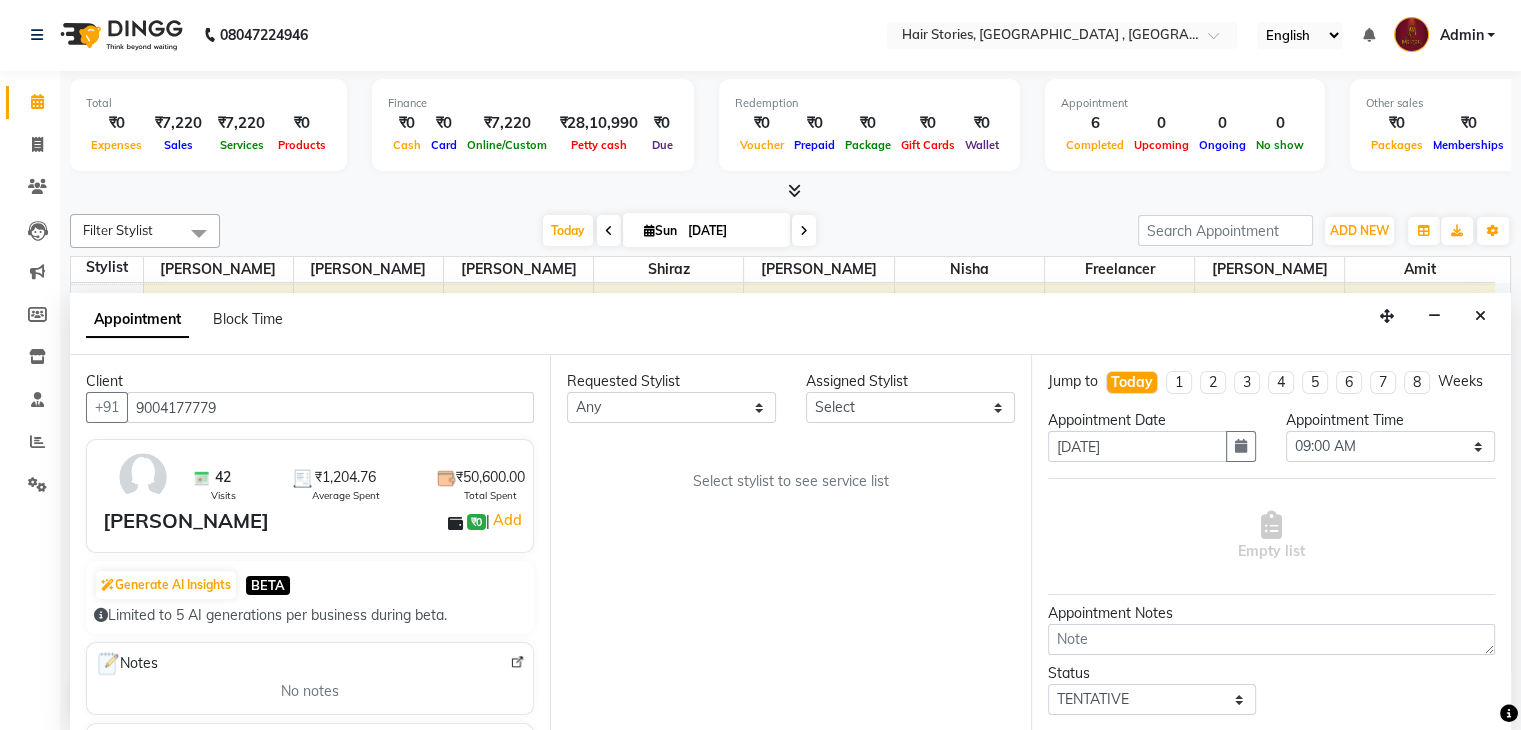 click on "Requested Stylist Any [PERSON_NAME] [PERSON_NAME] Freelancer [PERSON_NAME] Neha [PERSON_NAME] [PERSON_NAME] Shiraz Assigned Stylist Select [PERSON_NAME] [PERSON_NAME] Freelancer [PERSON_NAME] Neha [PERSON_NAME] [PERSON_NAME] Shiraz Select stylist to see service list" at bounding box center [790, 543] 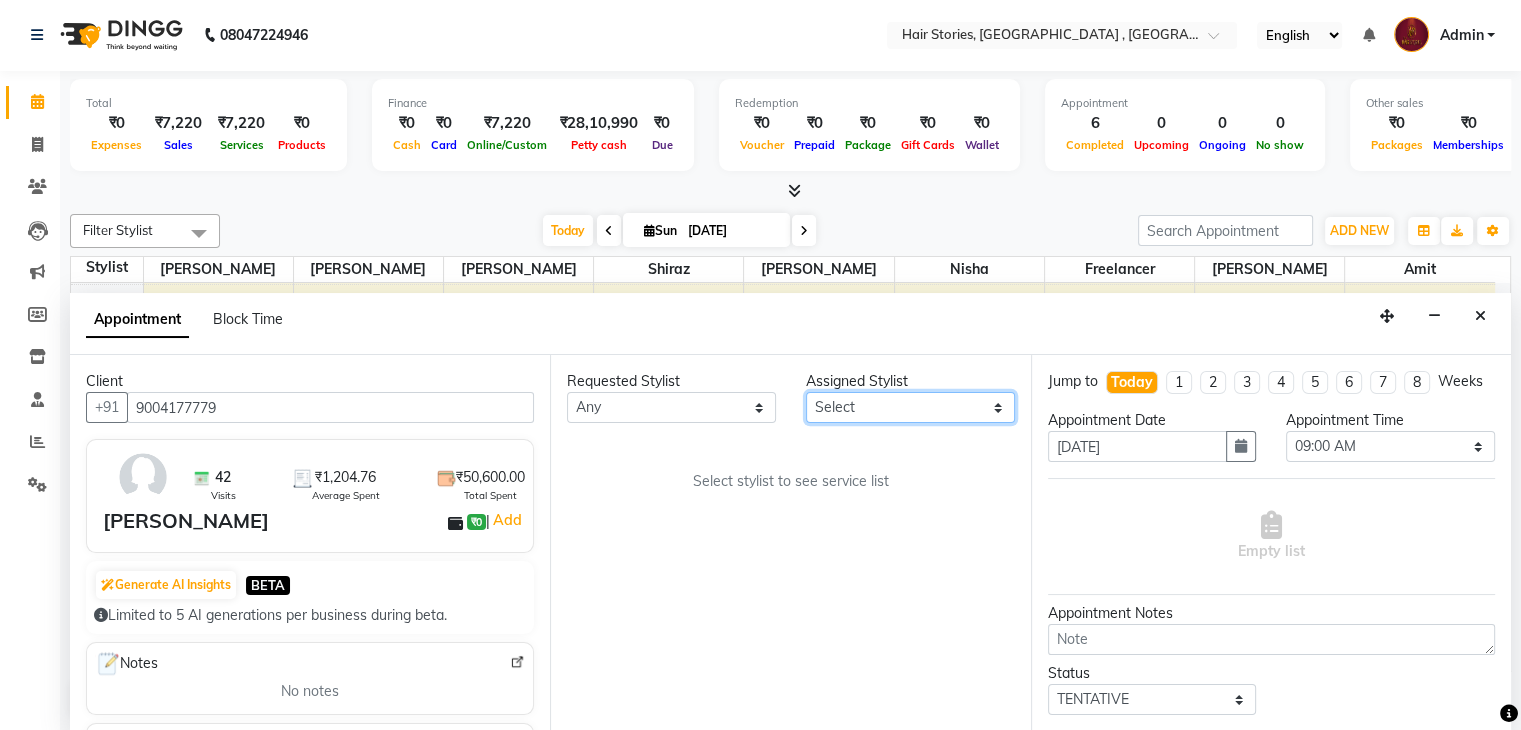click on "Select [PERSON_NAME] [PERSON_NAME] Freelancer [PERSON_NAME] Neha [PERSON_NAME] [PERSON_NAME] Shiraz" at bounding box center (910, 407) 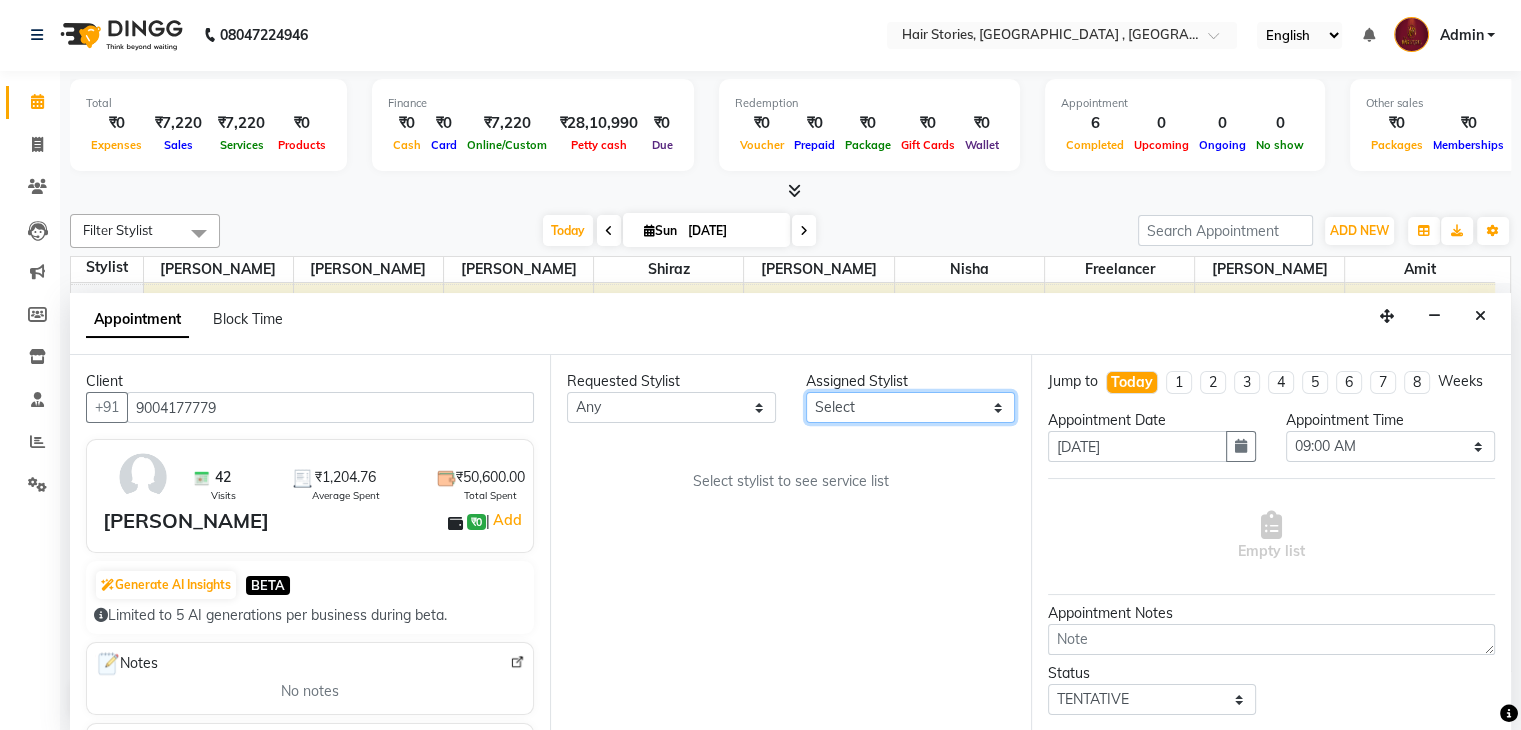 select on "12002" 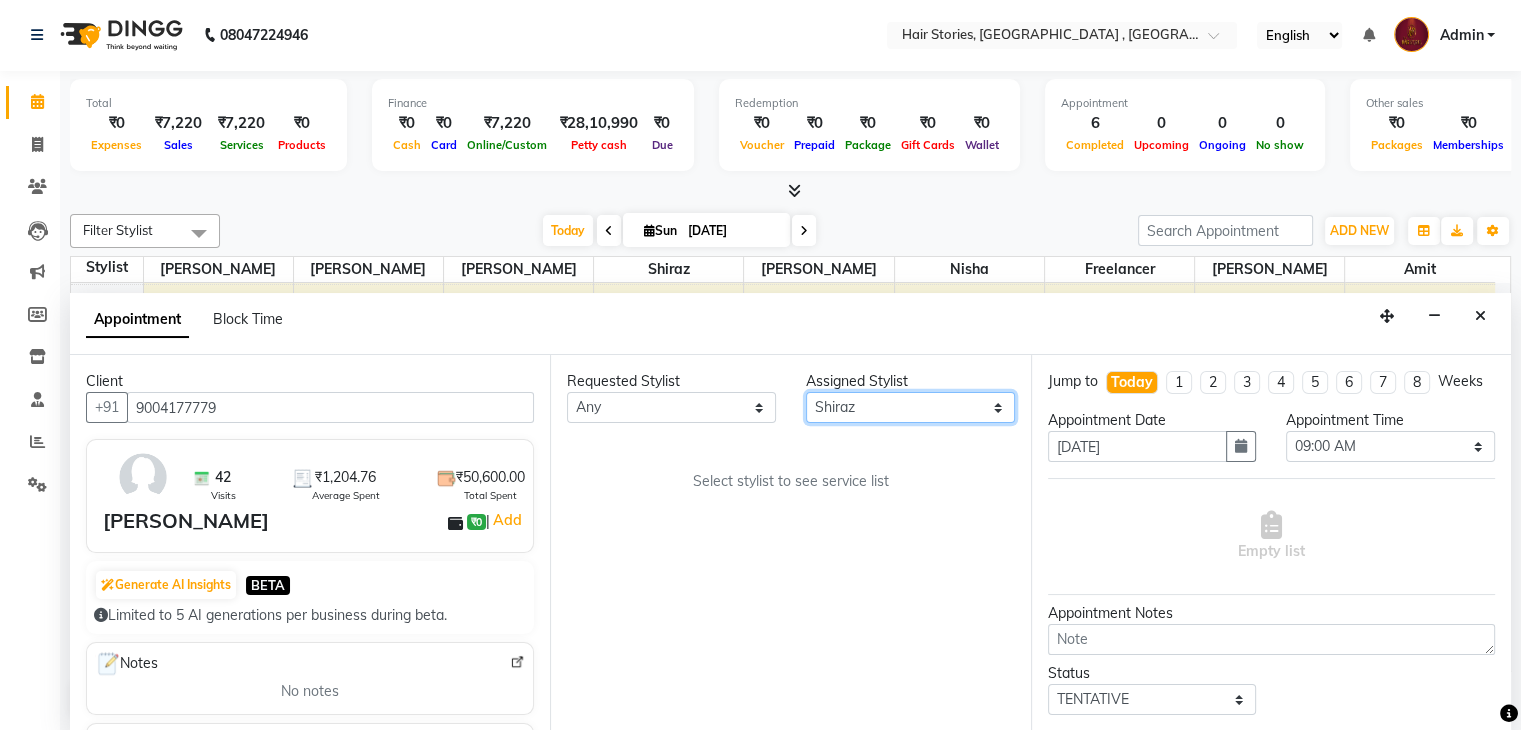 click on "Select [PERSON_NAME] [PERSON_NAME] Freelancer [PERSON_NAME] Neha [PERSON_NAME] [PERSON_NAME] Shiraz" at bounding box center [910, 407] 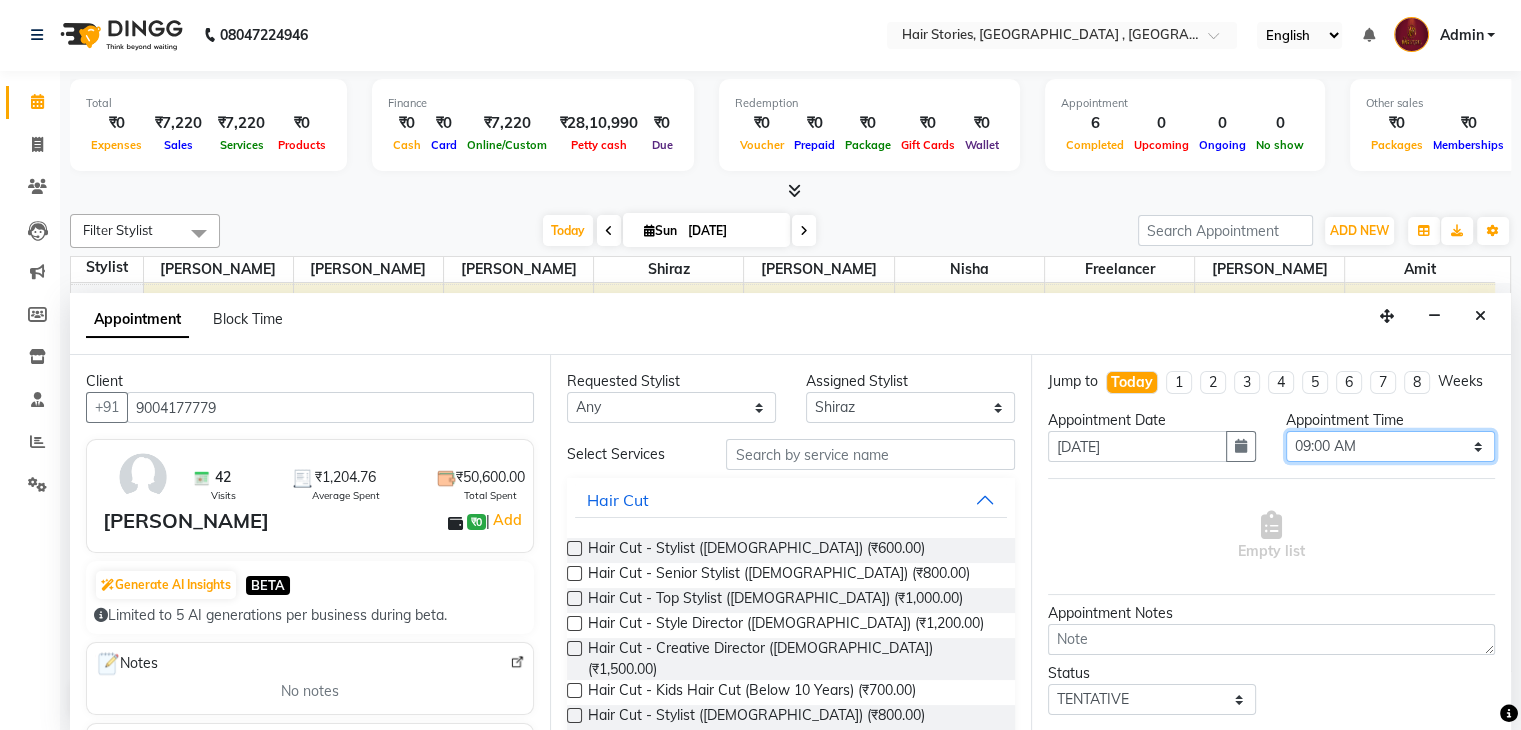 click on "Select 09:00 AM 09:15 AM 09:30 AM 09:45 AM 10:00 AM 10:15 AM 10:30 AM 10:45 AM 11:00 AM 11:15 AM 11:30 AM 11:45 AM 12:00 PM 12:15 PM 12:30 PM 12:45 PM 01:00 PM 01:15 PM 01:30 PM 01:45 PM 02:00 PM 02:15 PM 02:30 PM 02:45 PM 03:00 PM 03:15 PM 03:30 PM 03:45 PM 04:00 PM 04:15 PM 04:30 PM 04:45 PM 05:00 PM 05:15 PM 05:30 PM 05:45 PM 06:00 PM 06:15 PM 06:30 PM 06:45 PM 07:00 PM 07:15 PM 07:30 PM 07:45 PM 08:00 PM 08:15 PM 08:30 PM 08:45 PM 09:00 PM 09:15 PM 09:30 PM 09:45 PM 10:00 PM 10:15 PM 10:30 PM" at bounding box center [1390, 446] 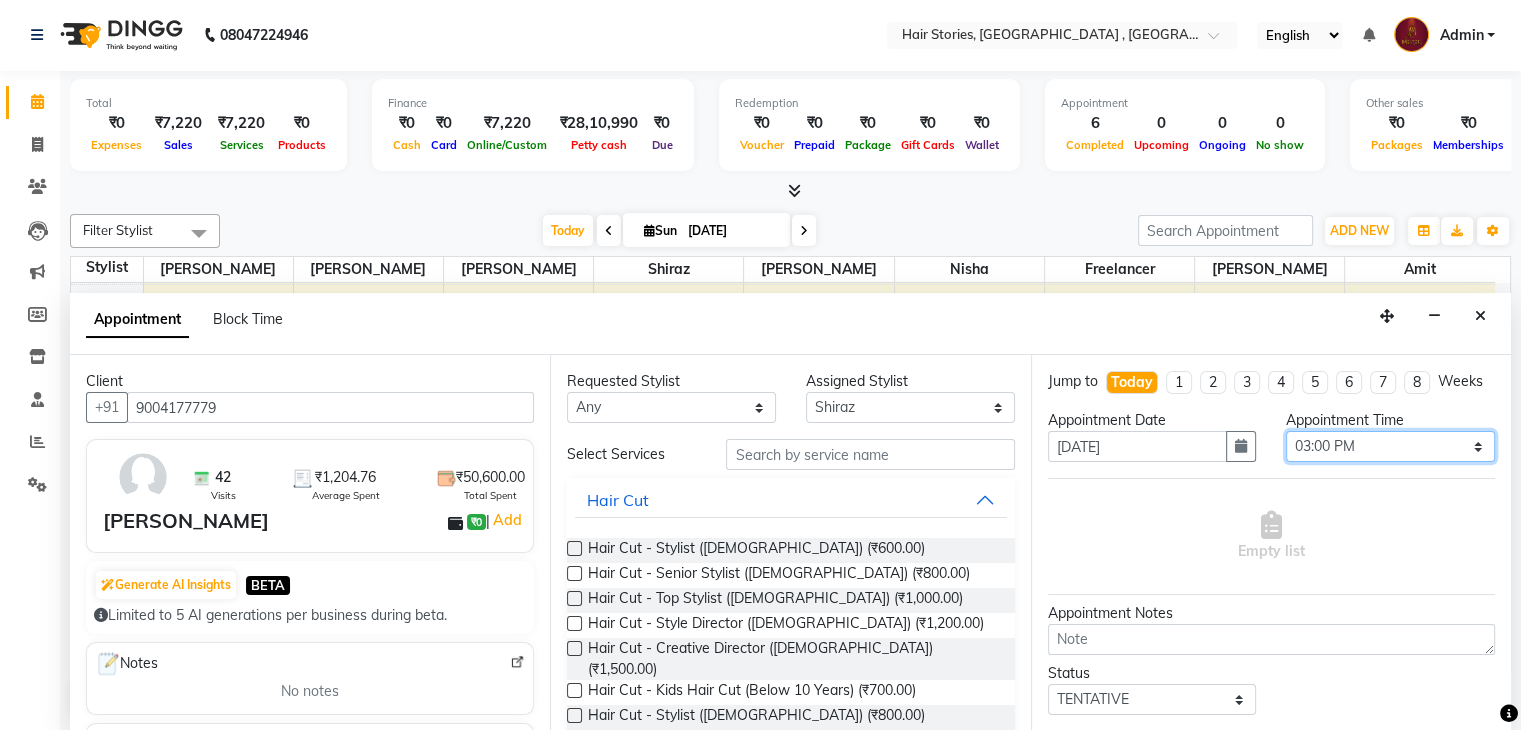click on "Select 09:00 AM 09:15 AM 09:30 AM 09:45 AM 10:00 AM 10:15 AM 10:30 AM 10:45 AM 11:00 AM 11:15 AM 11:30 AM 11:45 AM 12:00 PM 12:15 PM 12:30 PM 12:45 PM 01:00 PM 01:15 PM 01:30 PM 01:45 PM 02:00 PM 02:15 PM 02:30 PM 02:45 PM 03:00 PM 03:15 PM 03:30 PM 03:45 PM 04:00 PM 04:15 PM 04:30 PM 04:45 PM 05:00 PM 05:15 PM 05:30 PM 05:45 PM 06:00 PM 06:15 PM 06:30 PM 06:45 PM 07:00 PM 07:15 PM 07:30 PM 07:45 PM 08:00 PM 08:15 PM 08:30 PM 08:45 PM 09:00 PM 09:15 PM 09:30 PM 09:45 PM 10:00 PM 10:15 PM 10:30 PM" at bounding box center (1390, 446) 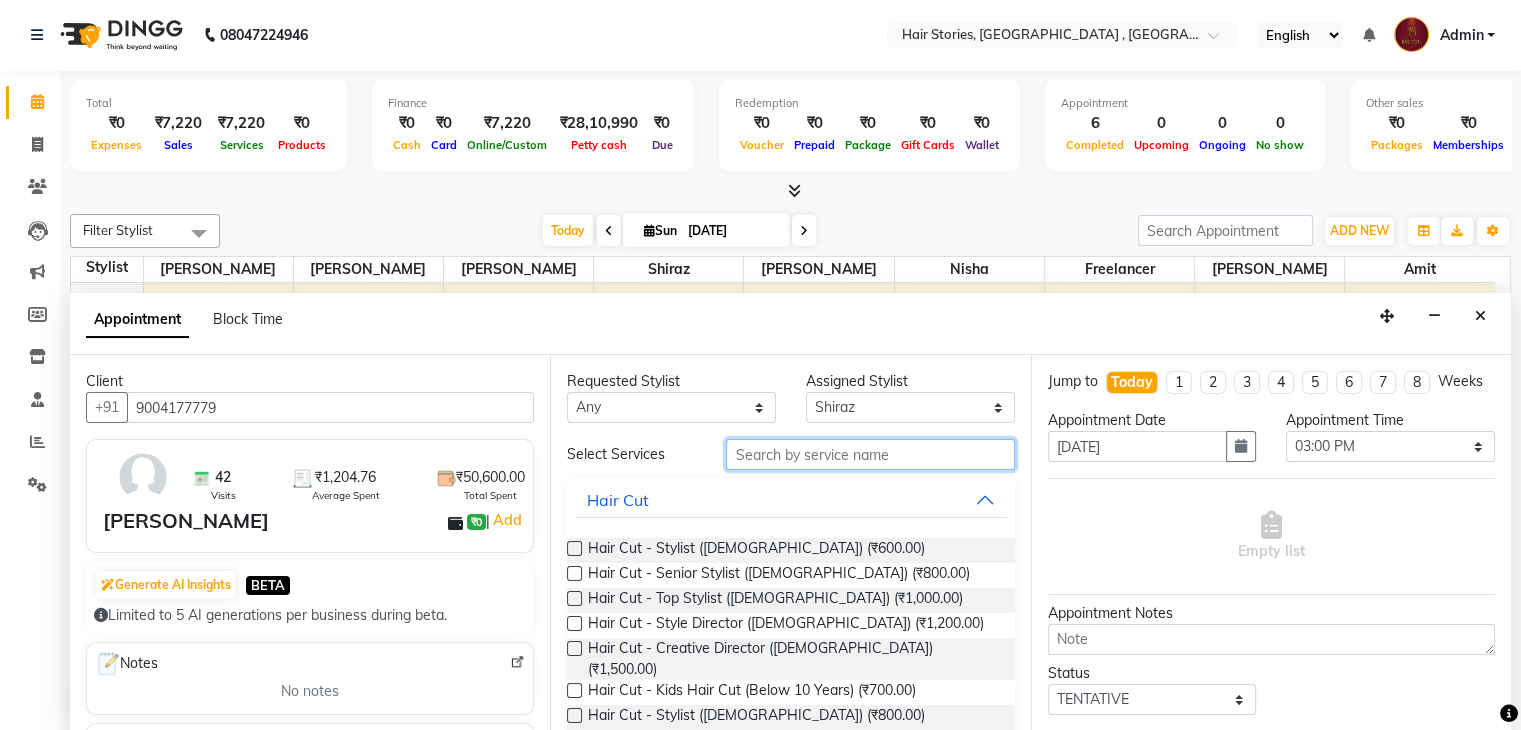 click at bounding box center (870, 454) 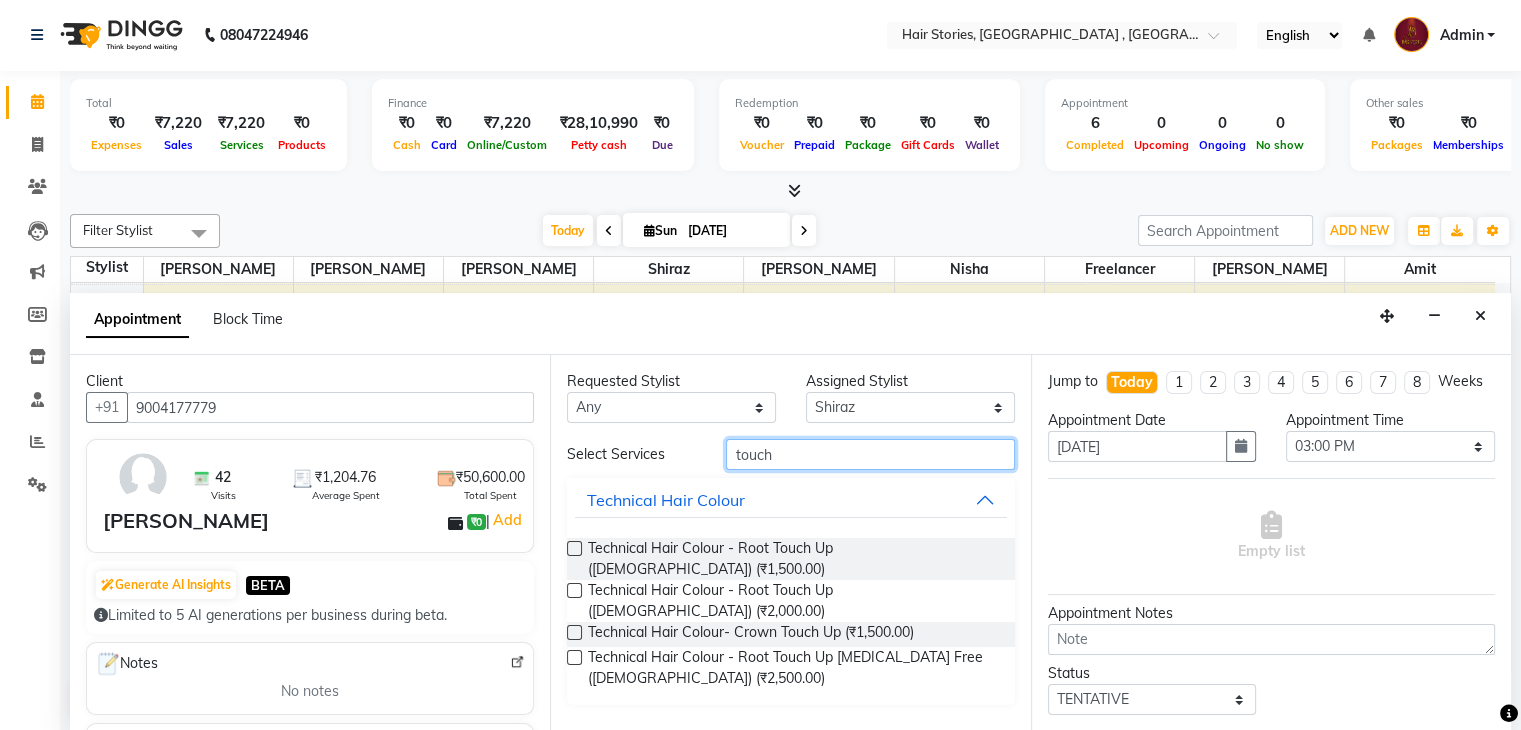 type on "touch" 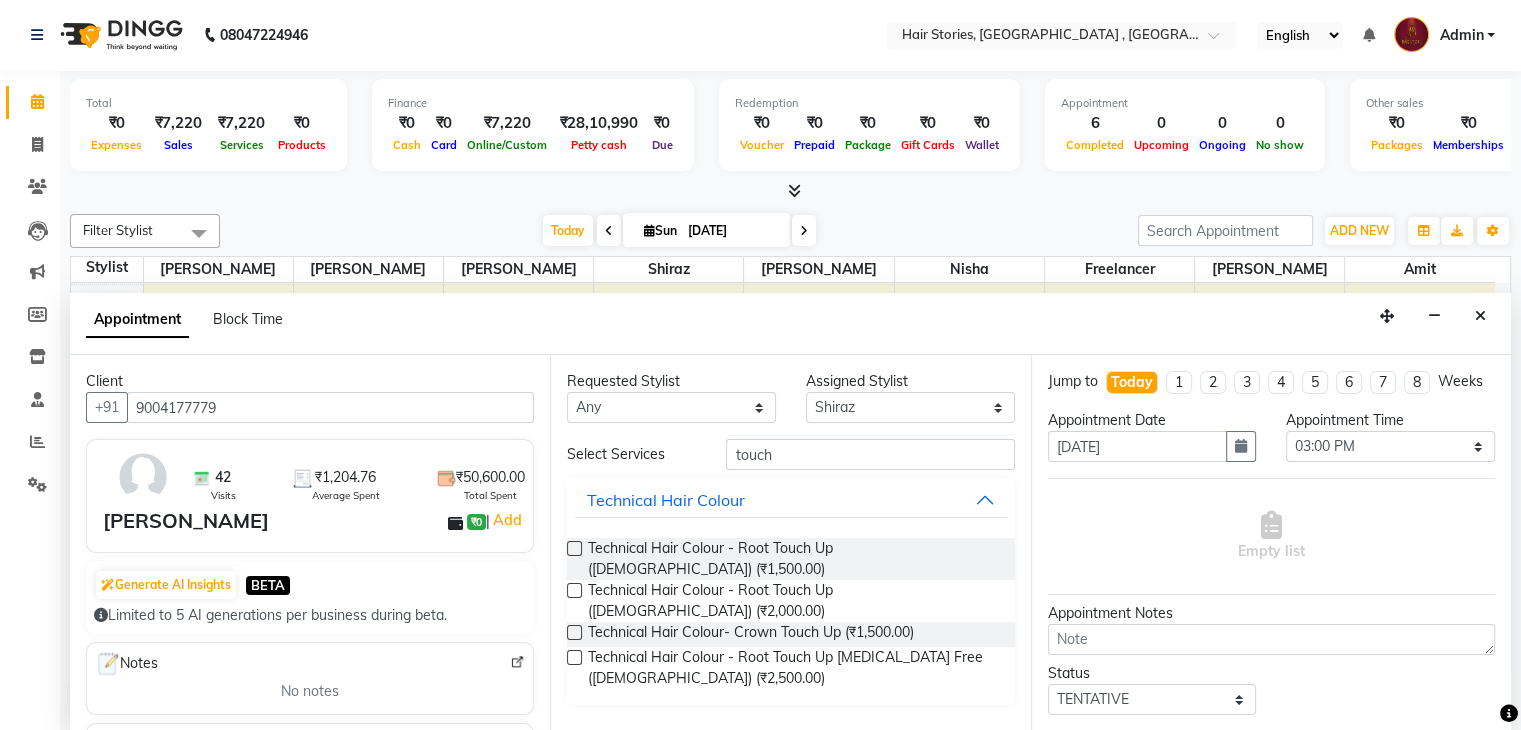 click at bounding box center (574, 590) 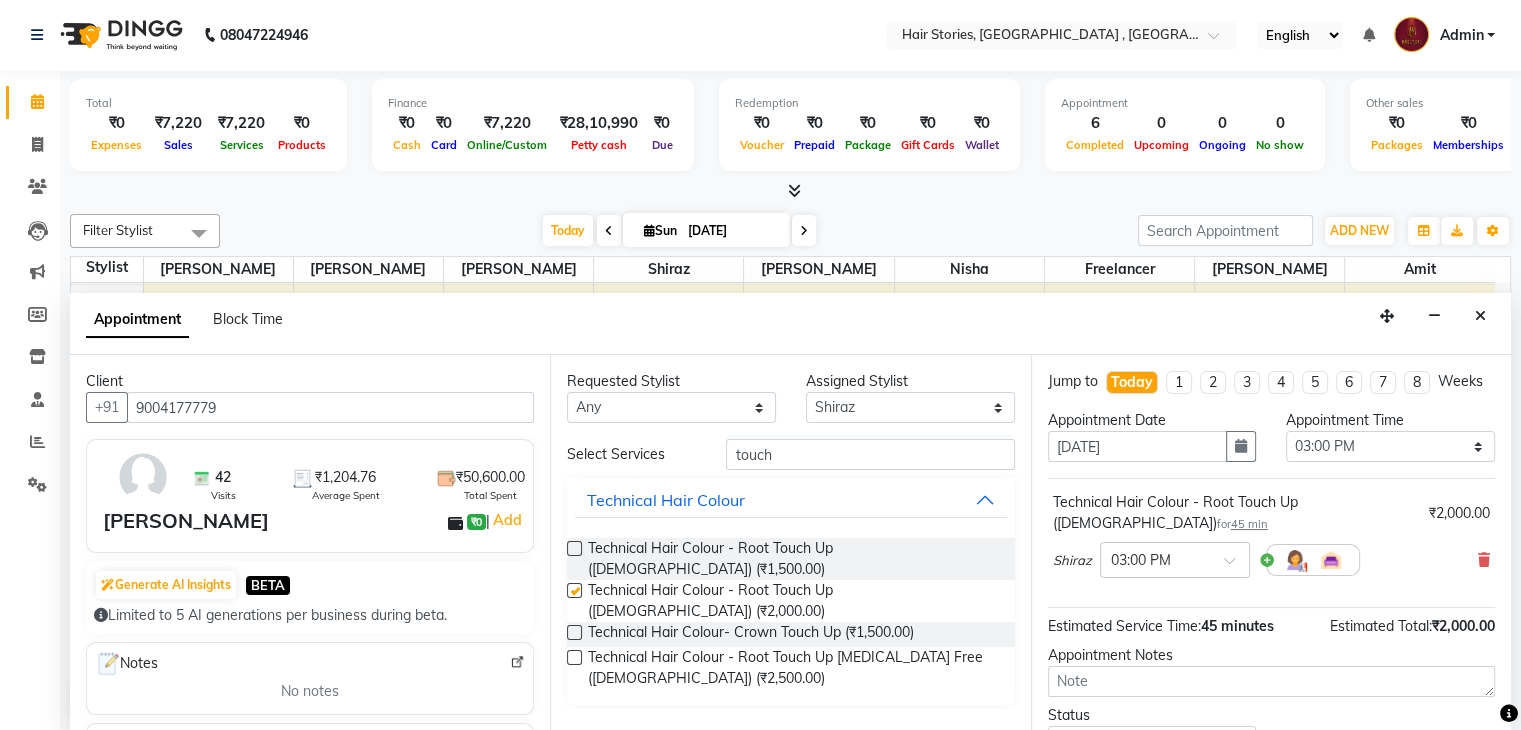 checkbox on "false" 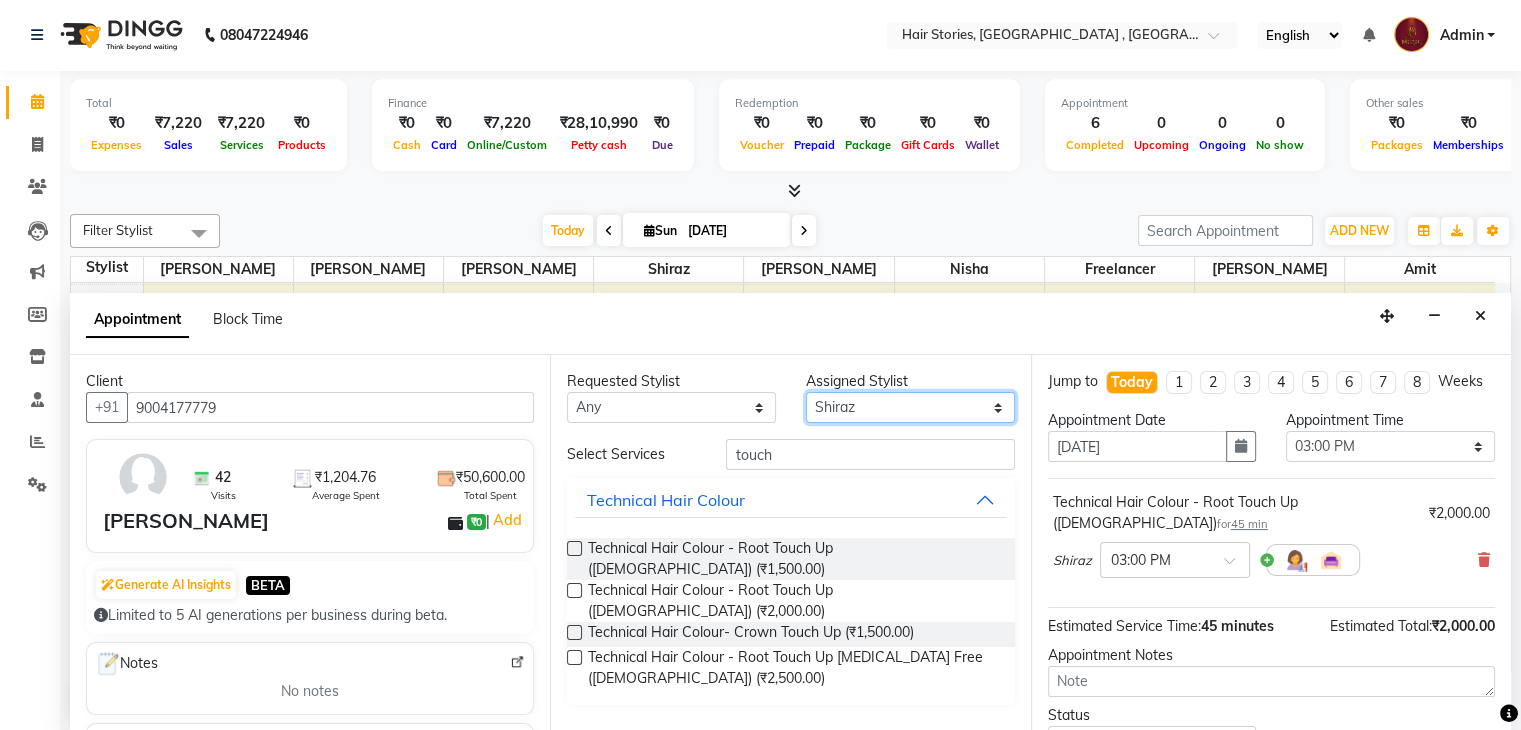 click on "Select [PERSON_NAME] [PERSON_NAME] Freelancer [PERSON_NAME] Neha [PERSON_NAME] [PERSON_NAME] Shiraz" at bounding box center (910, 407) 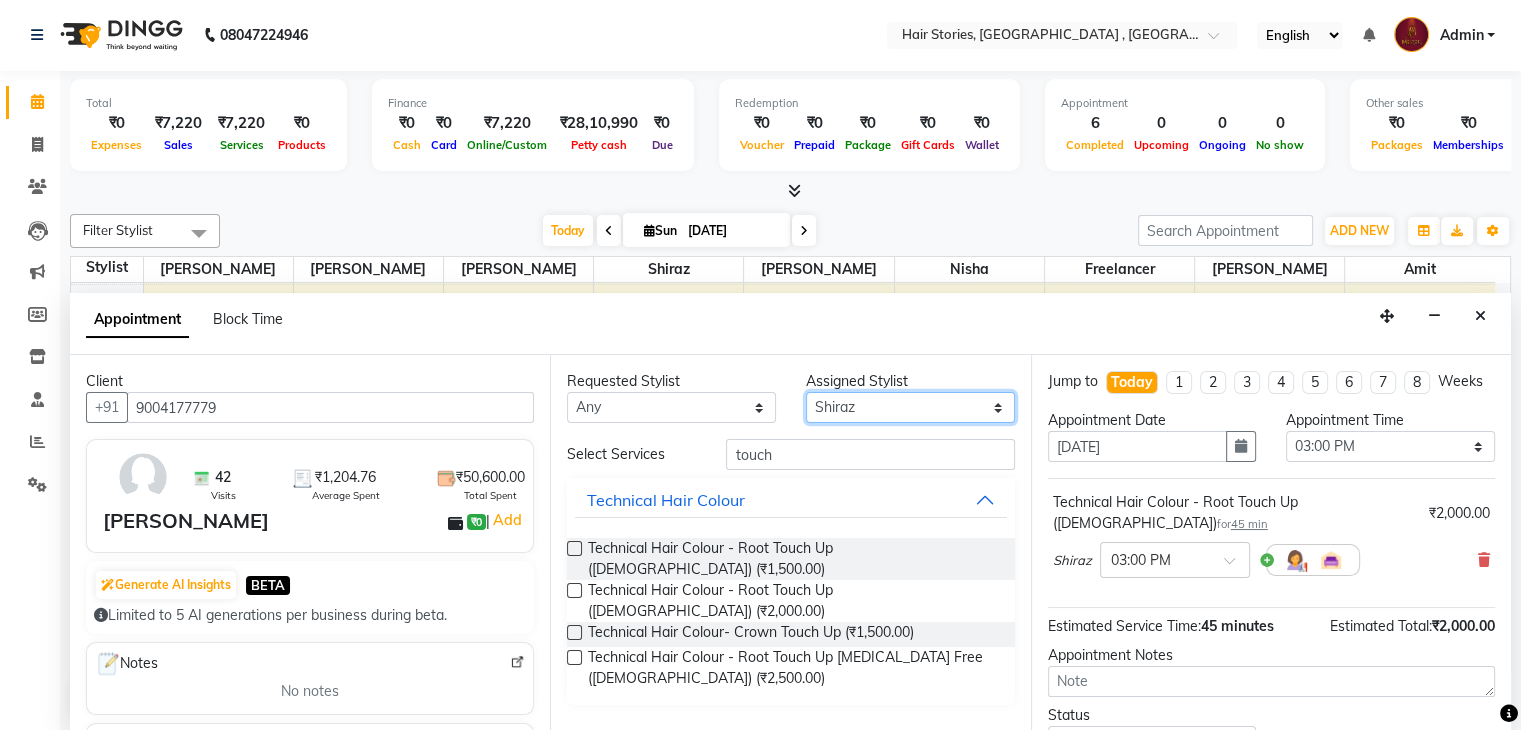 select on "82334" 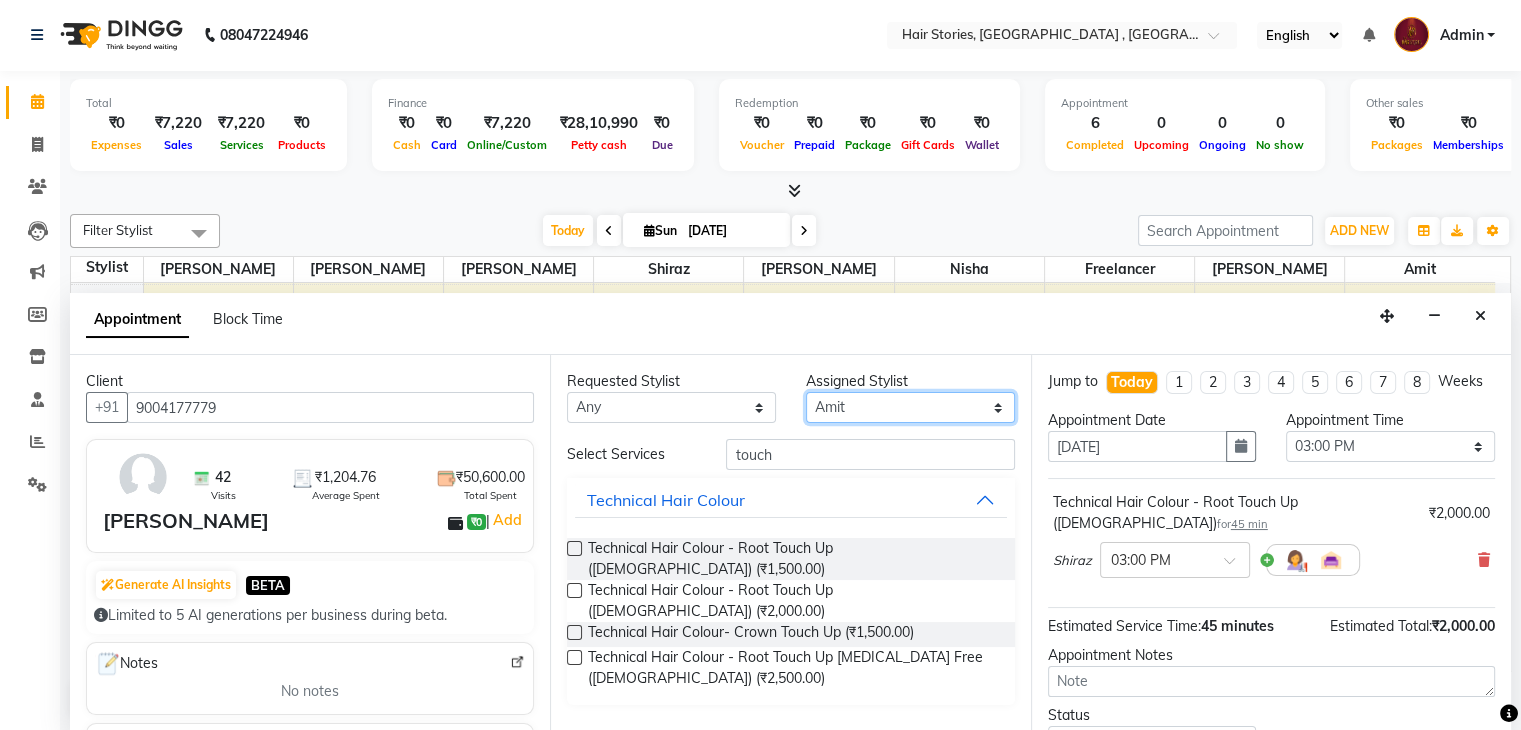 click on "Select [PERSON_NAME] [PERSON_NAME] Freelancer [PERSON_NAME] Neha [PERSON_NAME] [PERSON_NAME] Shiraz" at bounding box center [910, 407] 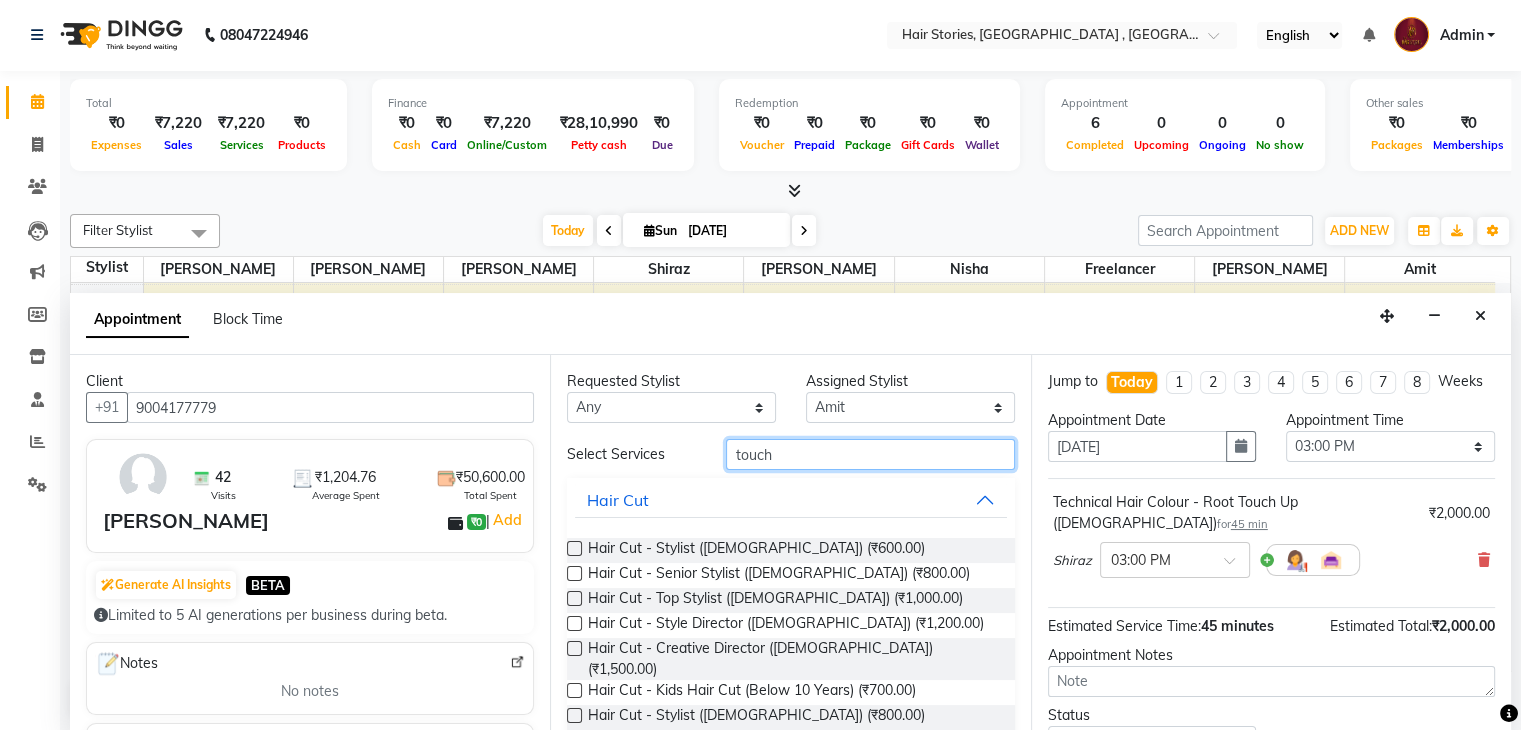 drag, startPoint x: 828, startPoint y: 454, endPoint x: 703, endPoint y: 468, distance: 125.781555 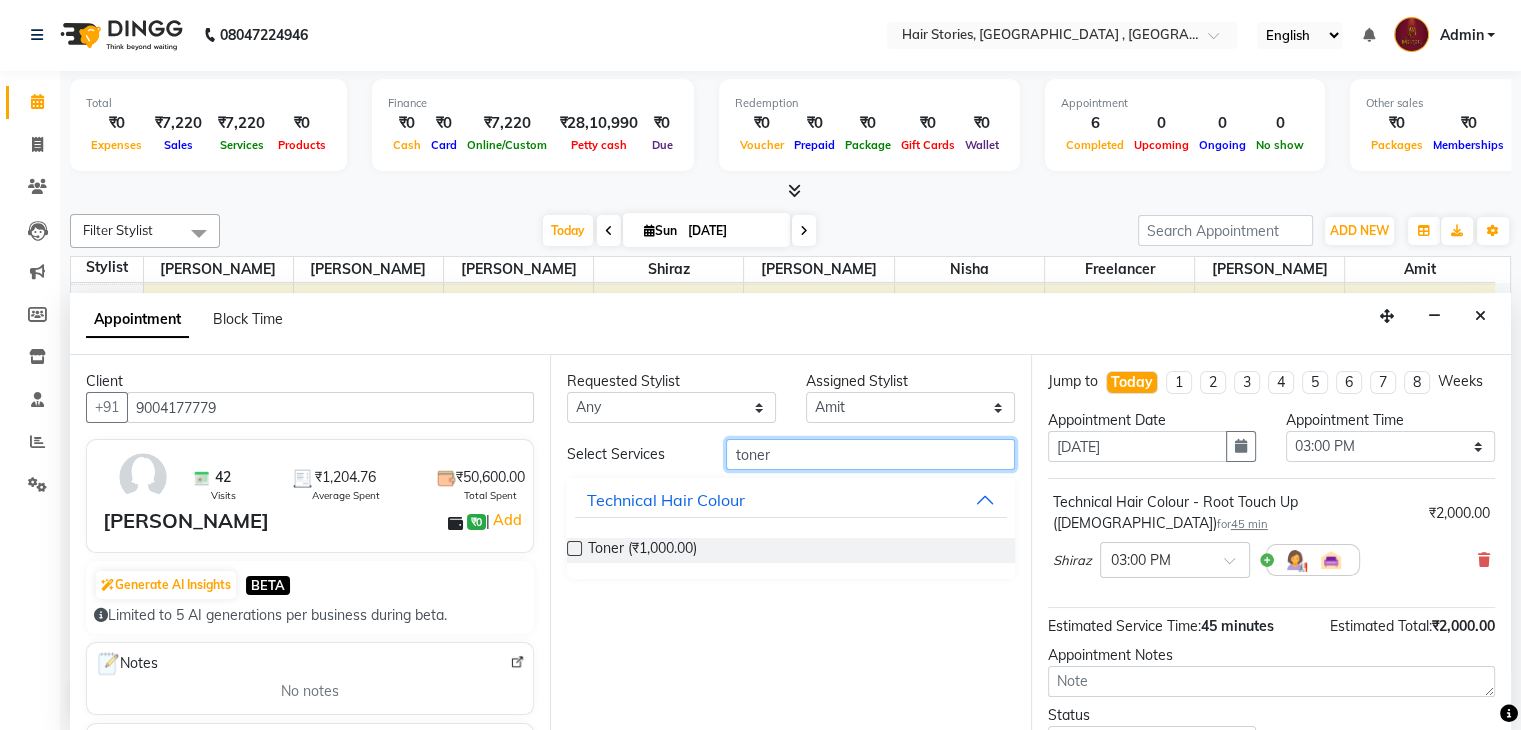 type on "toner" 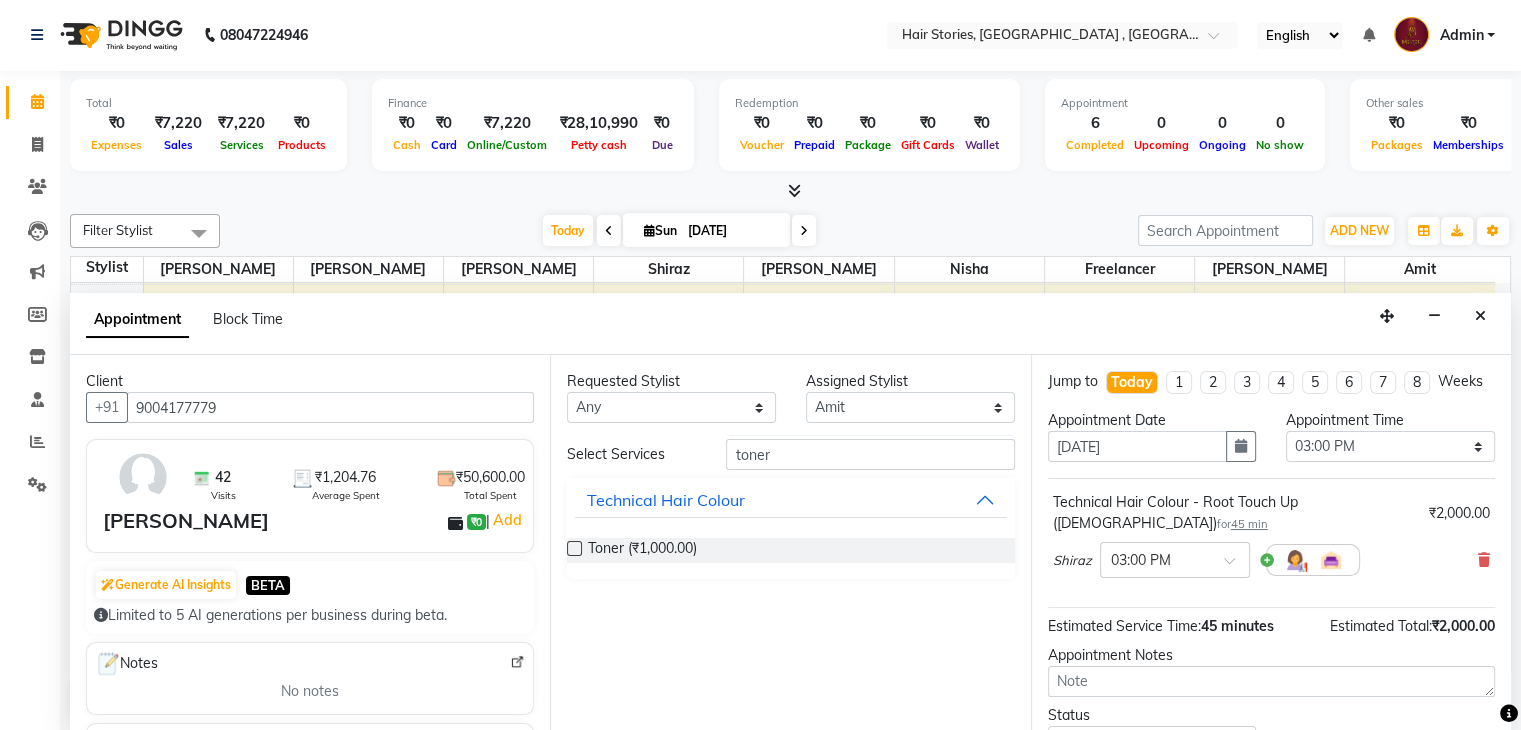 click at bounding box center [574, 548] 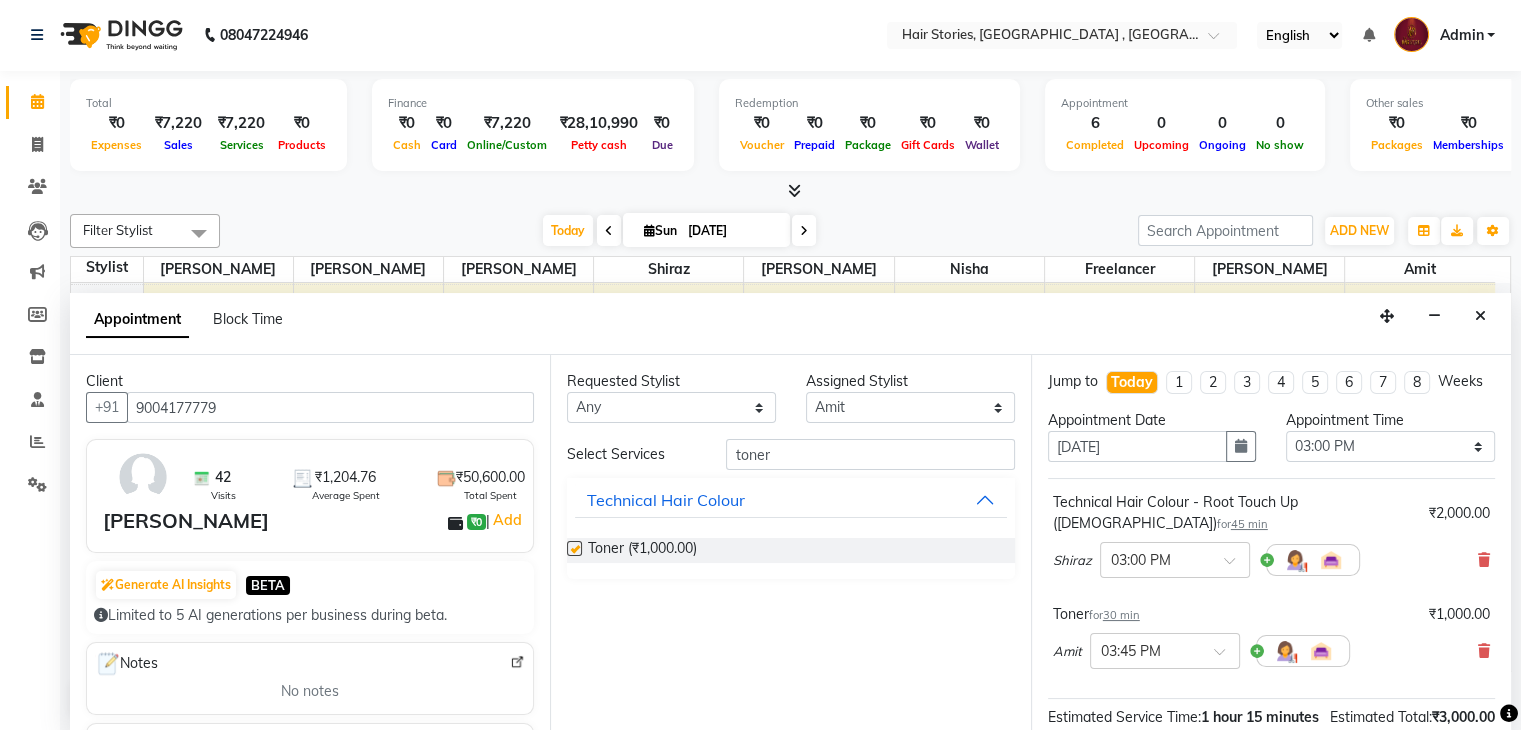checkbox on "false" 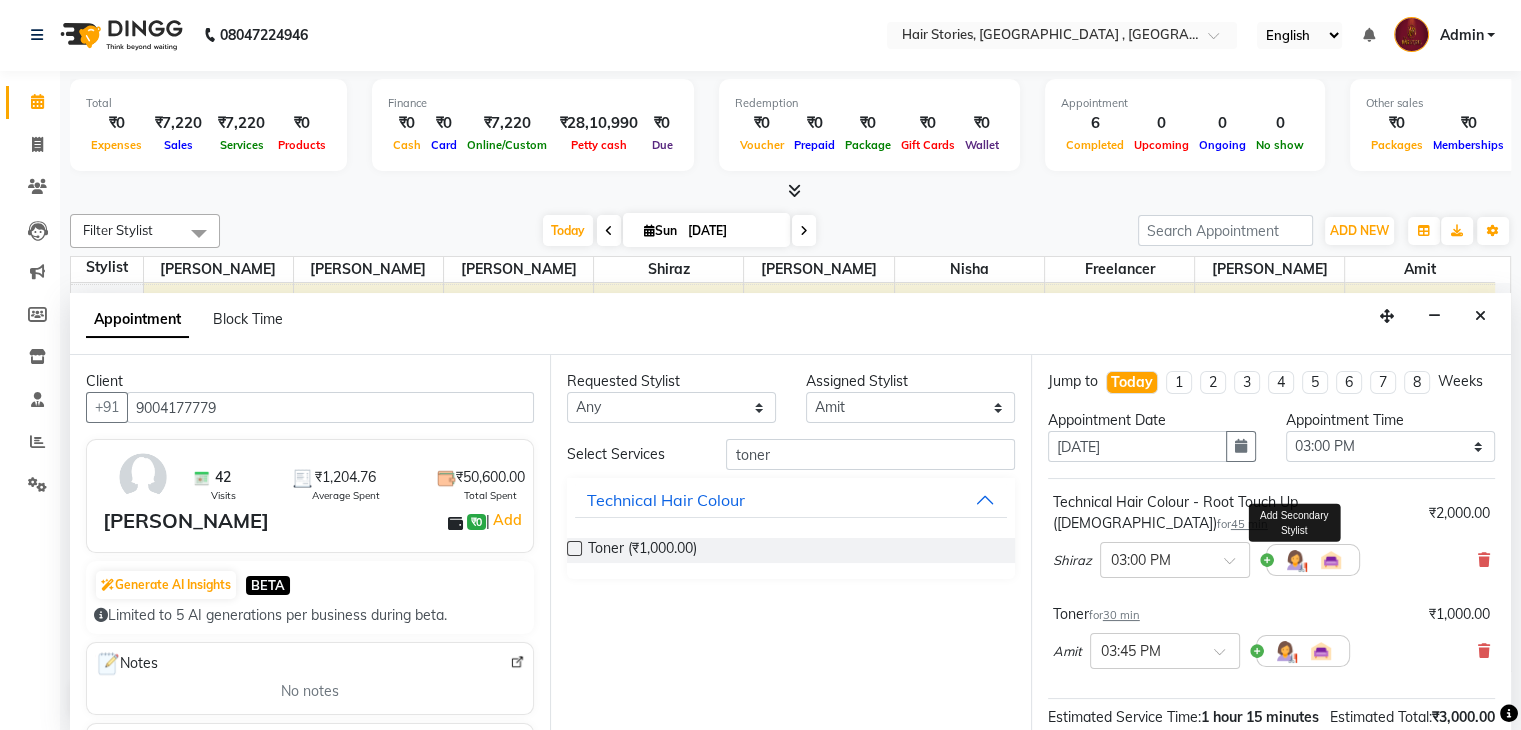 click at bounding box center (1295, 560) 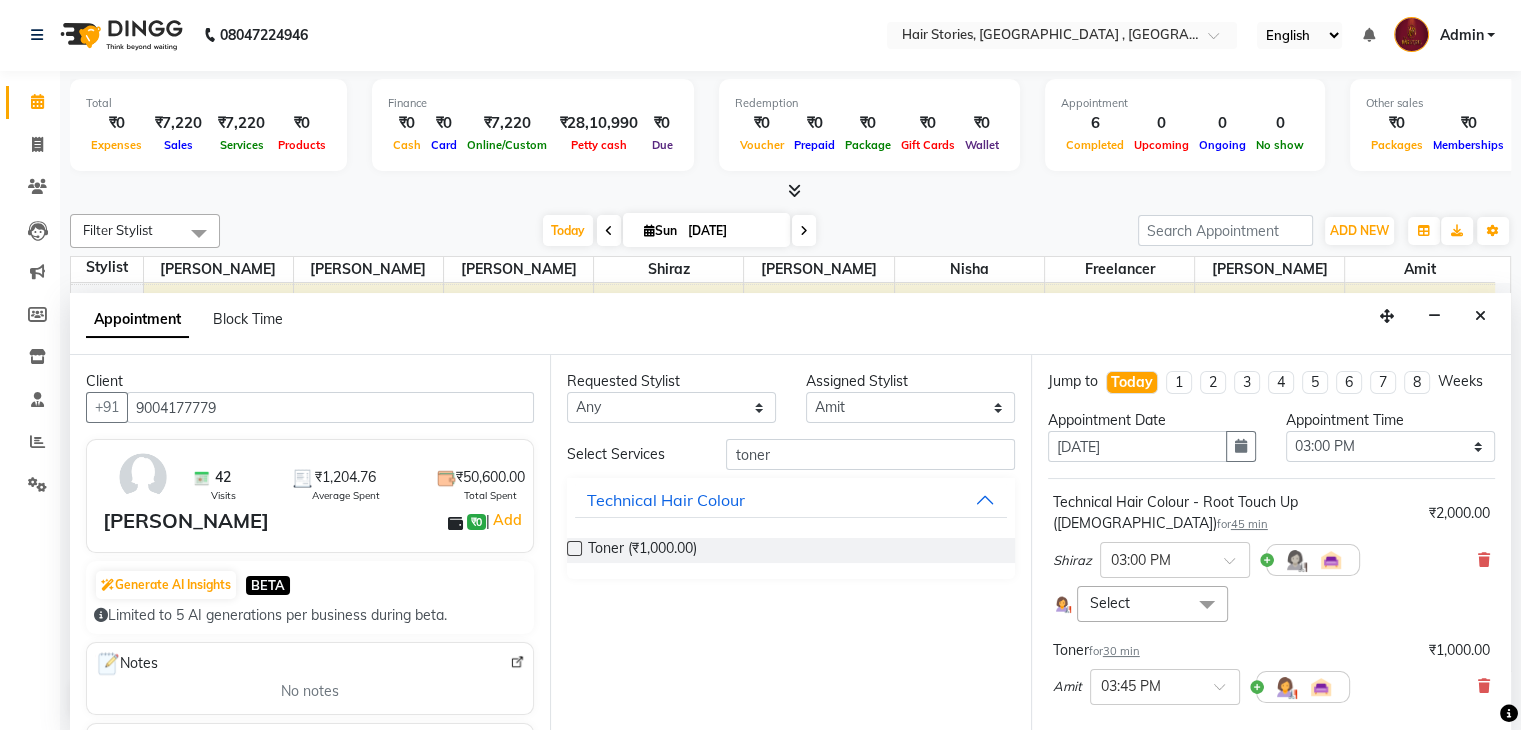 click at bounding box center (1207, 605) 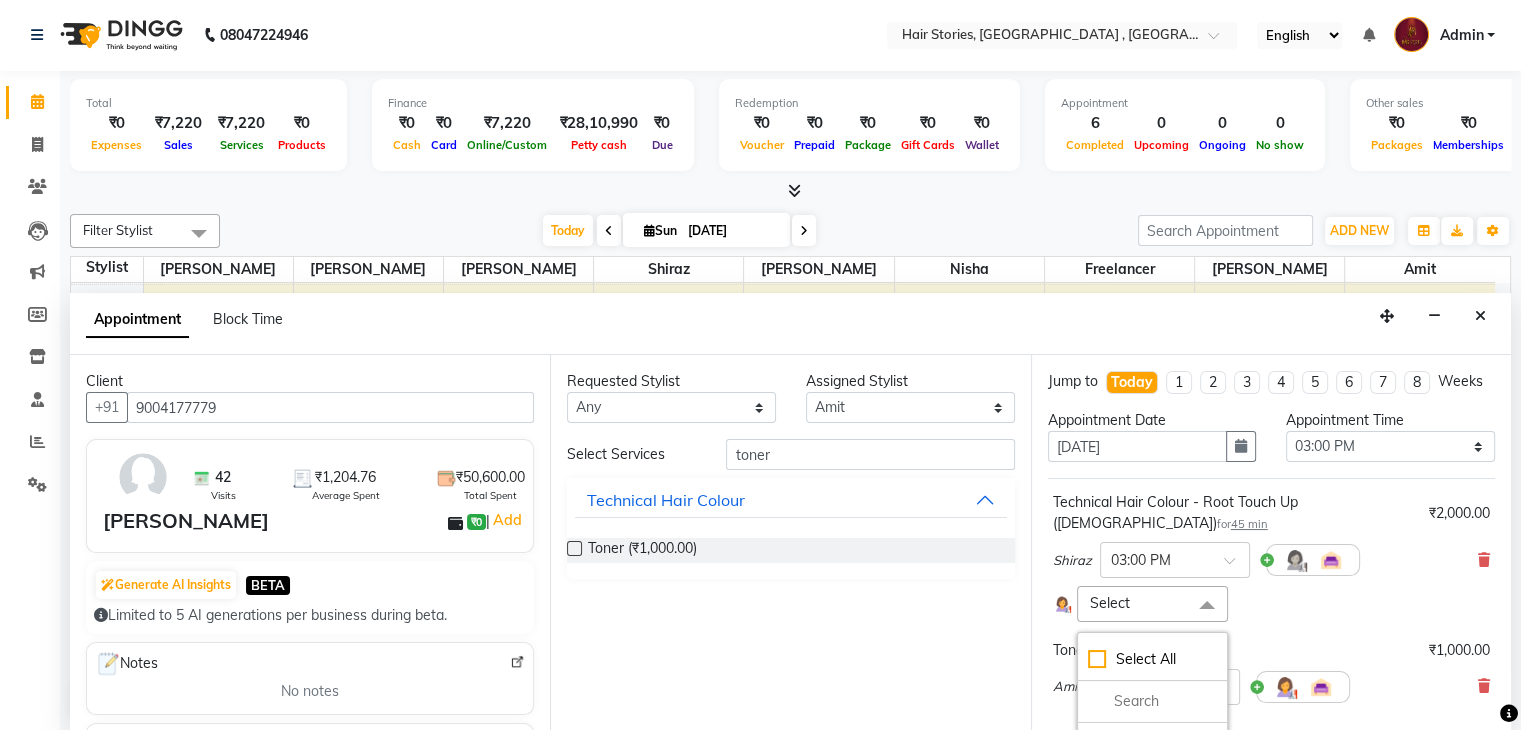 click on "Appointment Time Select 09:00 AM 09:15 AM 09:30 AM 09:45 AM 10:00 AM 10:15 AM 10:30 AM 10:45 AM 11:00 AM 11:15 AM 11:30 AM 11:45 AM 12:00 PM 12:15 PM 12:30 PM 12:45 PM 01:00 PM 01:15 PM 01:30 PM 01:45 PM 02:00 PM 02:15 PM 02:30 PM 02:45 PM 03:00 PM 03:15 PM 03:30 PM 03:45 PM 04:00 PM 04:15 PM 04:30 PM 04:45 PM 05:00 PM 05:15 PM 05:30 PM 05:45 PM 06:00 PM 06:15 PM 06:30 PM 06:45 PM 07:00 PM 07:15 PM 07:30 PM 07:45 PM 08:00 PM 08:15 PM 08:30 PM 08:45 PM 09:00 PM 09:15 PM 09:30 PM 09:45 PM 10:00 PM 10:15 PM 10:30 PM" at bounding box center [1390, 444] 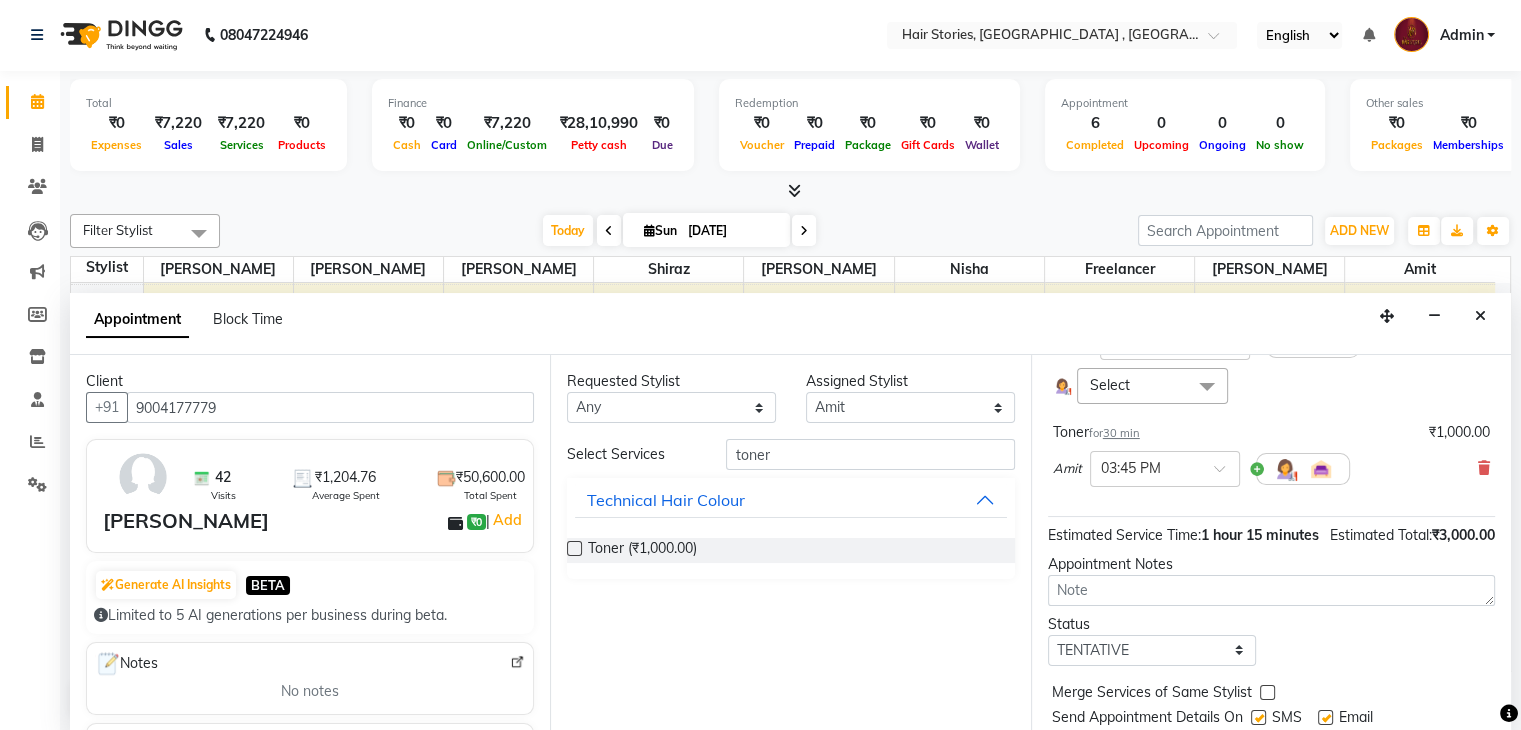 scroll, scrollTop: 216, scrollLeft: 0, axis: vertical 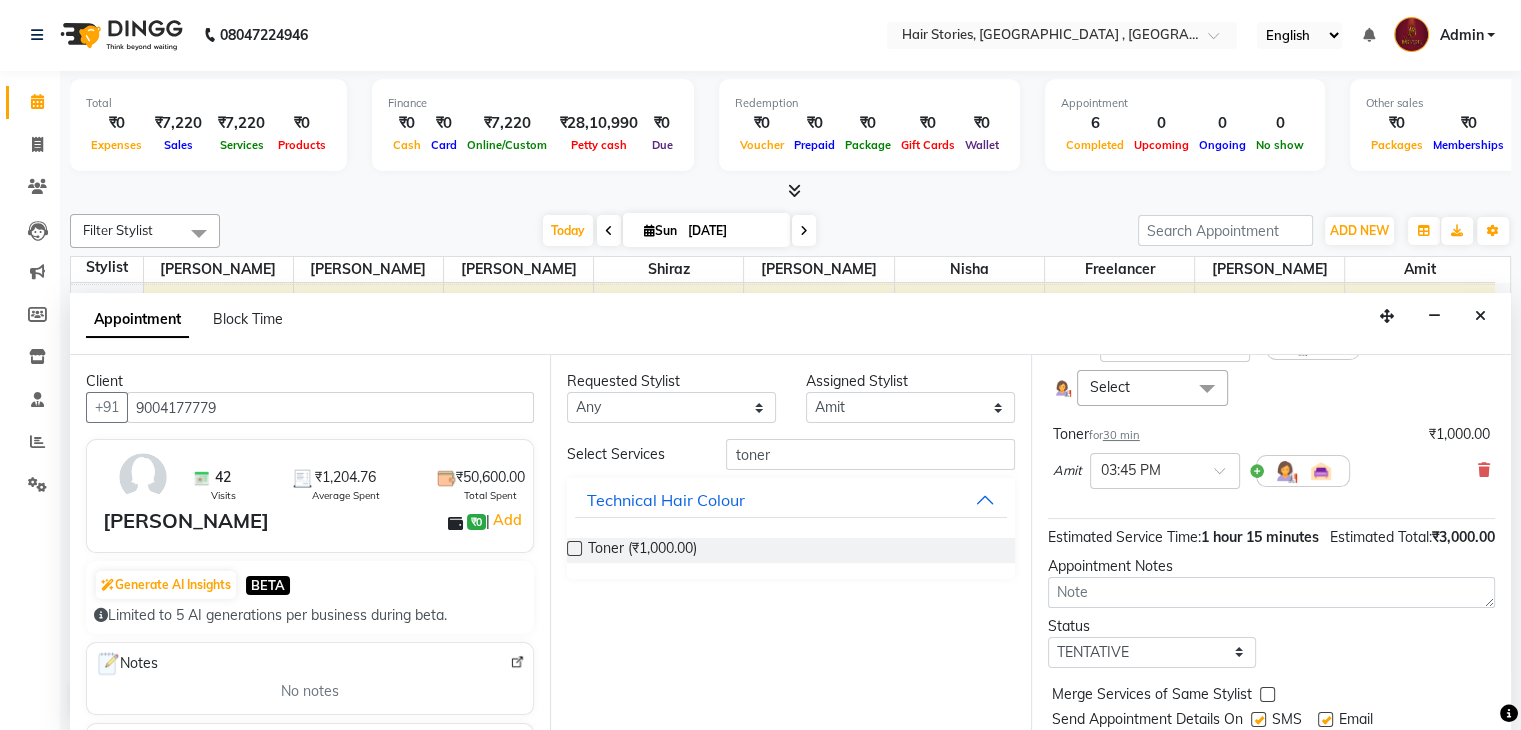 click at bounding box center [1207, 389] 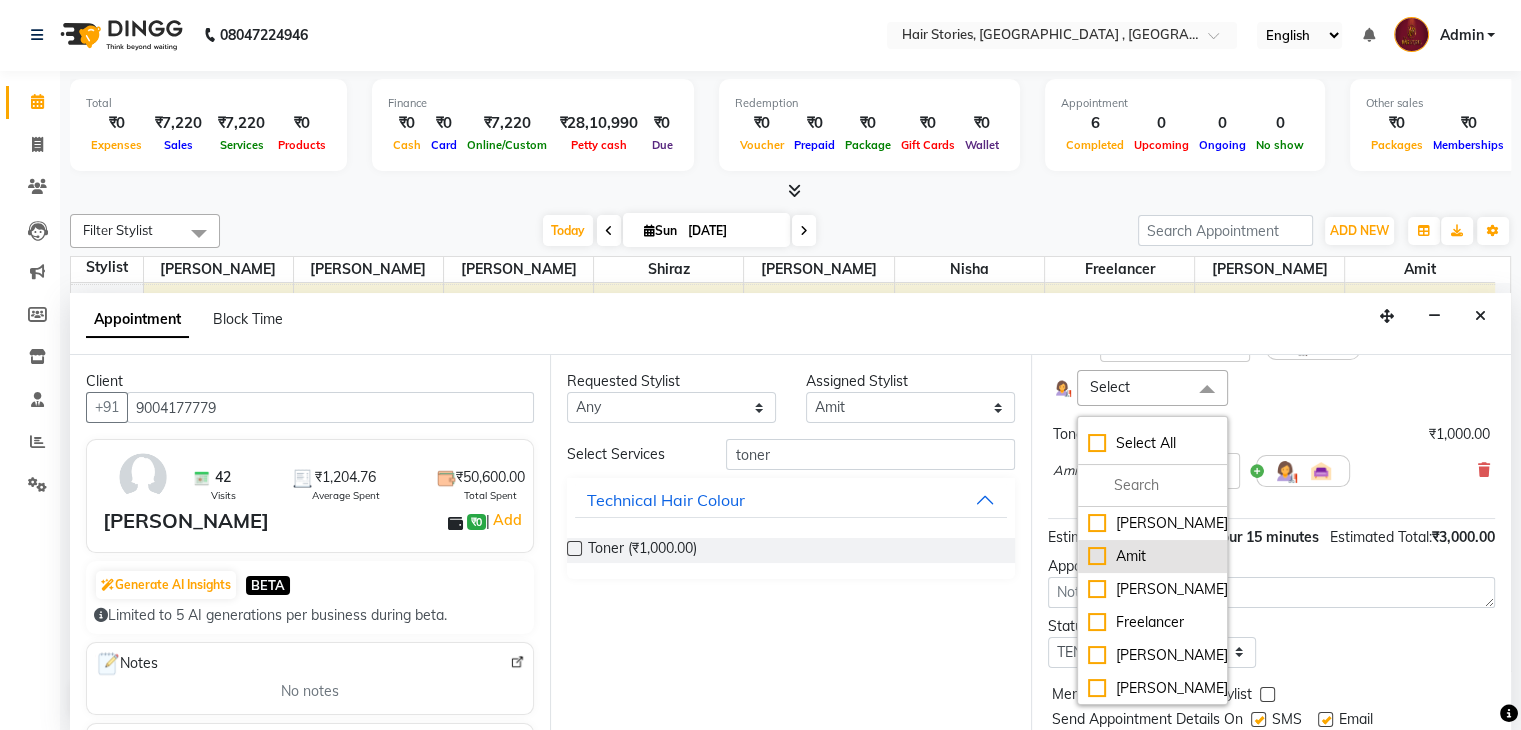 click on "Amit" at bounding box center [1152, 556] 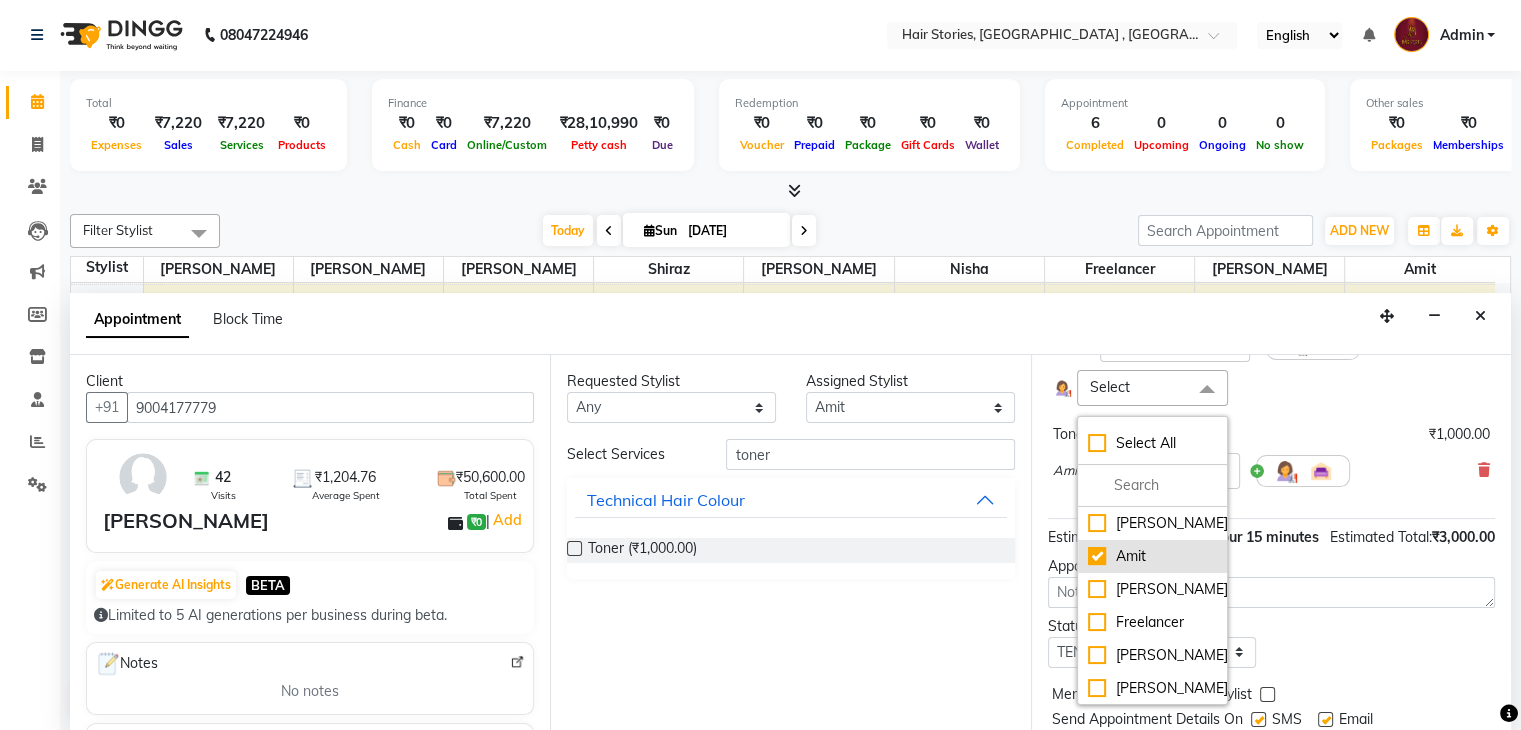 checkbox on "true" 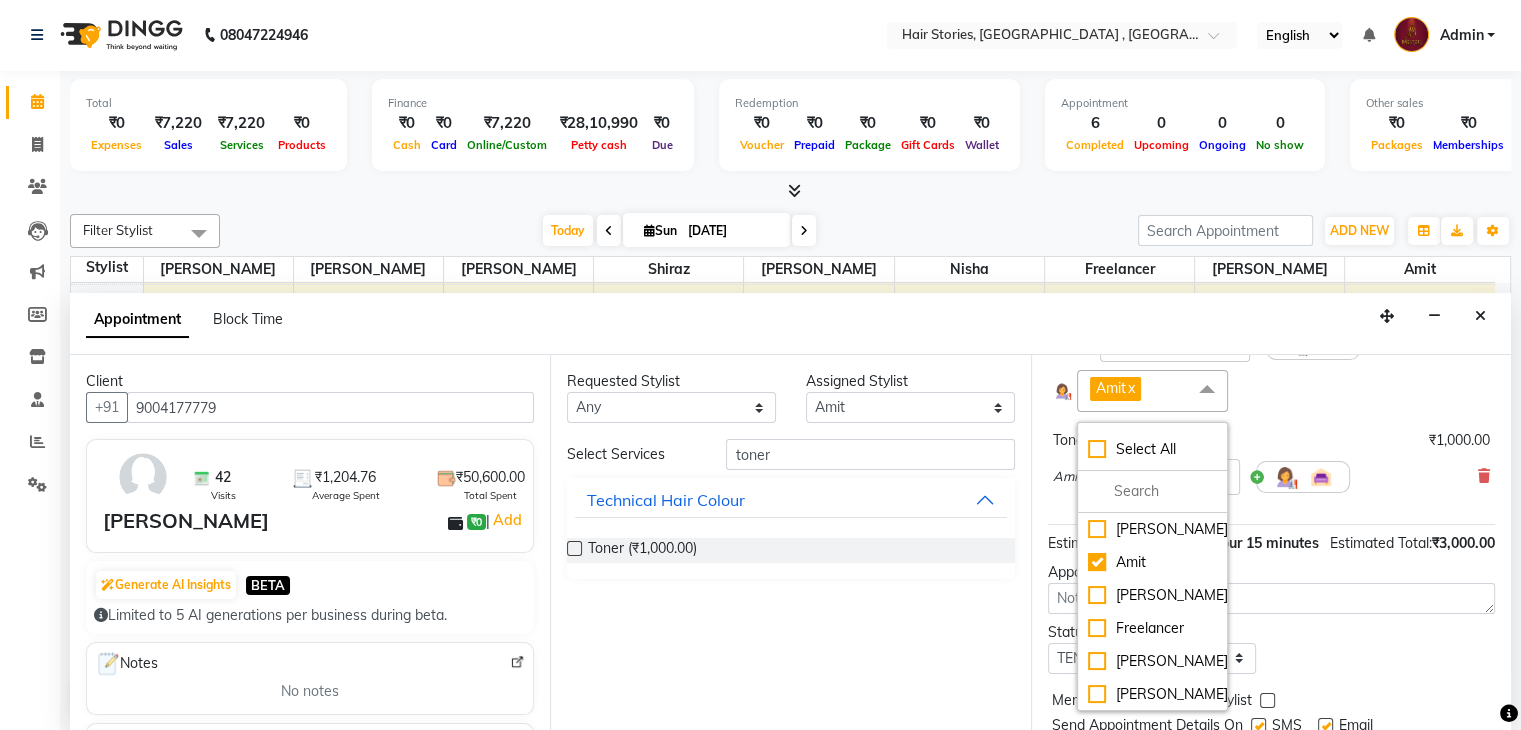 click on "Amit  x Select All [PERSON_NAME] [PERSON_NAME] Freelancer [PERSON_NAME] Neha [PERSON_NAME] [PERSON_NAME]" at bounding box center [1271, 390] 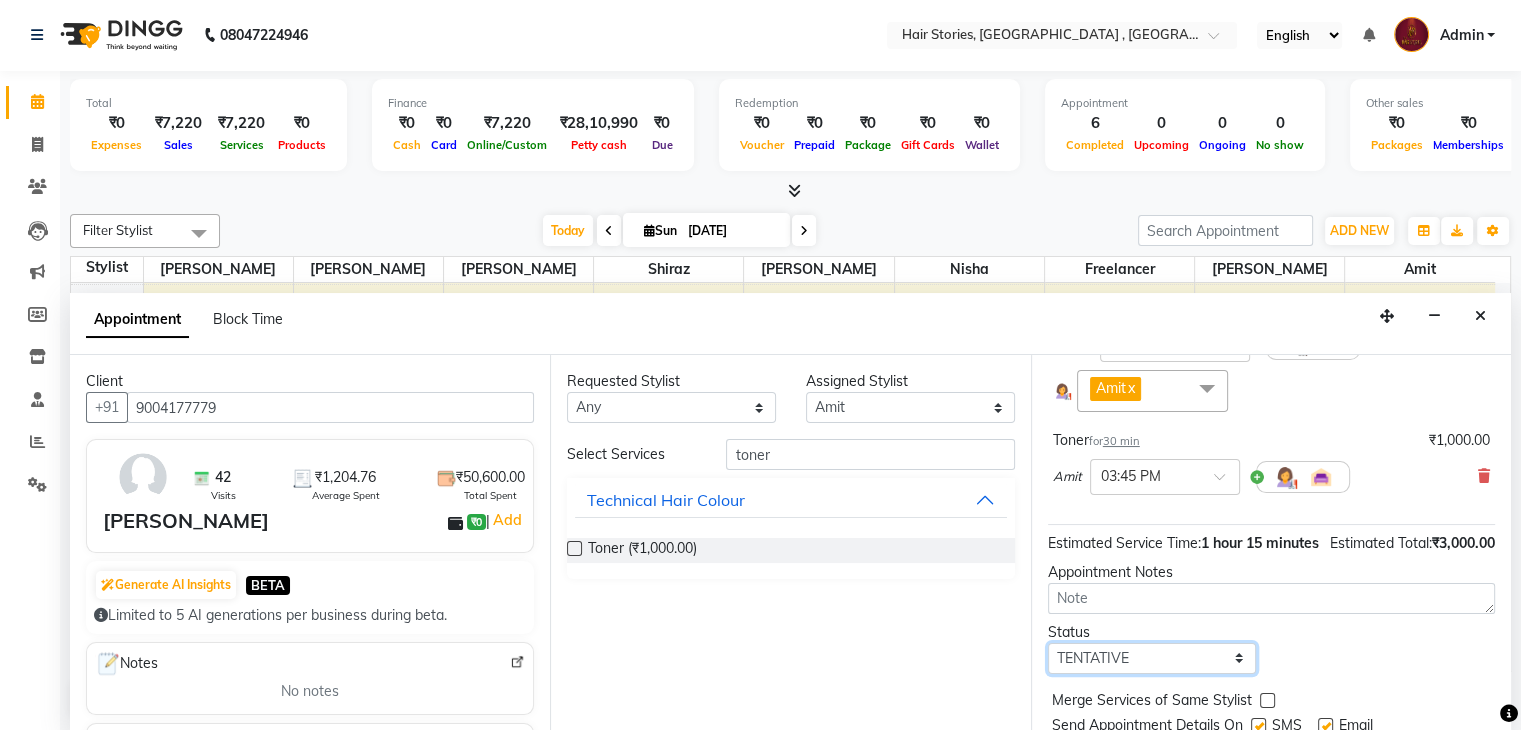click on "Select TENTATIVE CONFIRM CHECK-IN UPCOMING" at bounding box center (1152, 658) 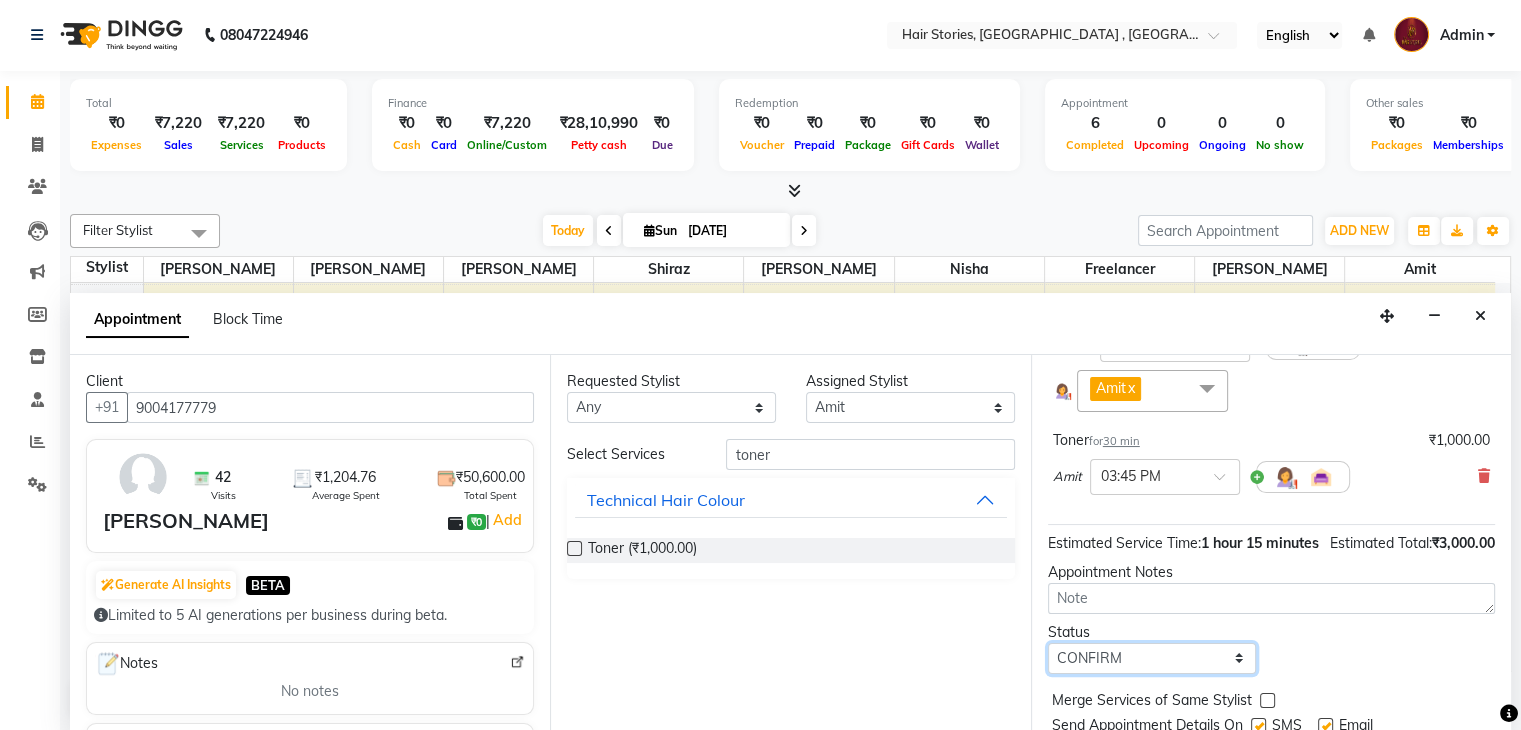 click on "Select TENTATIVE CONFIRM CHECK-IN UPCOMING" at bounding box center (1152, 658) 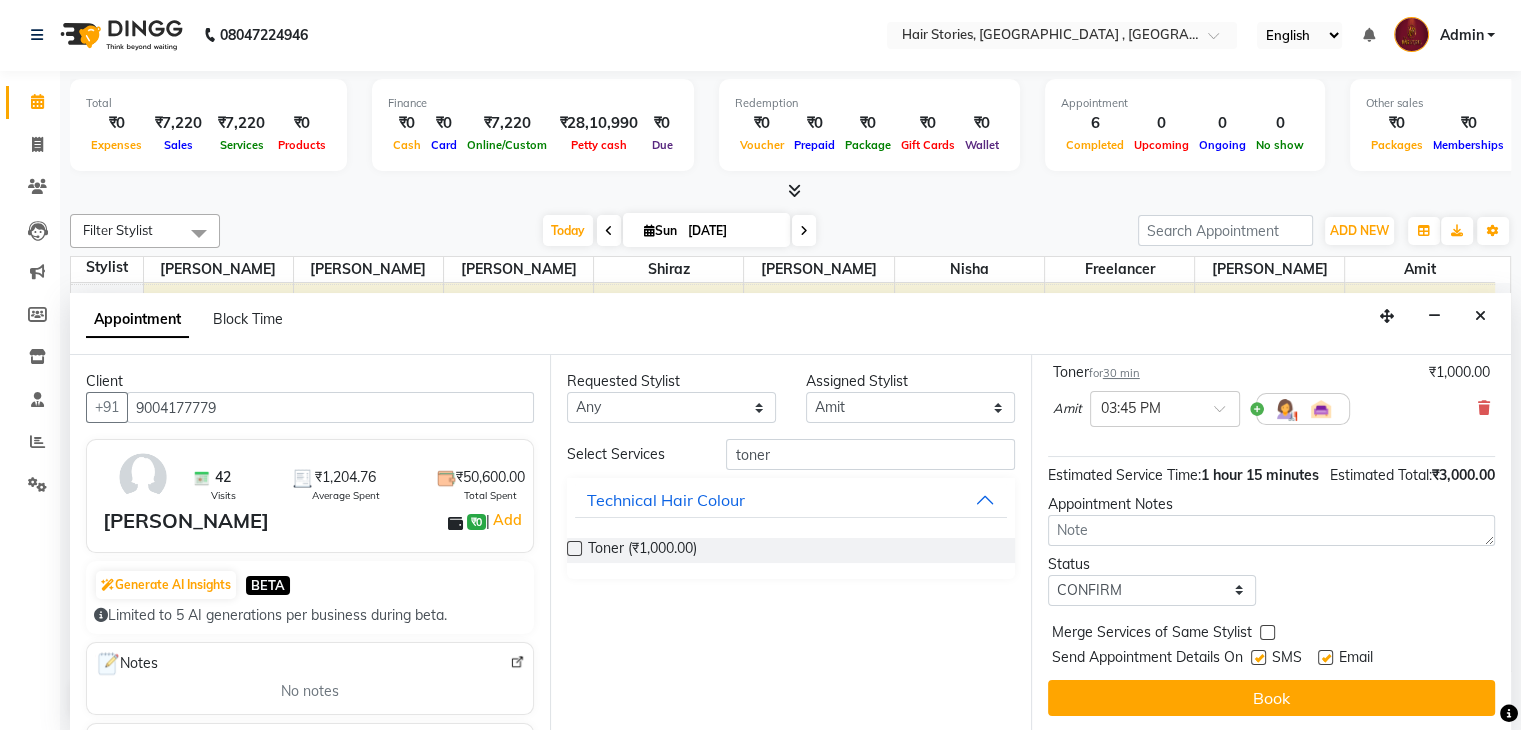 click at bounding box center [1258, 657] 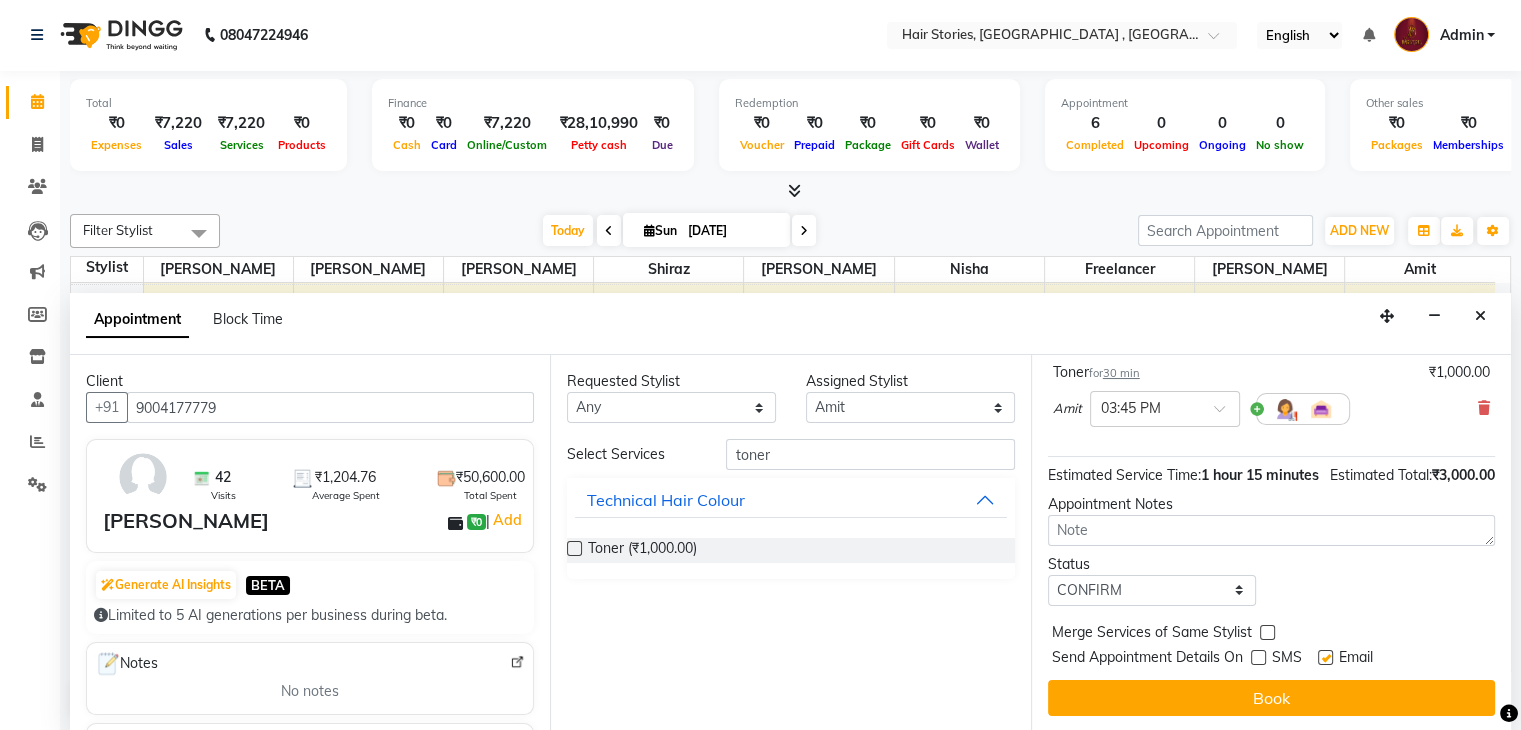 click at bounding box center [1325, 657] 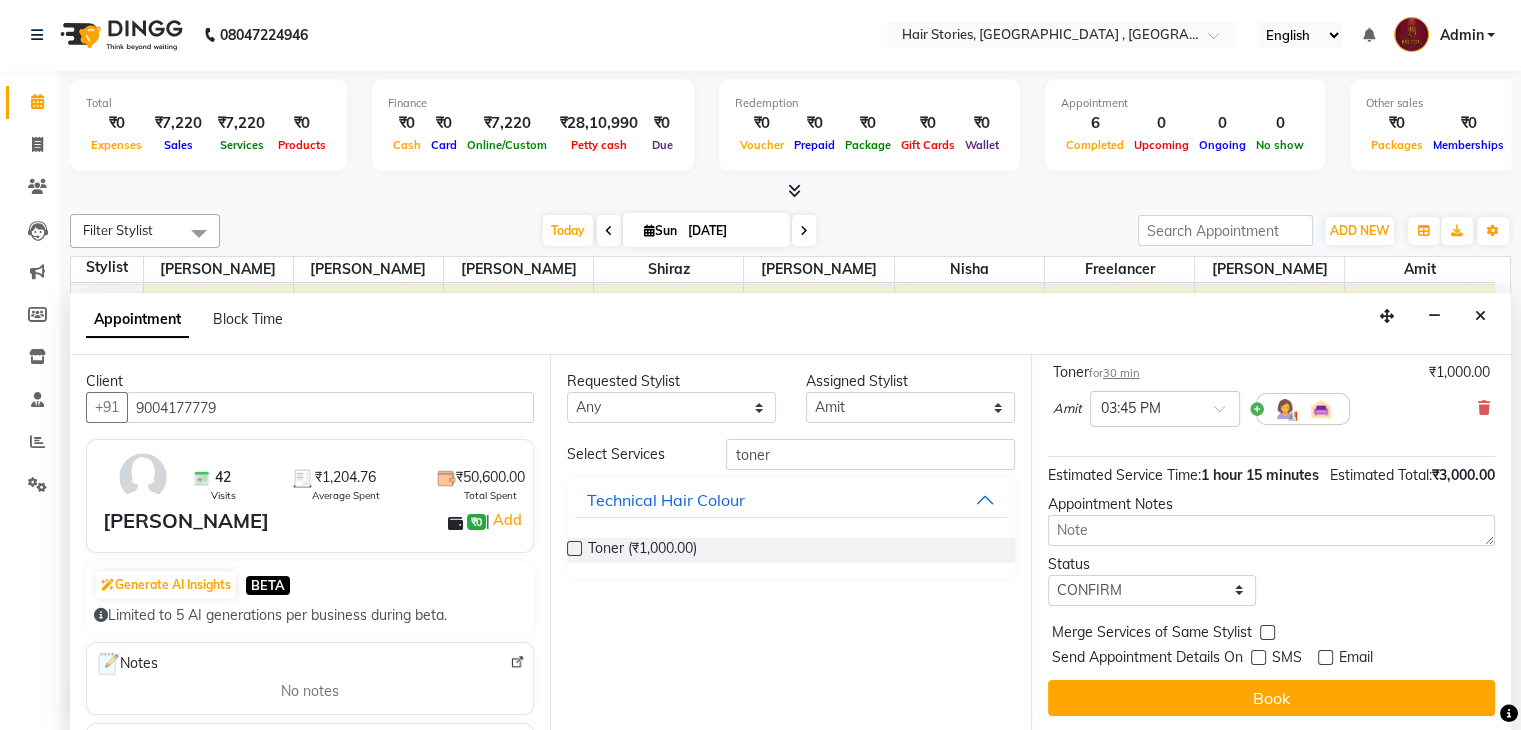 click on "Jump to [DATE] 1 2 3 4 5 6 7 8 Weeks Appointment Date [DATE] Appointment Time Select 09:00 AM 09:15 AM 09:30 AM 09:45 AM 10:00 AM 10:15 AM 10:30 AM 10:45 AM 11:00 AM 11:15 AM 11:30 AM 11:45 AM 12:00 PM 12:15 PM 12:30 PM 12:45 PM 01:00 PM 01:15 PM 01:30 PM 01:45 PM 02:00 PM 02:15 PM 02:30 PM 02:45 PM 03:00 PM 03:15 PM 03:30 PM 03:45 PM 04:00 PM 04:15 PM 04:30 PM 04:45 PM 05:00 PM 05:15 PM 05:30 PM 05:45 PM 06:00 PM 06:15 PM 06:30 PM 06:45 PM 07:00 PM 07:15 PM 07:30 PM 07:45 PM 08:00 PM 08:15 PM 08:30 PM 08:45 PM 09:00 PM 09:15 PM 09:30 PM 09:45 PM 10:00 PM 10:15 PM 10:30 PM Technical Hair Colour - Root Touch Up ([DEMOGRAPHIC_DATA])   for  45 min ₹2,000.00 Shiraz × 03:00 PM Amit  x Select All [PERSON_NAME] [PERSON_NAME] Freelancer [PERSON_NAME] Neha [PERSON_NAME] [PERSON_NAME]   for  30 min ₹1,000.00 Amit × 03:45 PM Estimated Service Time:  1 hour 15 minutes Estimated Total:  ₹3,000.00 Appointment Notes Status Select TENTATIVE CONFIRM CHECK-IN UPCOMING Merge Services of Same Stylist Send Appointment Details On SMS Email  Book" at bounding box center (1271, 543) 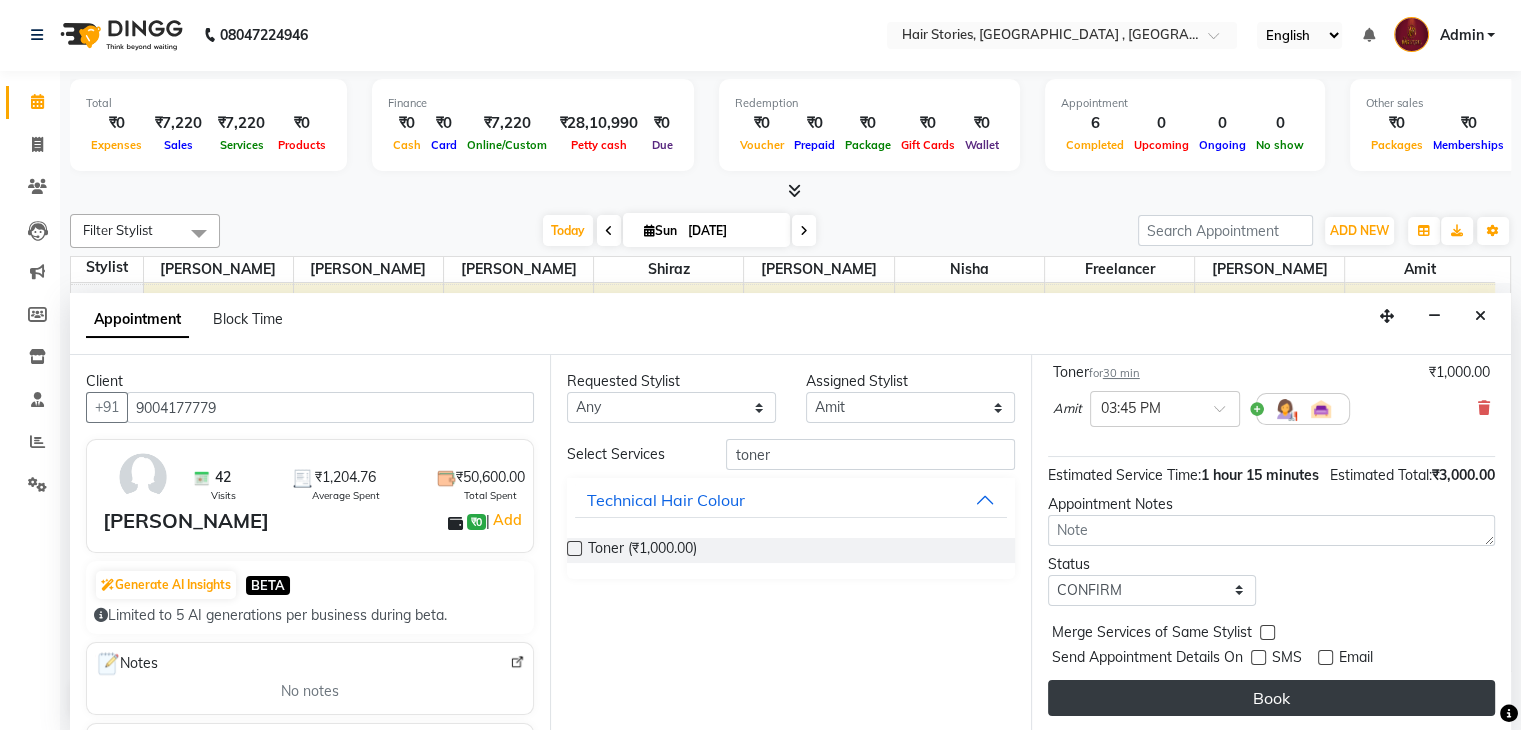 click on "Book" at bounding box center [1271, 698] 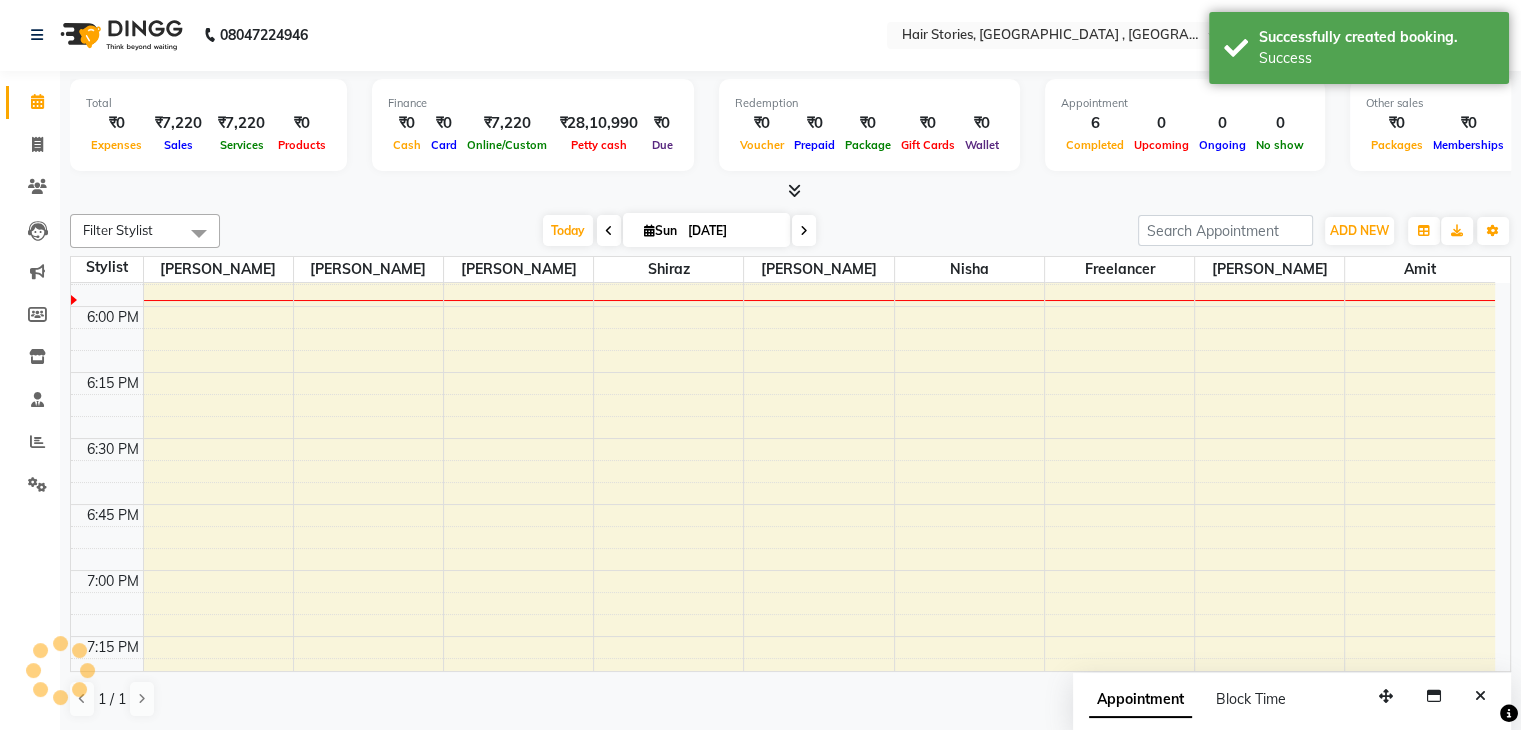 scroll, scrollTop: 0, scrollLeft: 0, axis: both 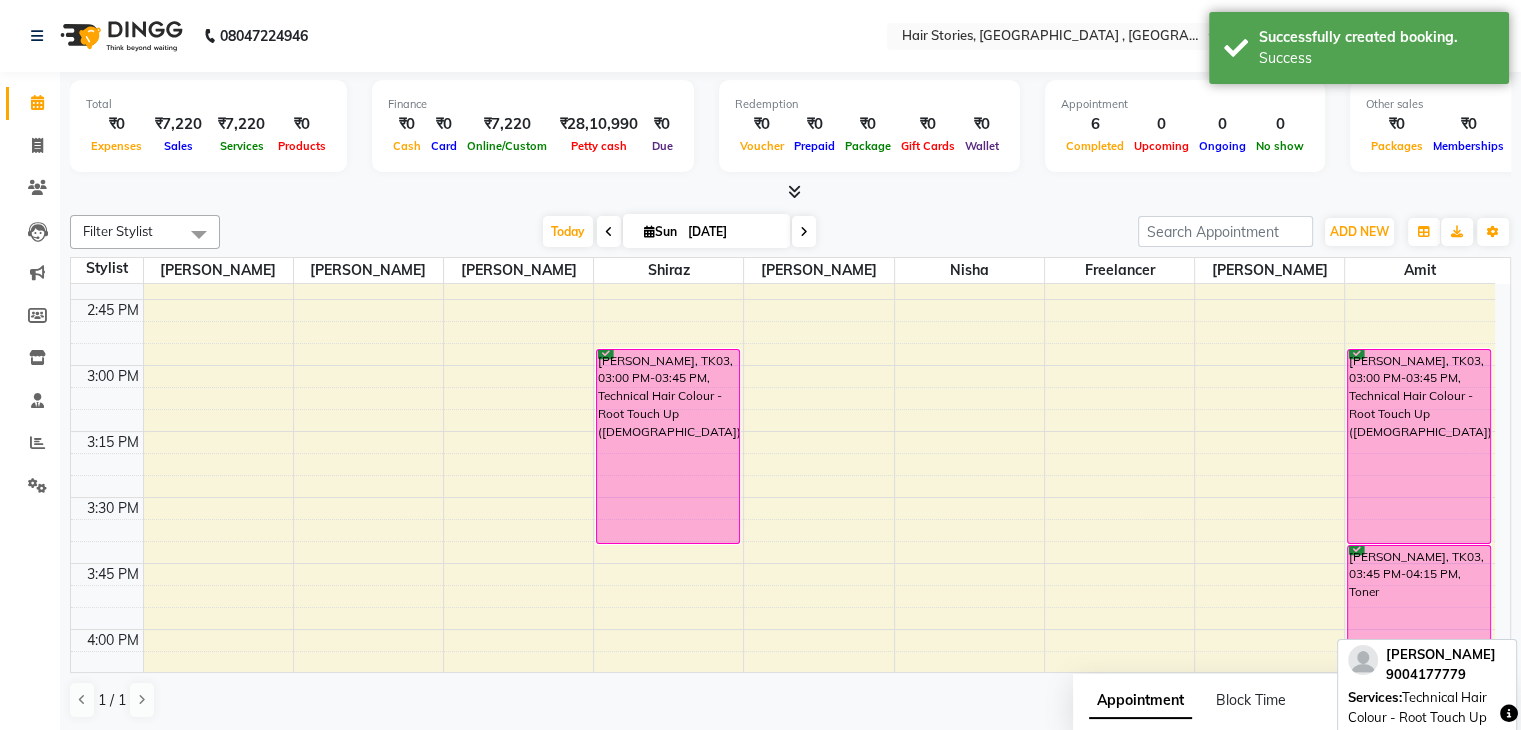 click on "[PERSON_NAME], TK03, 03:00 PM-03:45 PM, Technical Hair Colour - Root Touch Up ([DEMOGRAPHIC_DATA])" at bounding box center [668, 446] 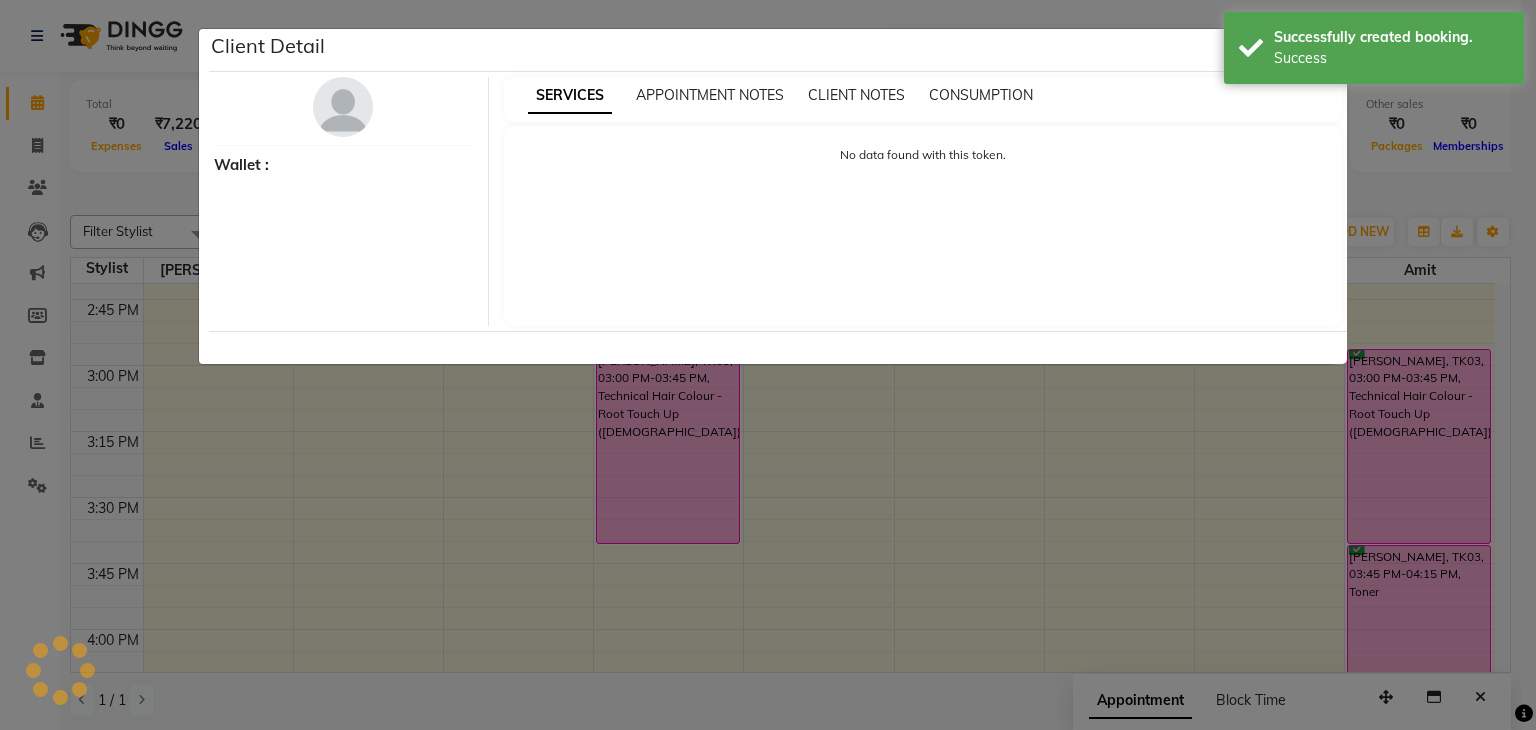 select on "6" 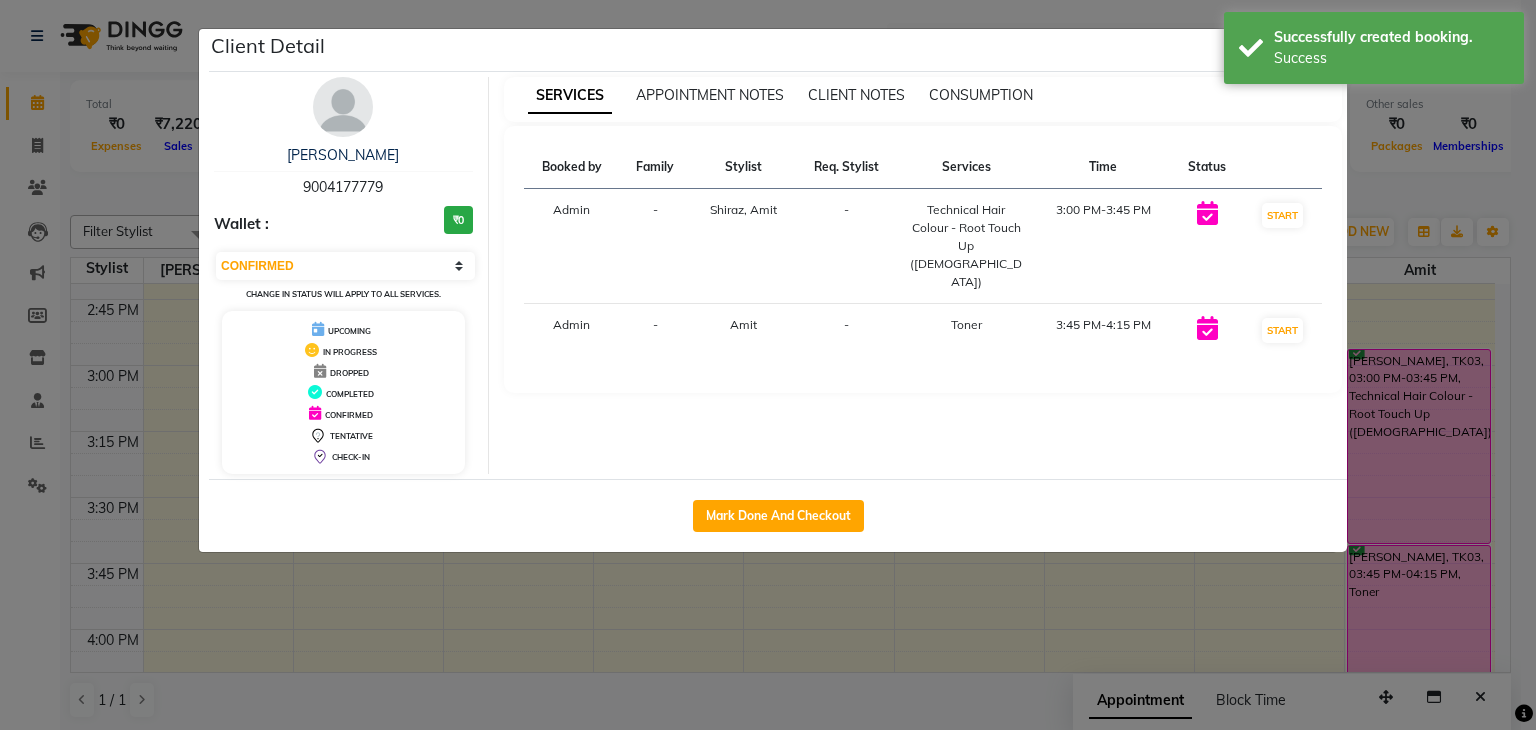 click on "Mark Done And Checkout" 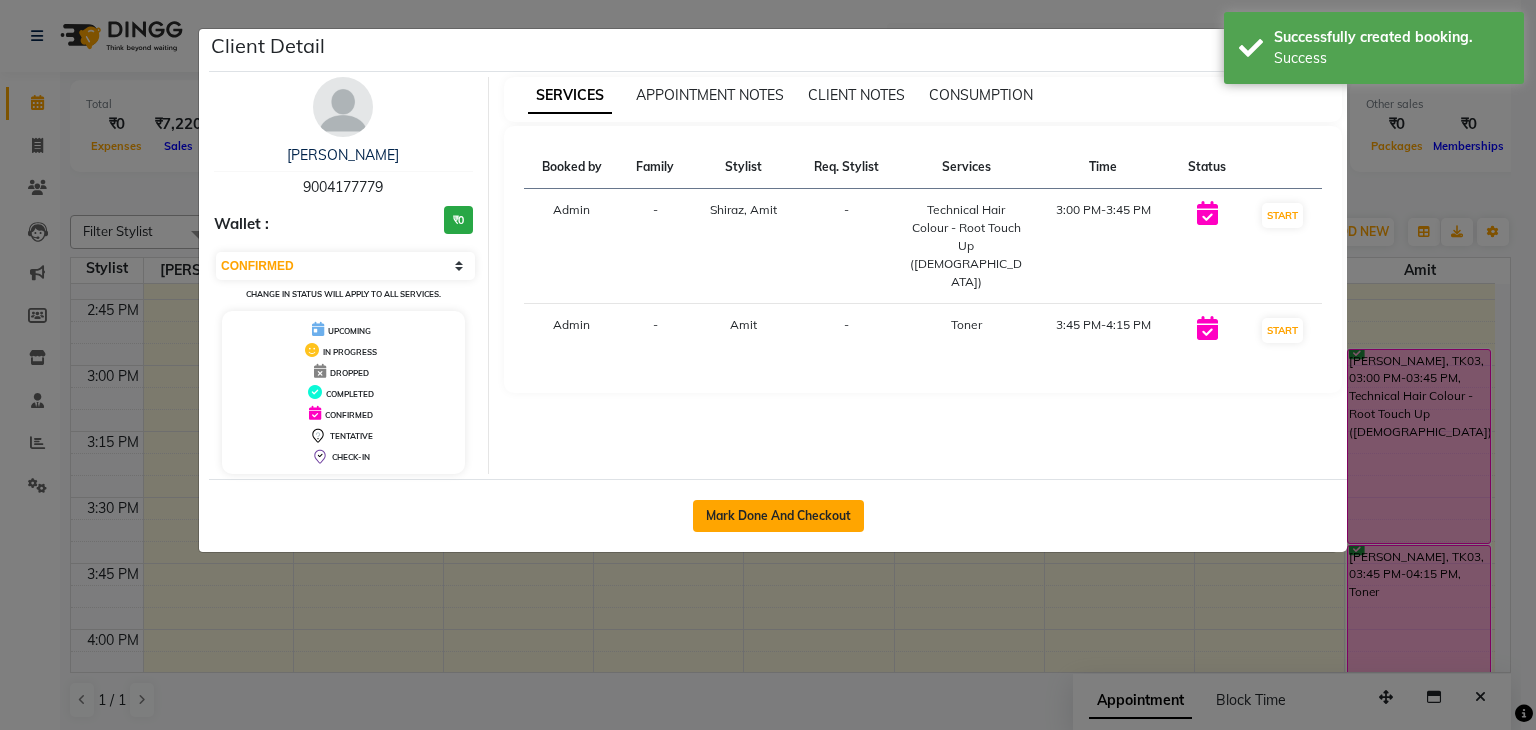 click on "Mark Done And Checkout" 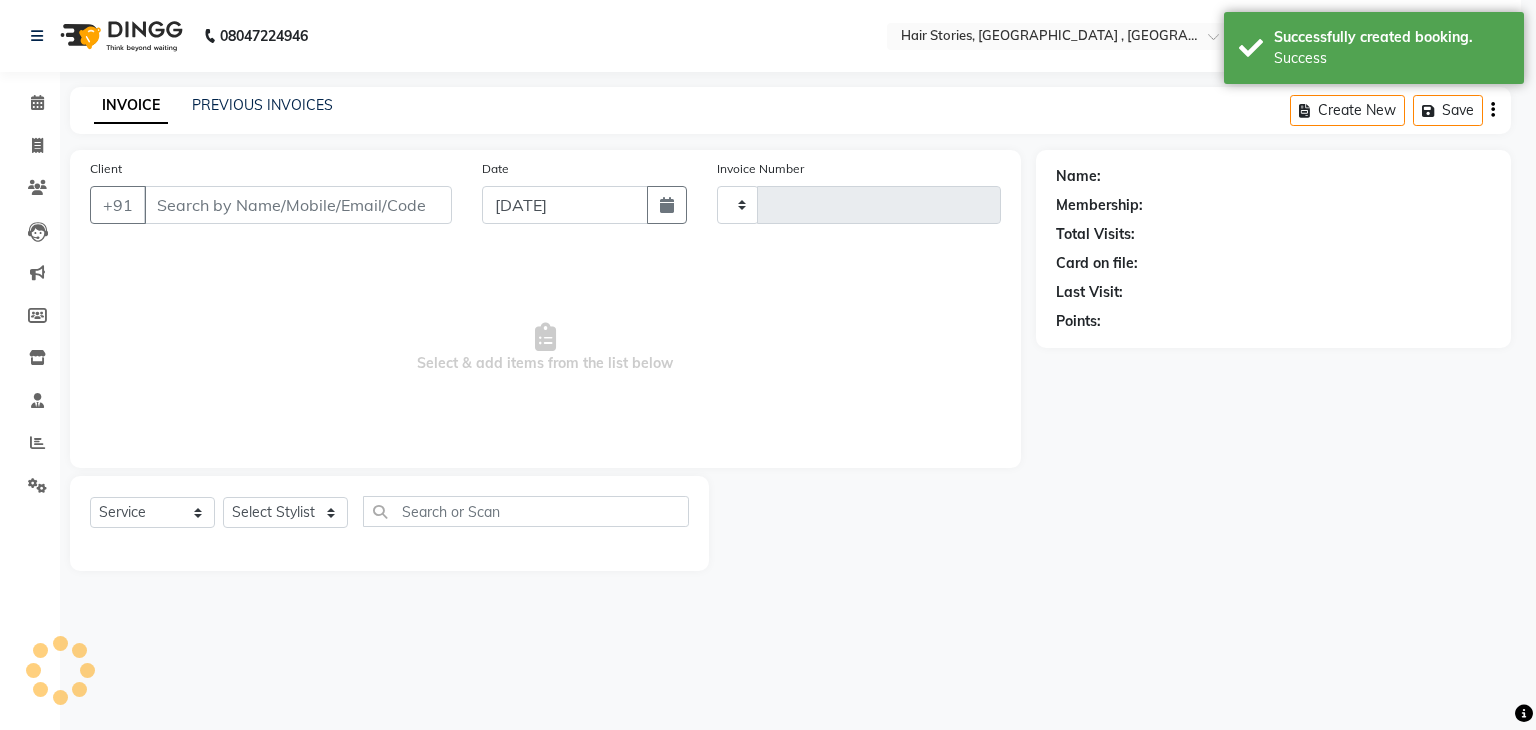 type on "0707" 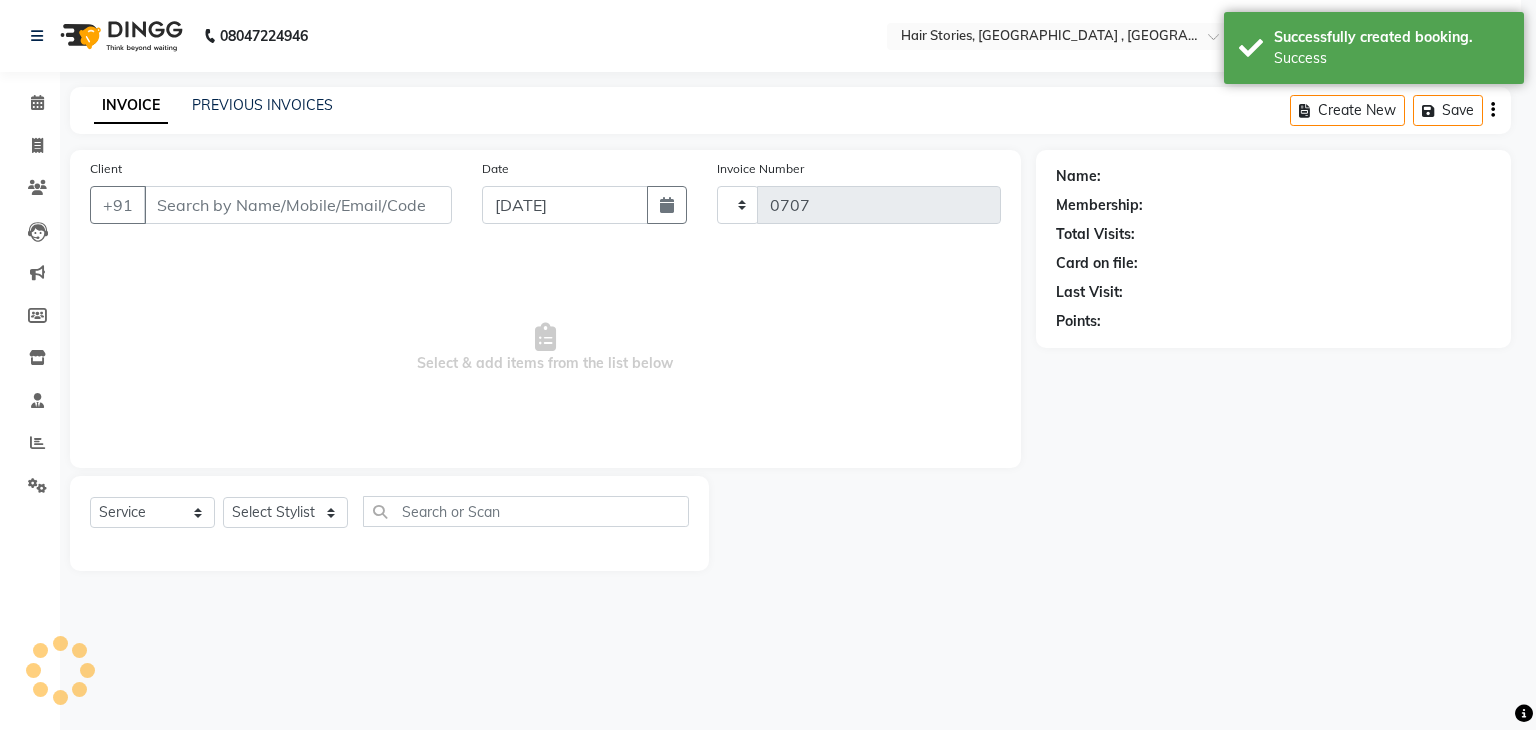 select on "550" 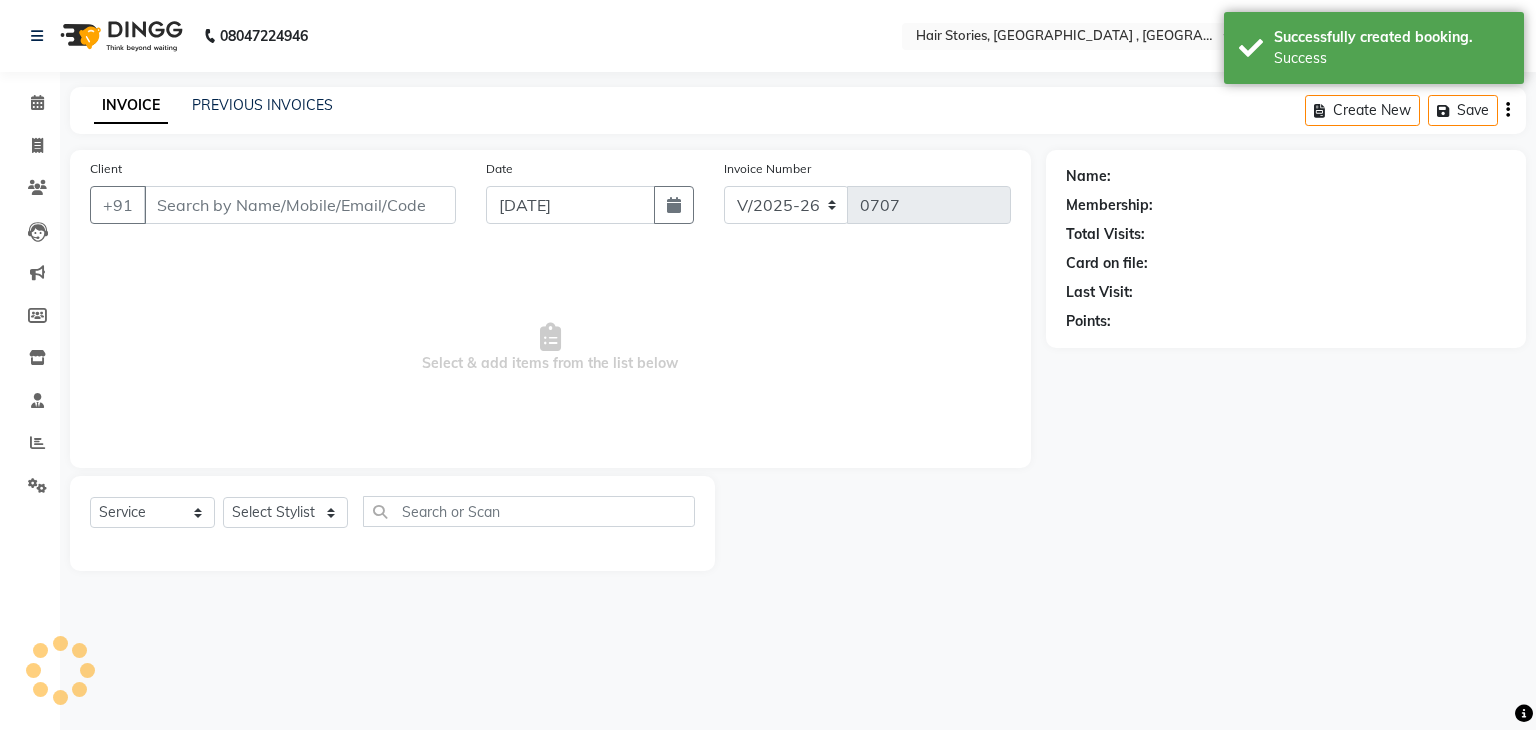 type on "9004177779" 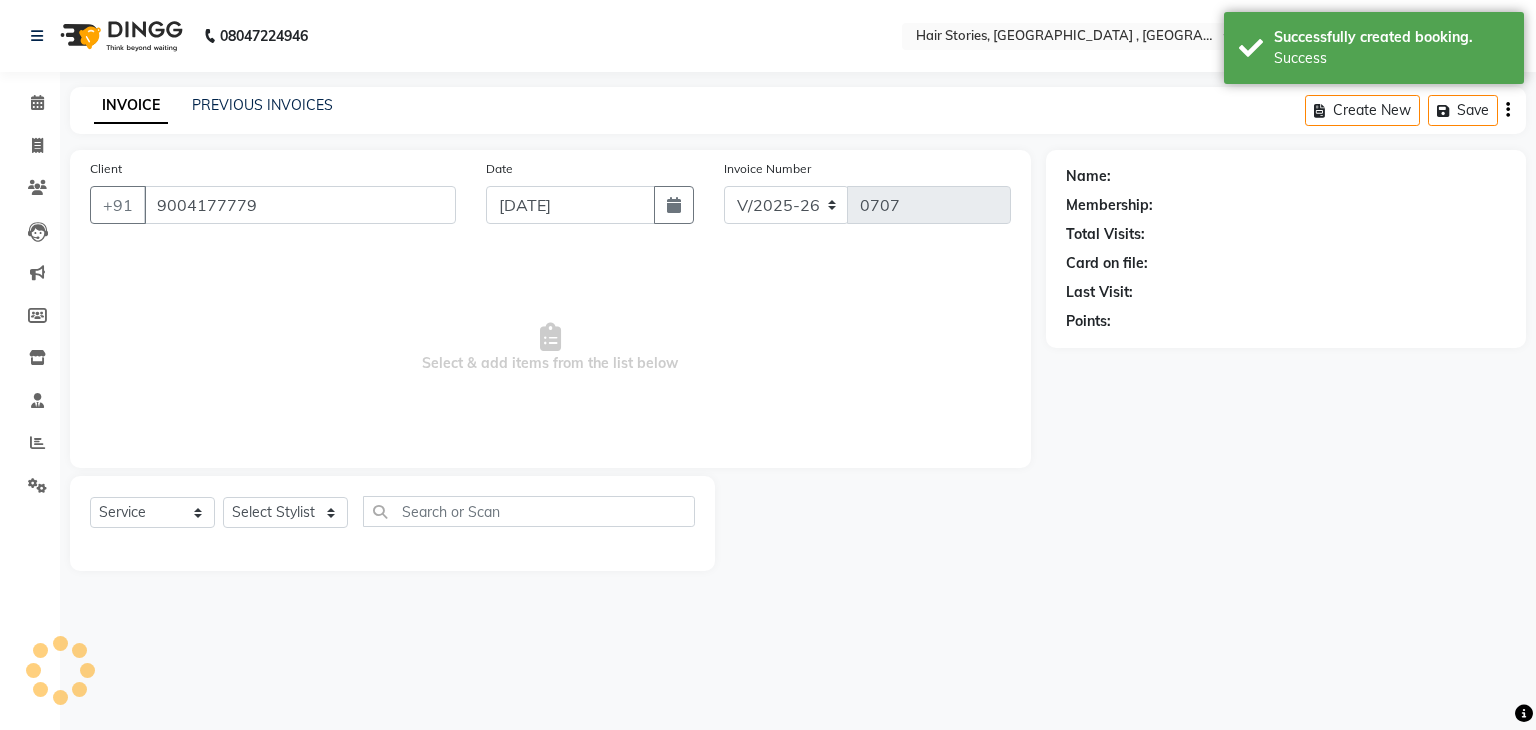 select on "12002" 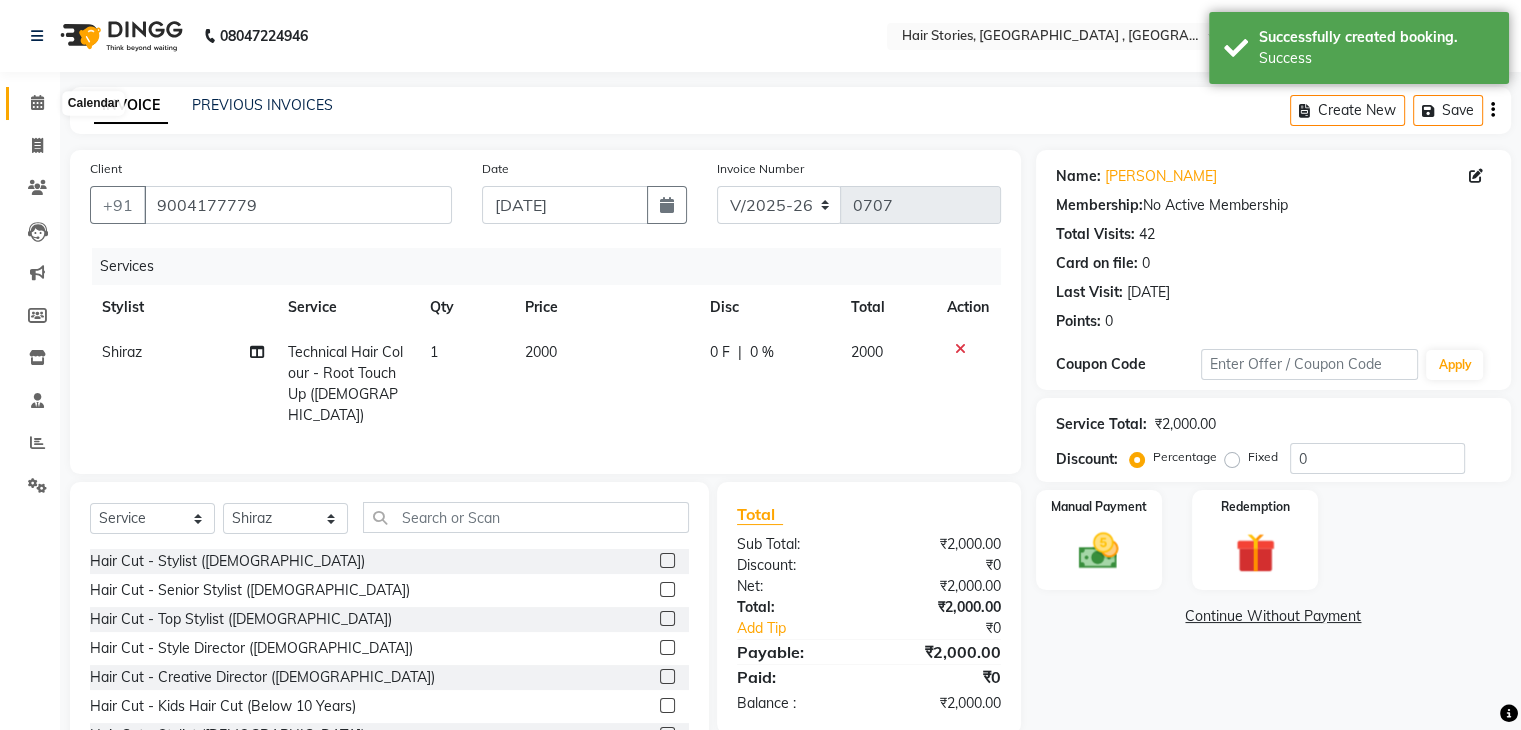 click 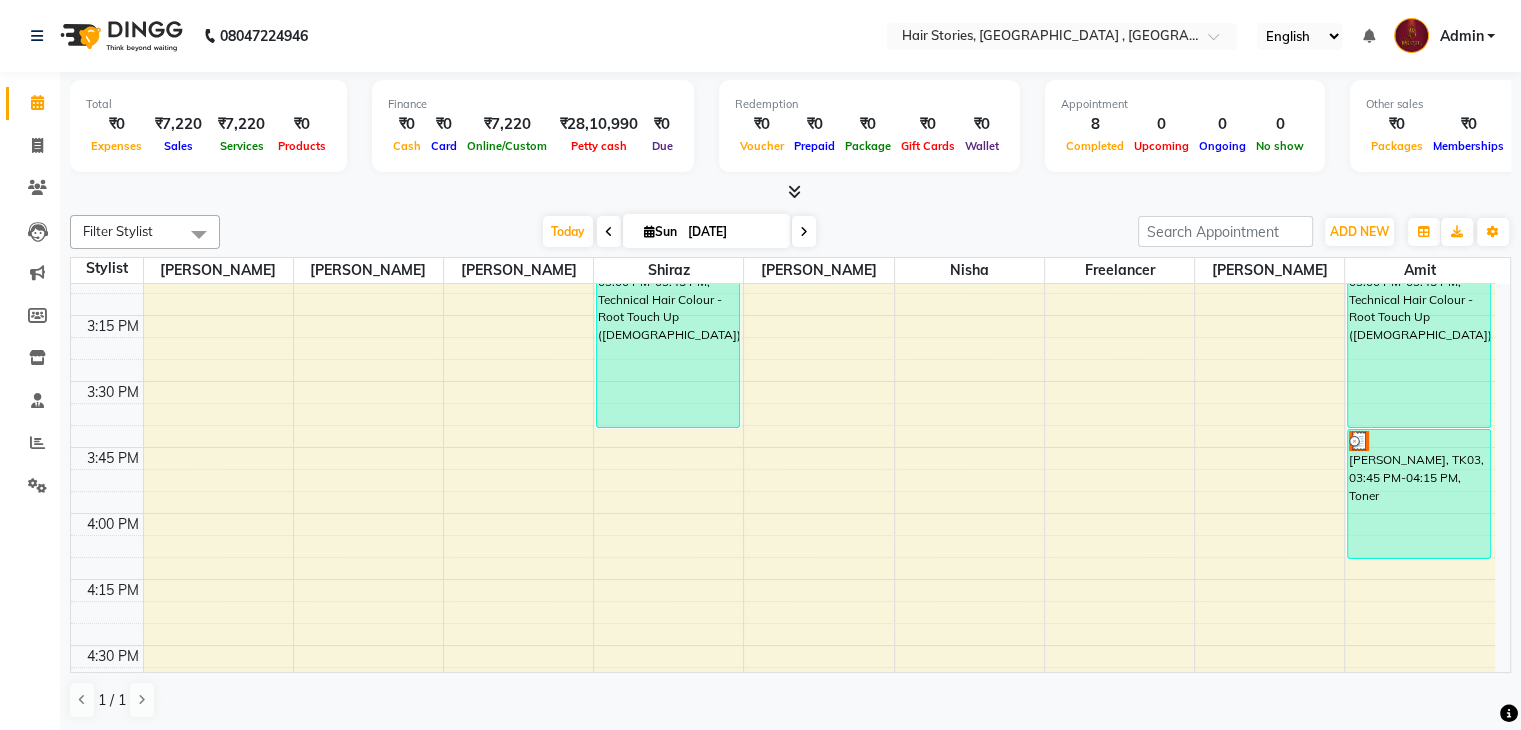 scroll, scrollTop: 1740, scrollLeft: 0, axis: vertical 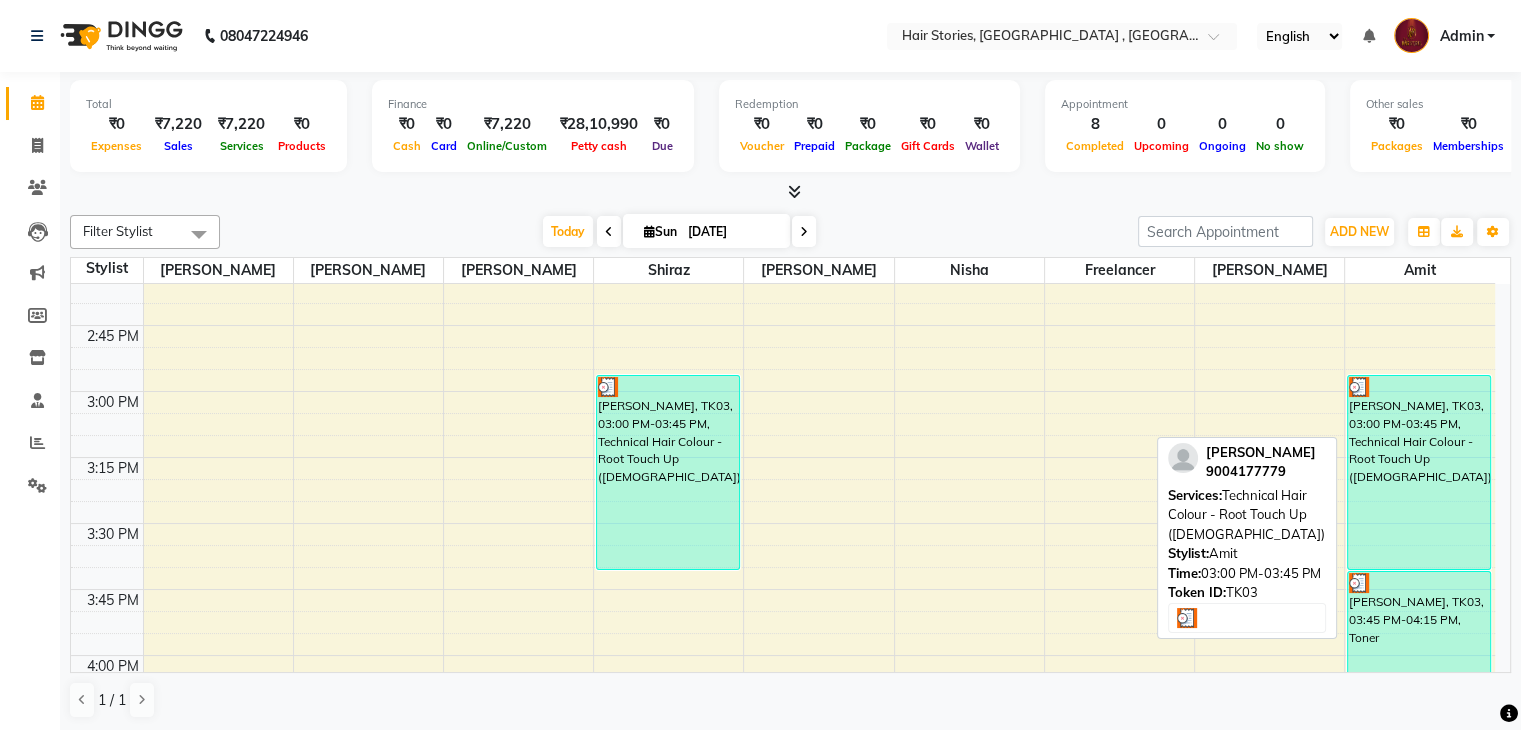 click on "[PERSON_NAME], TK03, 03:00 PM-03:45 PM, Technical Hair Colour - Root Touch Up ([DEMOGRAPHIC_DATA])" at bounding box center [1419, 472] 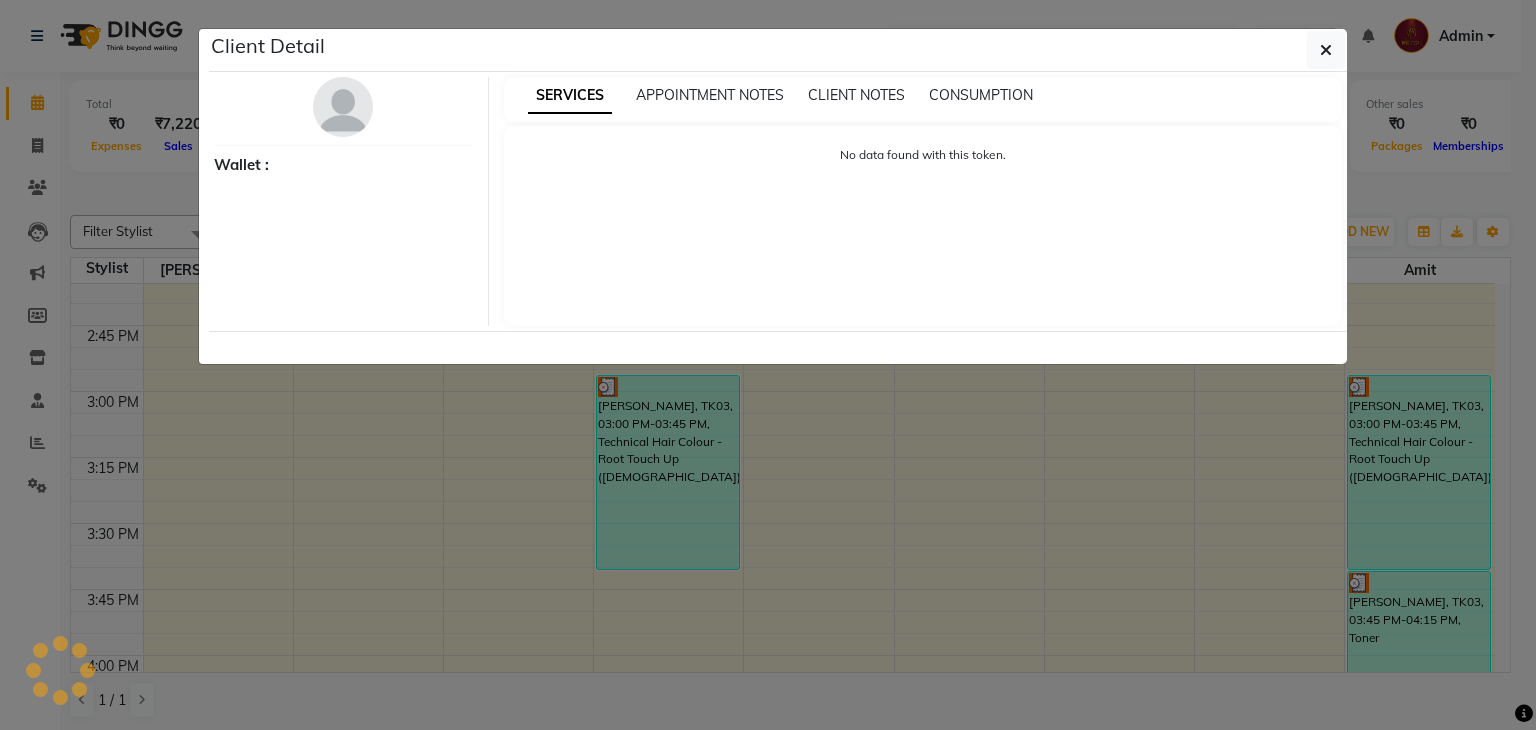 select on "3" 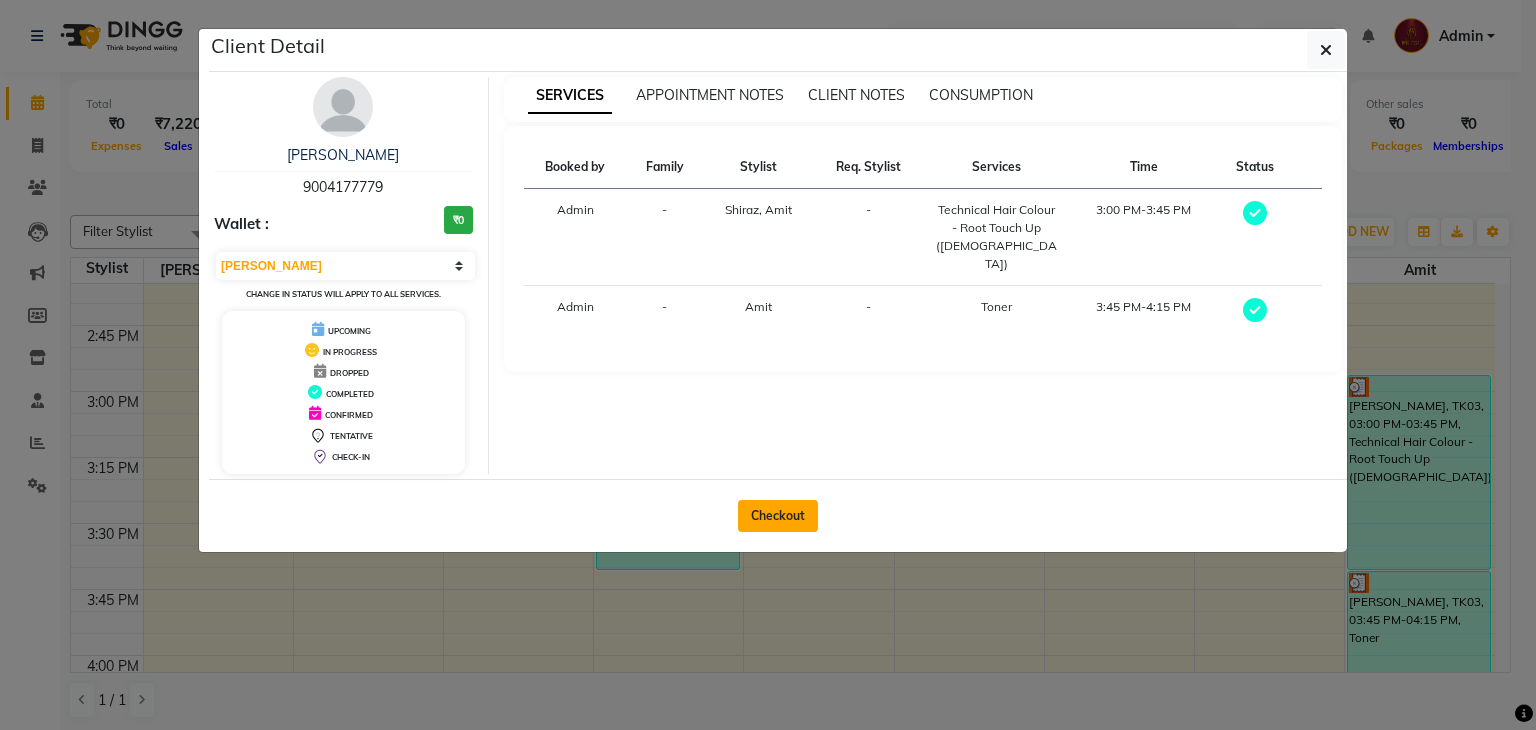 click on "Checkout" 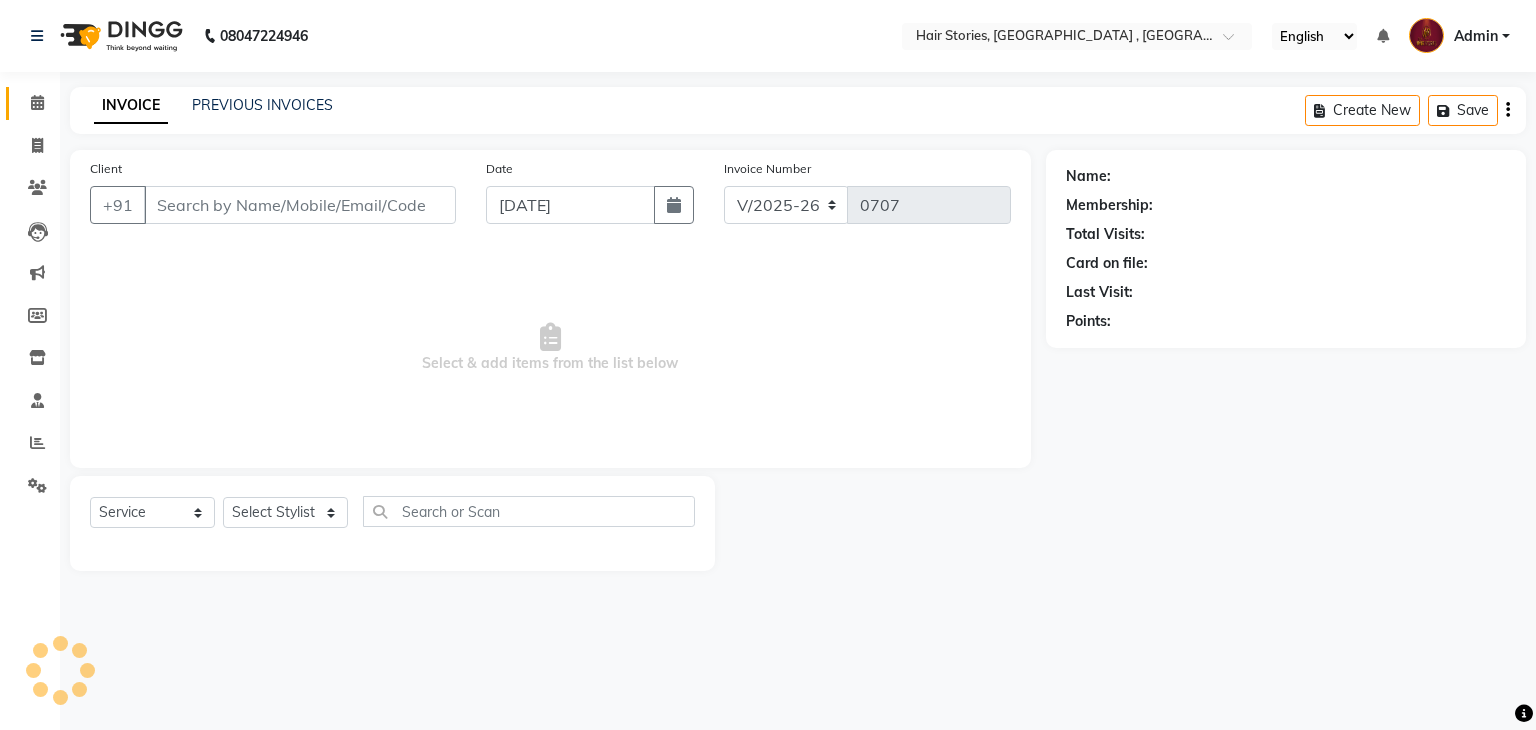 type on "9004177779" 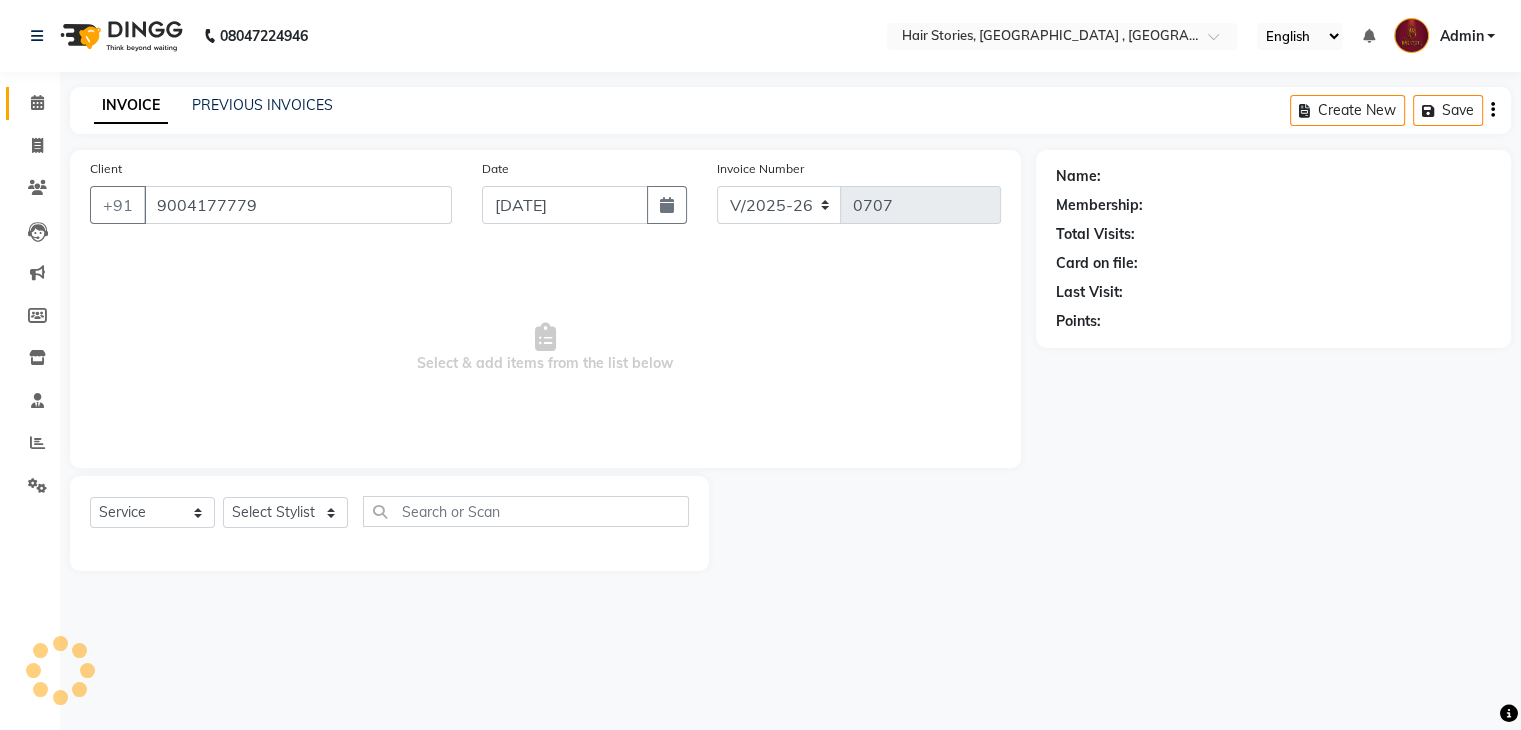 select on "12002" 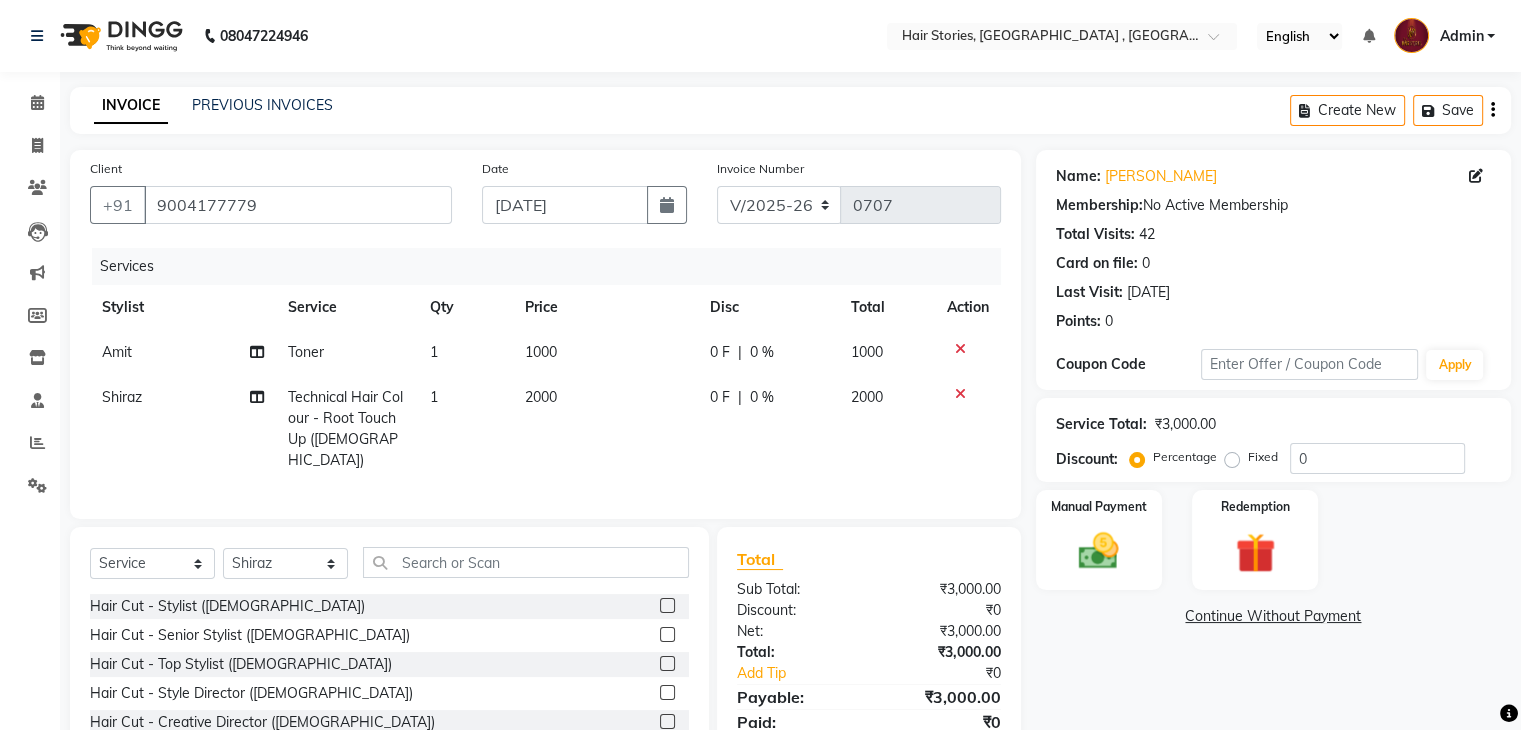 click on "1000" 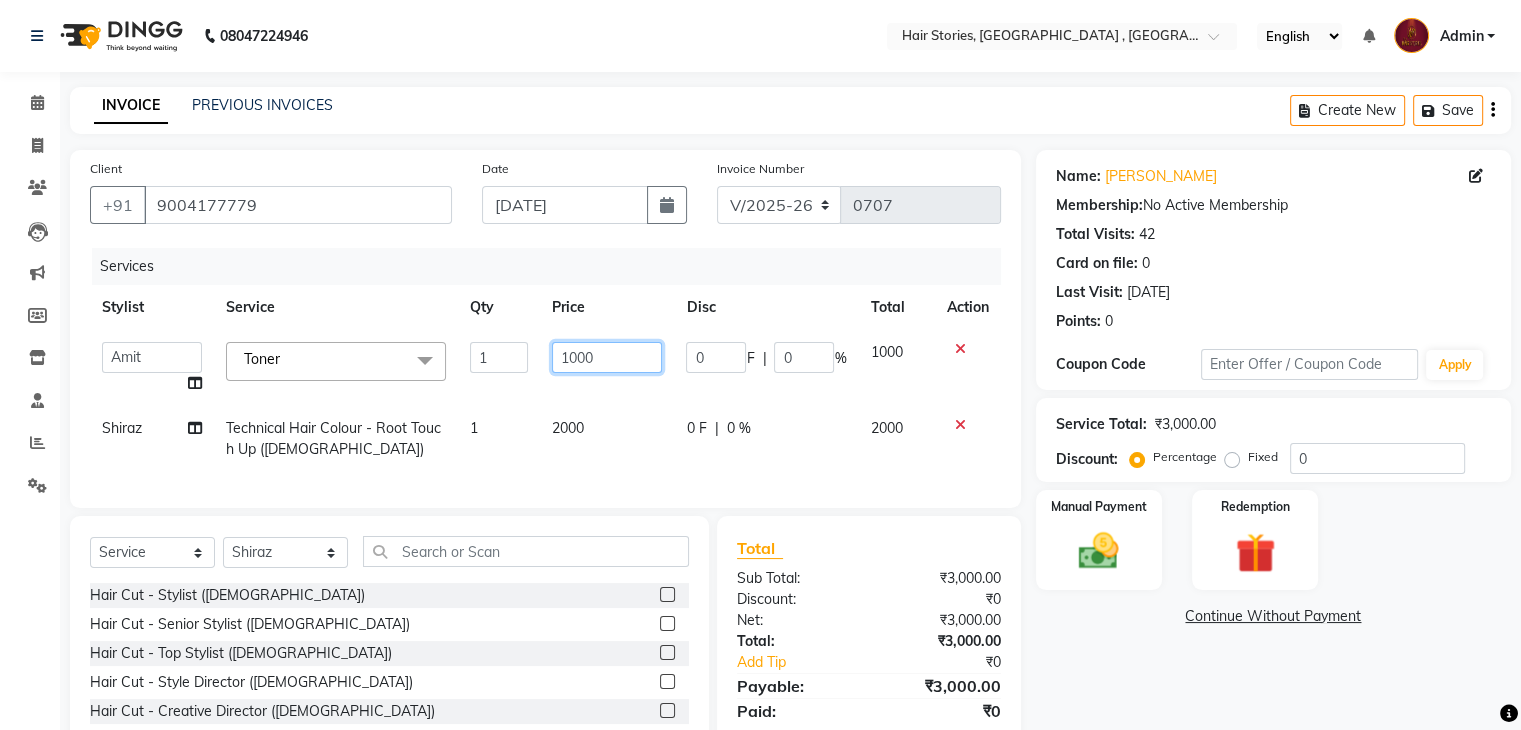 drag, startPoint x: 606, startPoint y: 350, endPoint x: 496, endPoint y: 353, distance: 110.0409 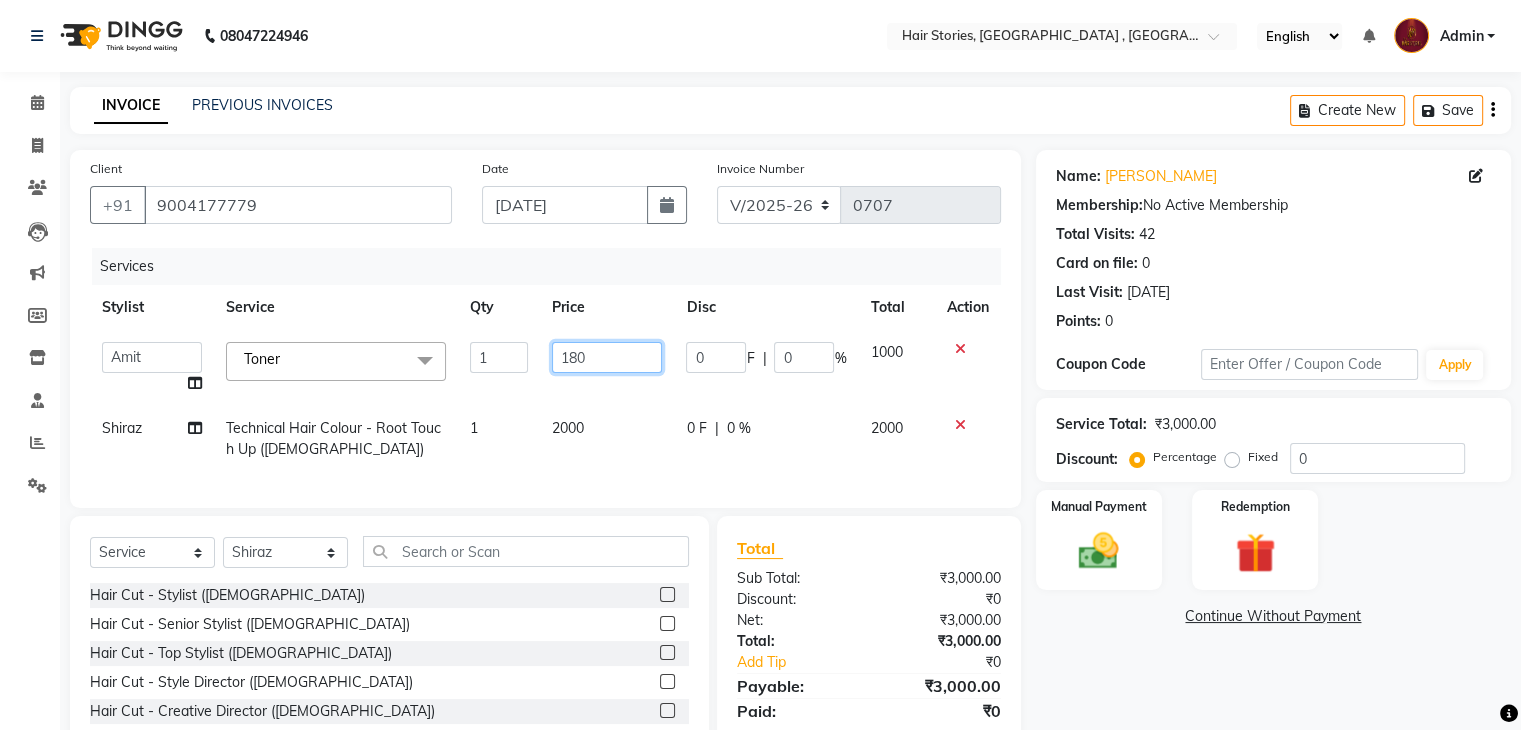 type on "1800" 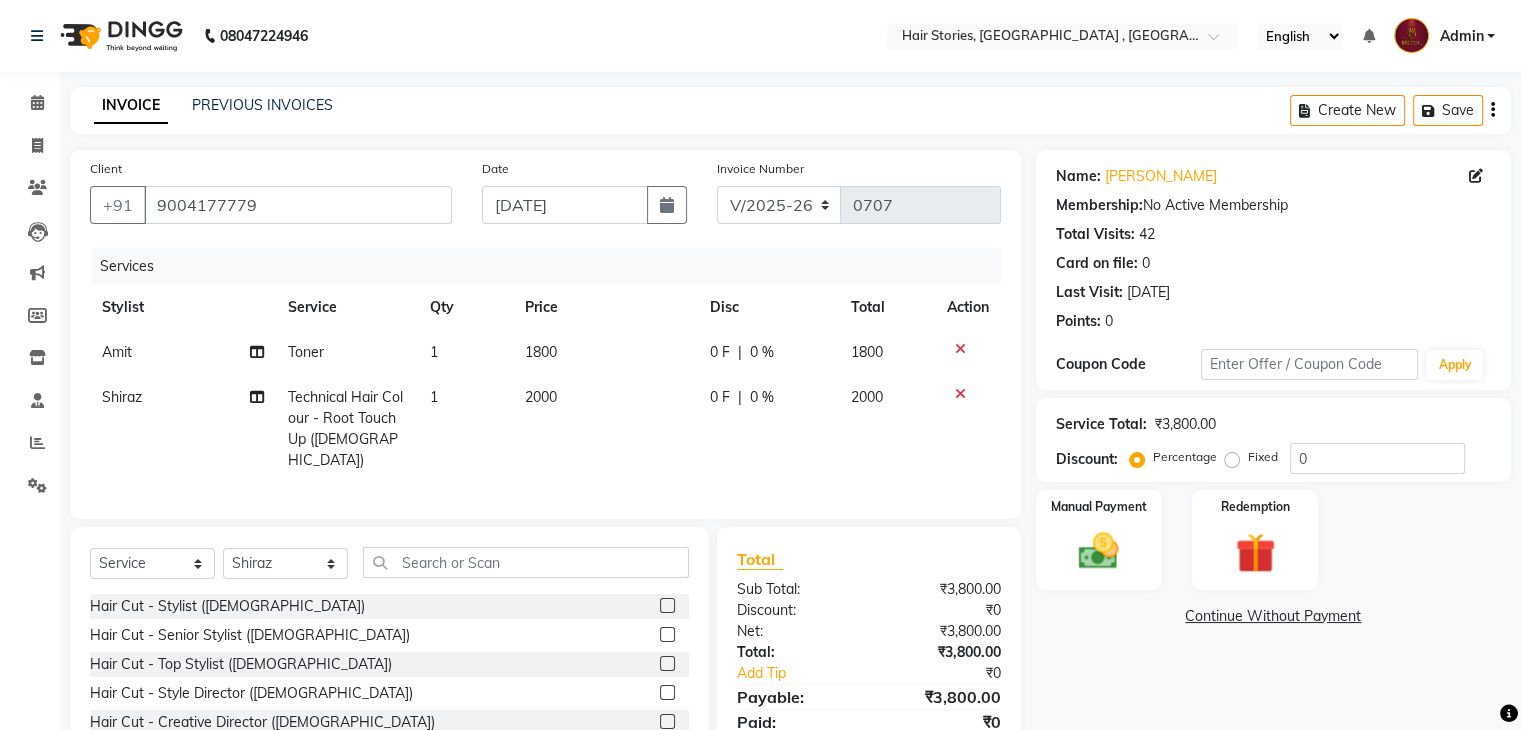 click on "Amit Toner 1 1800 0 F | 0 % 1800 Shiraz Technical Hair Colour - Root Touch Up ([DEMOGRAPHIC_DATA]) 1 2000 0 F | 0 % 2000" 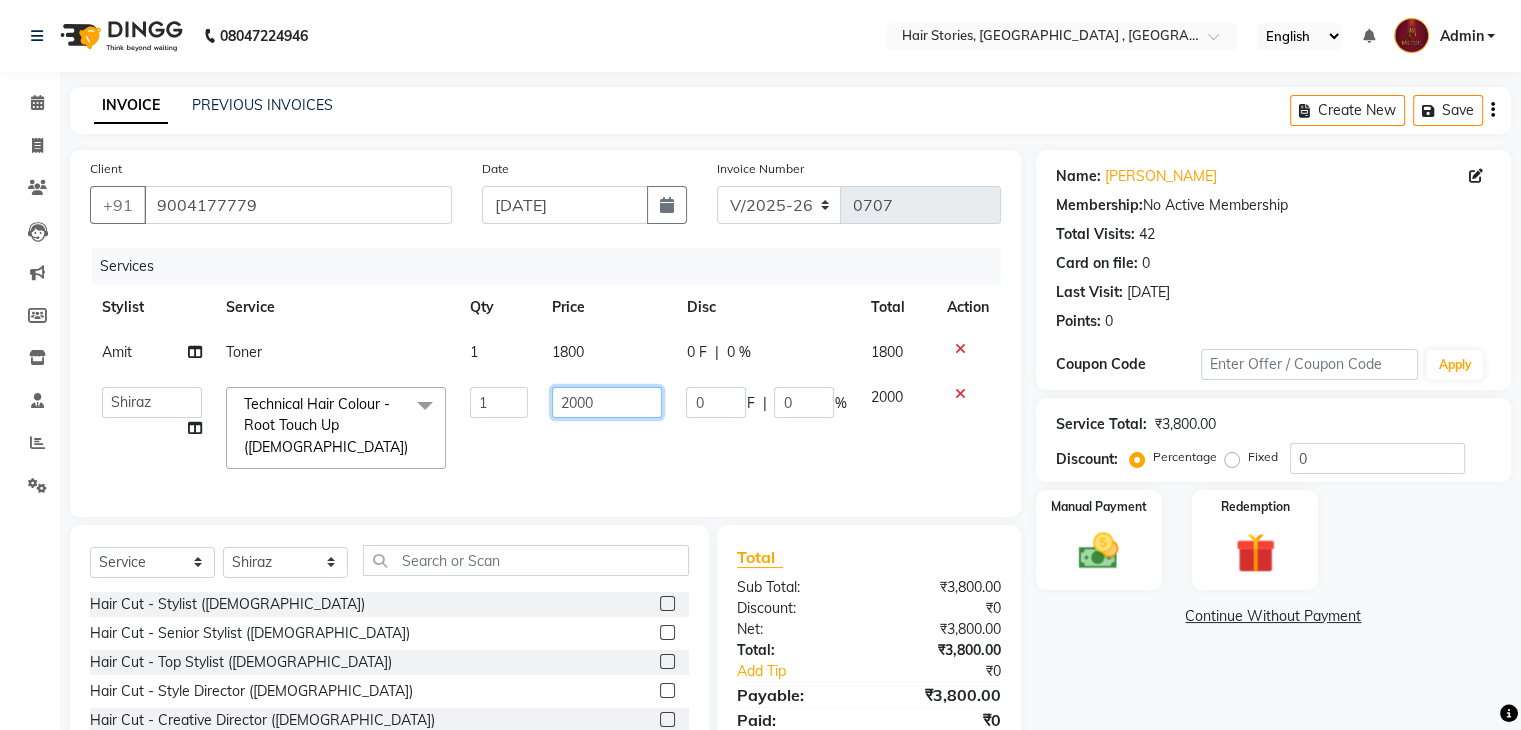 drag, startPoint x: 543, startPoint y: 400, endPoint x: 618, endPoint y: 393, distance: 75.32596 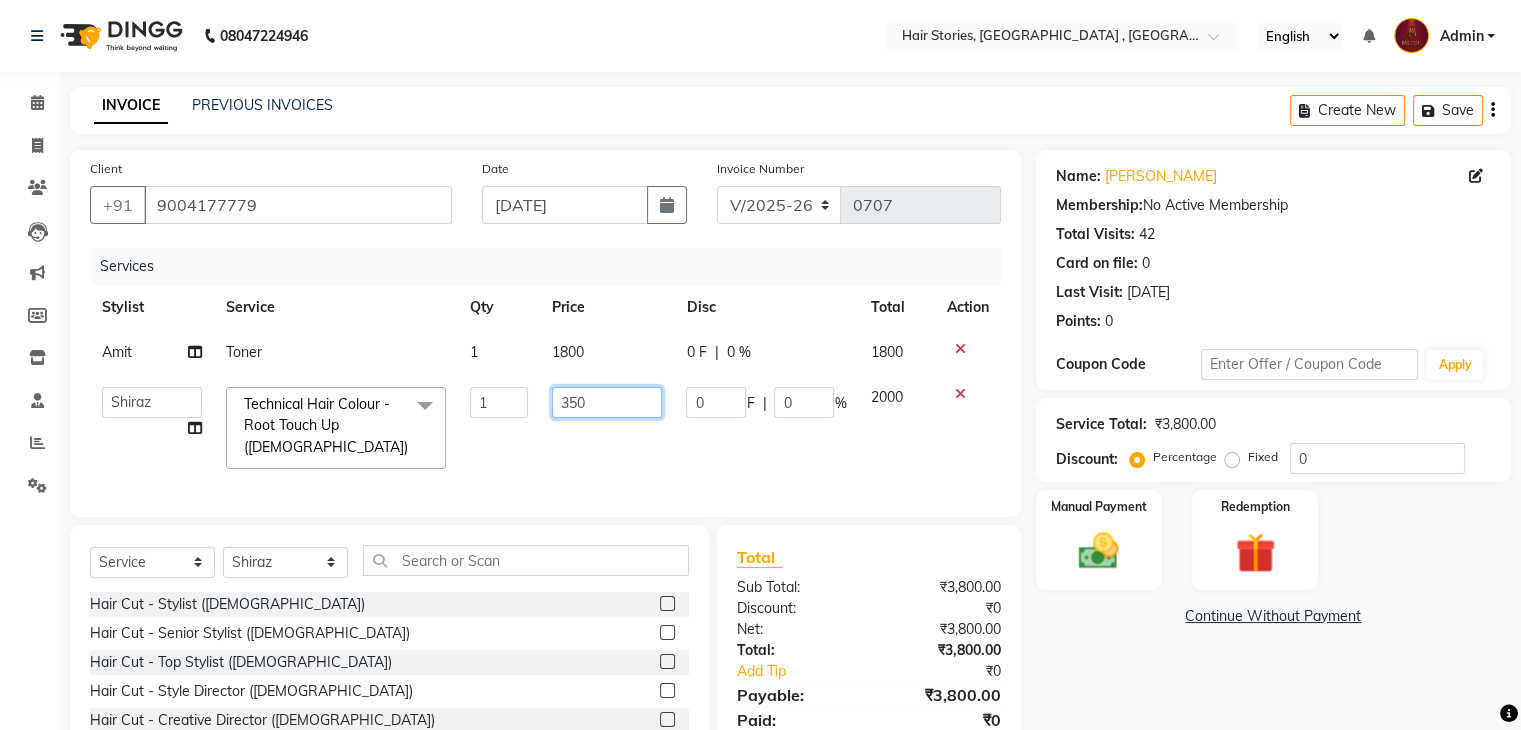type on "3500" 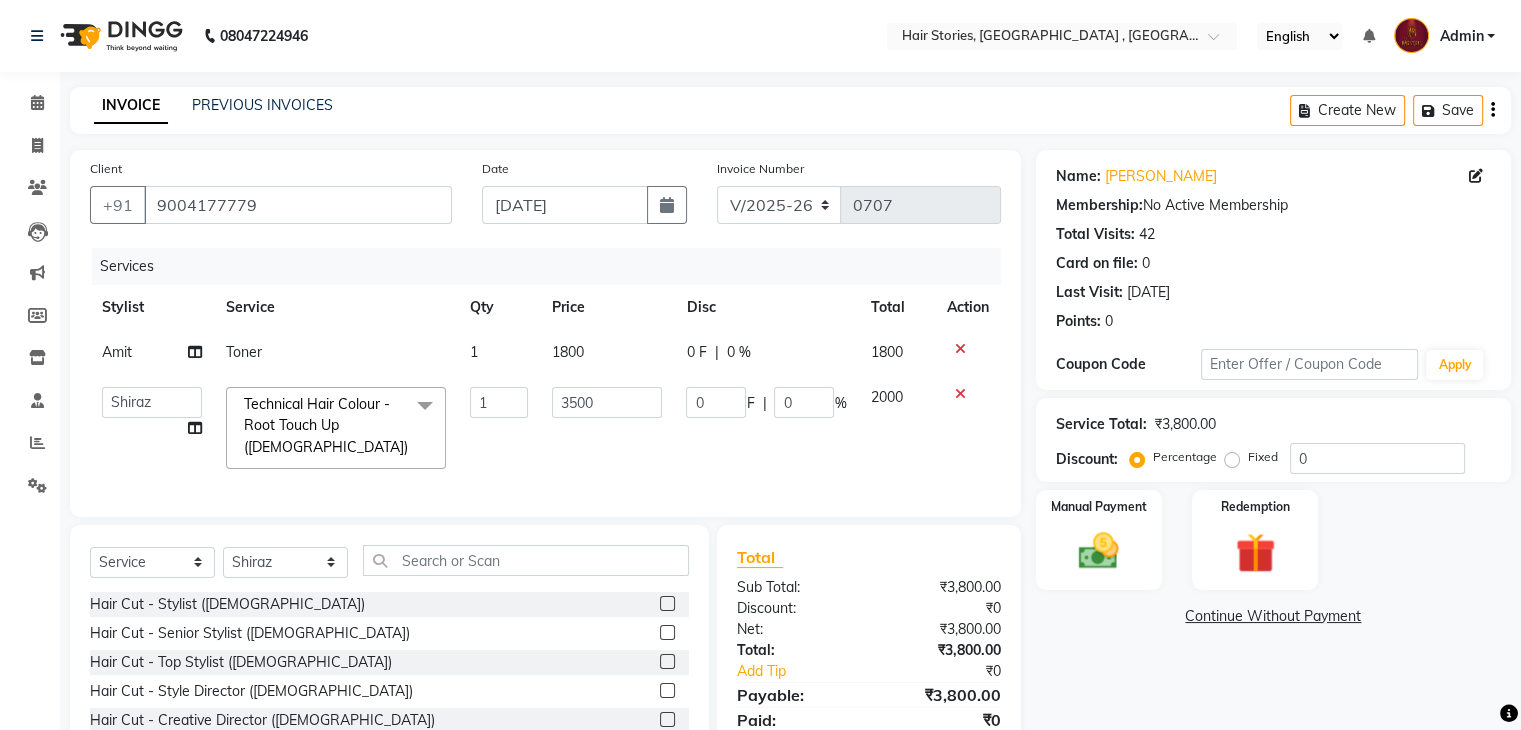 click on "Name: [PERSON_NAME] Membership:  No Active Membership  Total Visits:  42 Card on file:  0 Last Visit:   [DATE] Points:   0  Coupon Code Apply Service Total:  ₹3,800.00  Discount:  Percentage   Fixed  0 Manual Payment Redemption  Continue Without Payment" 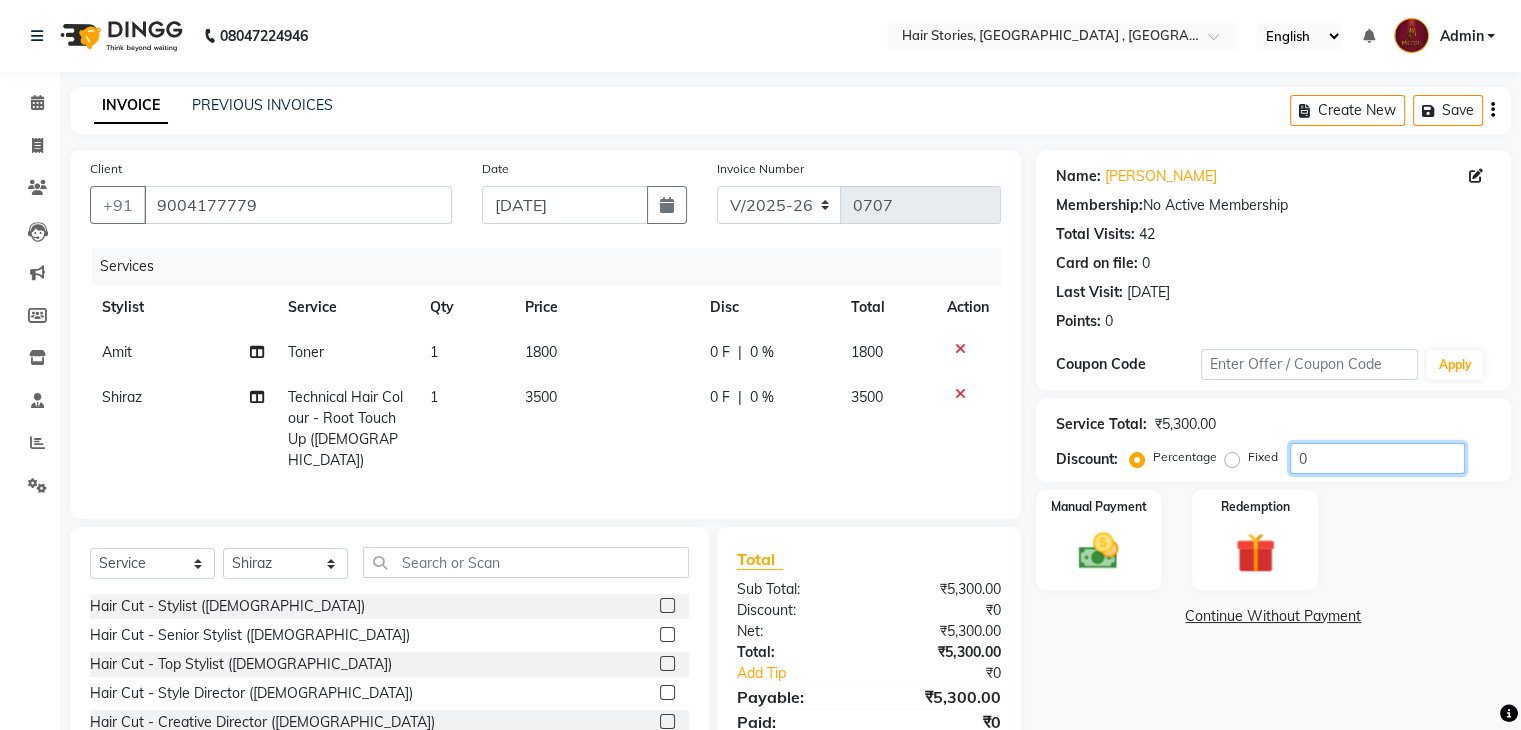 drag, startPoint x: 1320, startPoint y: 460, endPoint x: 1231, endPoint y: 454, distance: 89.20202 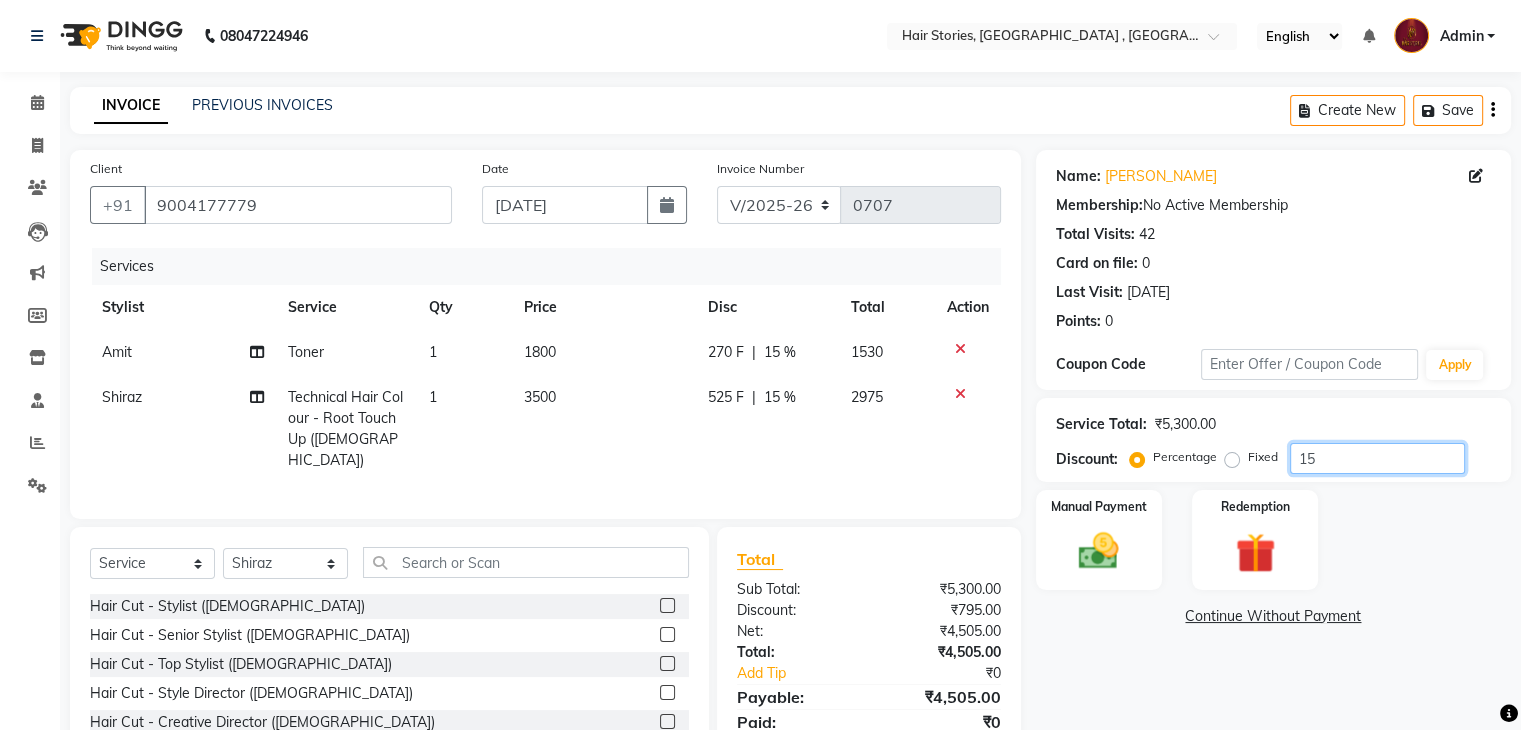 scroll, scrollTop: 117, scrollLeft: 0, axis: vertical 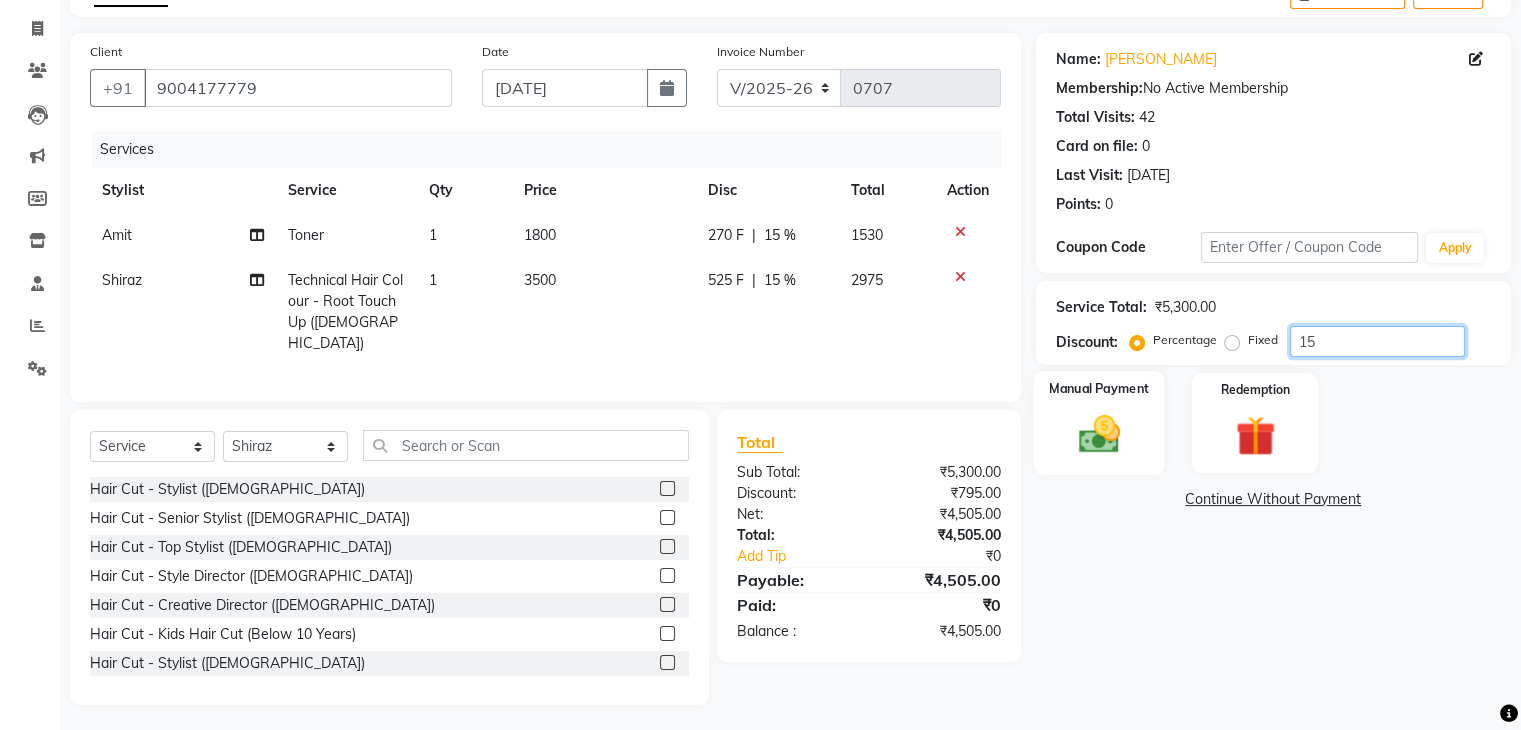 type on "15" 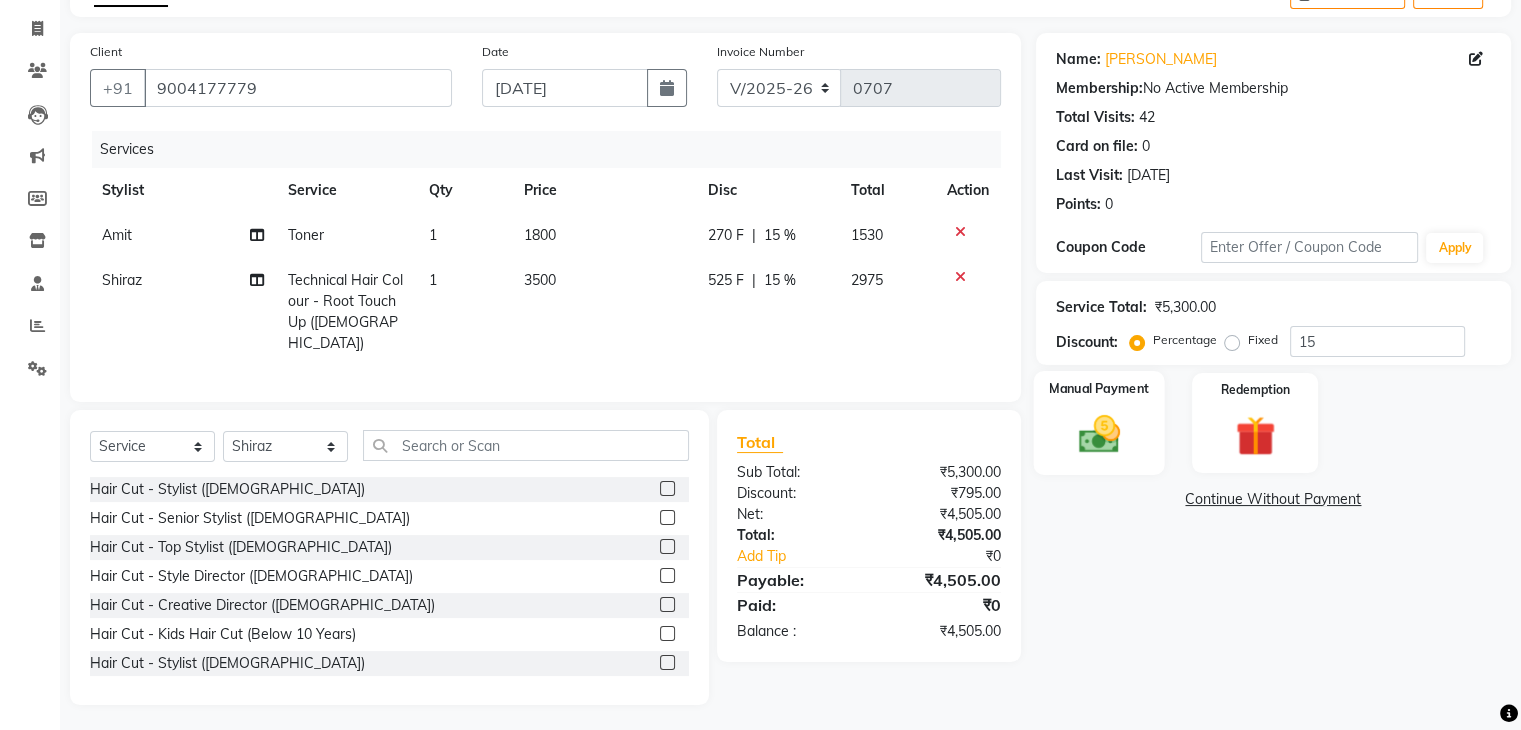 click 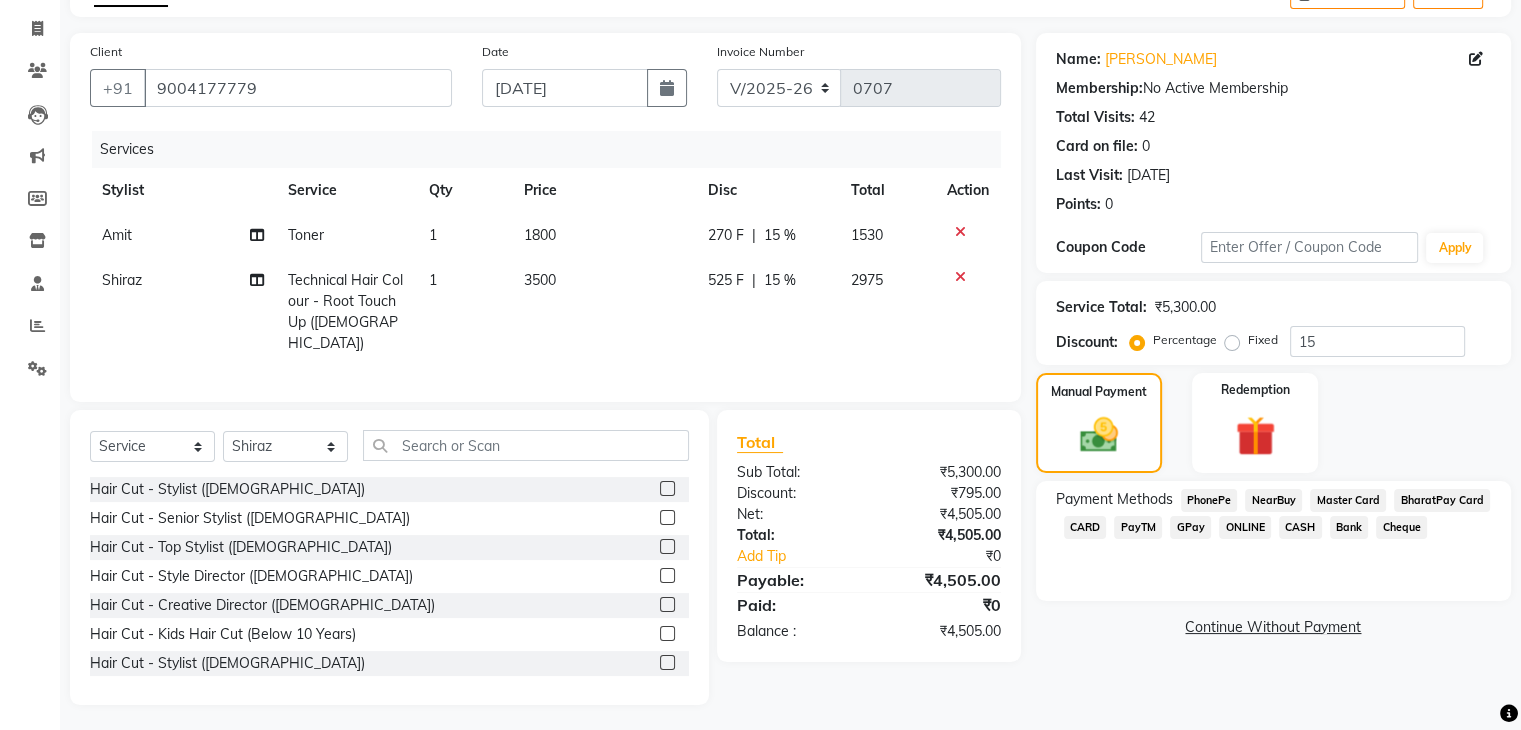 click on "CASH" 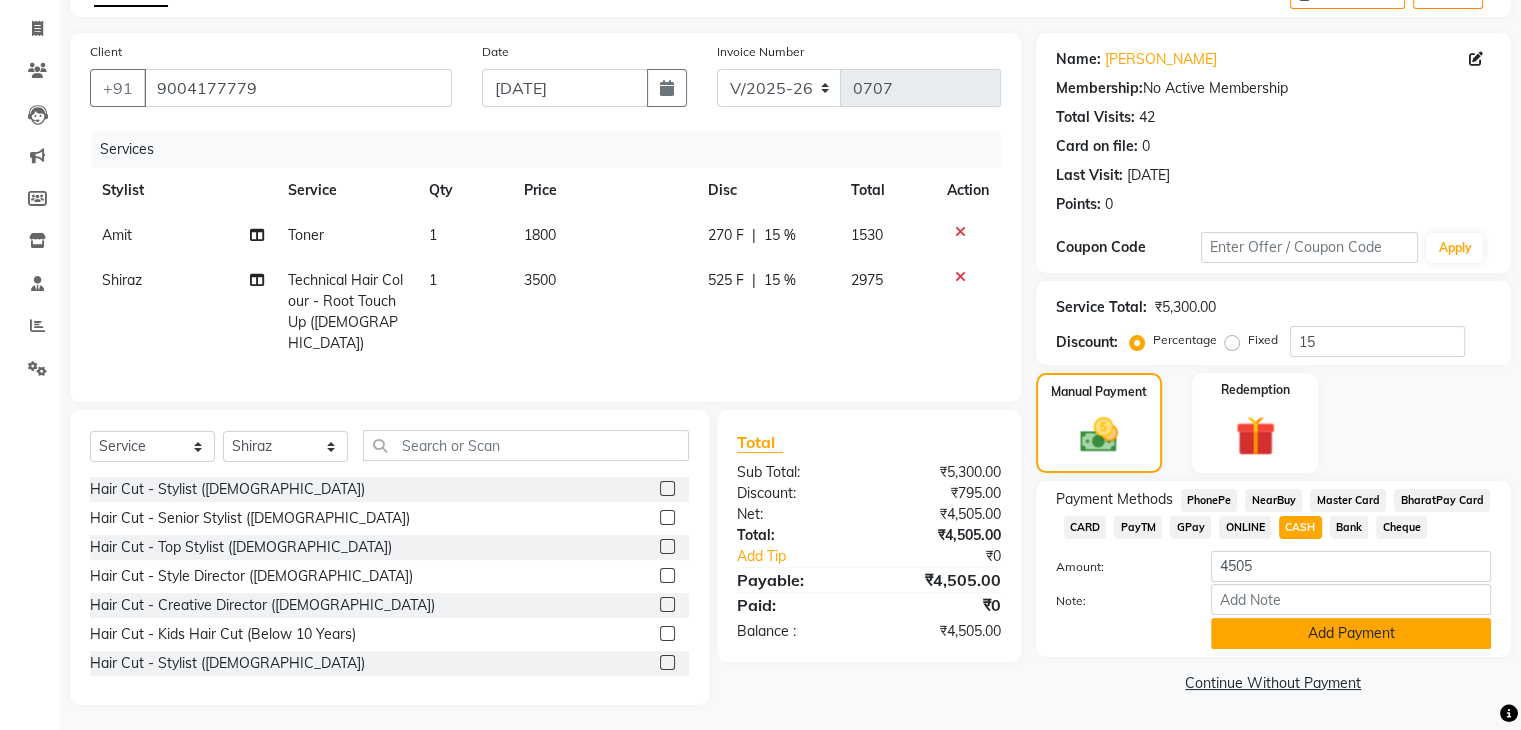 click on "Add Payment" 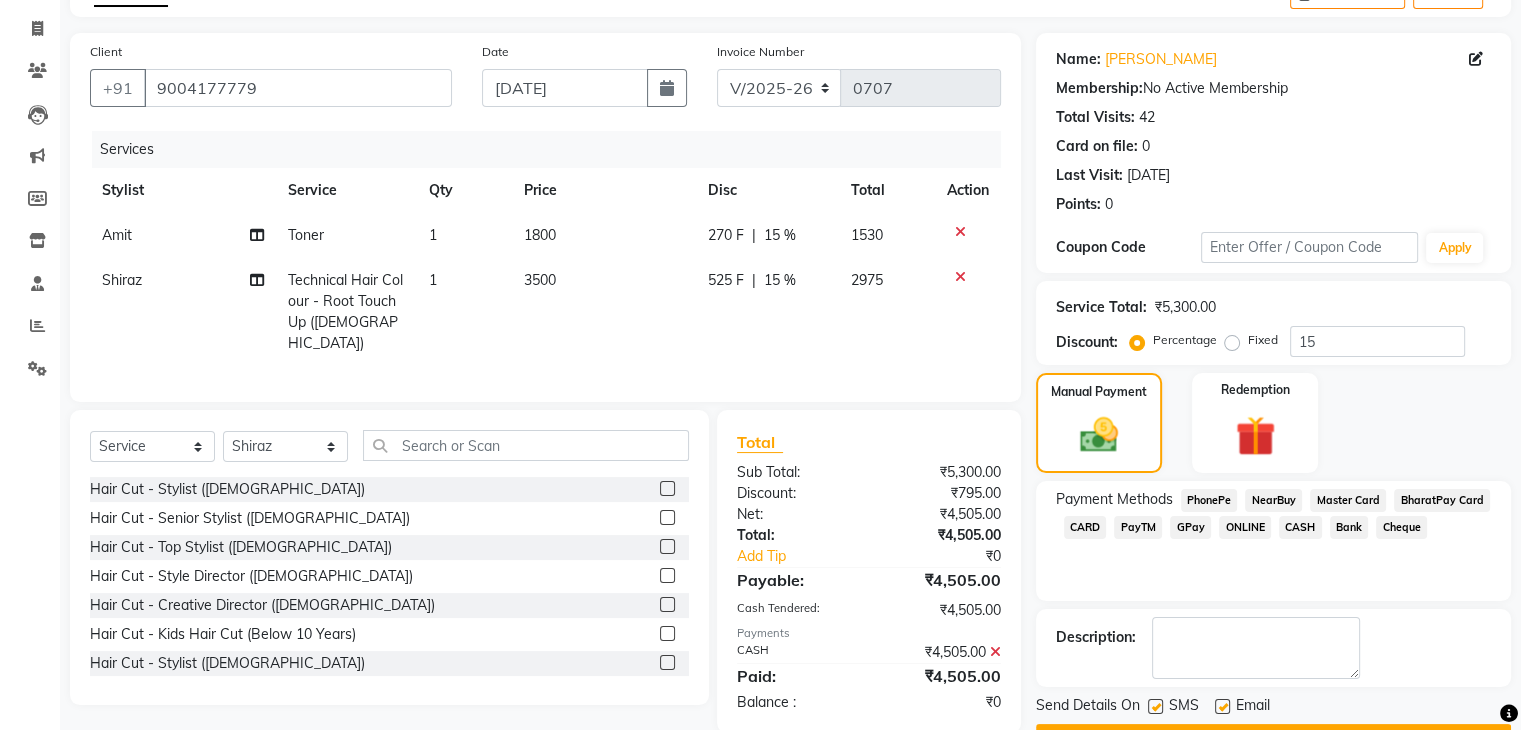 scroll, scrollTop: 171, scrollLeft: 0, axis: vertical 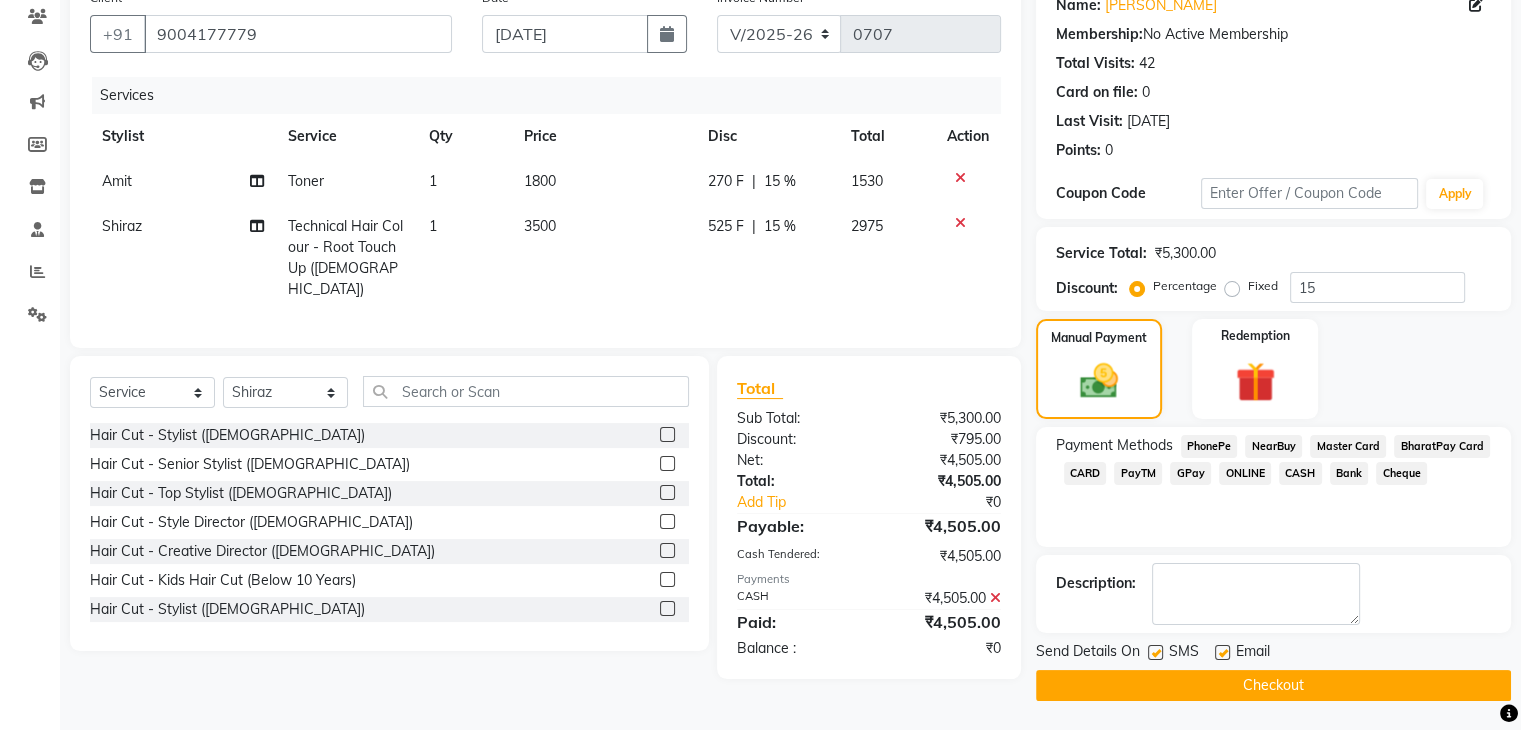 click 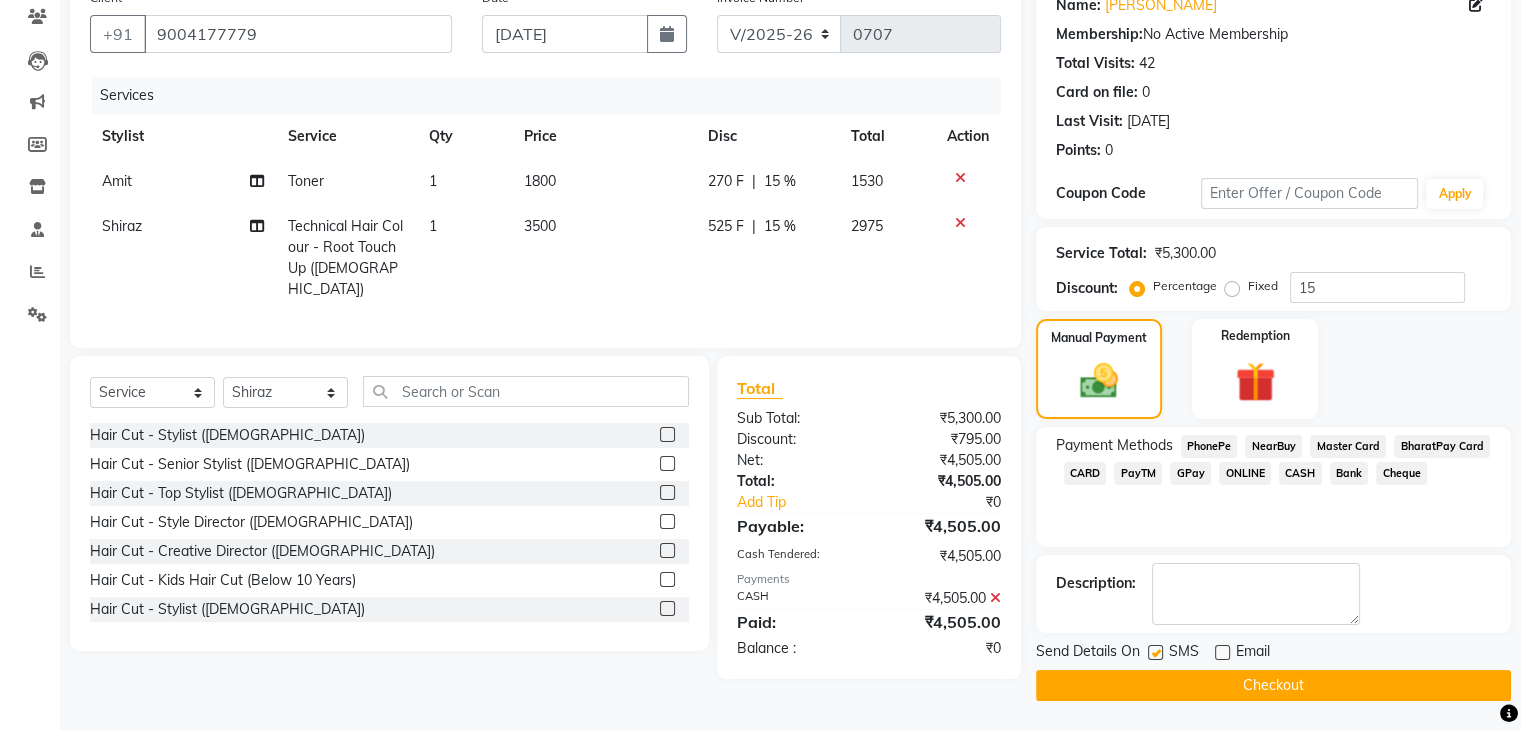 click 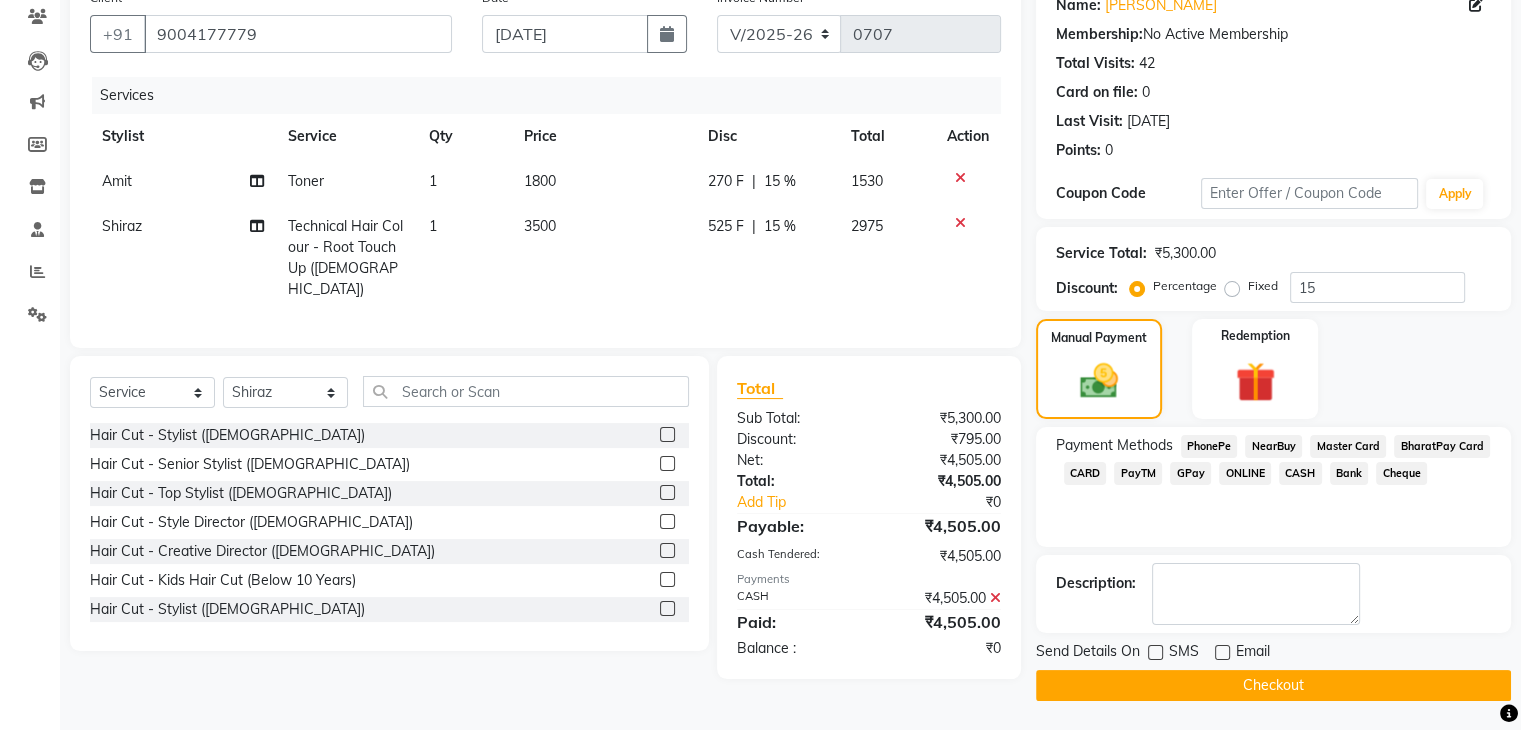 click on "Checkout" 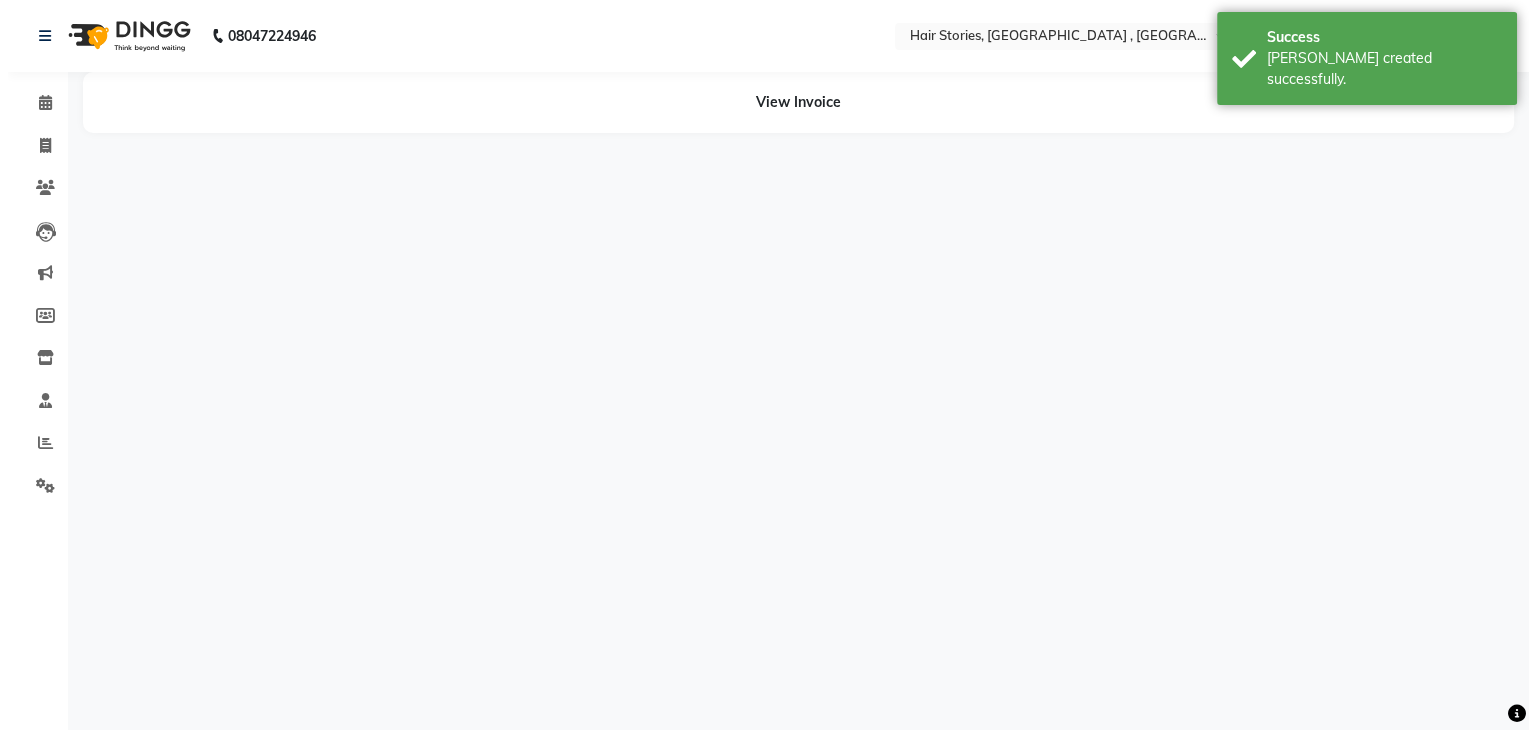 scroll, scrollTop: 0, scrollLeft: 0, axis: both 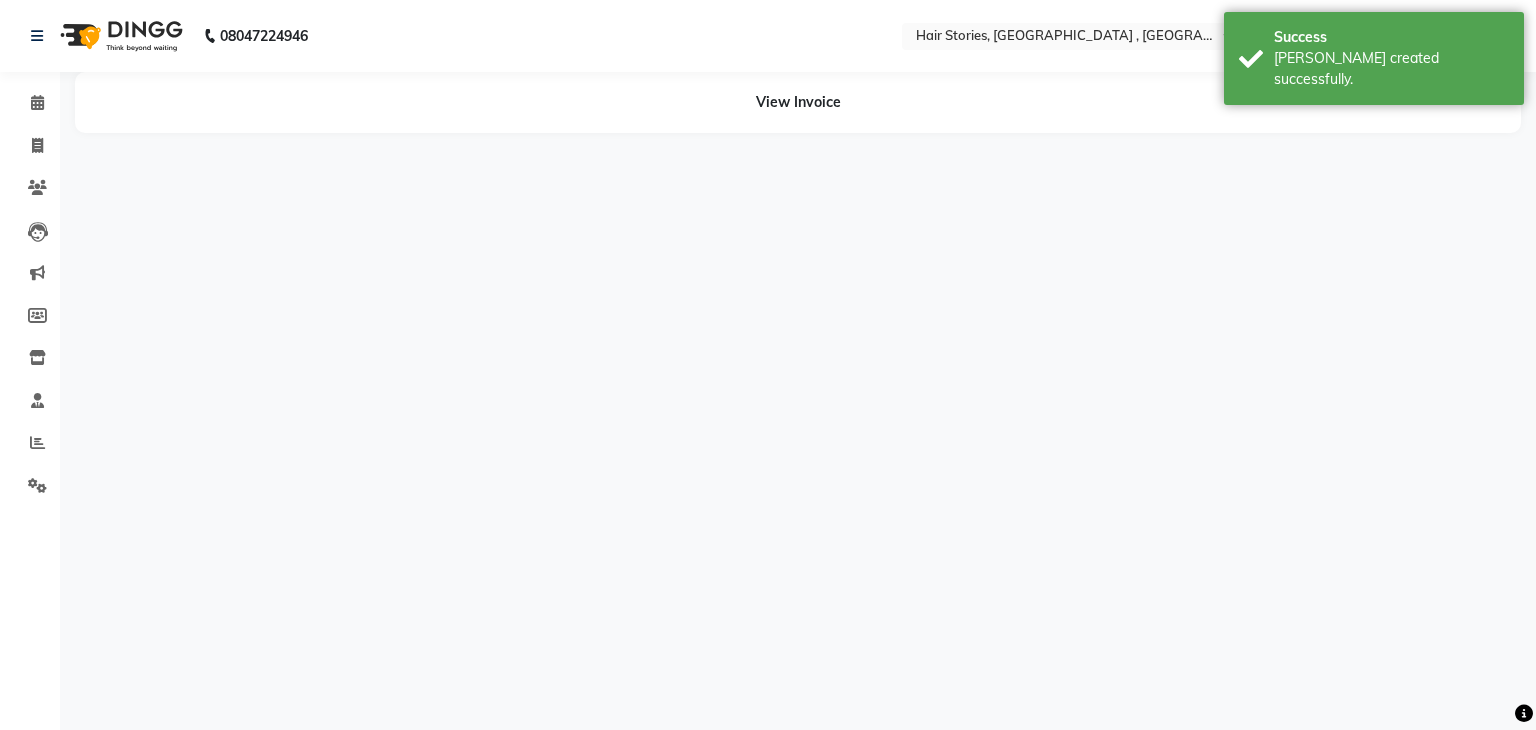select on "82334" 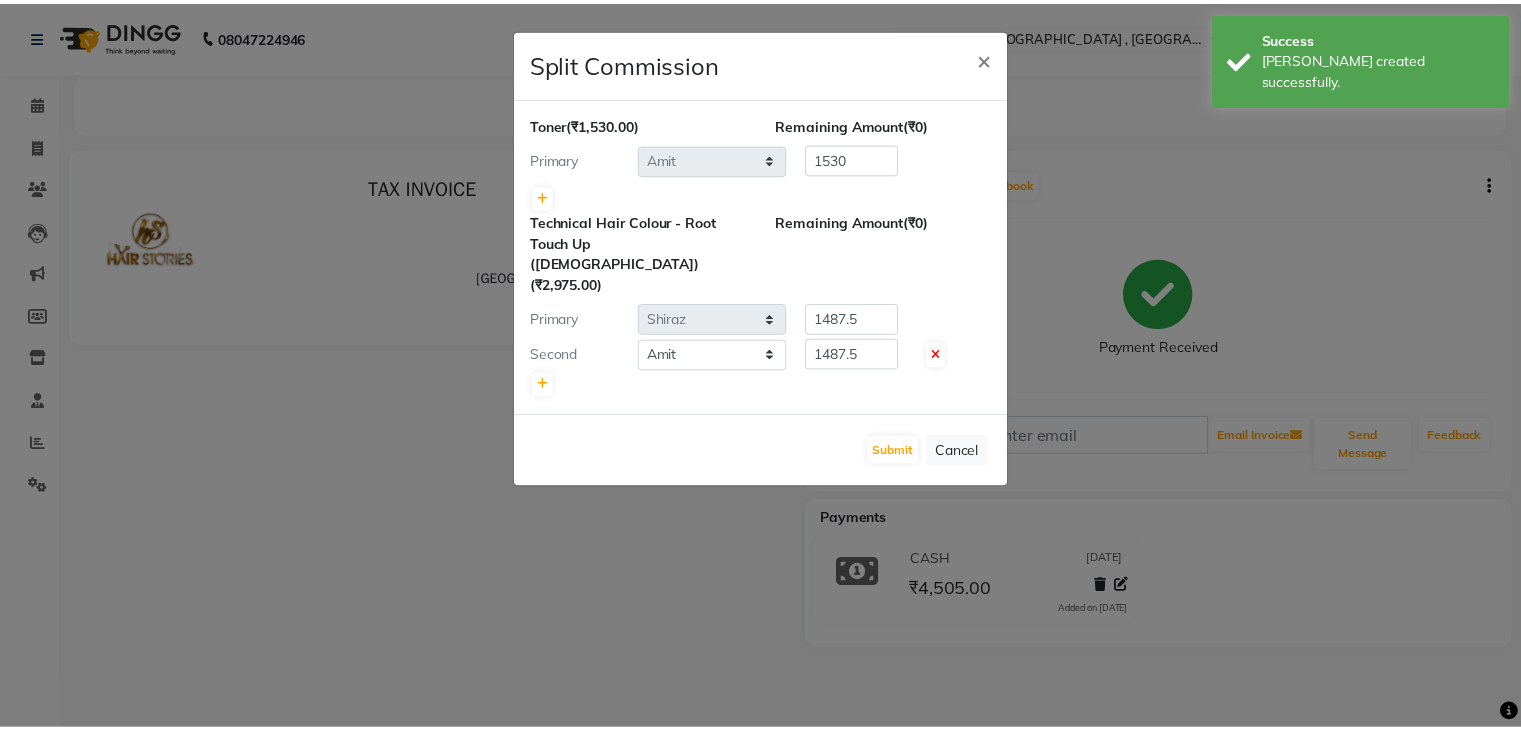 scroll, scrollTop: 0, scrollLeft: 0, axis: both 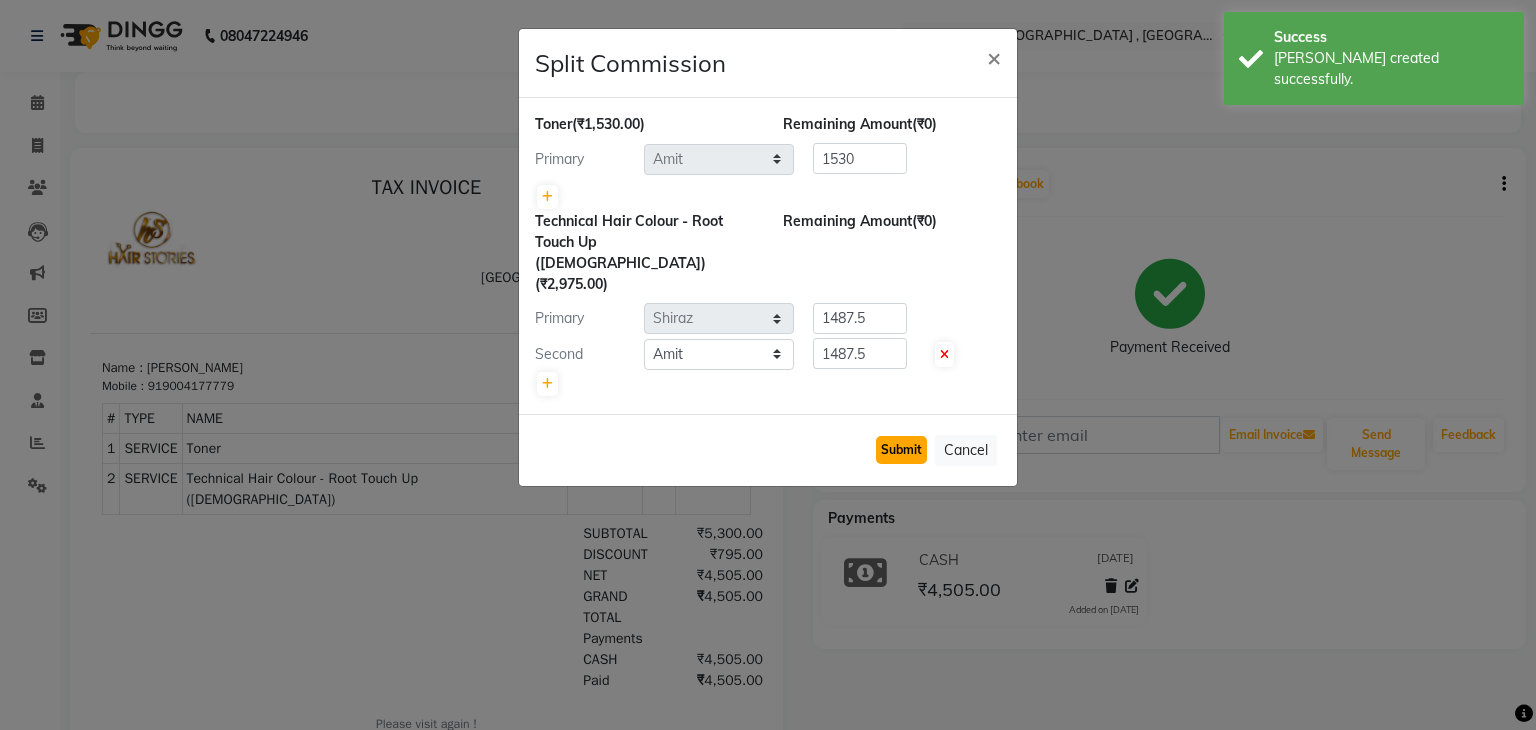click on "Submit" 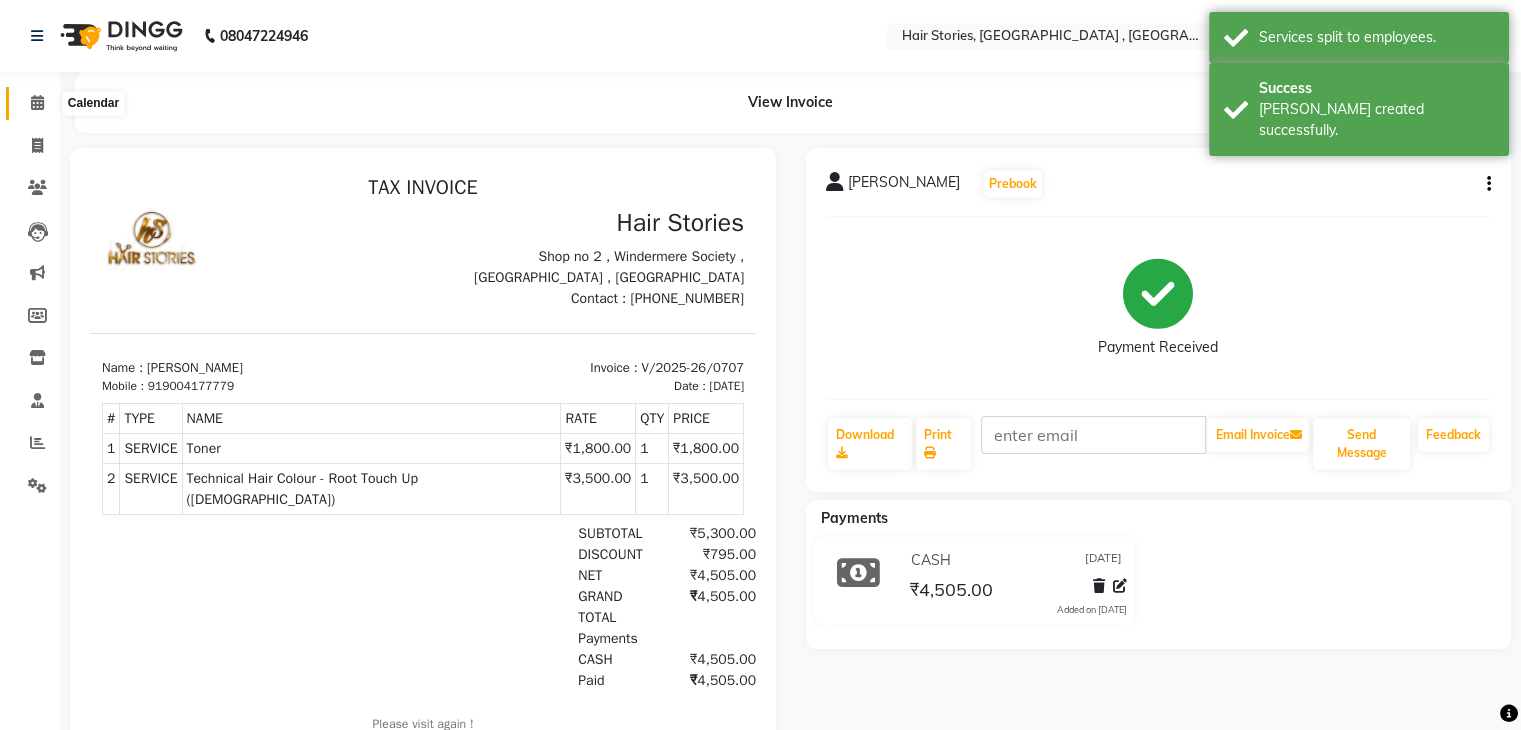 click 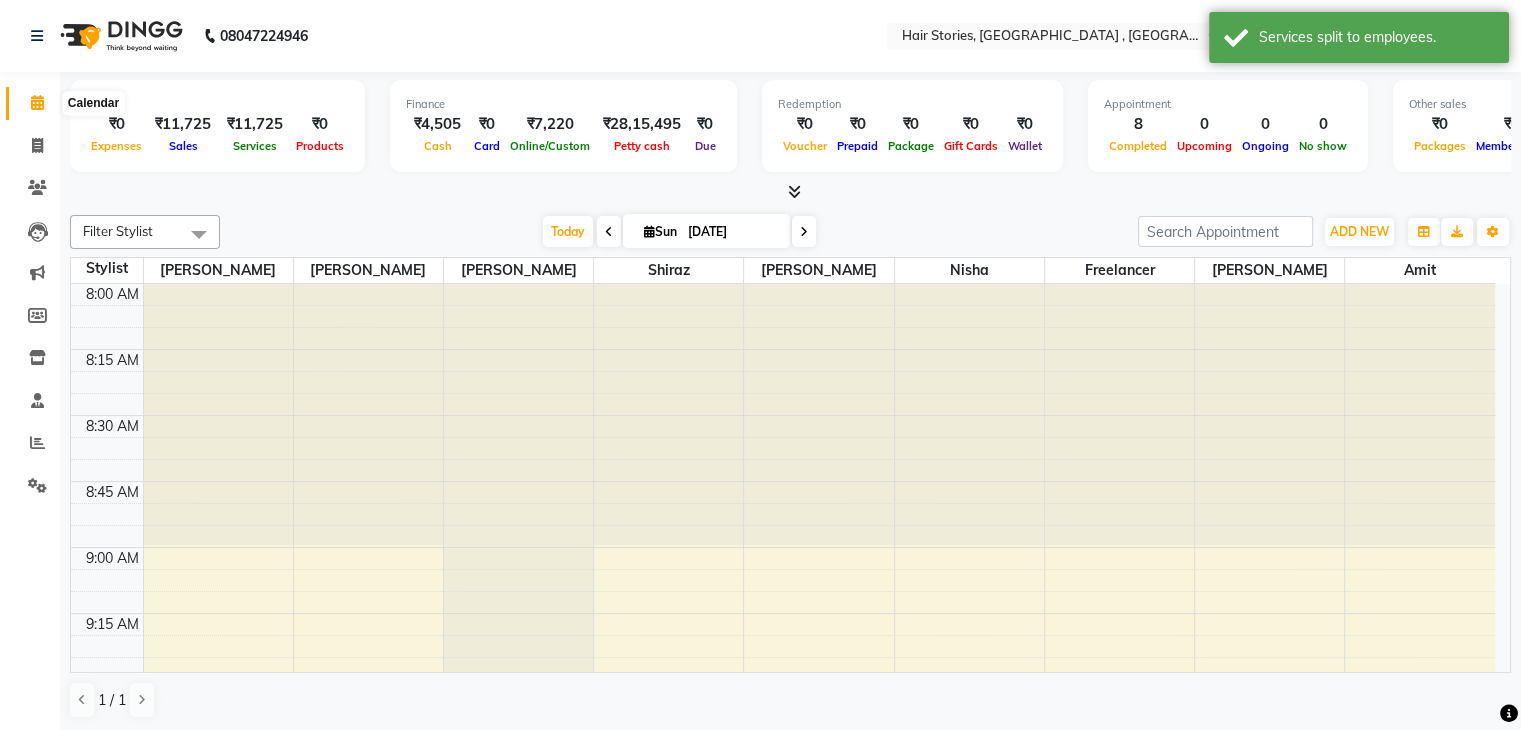 click 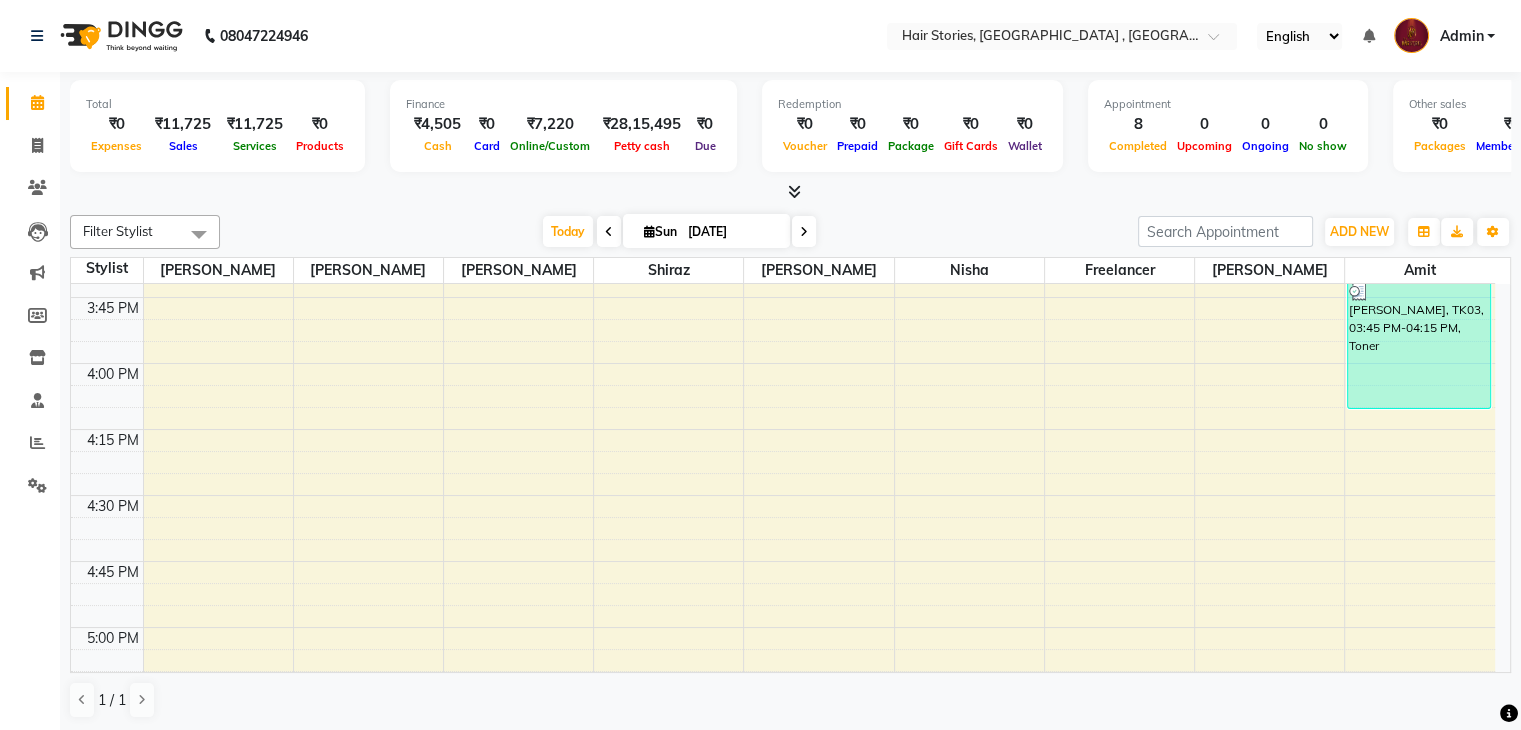 scroll, scrollTop: 2050, scrollLeft: 0, axis: vertical 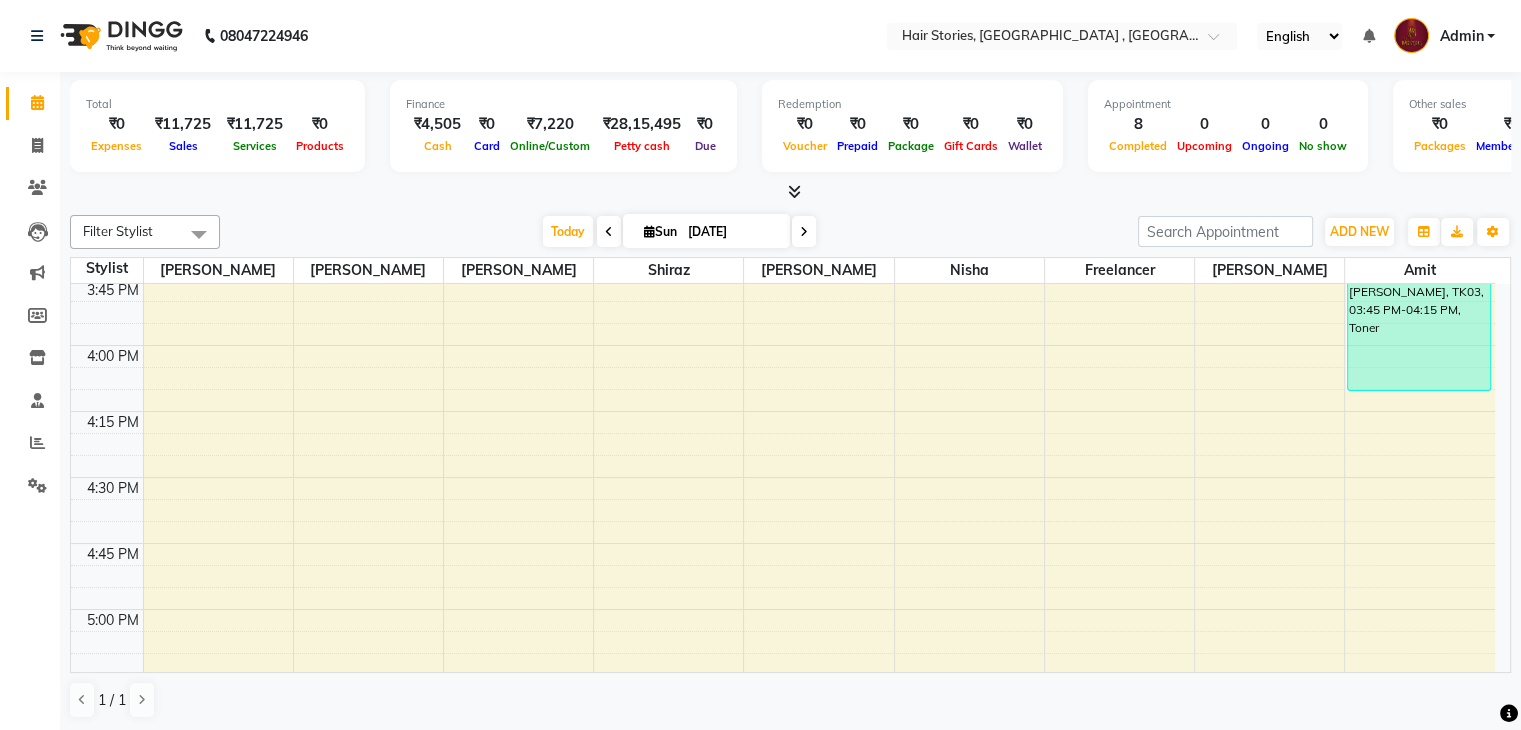 click on "8:00 AM 8:15 AM 8:30 AM 8:45 AM 9:00 AM 9:15 AM 9:30 AM 9:45 AM 10:00 AM 10:15 AM 10:30 AM 10:45 AM 11:00 AM 11:15 AM 11:30 AM 11:45 AM 12:00 PM 12:15 PM 12:30 PM 12:45 PM 1:00 PM 1:15 PM 1:30 PM 1:45 PM 2:00 PM 2:15 PM 2:30 PM 2:45 PM 3:00 PM 3:15 PM 3:30 PM 3:45 PM 4:00 PM 4:15 PM 4:30 PM 4:45 PM 5:00 PM 5:15 PM 5:30 PM 5:45 PM 6:00 PM 6:15 PM 6:30 PM 6:45 PM 7:00 PM 7:15 PM 7:30 PM 7:45 PM 8:00 PM 8:15 PM 8:30 PM 8:45 PM 9:00 PM 9:15 PM 9:30 PM 9:45 PM 10:00 PM 10:15 PM 10:30 PM 10:45 PM     [PERSON_NAME], TK02, 12:15 PM-01:00 PM, Hair Cut - Creative Director ([DEMOGRAPHIC_DATA])     [PERSON_NAME], TK01, 12:30 PM-01:15 PM, Hair Cut - Top Stylist ([DEMOGRAPHIC_DATA])     [PERSON_NAME], TK02, 11:30 AM-12:15 PM, Technical Hair Colour - Root Touch Up ([DEMOGRAPHIC_DATA])     [PERSON_NAME], TK02, 11:30 AM-12:15 PM, Technical Hair Colour - Root Touch Up ([DEMOGRAPHIC_DATA])     [PERSON_NAME], TK01, 01:15 PM-01:45 PM, [PERSON_NAME] Shave/Trim/Styling     [PERSON_NAME], TK03, 03:00 PM-03:45 PM, Technical Hair Colour - Root Touch Up ([DEMOGRAPHIC_DATA])" at bounding box center (783, 213) 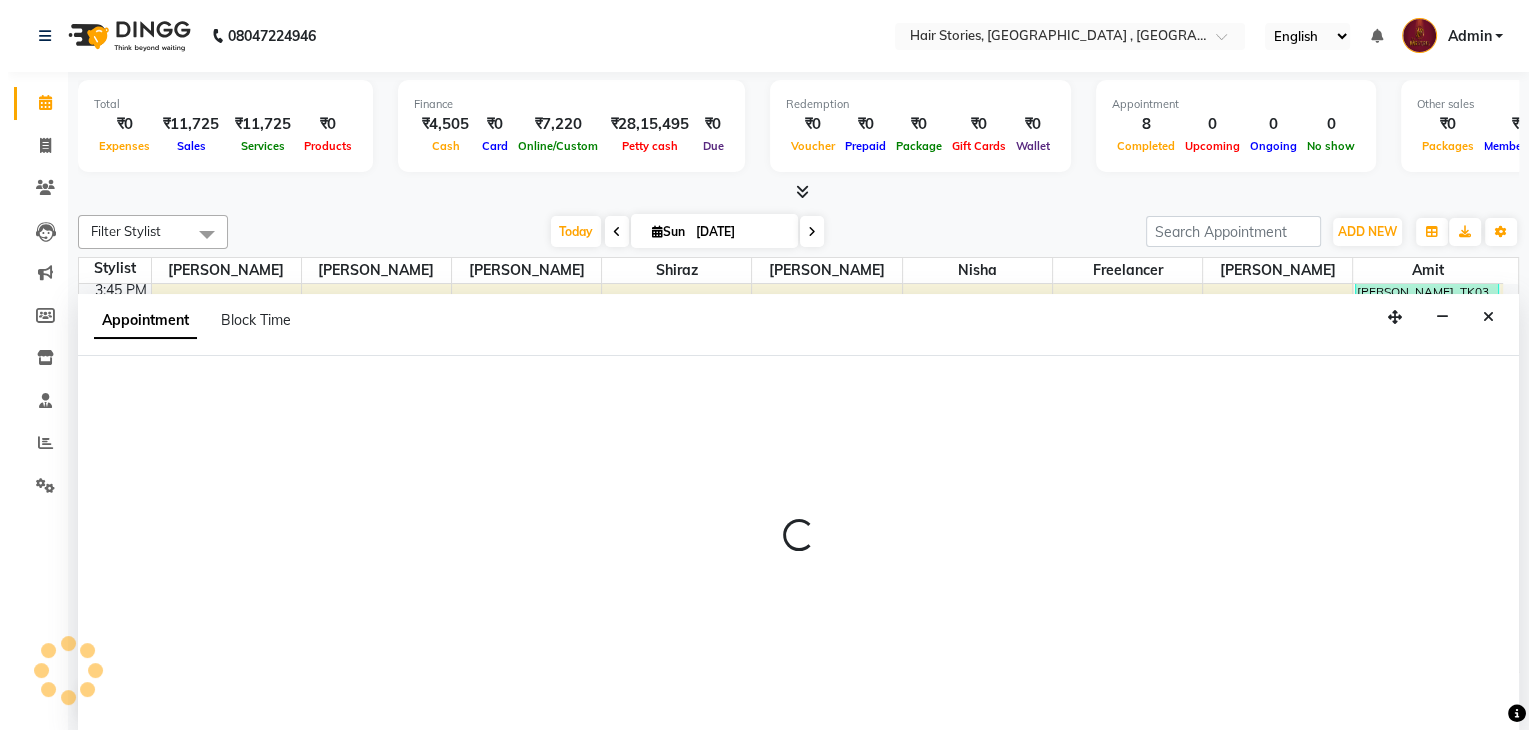 scroll, scrollTop: 1, scrollLeft: 0, axis: vertical 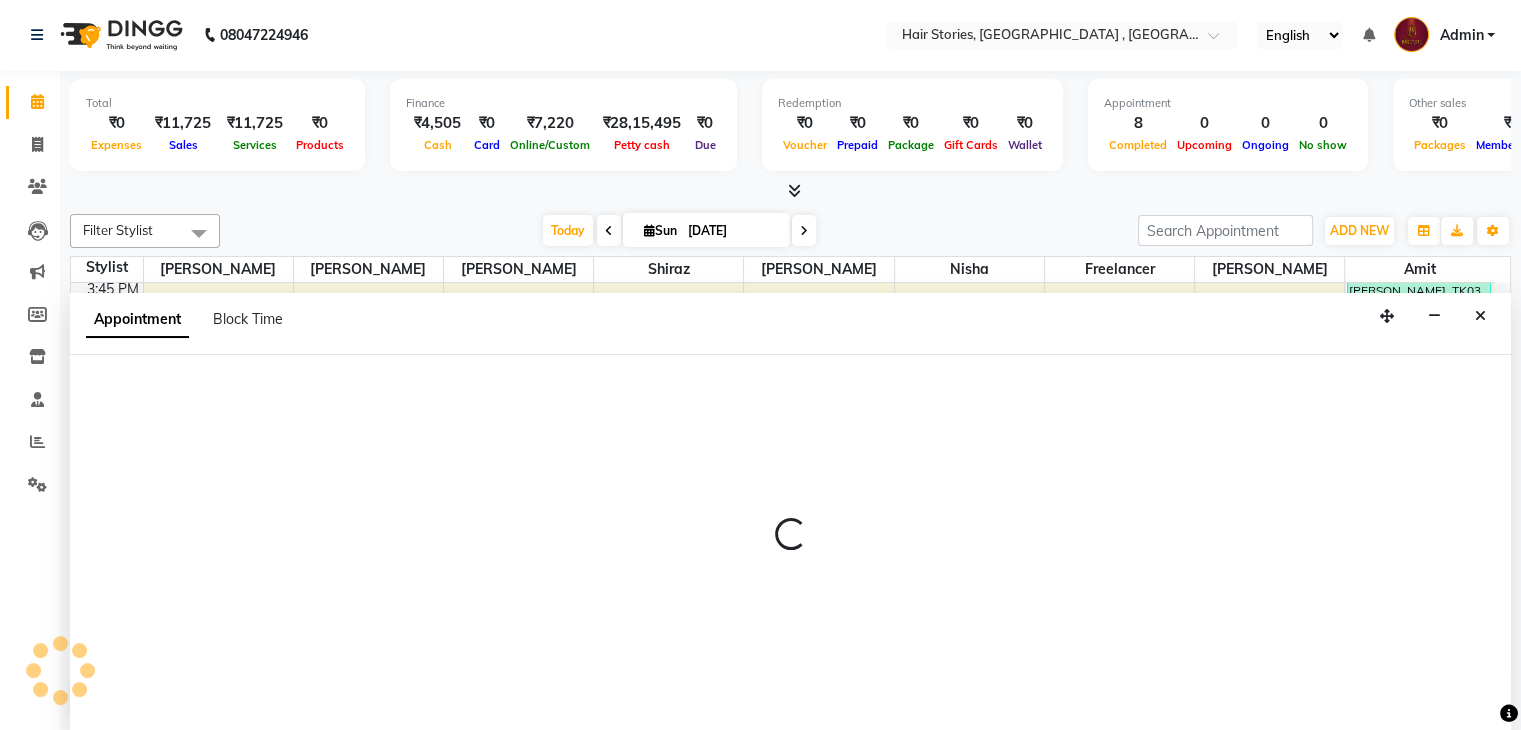 select on "12002" 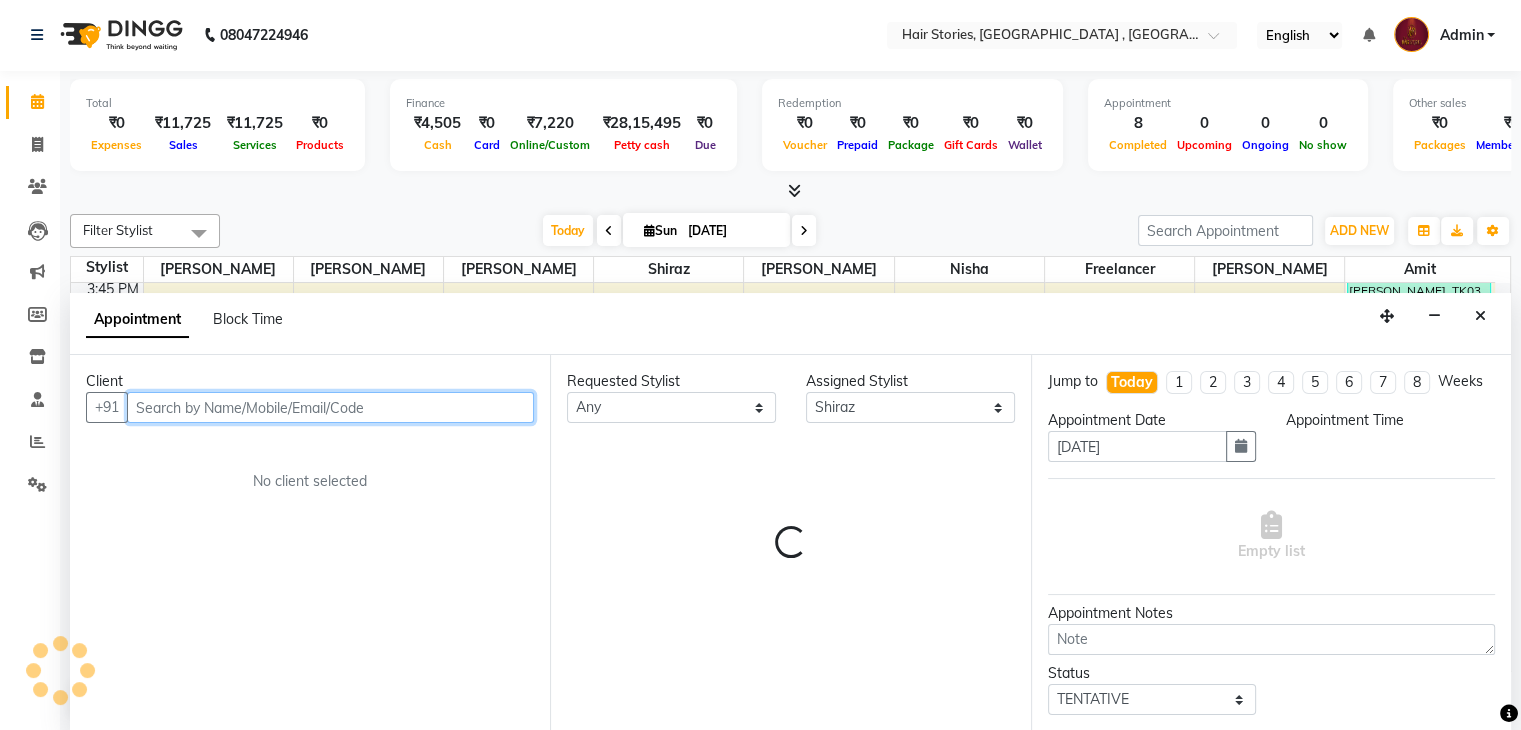 select on "990" 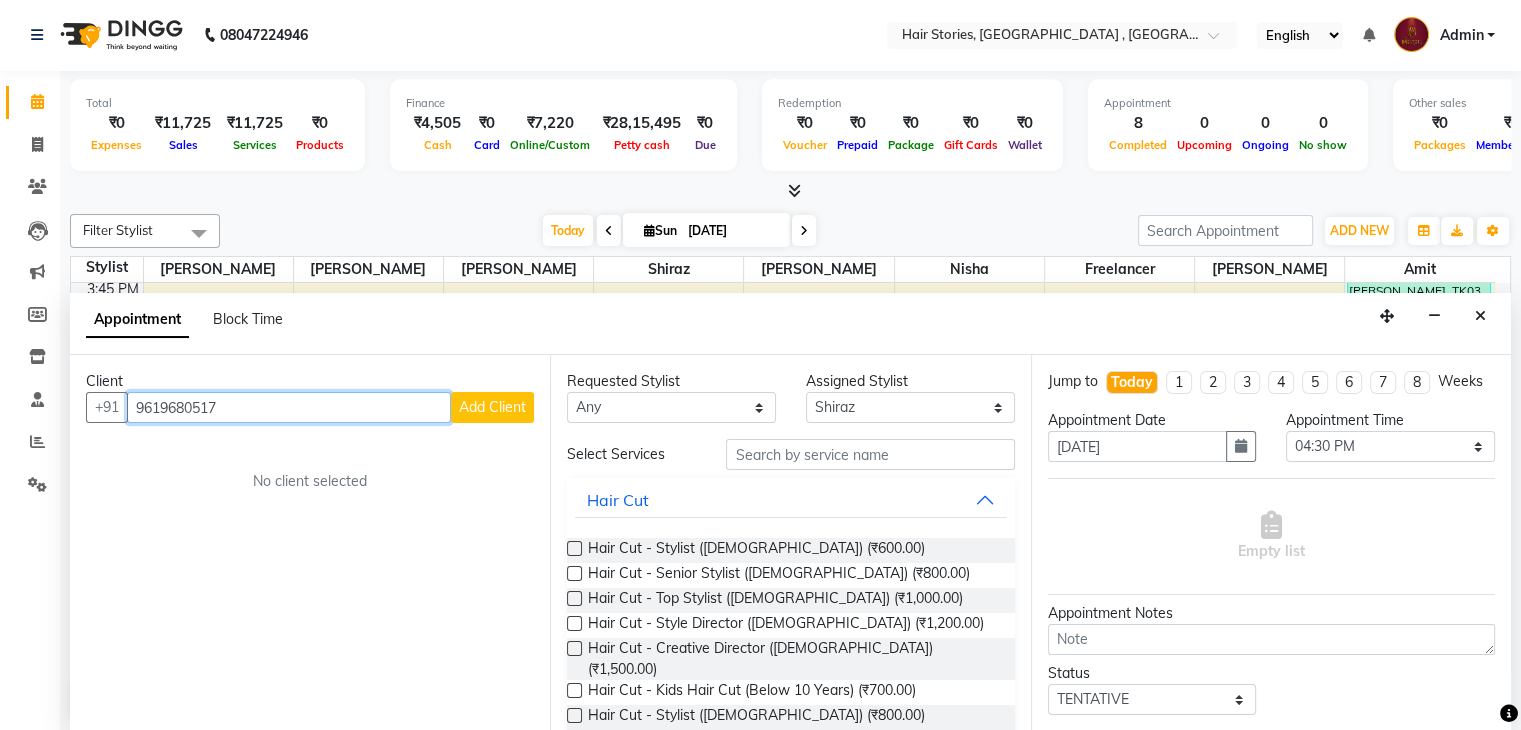 type on "9619680517" 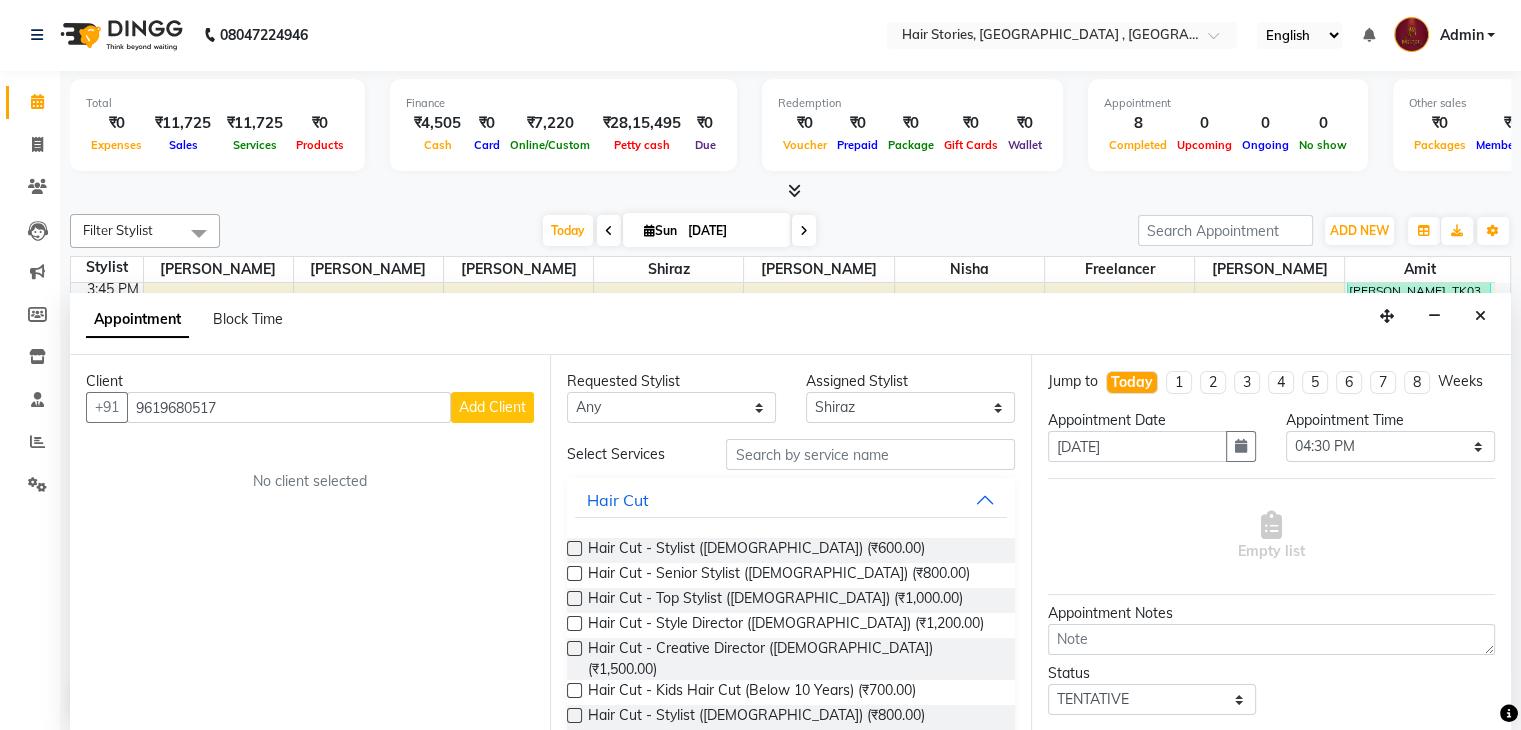 click on "Add Client" at bounding box center (492, 407) 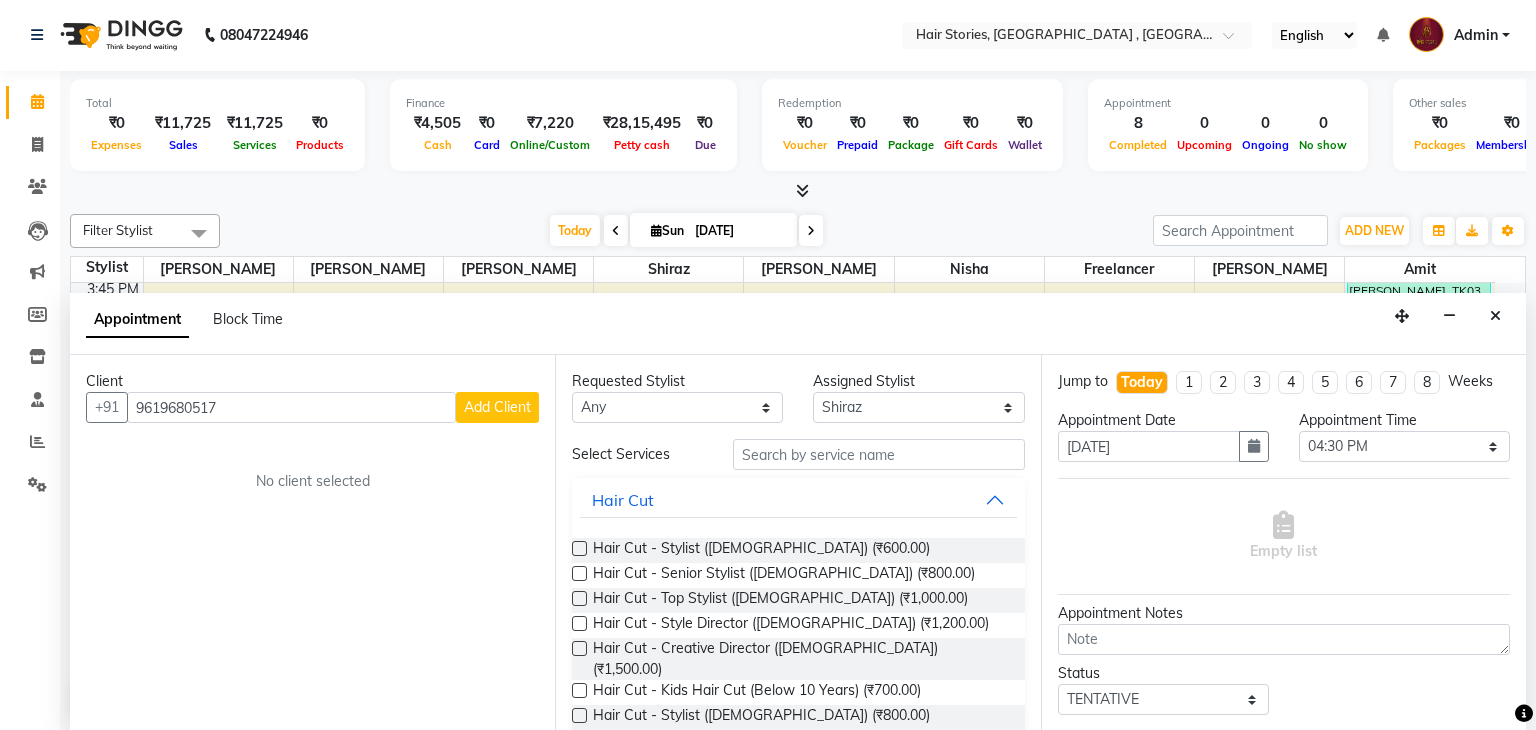 select on "22" 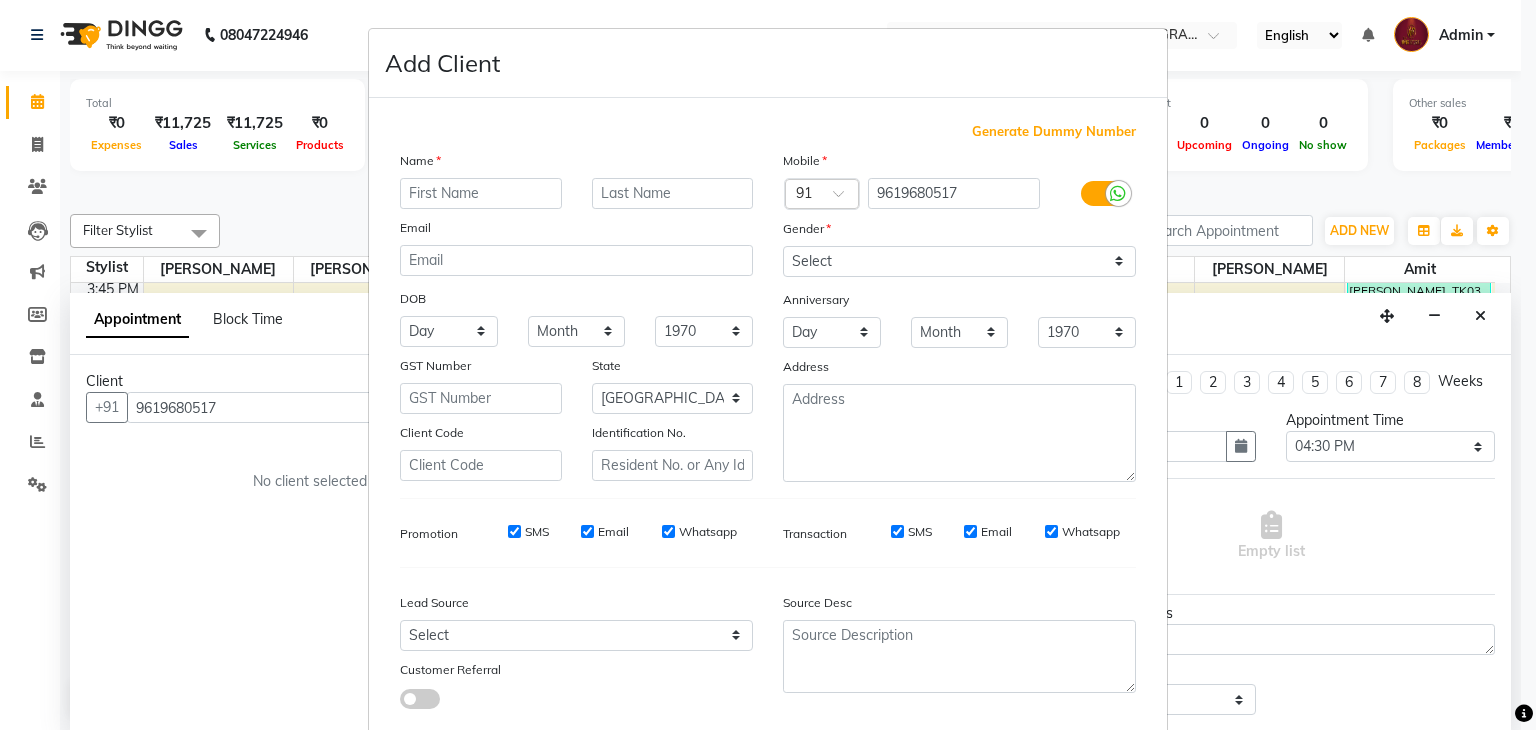 click at bounding box center [481, 193] 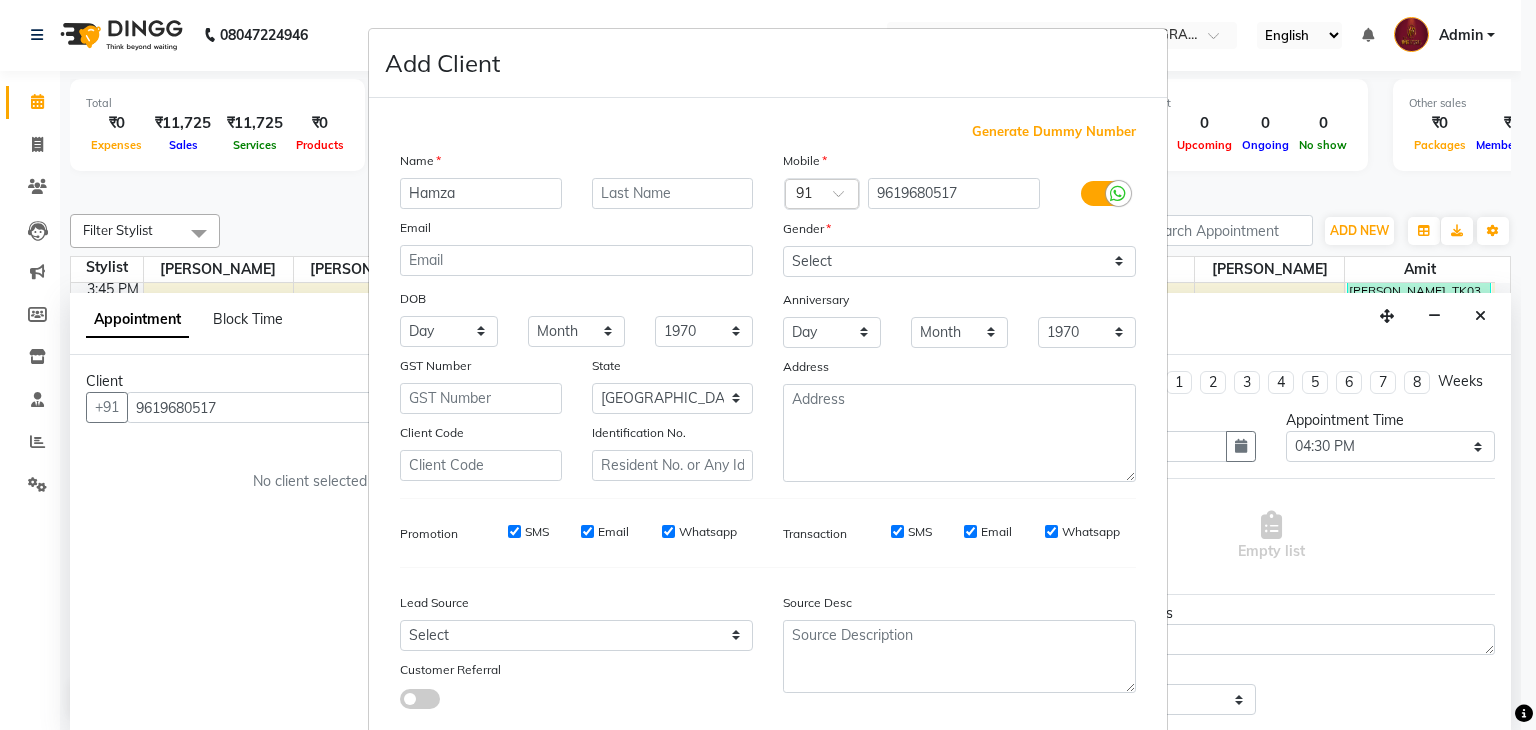 type on "Hamza" 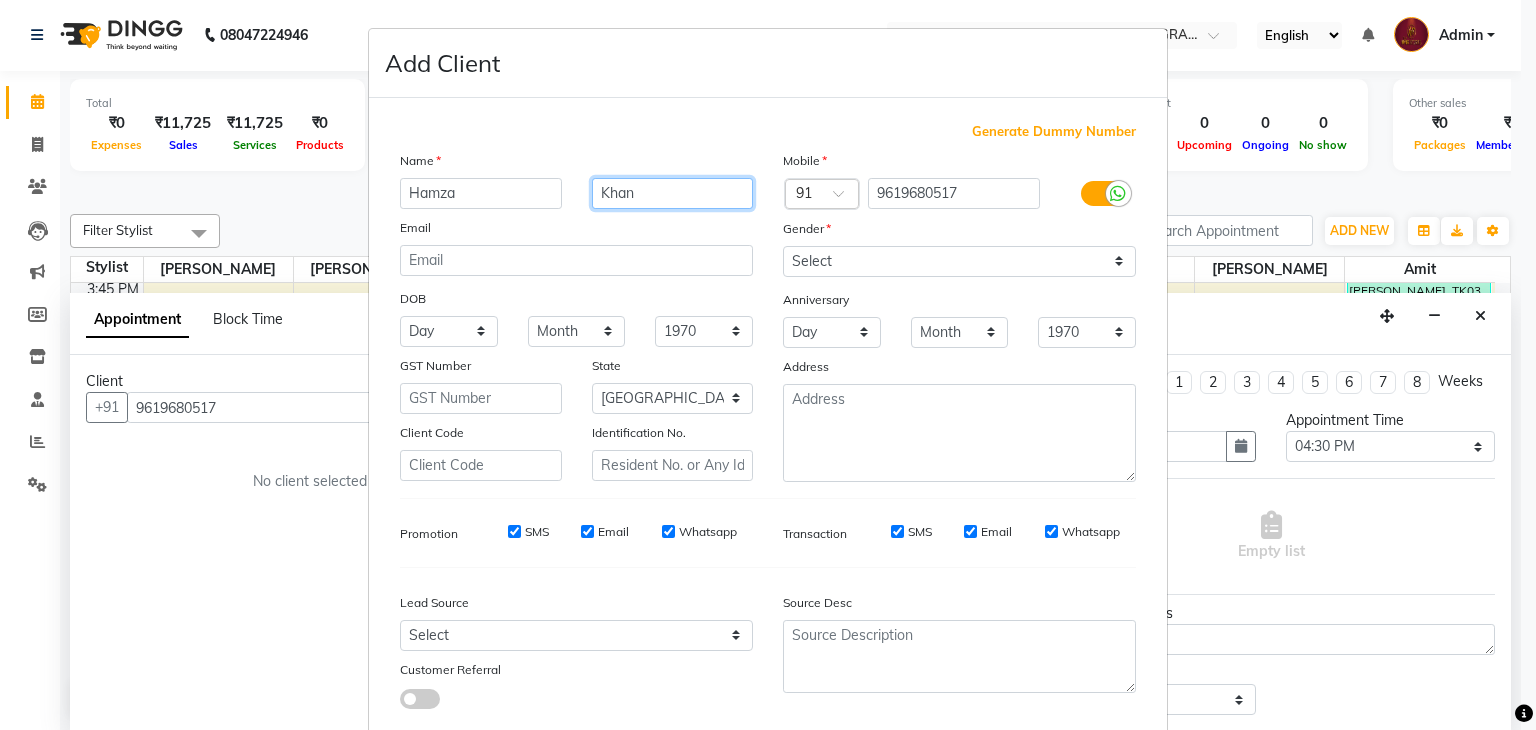 type on "Khan" 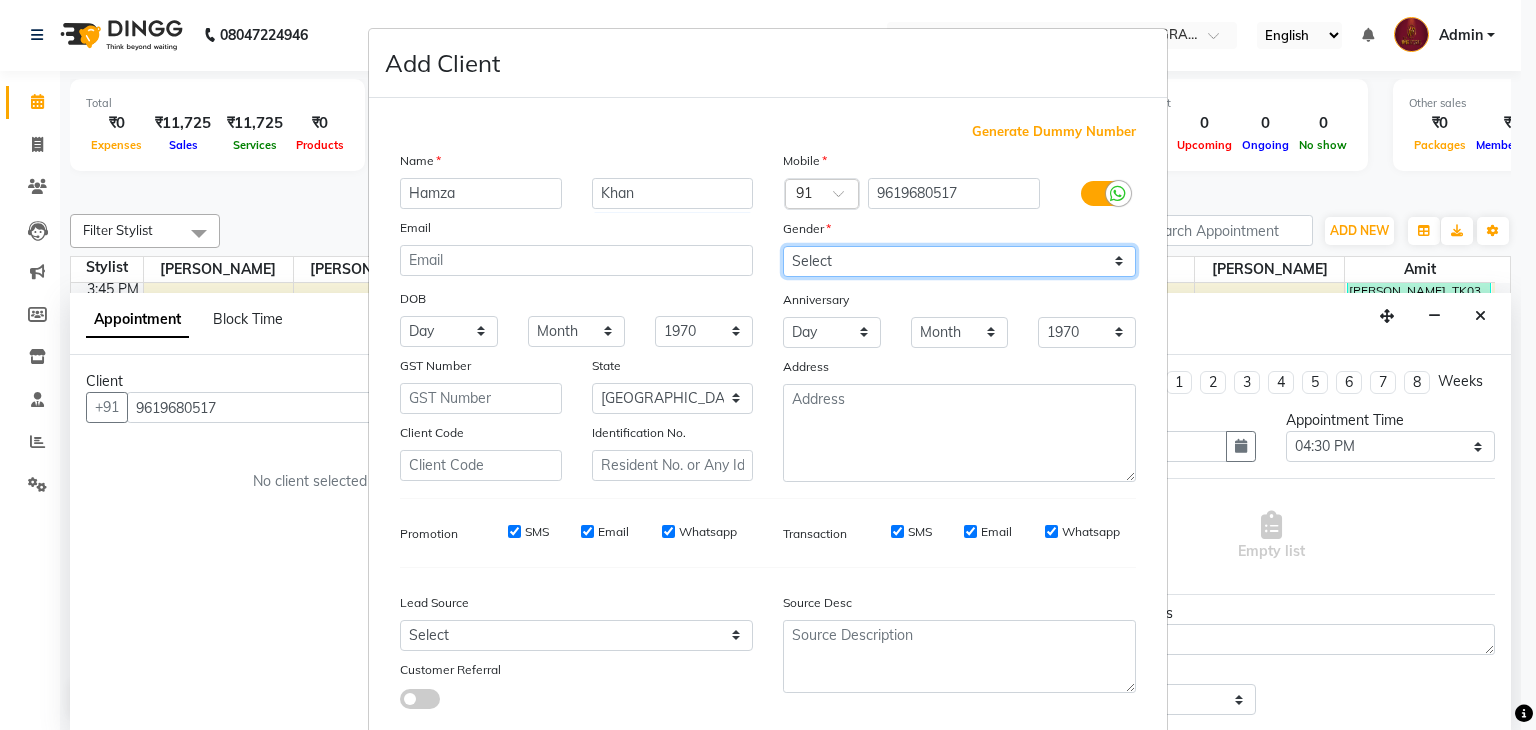 click on "Select [DEMOGRAPHIC_DATA] [DEMOGRAPHIC_DATA] Other Prefer Not To Say" at bounding box center [959, 261] 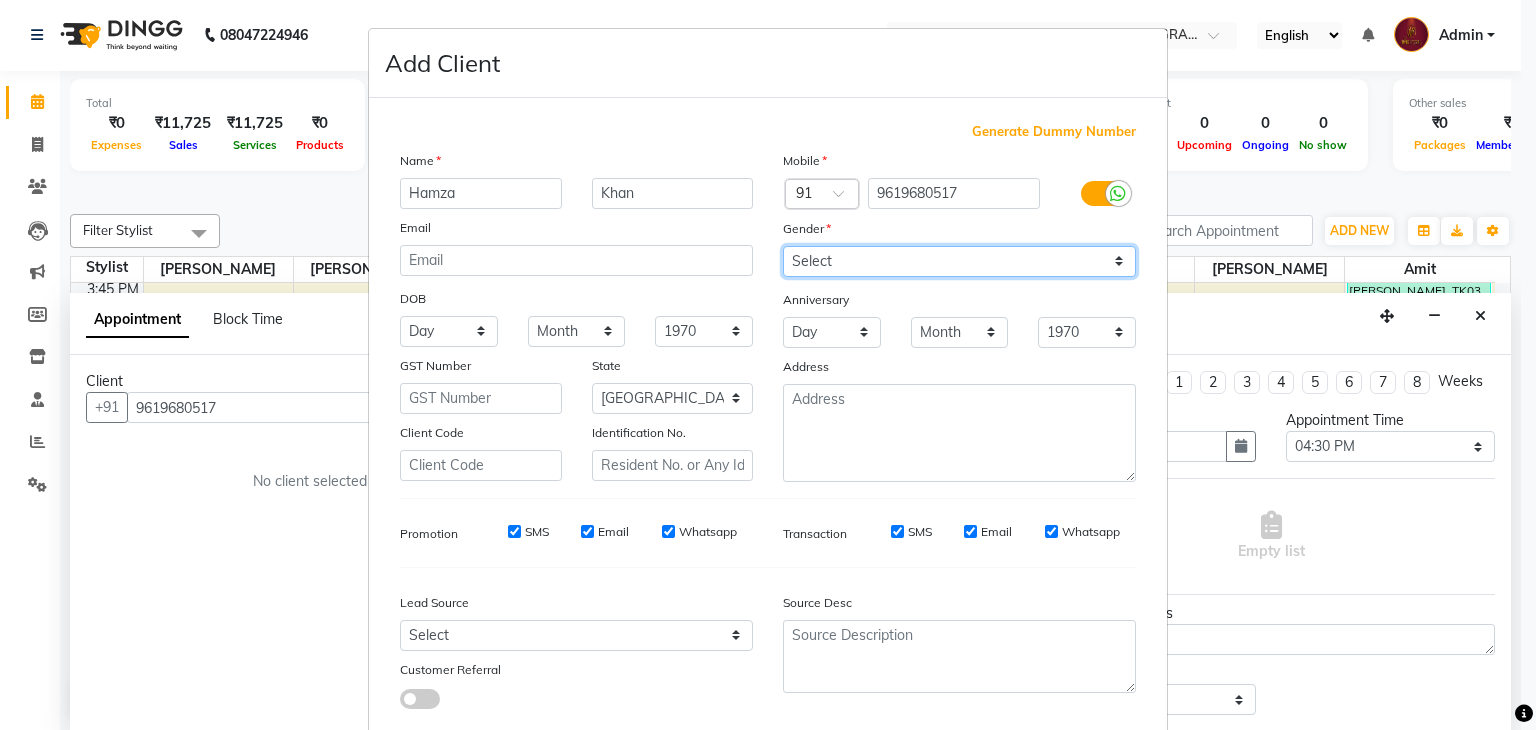 select on "[DEMOGRAPHIC_DATA]" 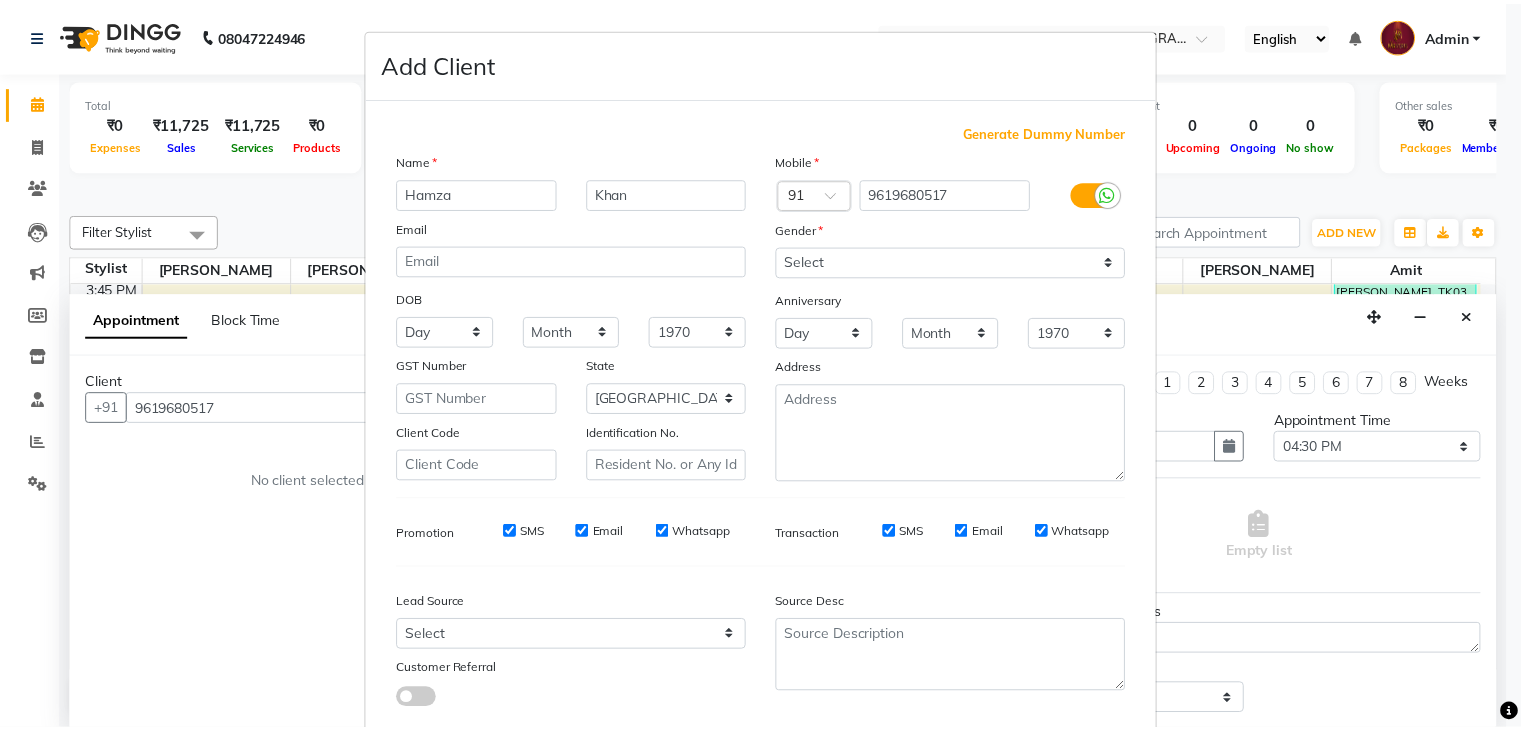 scroll, scrollTop: 127, scrollLeft: 0, axis: vertical 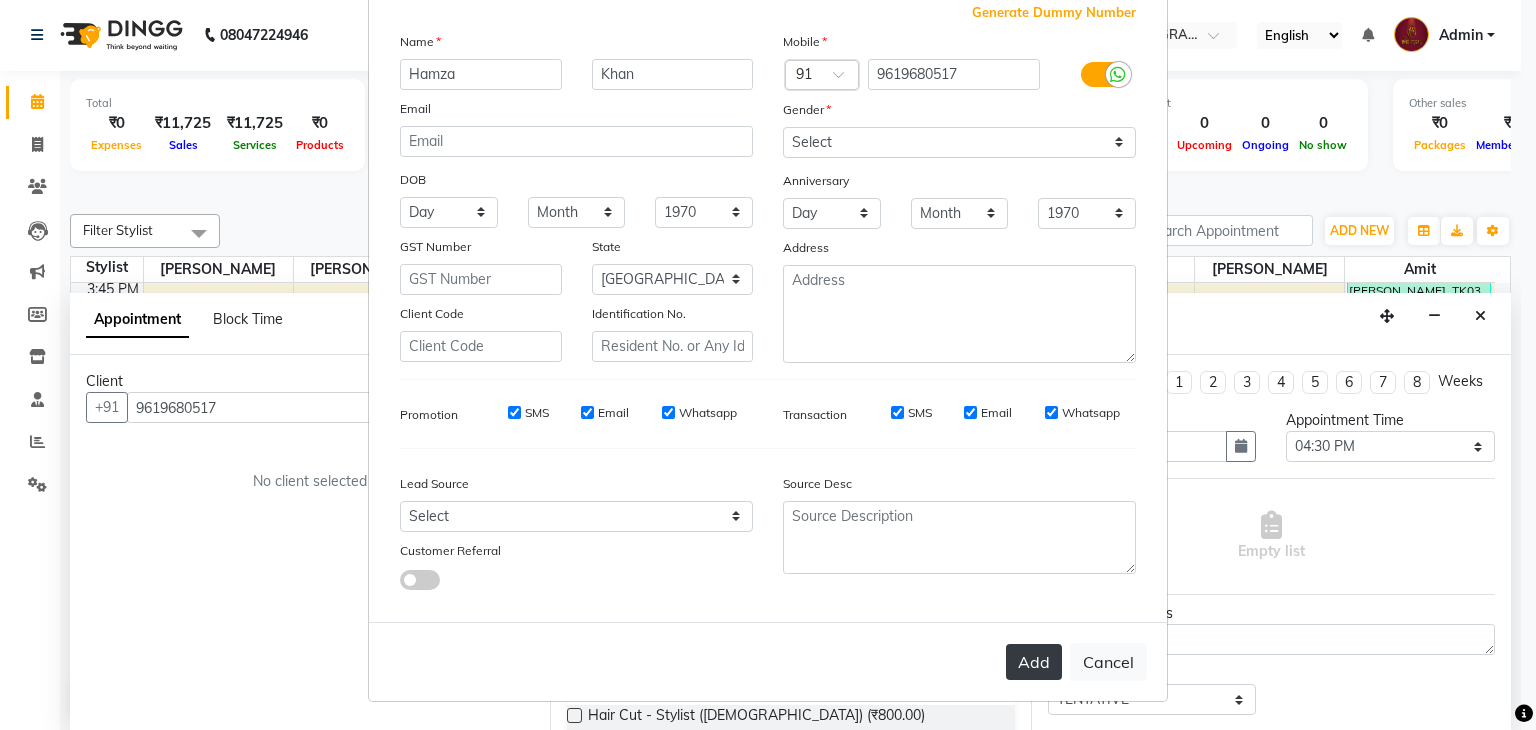 click on "Add" at bounding box center (1034, 662) 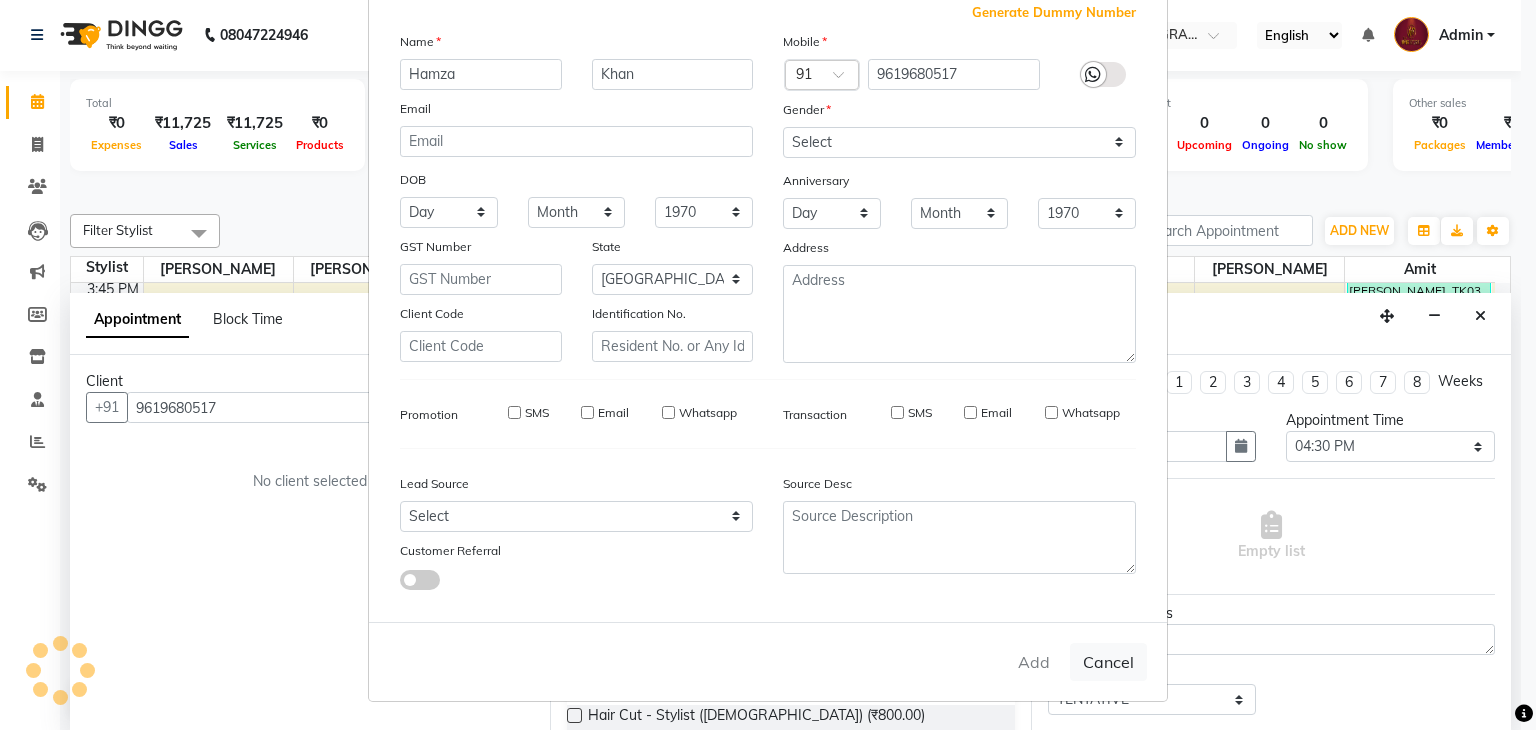 type 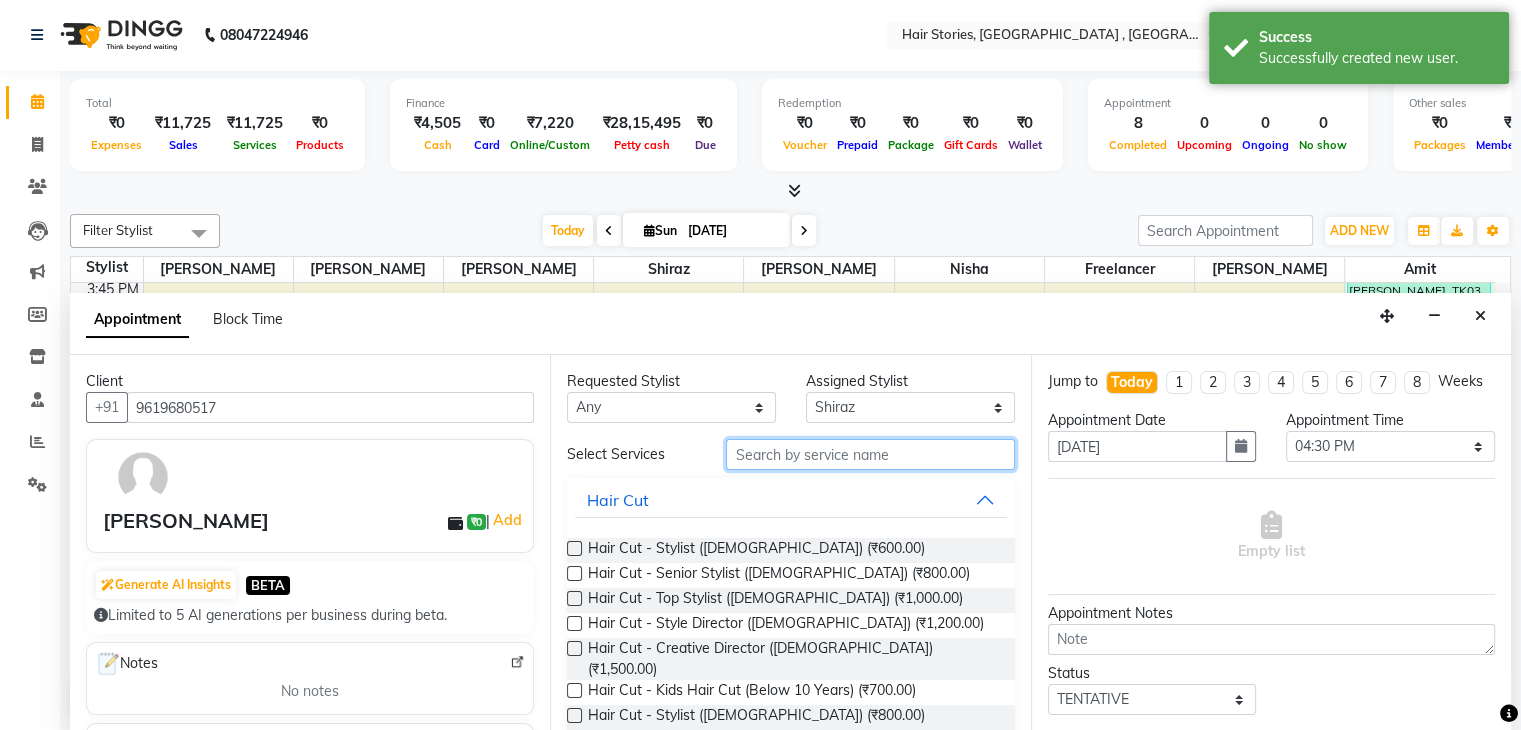 click at bounding box center [870, 454] 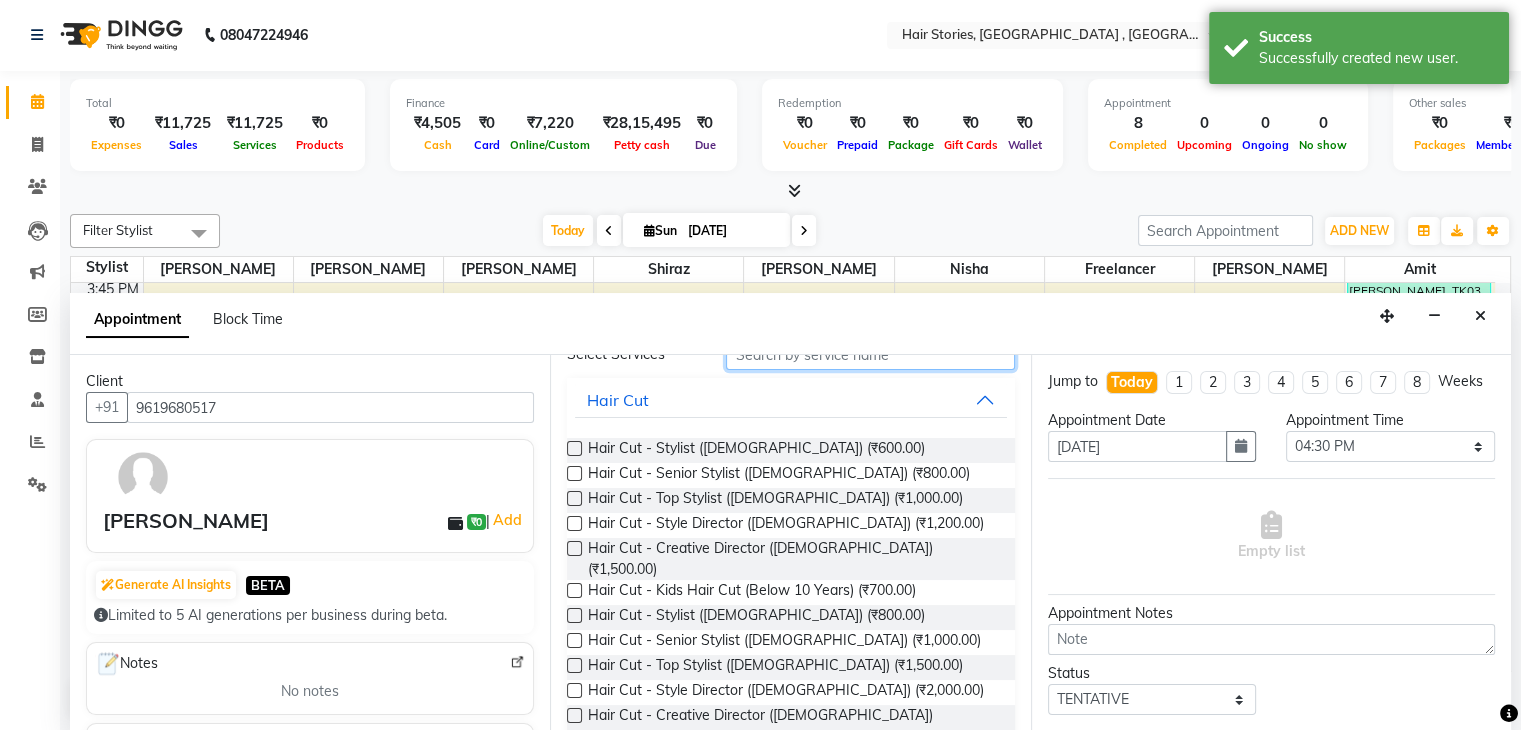 scroll, scrollTop: 108, scrollLeft: 0, axis: vertical 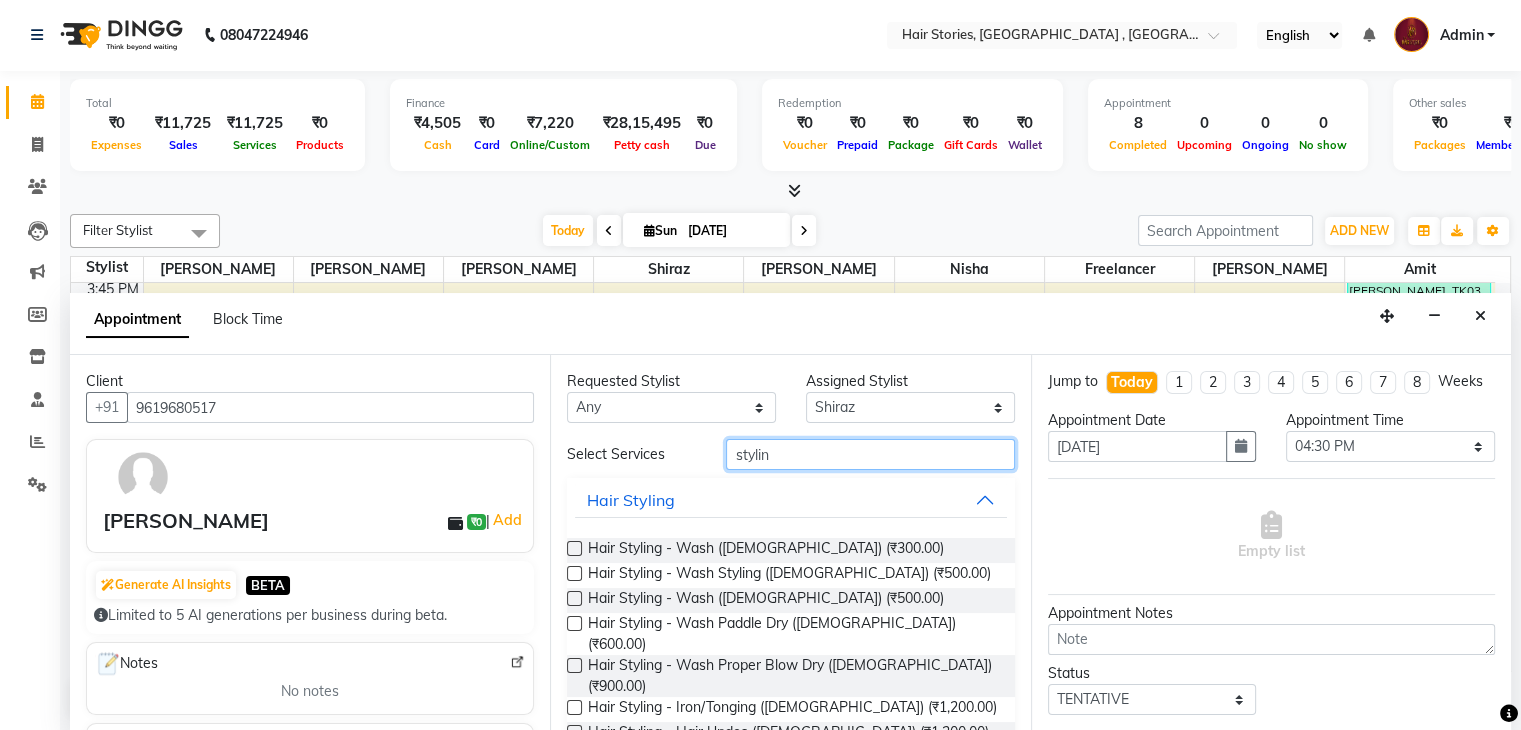 type on "stylin" 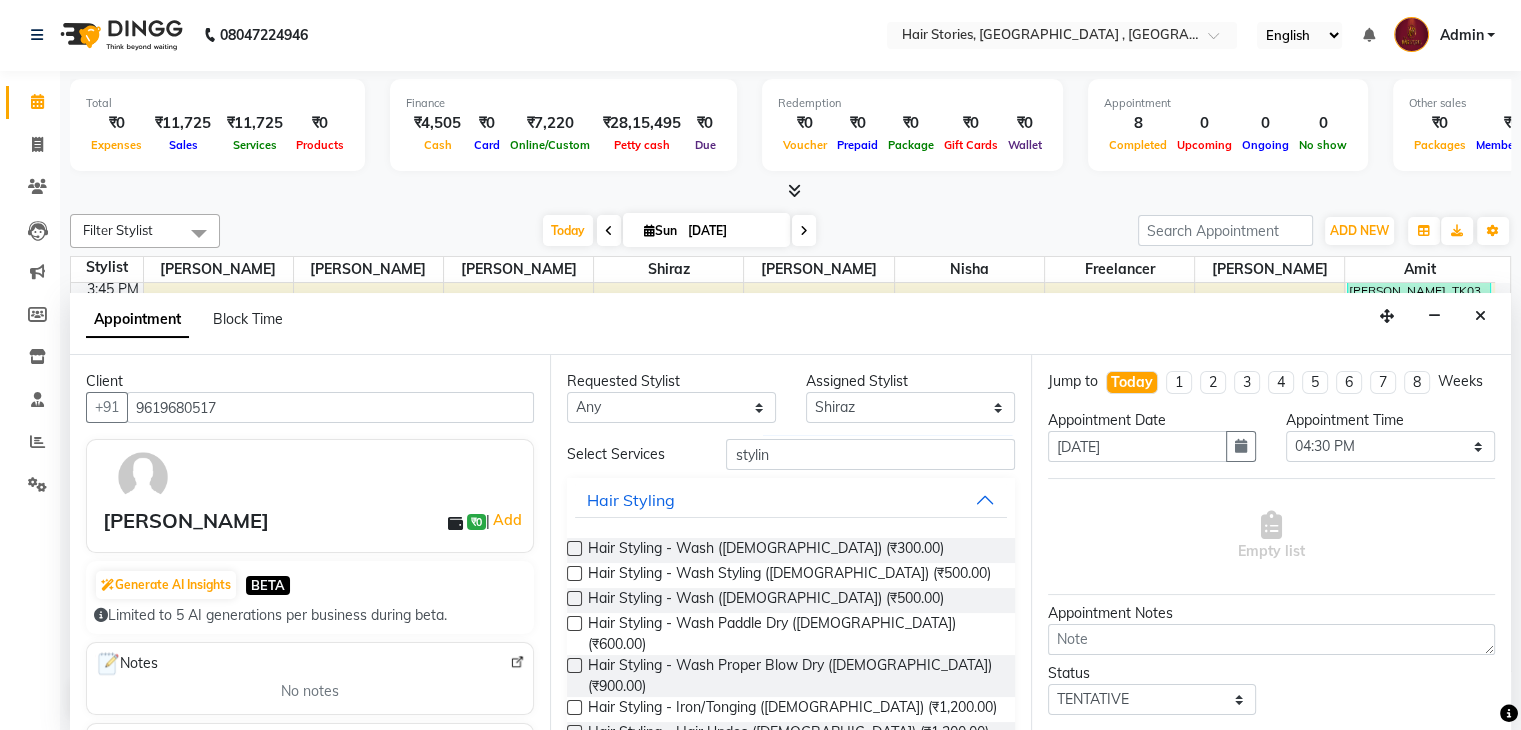 click at bounding box center (574, 573) 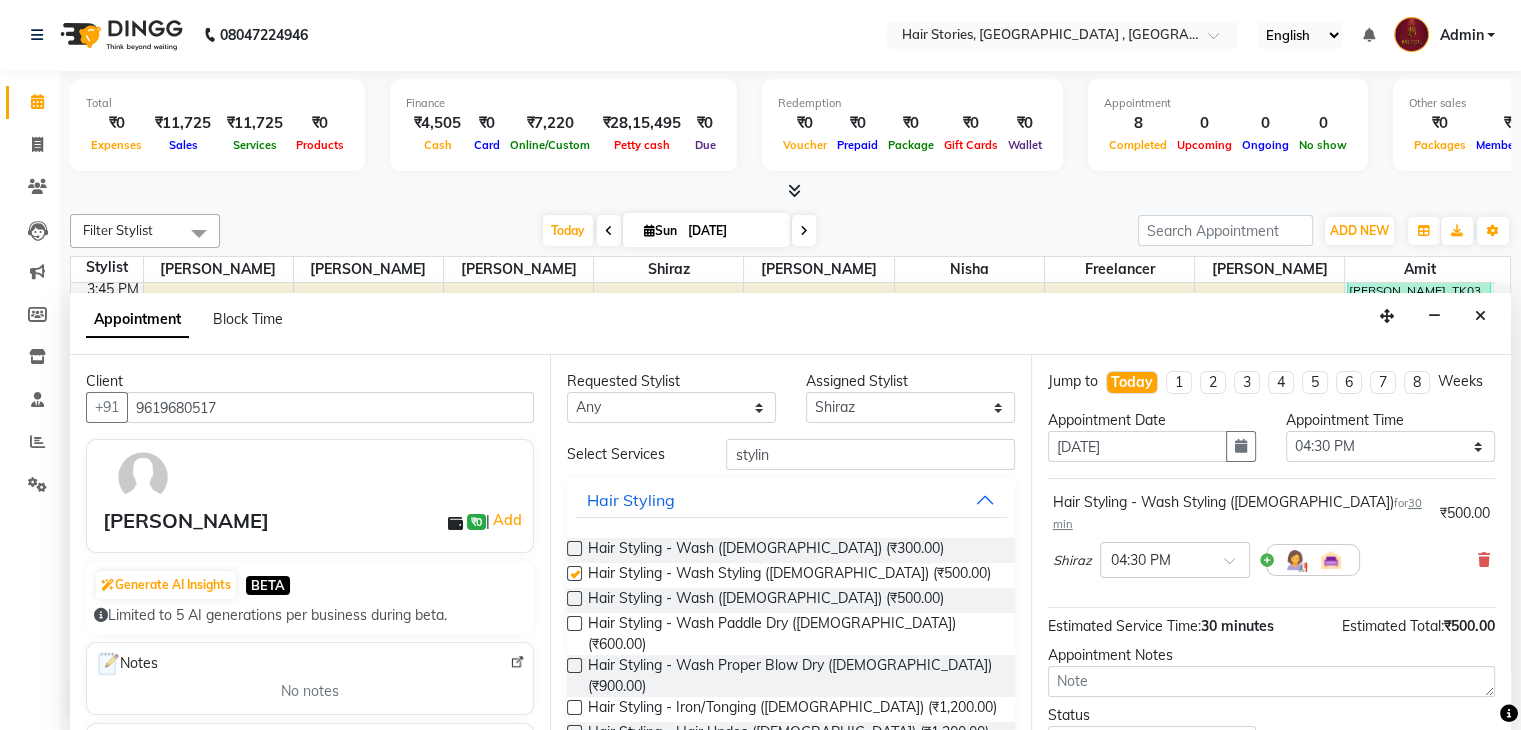 checkbox on "false" 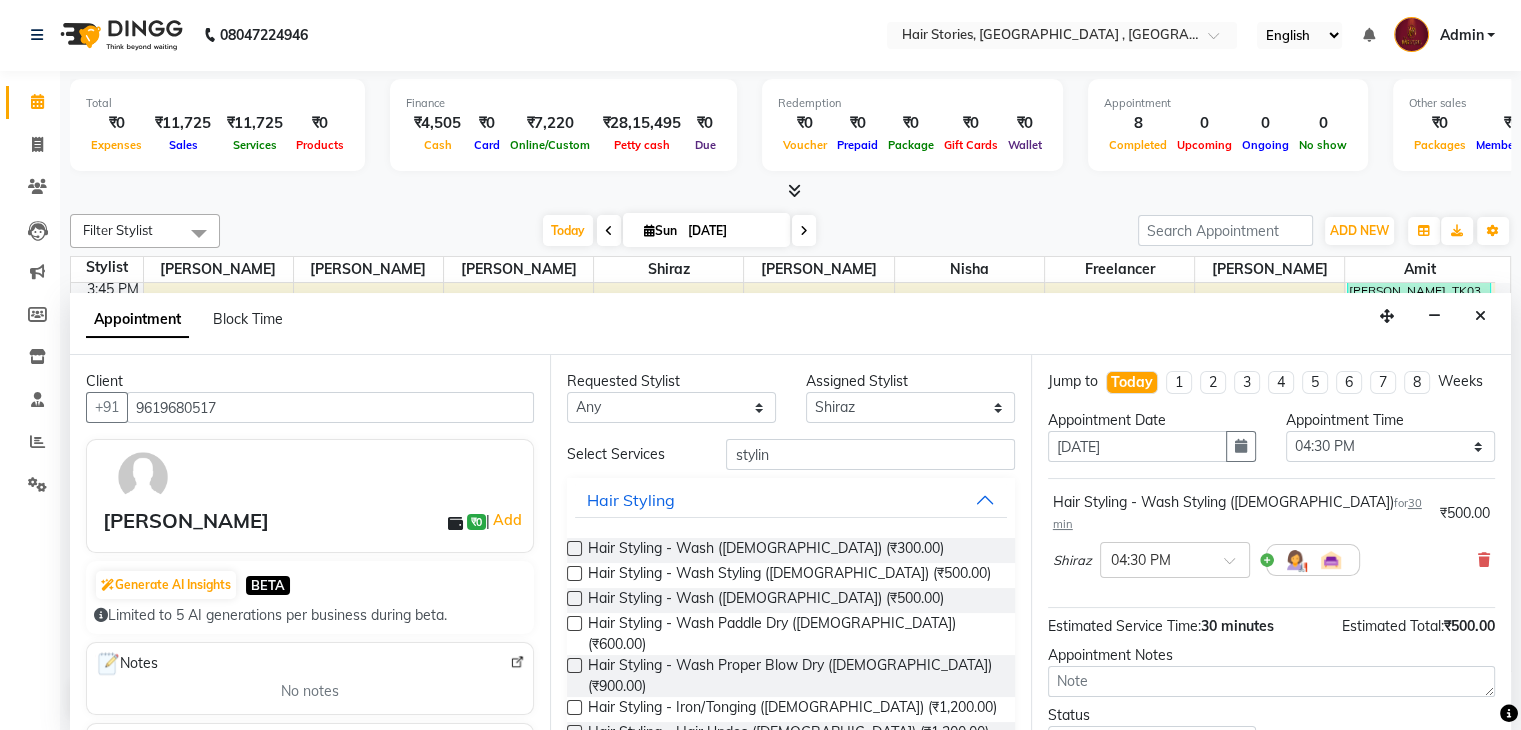scroll, scrollTop: 149, scrollLeft: 0, axis: vertical 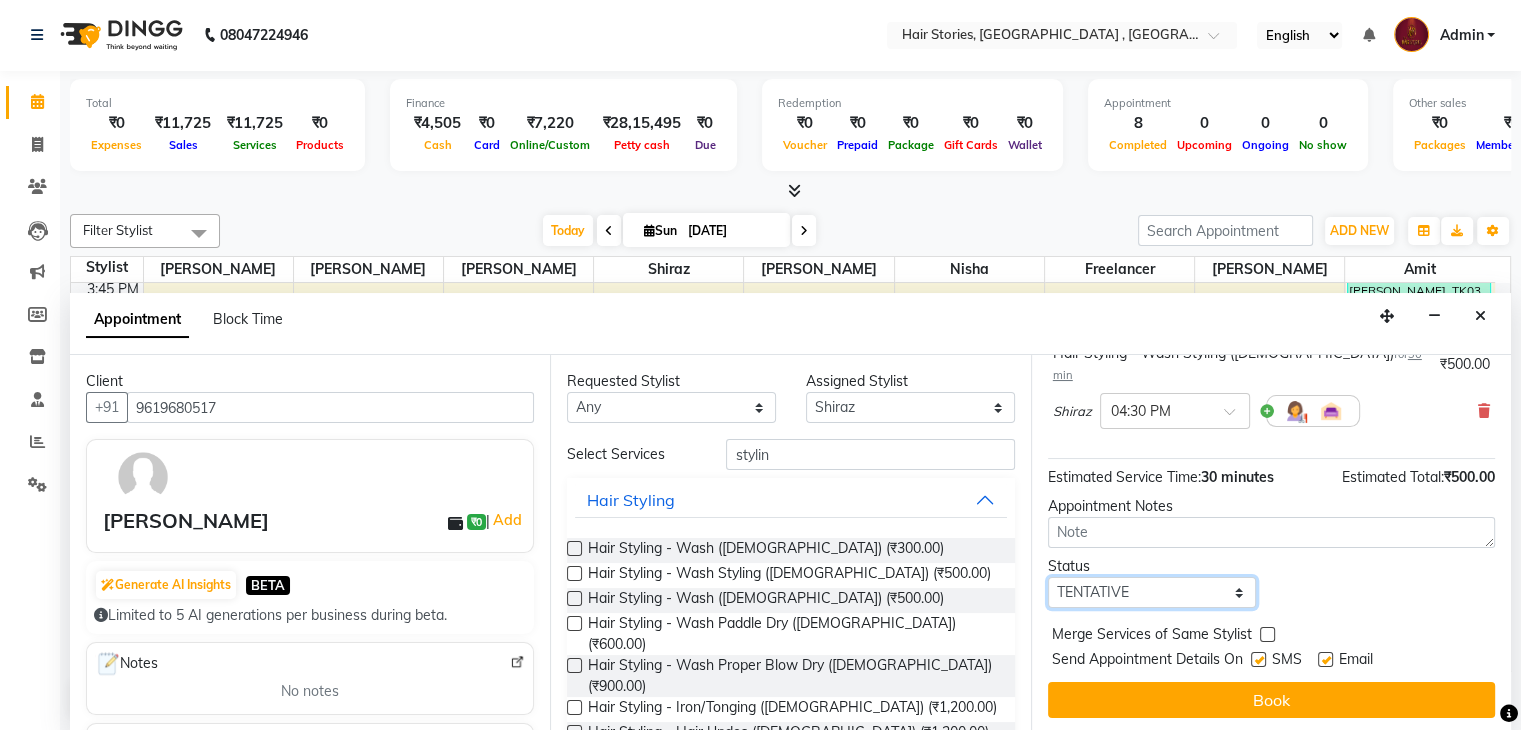 click on "Select TENTATIVE CONFIRM CHECK-IN UPCOMING" at bounding box center (1152, 592) 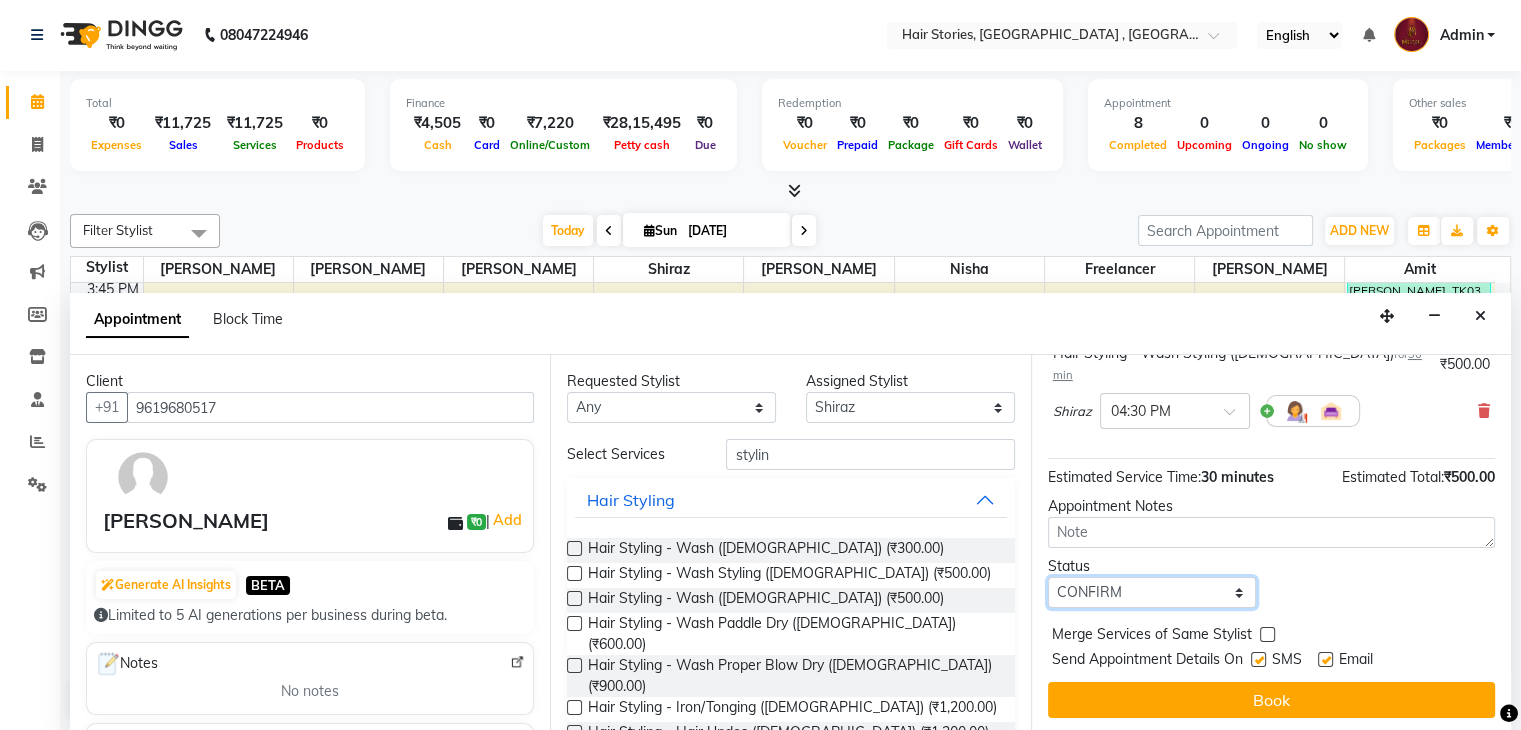 click on "Select TENTATIVE CONFIRM CHECK-IN UPCOMING" at bounding box center [1152, 592] 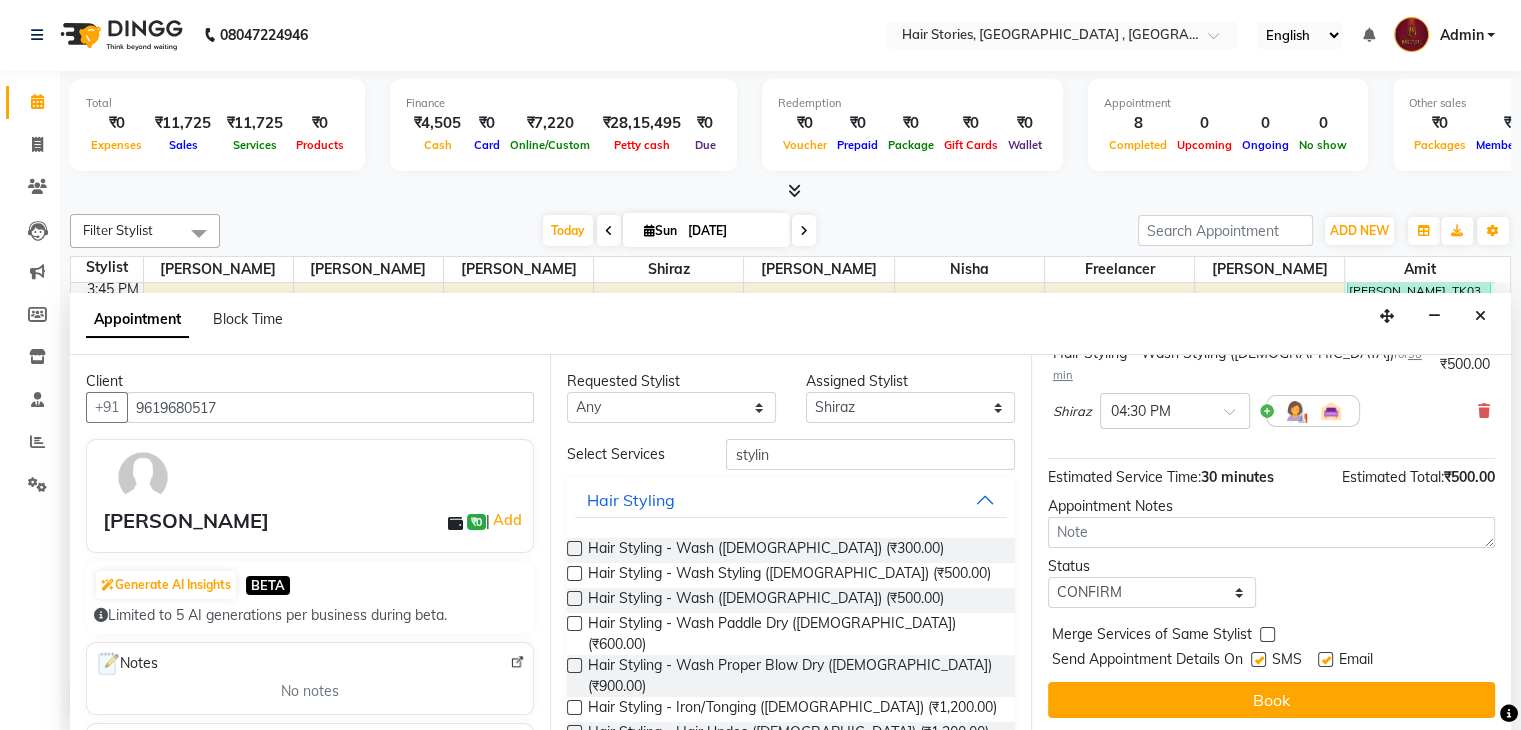 click at bounding box center (1258, 659) 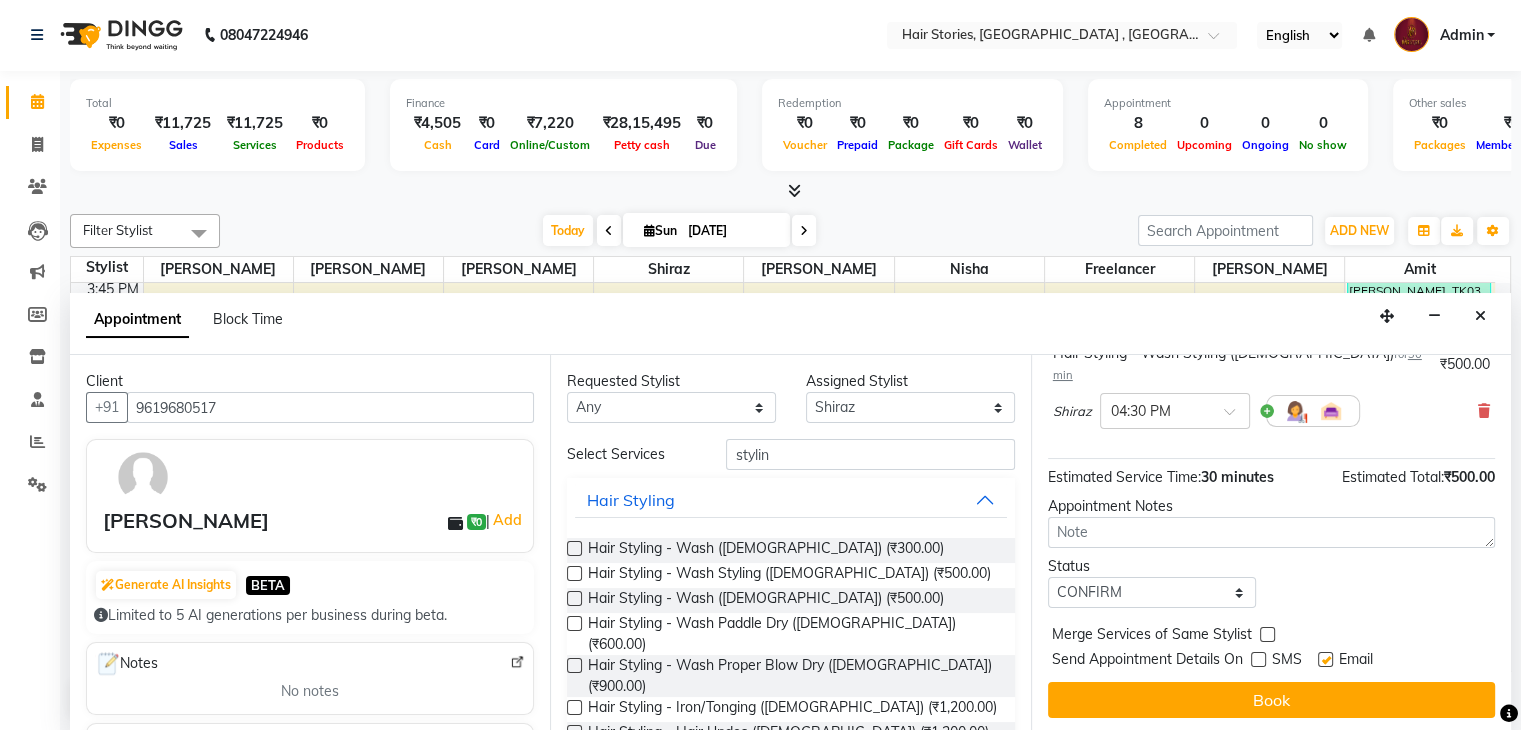 click at bounding box center [1325, 659] 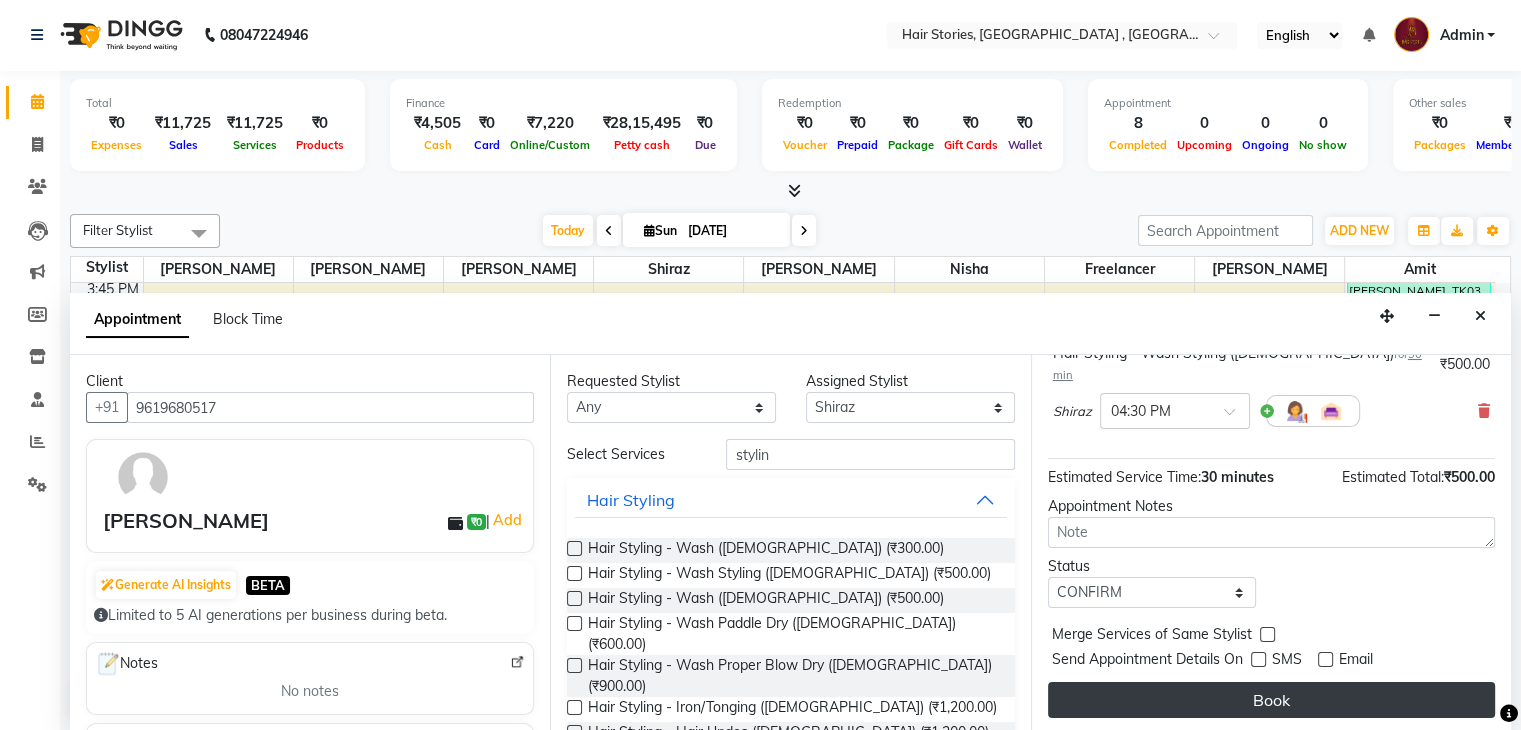 click on "Book" at bounding box center (1271, 700) 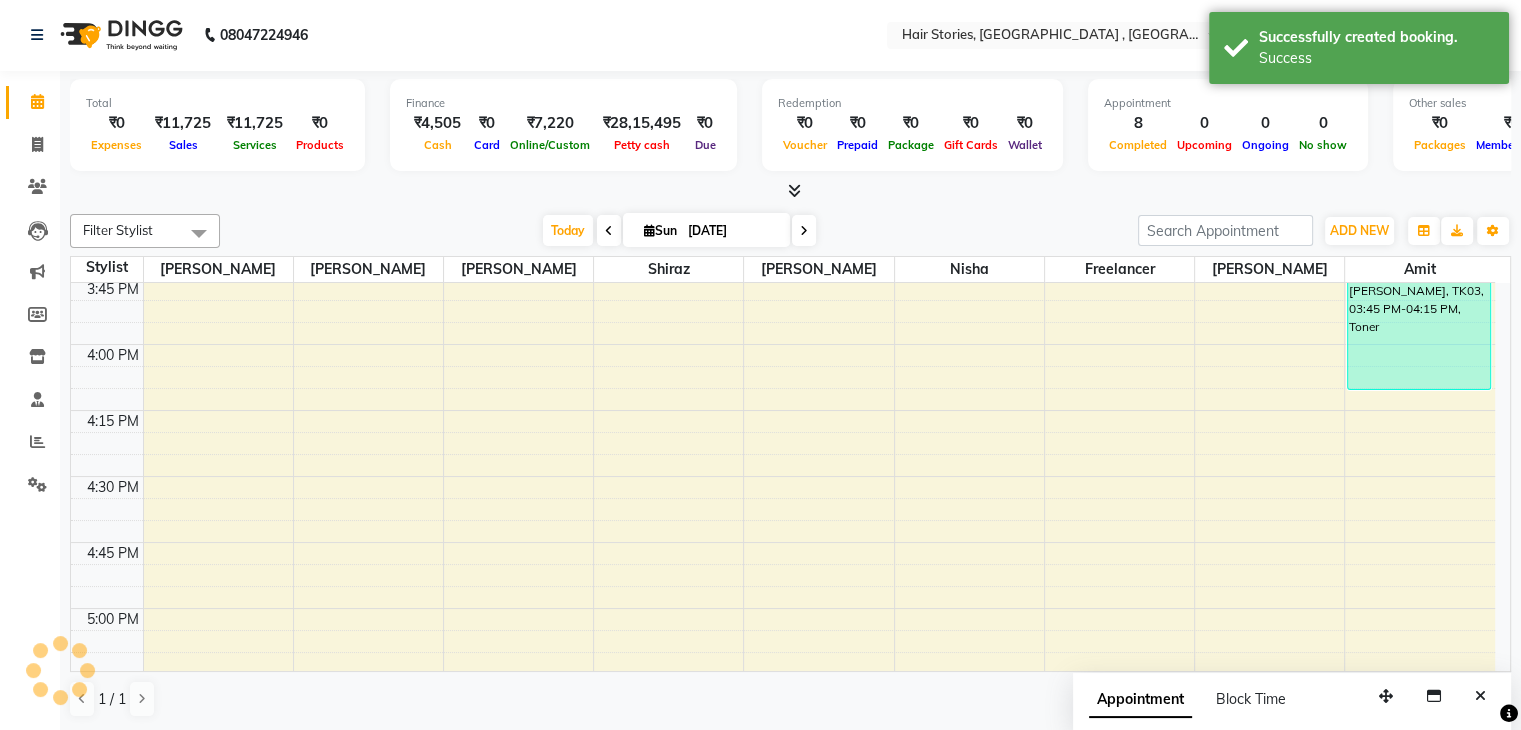 scroll, scrollTop: 0, scrollLeft: 0, axis: both 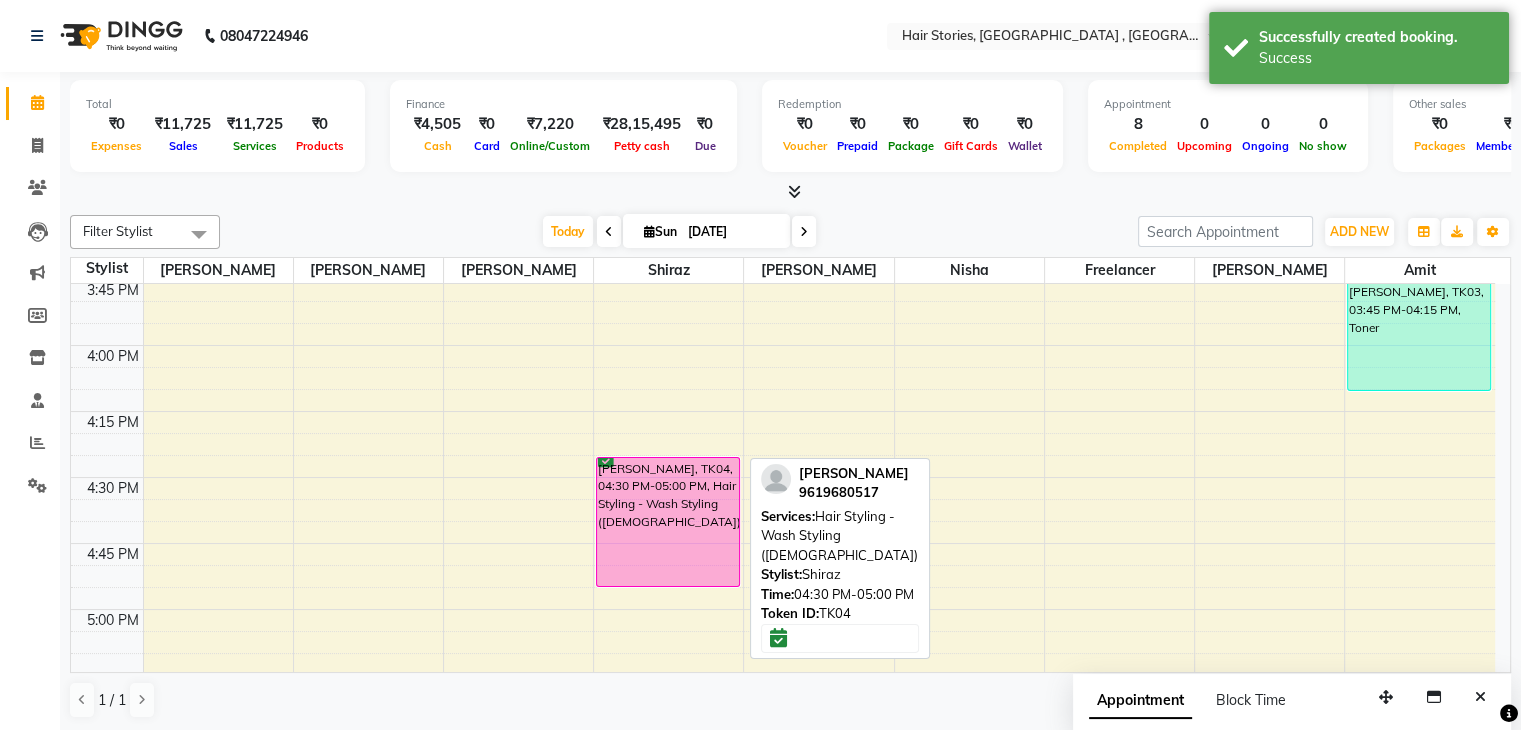 click on "[PERSON_NAME], TK04, 04:30 PM-05:00 PM, Hair Styling - Wash Styling ([DEMOGRAPHIC_DATA])" at bounding box center [668, 522] 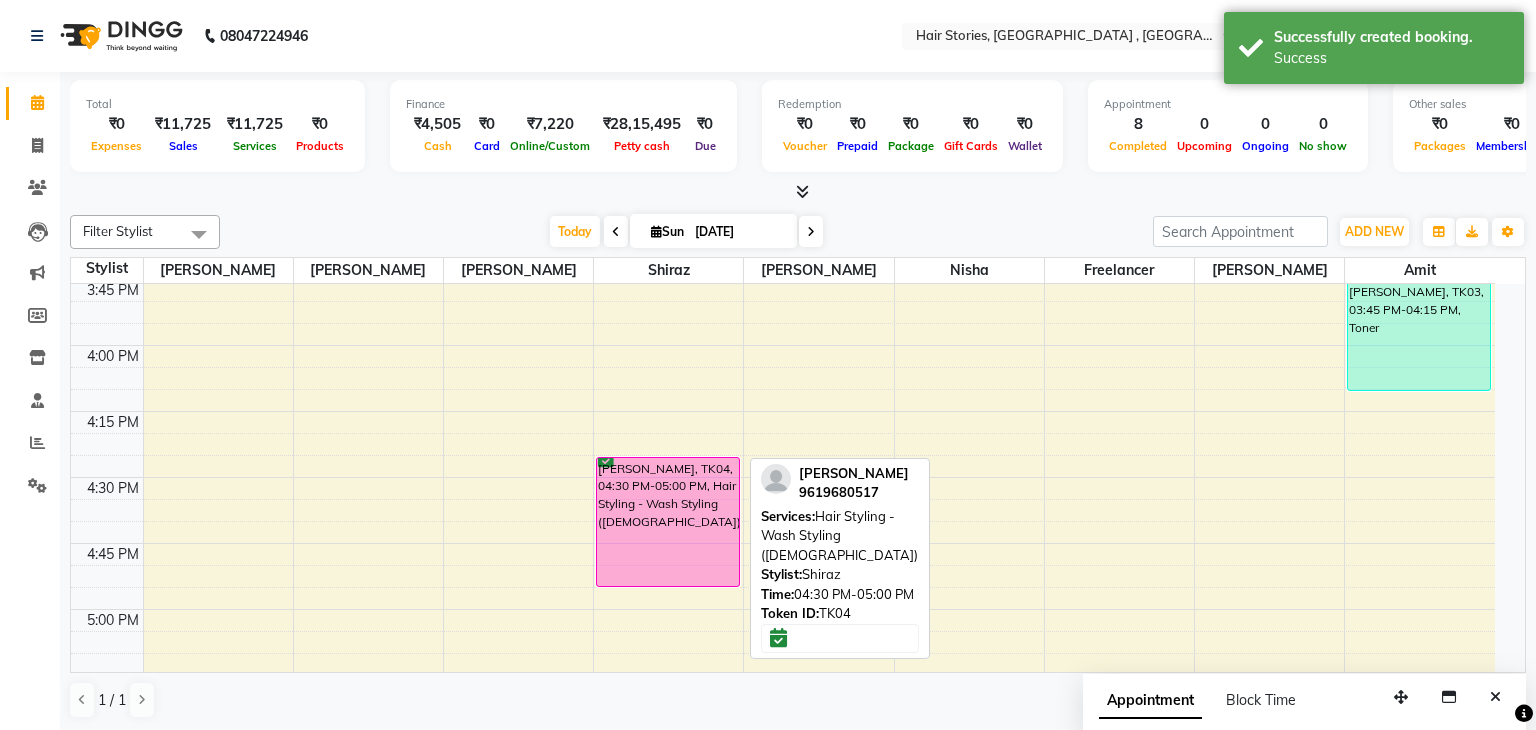 select on "6" 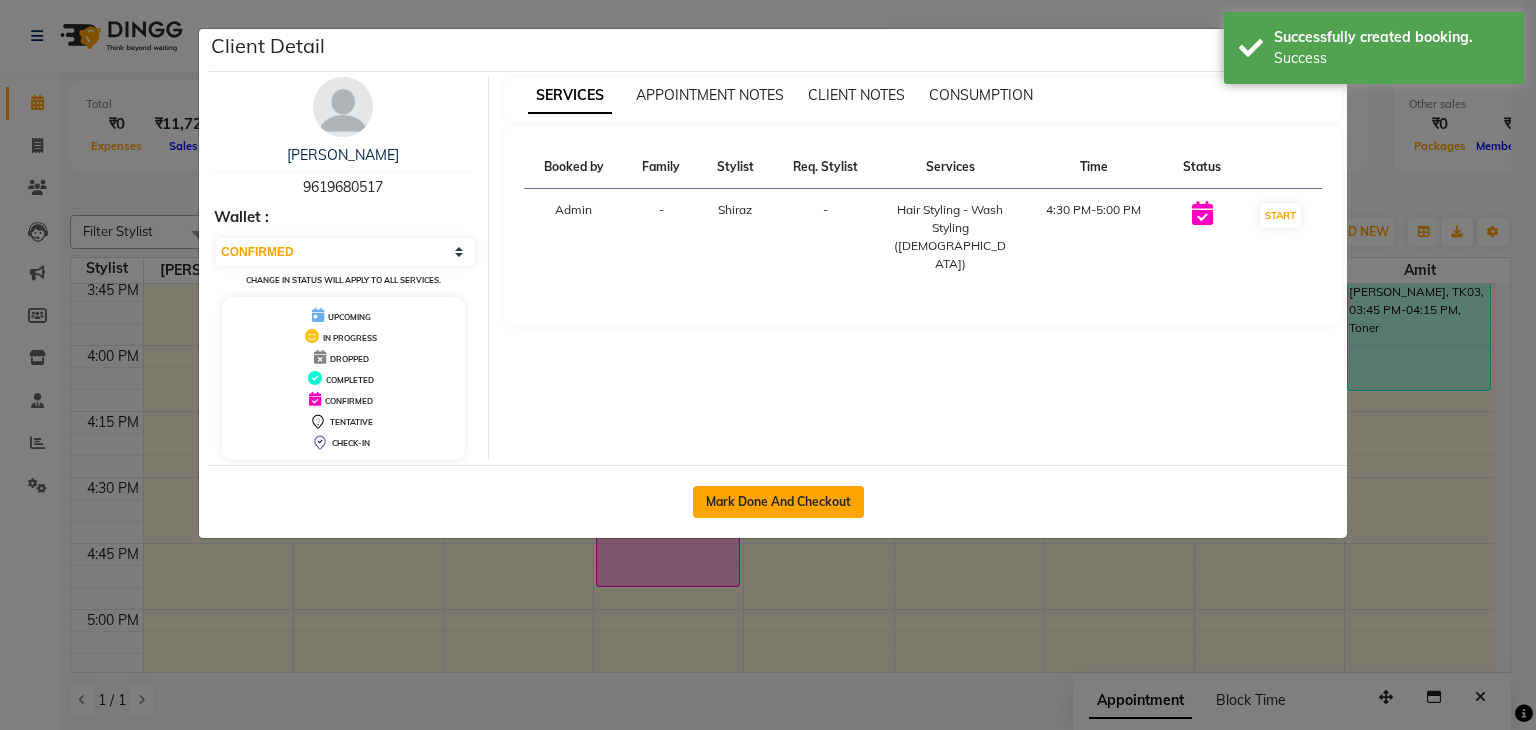 click on "Mark Done And Checkout" 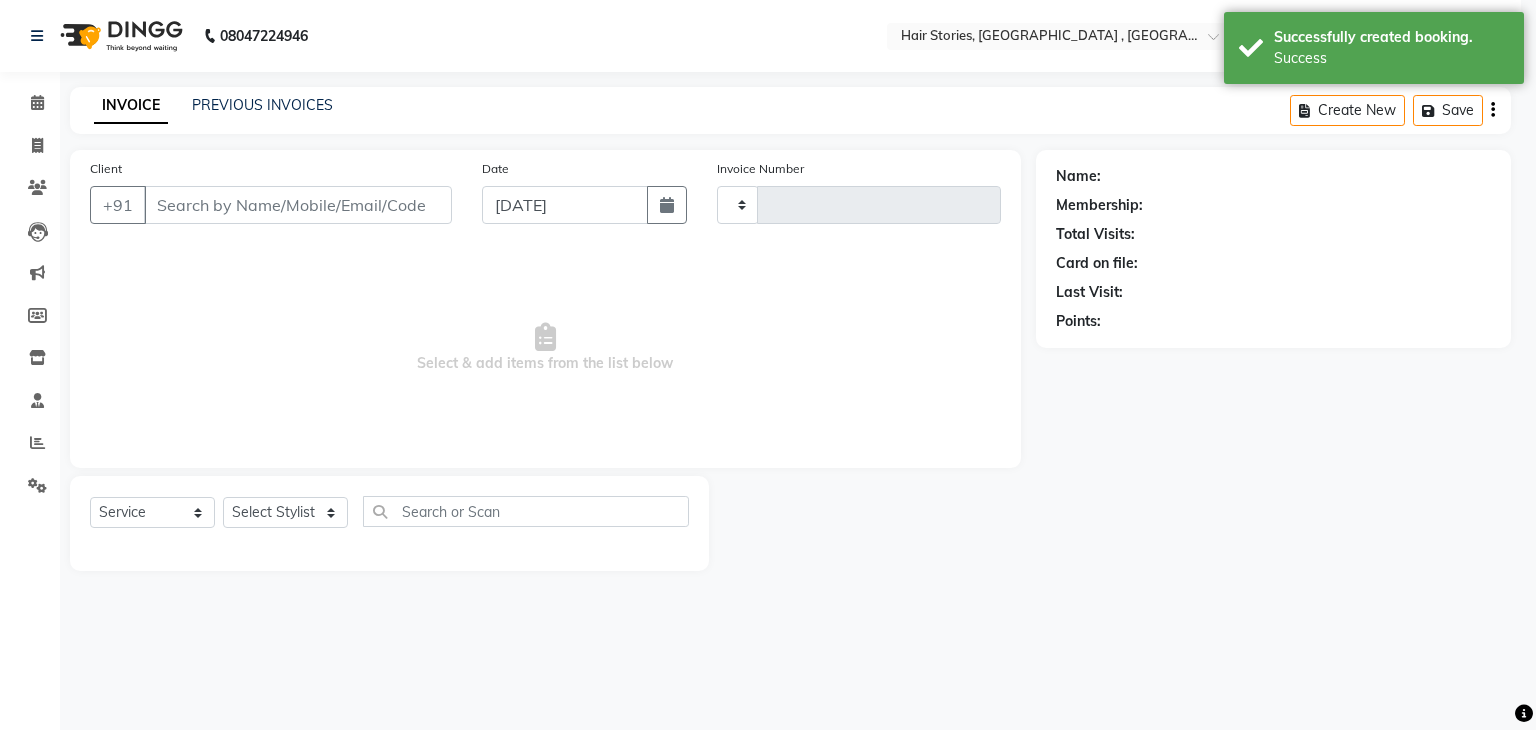type on "0708" 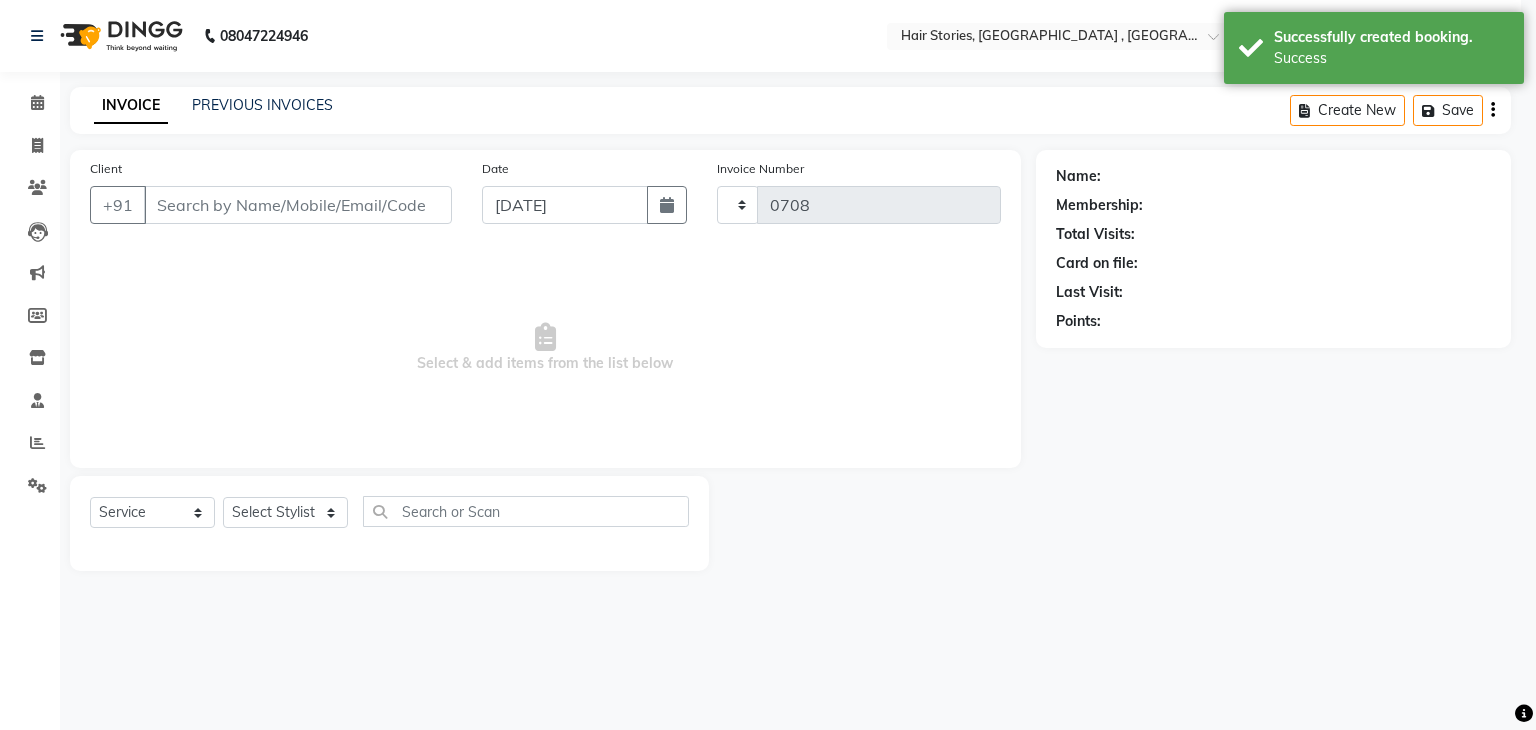 select on "3" 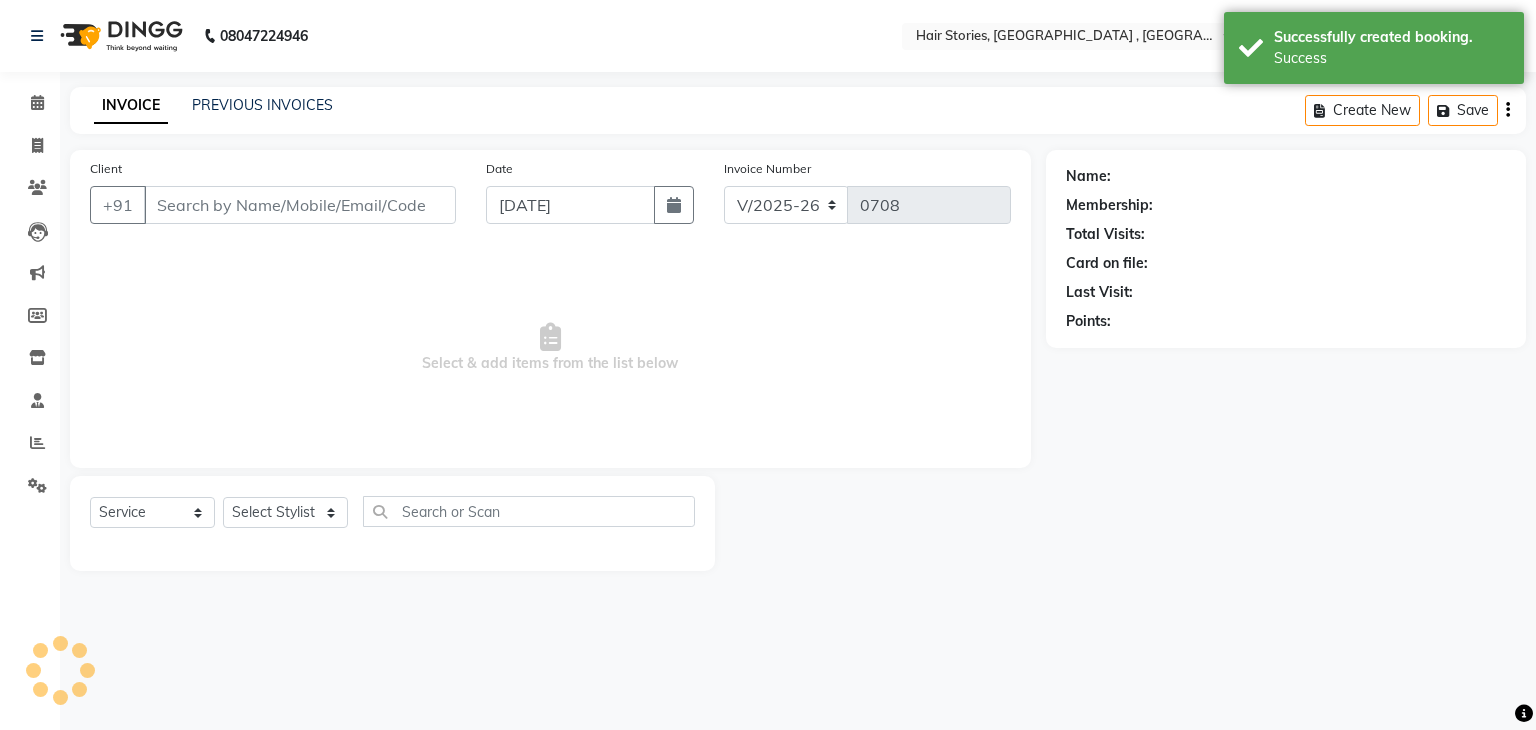 type on "9619680517" 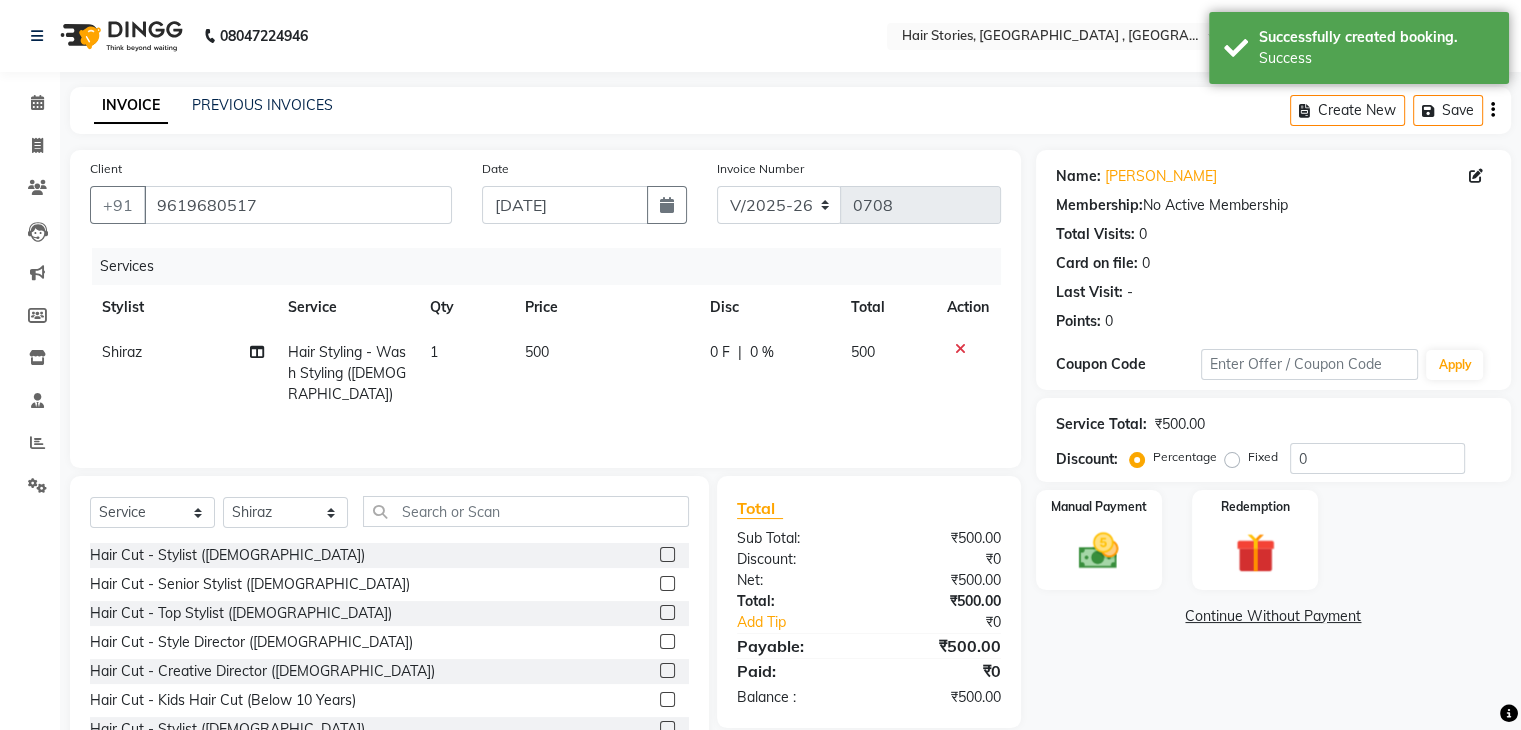 click on "500" 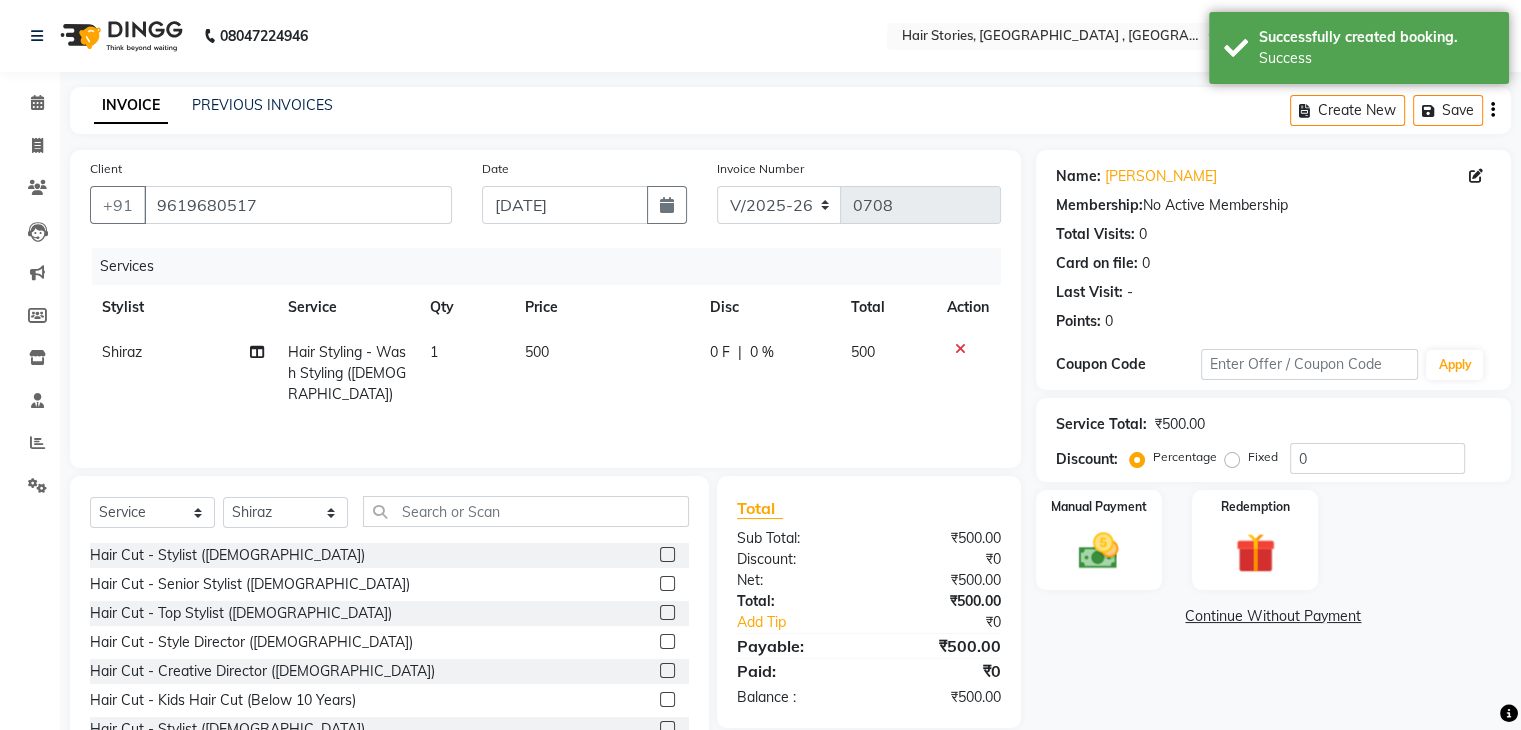 select on "12002" 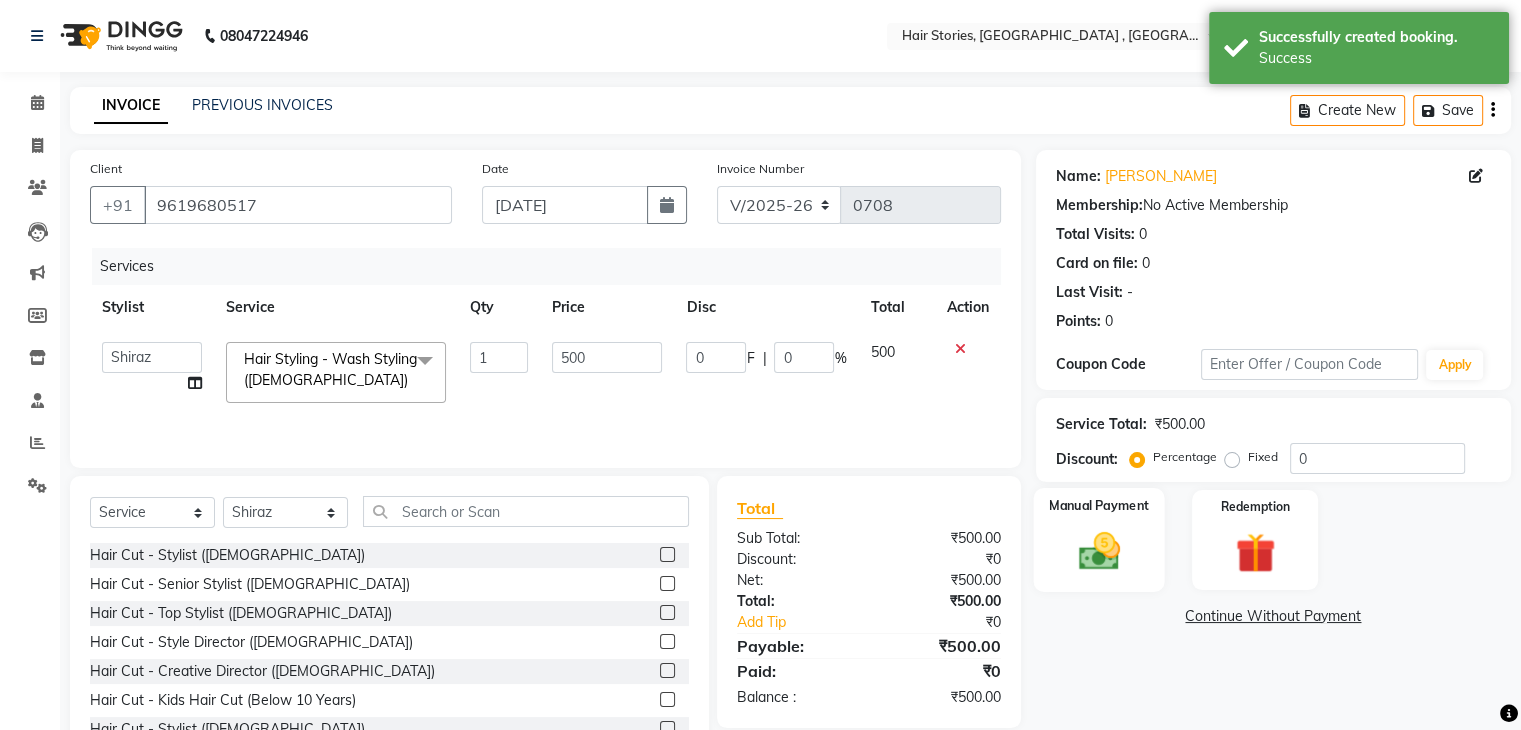 click on "Manual Payment" 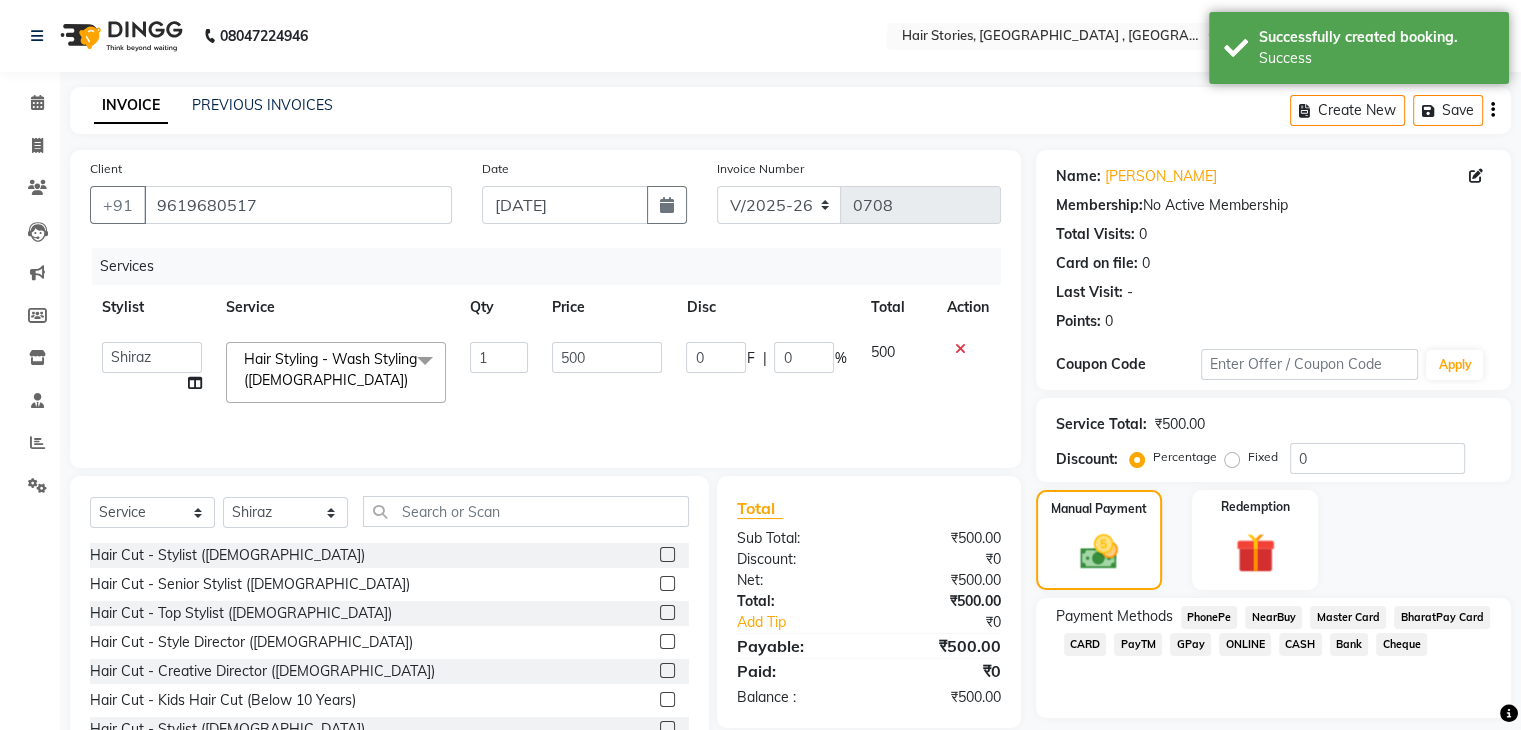 scroll, scrollTop: 72, scrollLeft: 0, axis: vertical 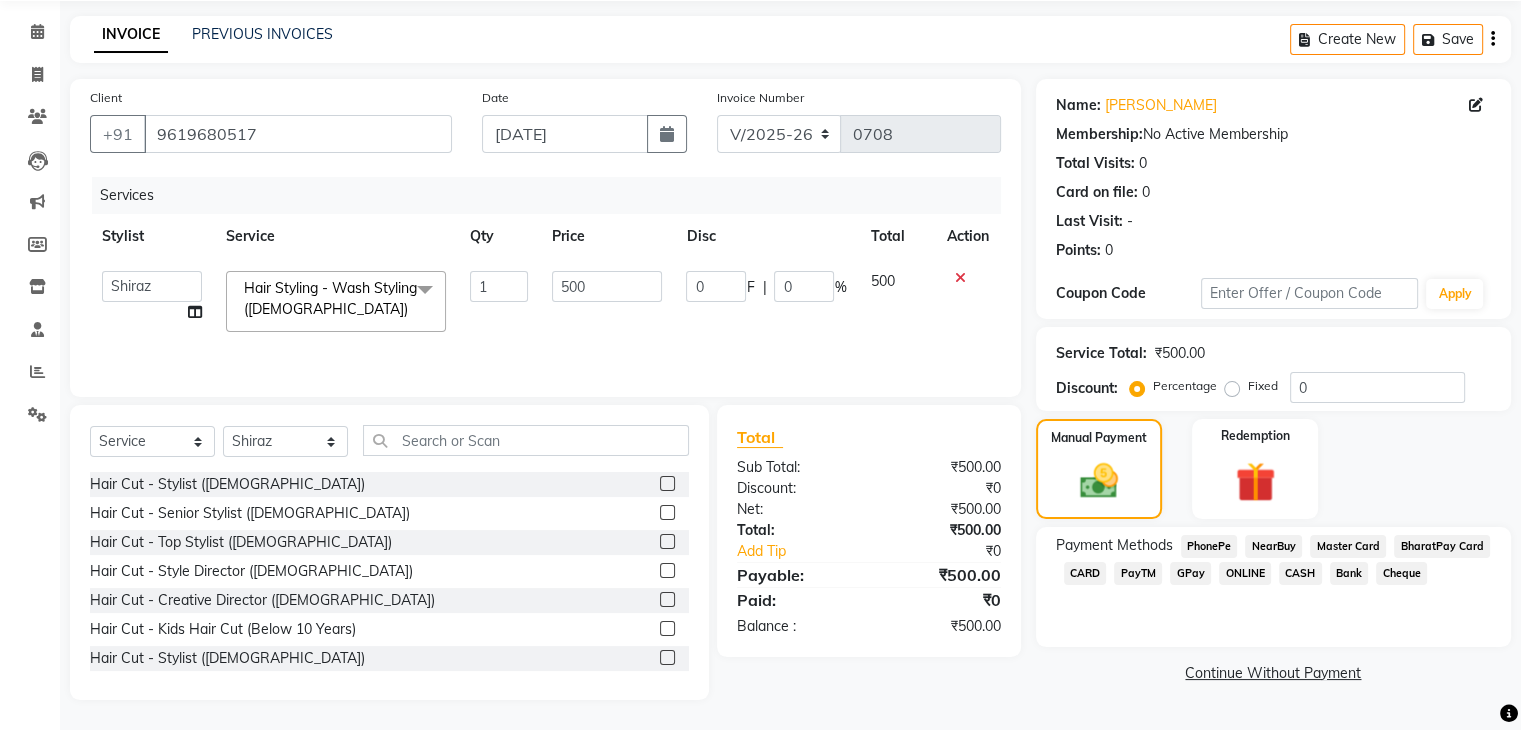 click on "GPay" 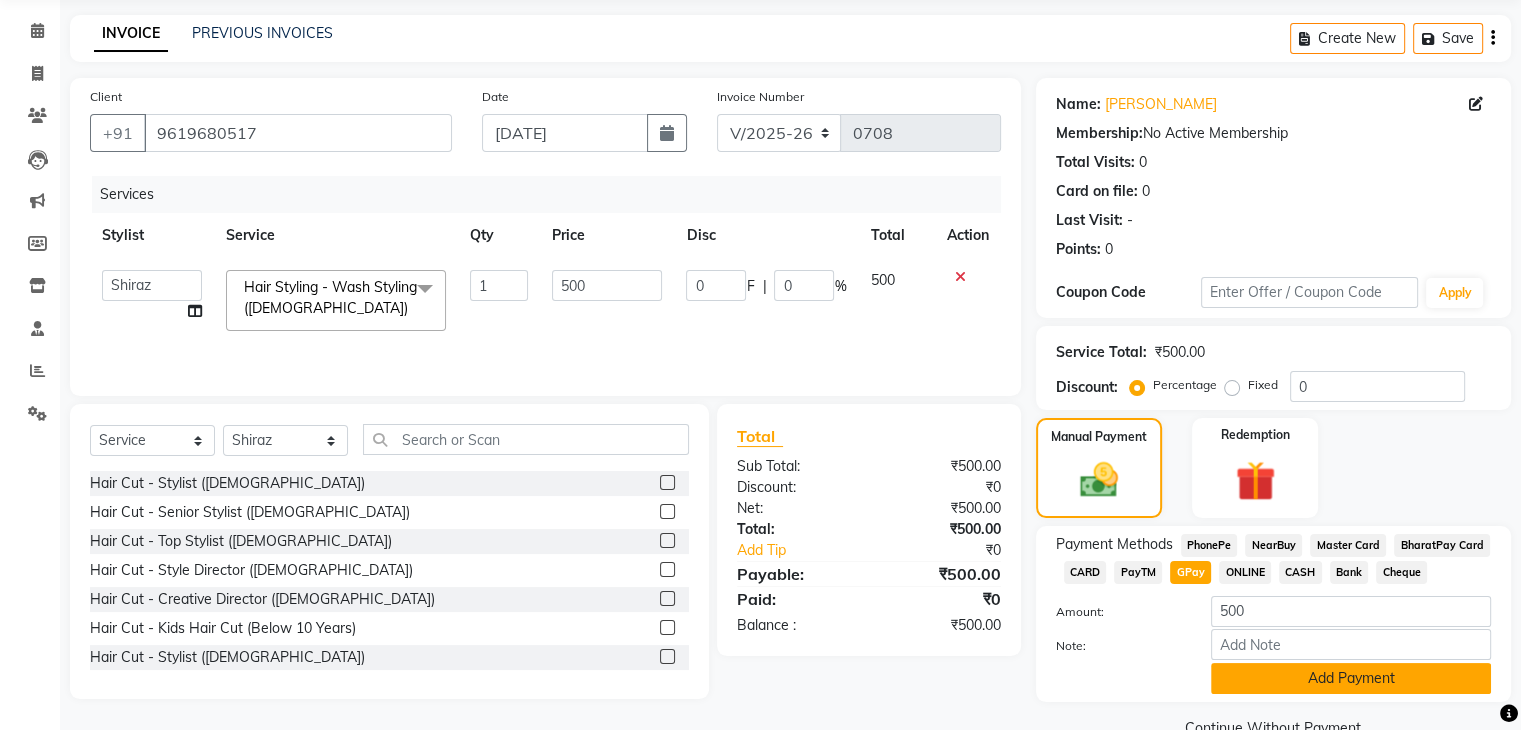 click on "Add Payment" 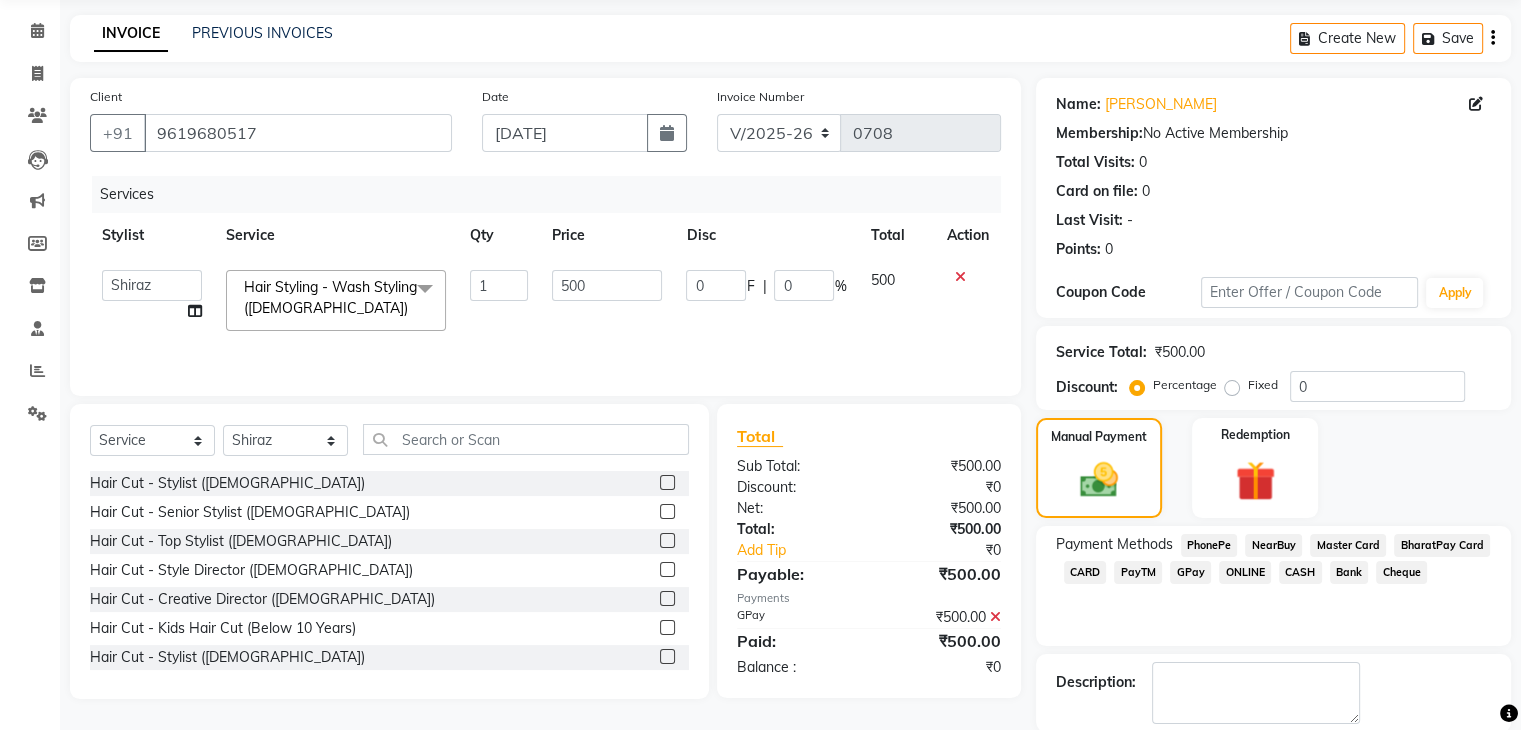 scroll, scrollTop: 171, scrollLeft: 0, axis: vertical 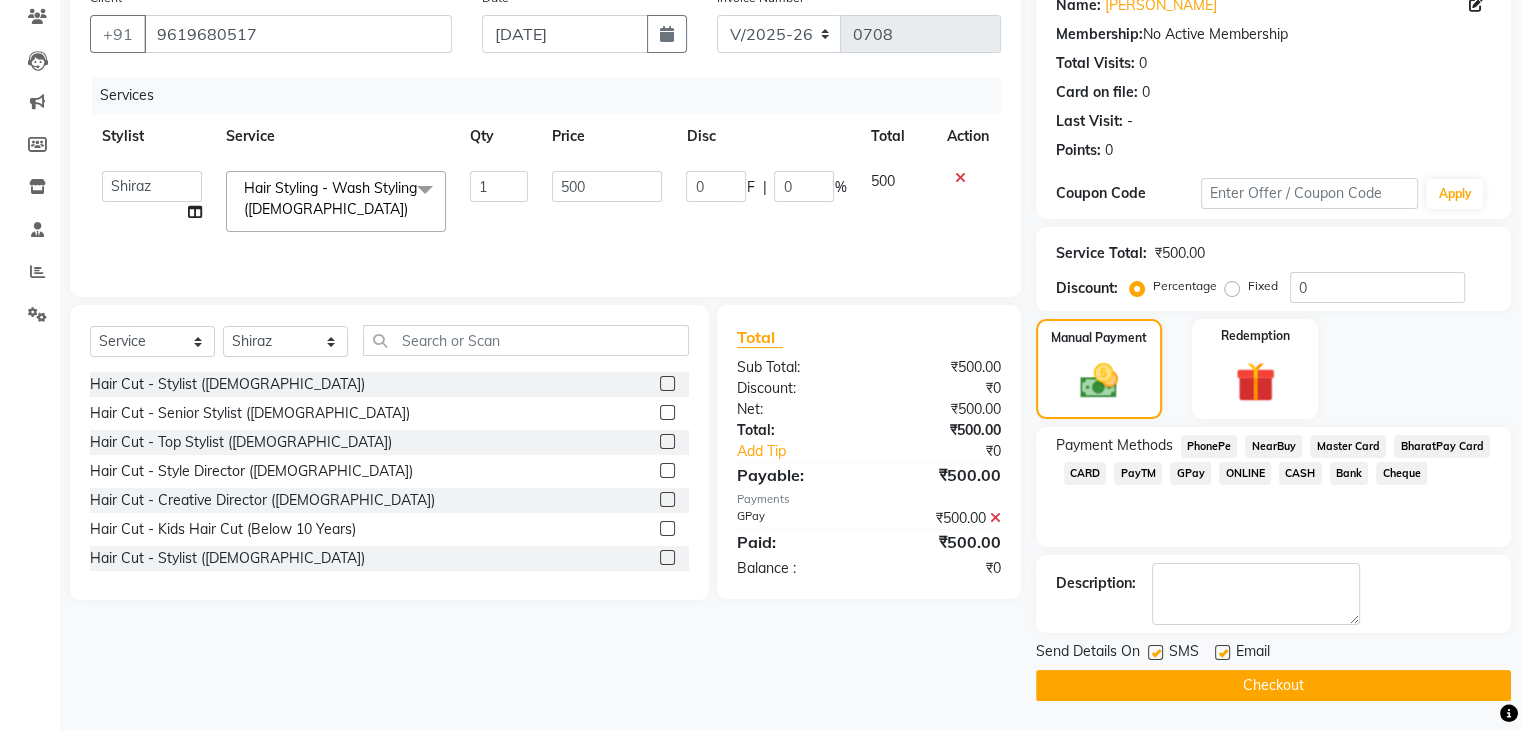 click 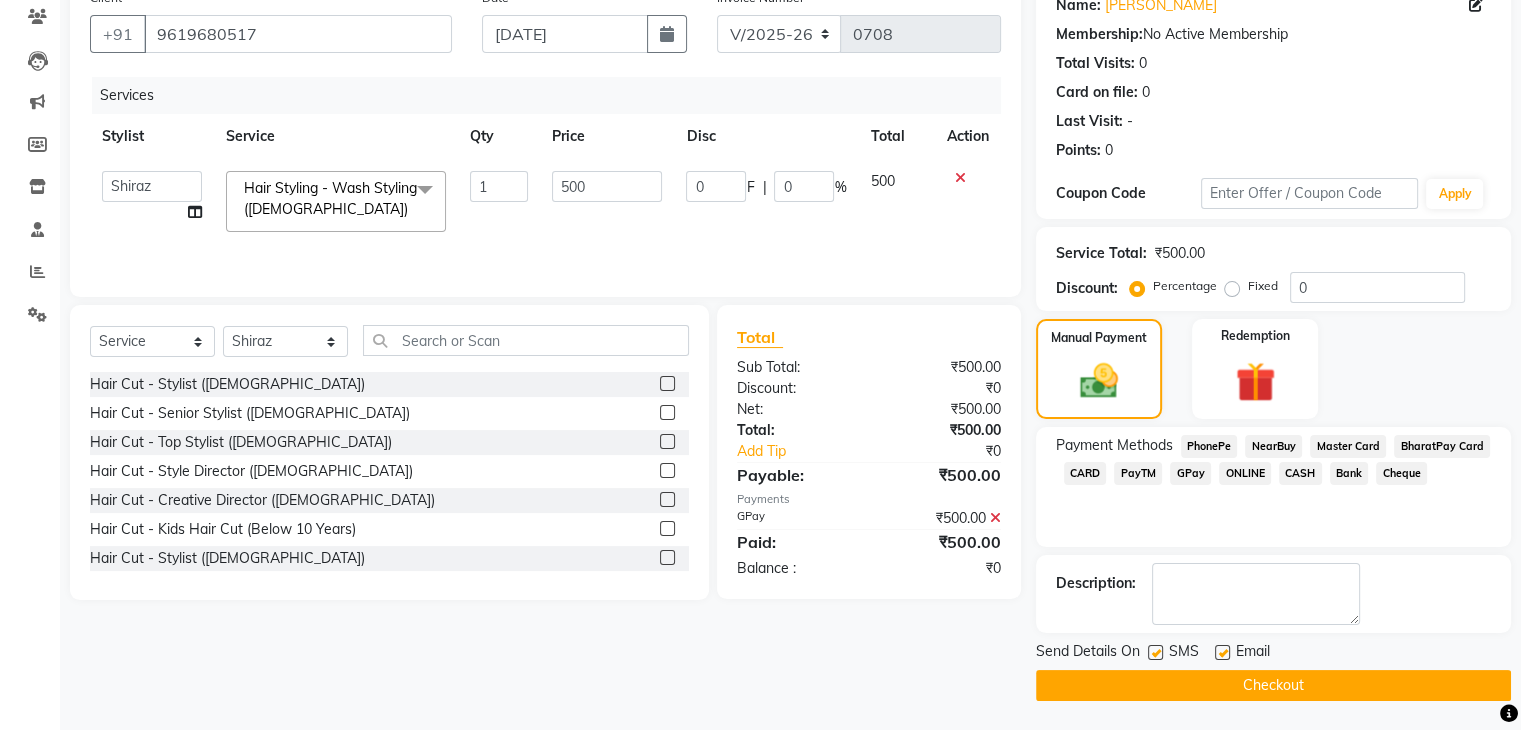 click at bounding box center [1221, 653] 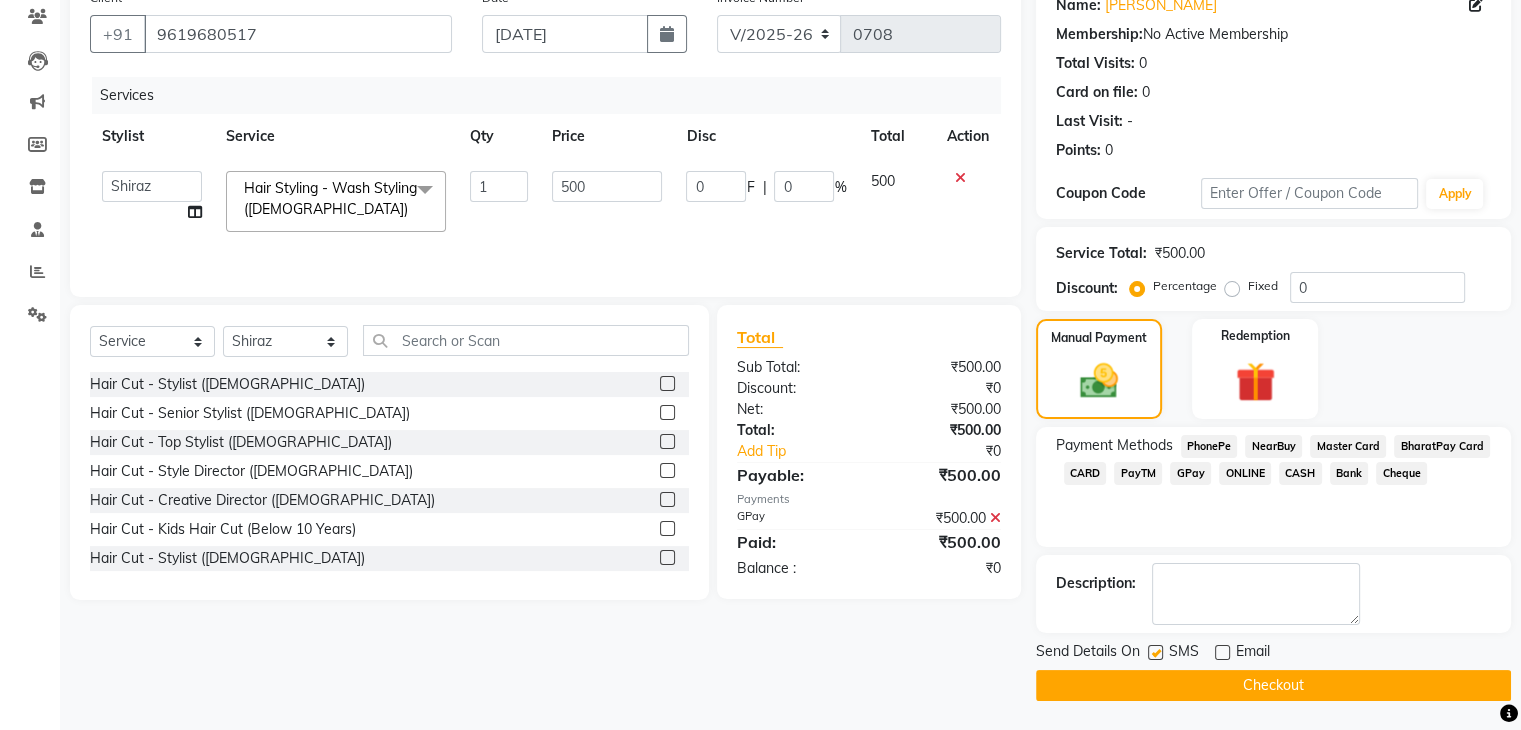 click 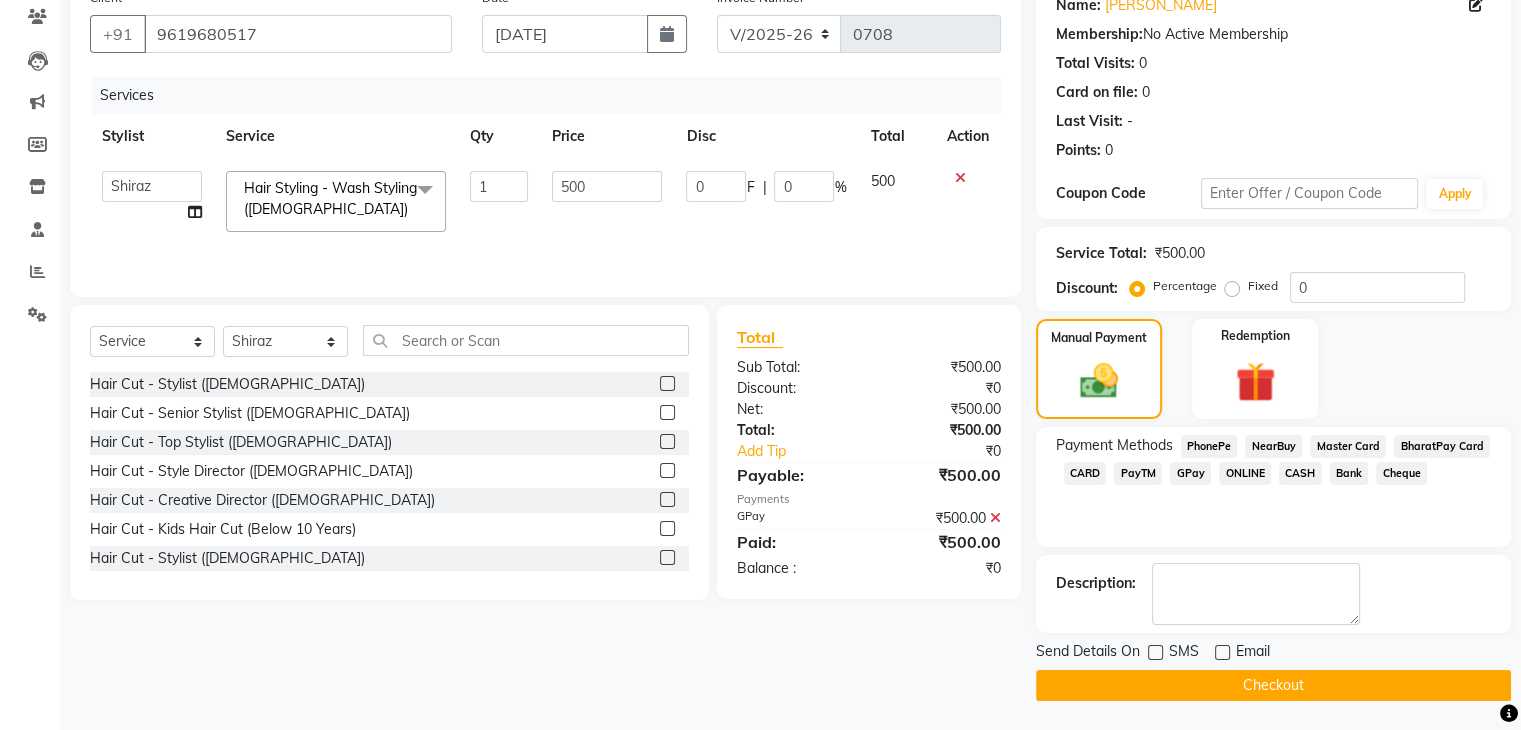 click on "Checkout" 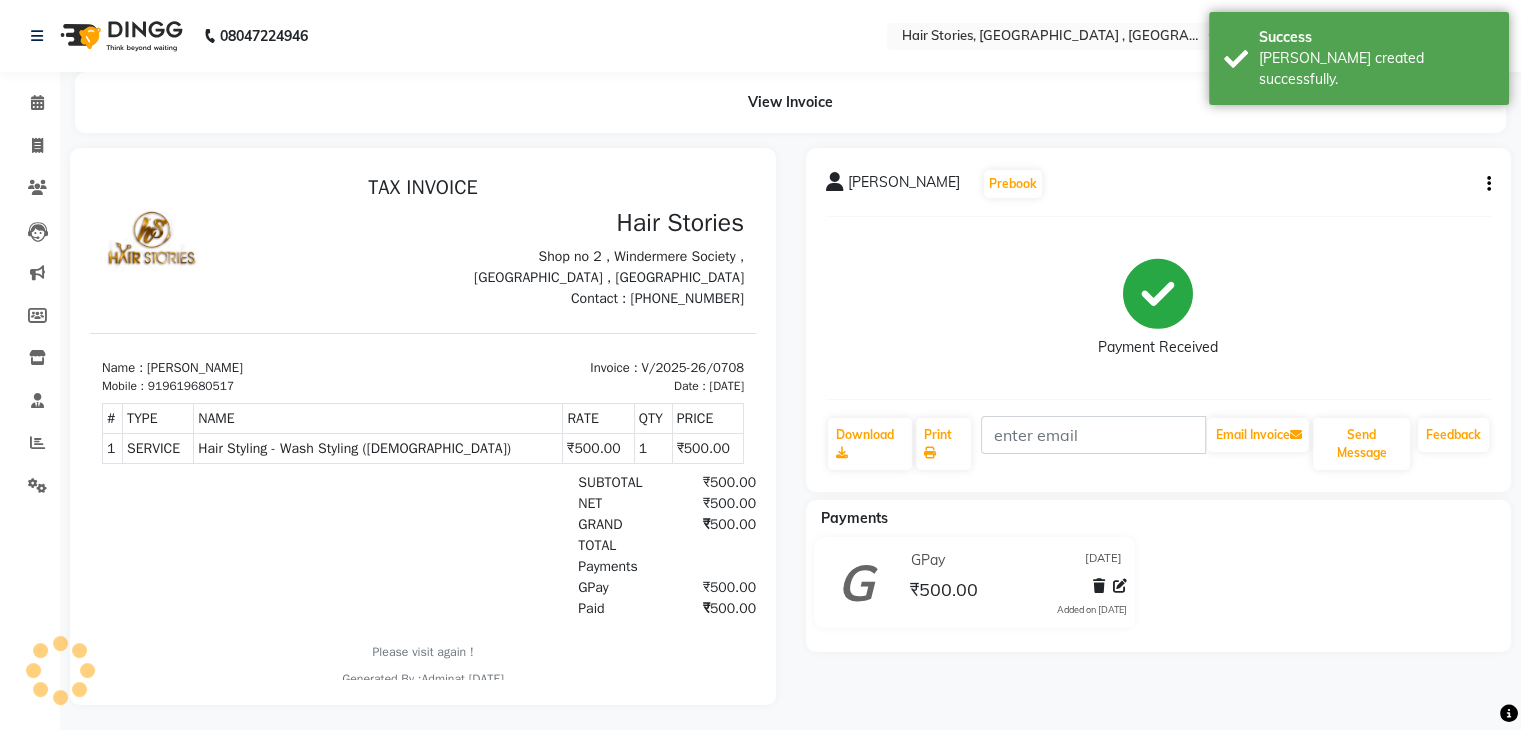 scroll, scrollTop: 0, scrollLeft: 0, axis: both 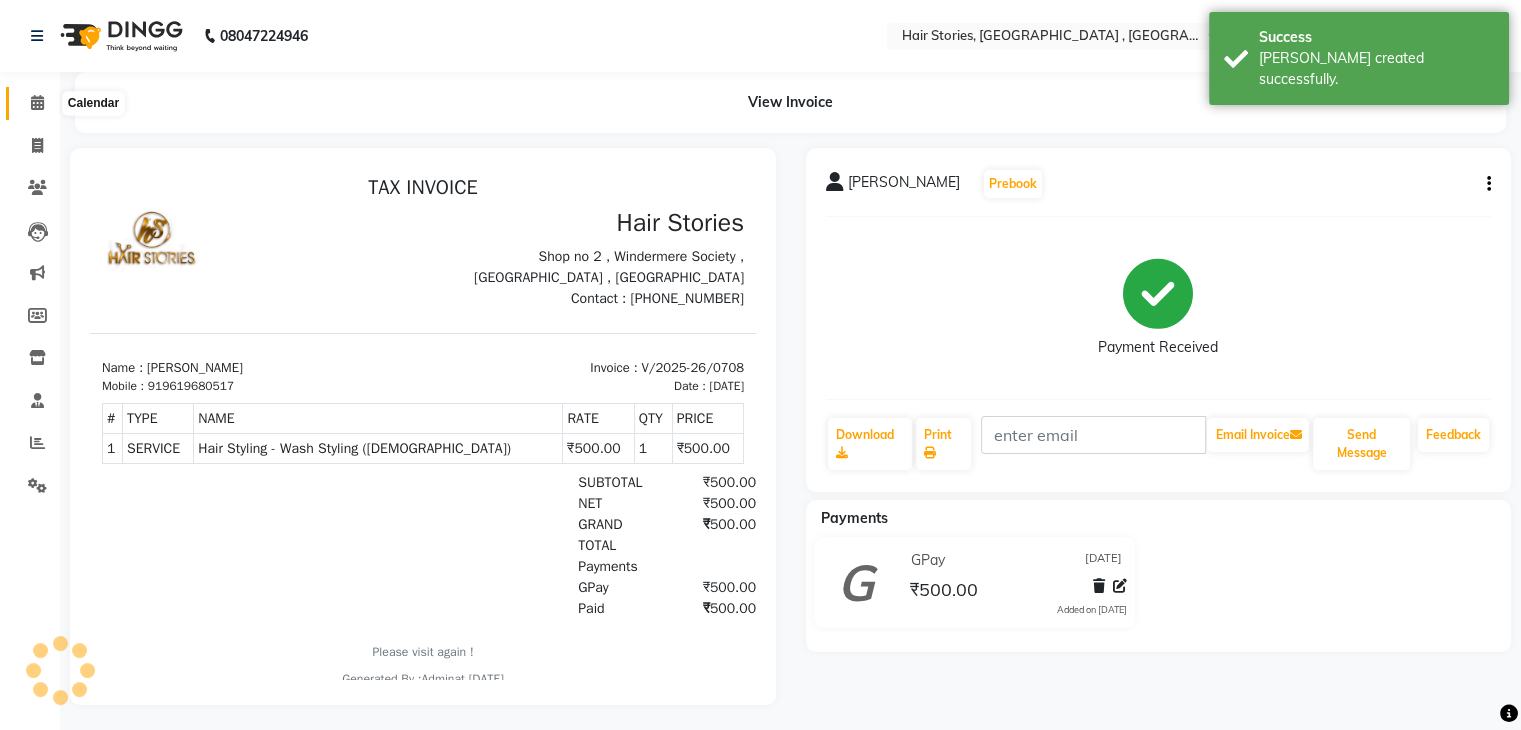 click 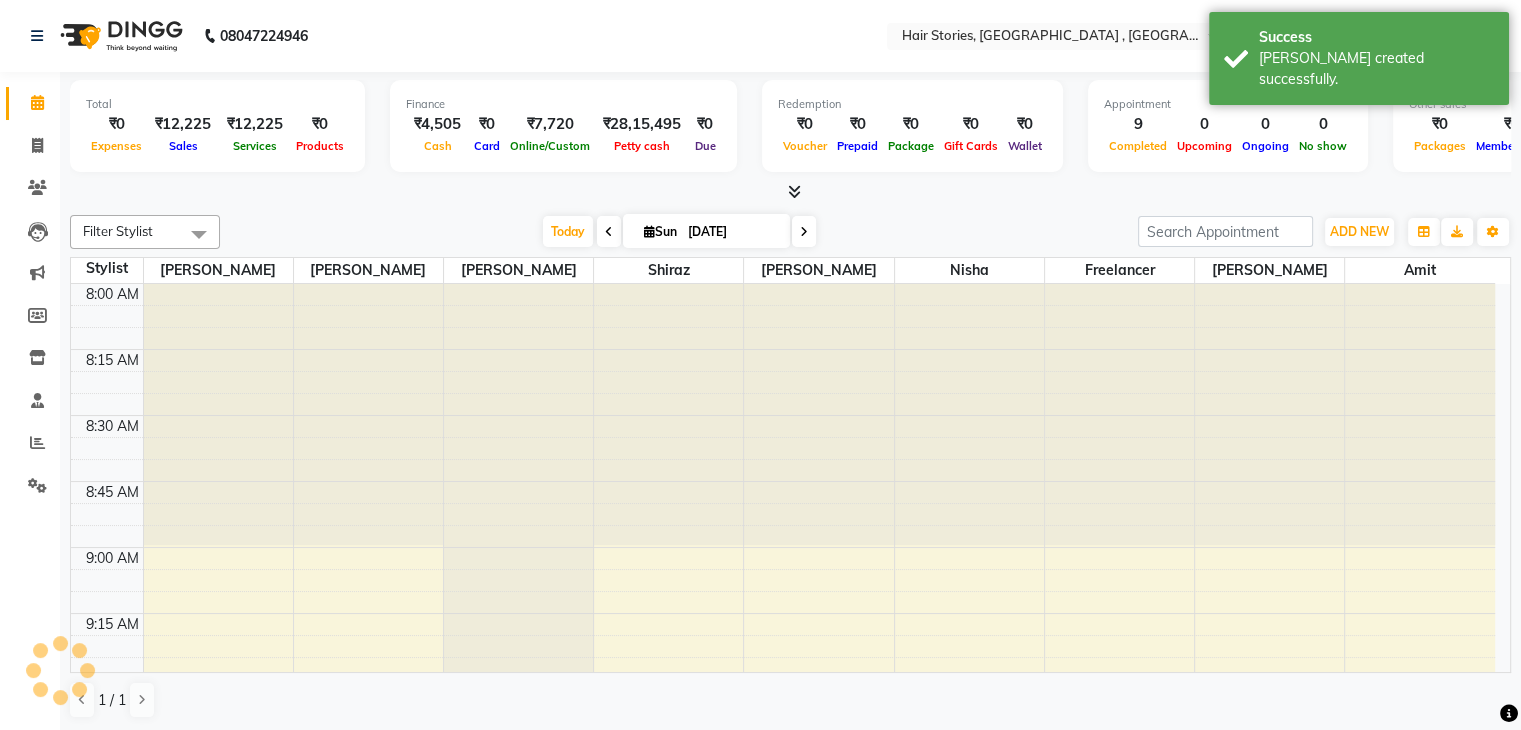 scroll, scrollTop: 2616, scrollLeft: 0, axis: vertical 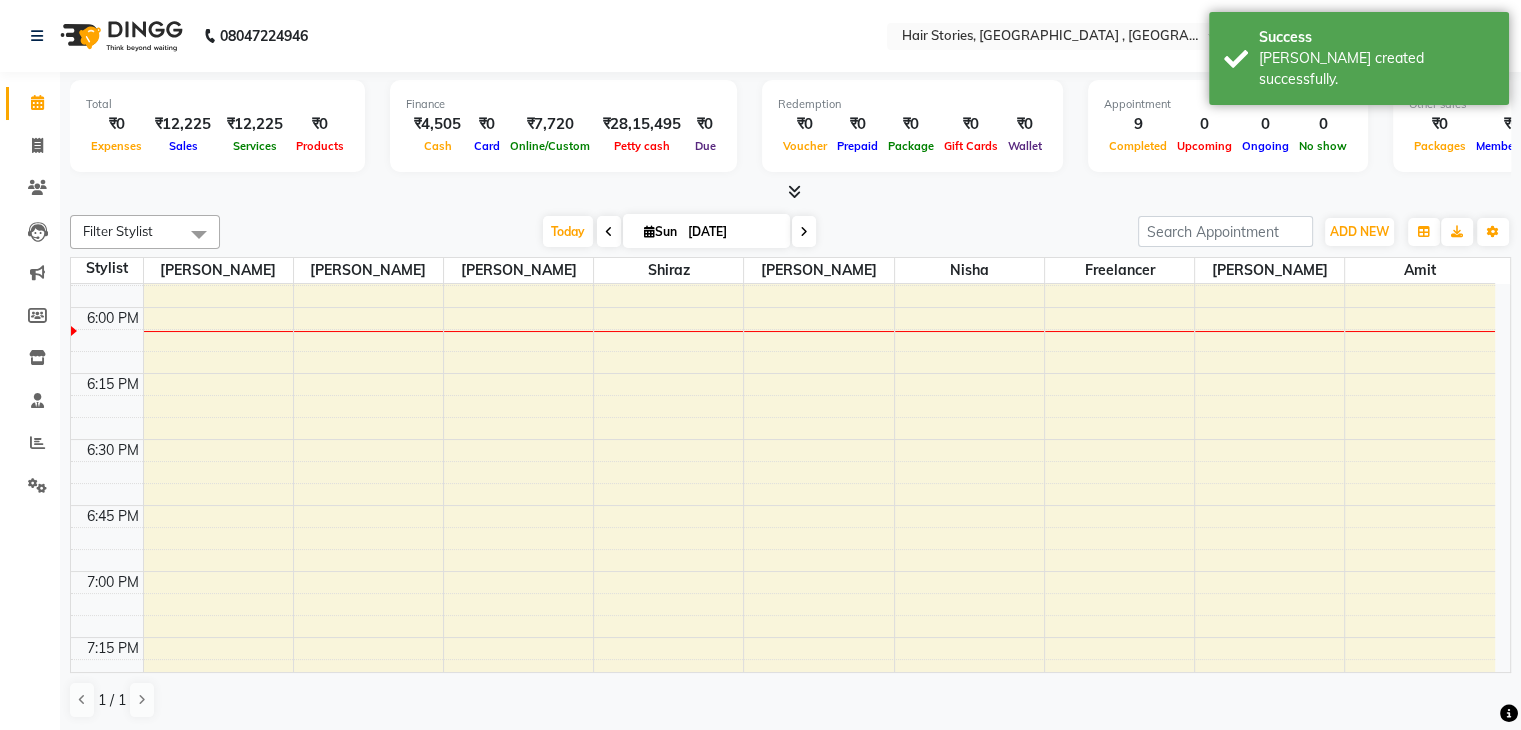 click at bounding box center (794, 191) 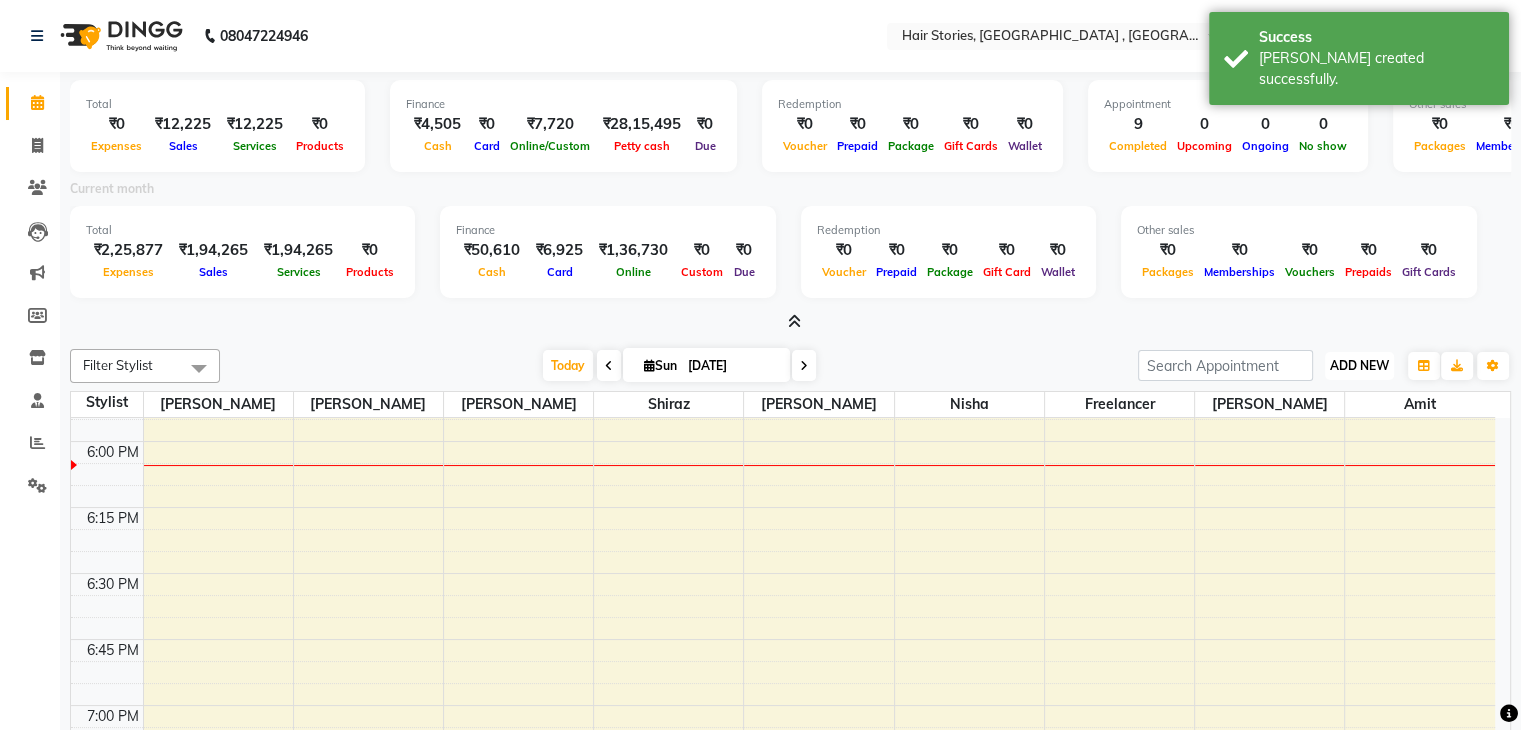 click on "ADD NEW Toggle Dropdown" at bounding box center (1359, 366) 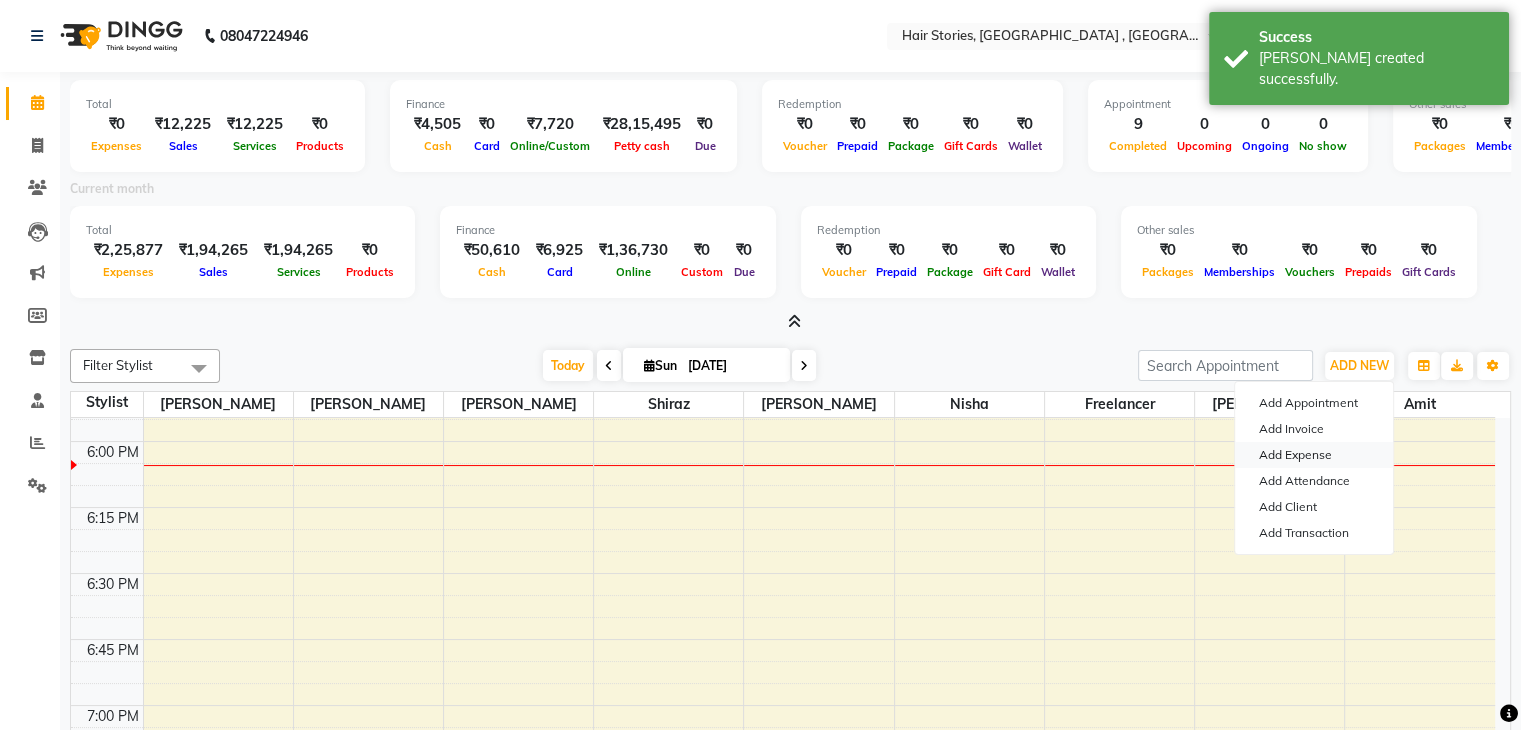 click on "Add Expense" at bounding box center (1314, 455) 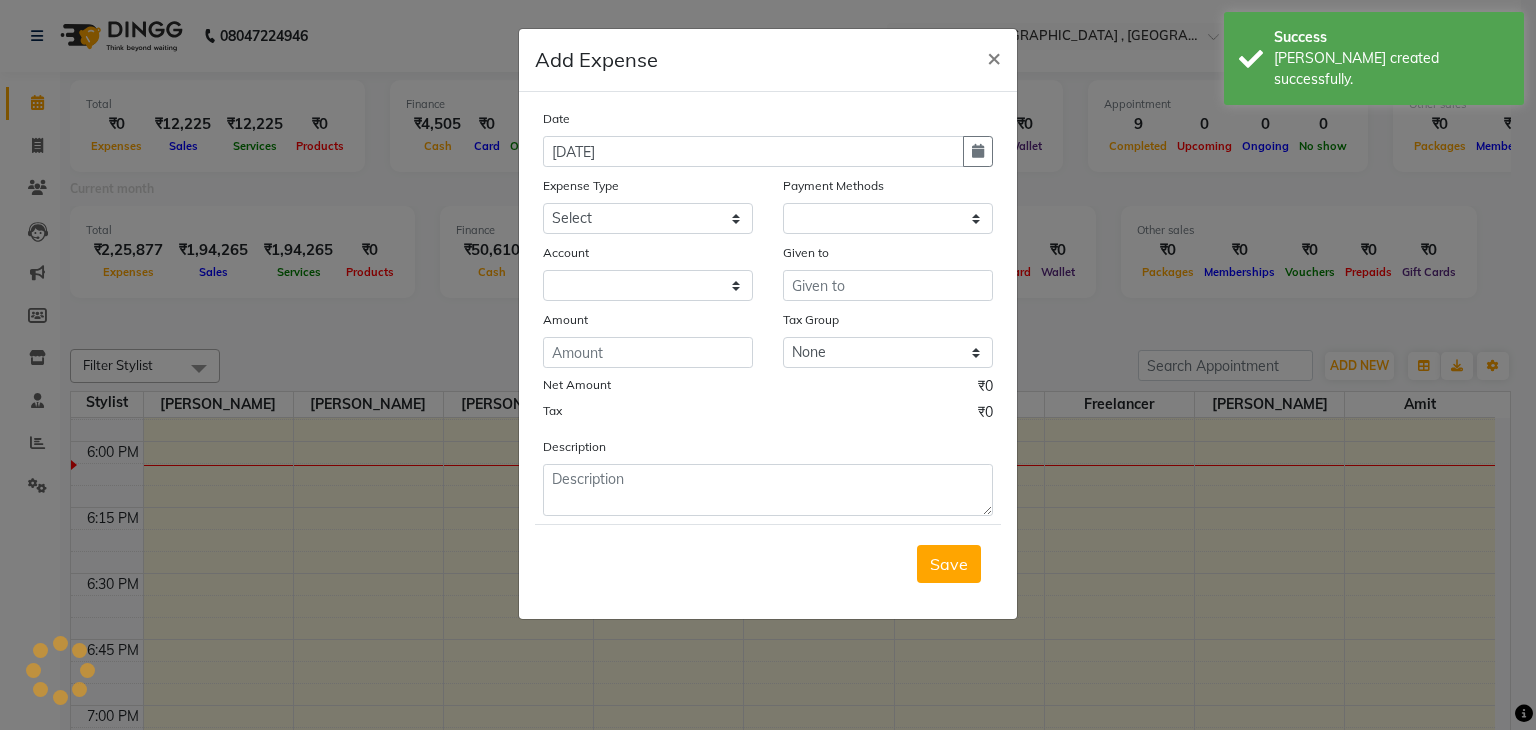 select on "1" 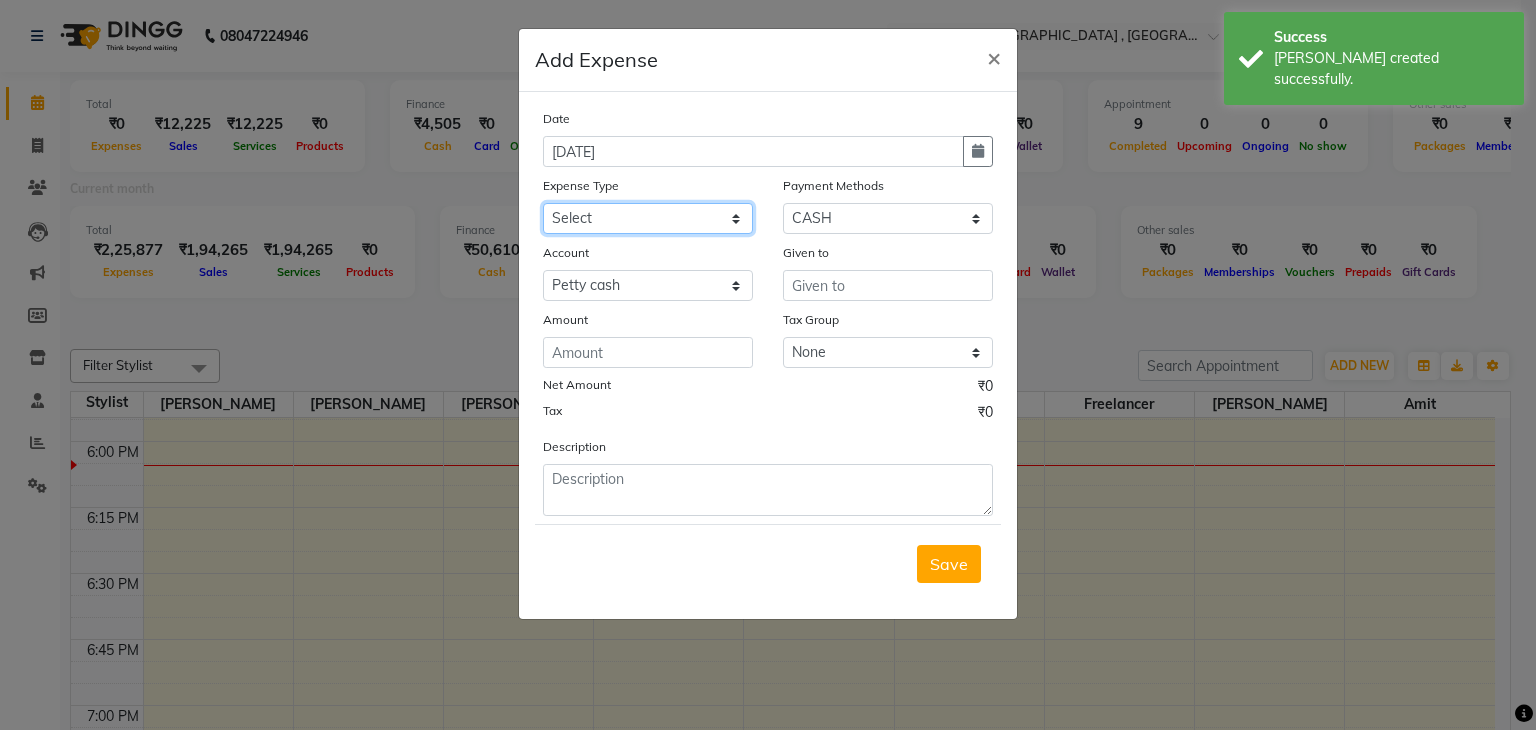 click on "Select Advance Salary Amits Expense Bank charges Car maintenance  Cash transfer to bank Cash transfer to hub Chartered Accountant Fees Client Snacks Clinical charges Credit Card Payment [DATE] Expenses Electricity EMI Equipment Fuel Gaurd Govt fee Incentive Insurance Interest International purchase Laundary Lawyer Fees Loan Repayment Maintenance Marketing Medicine Miscellaneous MRA Other Pantry Petrol Product Rent Salary Staff Snacks Tax Tea & Refreshment Travelling Utilities WeFast" 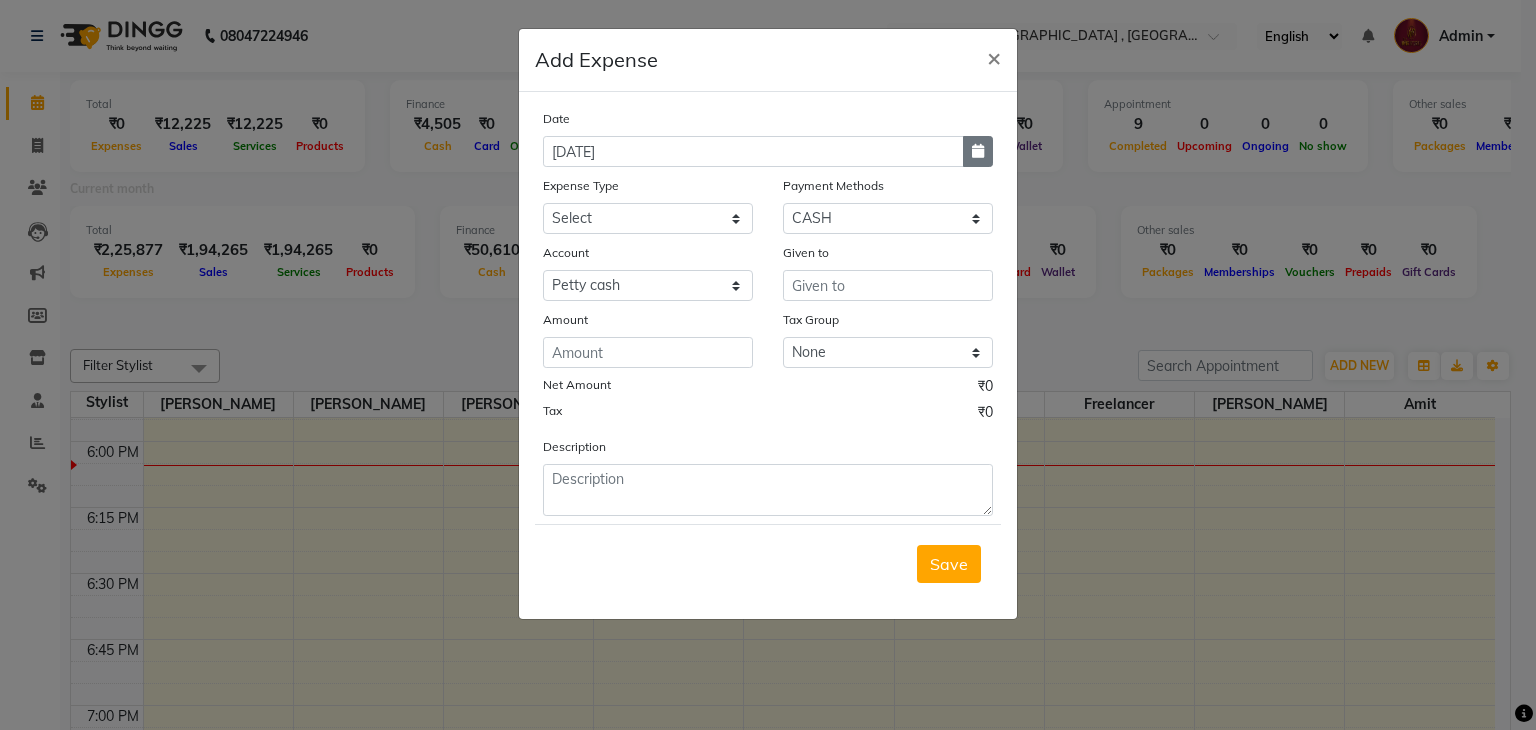 click 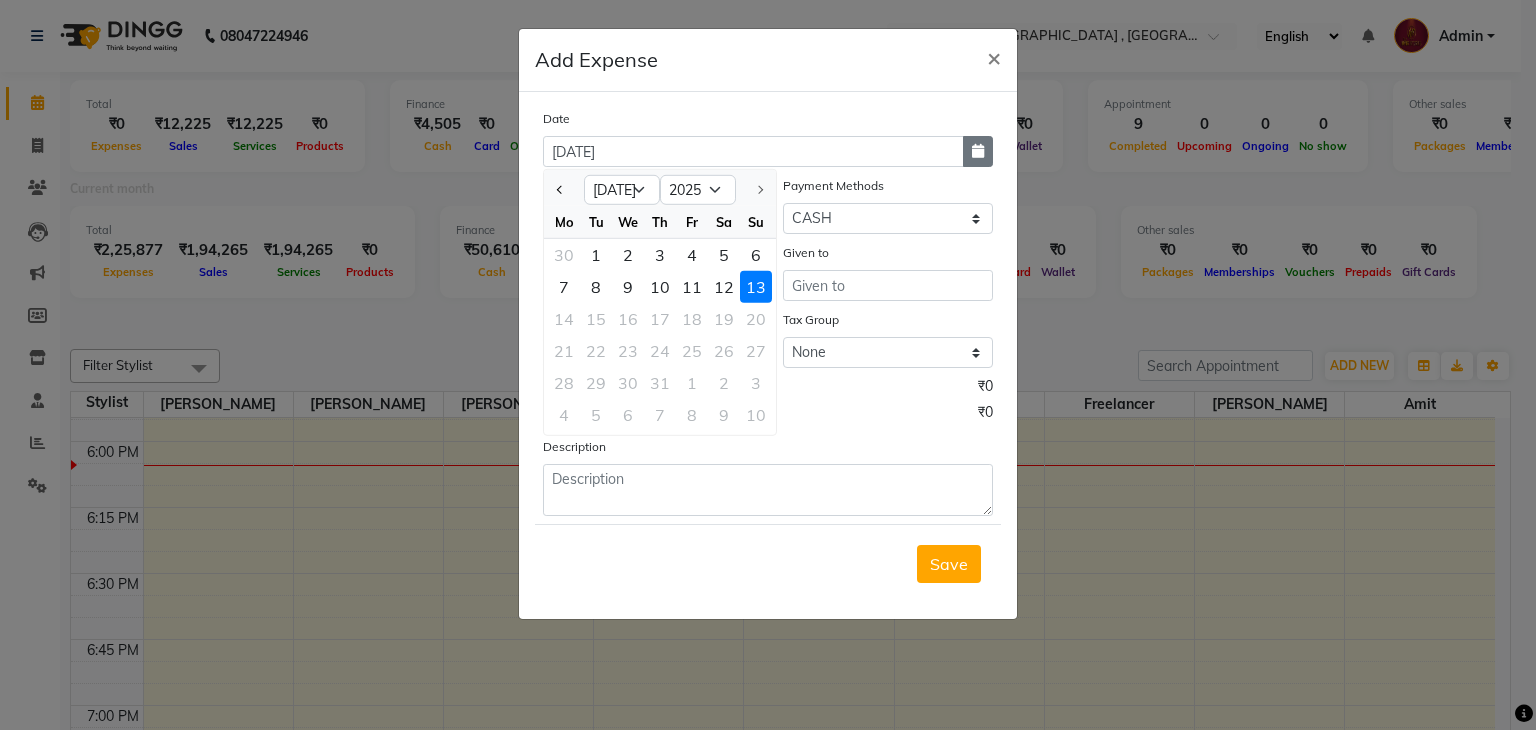 click 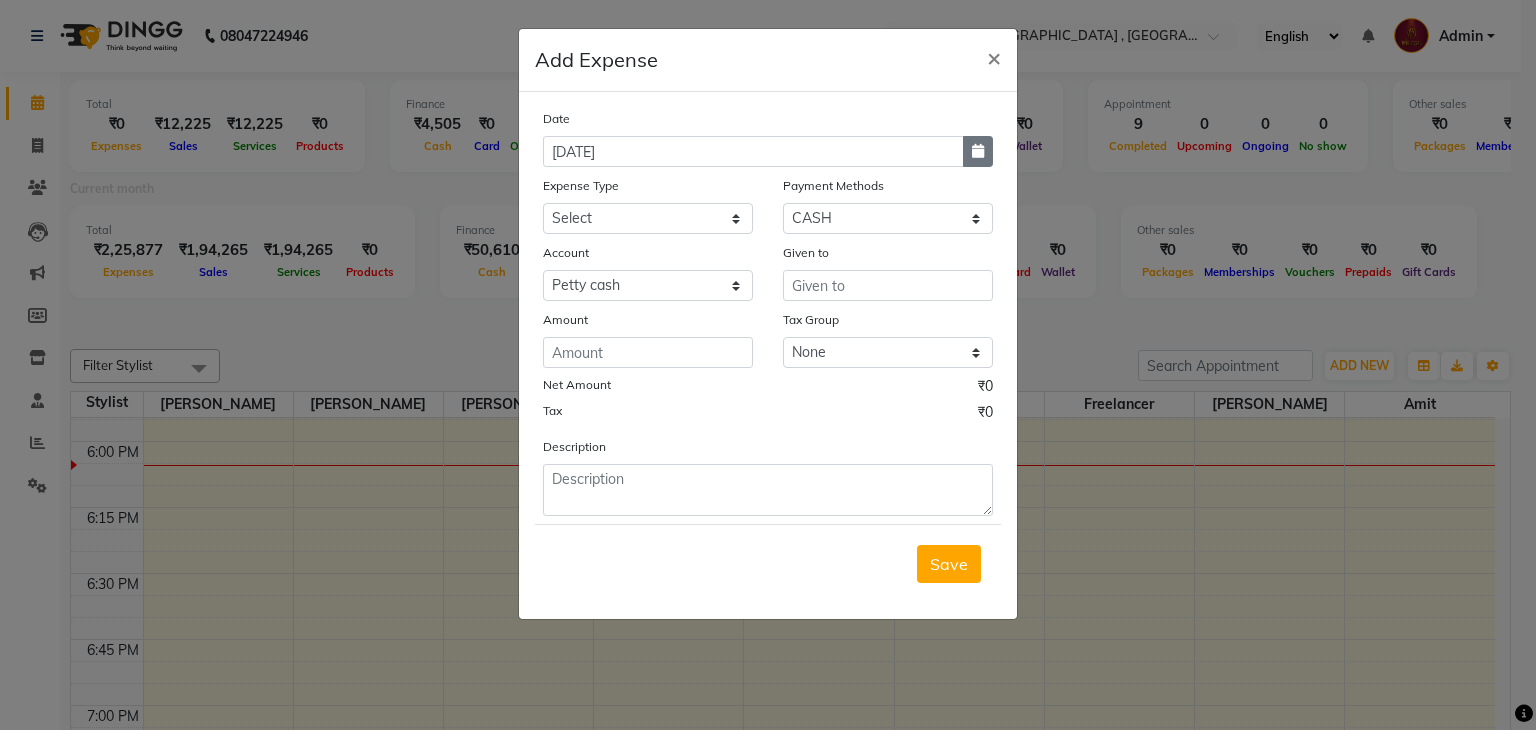 click 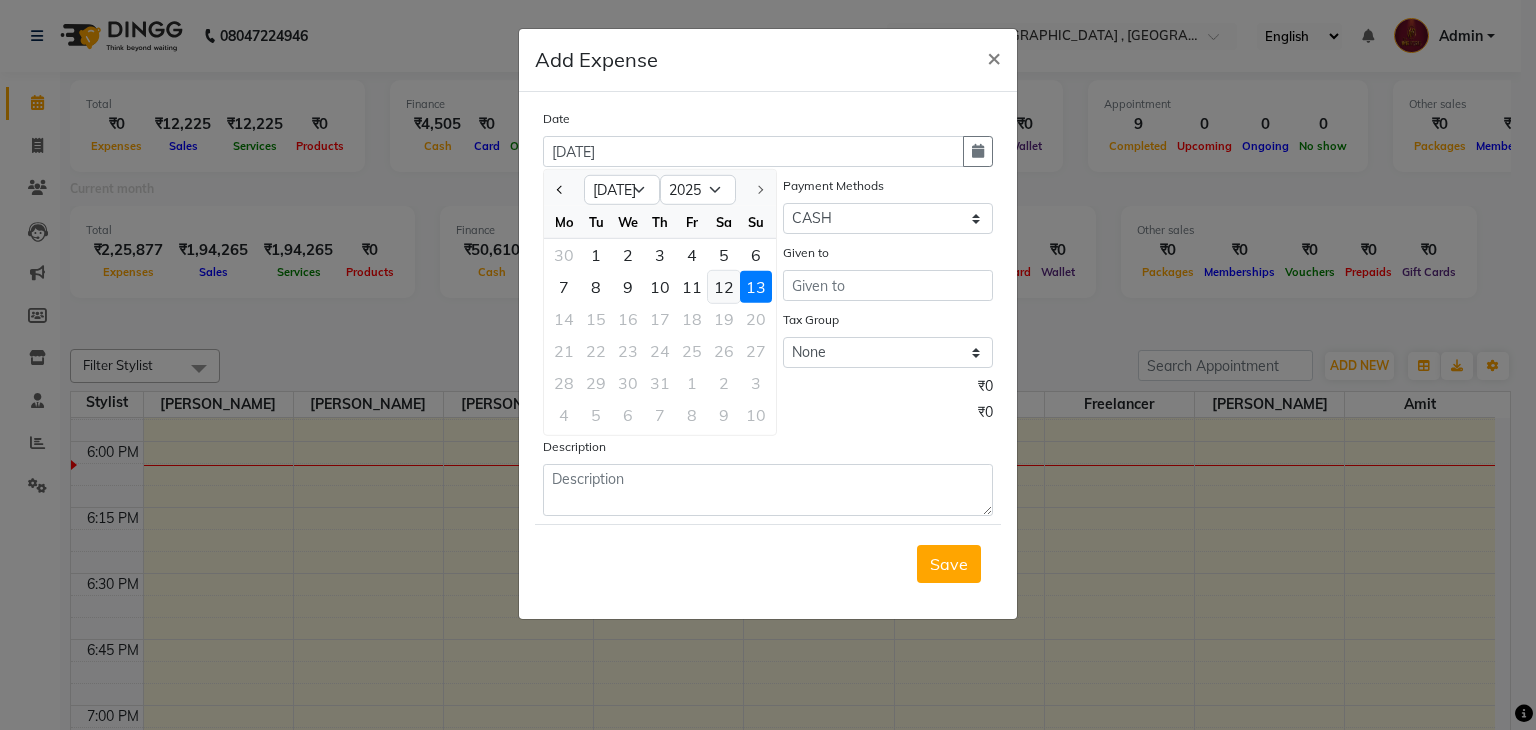 click on "12" 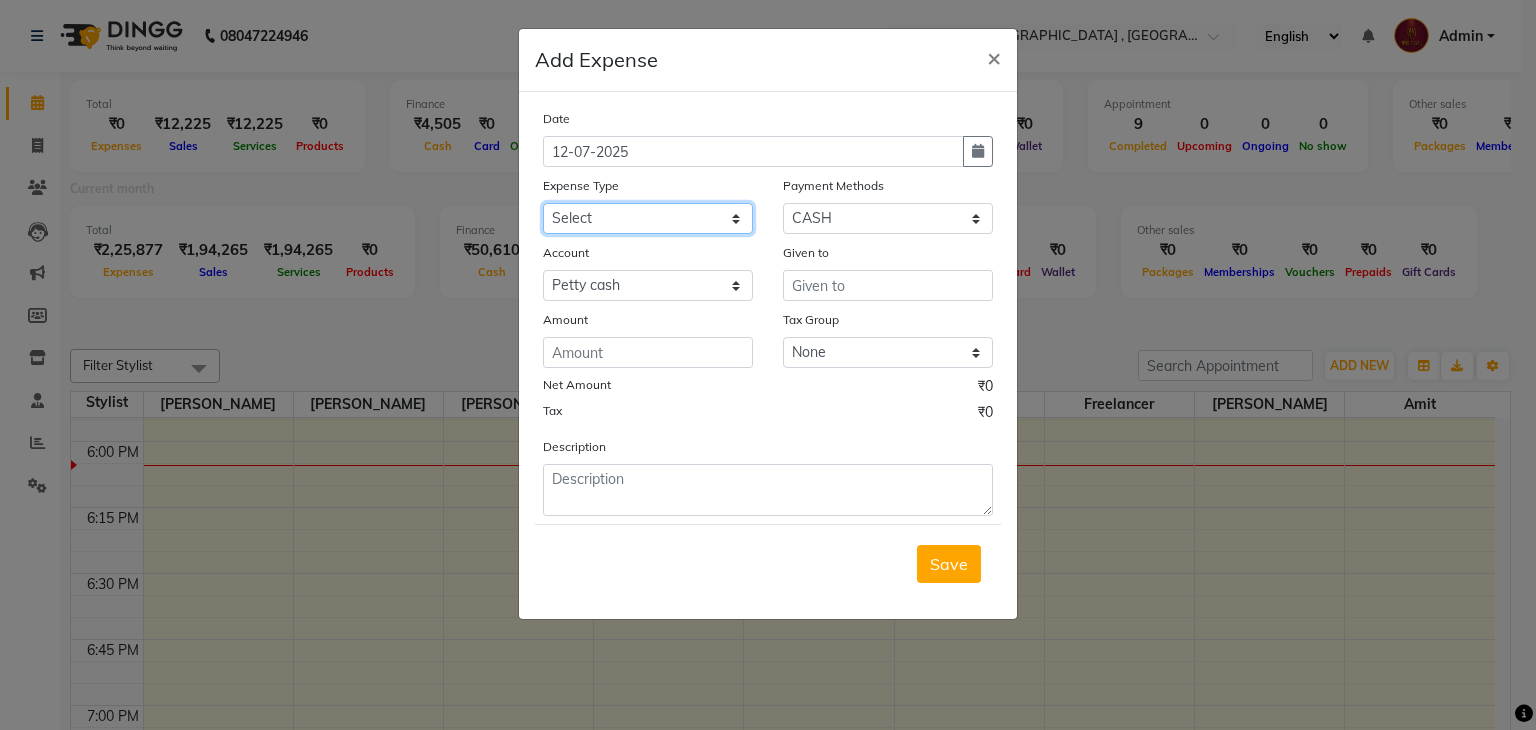 click on "Select Advance Salary Amits Expense Bank charges Car maintenance  Cash transfer to bank Cash transfer to hub Chartered Accountant Fees Client Snacks Clinical charges Credit Card Payment [DATE] Expenses Electricity EMI Equipment Fuel Gaurd Govt fee Incentive Insurance Interest International purchase Laundary Lawyer Fees Loan Repayment Maintenance Marketing Medicine Miscellaneous MRA Other Pantry Petrol Product Rent Salary Staff Snacks Tax Tea & Refreshment Travelling Utilities WeFast" 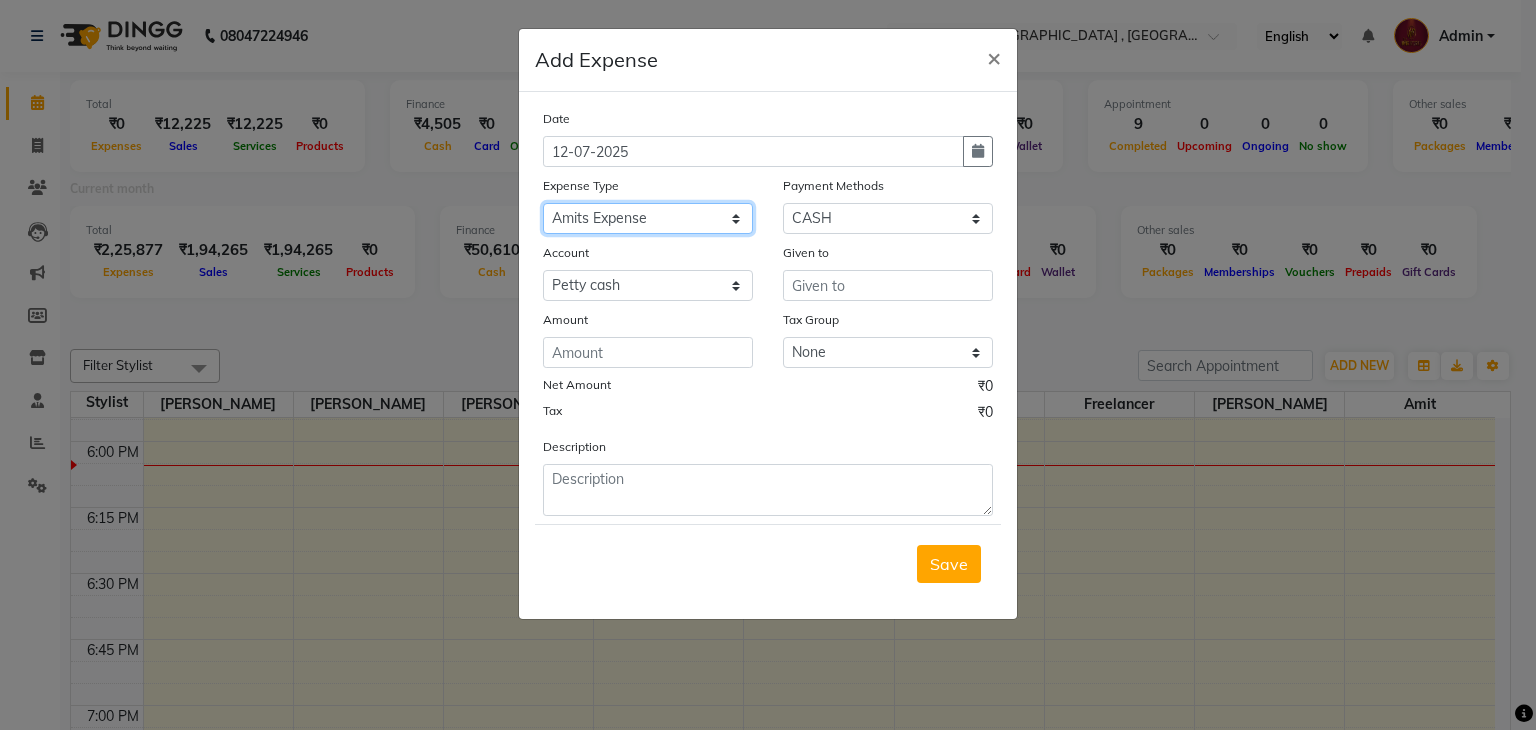 click on "Select Advance Salary Amits Expense Bank charges Car maintenance  Cash transfer to bank Cash transfer to hub Chartered Accountant Fees Client Snacks Clinical charges Credit Card Payment [DATE] Expenses Electricity EMI Equipment Fuel Gaurd Govt fee Incentive Insurance Interest International purchase Laundary Lawyer Fees Loan Repayment Maintenance Marketing Medicine Miscellaneous MRA Other Pantry Petrol Product Rent Salary Staff Snacks Tax Tea & Refreshment Travelling Utilities WeFast" 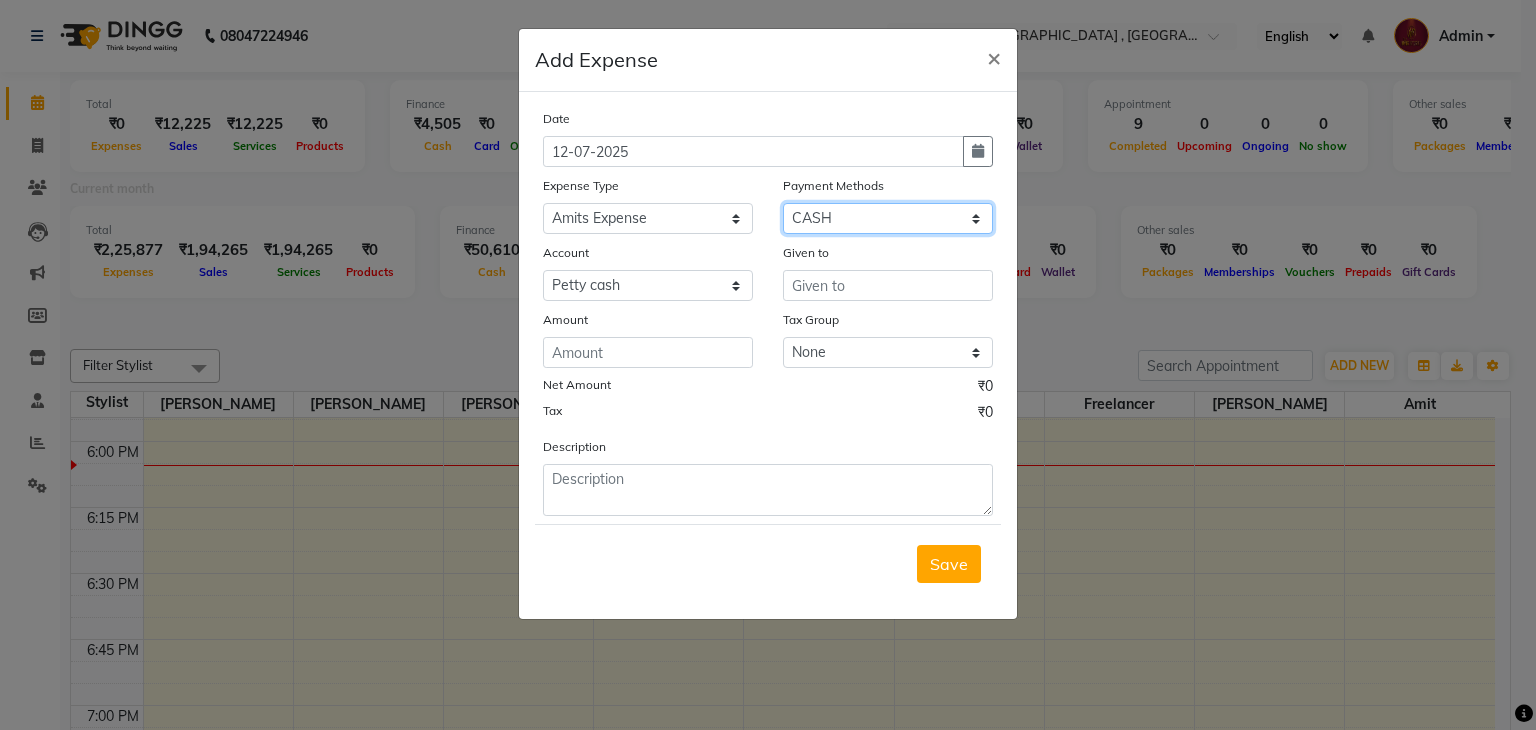 click on "Select PhonePe NearBuy Package Master Card BharatPay Card CARD PayTM Prepaid Voucher GPay ONLINE CASH Bank Cheque Wallet" 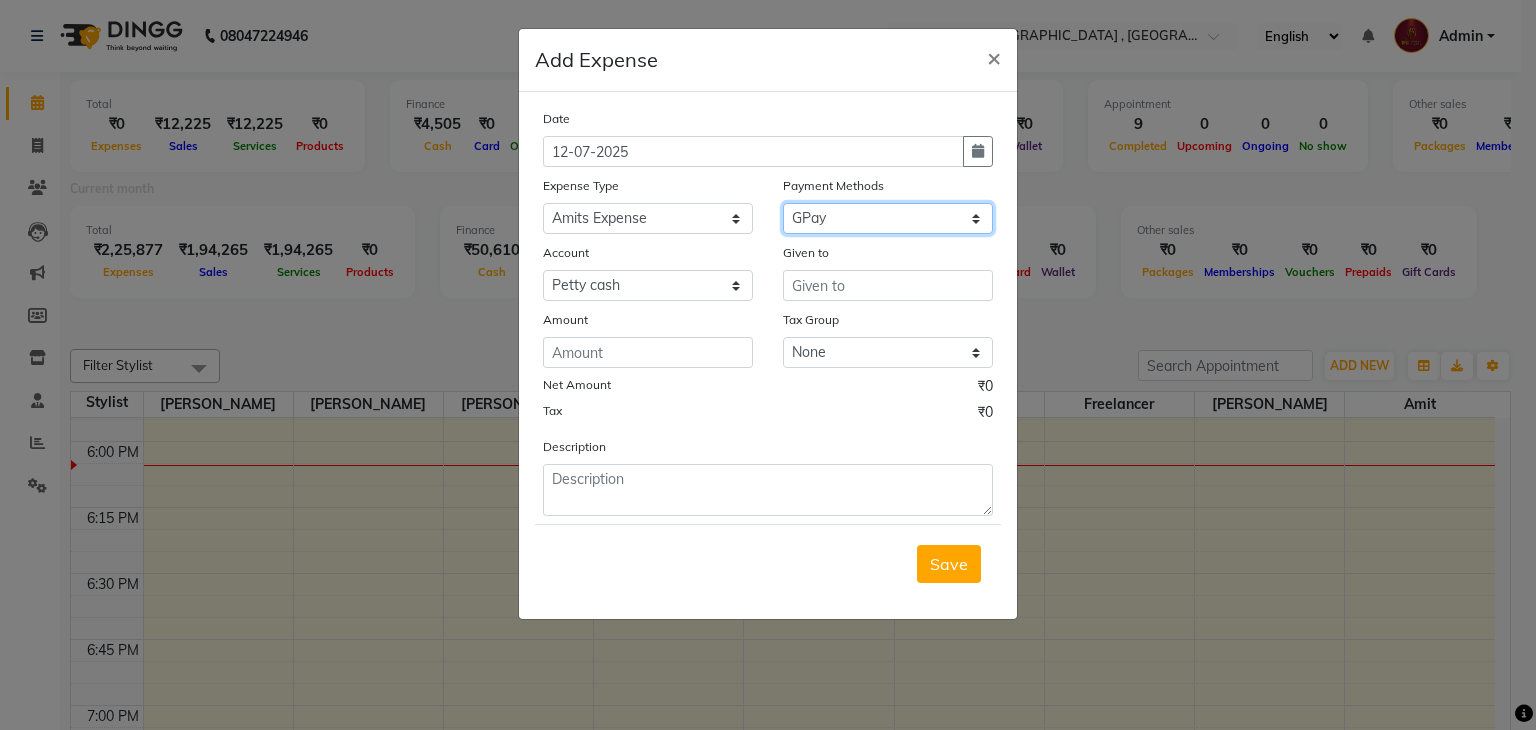click on "Select PhonePe NearBuy Package Master Card BharatPay Card CARD PayTM Prepaid Voucher GPay ONLINE CASH Bank Cheque Wallet" 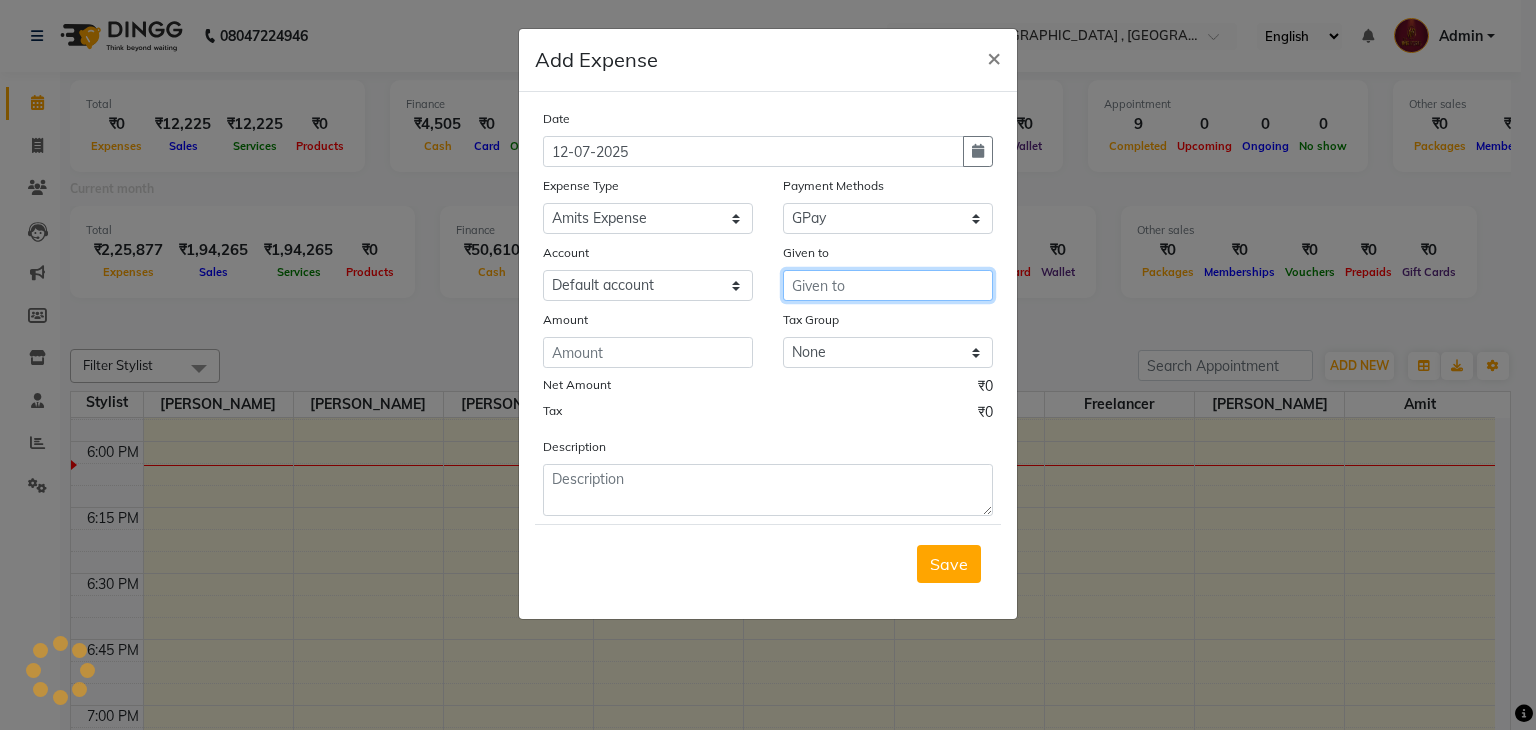 click at bounding box center (888, 285) 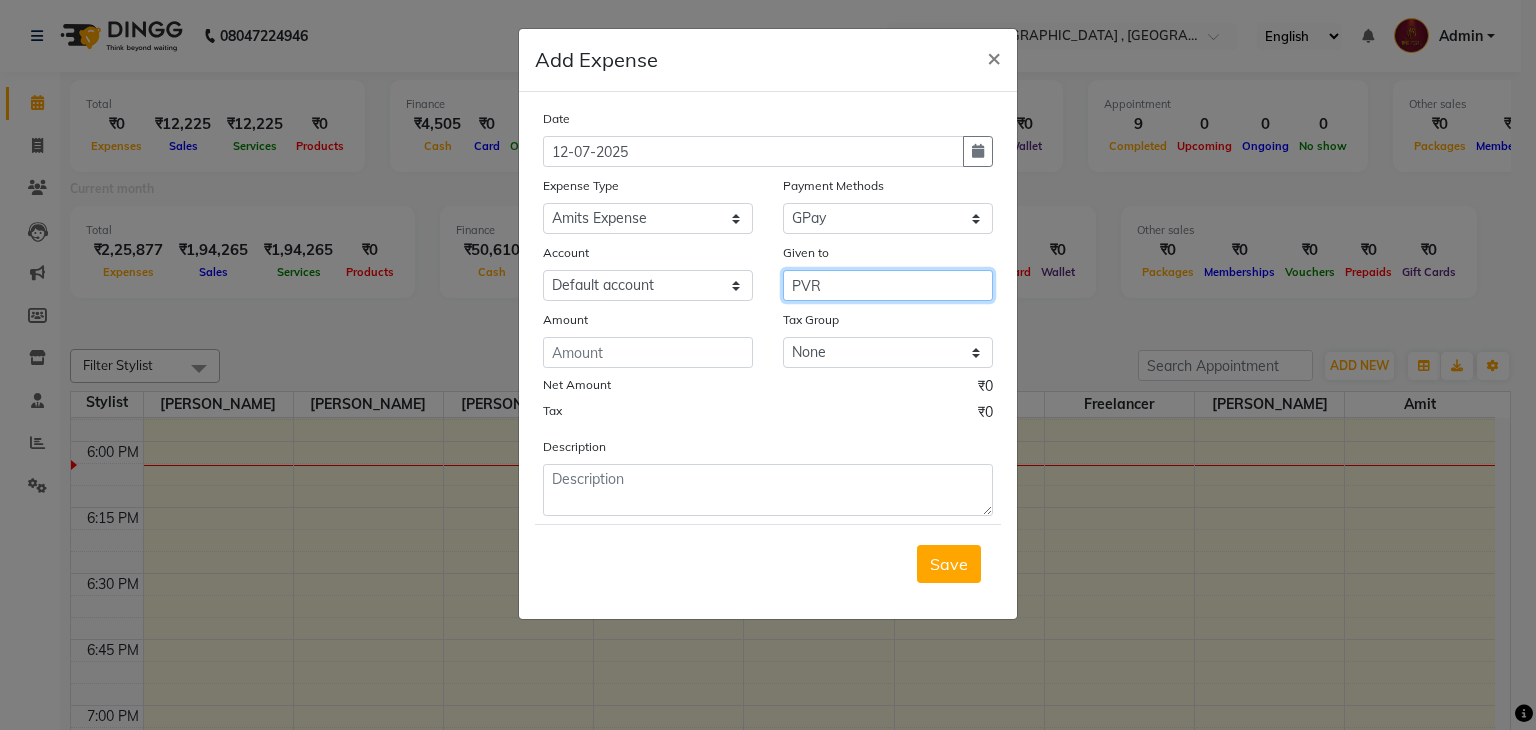 type on "PVR" 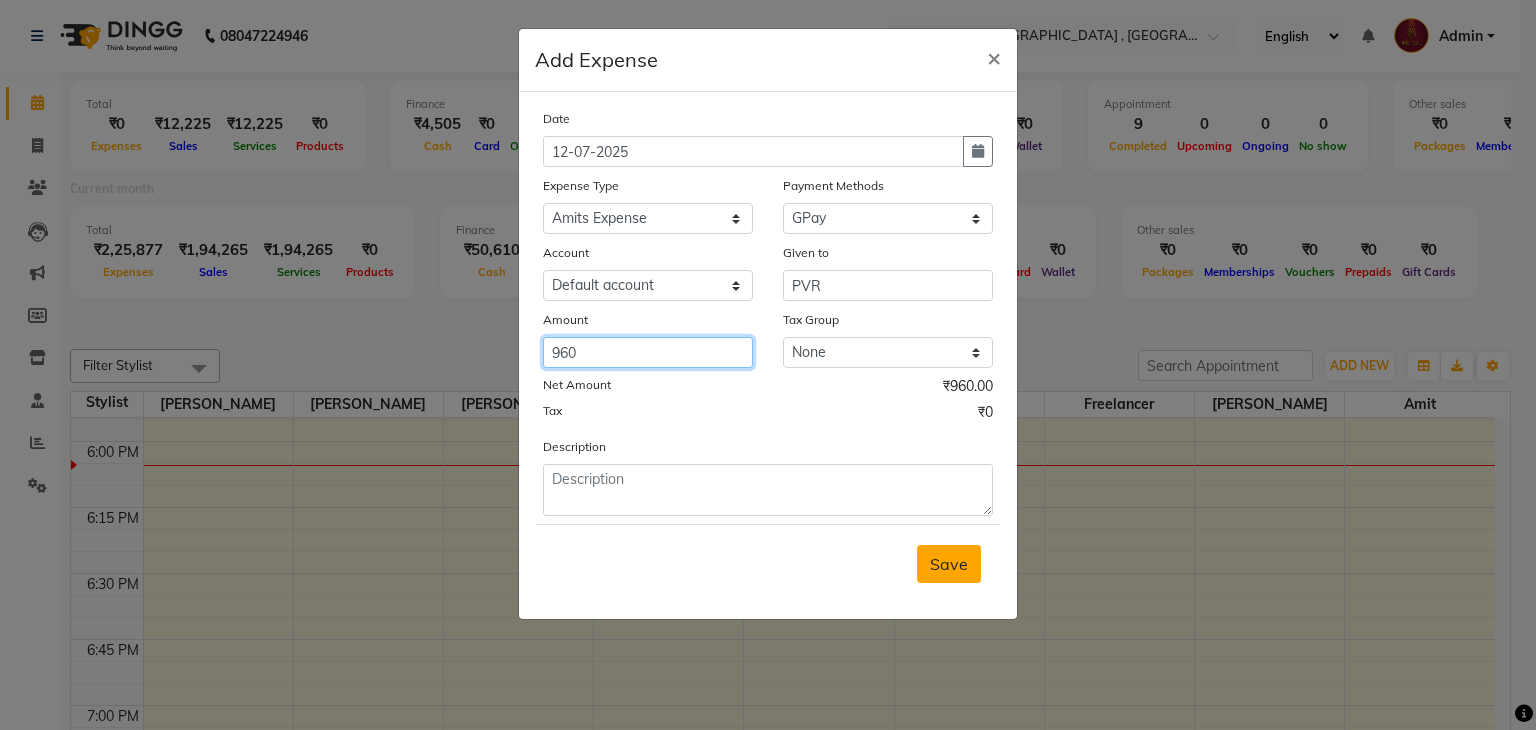 type on "960" 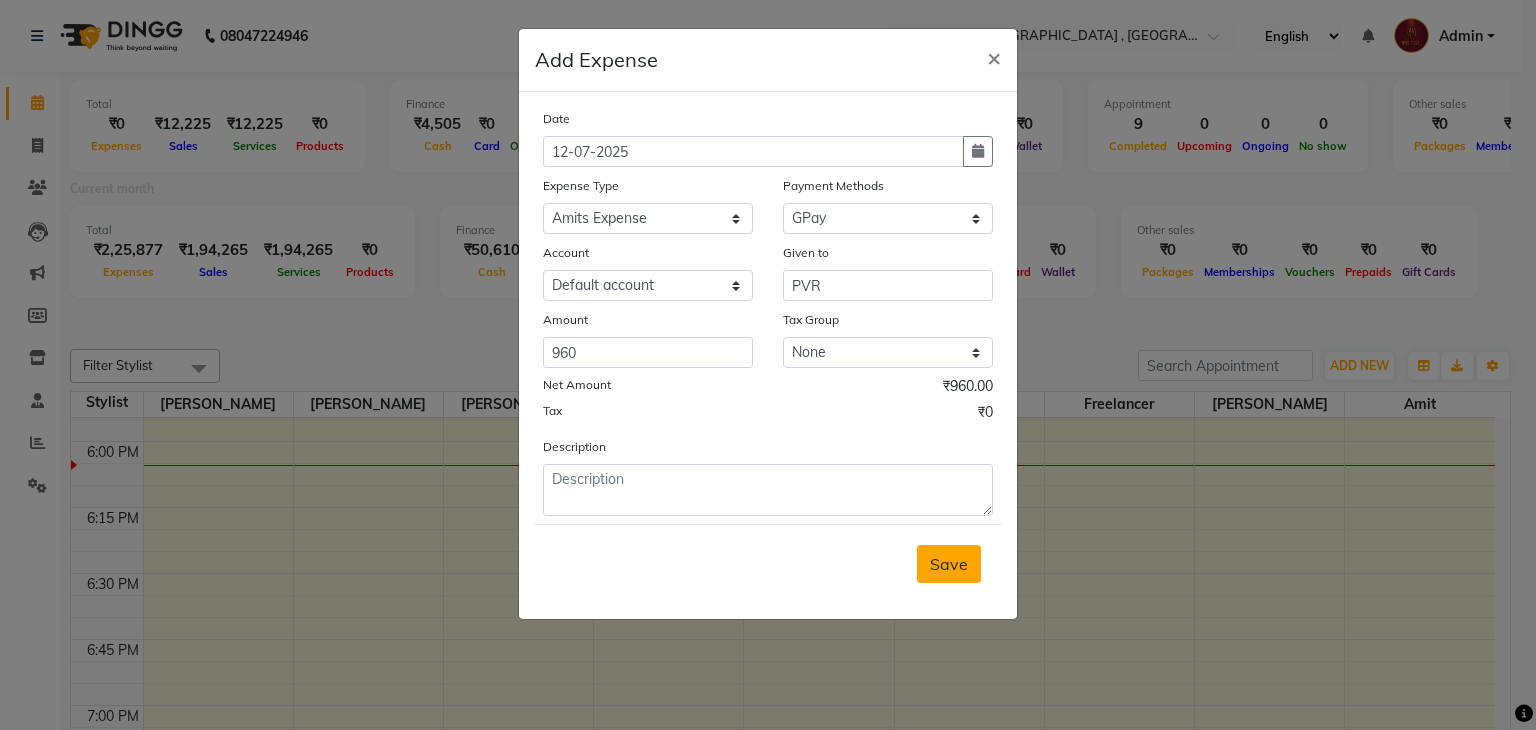 click on "Save" at bounding box center (949, 564) 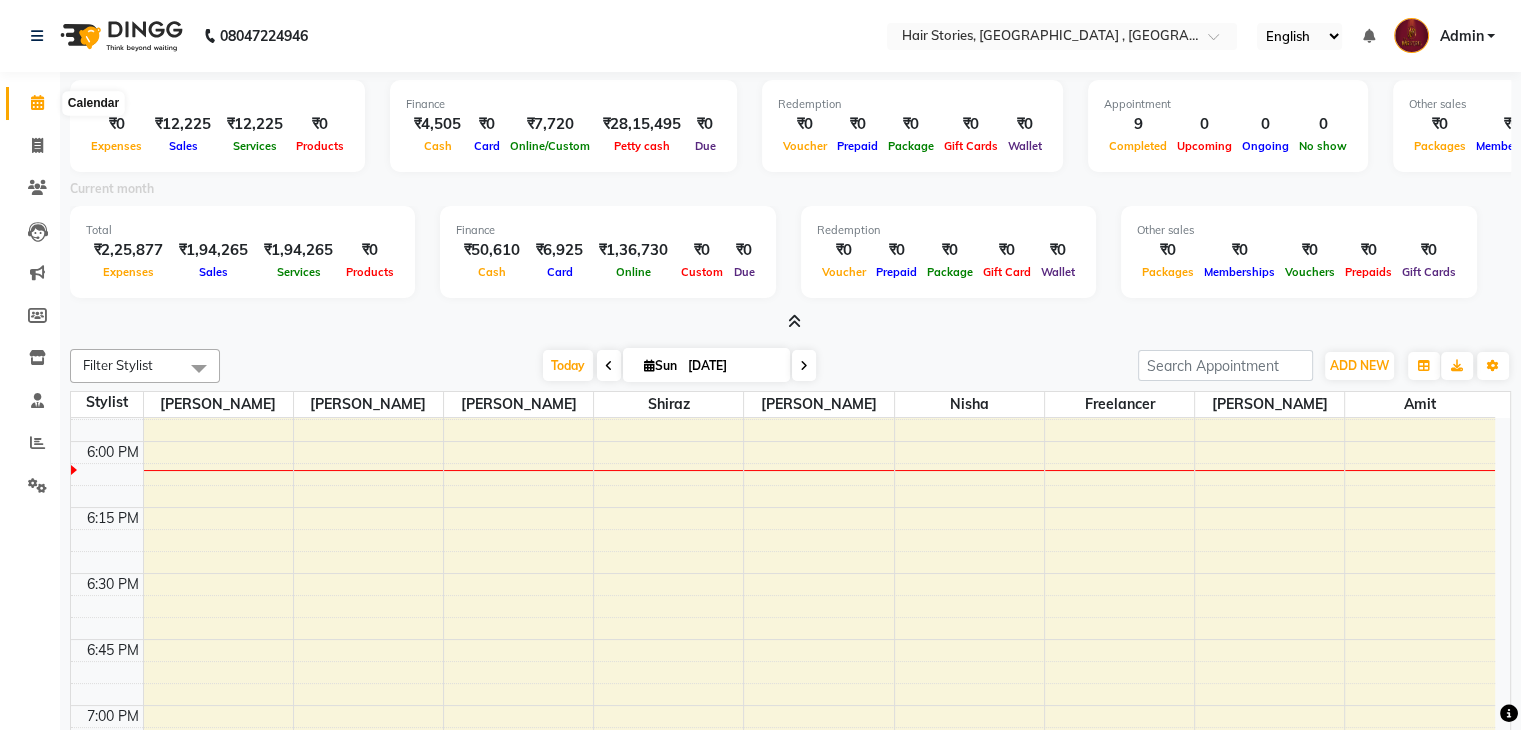 click 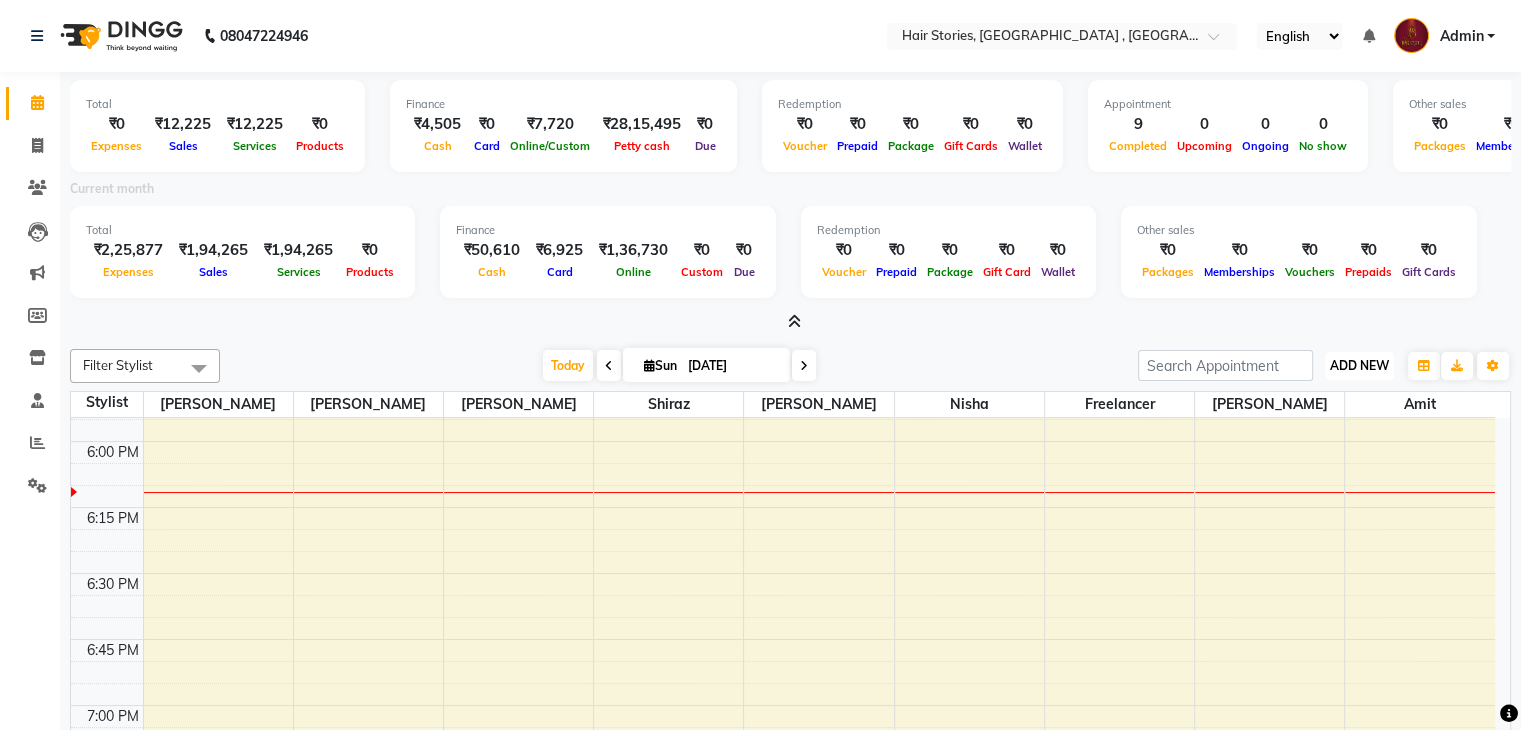click on "ADD NEW" at bounding box center (1359, 365) 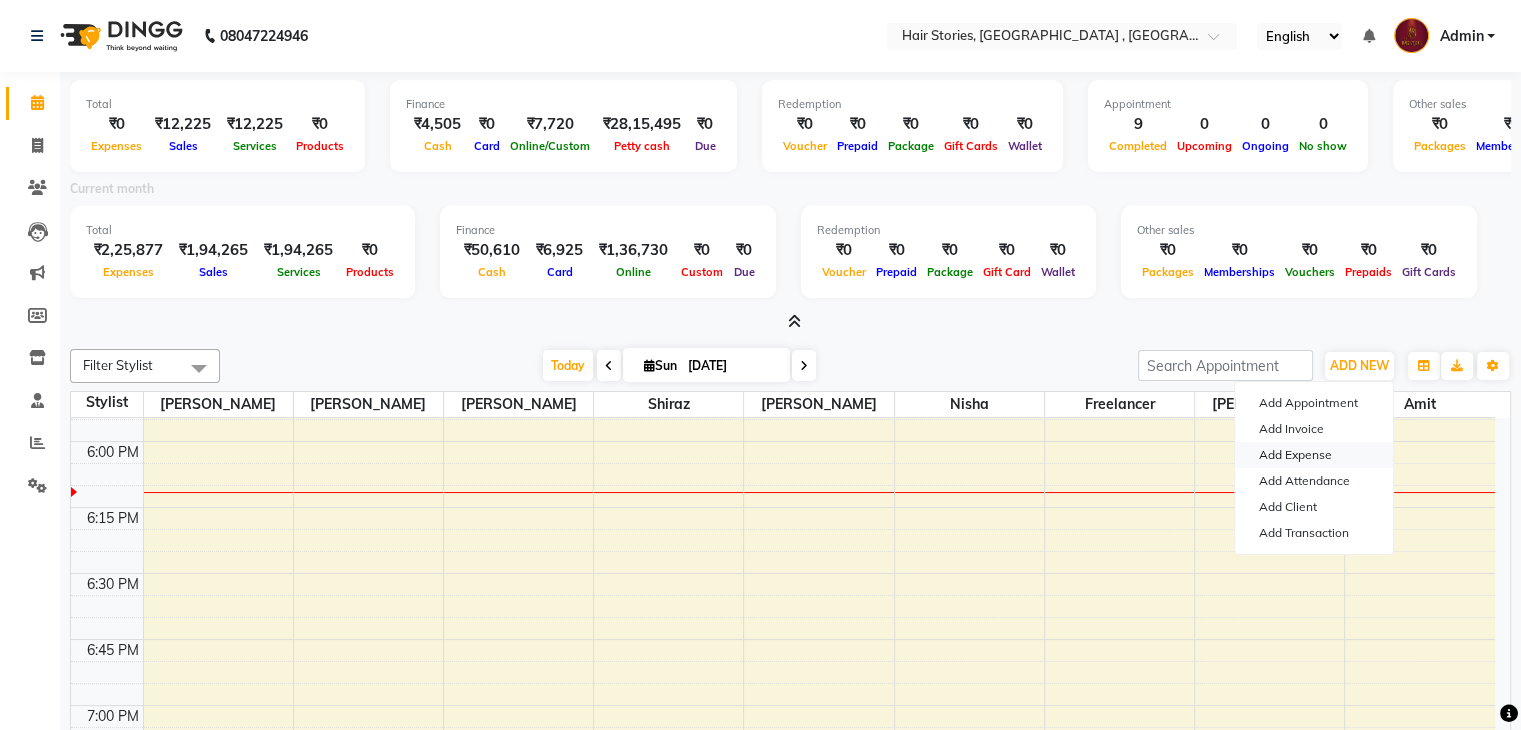 click on "Add Expense" at bounding box center (1314, 455) 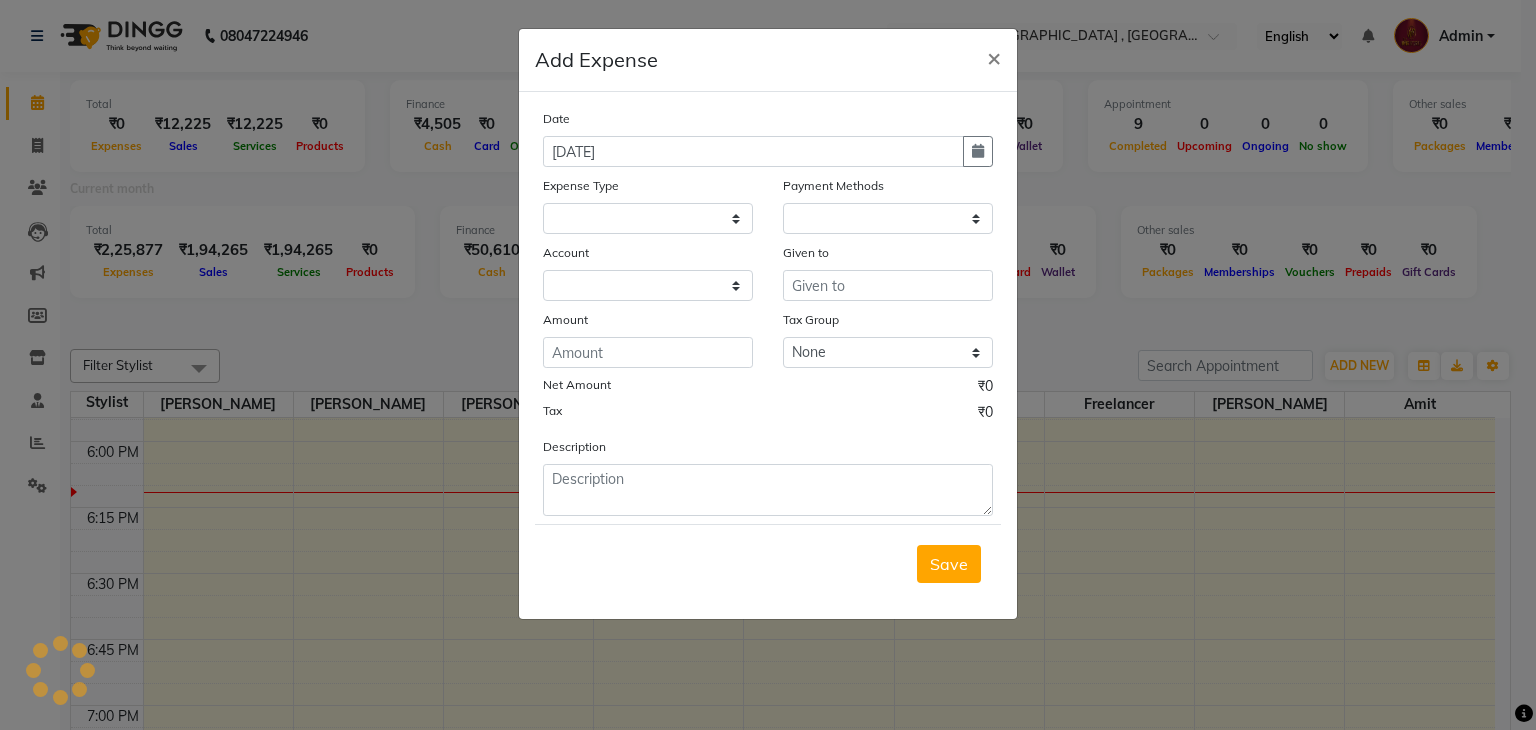 select 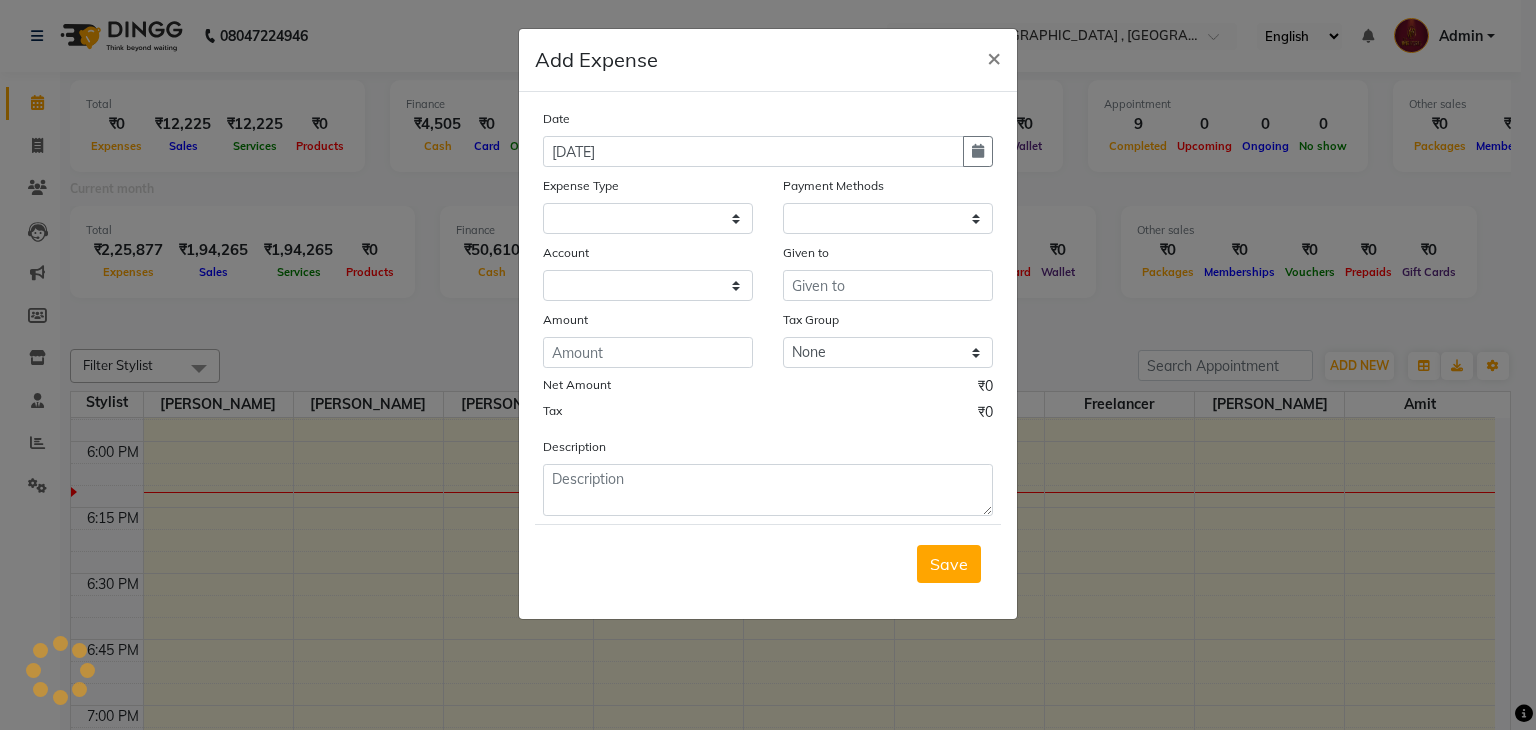 select on "1" 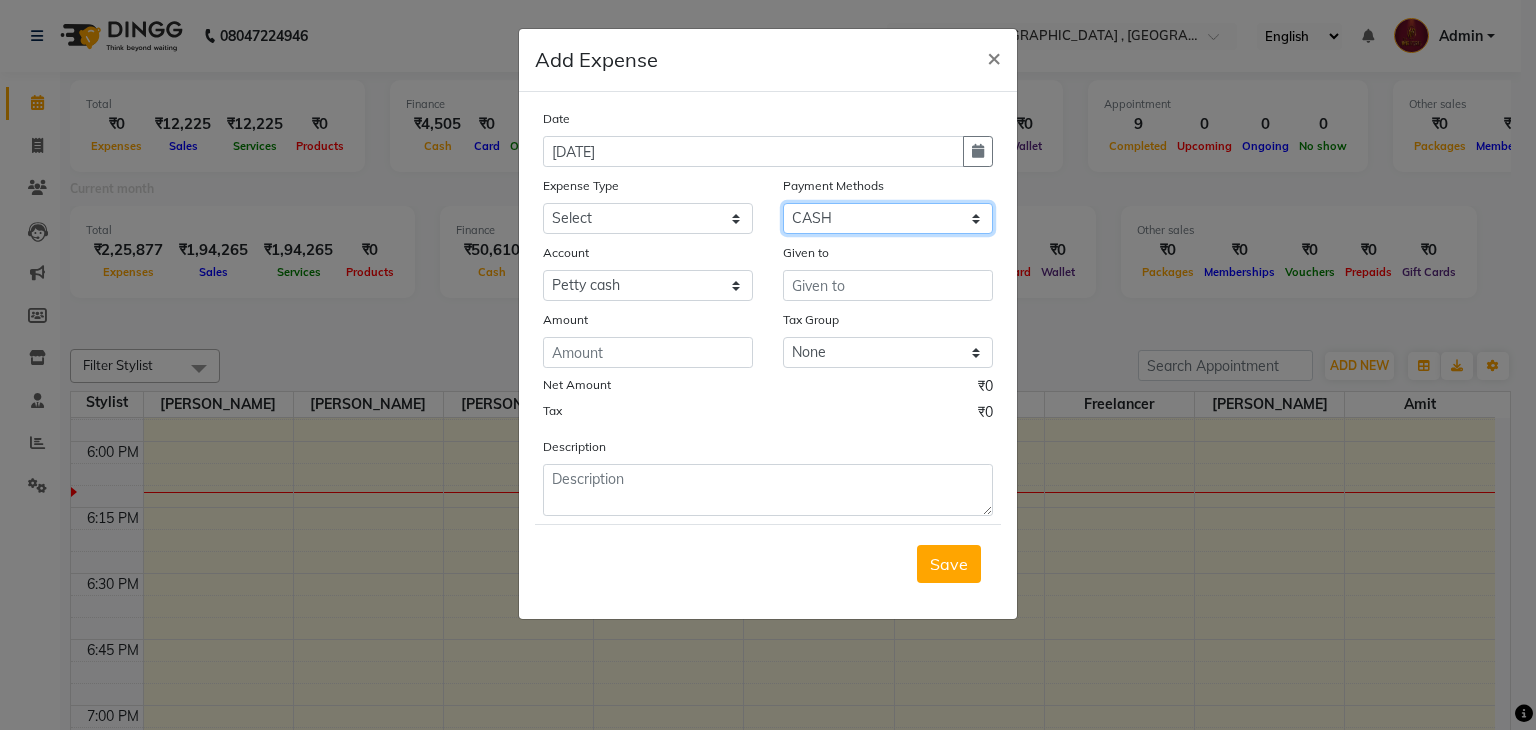 click on "Select PhonePe NearBuy Package Master Card BharatPay Card CARD PayTM Prepaid Voucher GPay ONLINE CASH Bank Cheque Wallet" 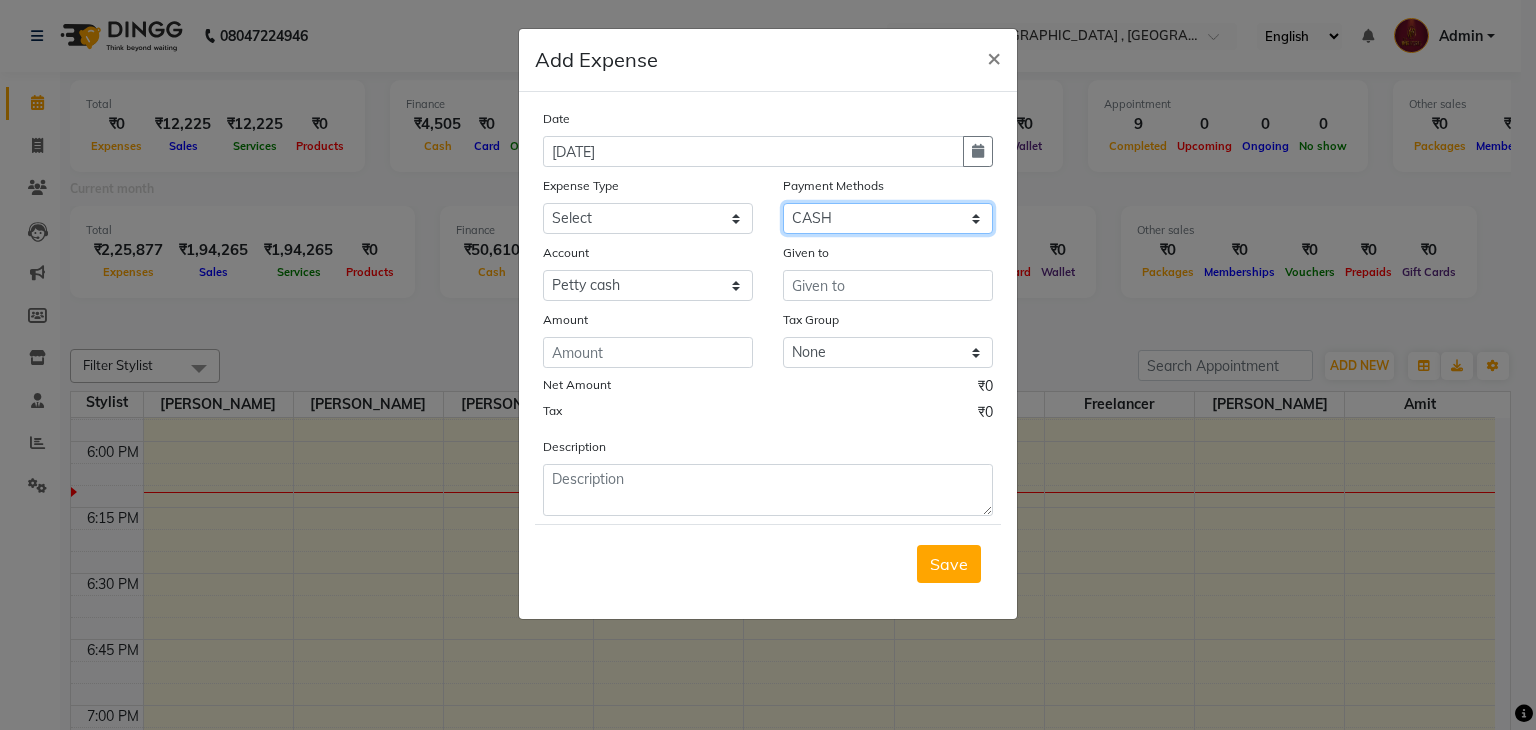 select on "17" 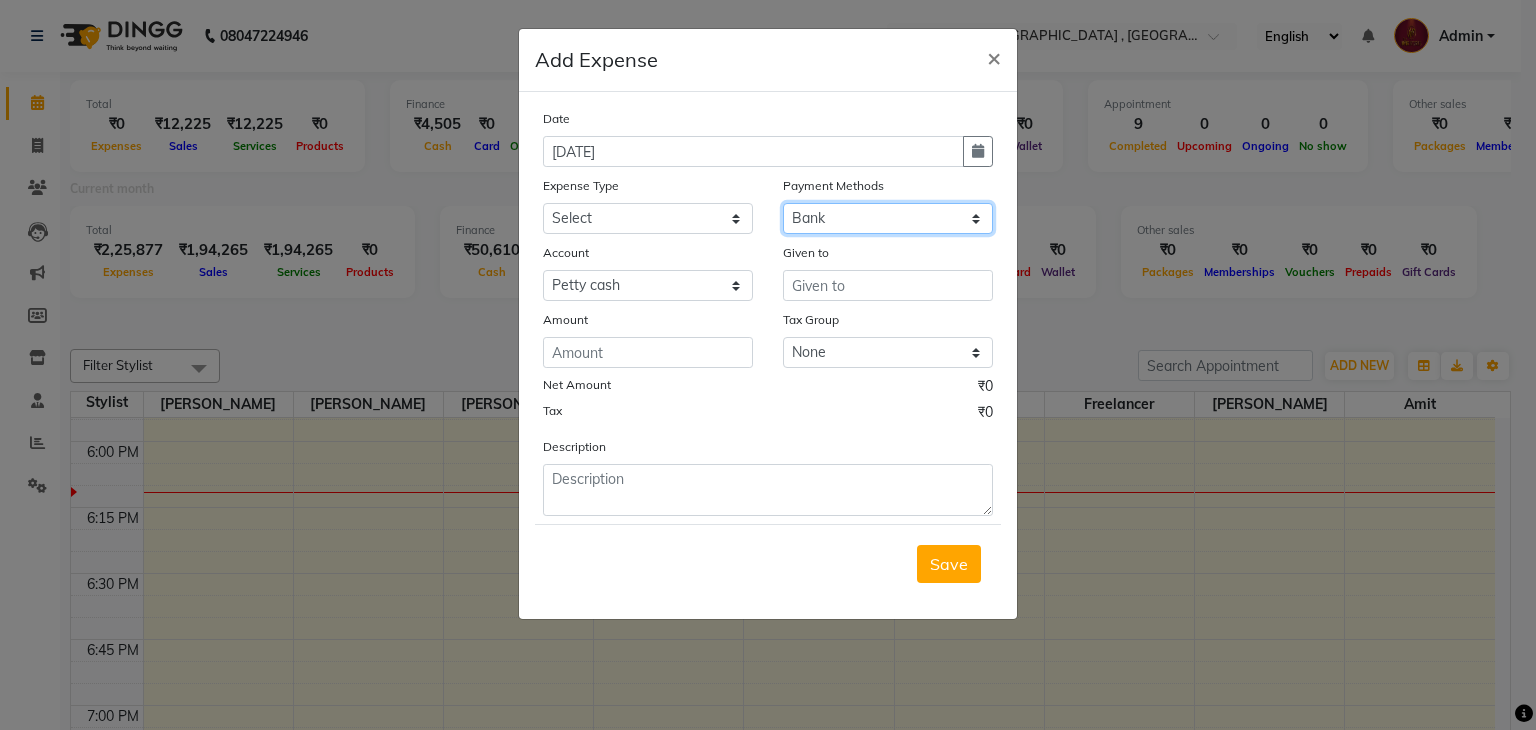 click on "Select PhonePe NearBuy Package Master Card BharatPay Card CARD PayTM Prepaid Voucher GPay ONLINE CASH Bank Cheque Wallet" 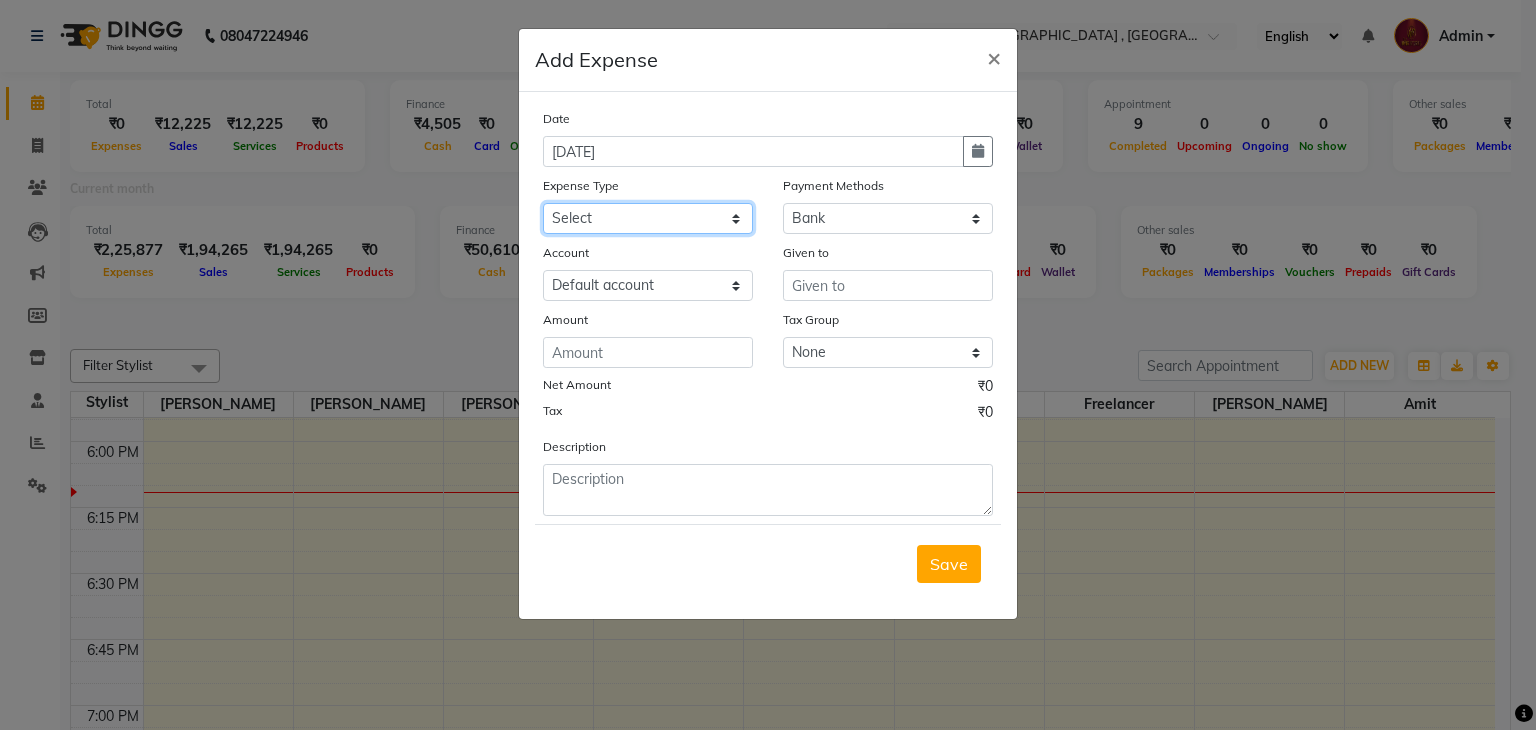 click on "Select Advance Salary Amits Expense Bank charges Car maintenance  Cash transfer to bank Cash transfer to hub Chartered Accountant Fees Client Snacks Clinical charges Credit Card Payment [DATE] Expenses Electricity EMI Equipment Fuel Gaurd Govt fee Incentive Insurance Interest International purchase Laundary Lawyer Fees Loan Repayment Maintenance Marketing Medicine Miscellaneous MRA Other Pantry Petrol Product Rent Salary Staff Snacks Tax Tea & Refreshment Travelling Utilities WeFast" 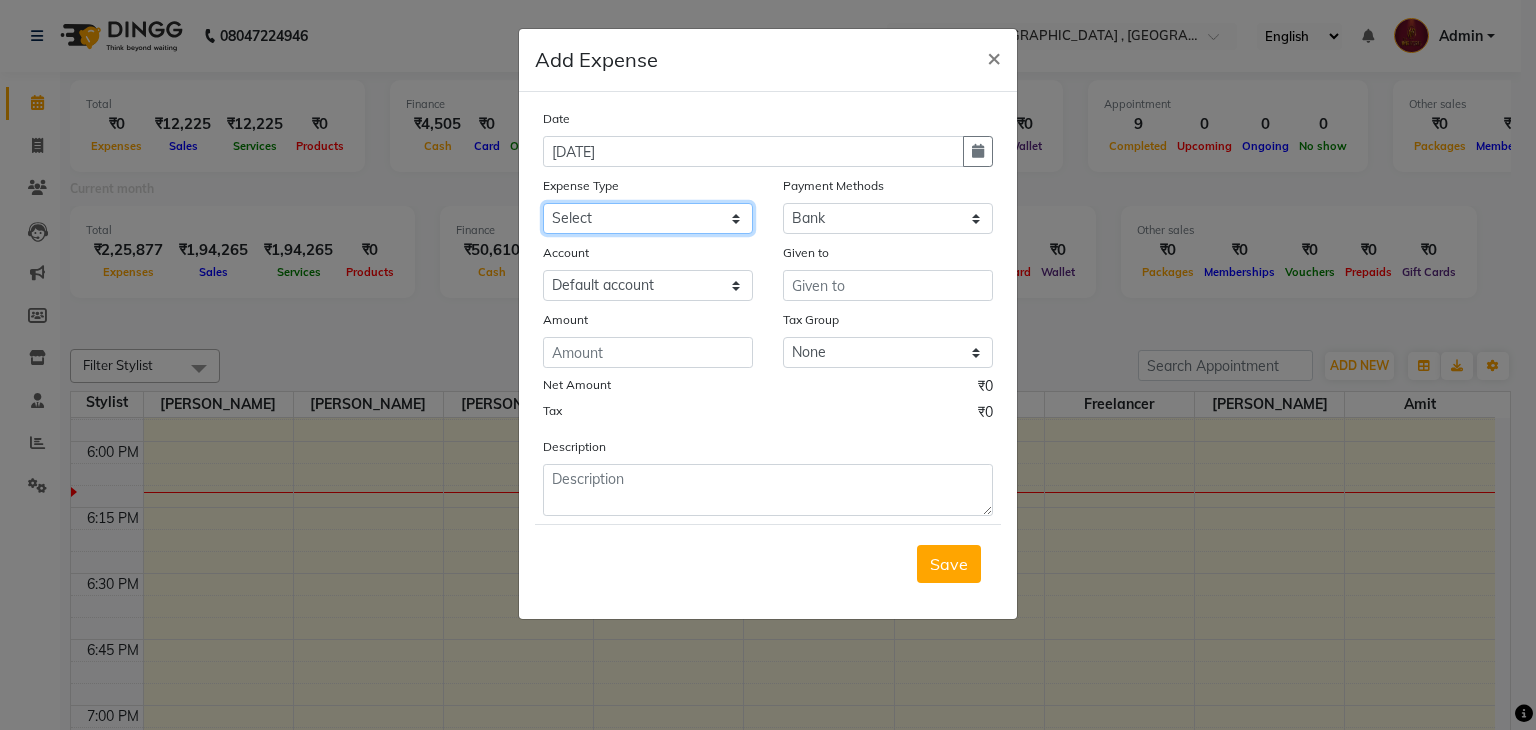 select on "4093" 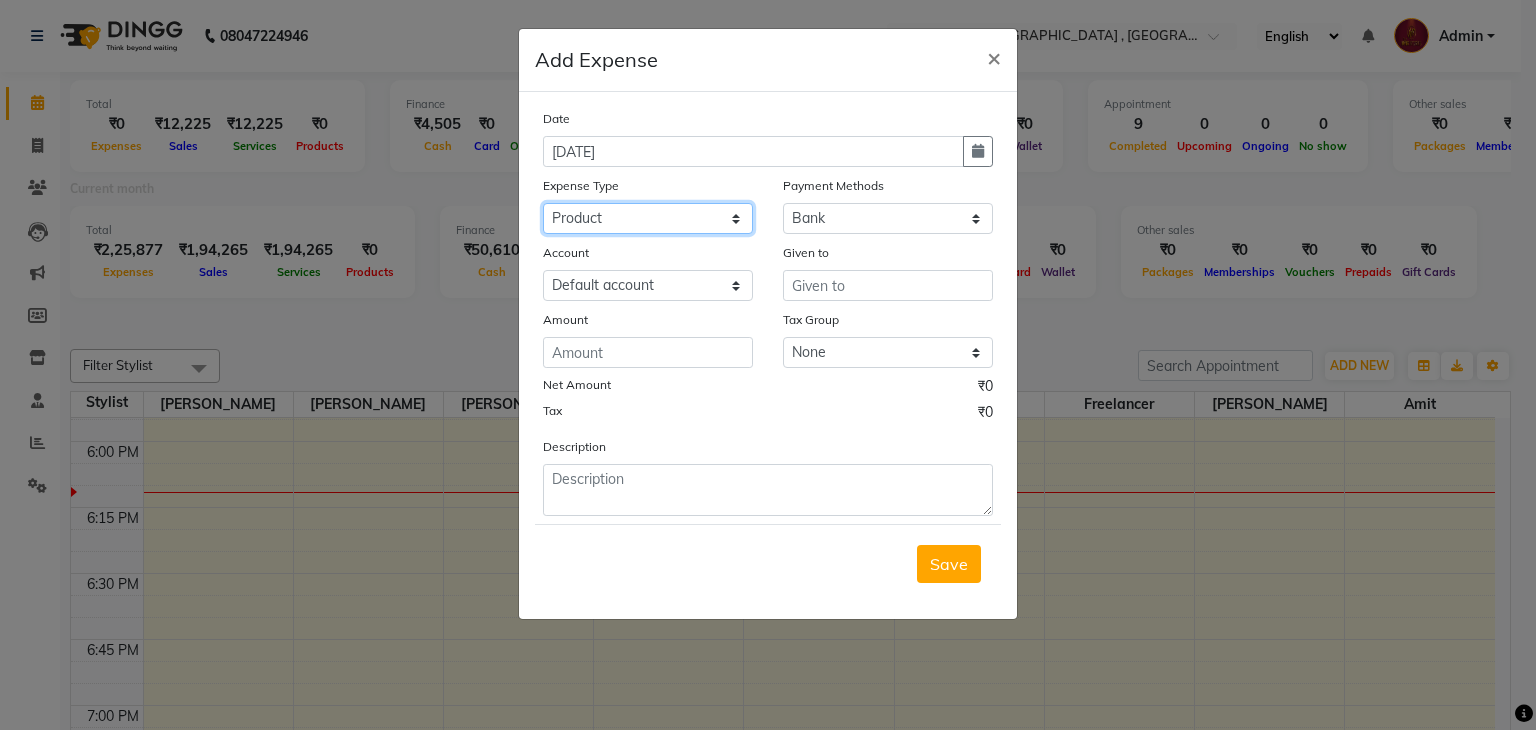 click on "Select Advance Salary Amits Expense Bank charges Car maintenance  Cash transfer to bank Cash transfer to hub Chartered Accountant Fees Client Snacks Clinical charges Credit Card Payment [DATE] Expenses Electricity EMI Equipment Fuel Gaurd Govt fee Incentive Insurance Interest International purchase Laundary Lawyer Fees Loan Repayment Maintenance Marketing Medicine Miscellaneous MRA Other Pantry Petrol Product Rent Salary Staff Snacks Tax Tea & Refreshment Travelling Utilities WeFast" 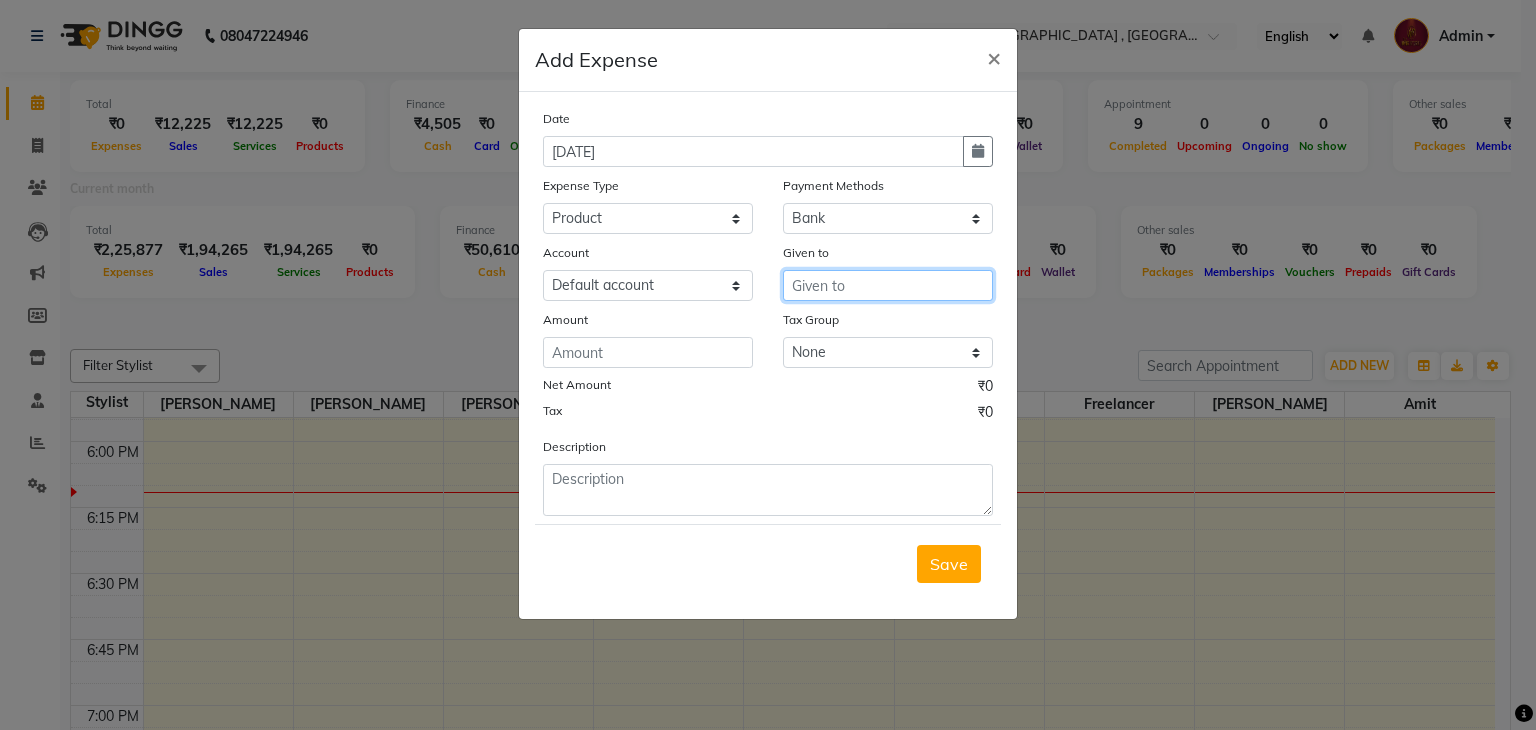 click at bounding box center [888, 285] 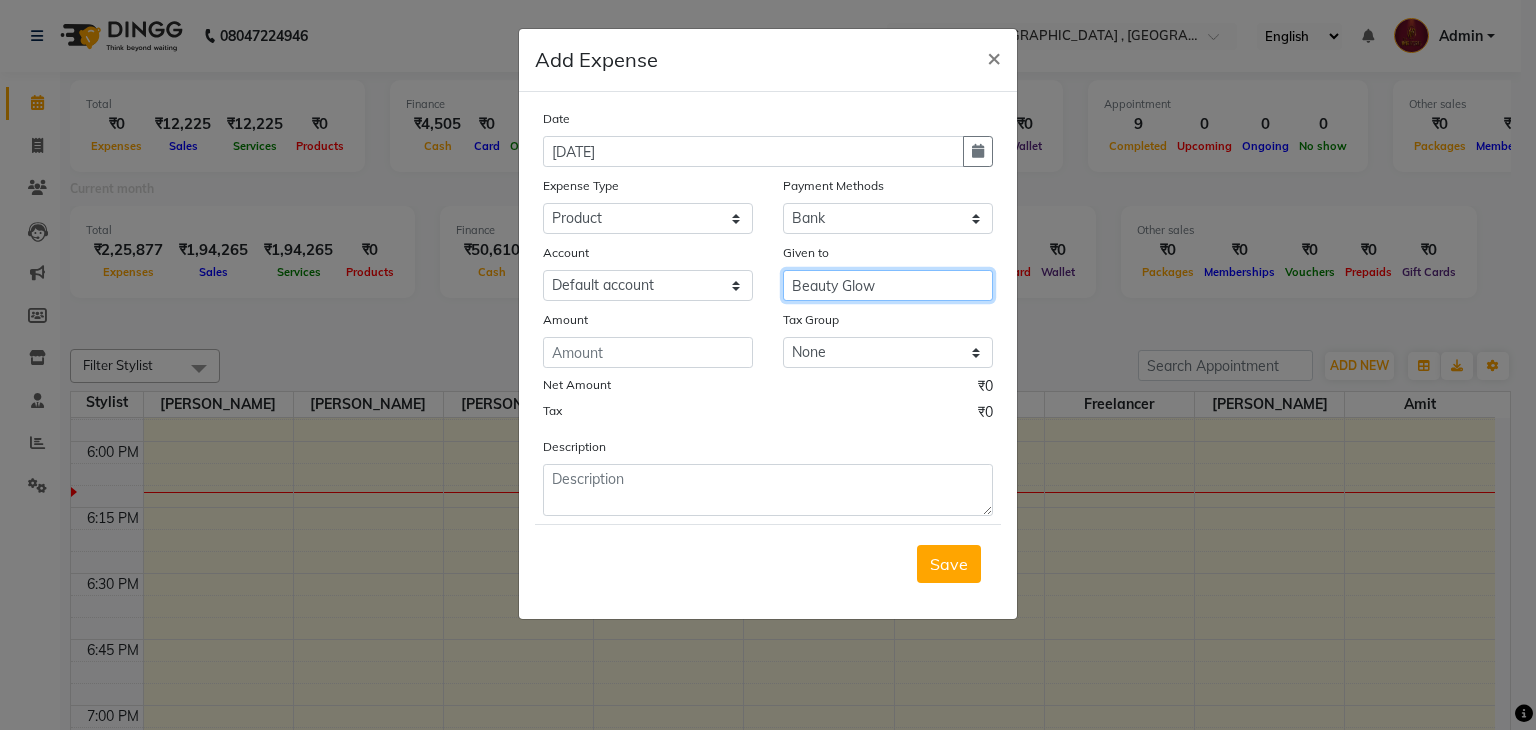 type on "Beauty Glow" 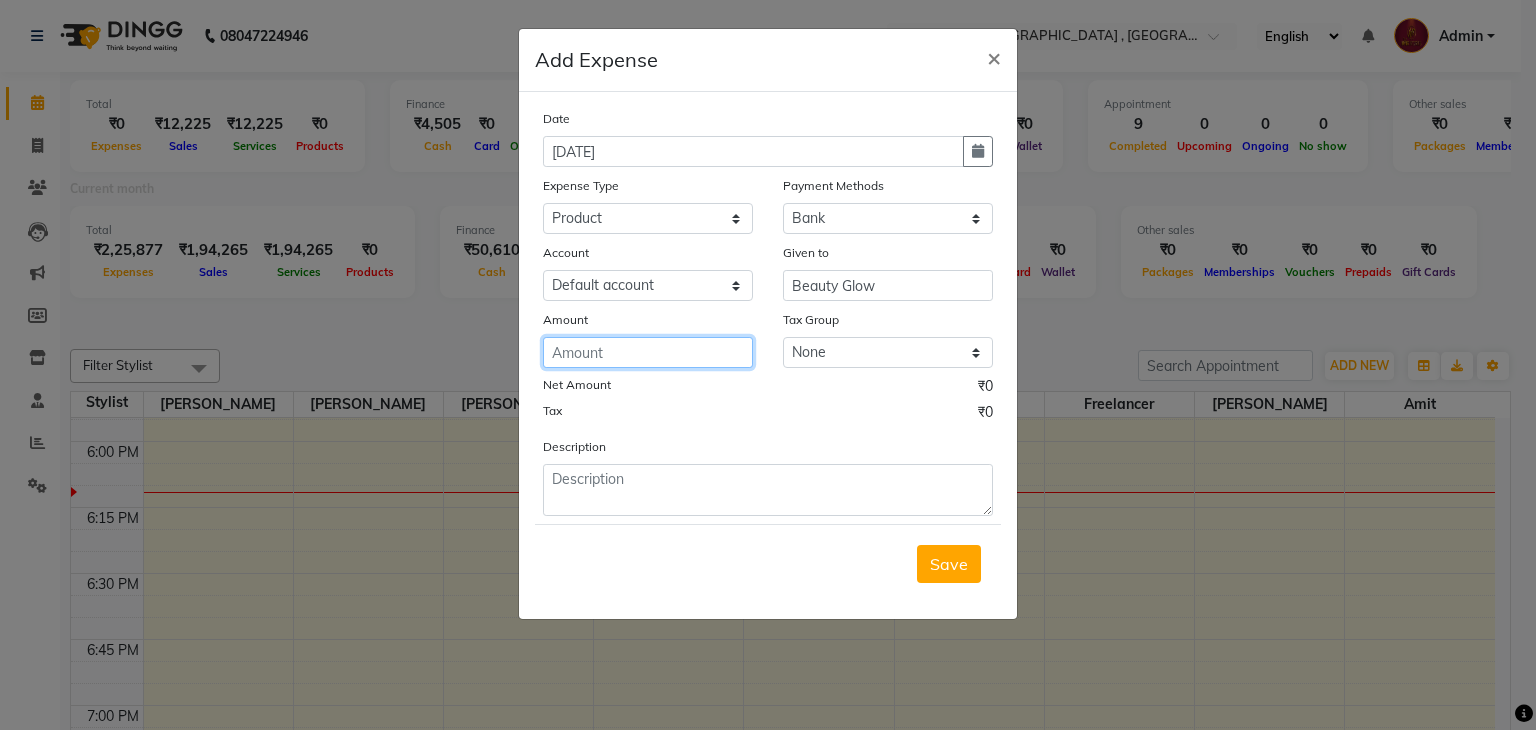 click 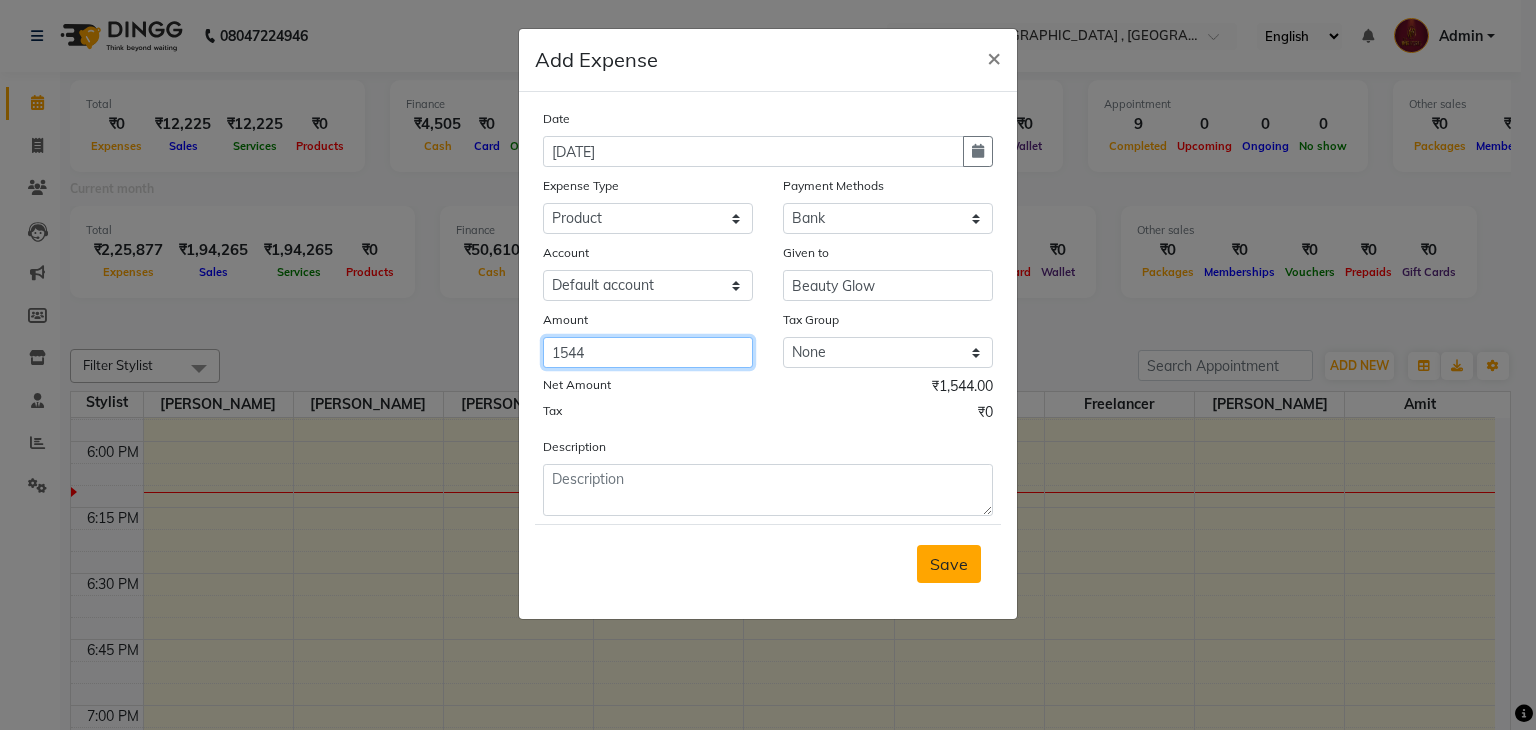 type on "1544" 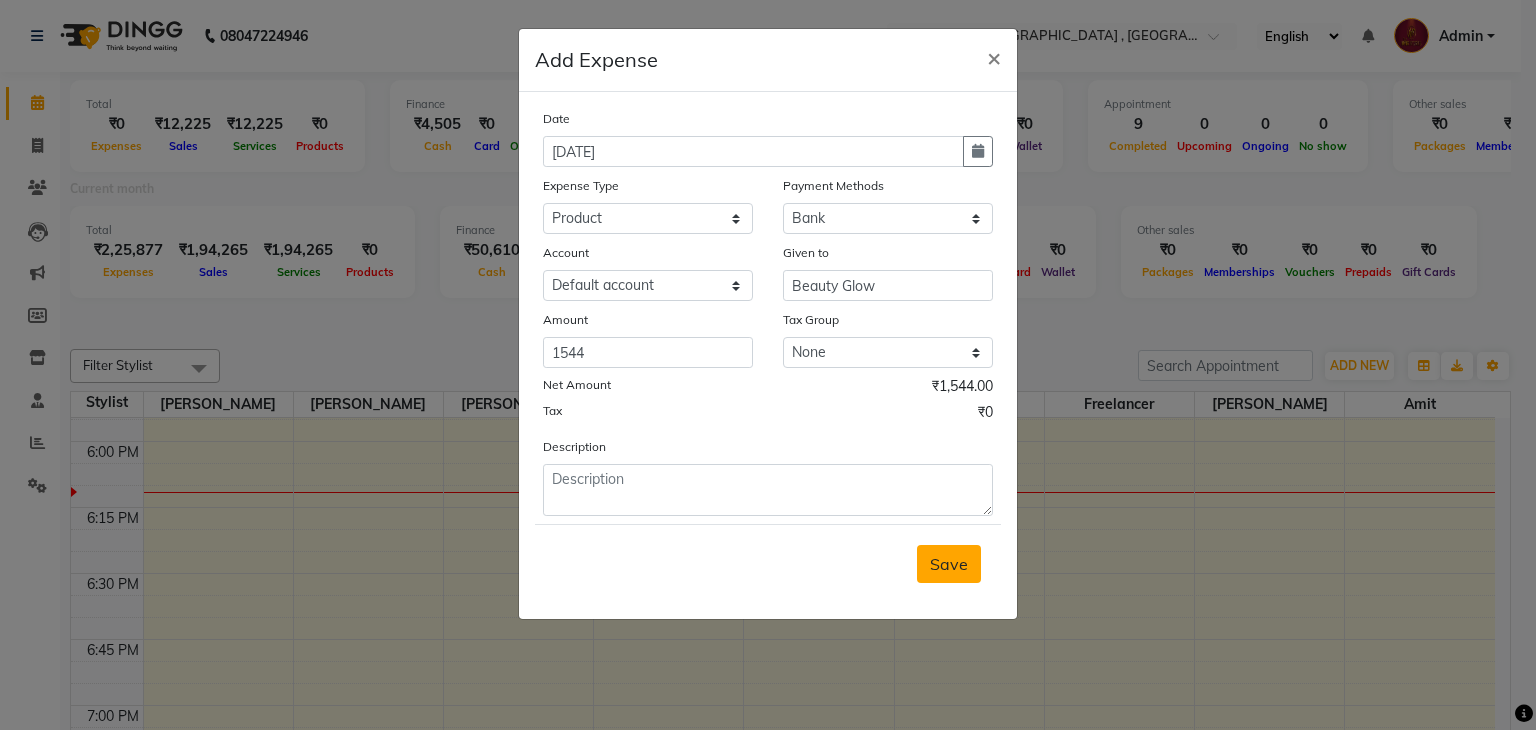 click on "Save" at bounding box center [949, 564] 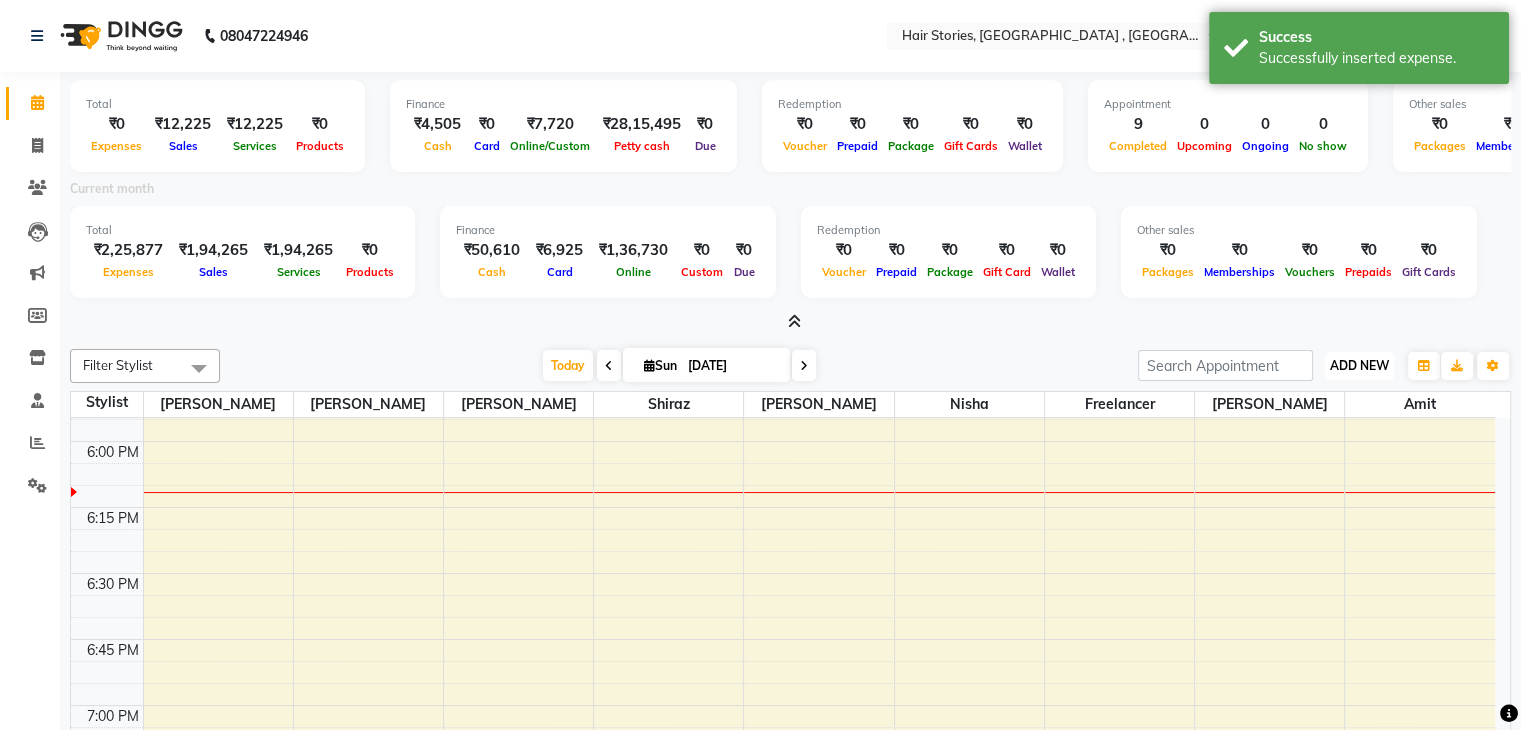 click on "ADD NEW" at bounding box center (1359, 365) 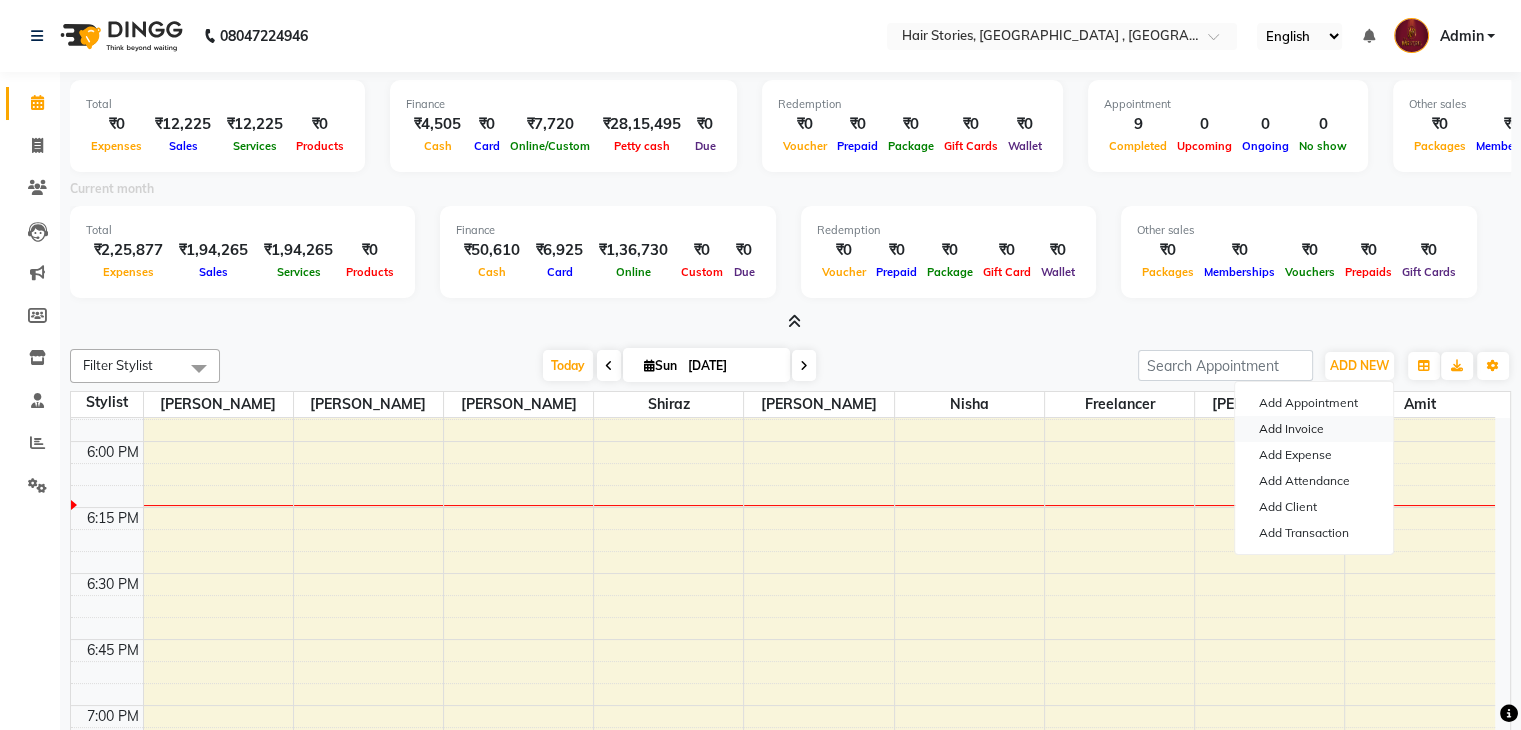 click on "Add Invoice" at bounding box center (1314, 429) 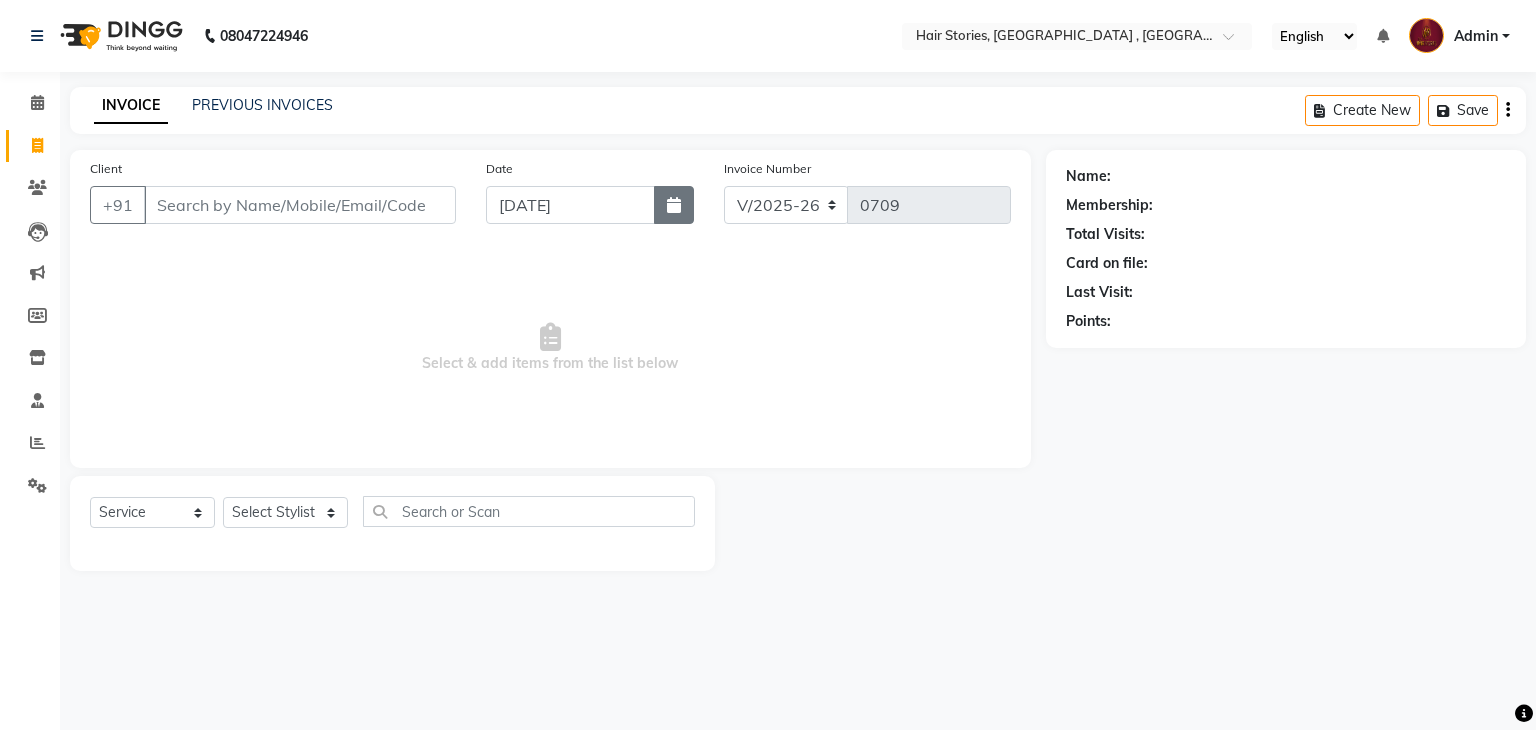 click 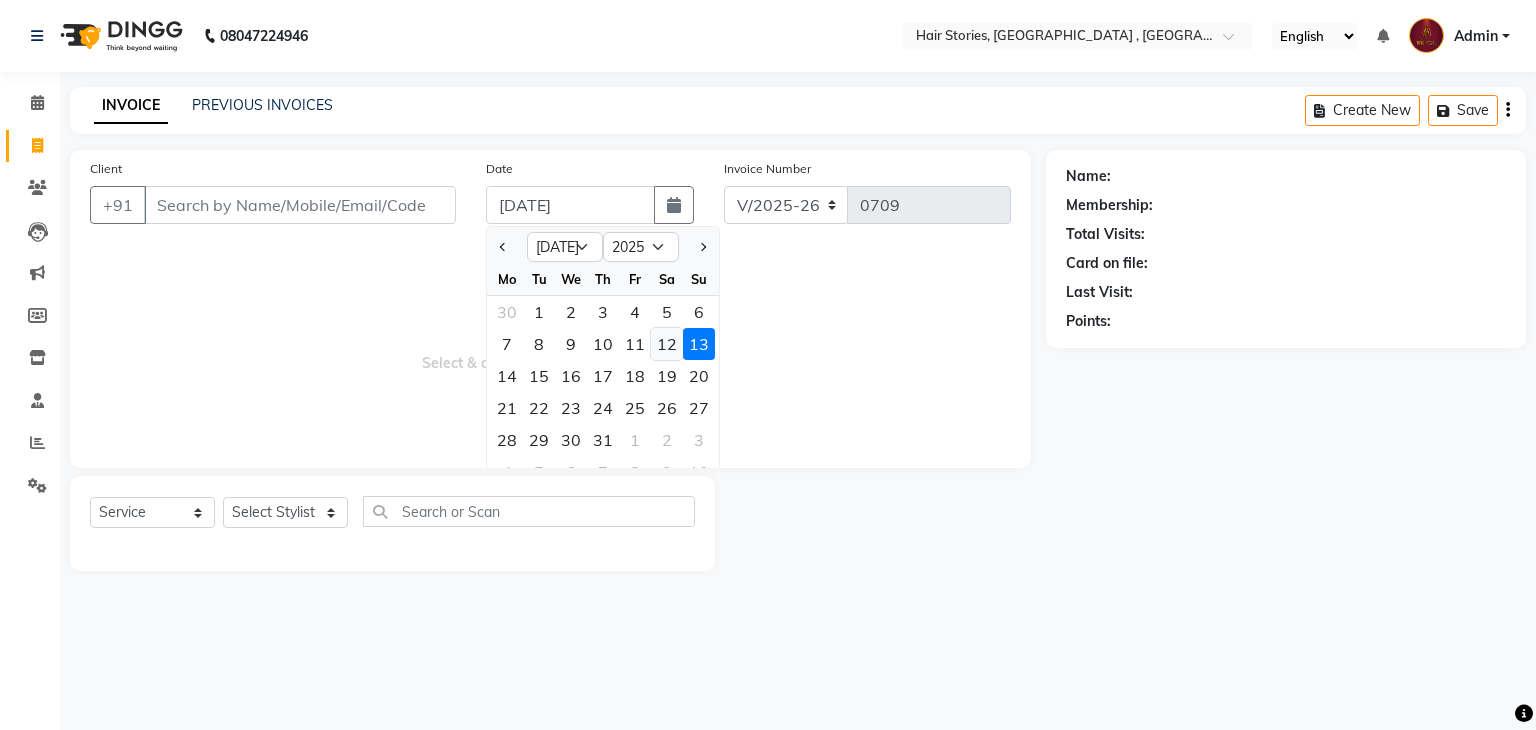 click on "12" 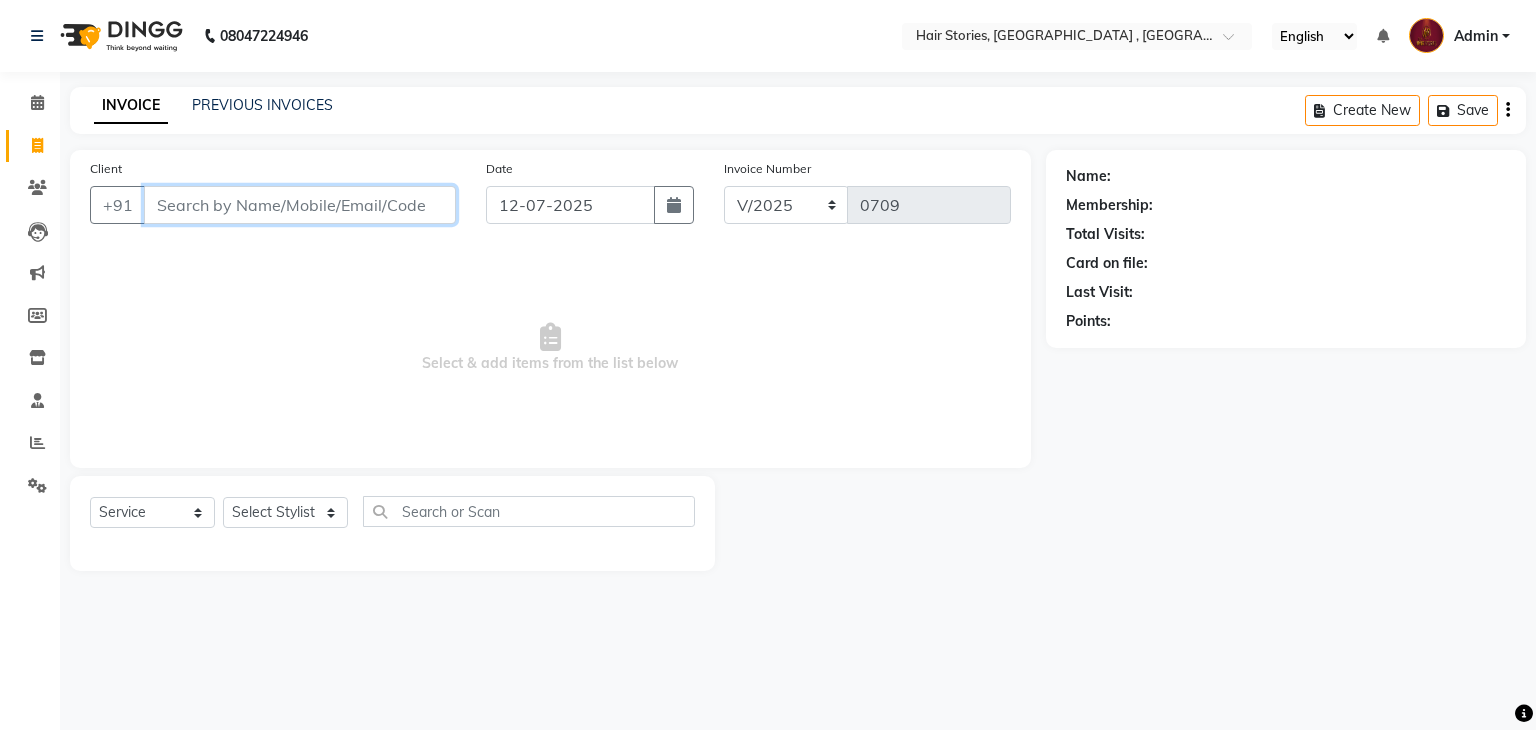 click on "Client" at bounding box center [300, 205] 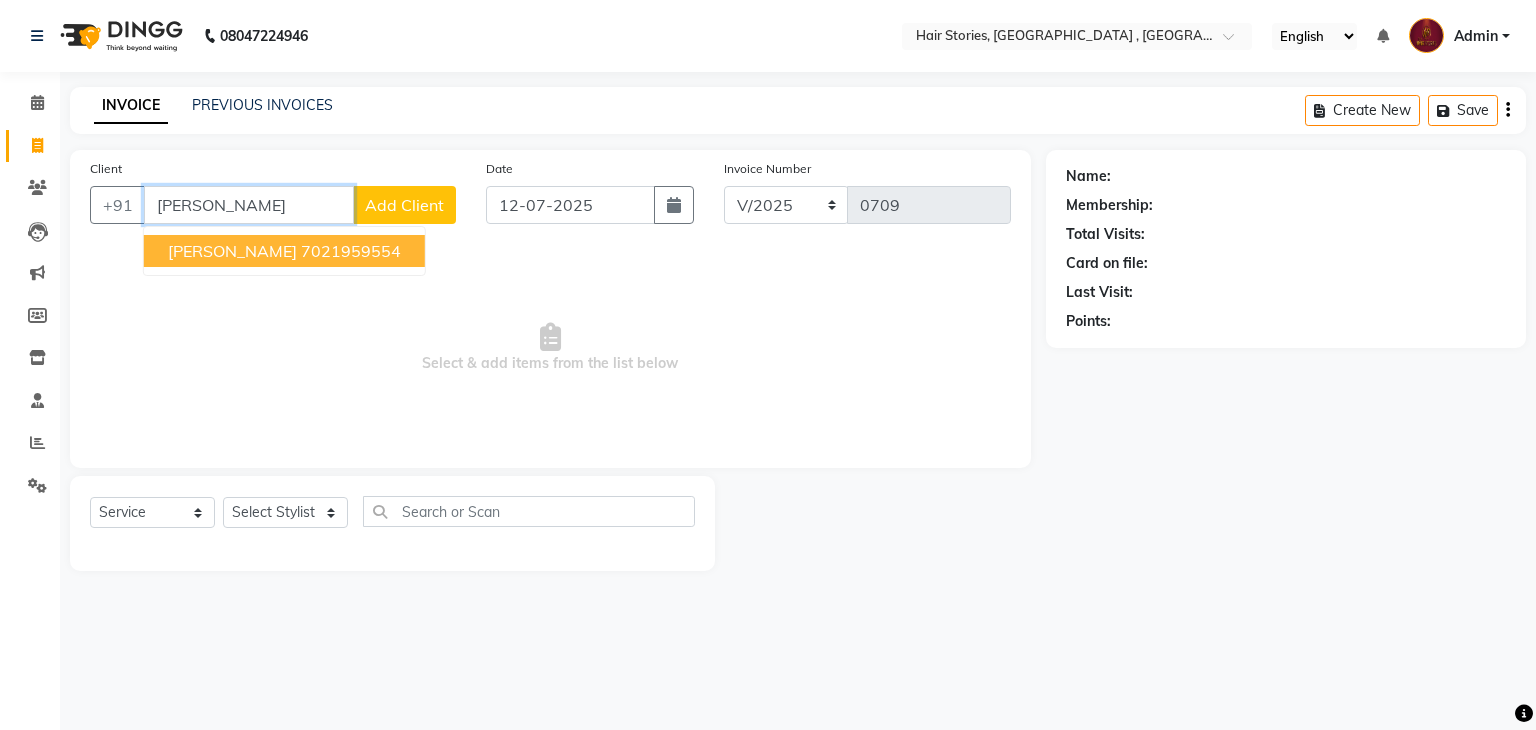 click on "7021959554" at bounding box center (351, 251) 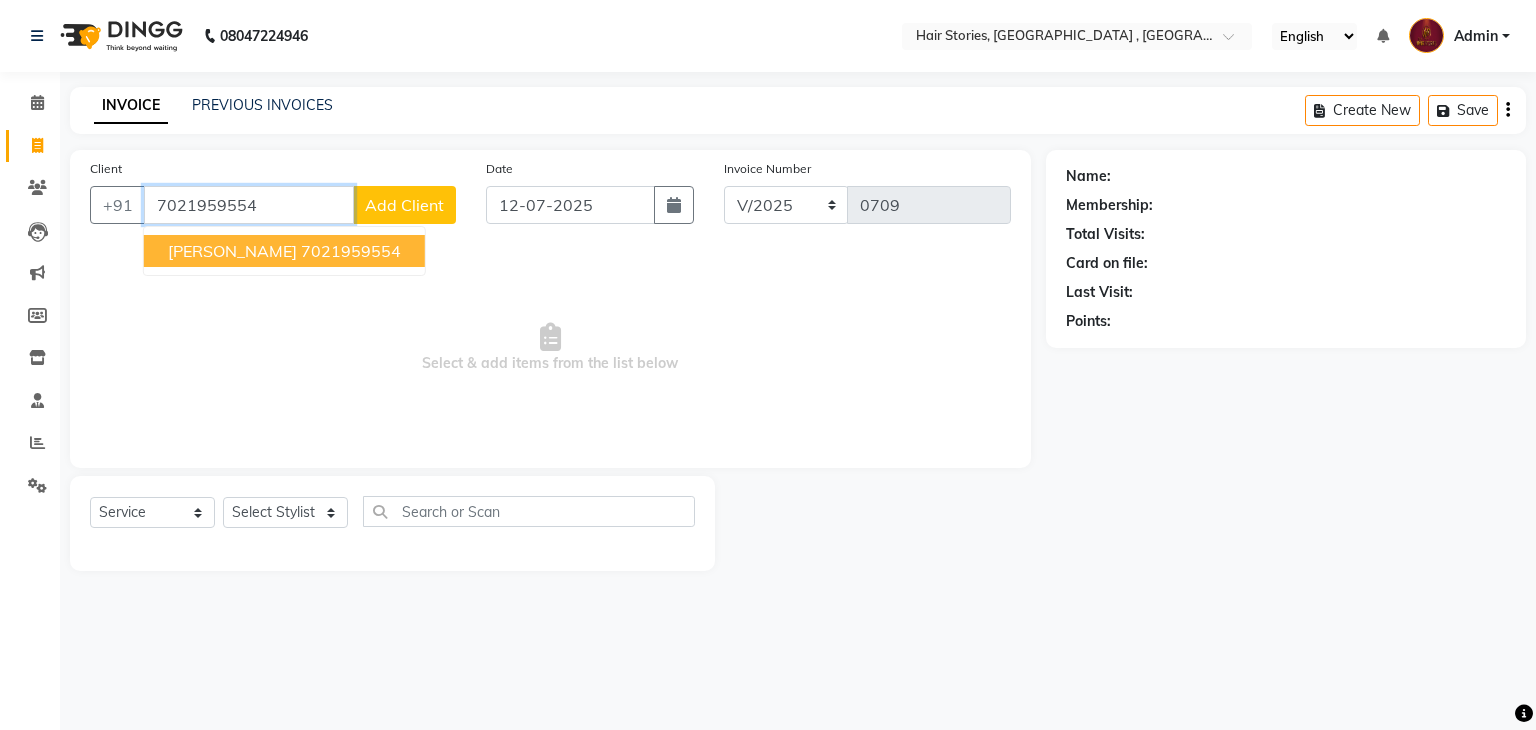 type on "7021959554" 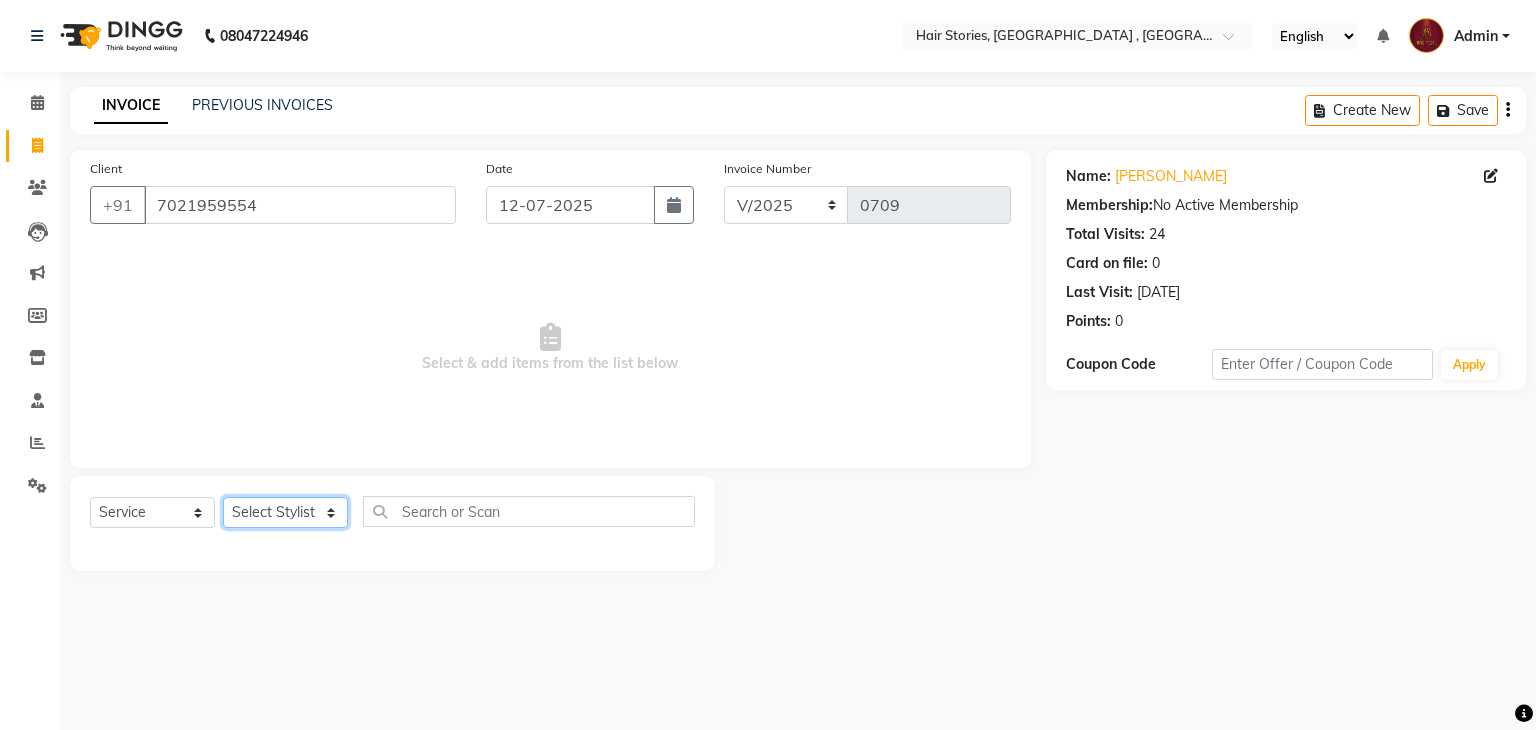 click on "Select Stylist [PERSON_NAME] [PERSON_NAME] Freelancer [PERSON_NAME] Neha [PERSON_NAME] [PERSON_NAME] Shiraz" 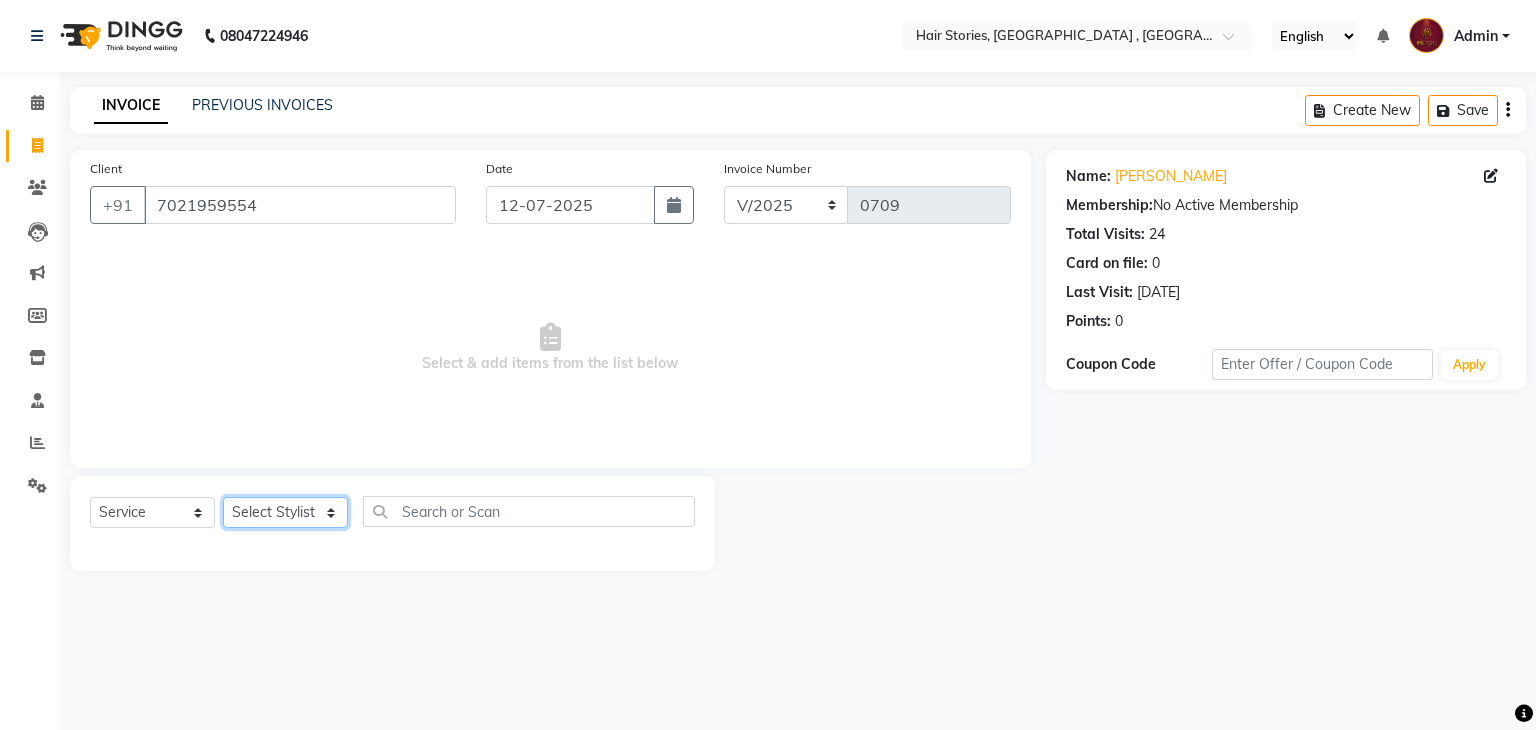 select on "61983" 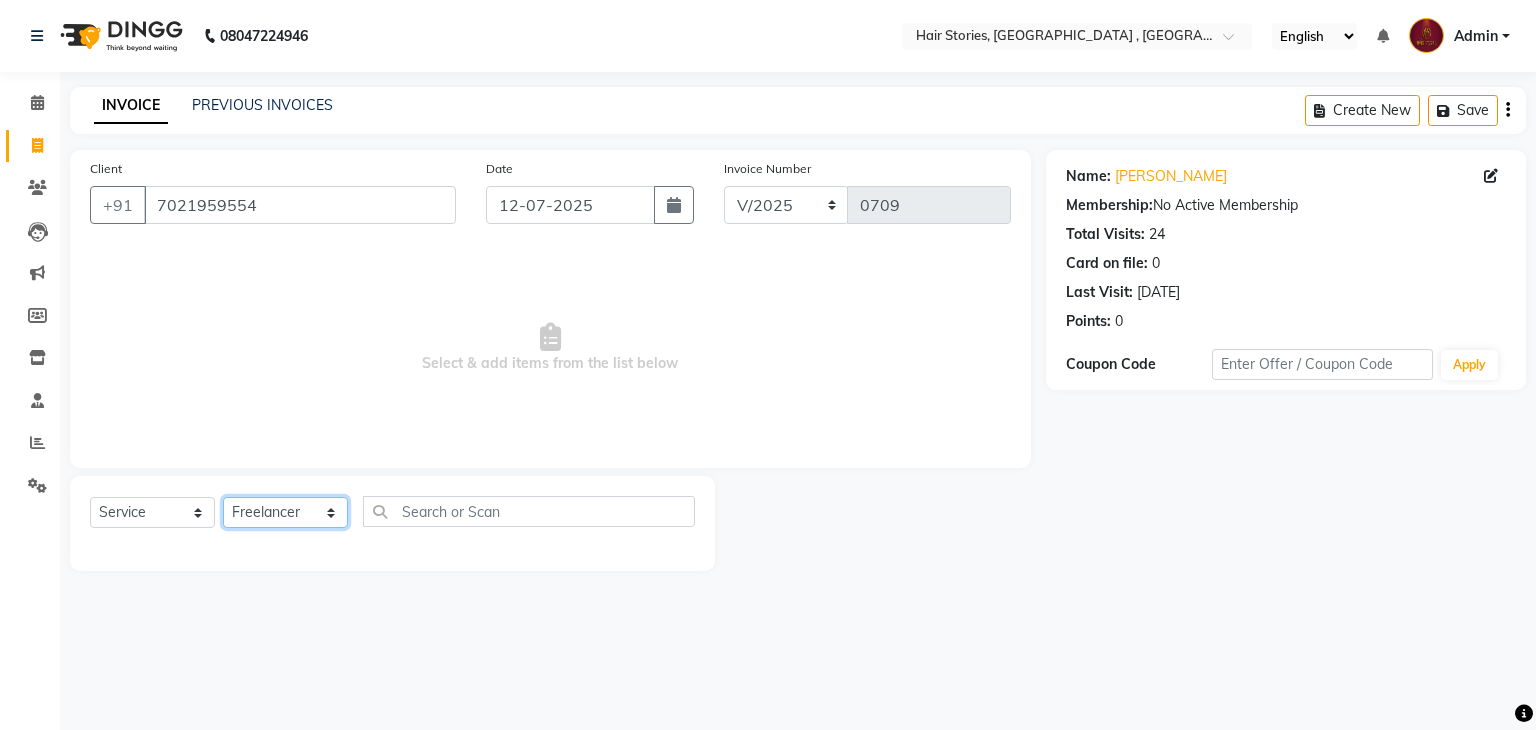 click on "Select Stylist [PERSON_NAME] [PERSON_NAME] Freelancer [PERSON_NAME] Neha [PERSON_NAME] [PERSON_NAME] Shiraz" 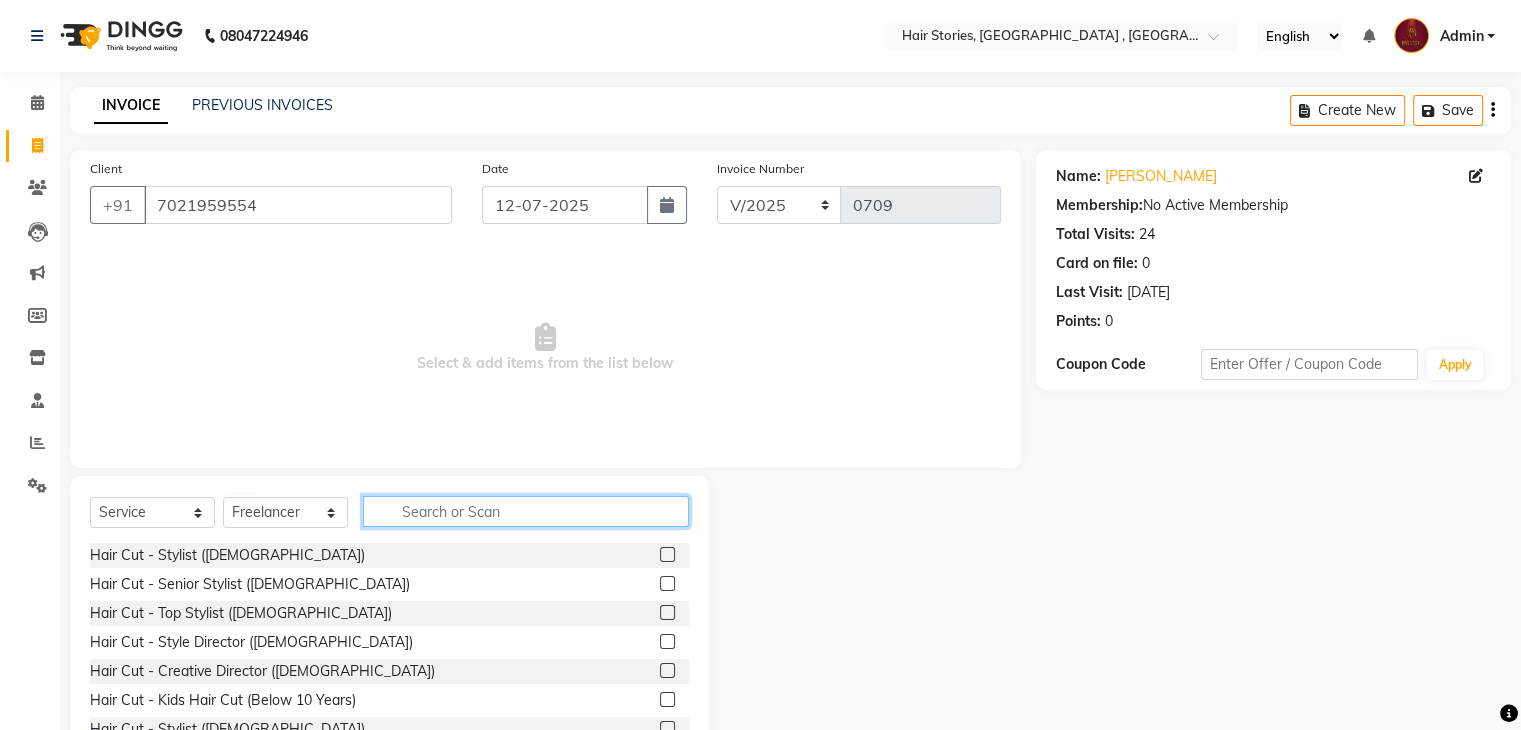click 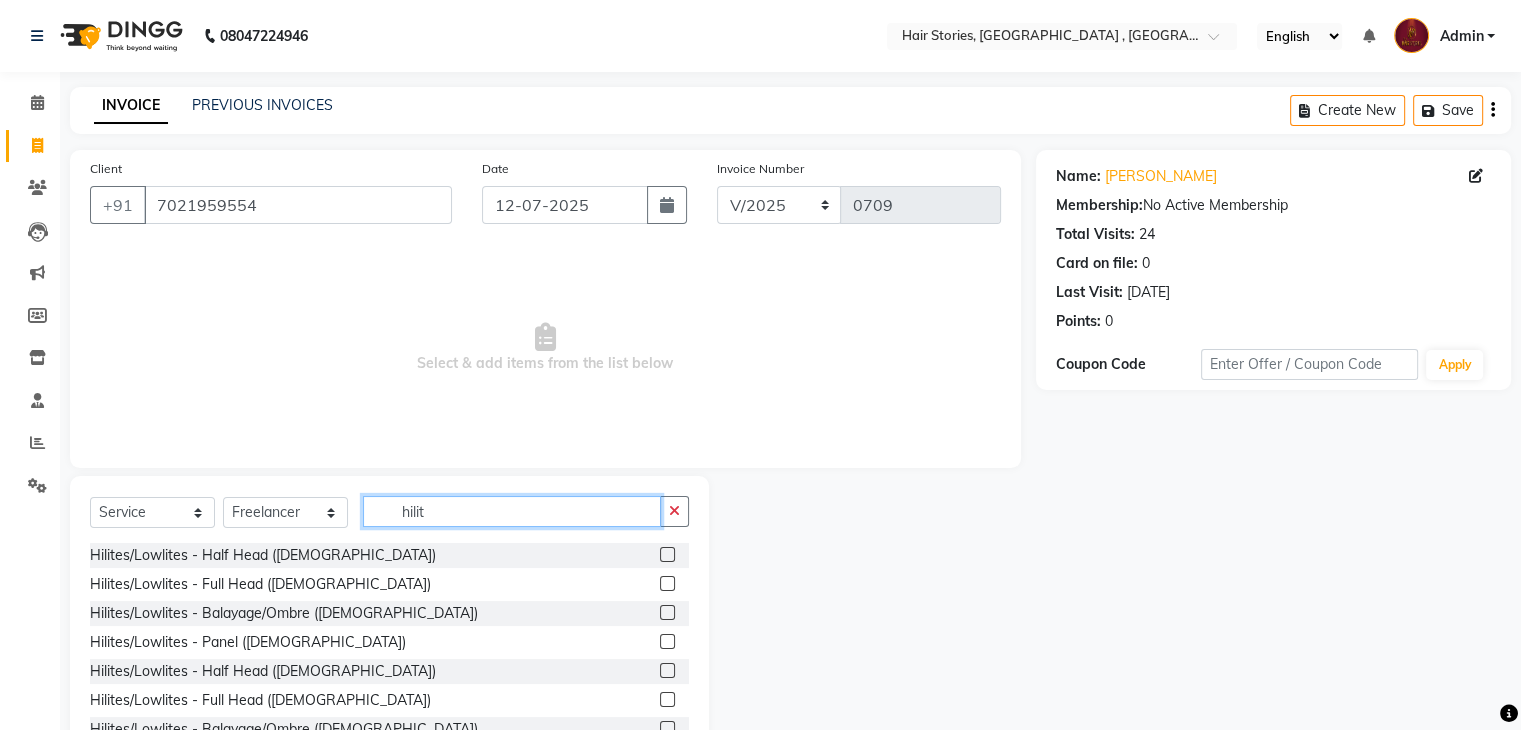 type on "hilit" 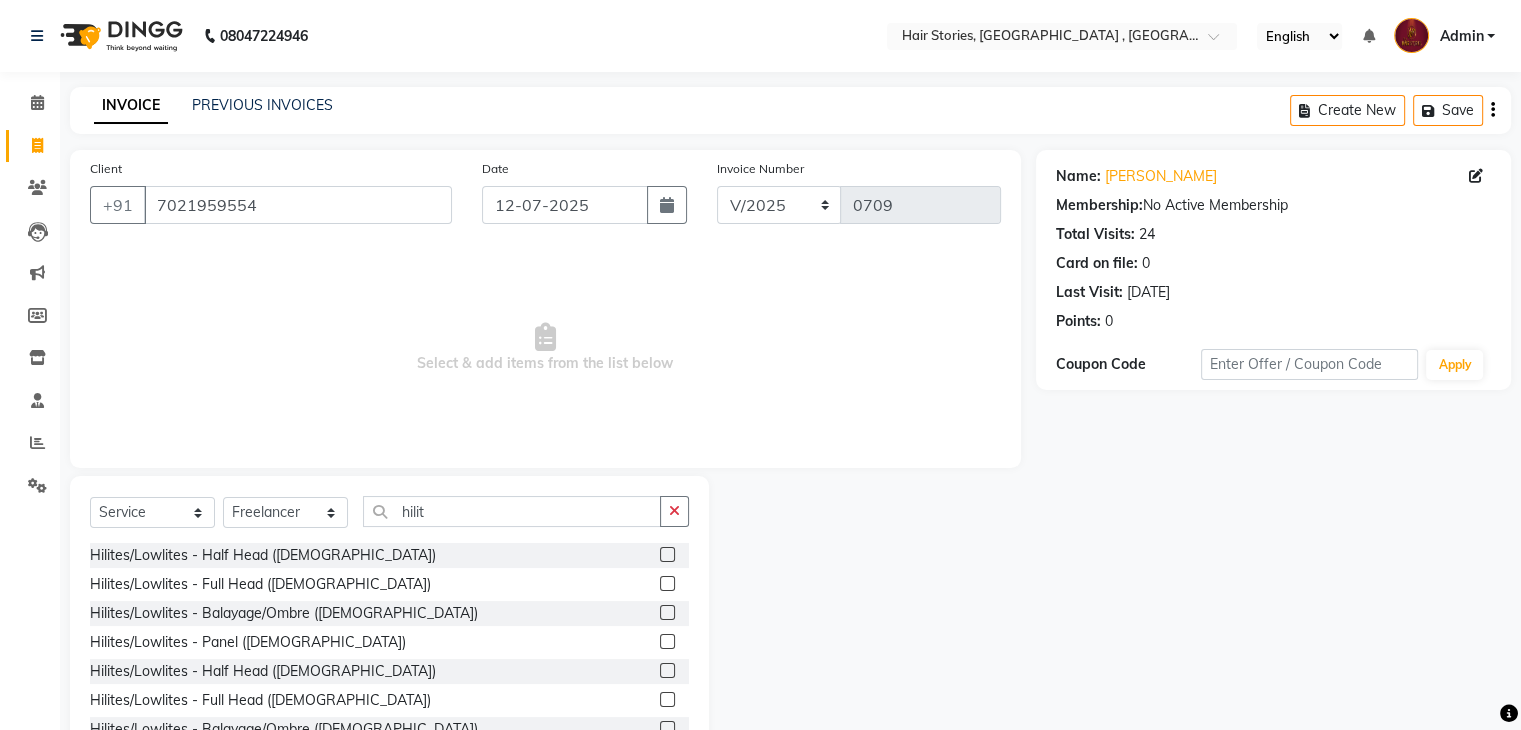 click 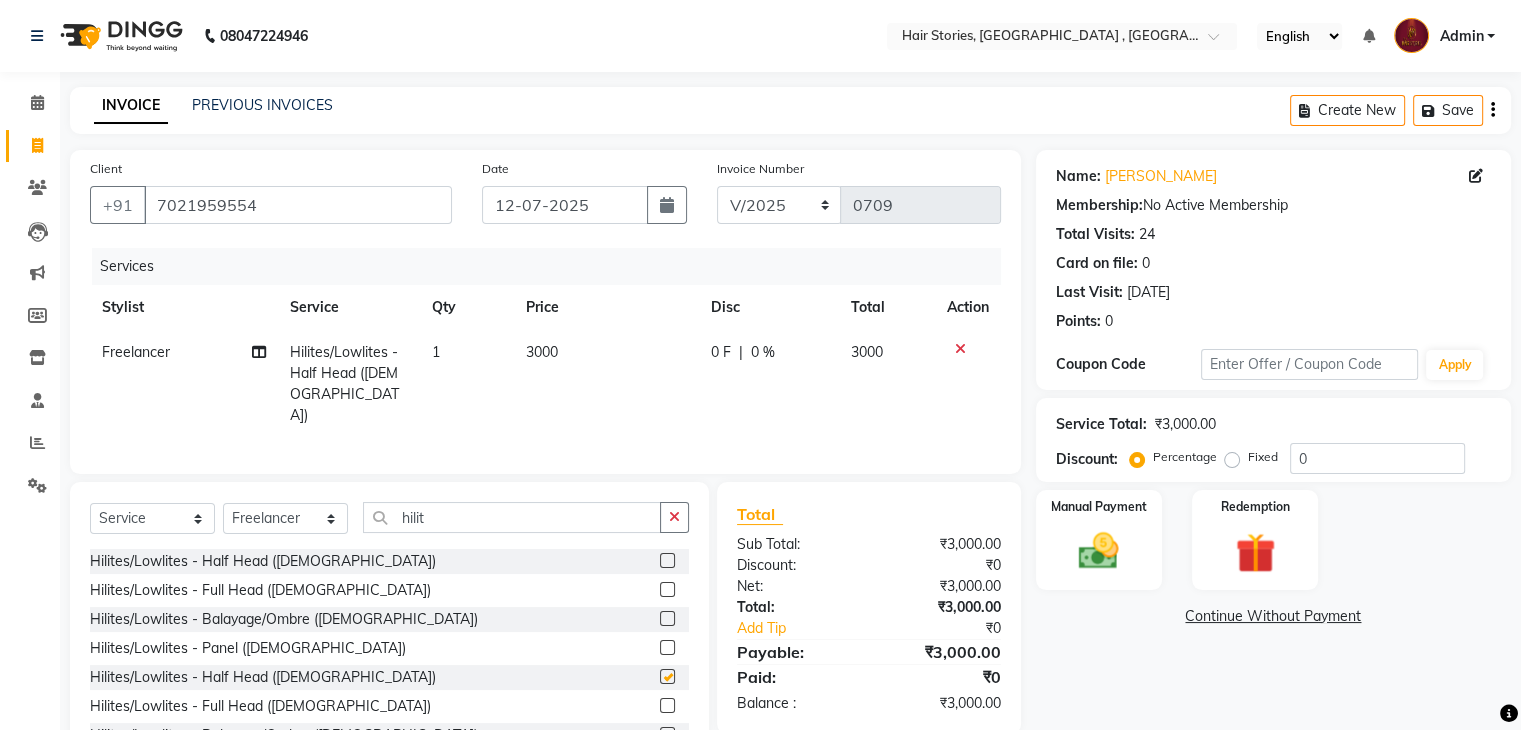 checkbox on "false" 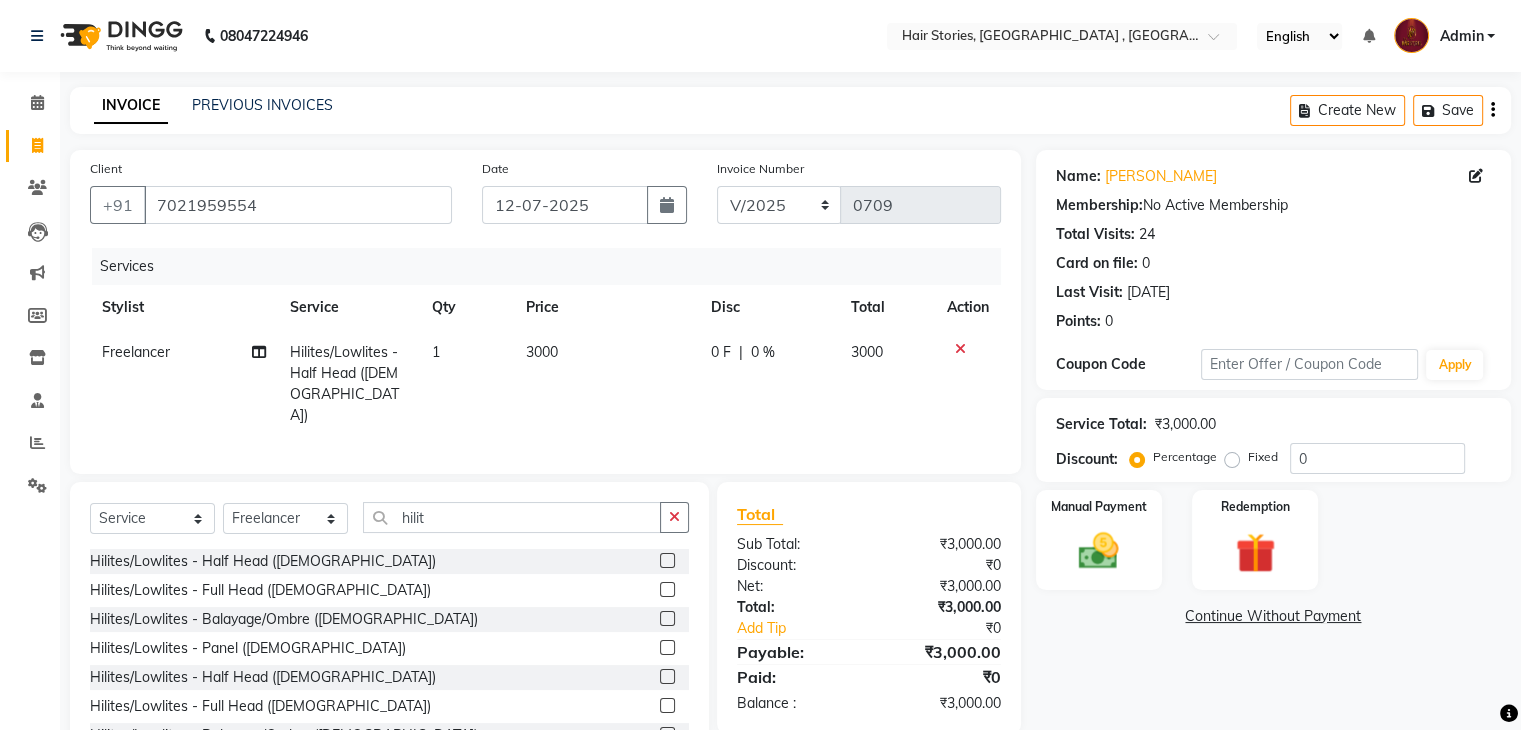 click on "3000" 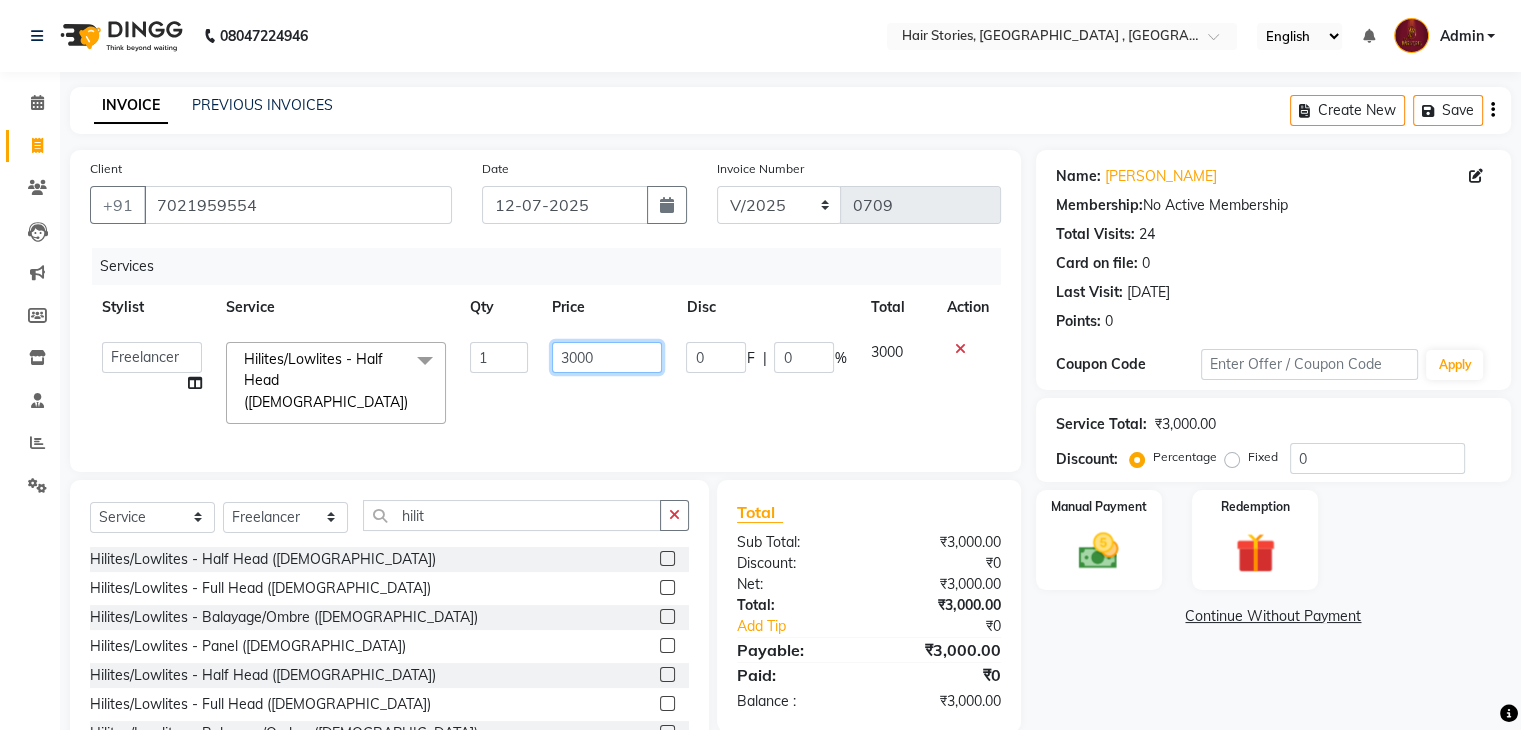drag, startPoint x: 606, startPoint y: 359, endPoint x: 491, endPoint y: 370, distance: 115.52489 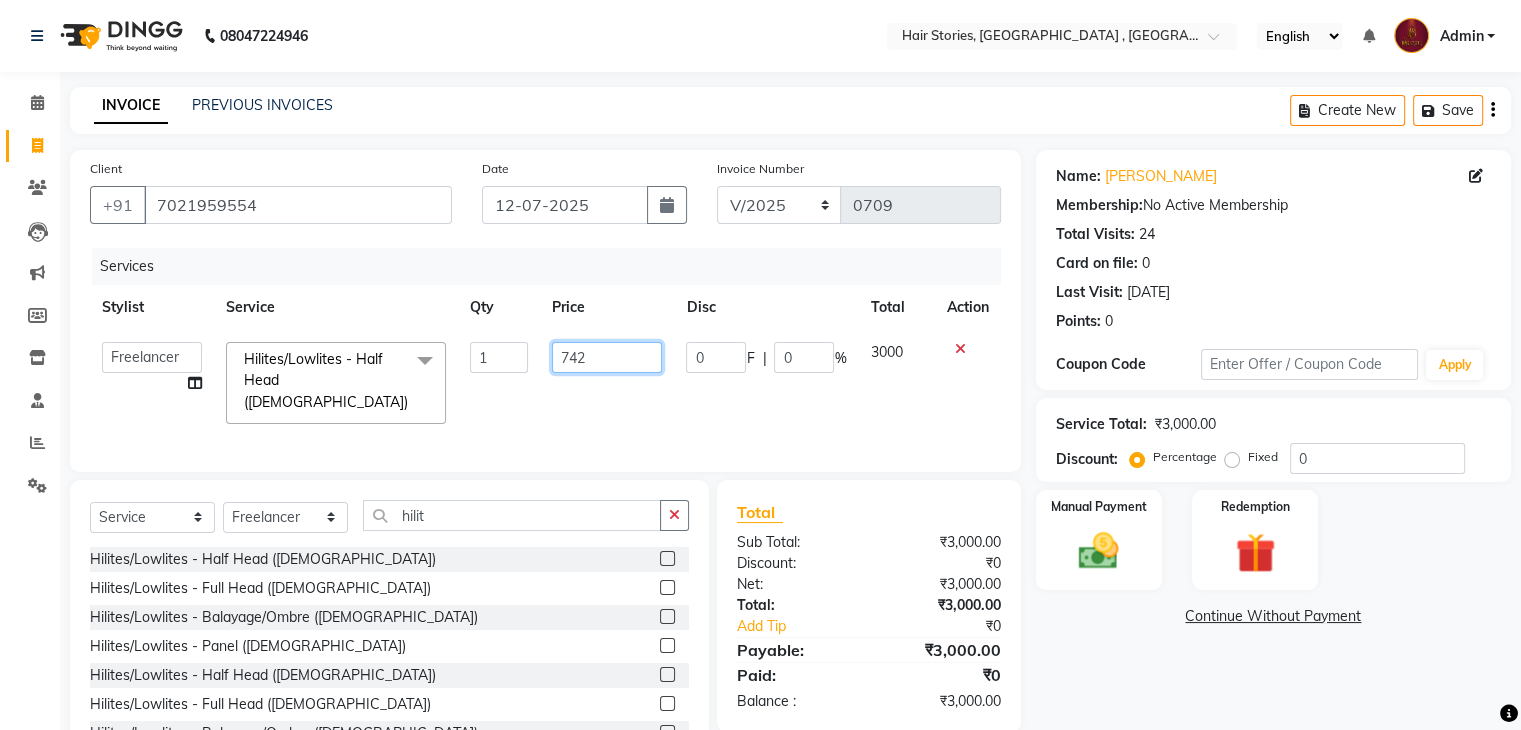 type on "7425" 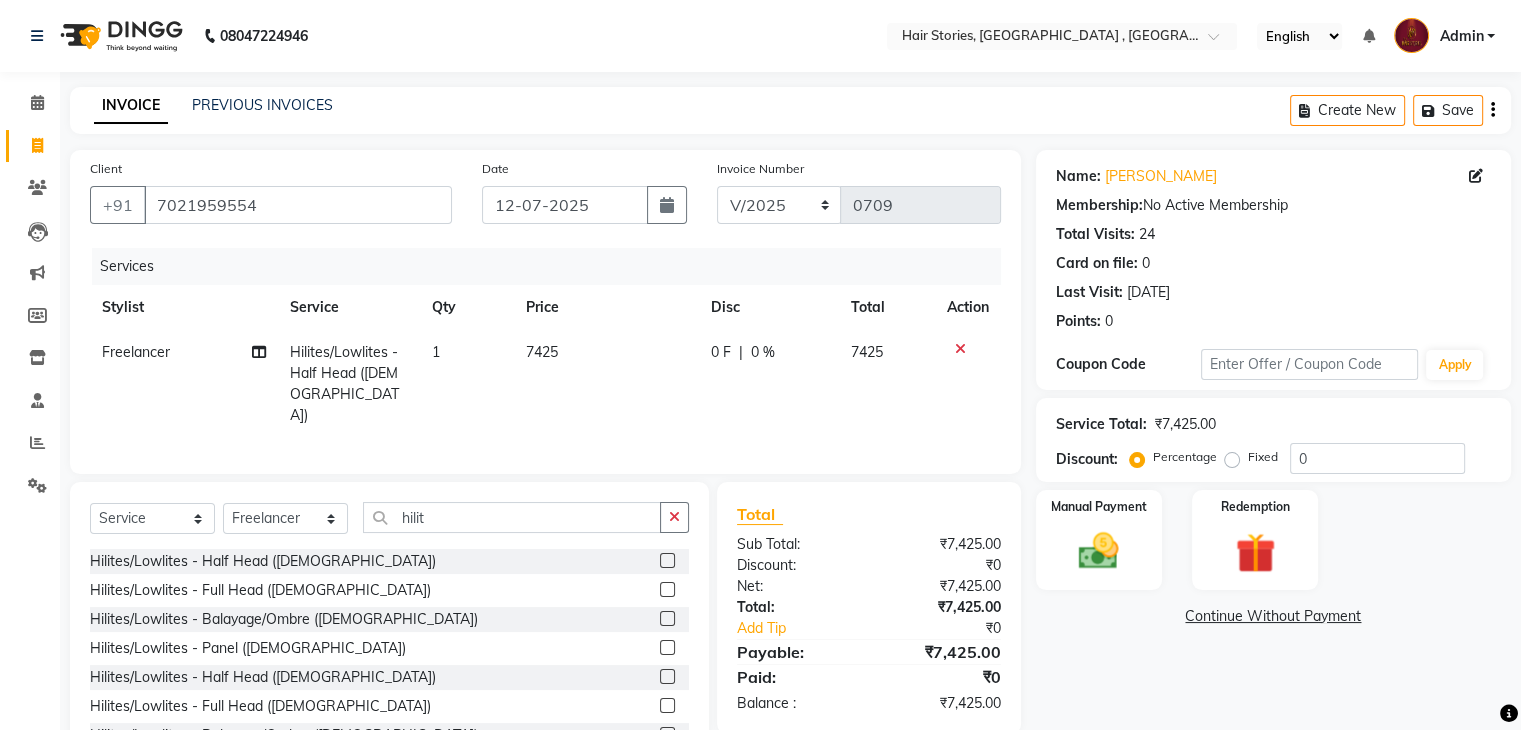 click on "Name: [PERSON_NAME] Membership:  No Active Membership  Total Visits:  24 Card on file:  0 Last Visit:   [DATE] Points:   0  Coupon Code Apply Service Total:  ₹7,425.00  Discount:  Percentage   Fixed  0 Manual Payment Redemption  Continue Without Payment" 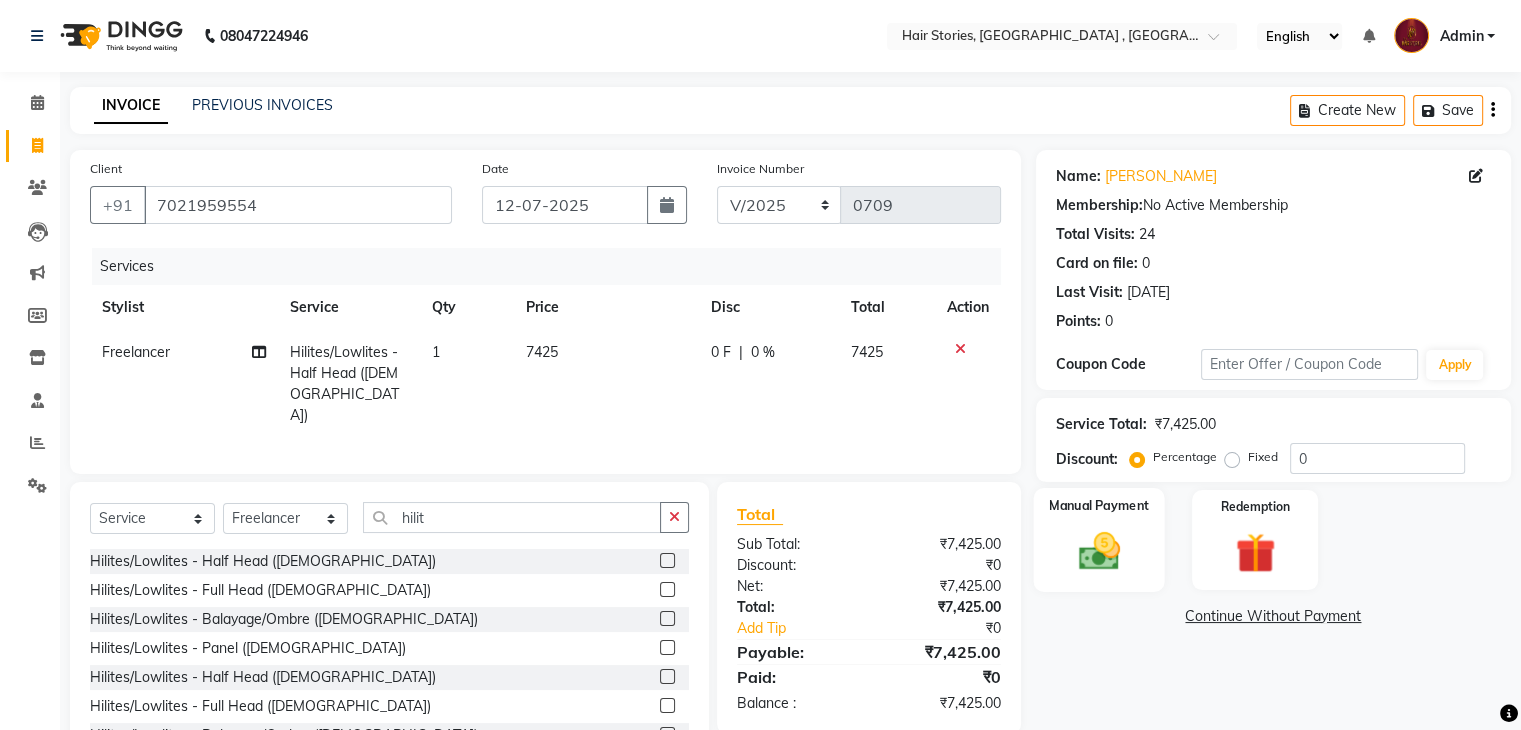 click on "Manual Payment" 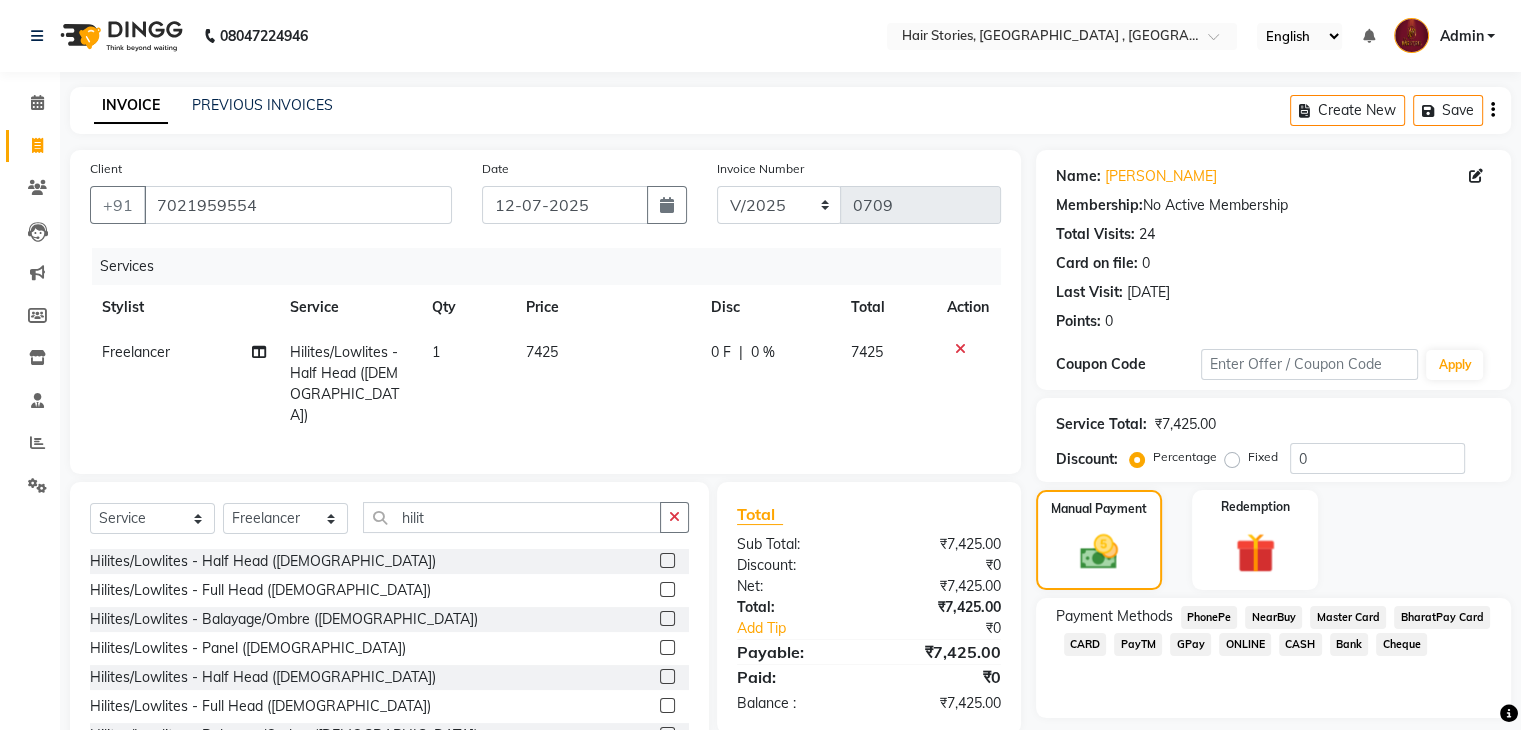 click on "CARD" 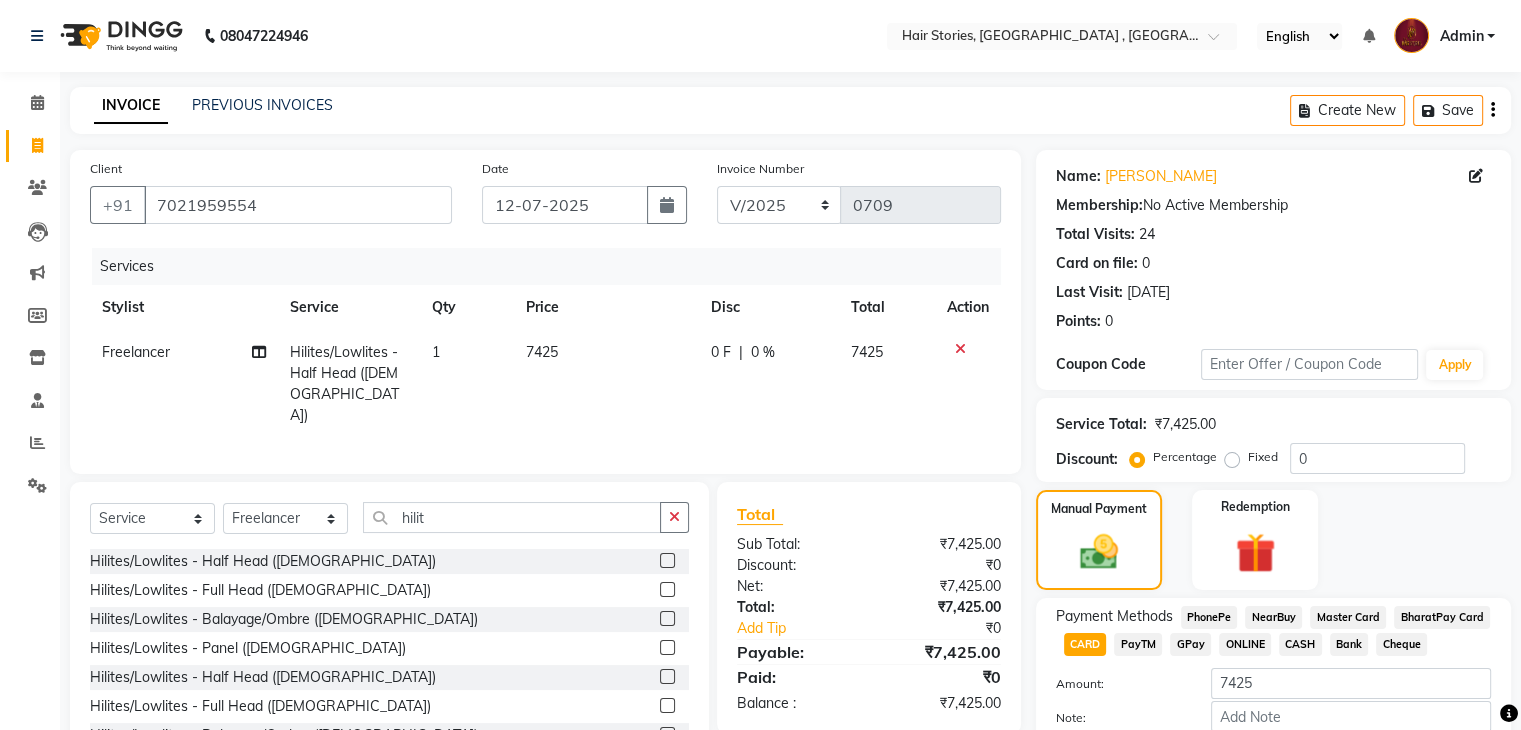 scroll, scrollTop: 117, scrollLeft: 0, axis: vertical 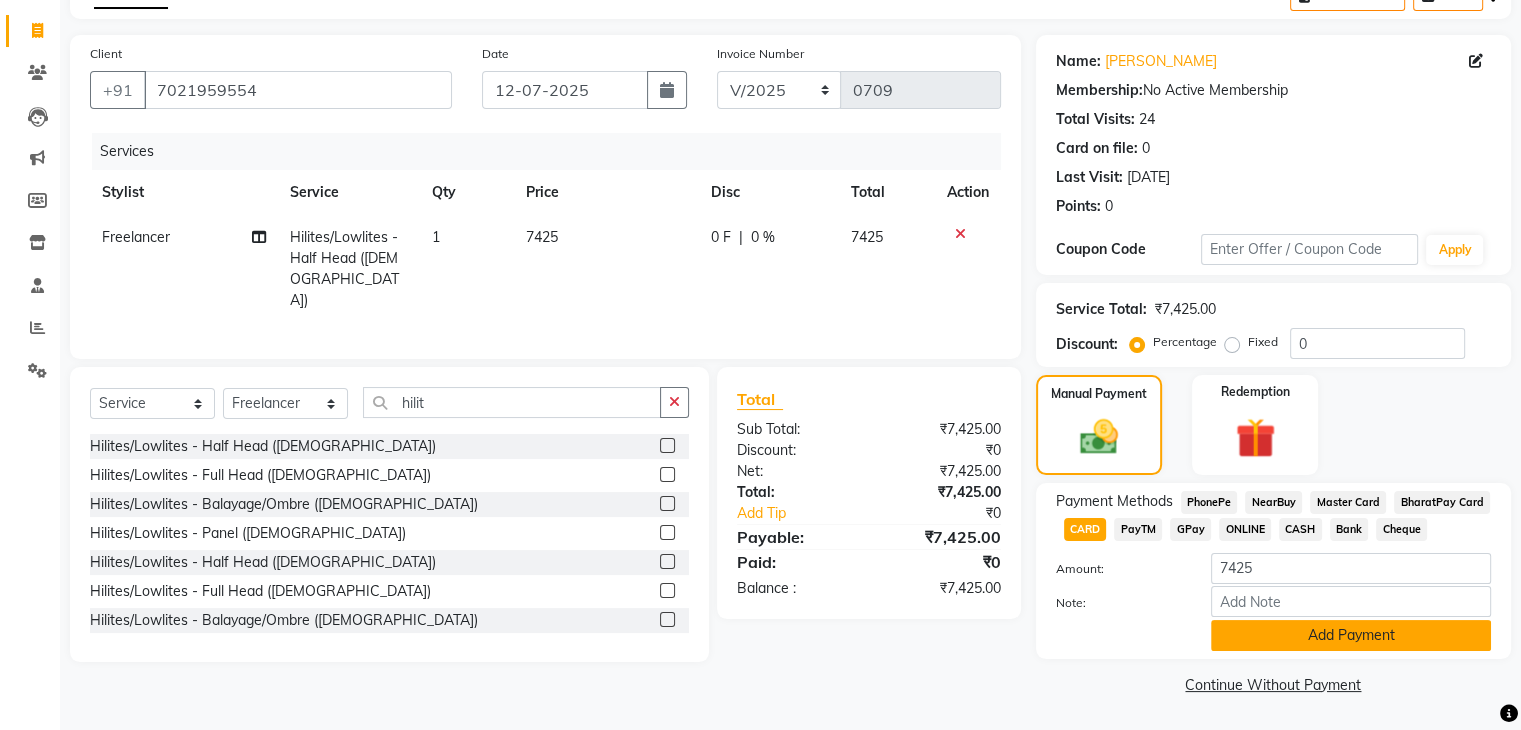 click on "Add Payment" 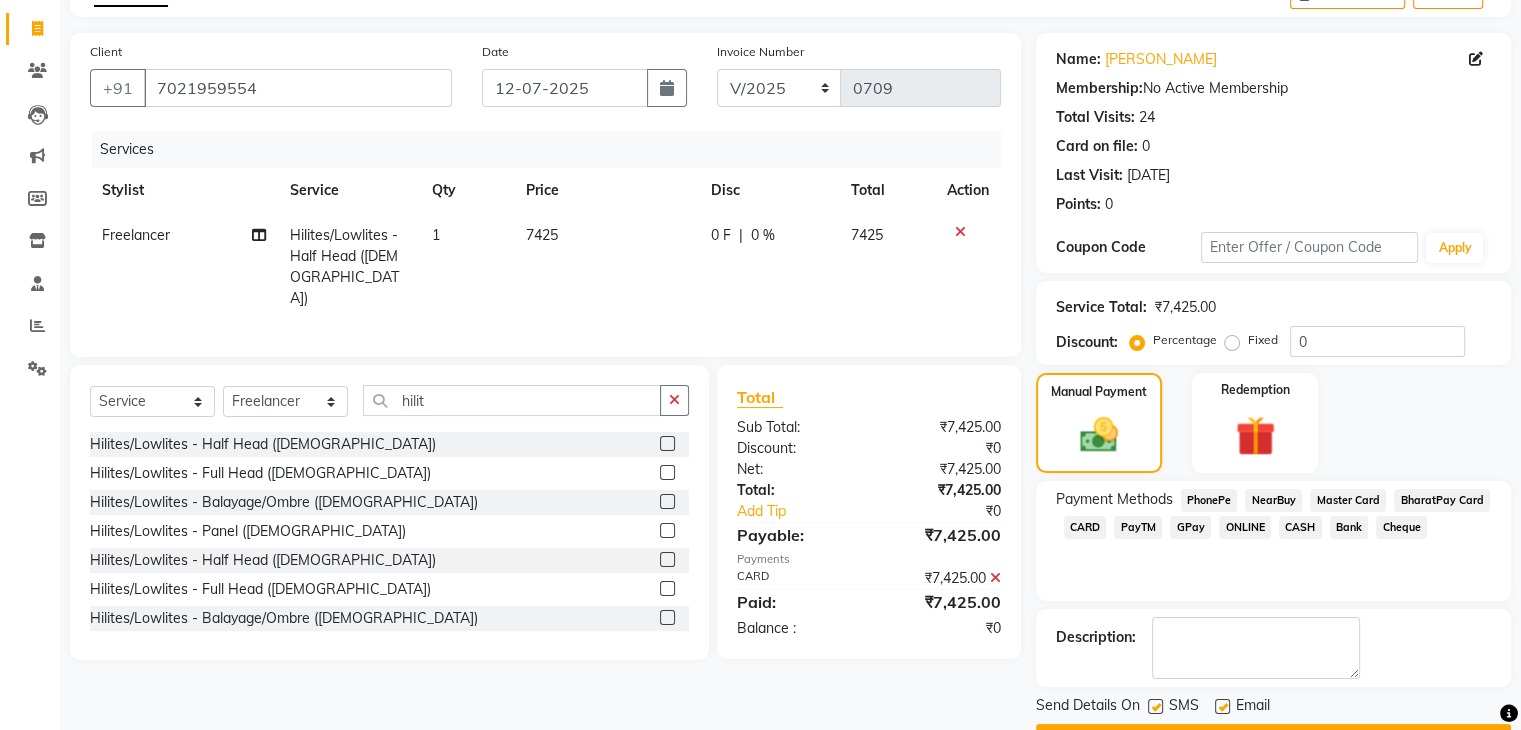 scroll, scrollTop: 171, scrollLeft: 0, axis: vertical 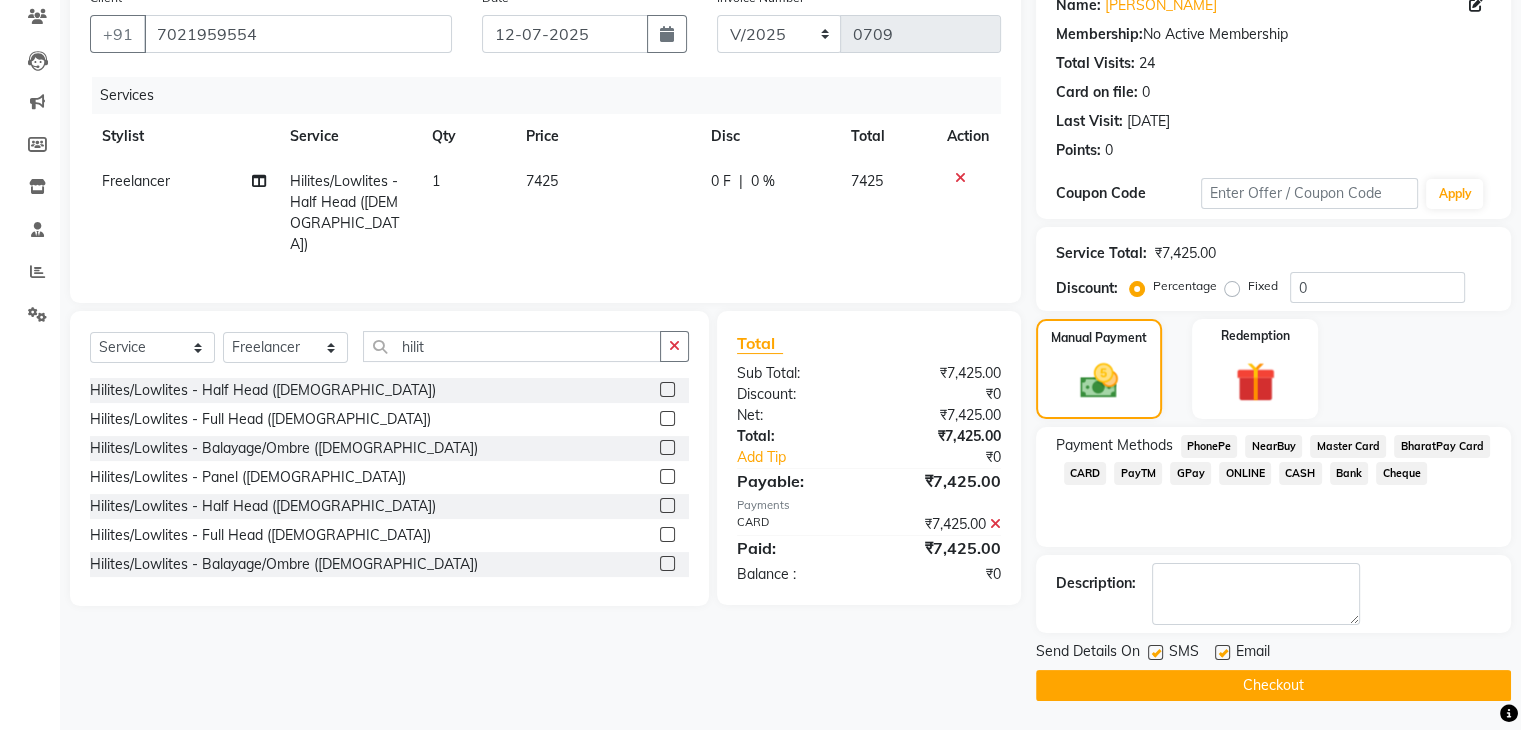 click 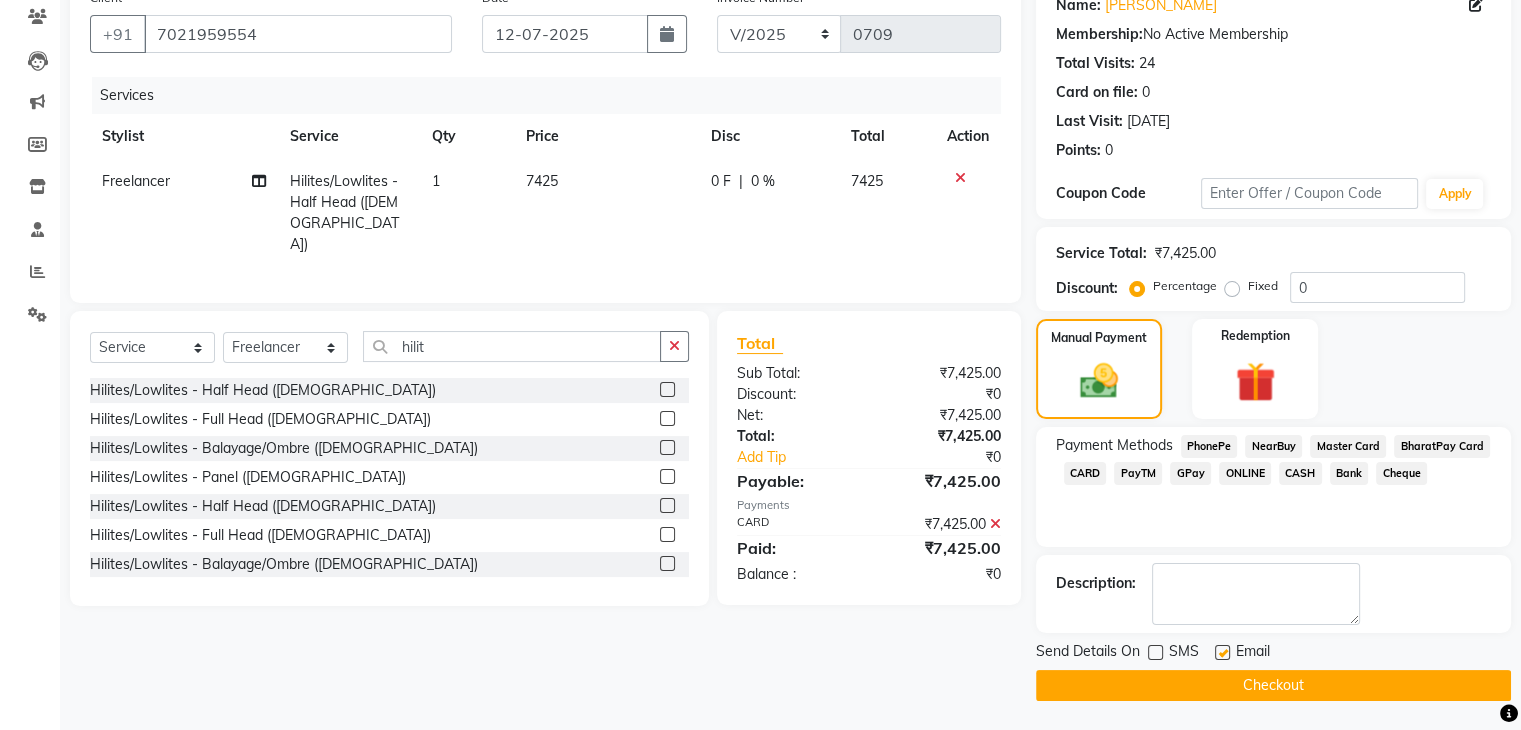 click 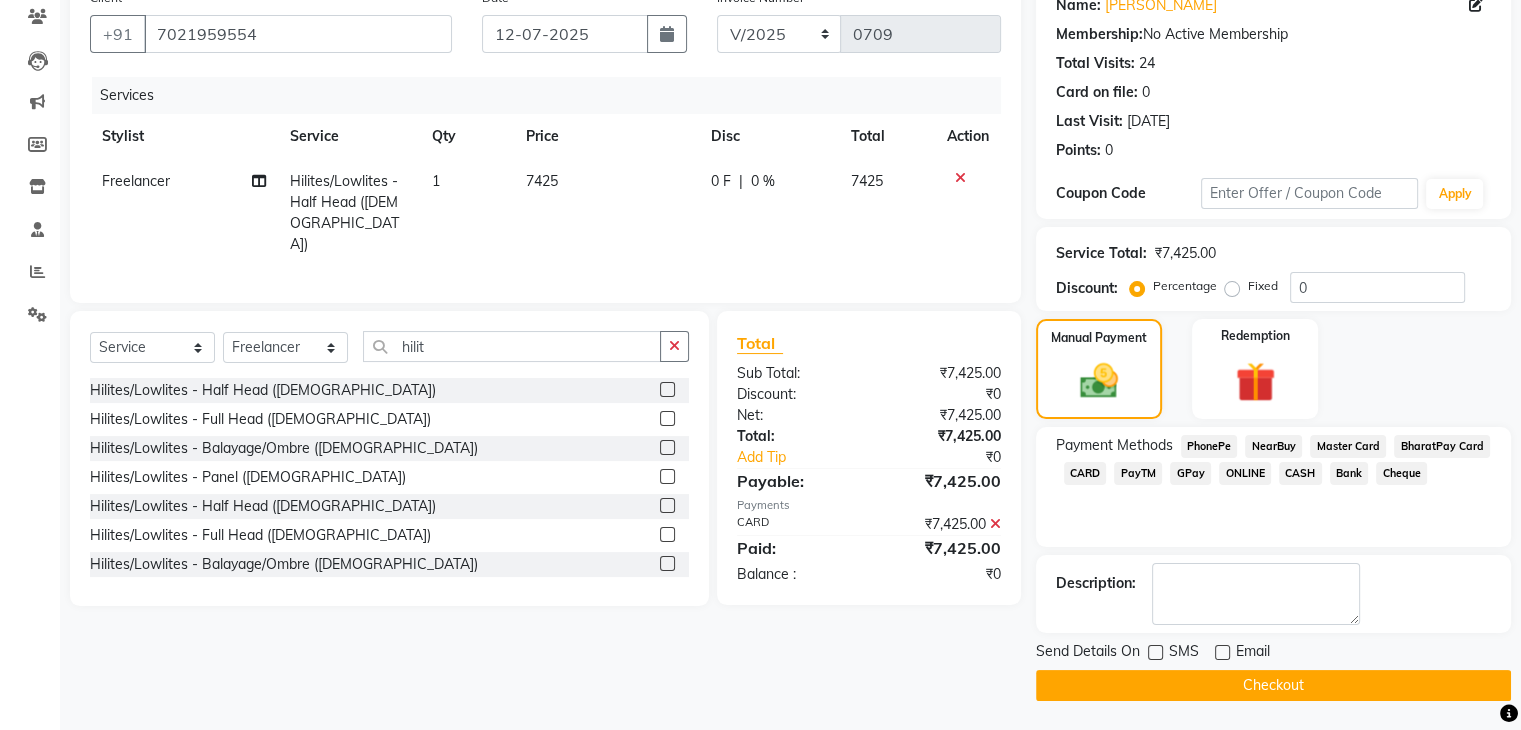 click on "Checkout" 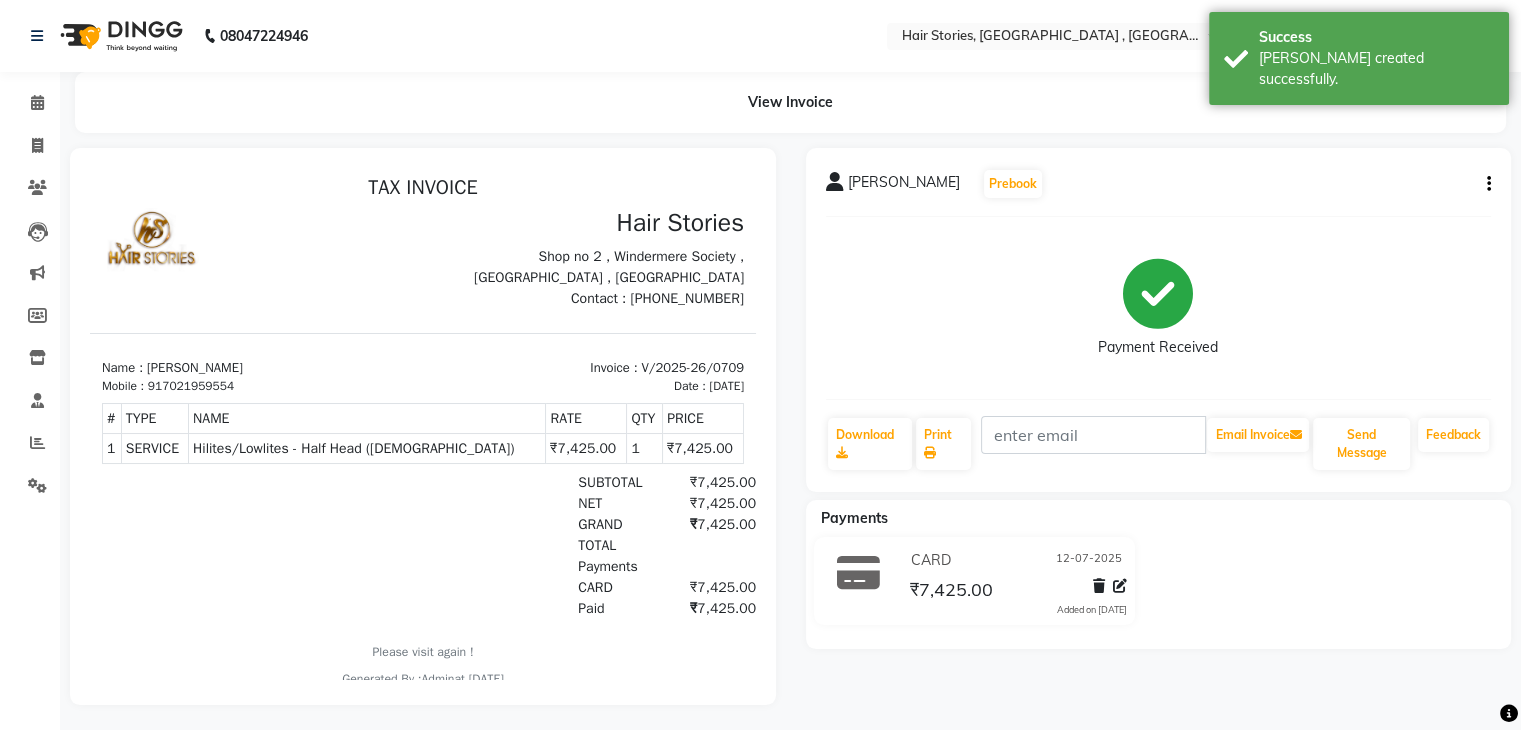 scroll, scrollTop: 0, scrollLeft: 0, axis: both 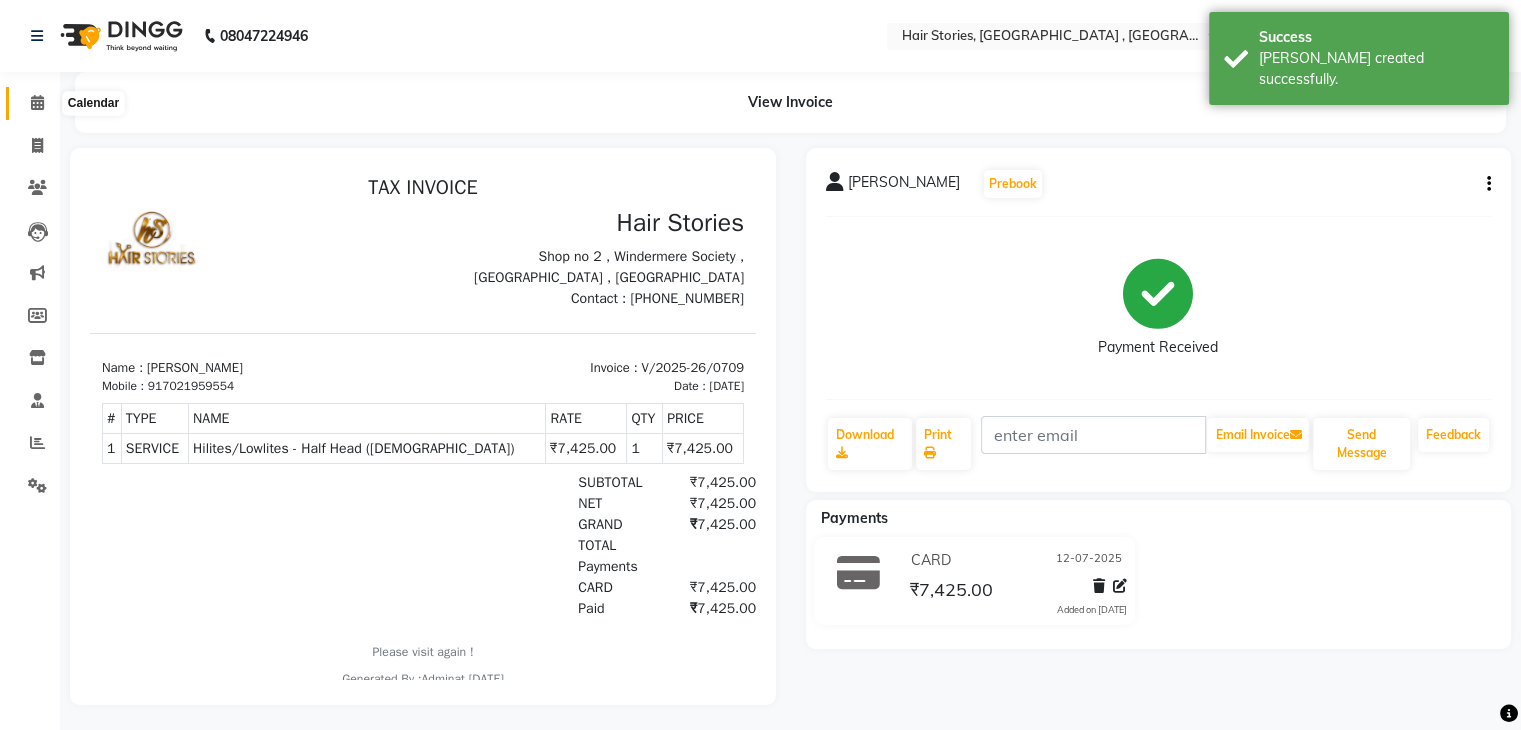 click 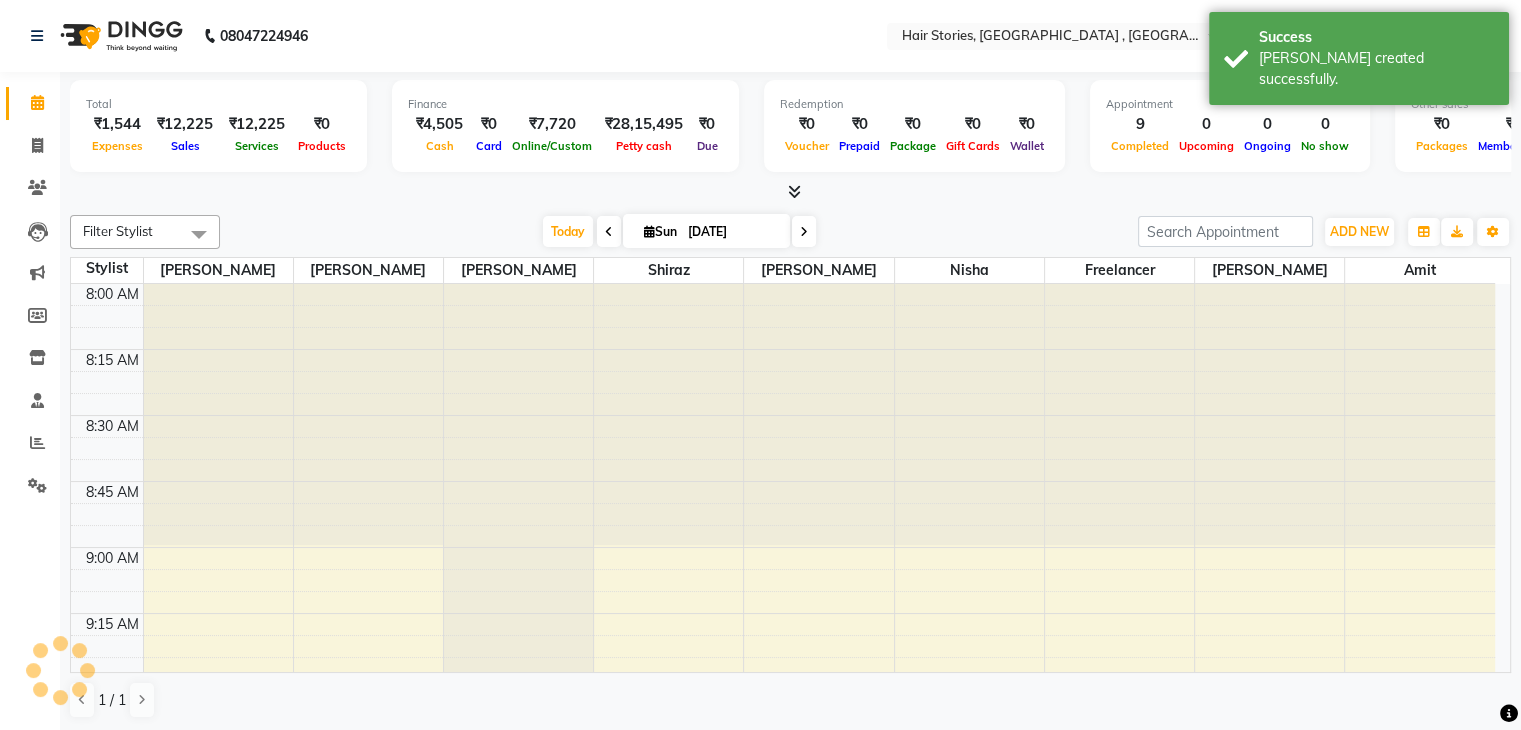 scroll, scrollTop: 2616, scrollLeft: 0, axis: vertical 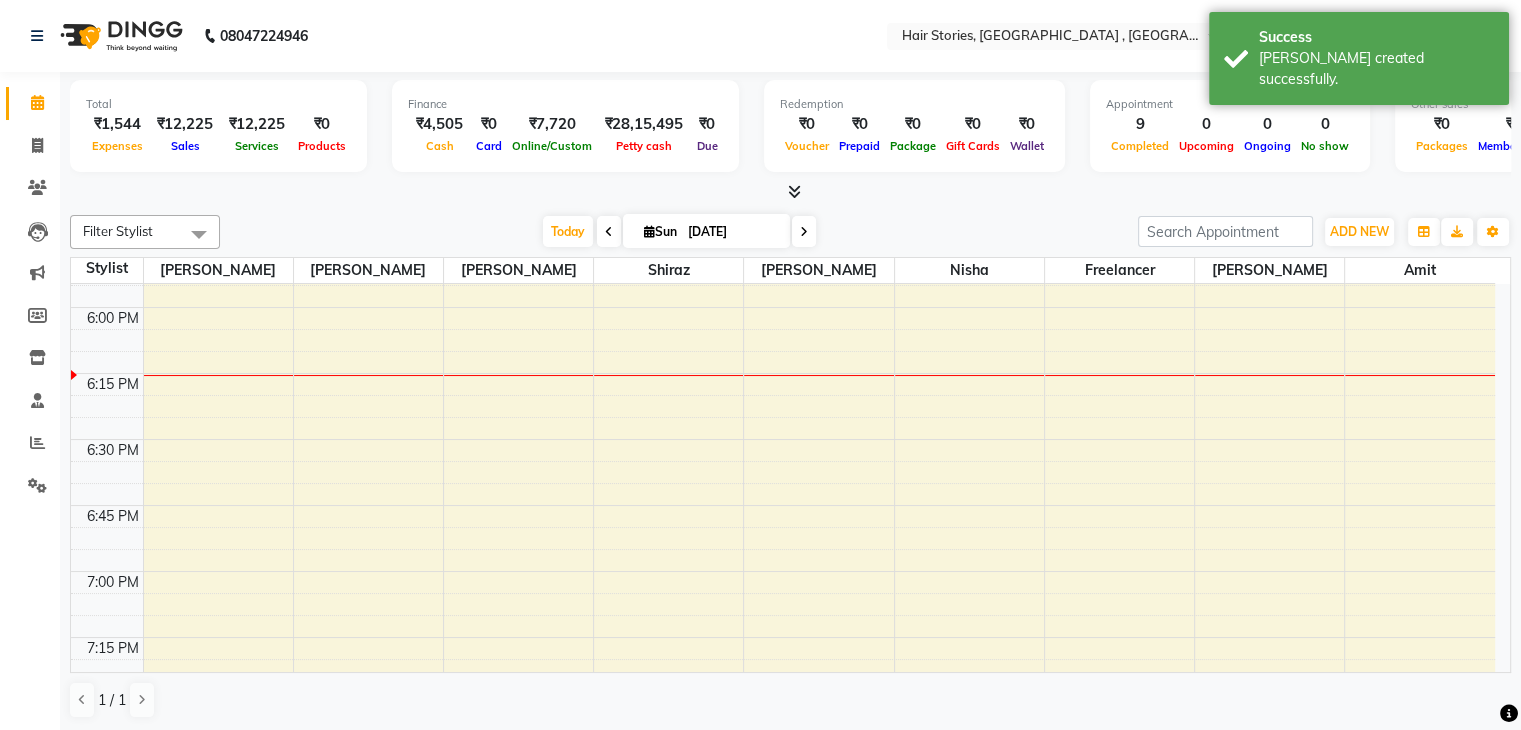 click at bounding box center [794, 191] 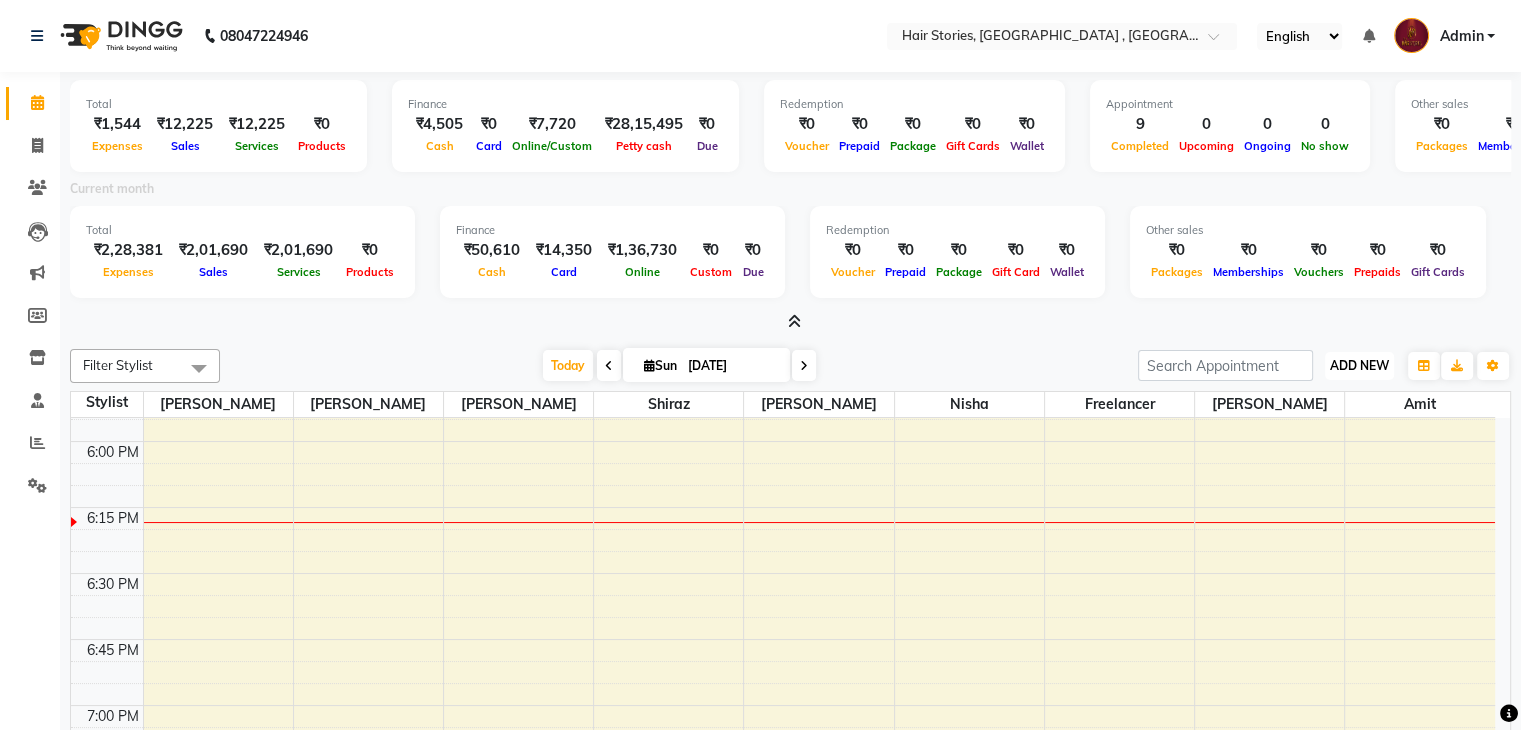 click on "ADD NEW" at bounding box center [1359, 365] 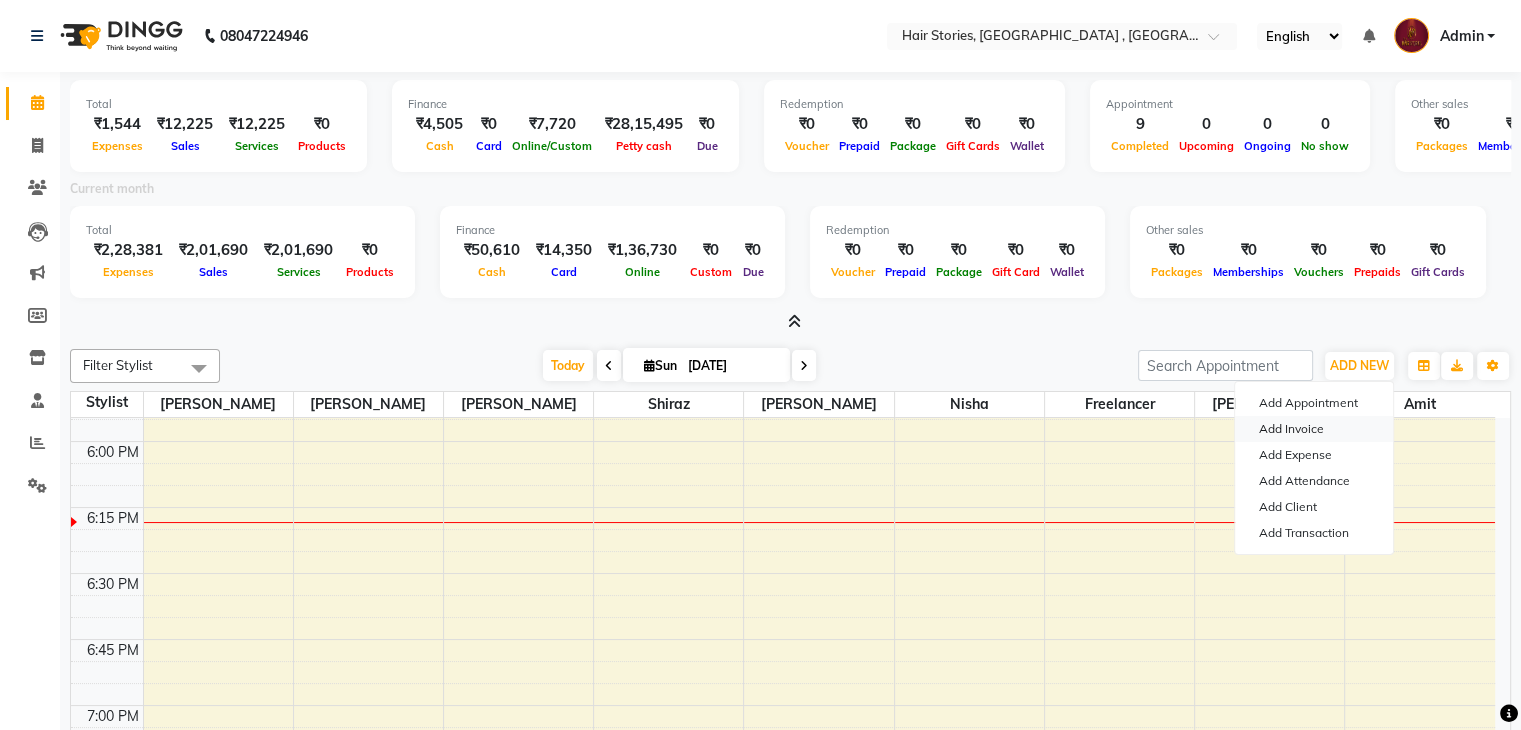 click on "Add Invoice" at bounding box center [1314, 429] 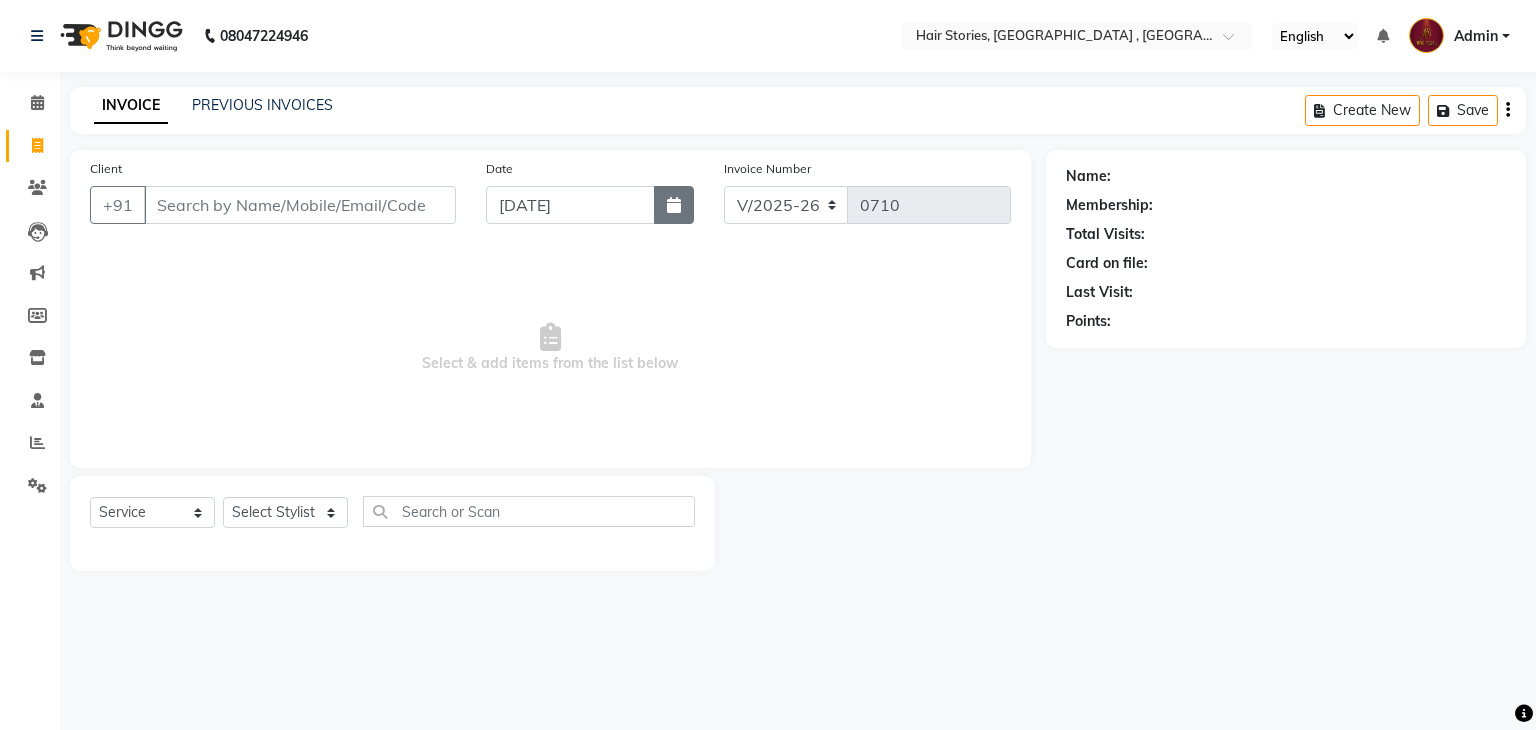 click 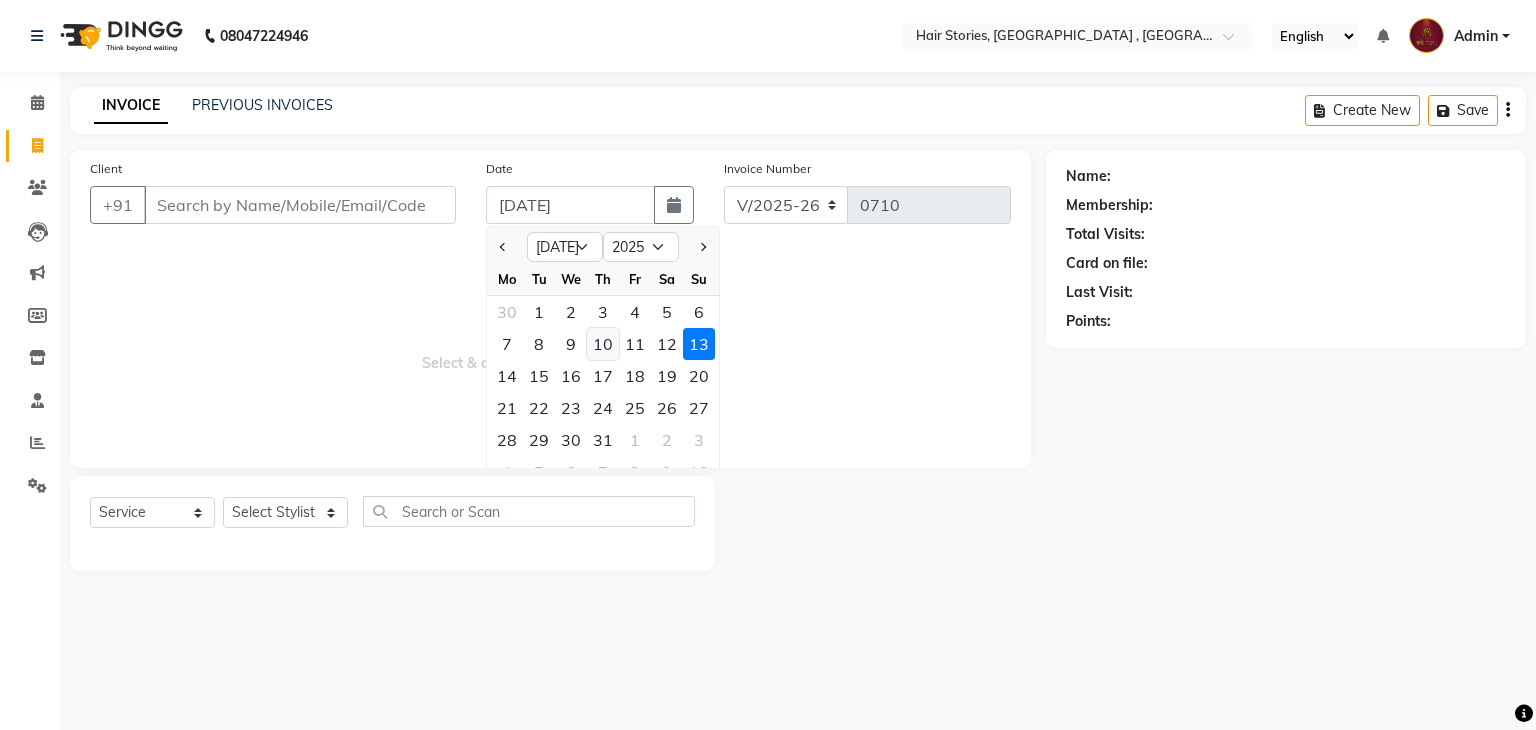 click on "10" 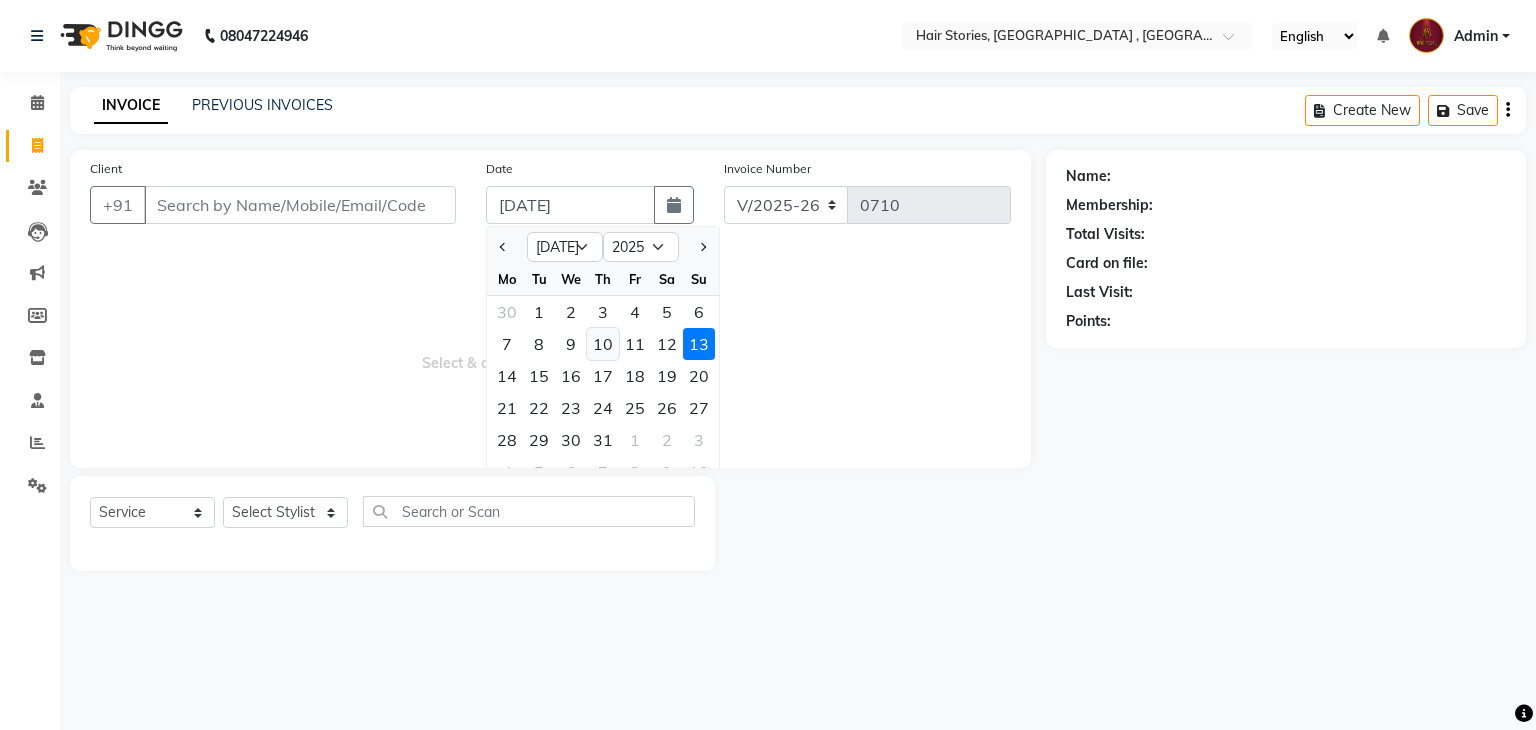 type on "[DATE]" 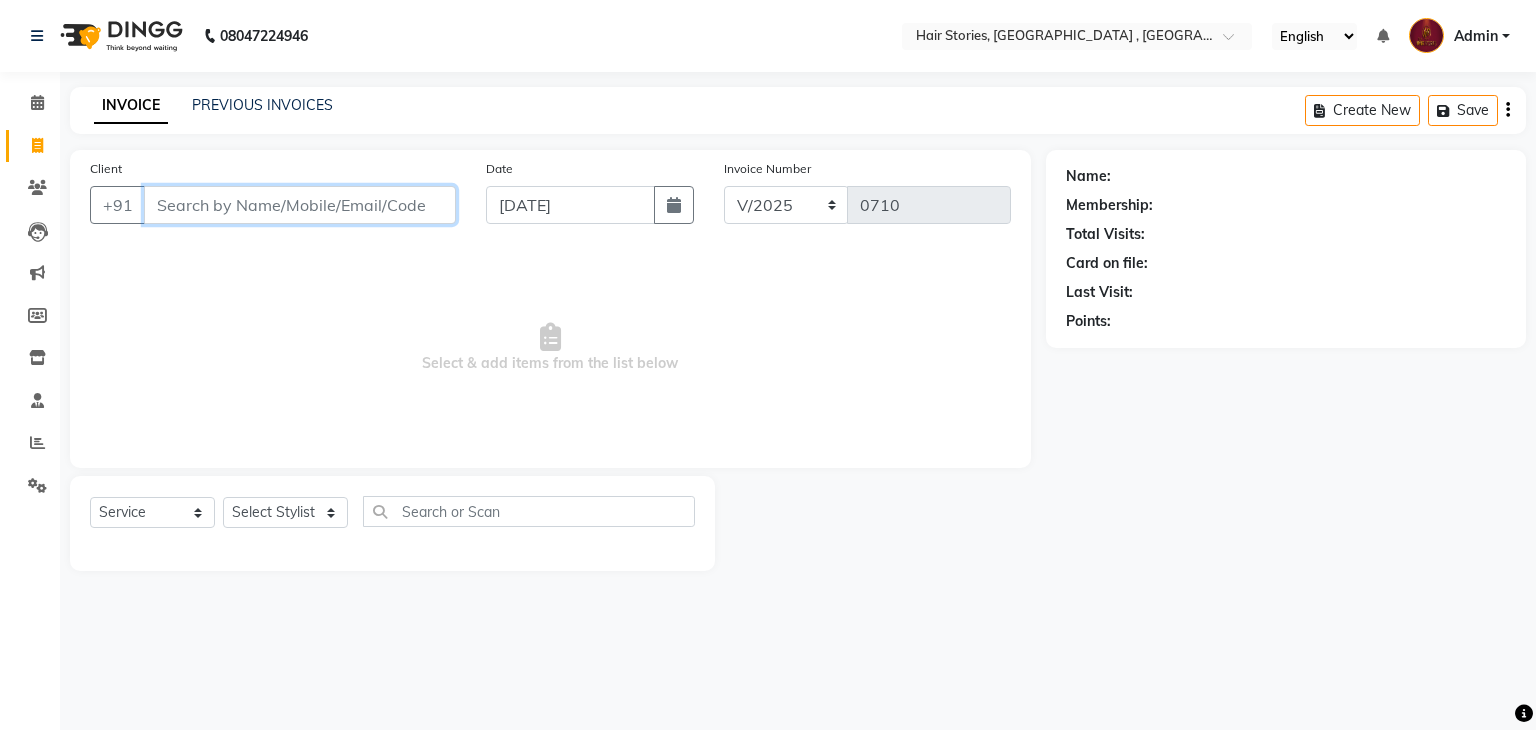 click on "Client" at bounding box center (300, 205) 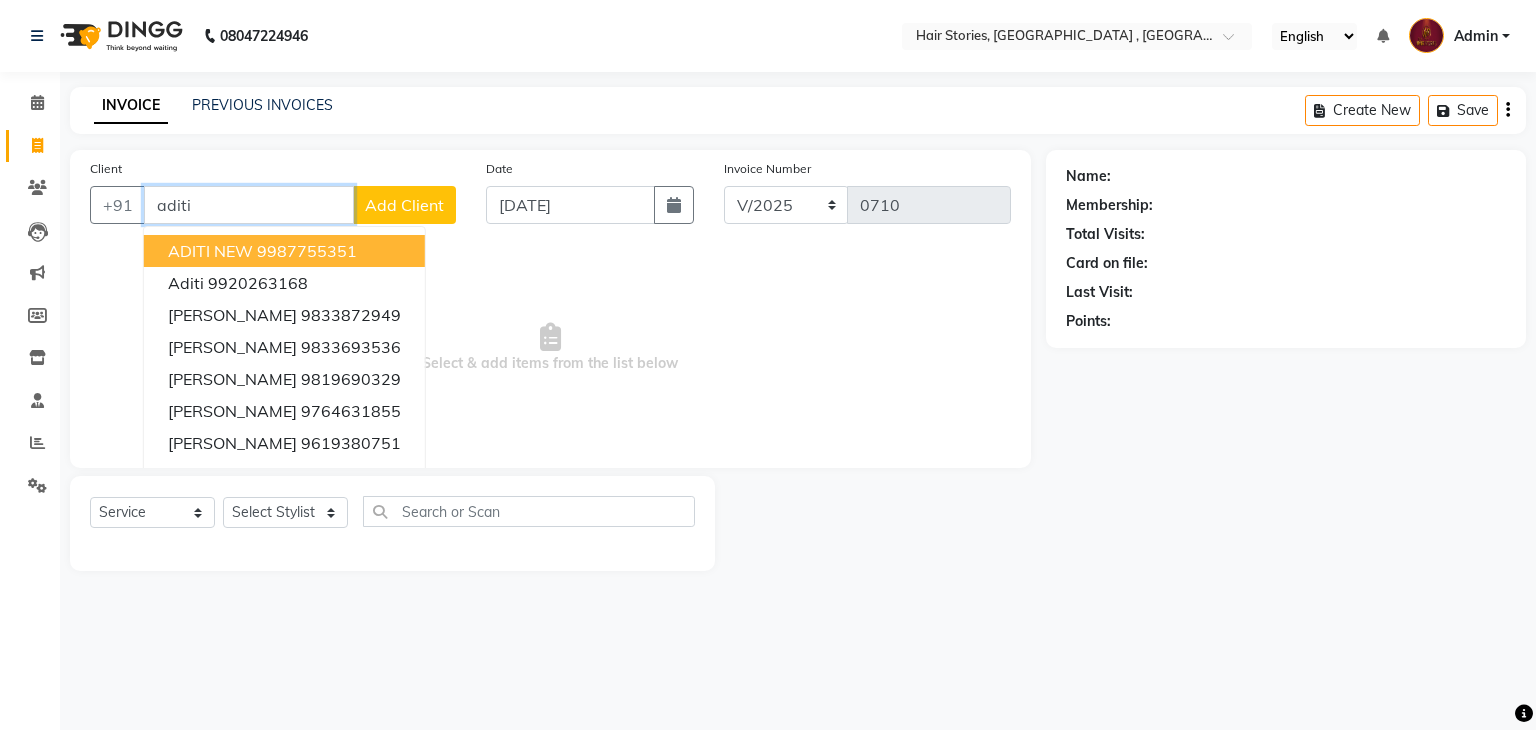 drag, startPoint x: 250, startPoint y: 208, endPoint x: 64, endPoint y: 209, distance: 186.00269 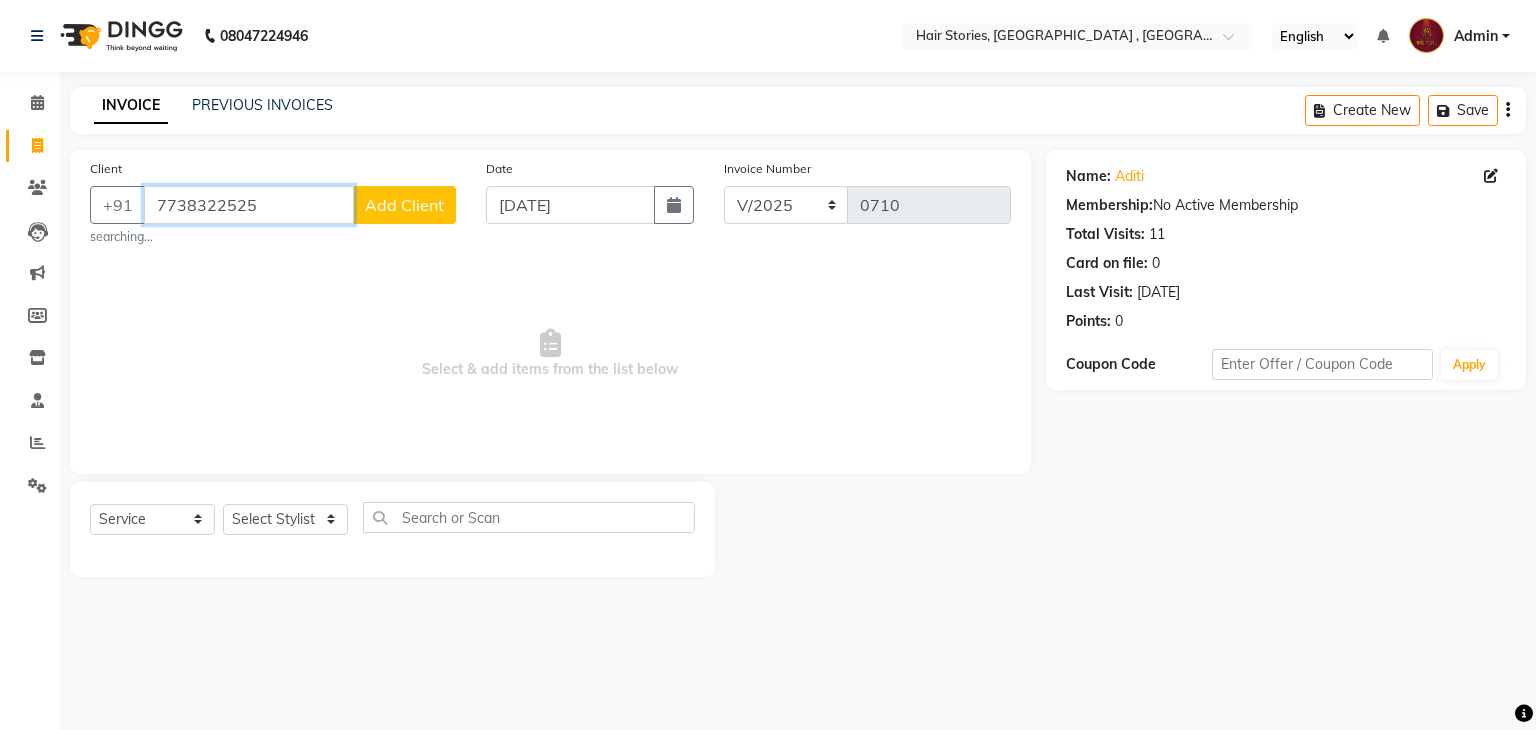 click on "7738322525" at bounding box center (249, 205) 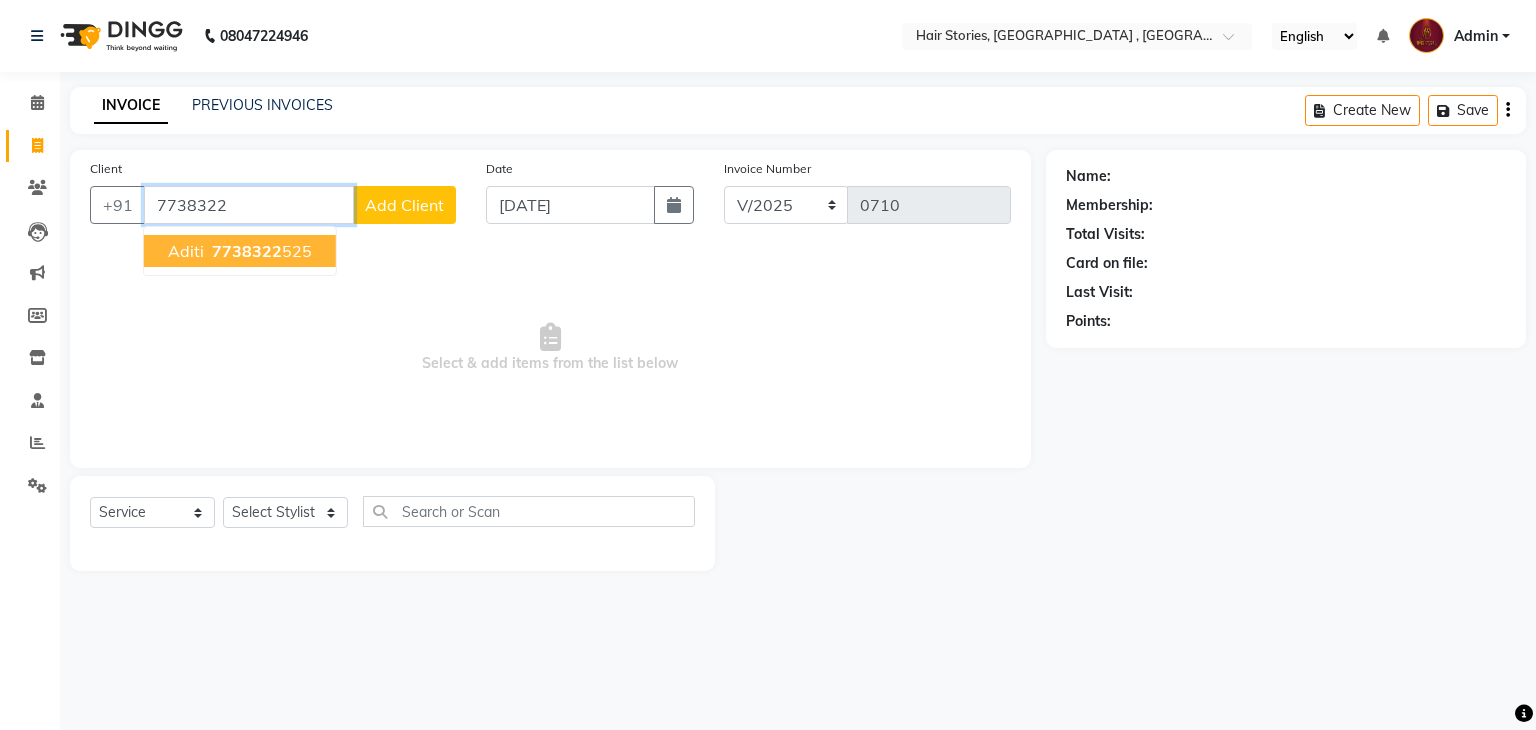 click on "Aditi" at bounding box center (186, 251) 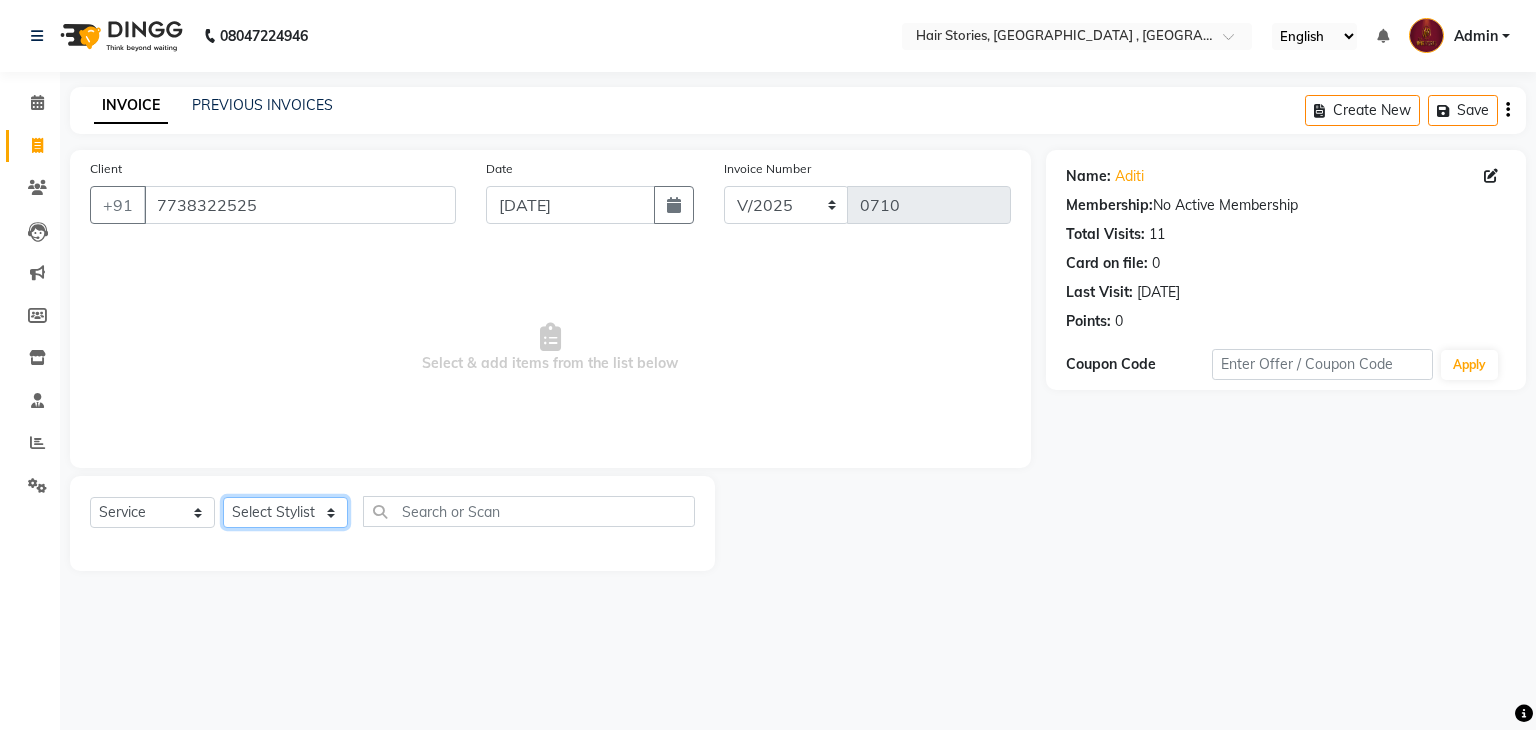 click on "Select Stylist [PERSON_NAME] [PERSON_NAME] Freelancer [PERSON_NAME] Neha [PERSON_NAME] [PERSON_NAME] Shiraz" 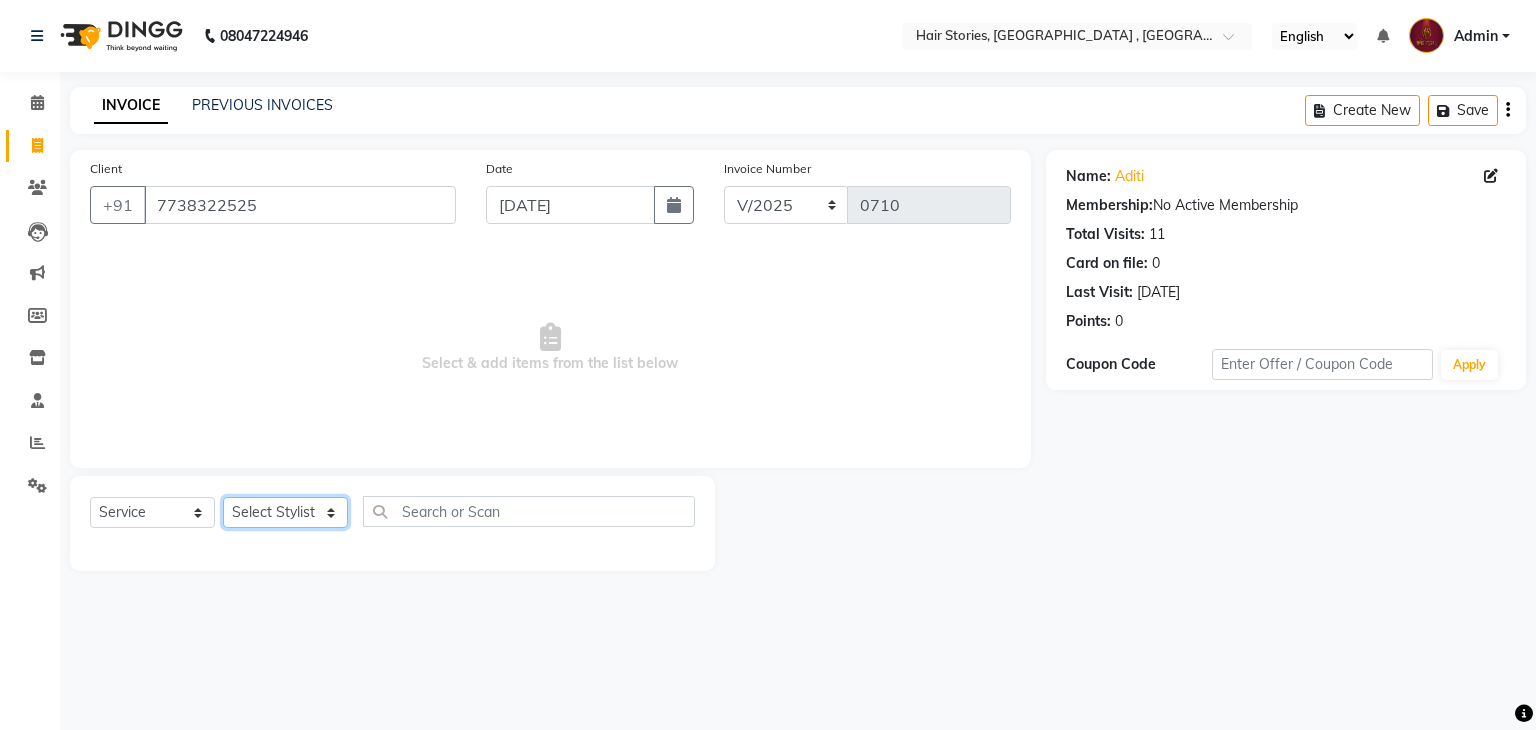 select on "61983" 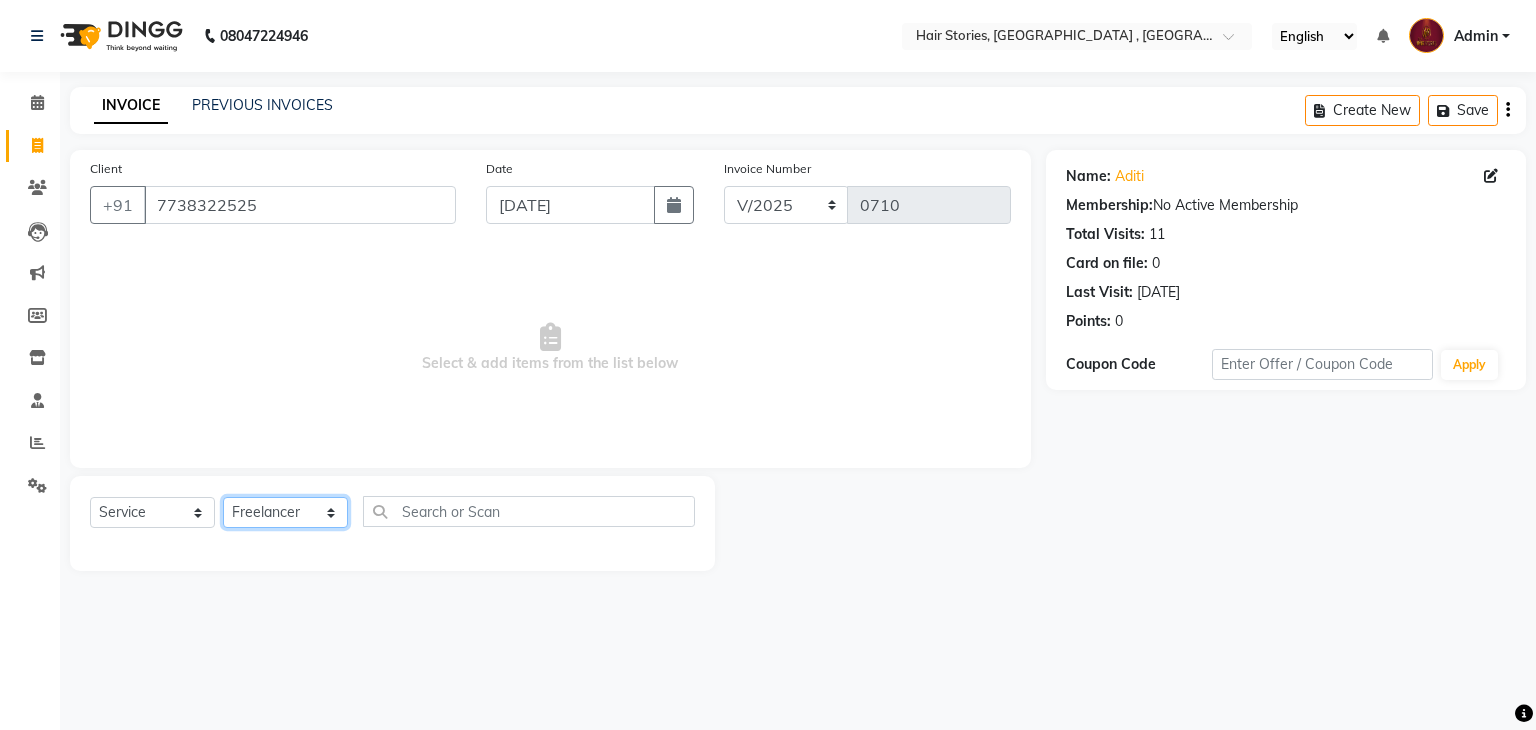 click on "Select Stylist [PERSON_NAME] [PERSON_NAME] Freelancer [PERSON_NAME] Neha [PERSON_NAME] [PERSON_NAME] Shiraz" 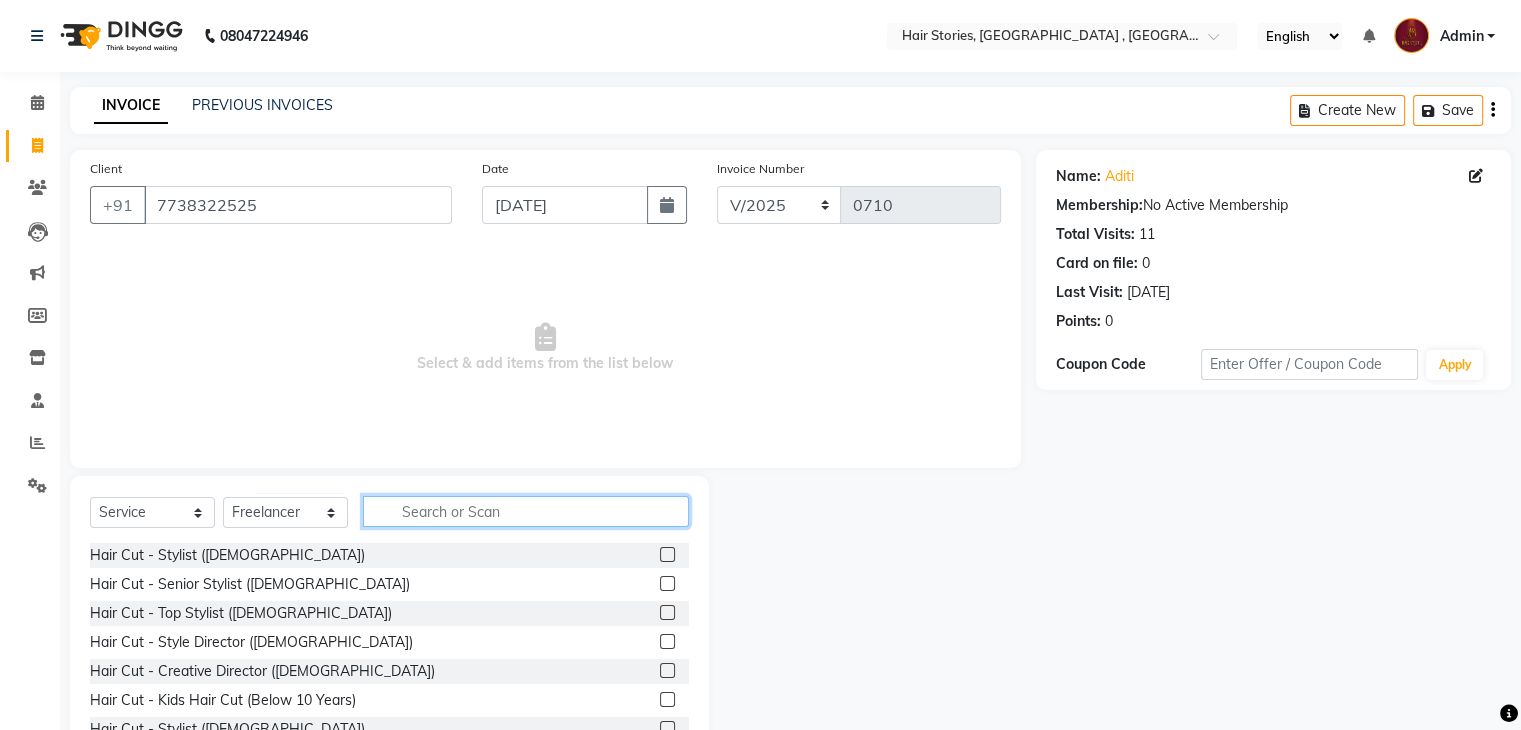 click 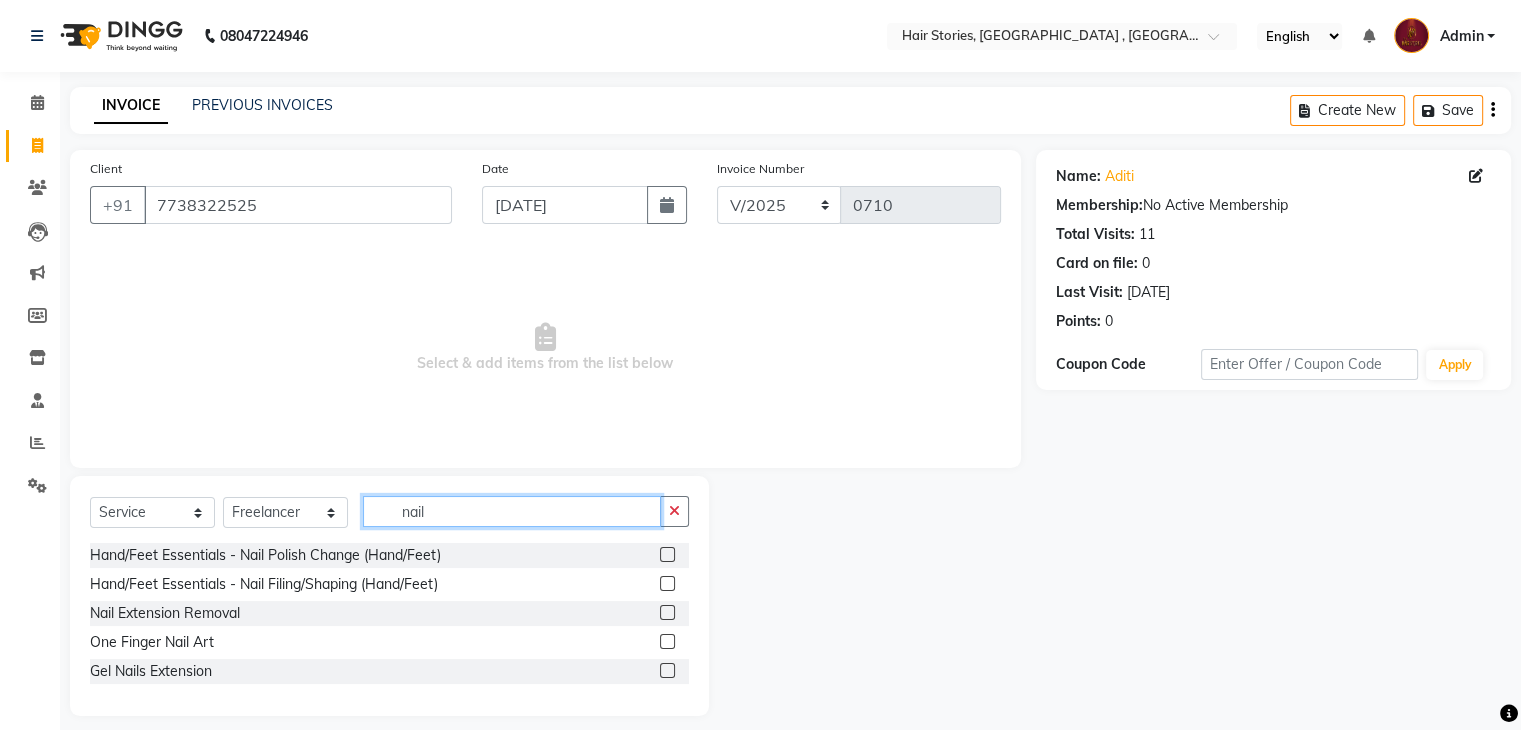 type on "nail" 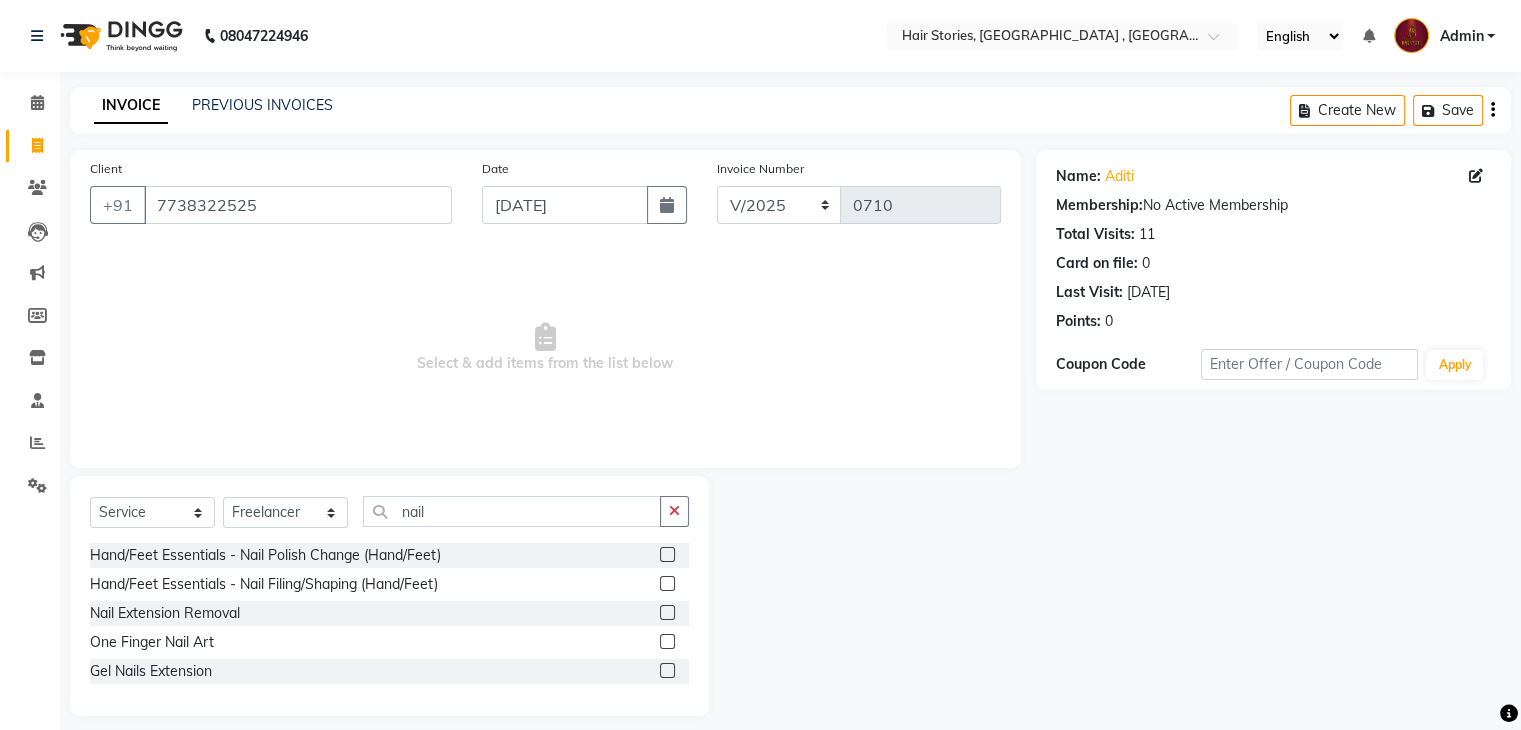 click 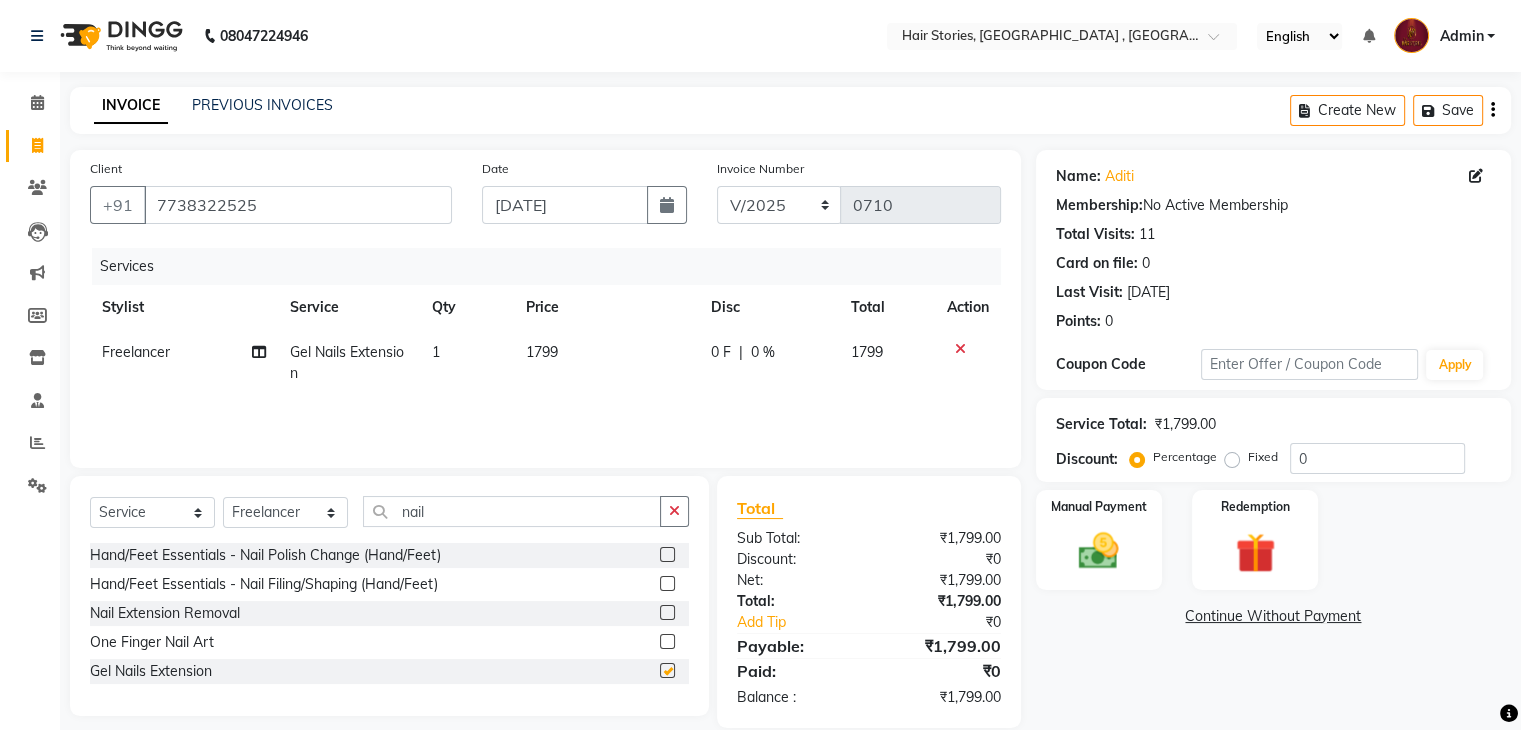 checkbox on "false" 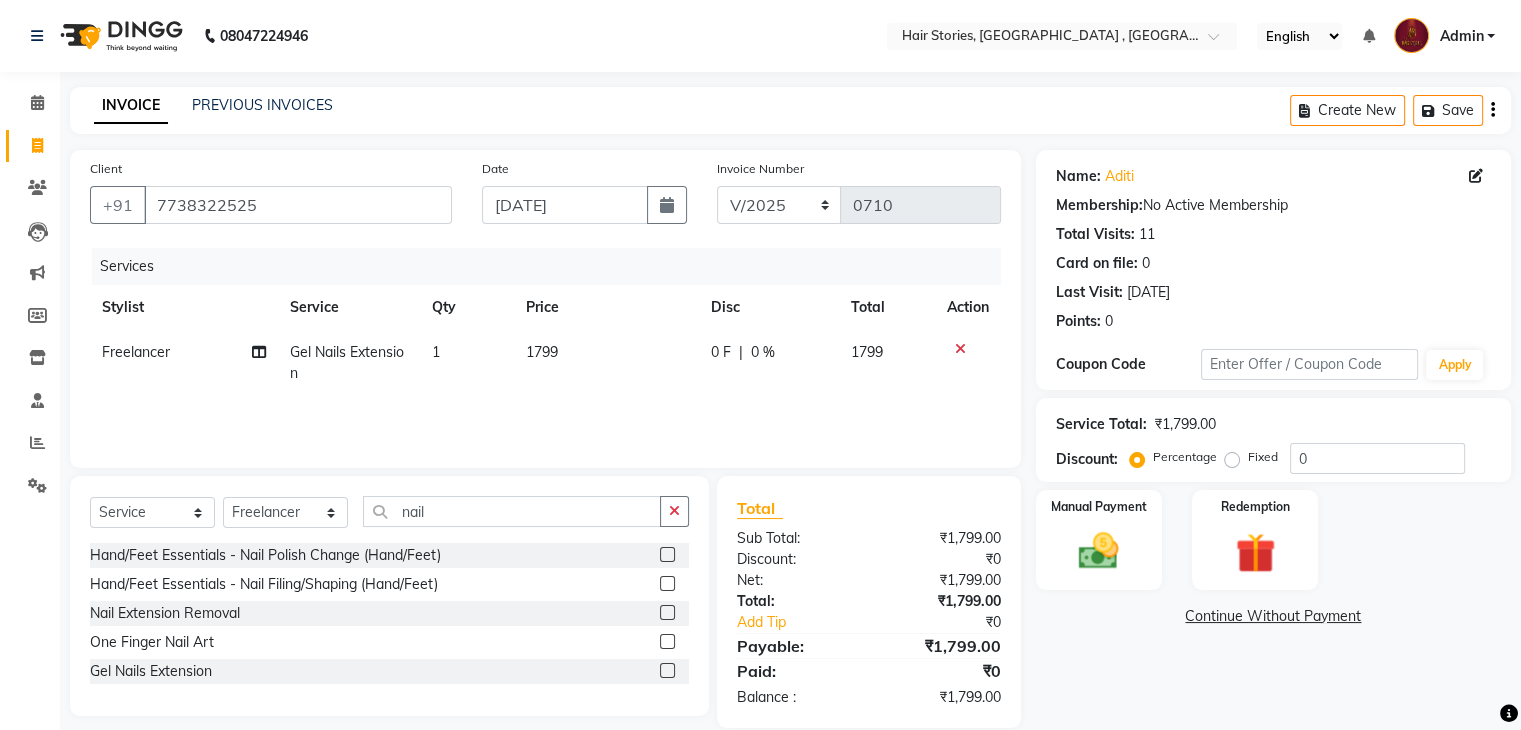 click on "1799" 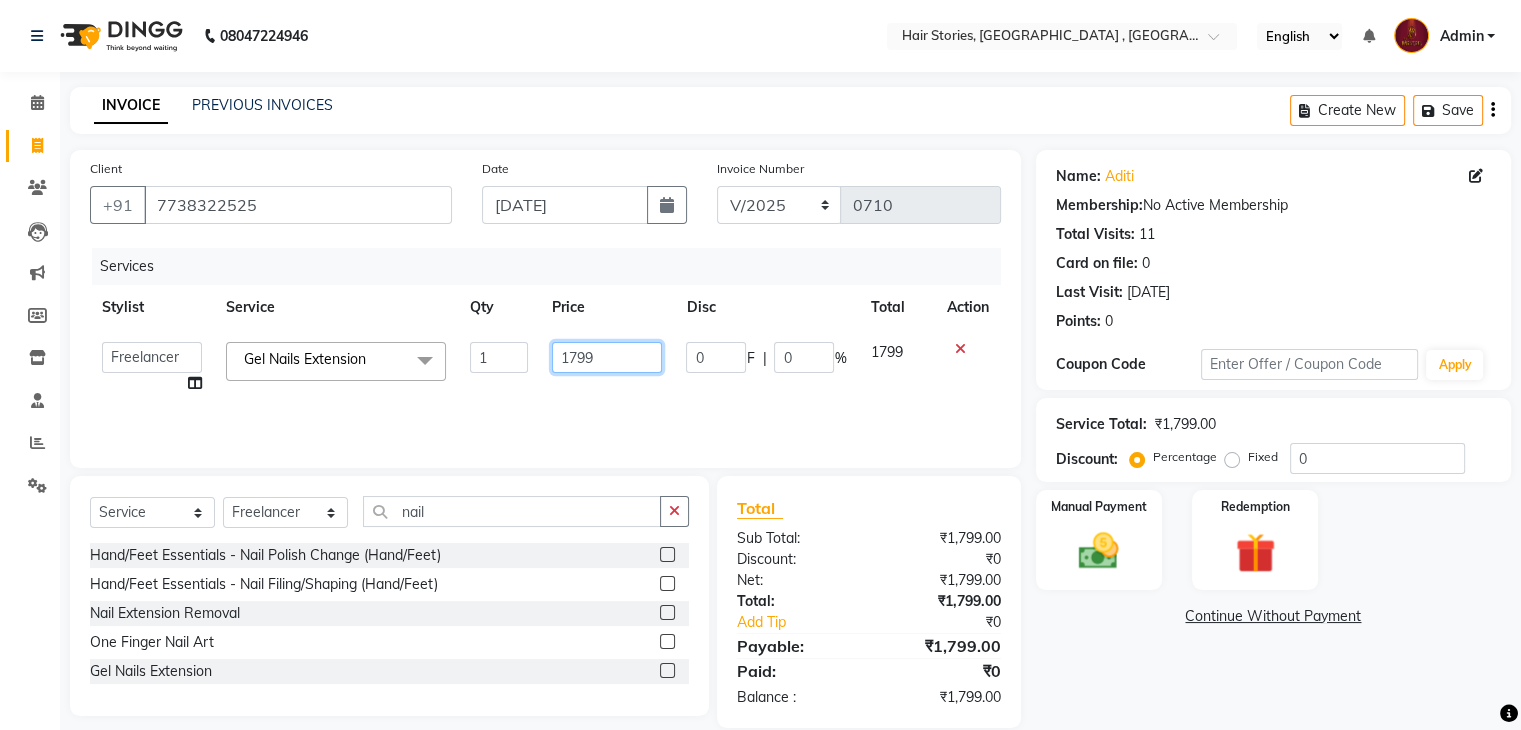 drag, startPoint x: 623, startPoint y: 346, endPoint x: 483, endPoint y: 353, distance: 140.1749 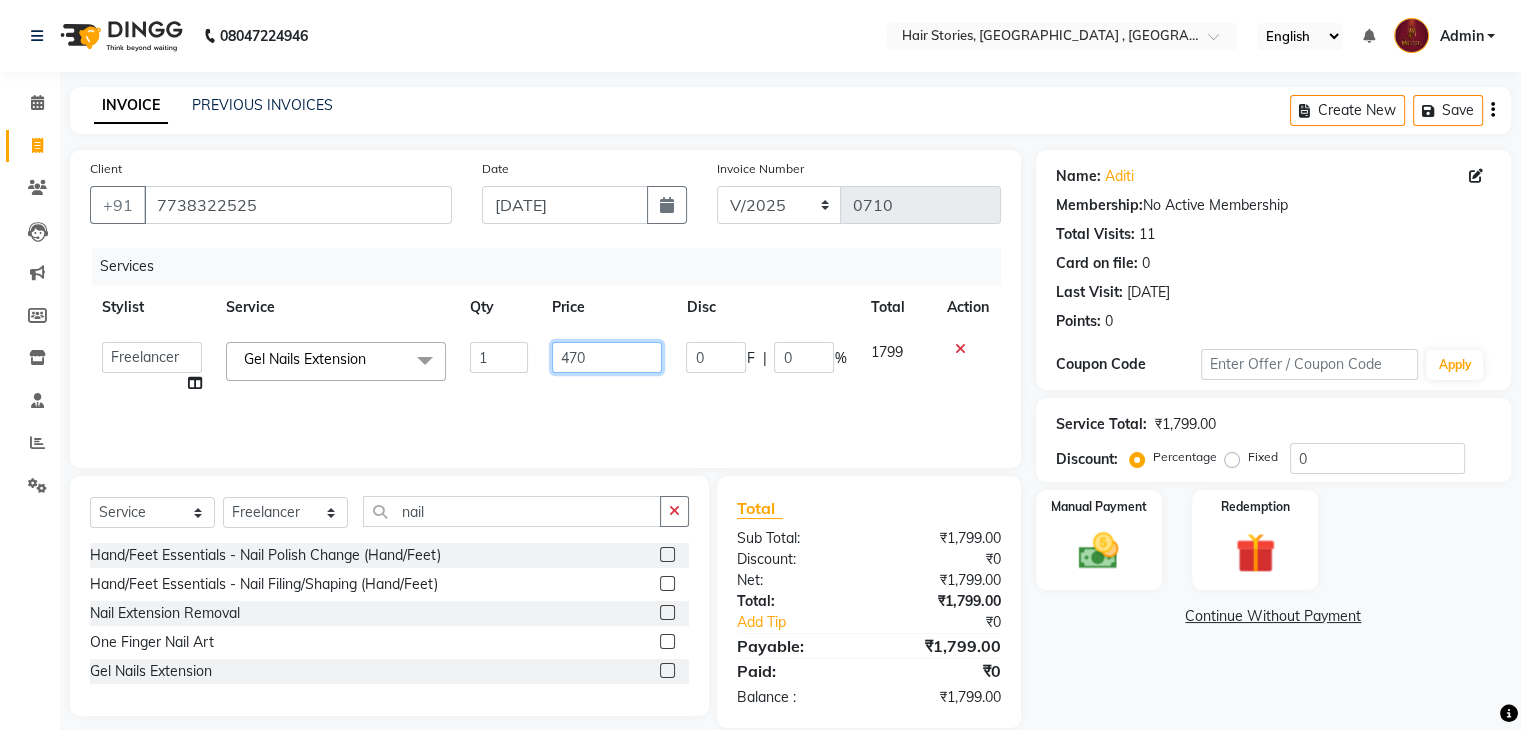 type on "4700" 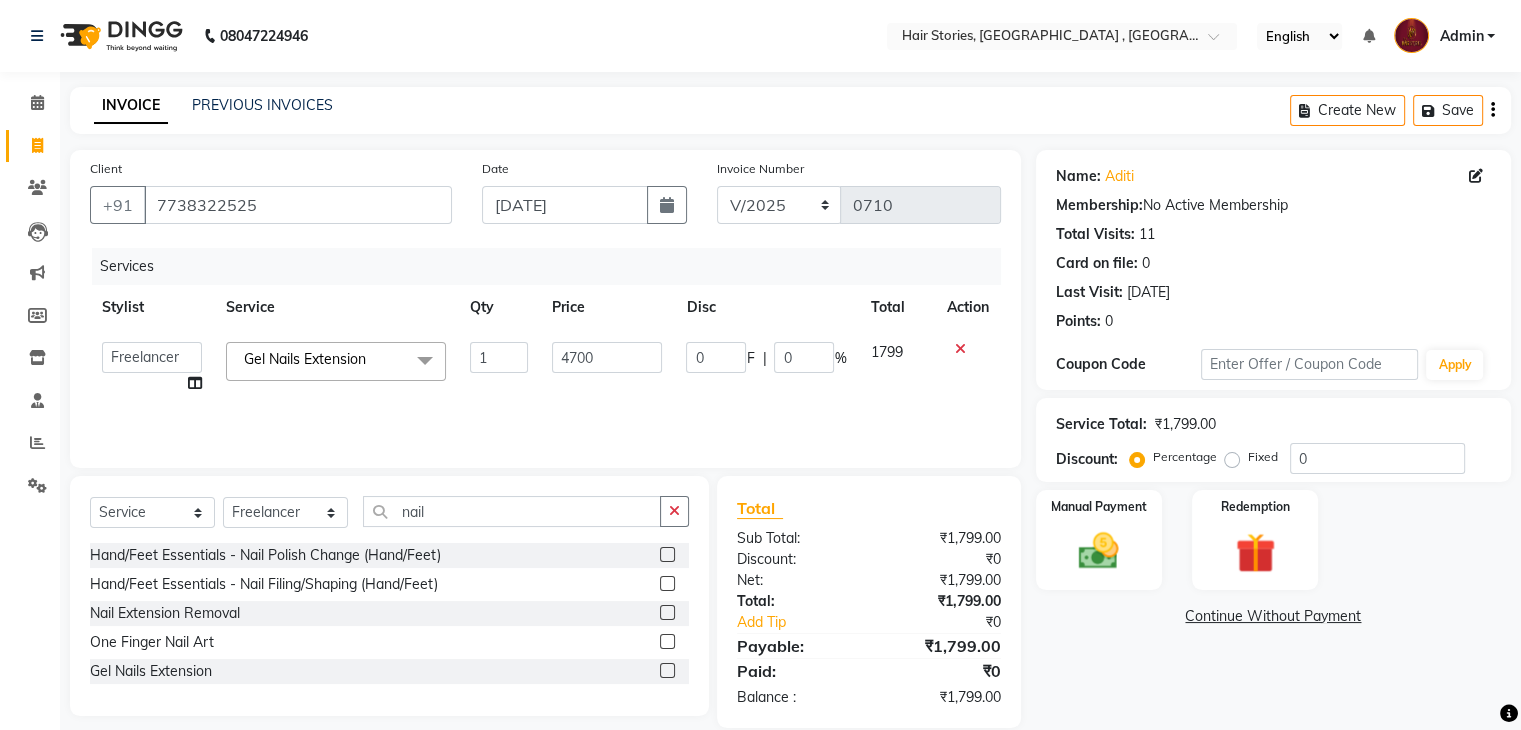 click on "Name: Aditi  Membership:  No Active Membership  Total Visits:  11 Card on file:  0 Last Visit:   [DATE] Points:   0  Coupon Code Apply Service Total:  ₹1,799.00  Discount:  Percentage   Fixed  0 Manual Payment Redemption  Continue Without Payment" 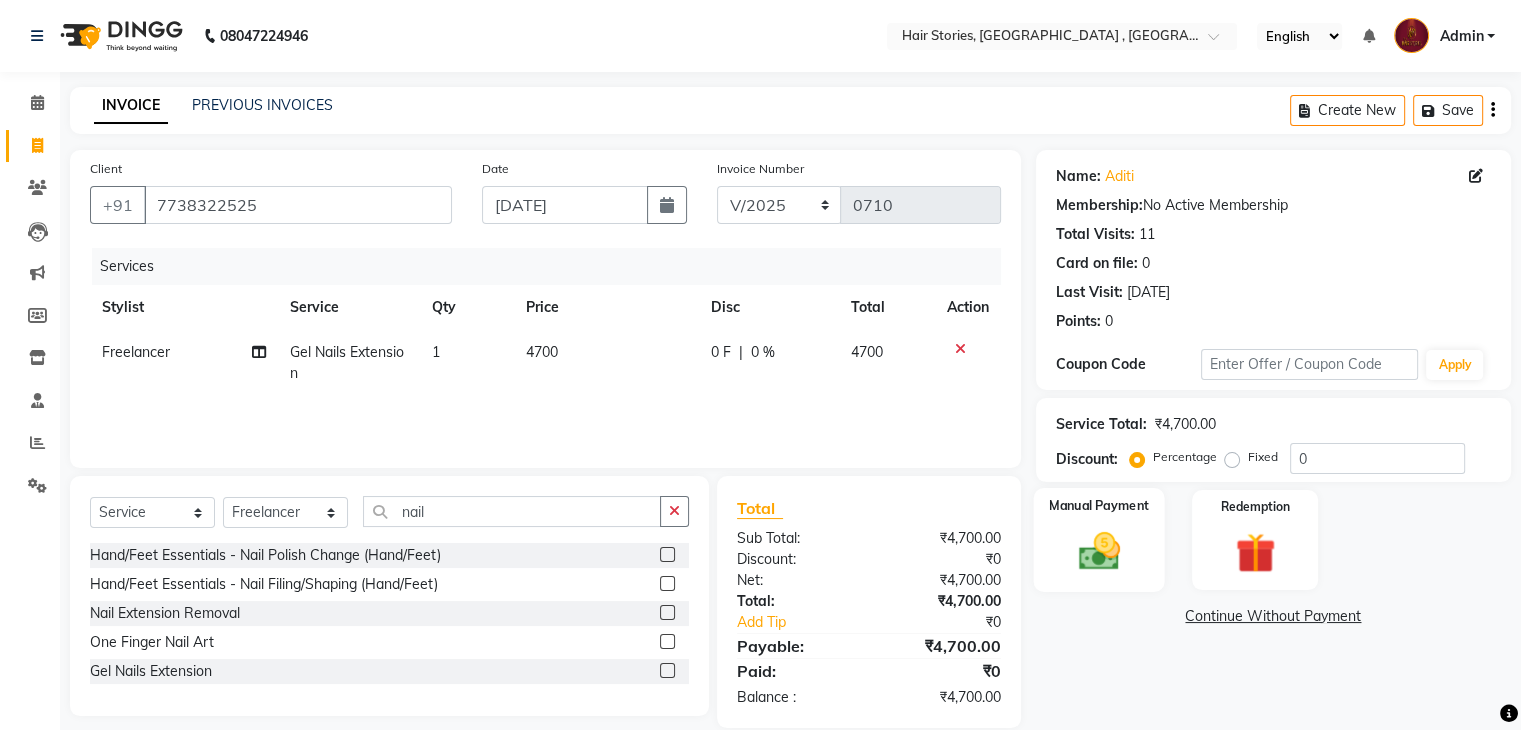 click 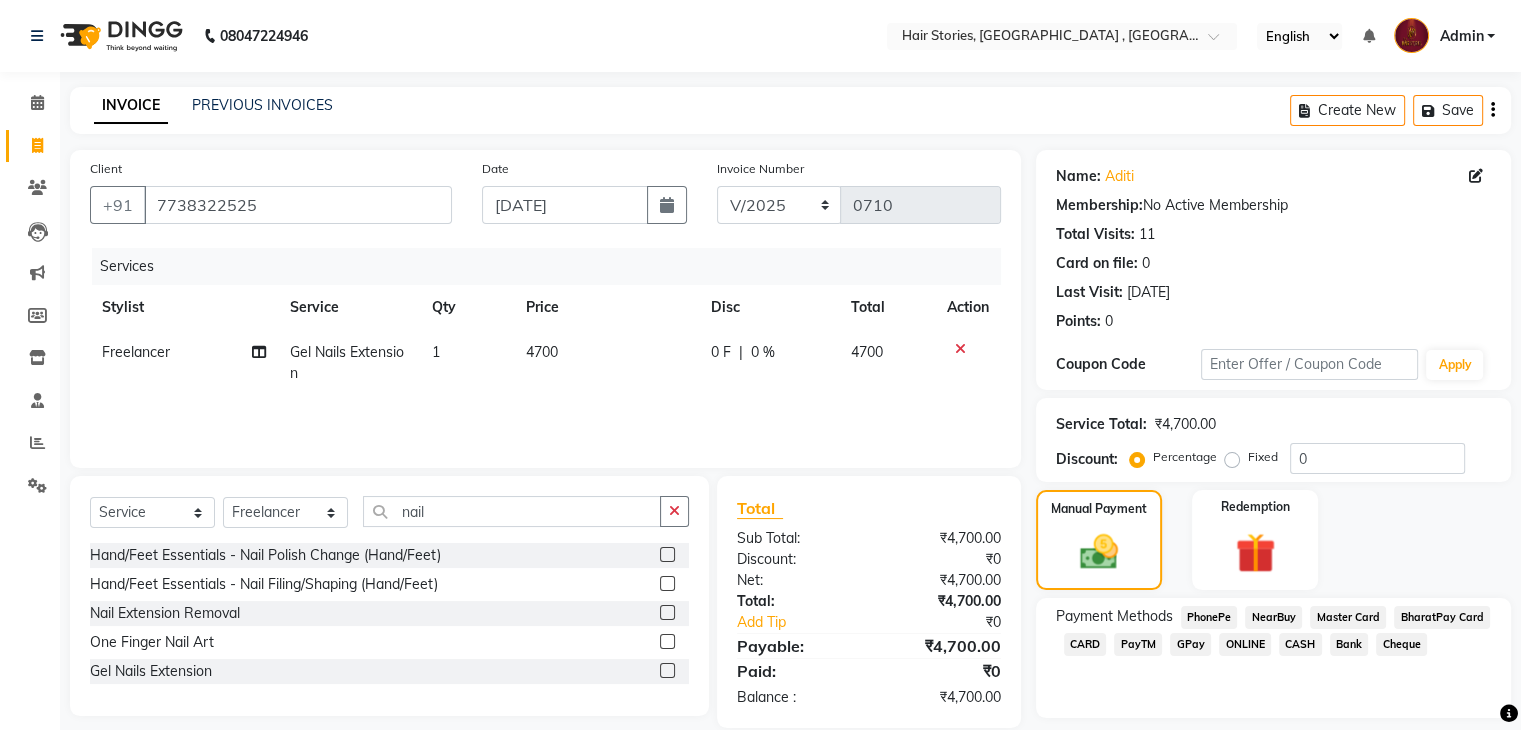 click on "CASH" 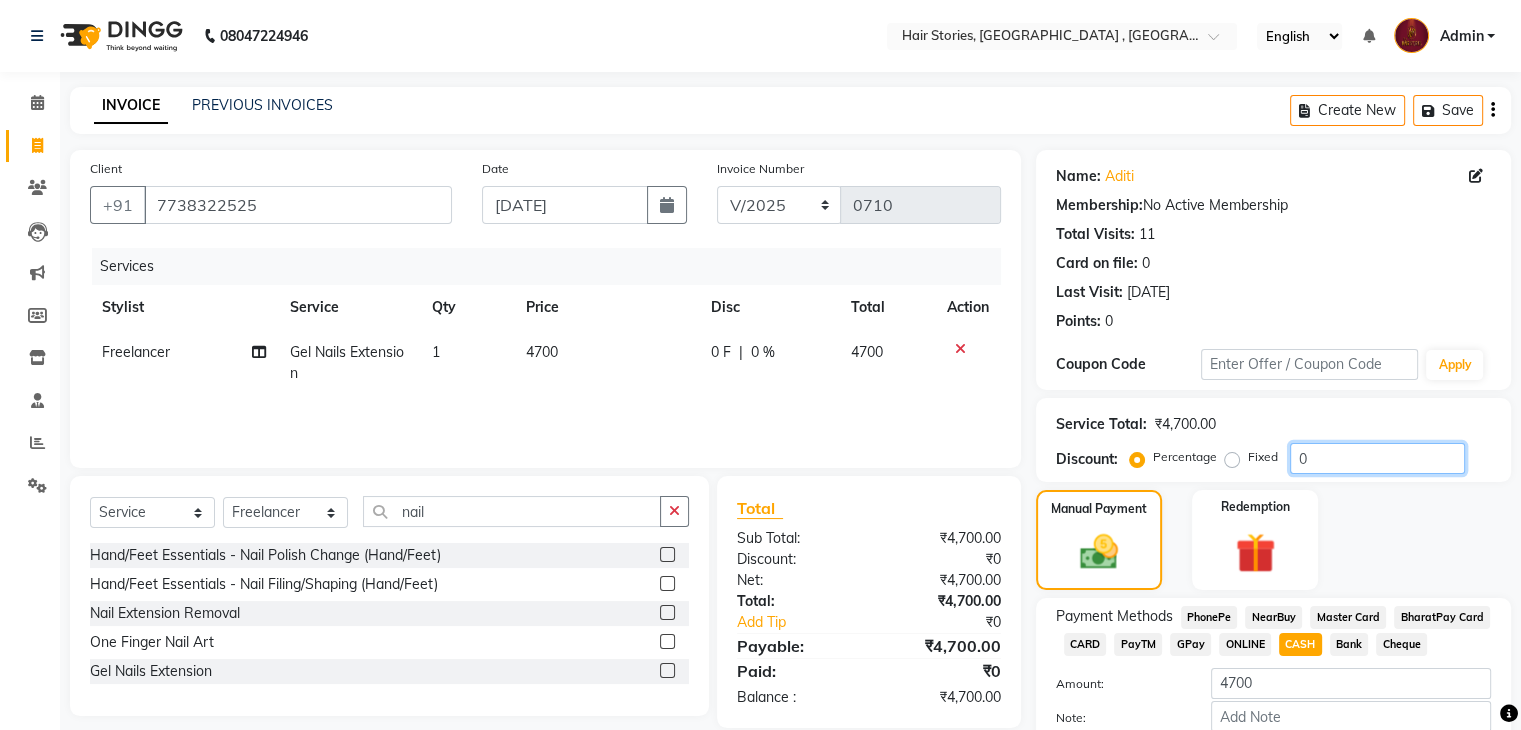 drag, startPoint x: 1519, startPoint y: 435, endPoint x: 1535, endPoint y: 625, distance: 190.6725 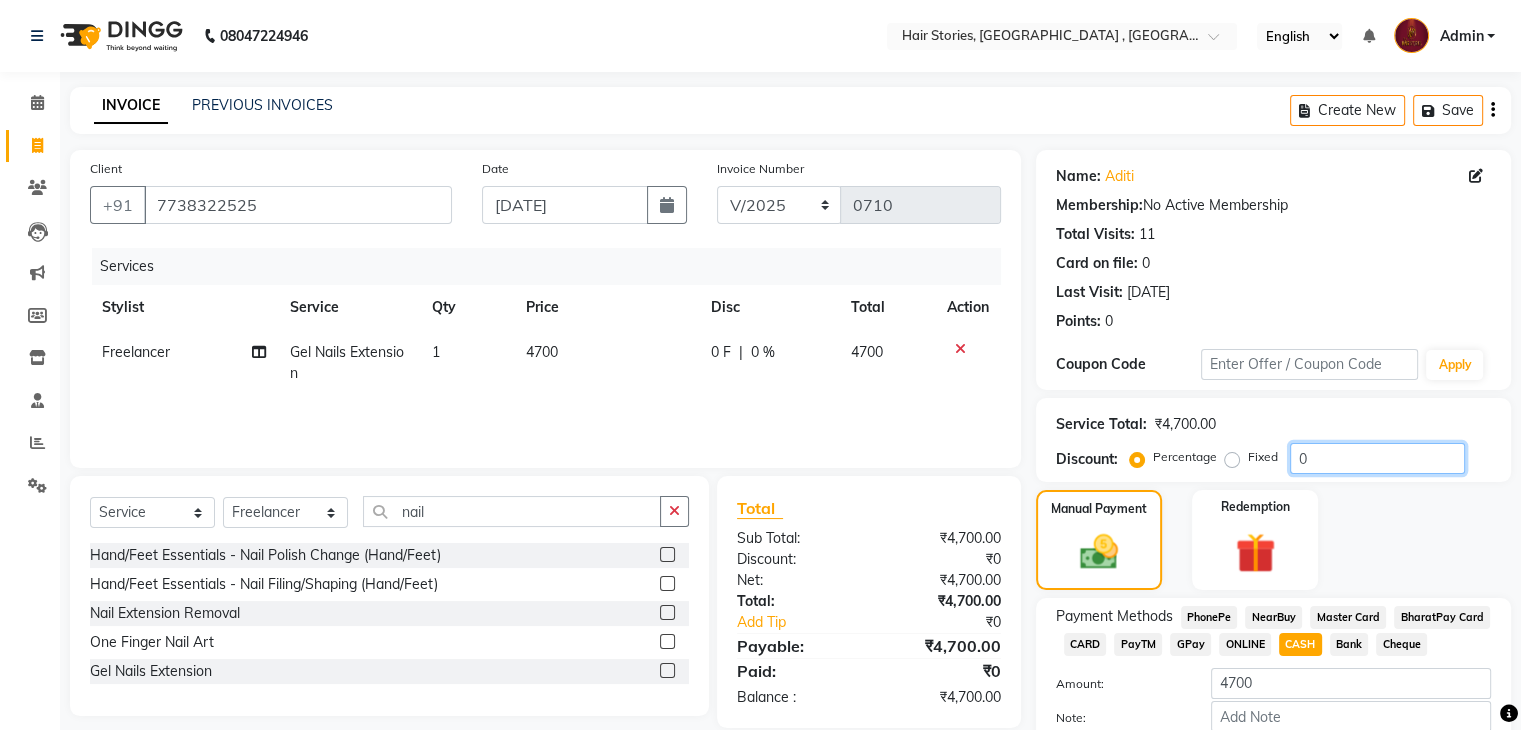 scroll, scrollTop: 117, scrollLeft: 0, axis: vertical 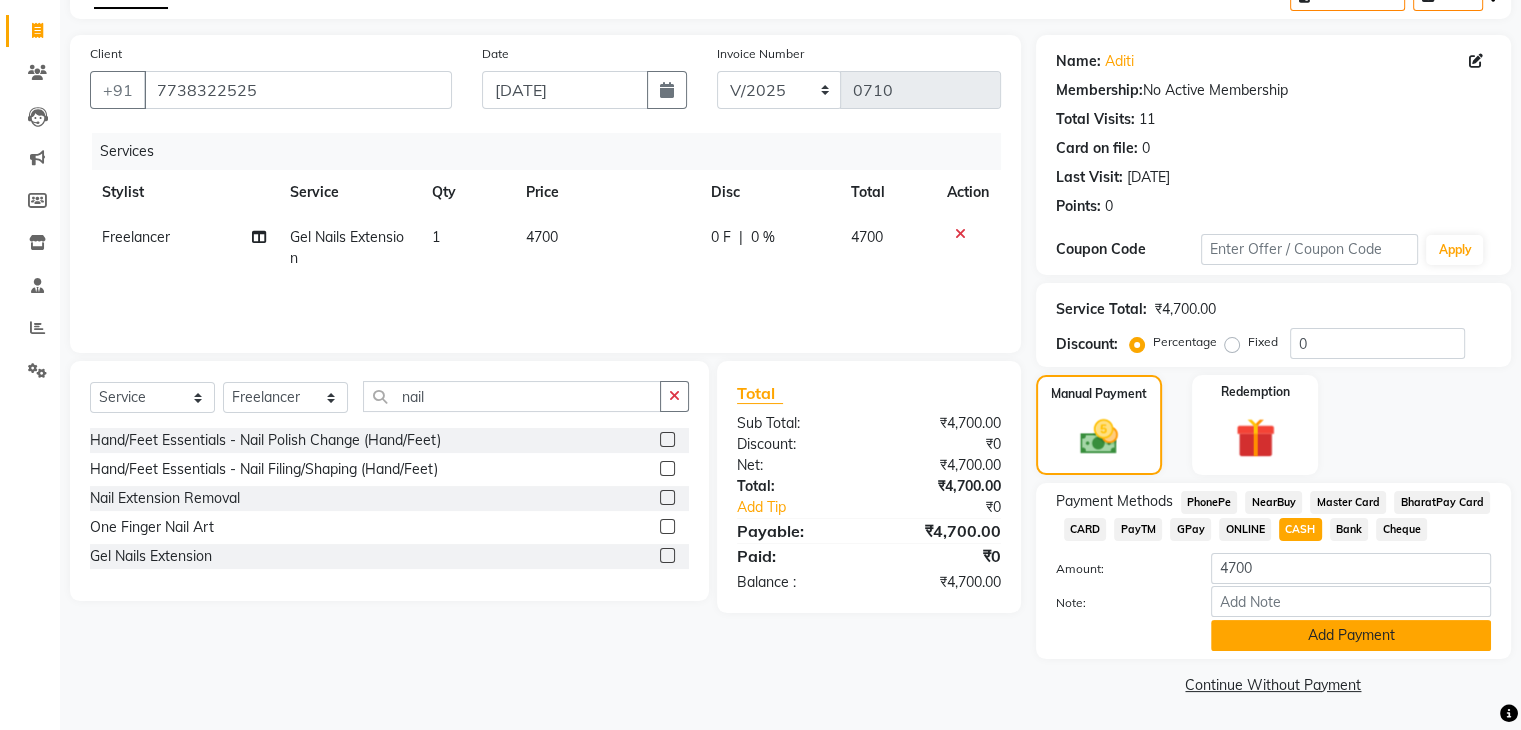 click on "Add Payment" 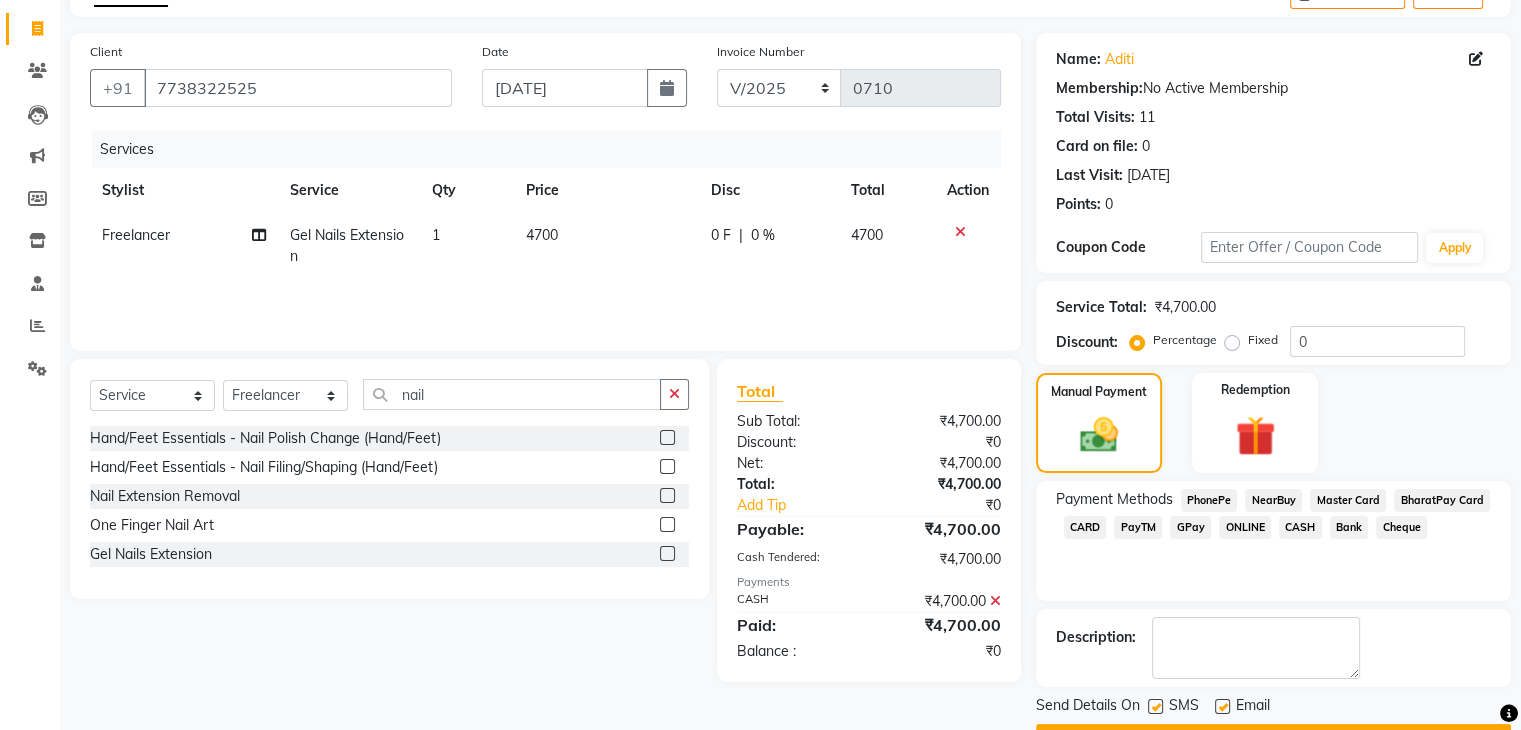 scroll, scrollTop: 171, scrollLeft: 0, axis: vertical 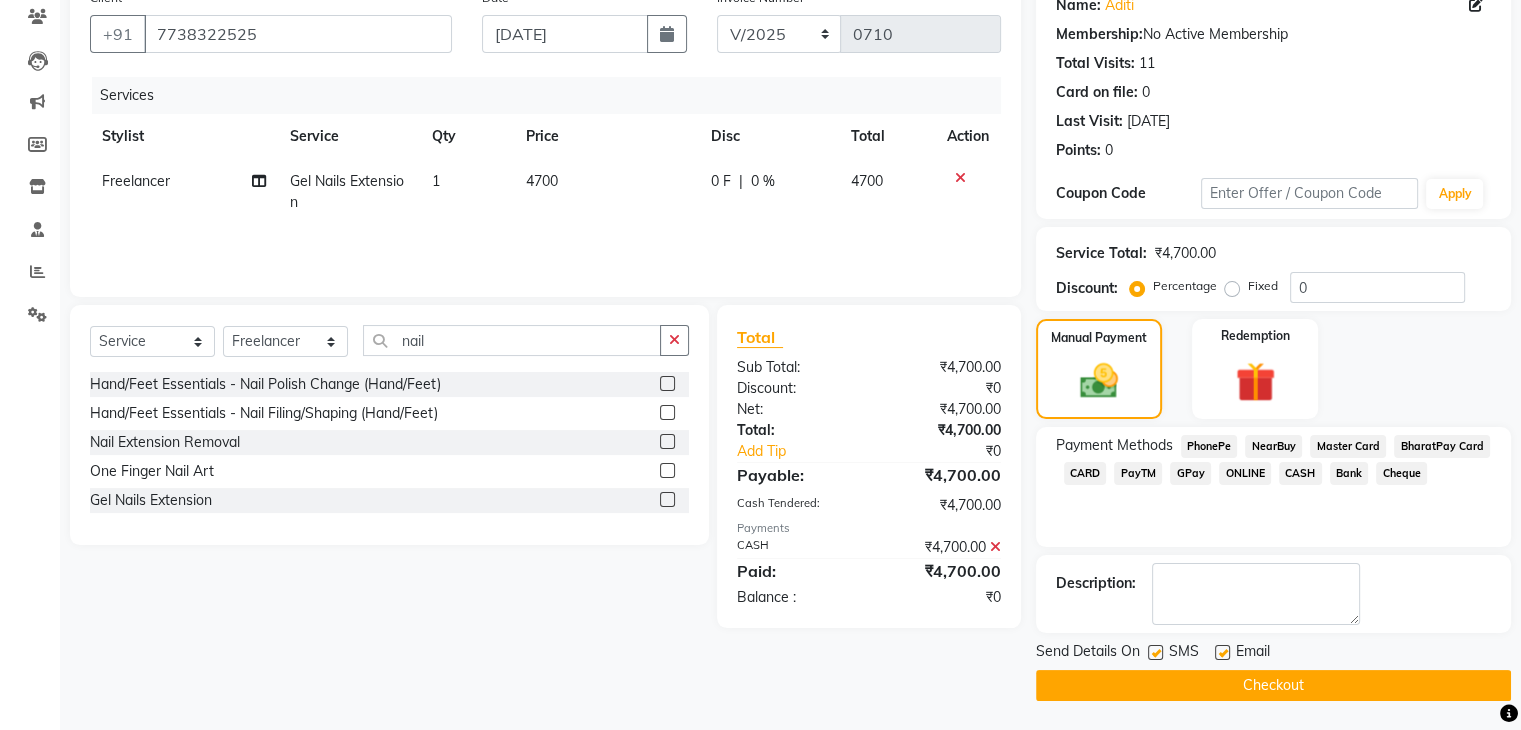 click 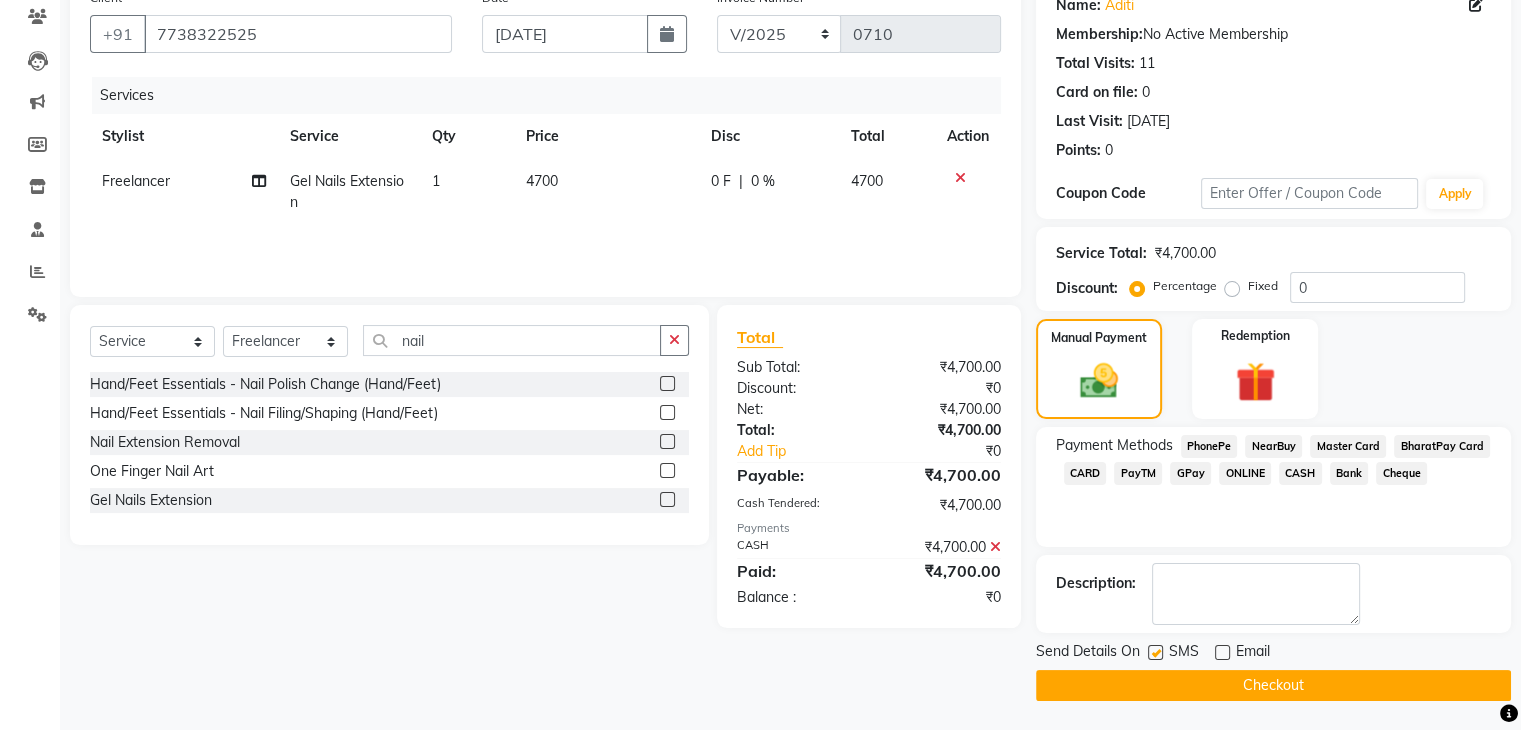 click 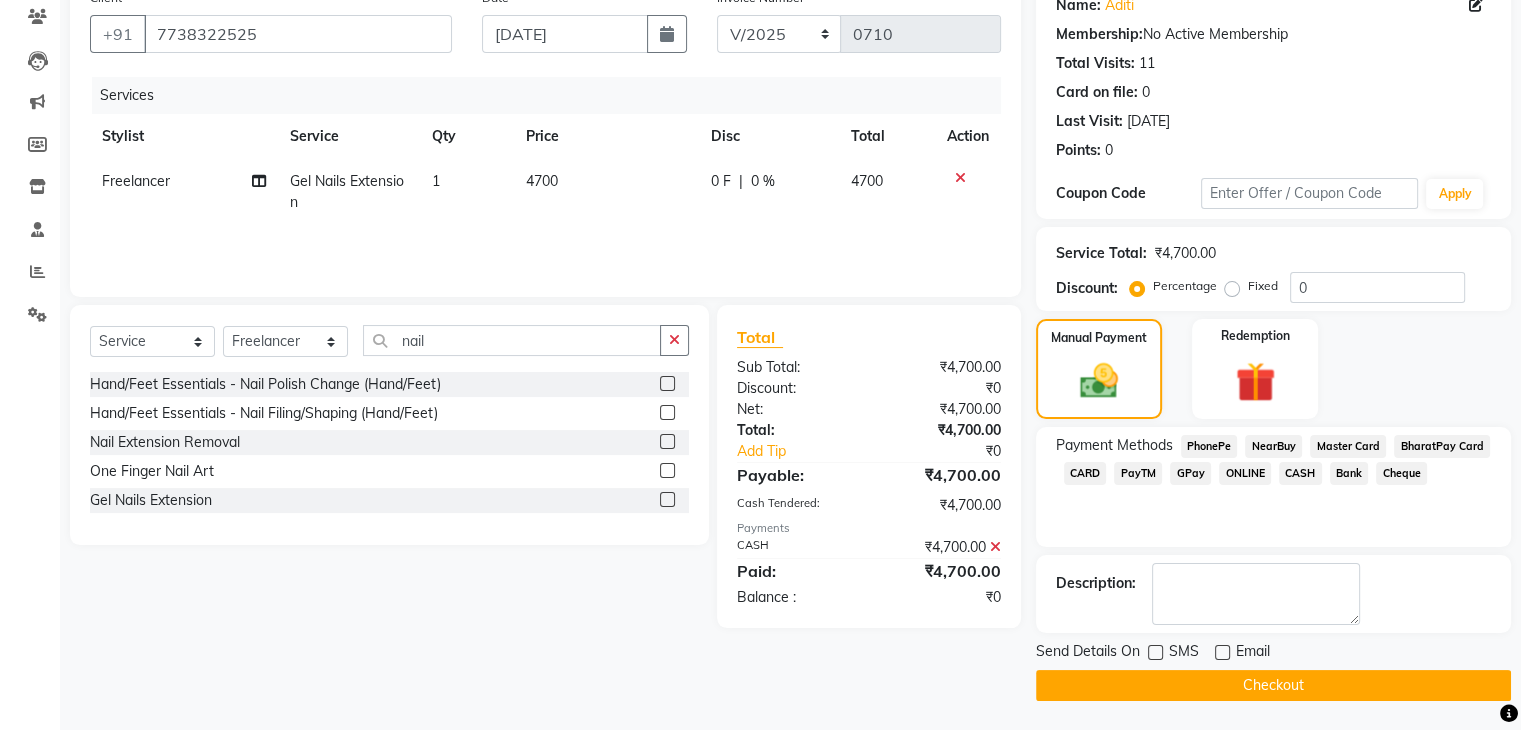 click on "Checkout" 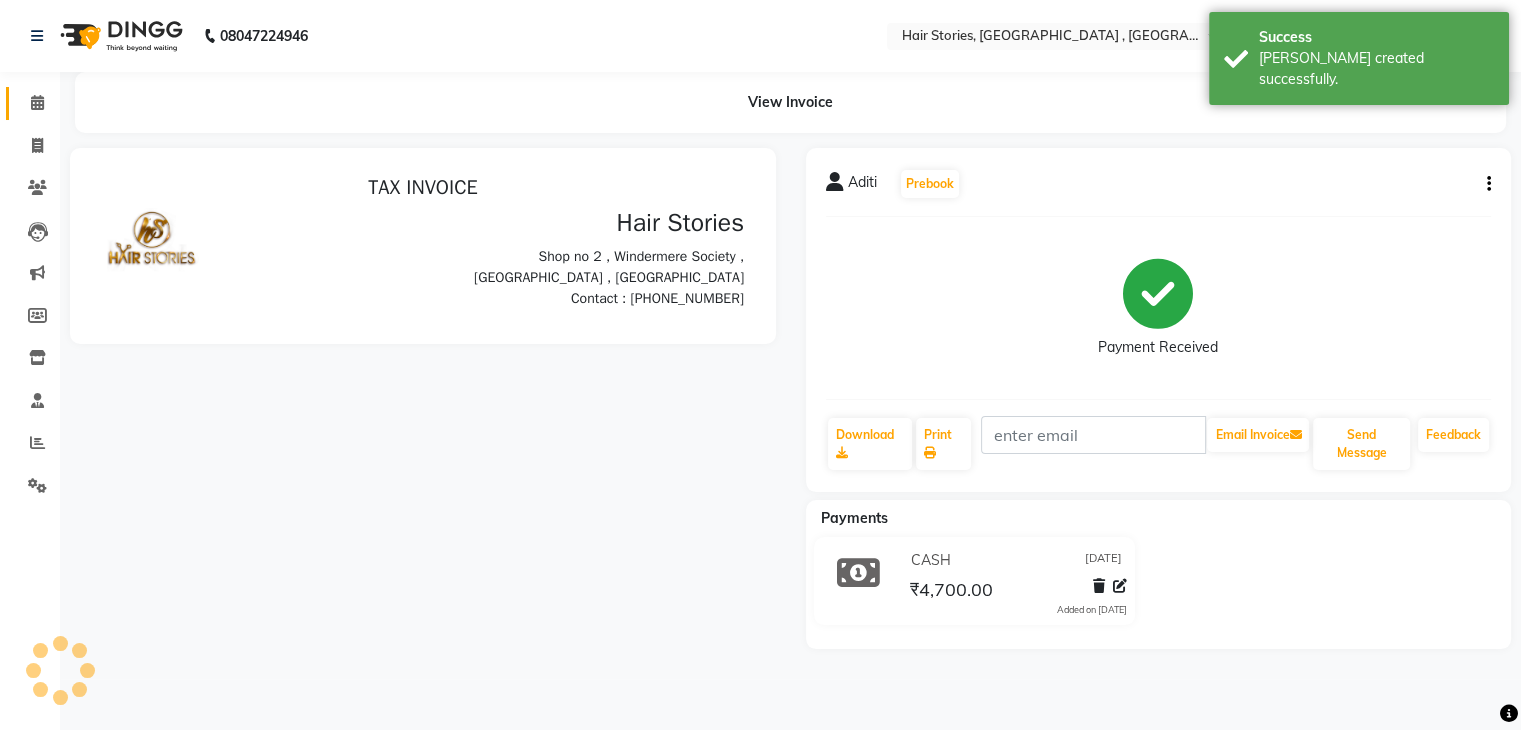 scroll, scrollTop: 0, scrollLeft: 0, axis: both 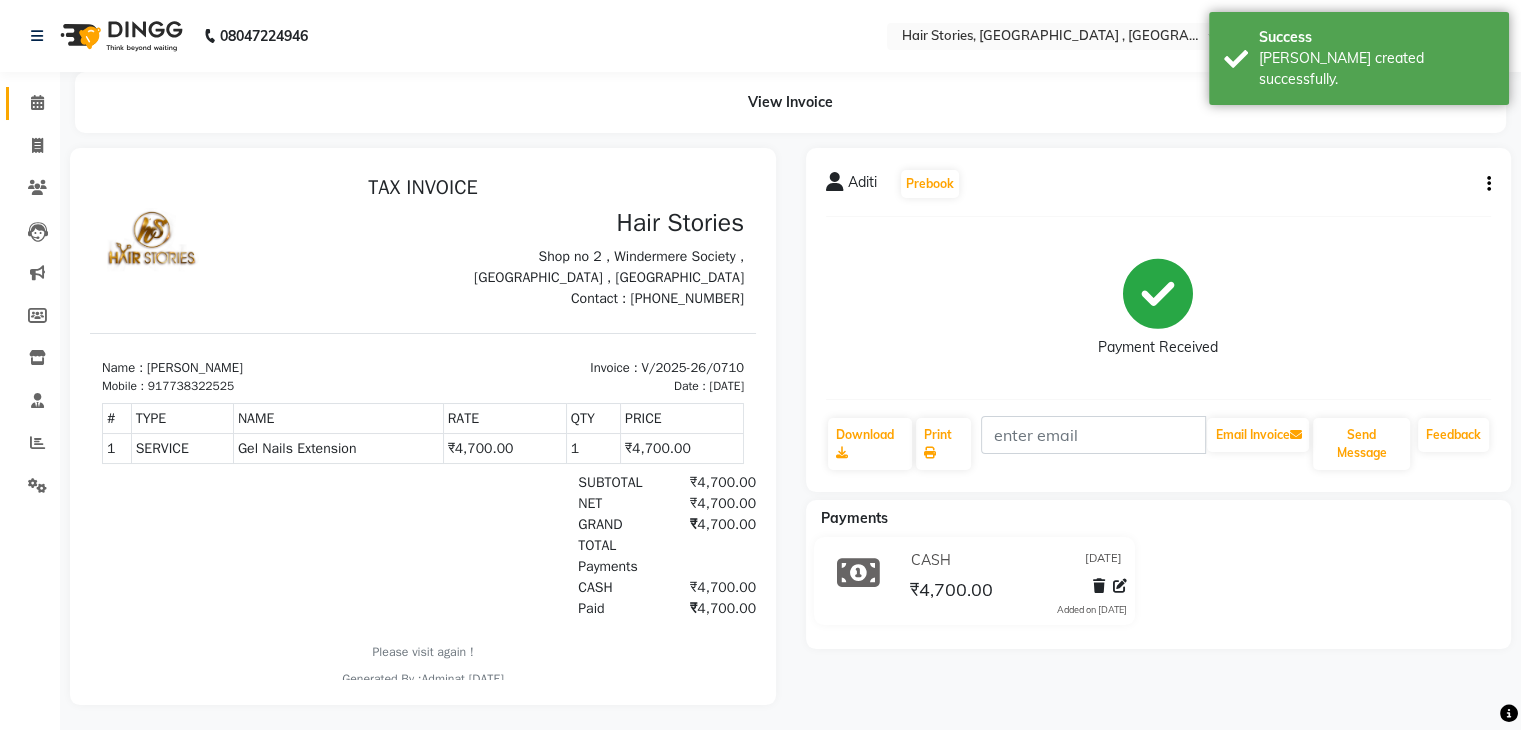 click on "Calendar" 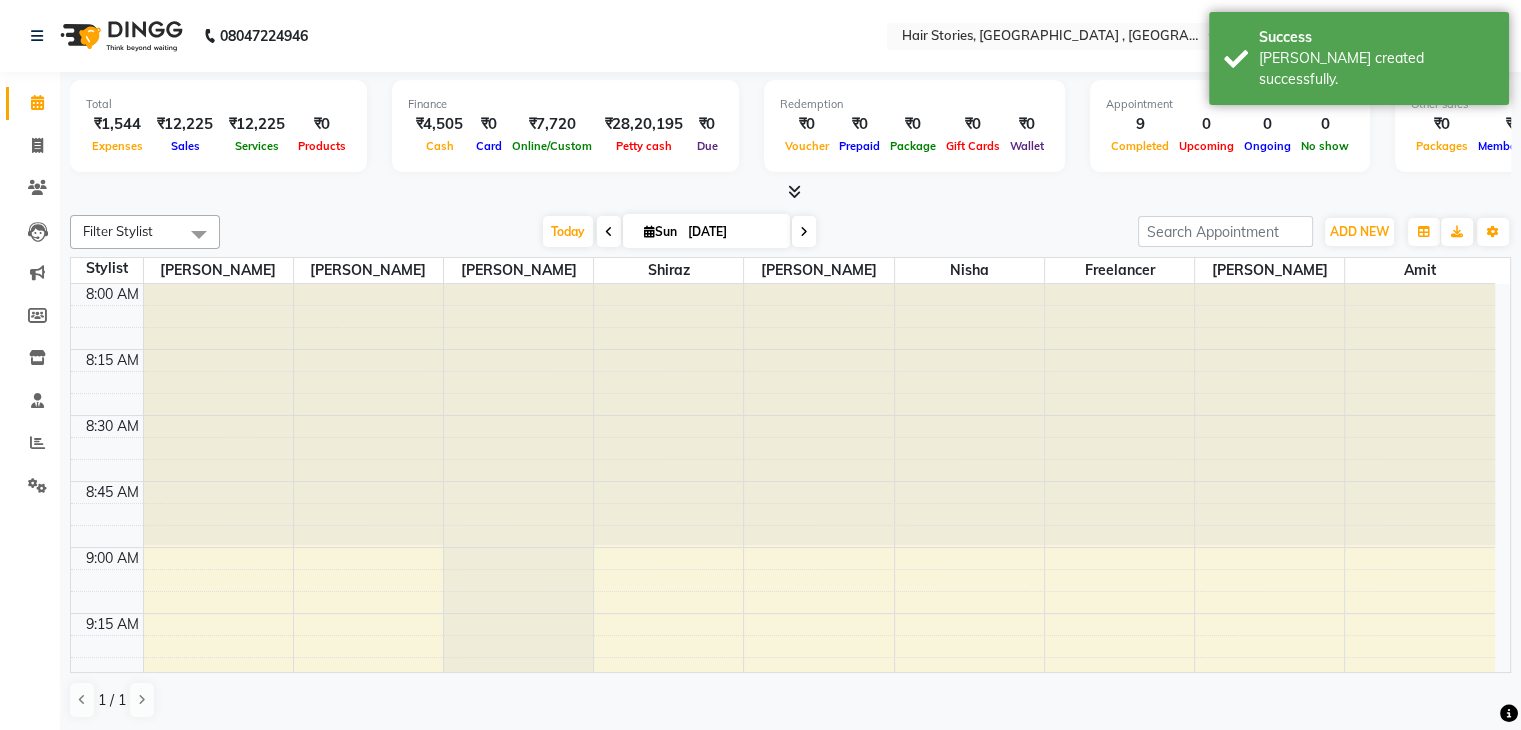 click at bounding box center (790, 192) 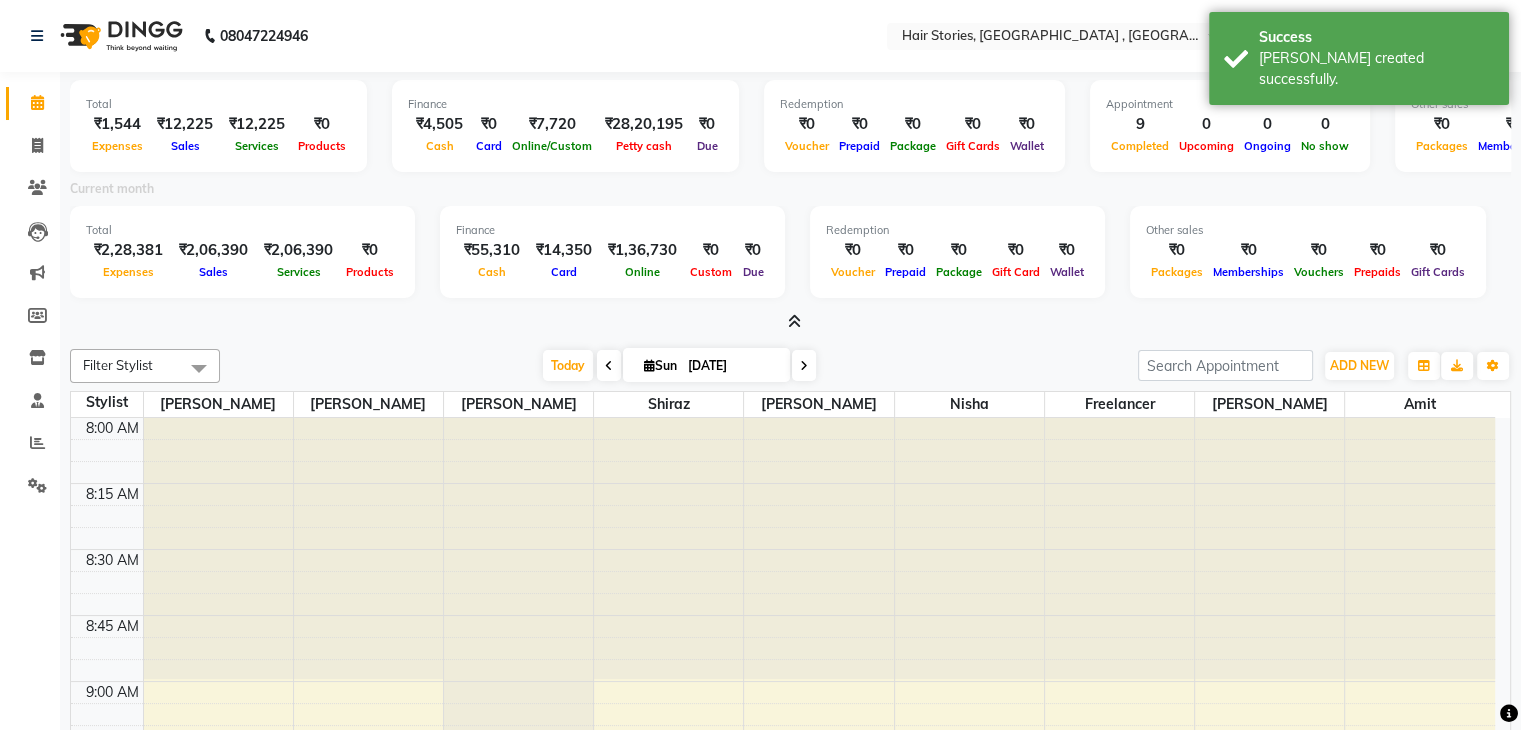 click at bounding box center [794, 321] 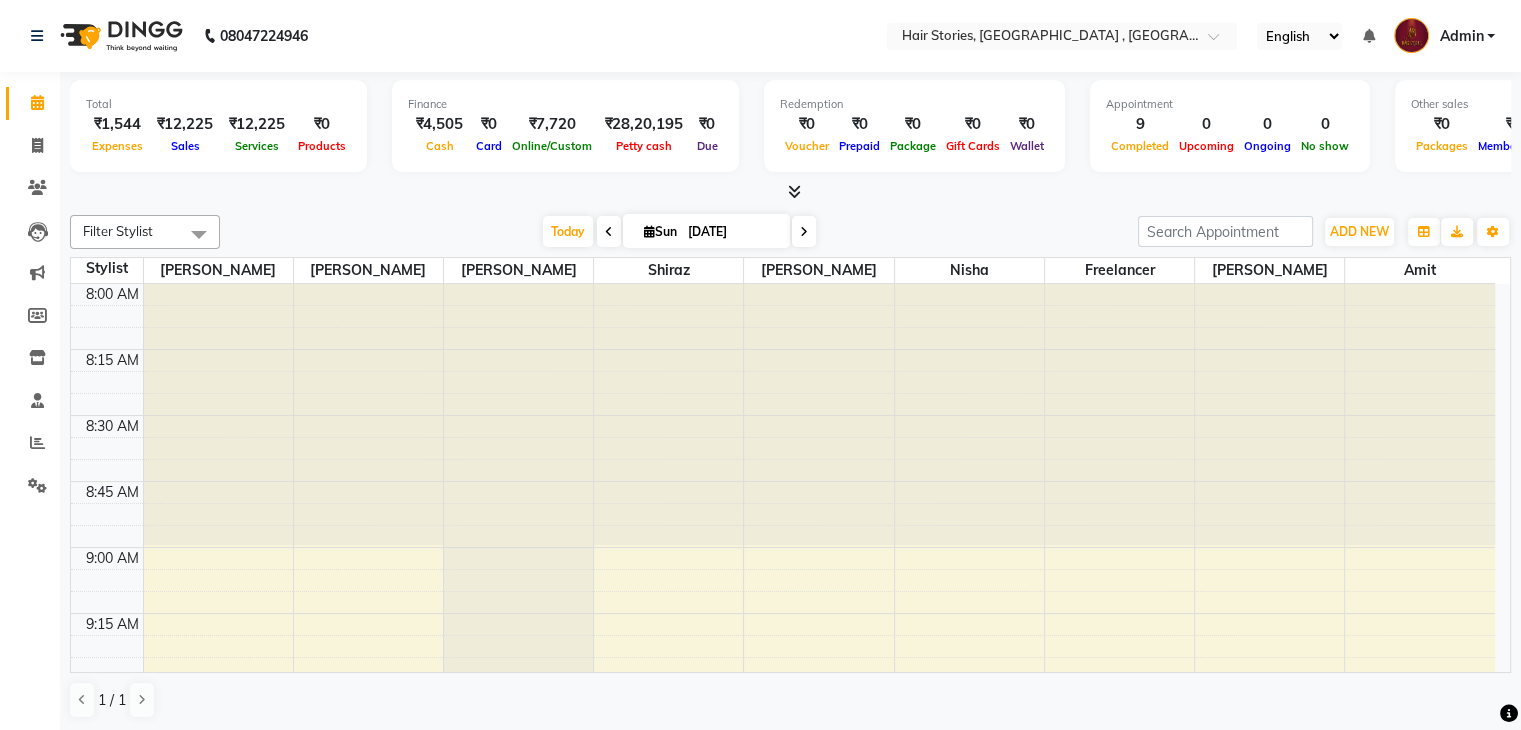 click at bounding box center [794, 191] 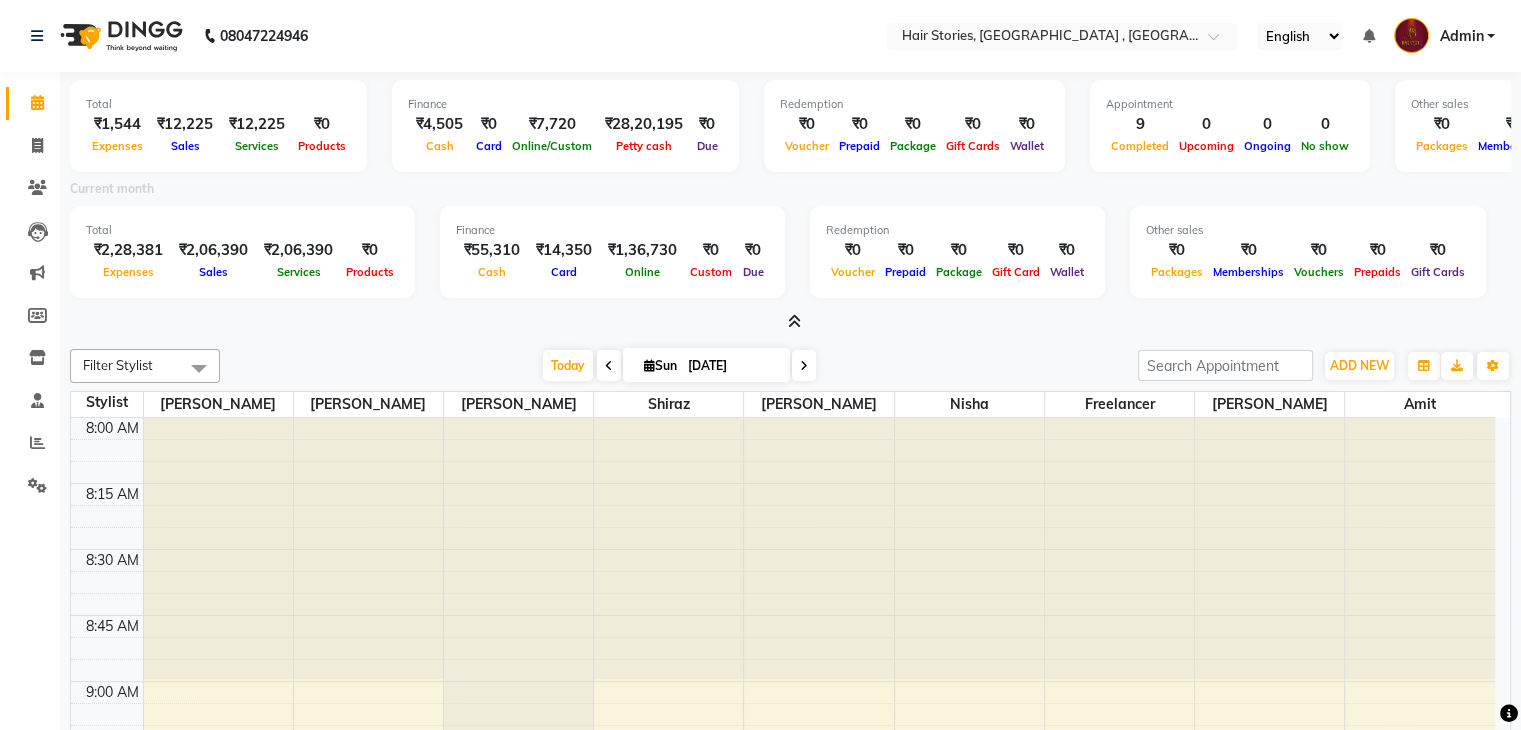 click at bounding box center (790, 322) 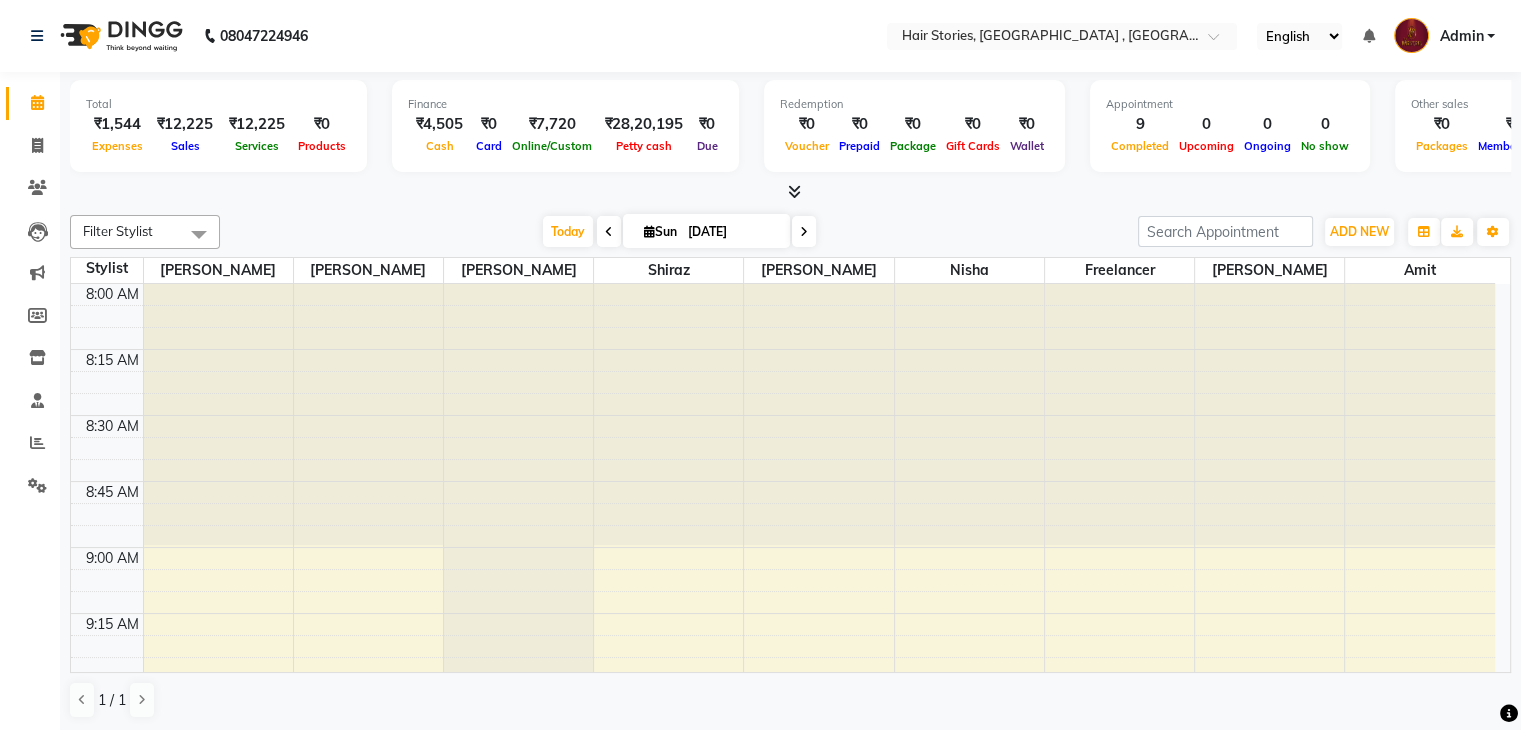 click at bounding box center [1119, 414] 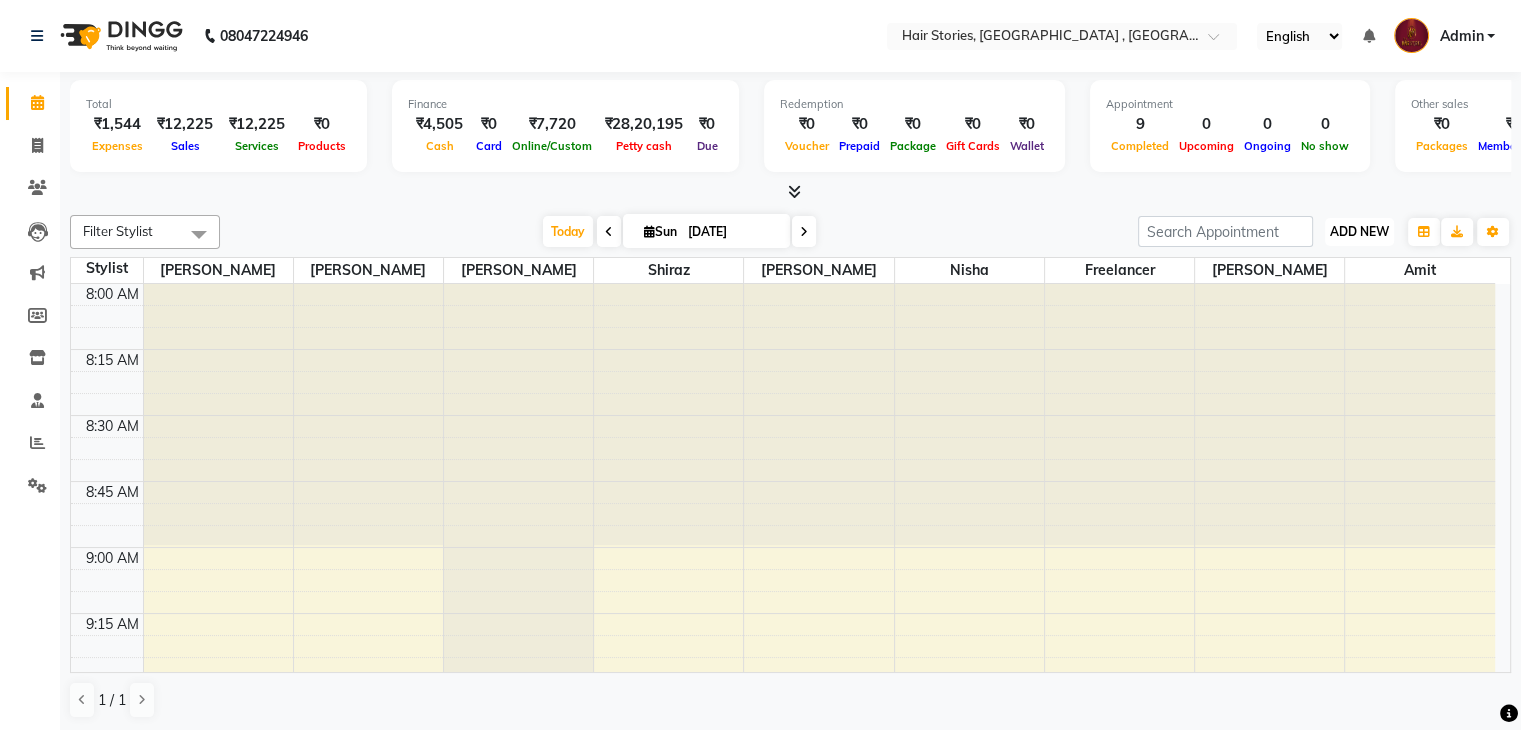 click on "ADD NEW" at bounding box center [1359, 231] 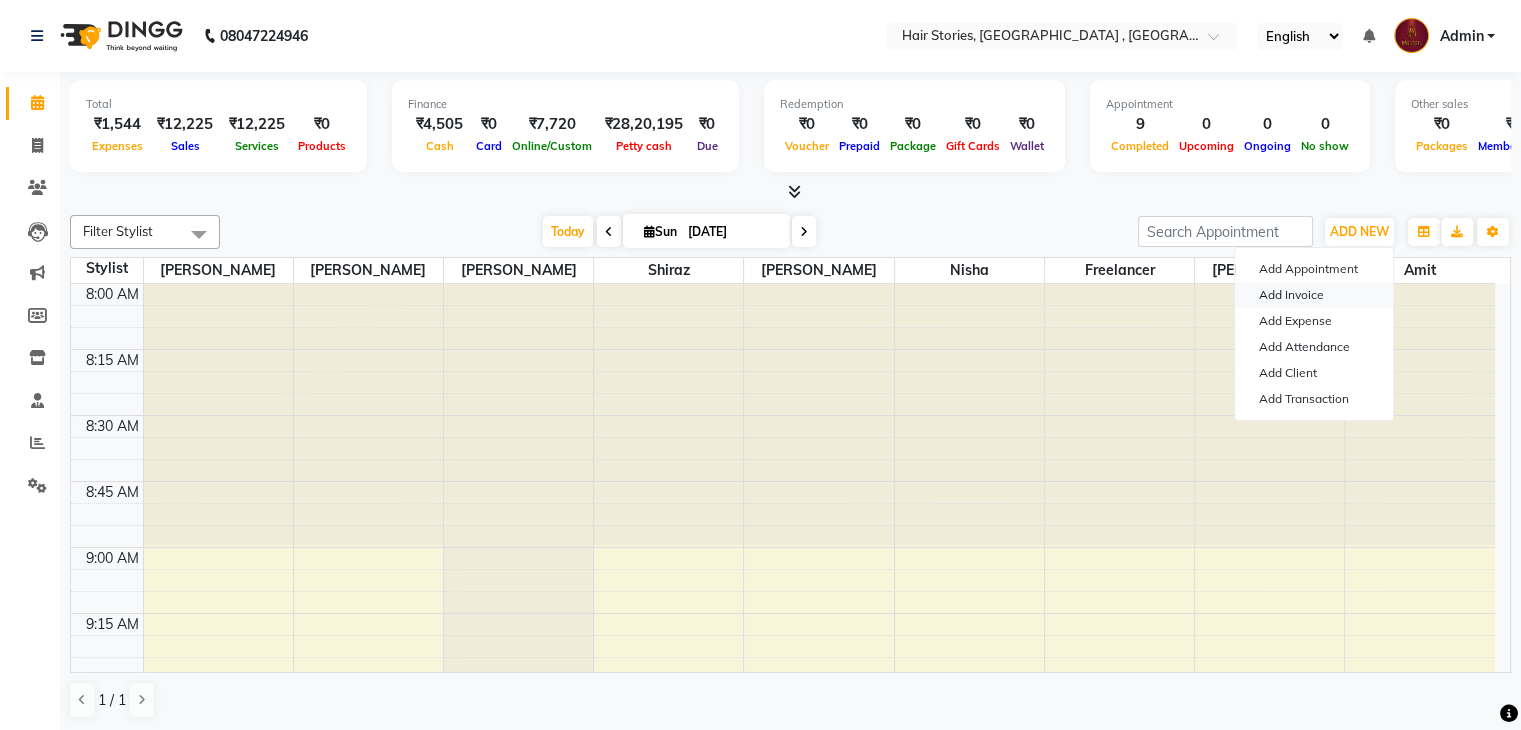 click on "Add Invoice" at bounding box center [1314, 295] 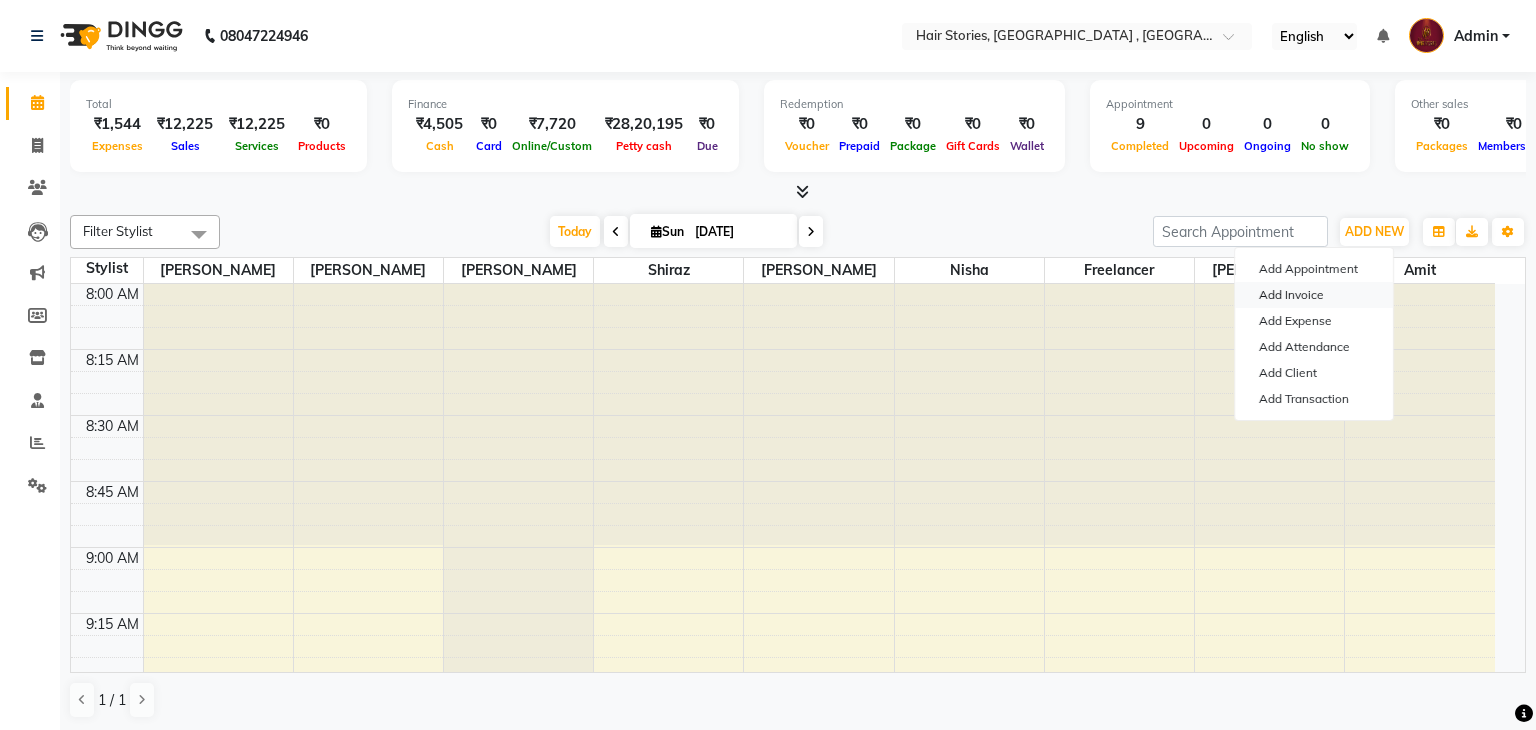 select on "550" 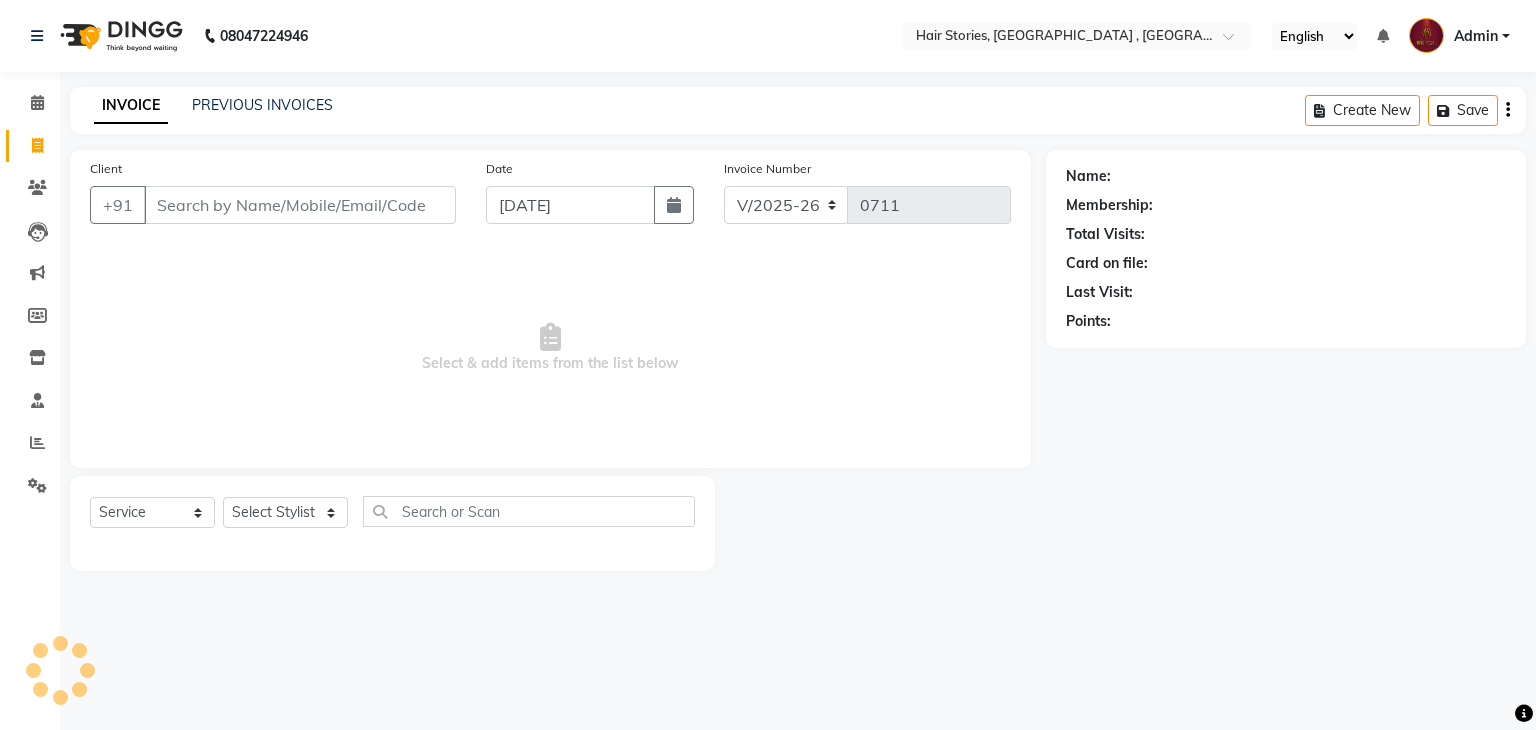 click on "Client" at bounding box center [300, 205] 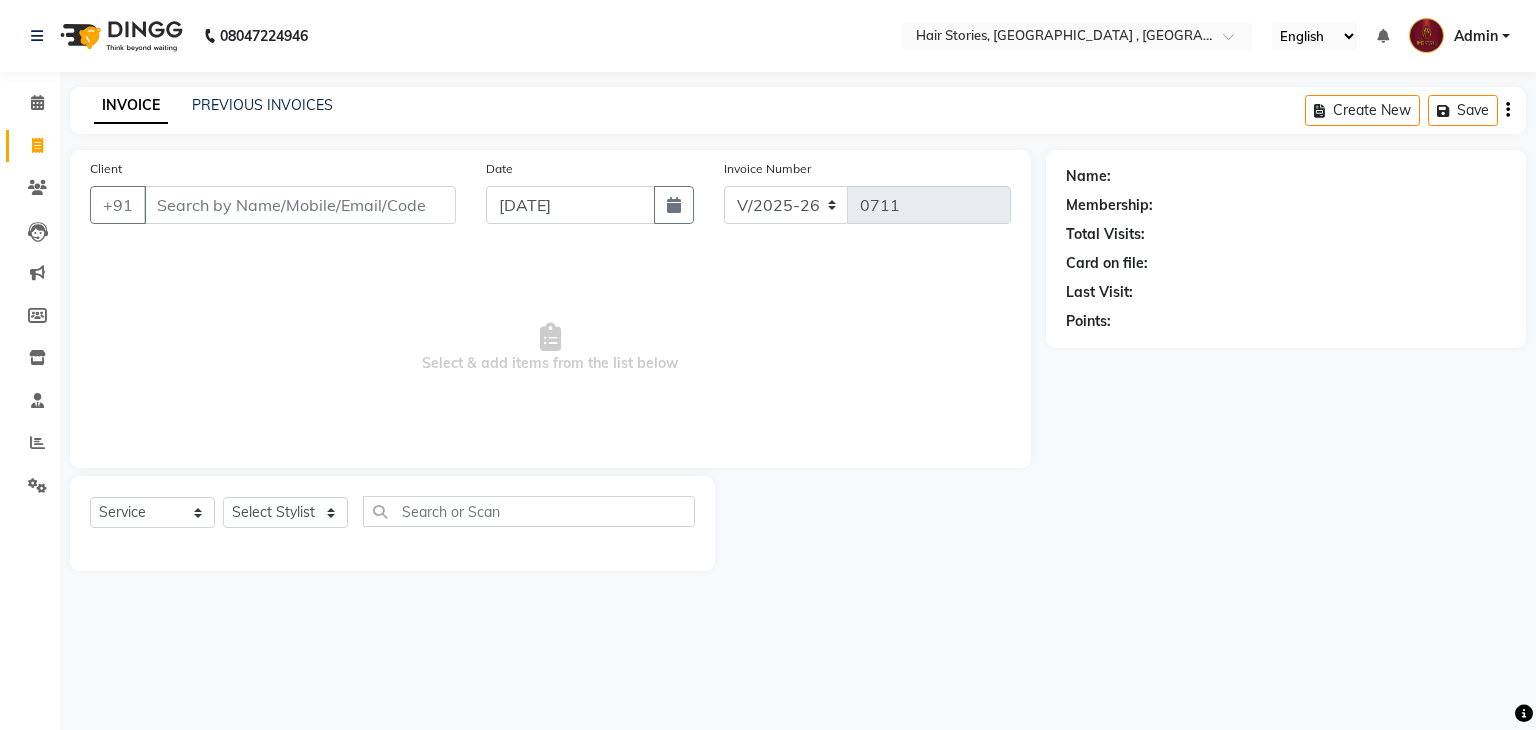 click on "Client" at bounding box center [300, 205] 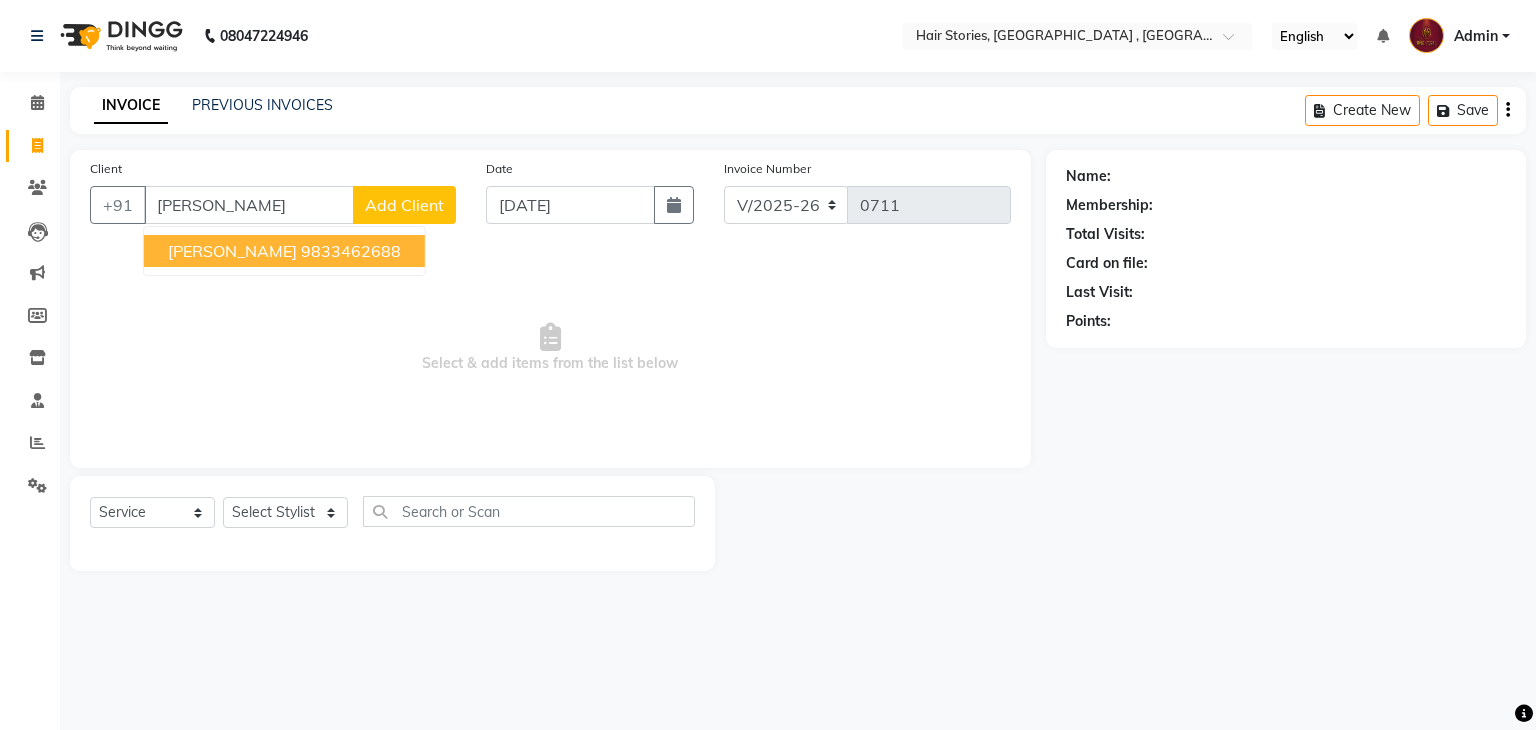click on "9833462688" at bounding box center (351, 251) 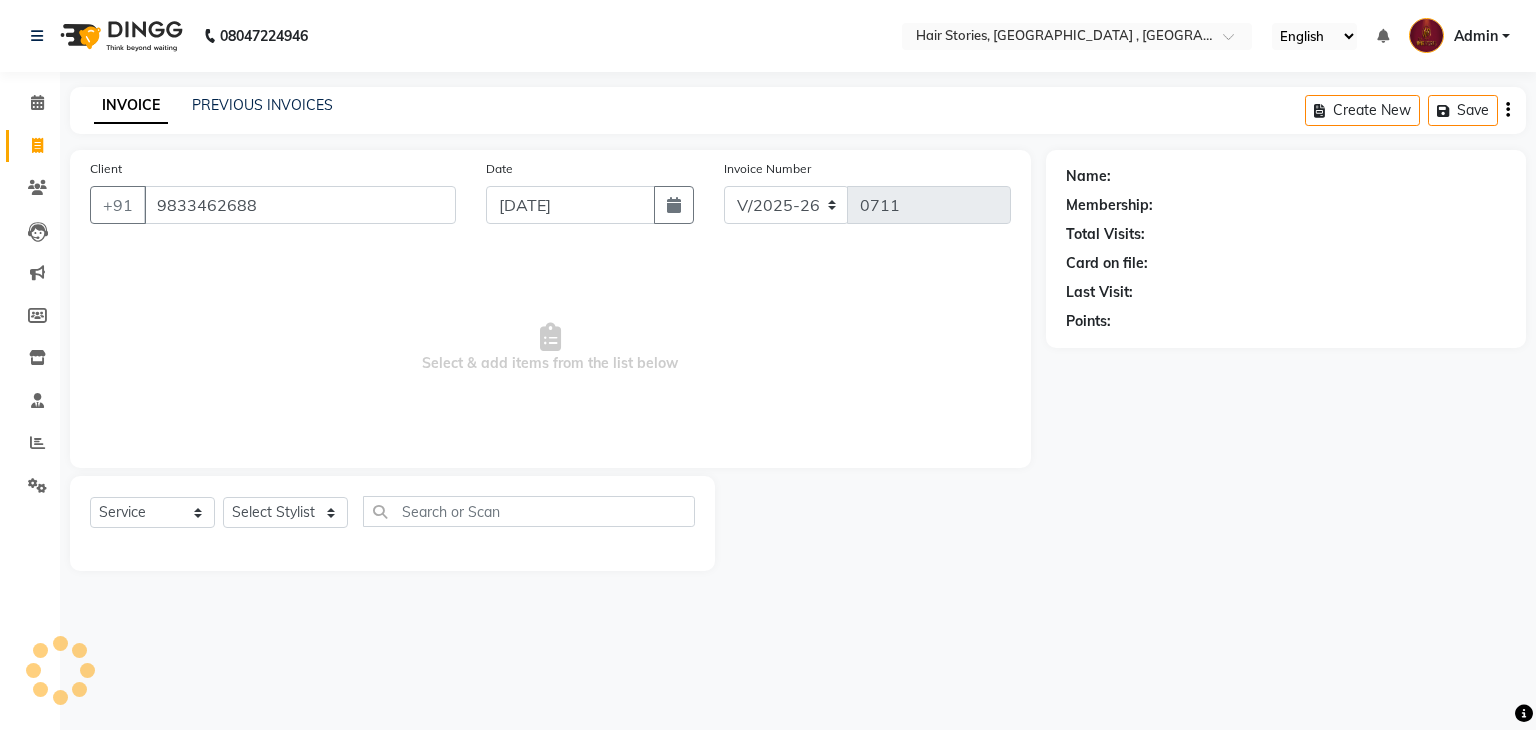 type on "9833462688" 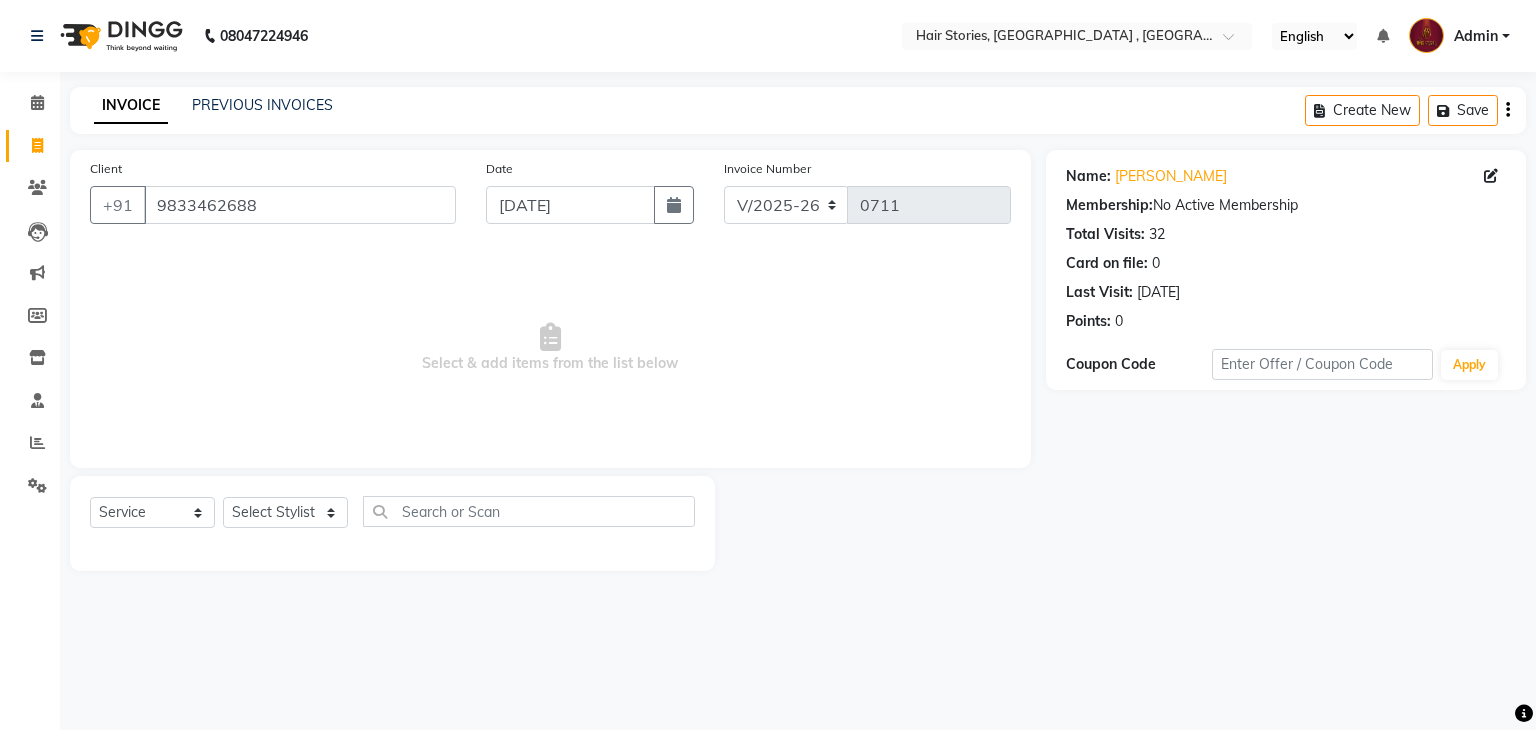 click on "Select  Service  Product  Membership  Package Voucher Prepaid Gift Card  Select Stylist [PERSON_NAME] [PERSON_NAME] Freelancer [PERSON_NAME] [PERSON_NAME] [PERSON_NAME] Shiraz" 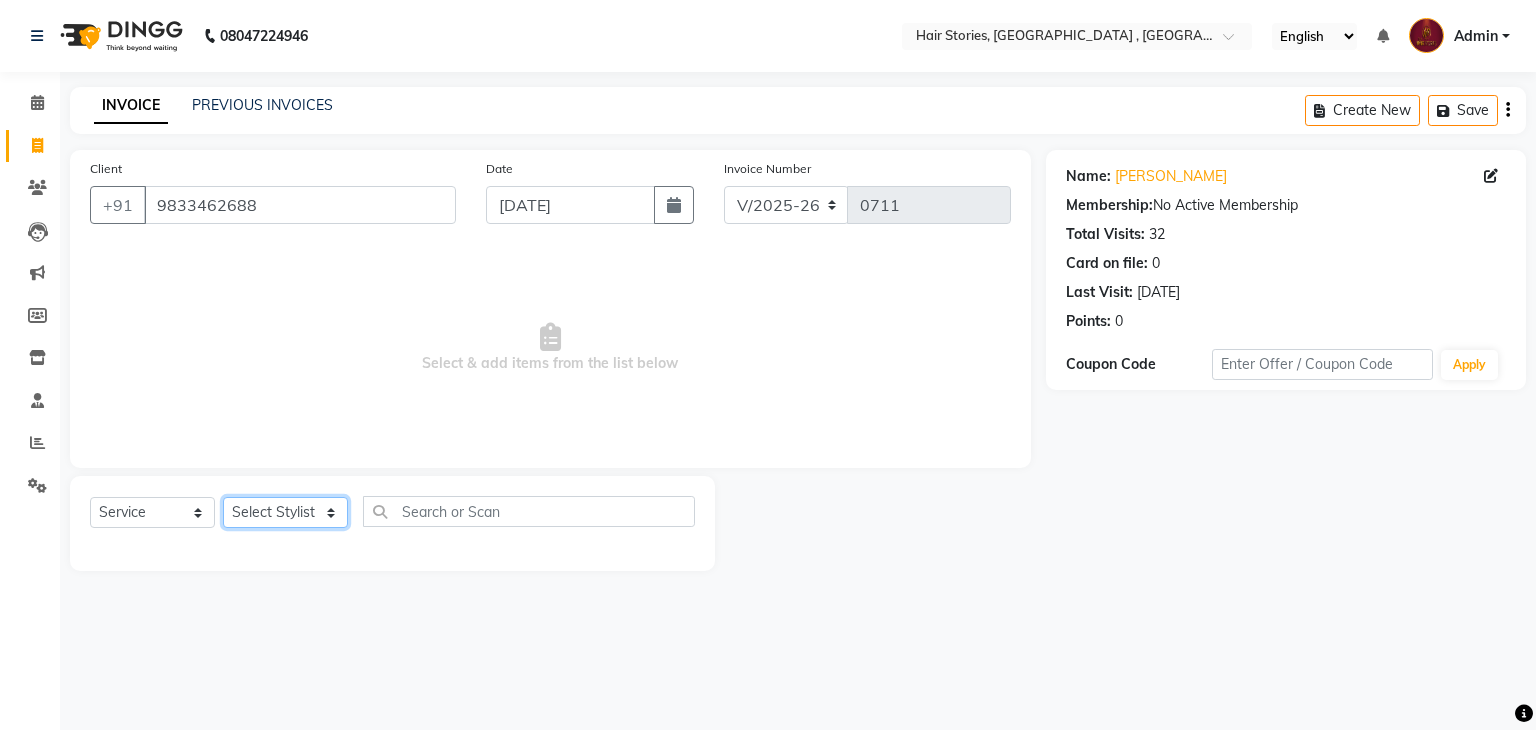 click on "Select Stylist [PERSON_NAME] [PERSON_NAME] Freelancer [PERSON_NAME] Neha [PERSON_NAME] [PERSON_NAME] Shiraz" 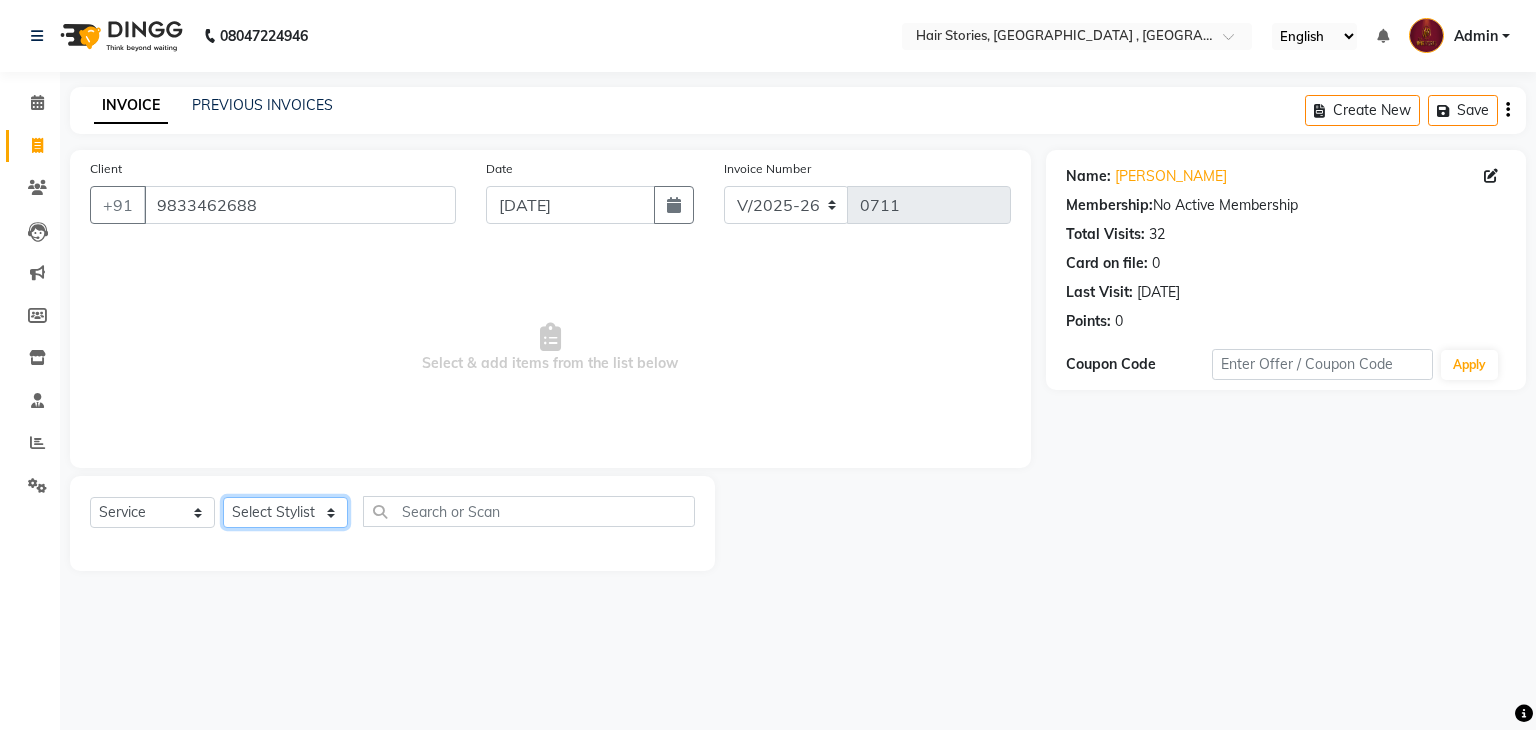 select on "61983" 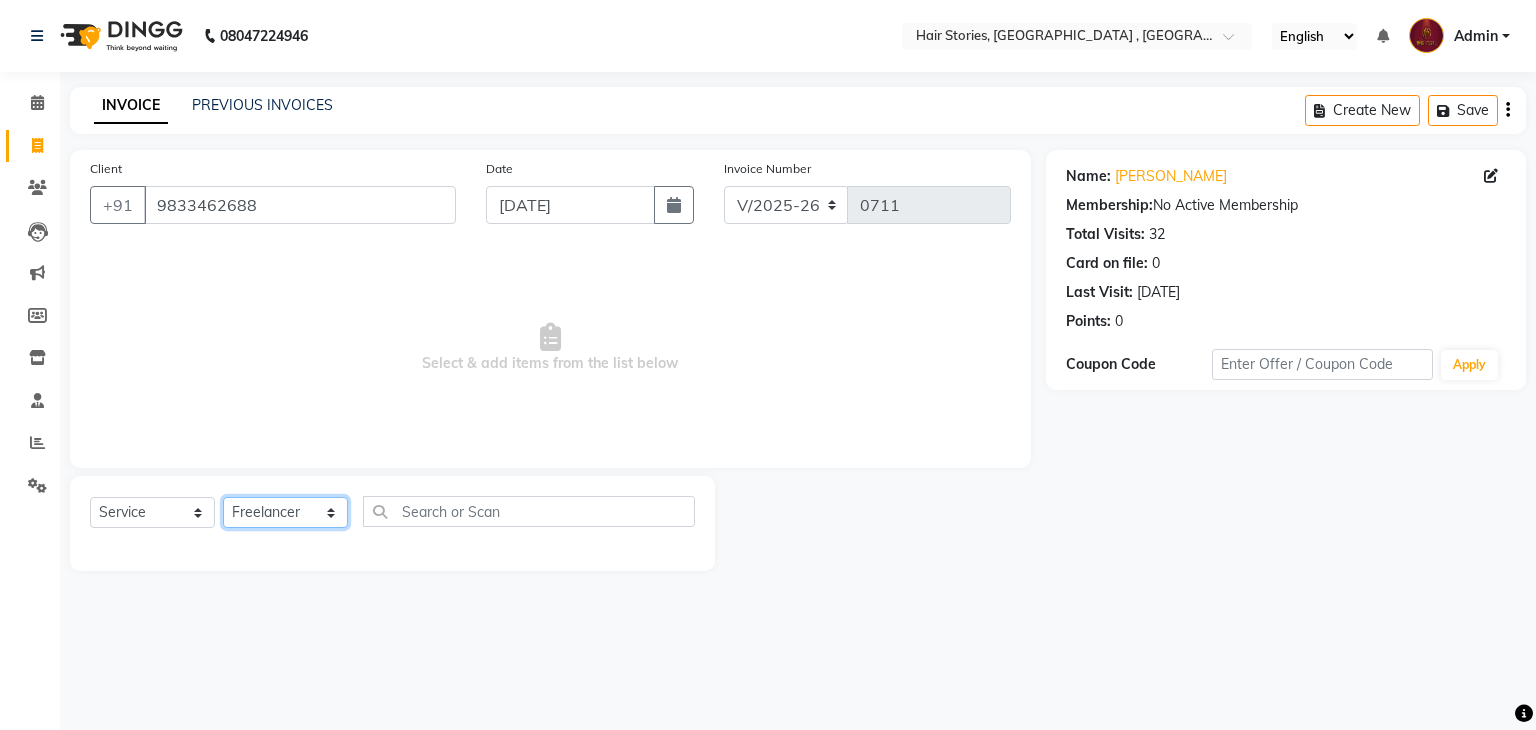 click on "Select Stylist [PERSON_NAME] [PERSON_NAME] Freelancer [PERSON_NAME] Neha [PERSON_NAME] [PERSON_NAME] Shiraz" 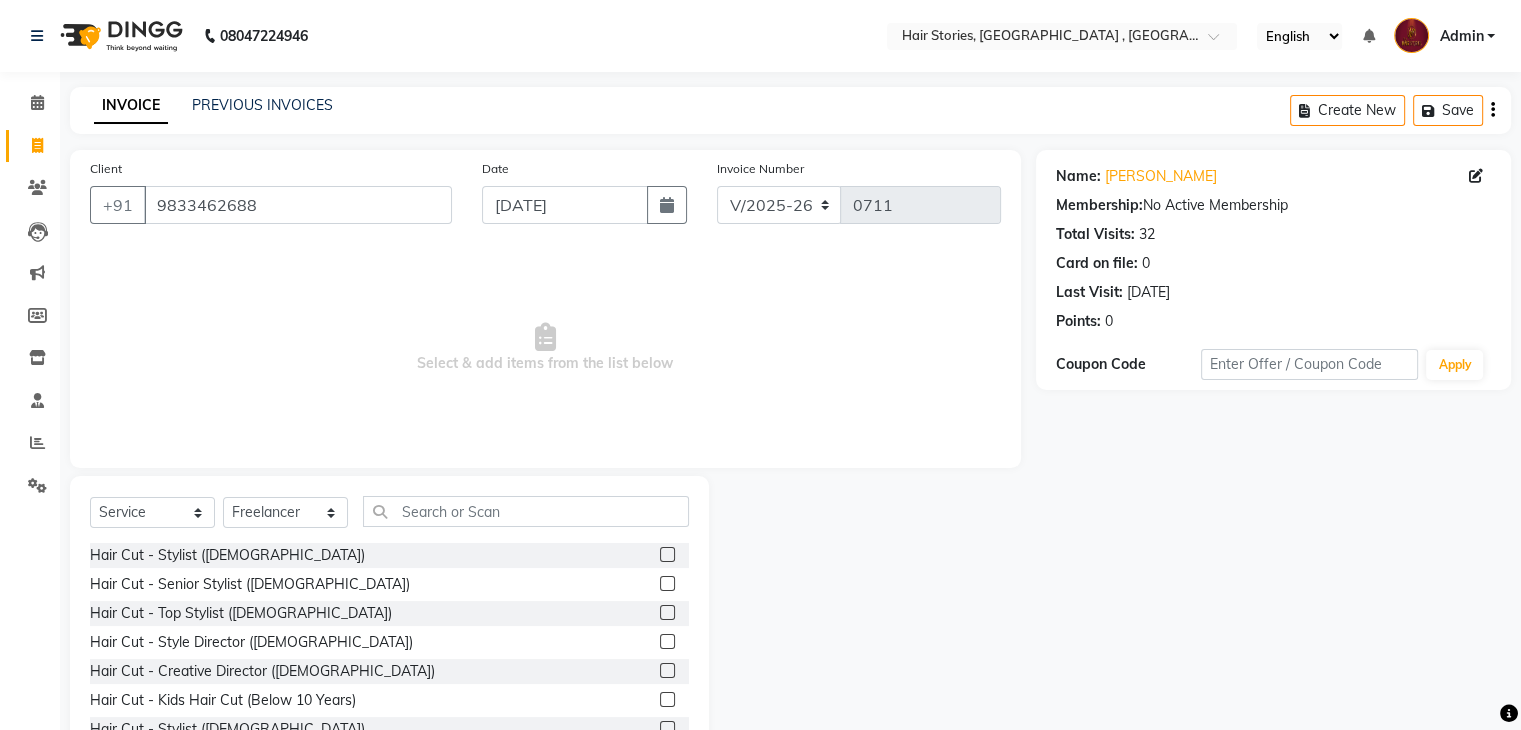 click 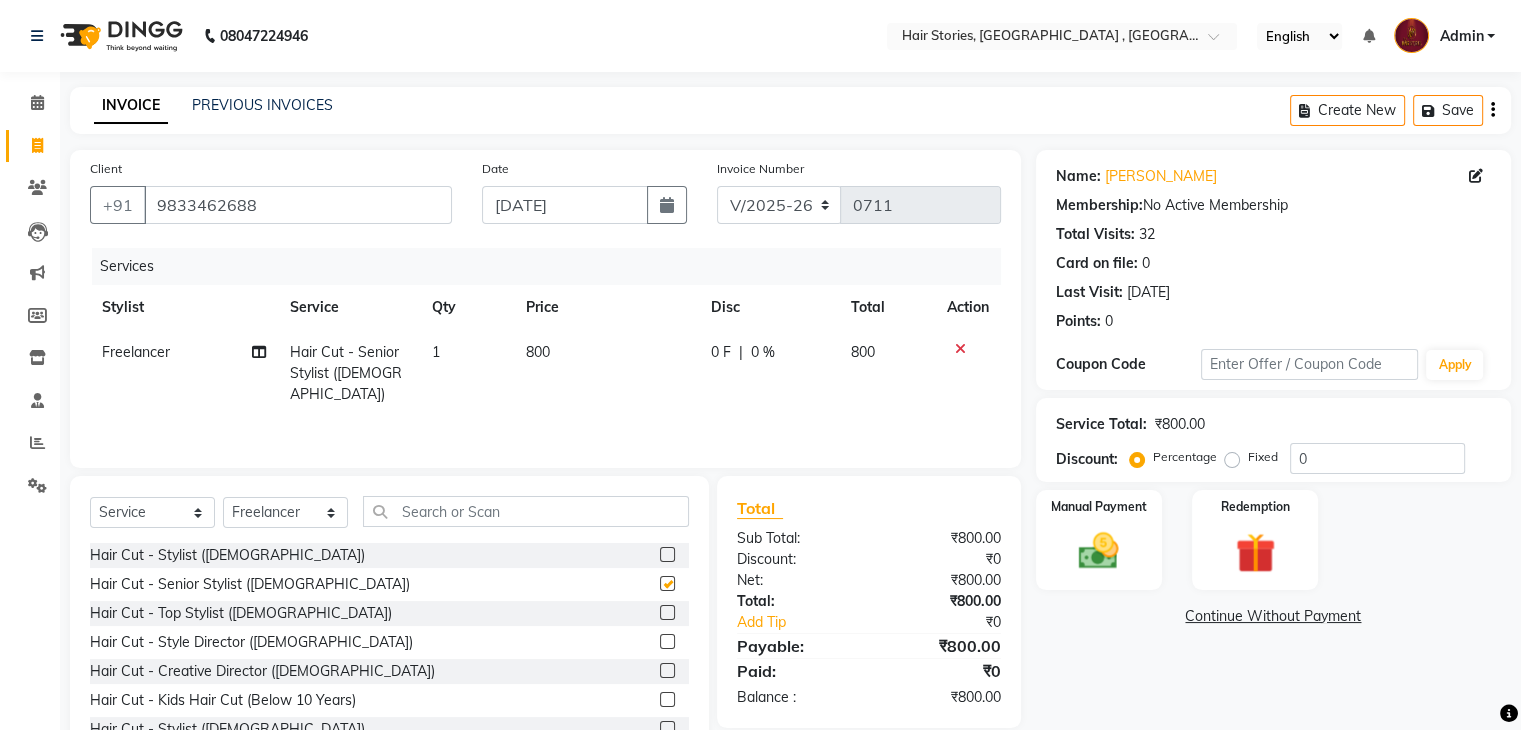 checkbox on "false" 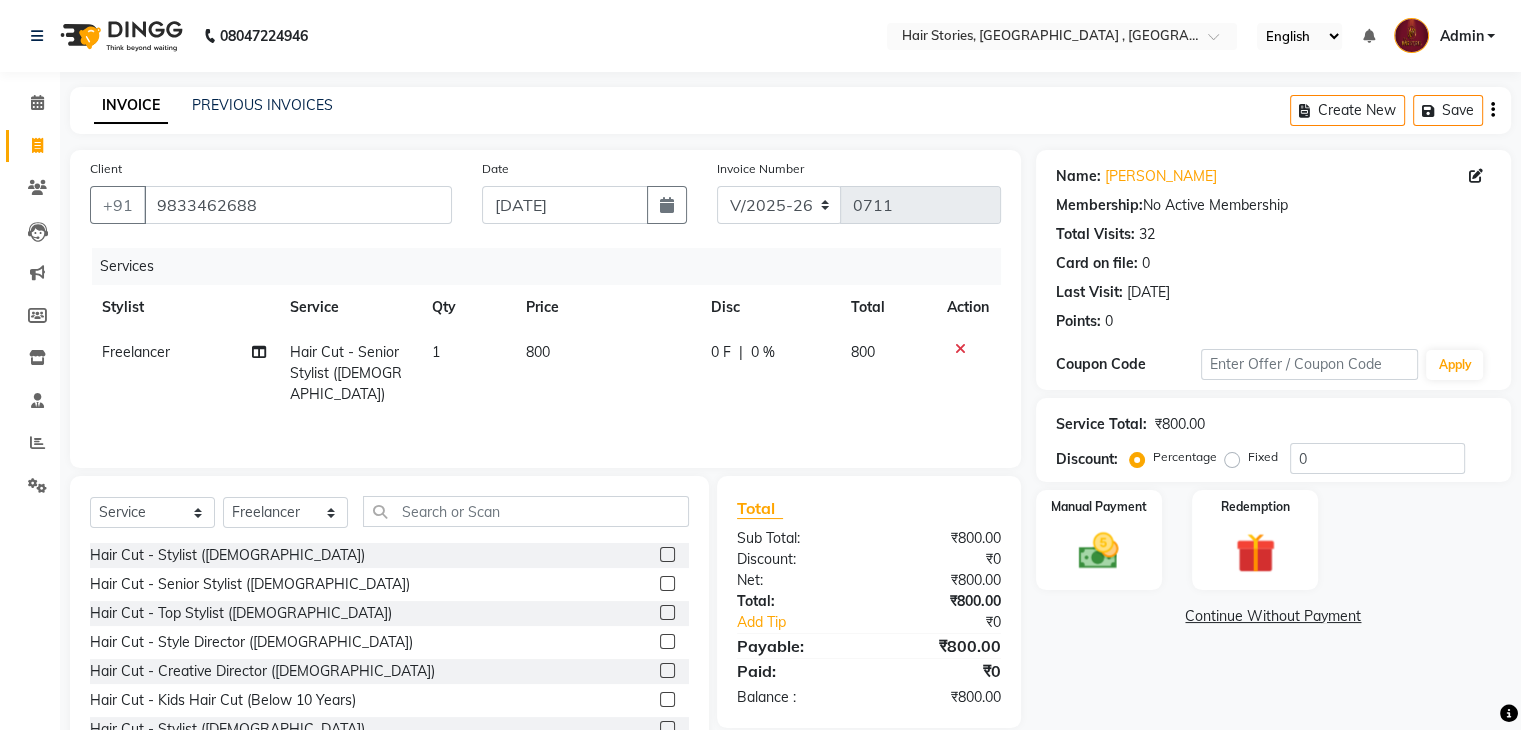 click on "800" 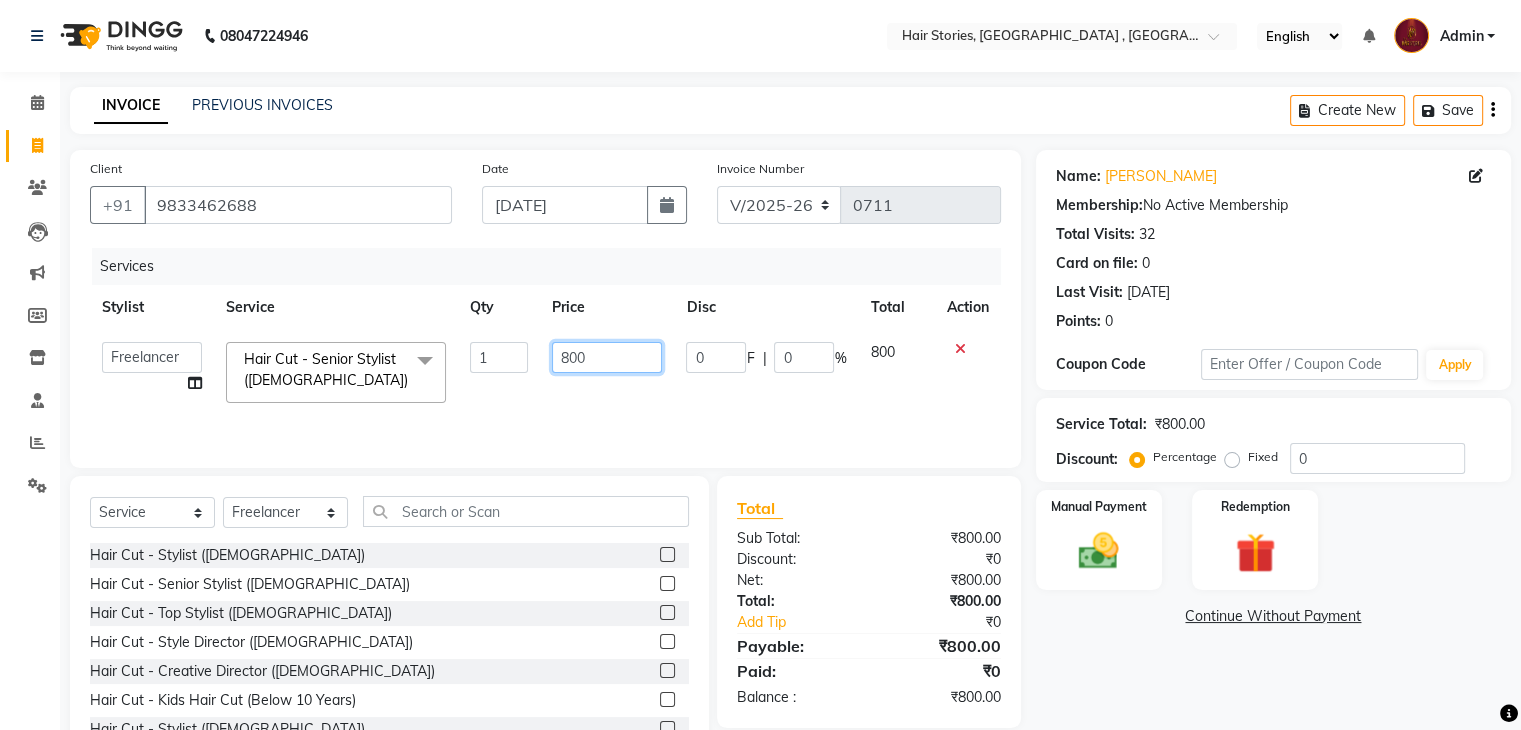 drag, startPoint x: 592, startPoint y: 365, endPoint x: 494, endPoint y: 368, distance: 98.045906 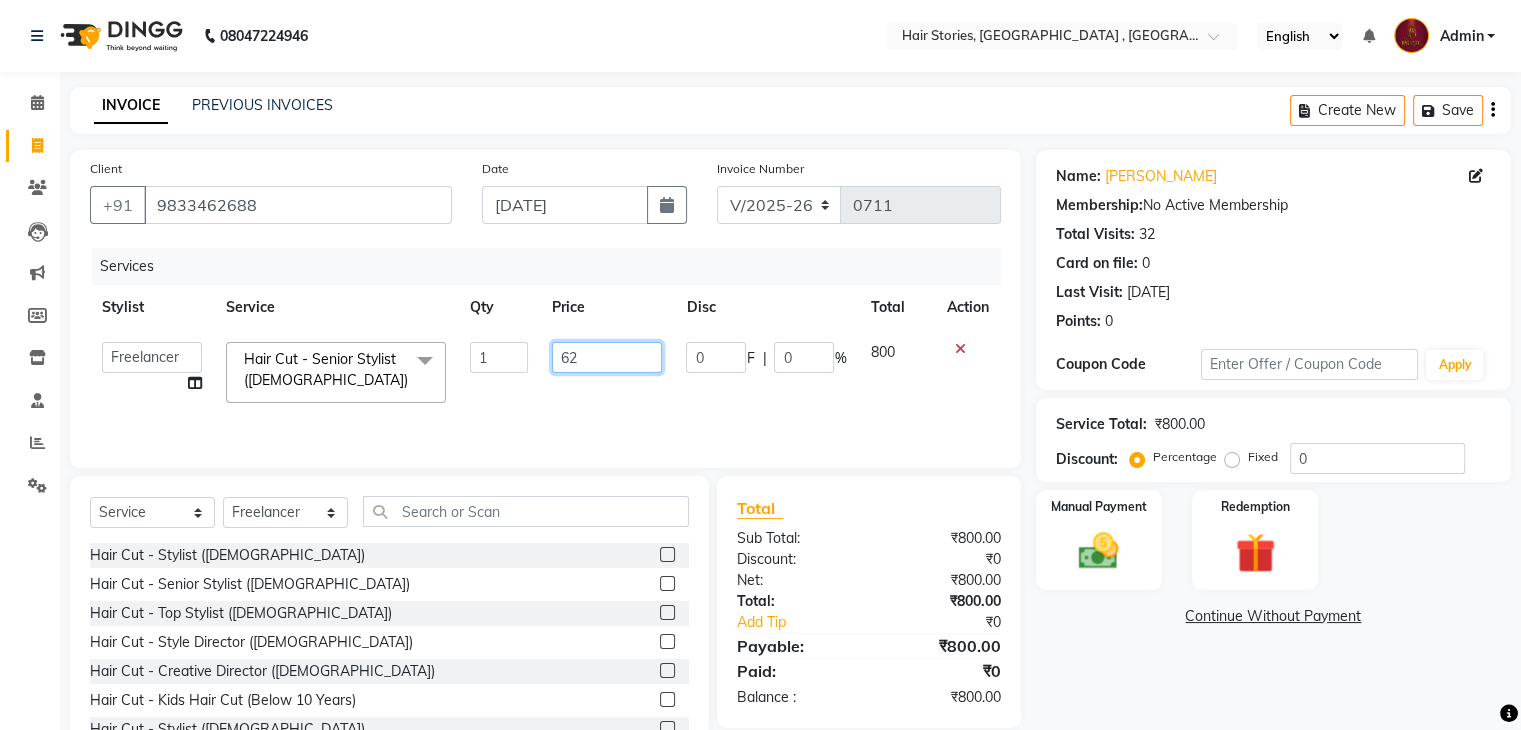 type on "625" 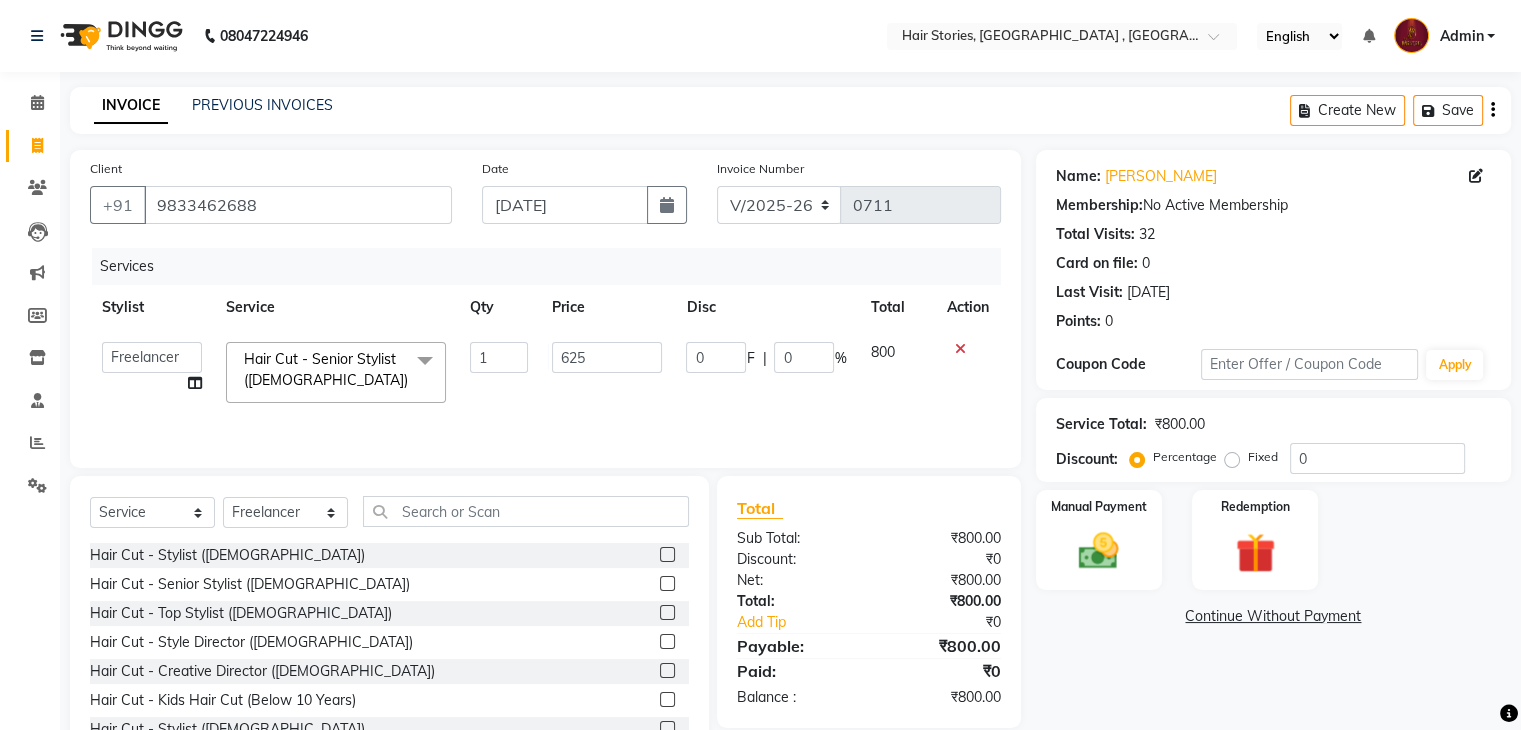 click on "Name: [PERSON_NAME]  Membership:  No Active Membership  Total Visits:  32 Card on file:  0 Last Visit:   [DATE] Points:   0  Coupon Code Apply Service Total:  ₹800.00  Discount:  Percentage   Fixed  0 Manual Payment Redemption  Continue Without Payment" 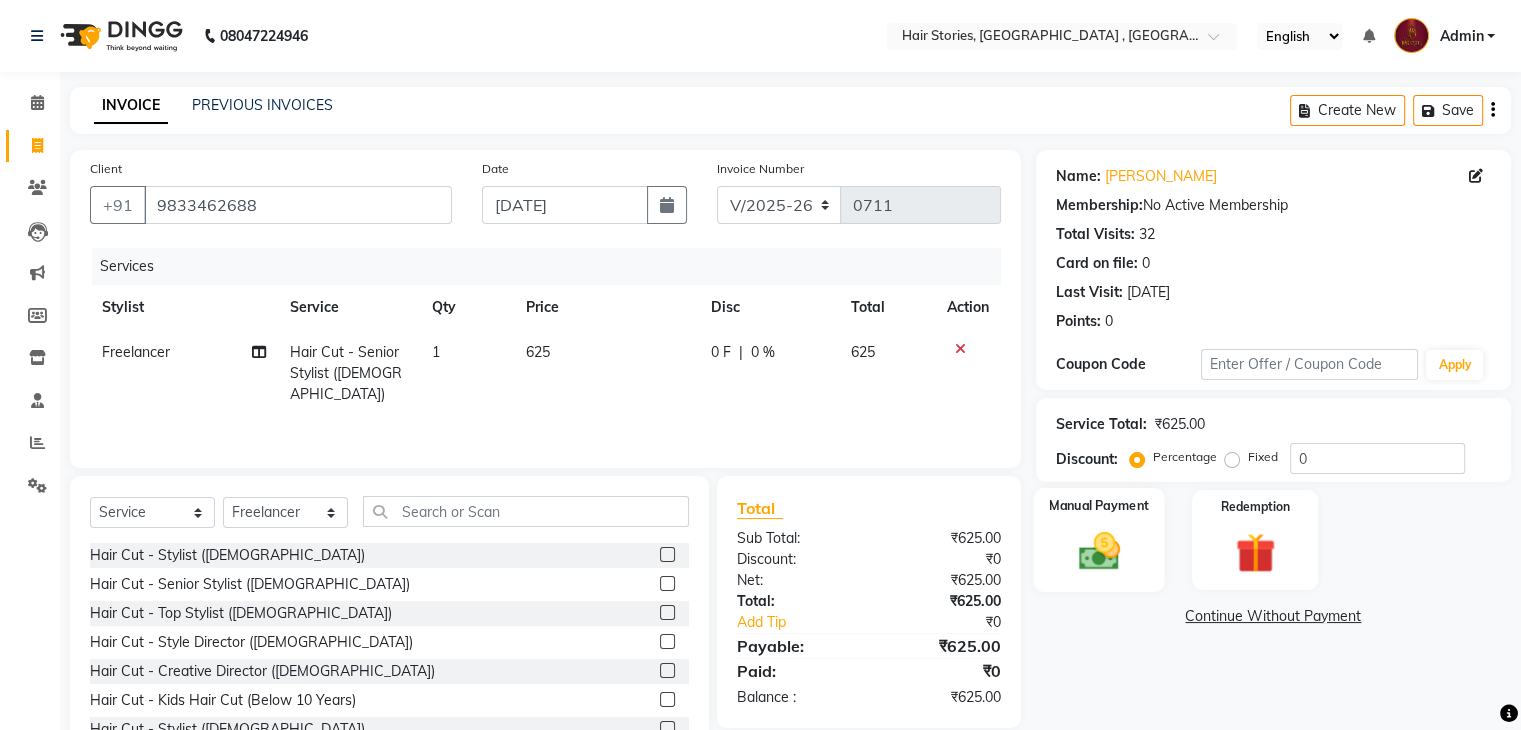 click on "Manual Payment" 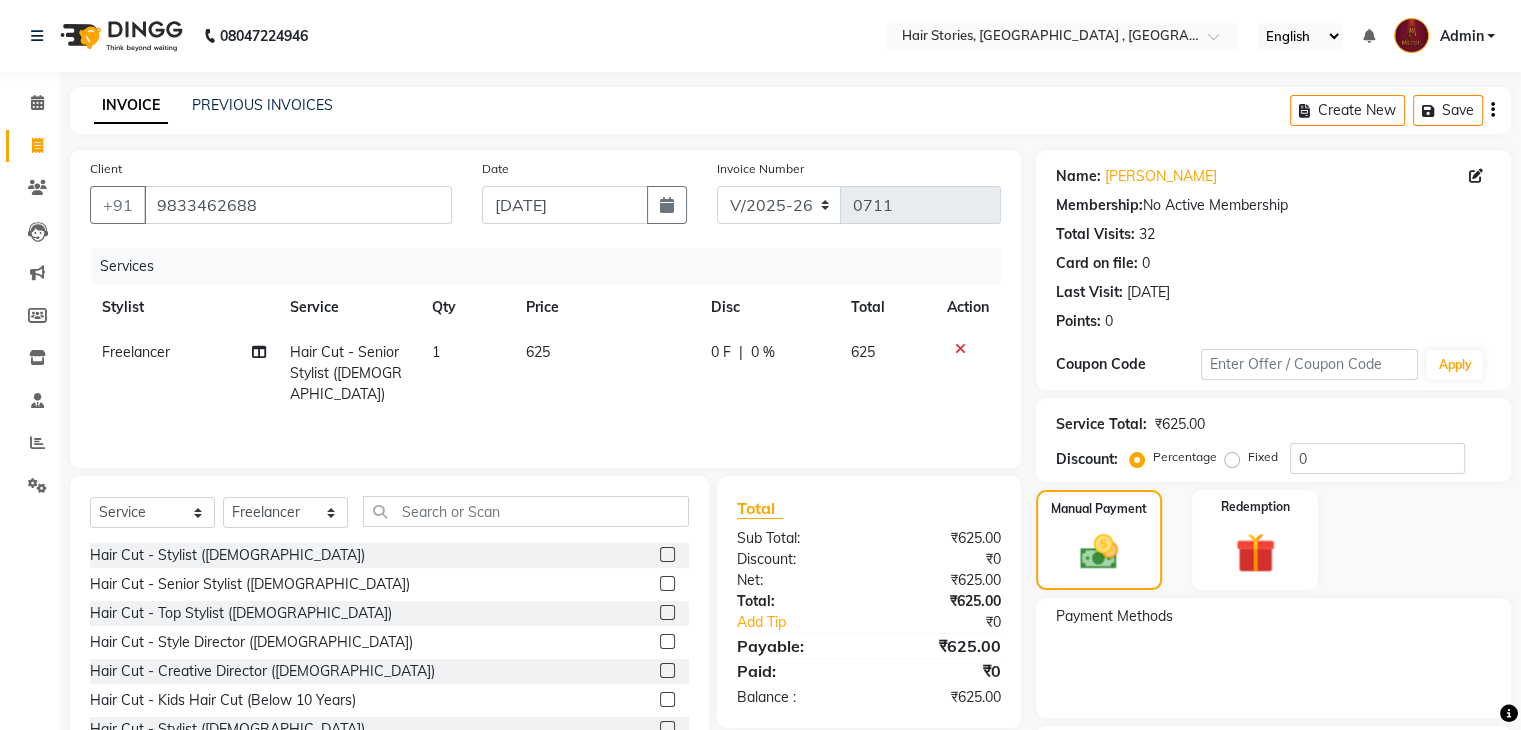 scroll, scrollTop: 104, scrollLeft: 0, axis: vertical 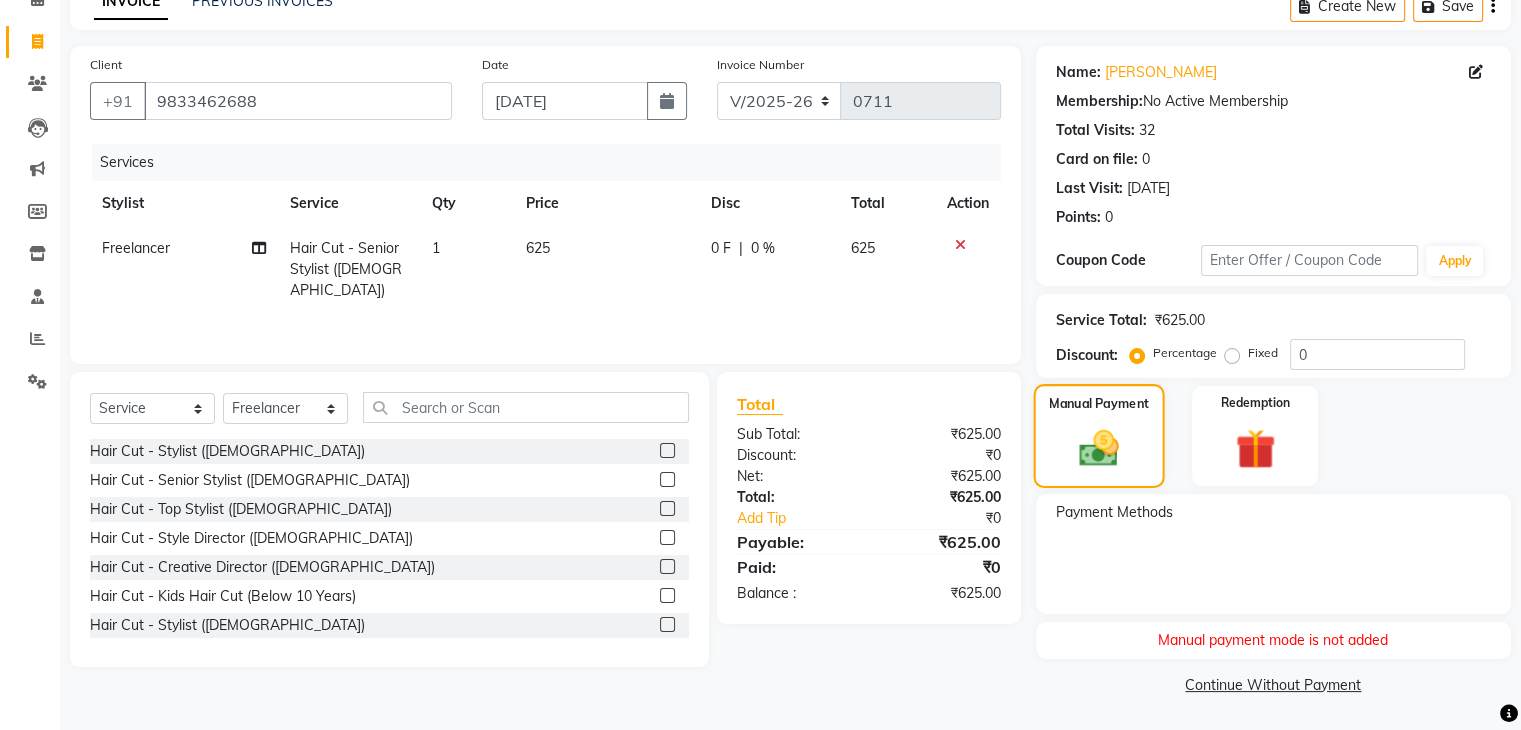 click 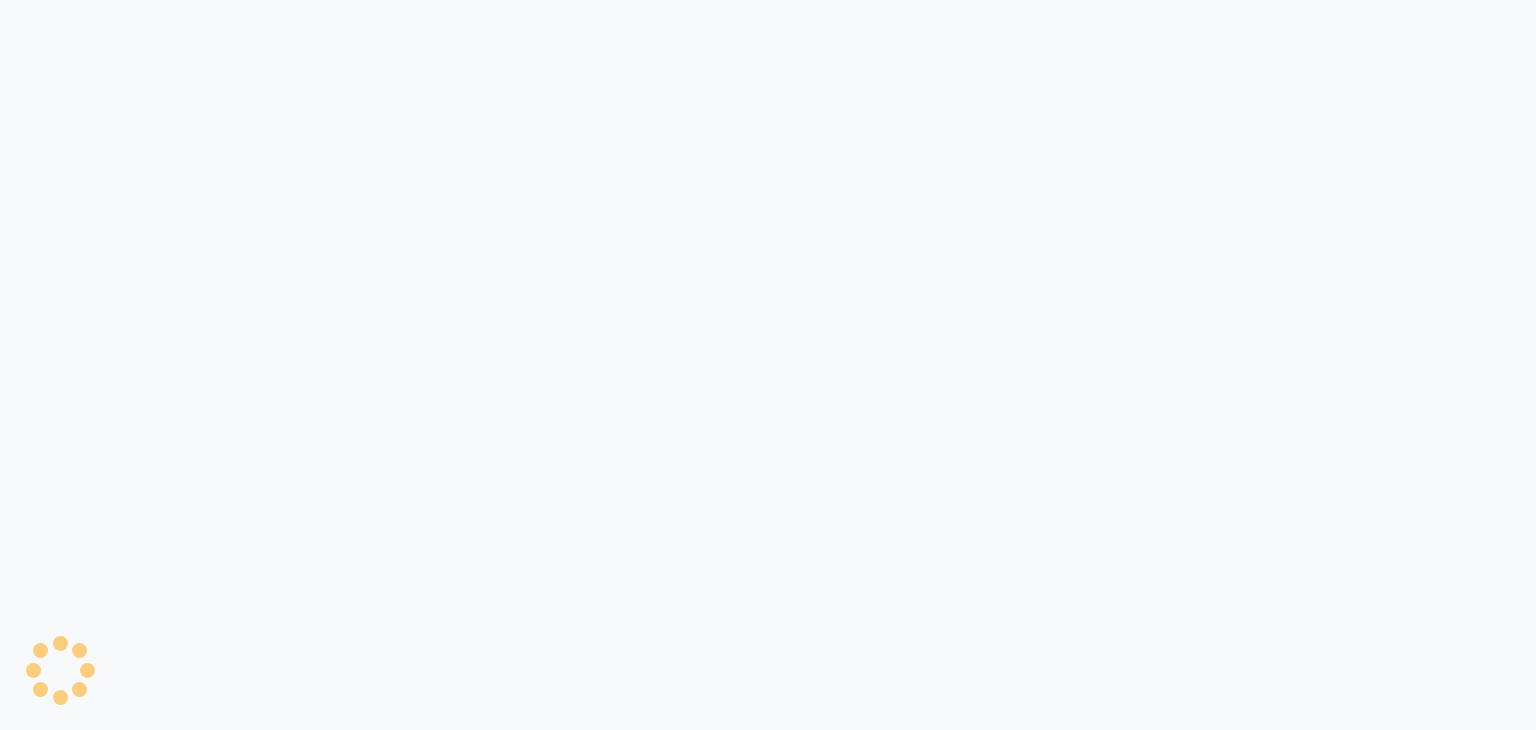 scroll, scrollTop: 0, scrollLeft: 0, axis: both 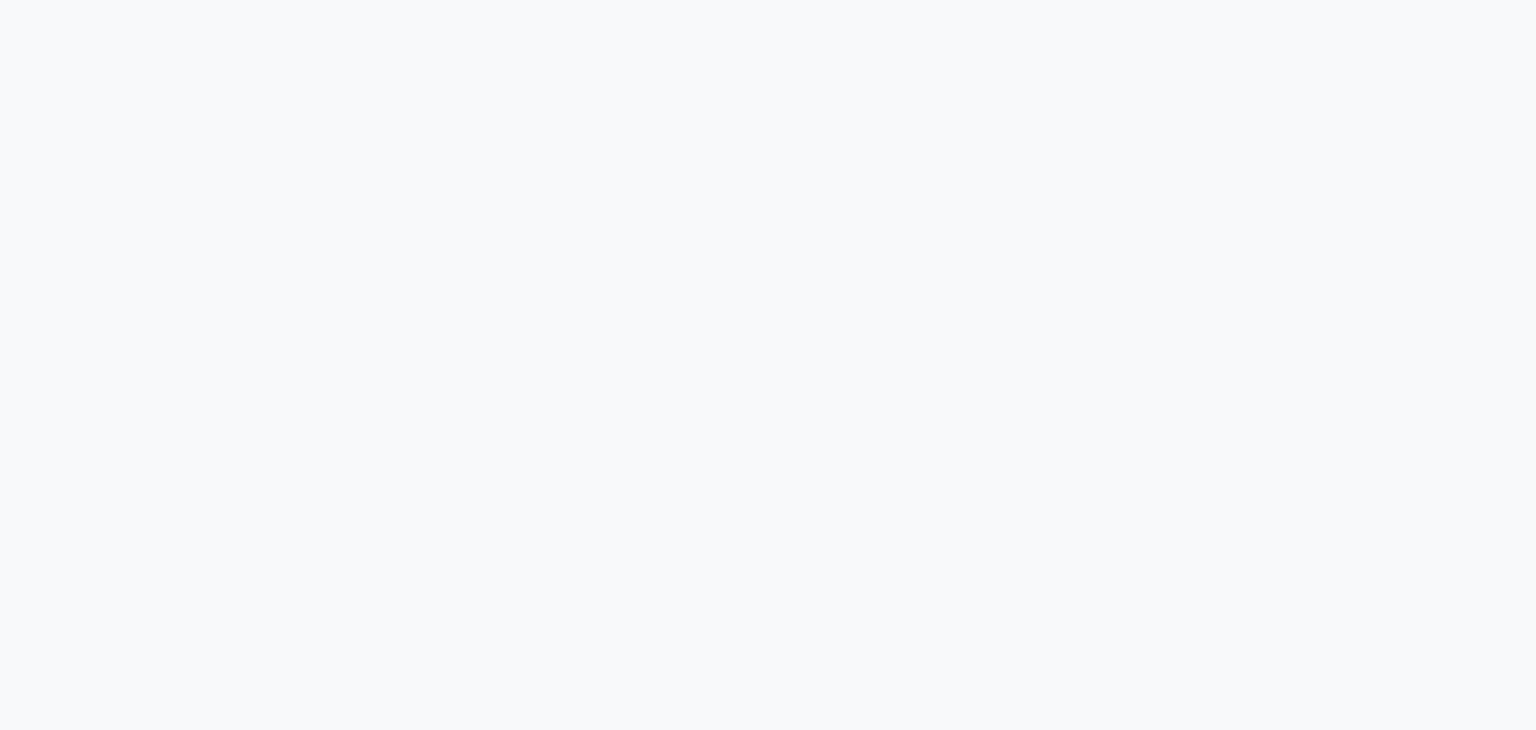 select on "service" 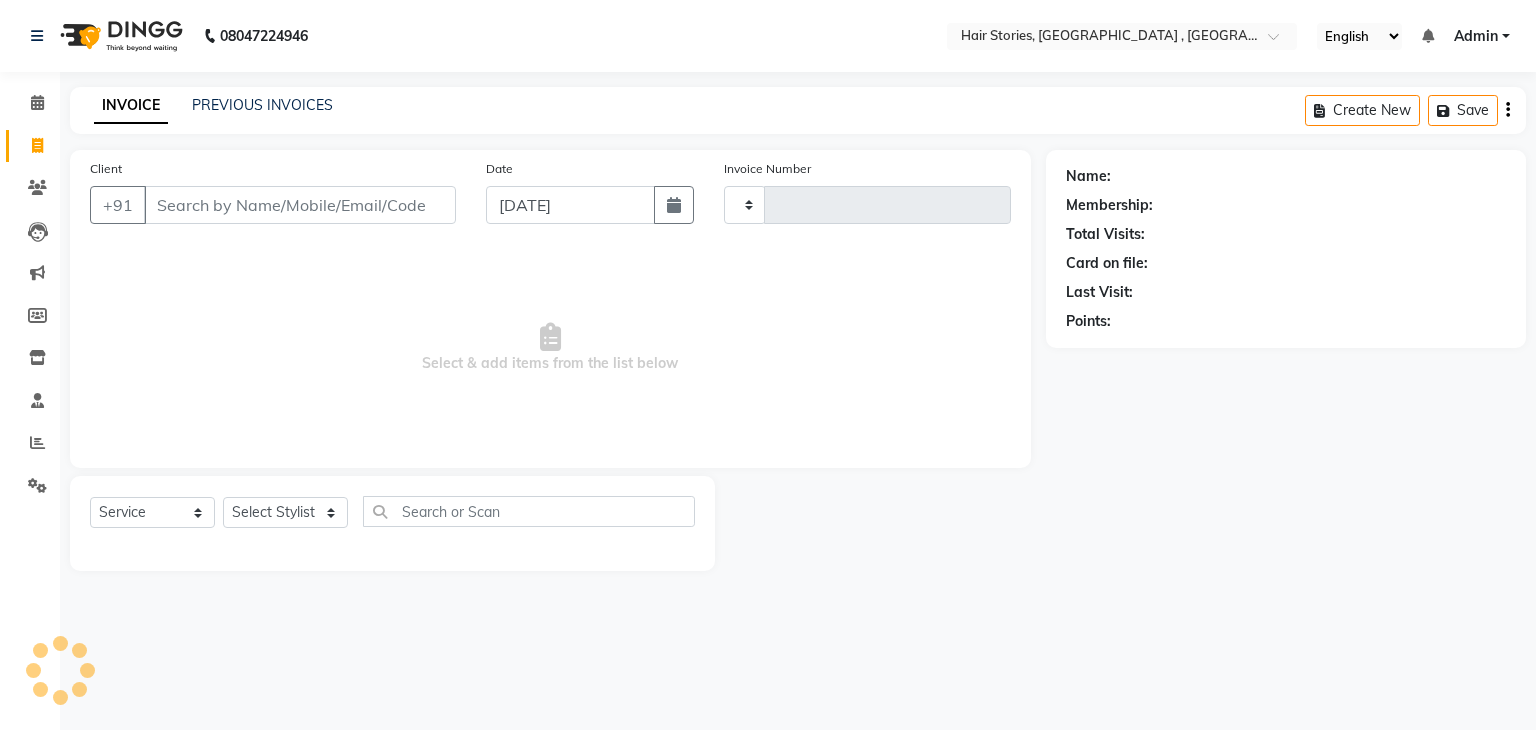 type on "0711" 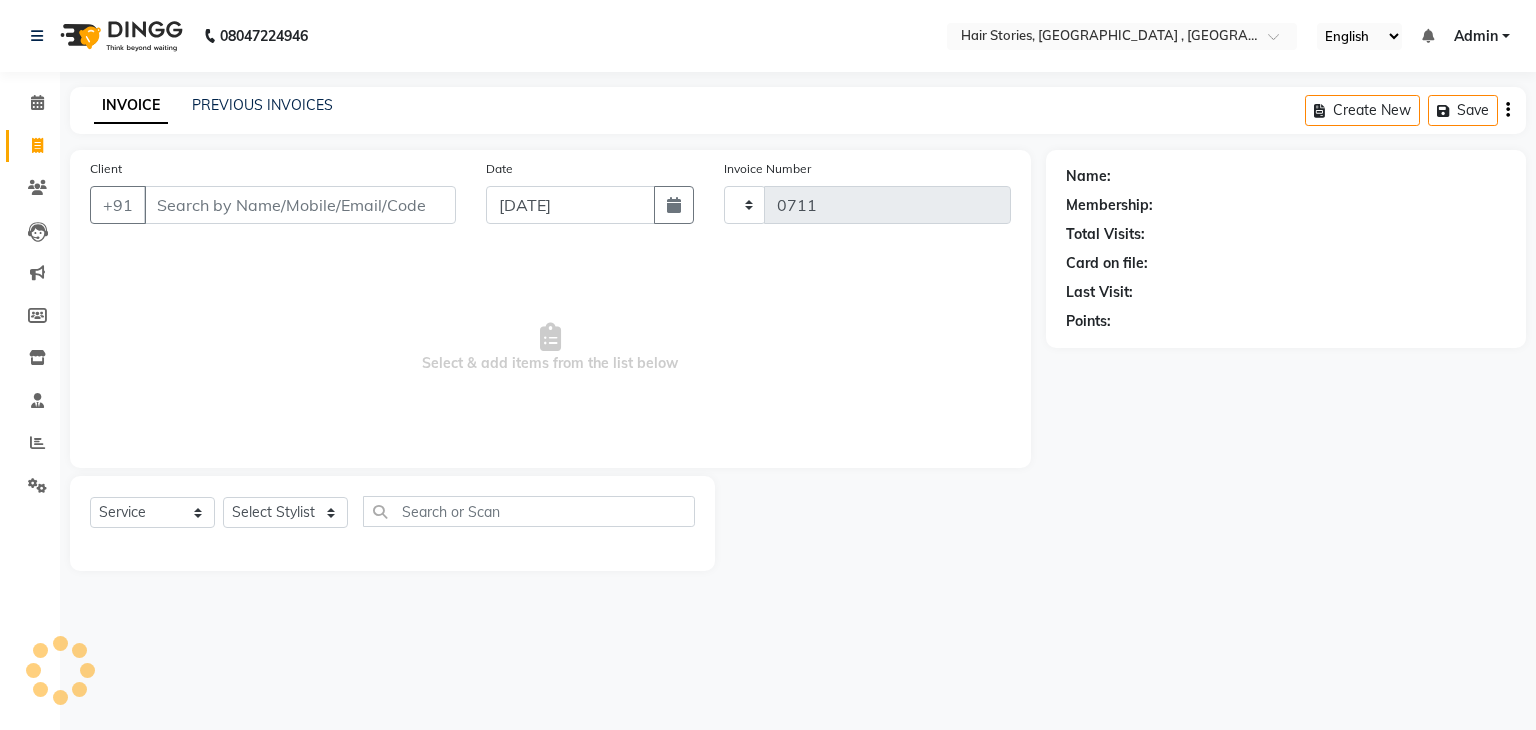 select on "550" 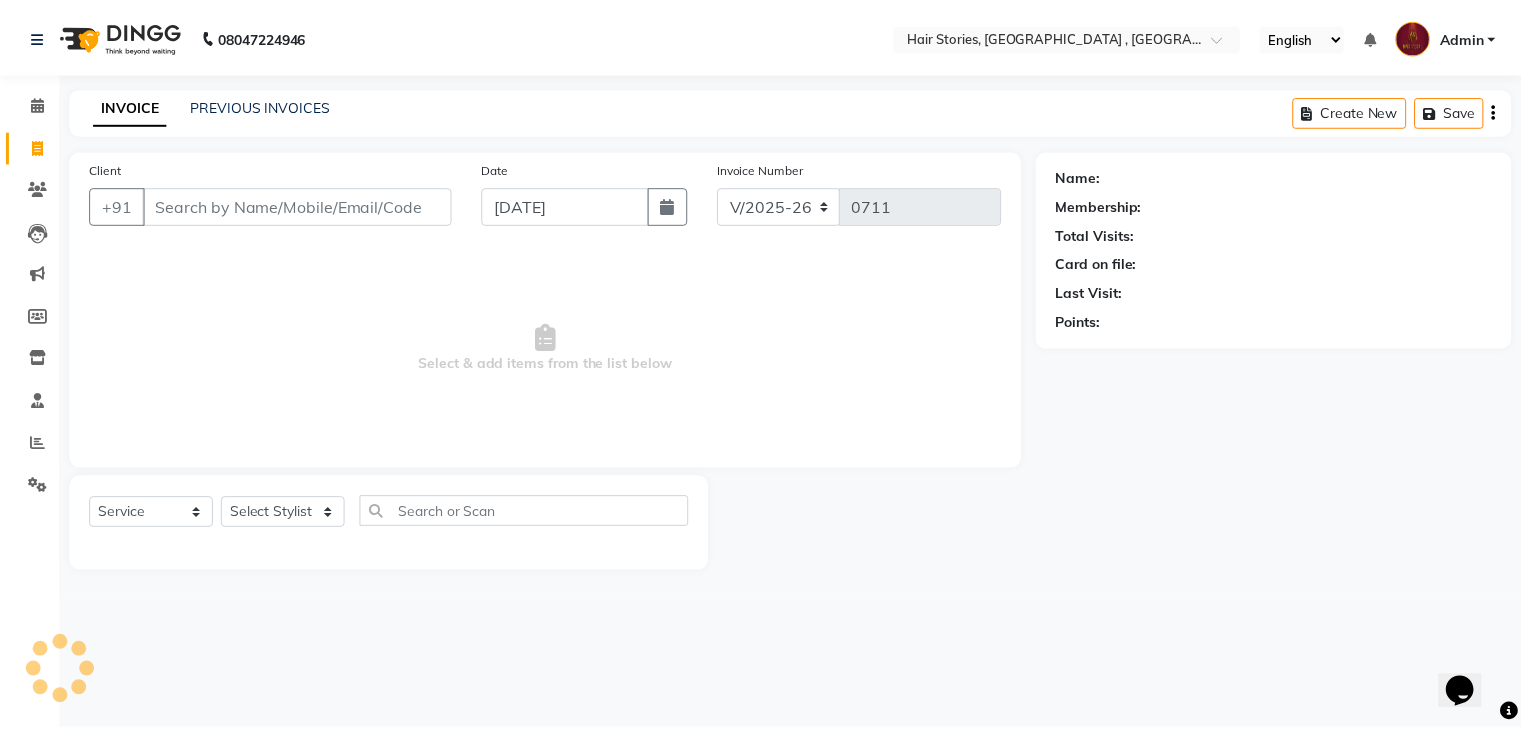 scroll, scrollTop: 0, scrollLeft: 0, axis: both 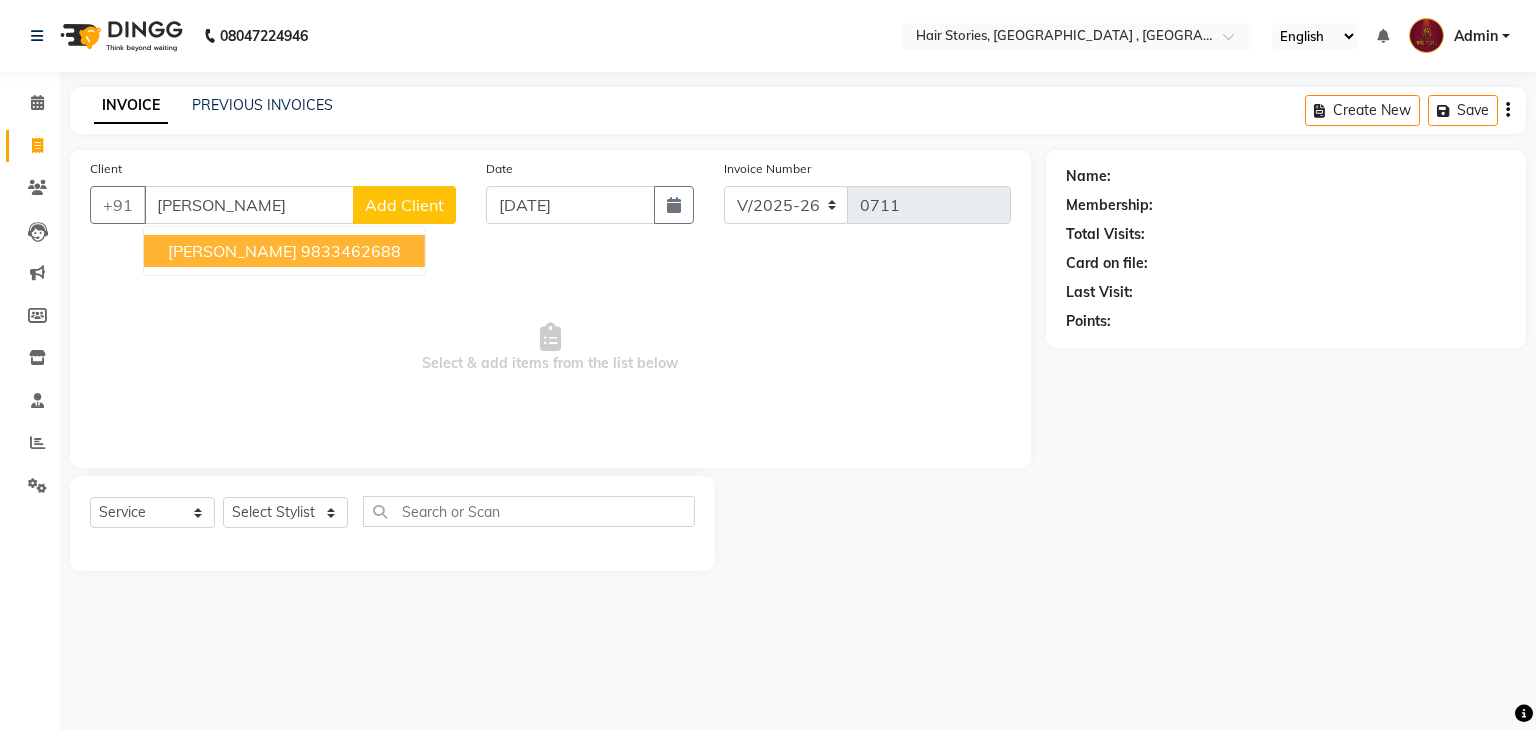 click on "Hetvi  9833462688" at bounding box center (284, 251) 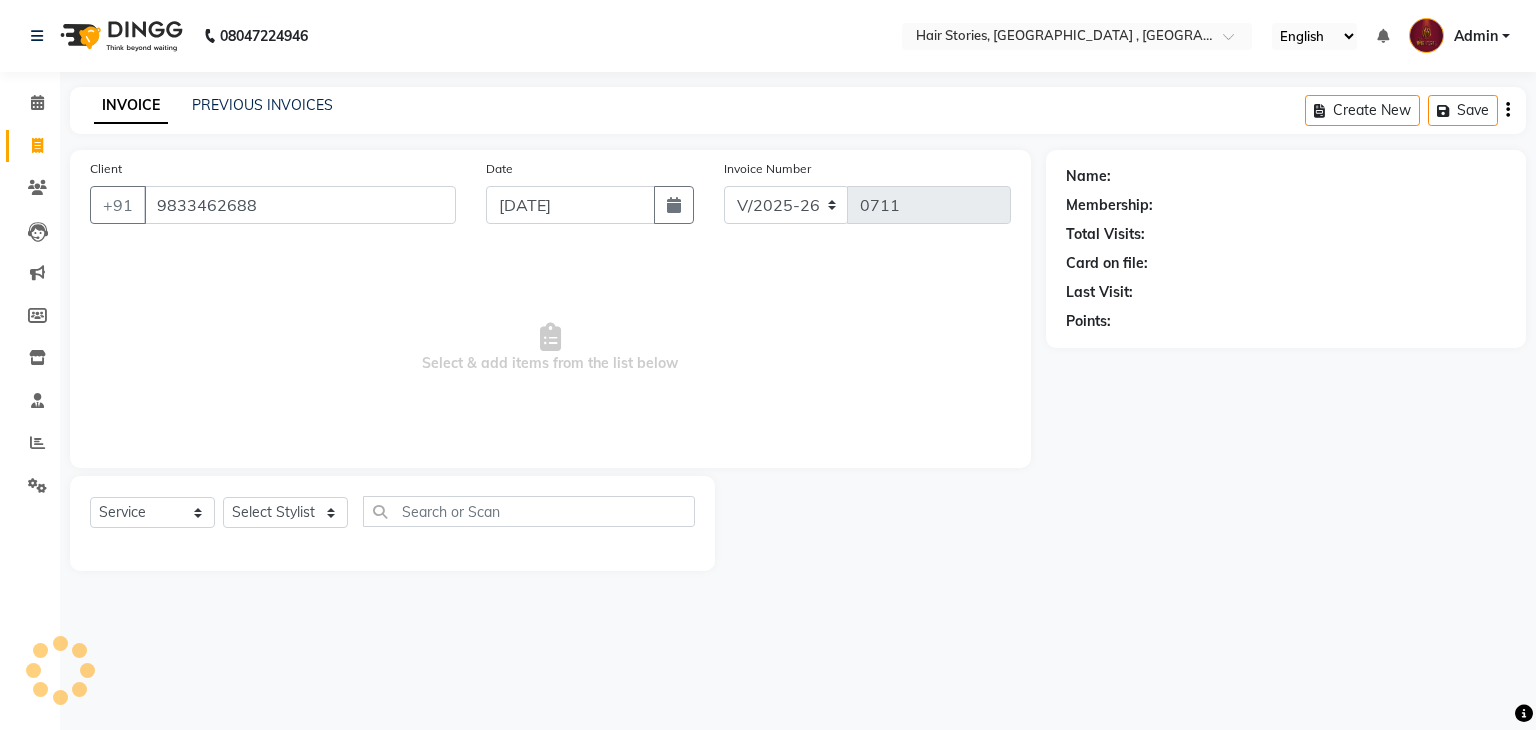 type on "9833462688" 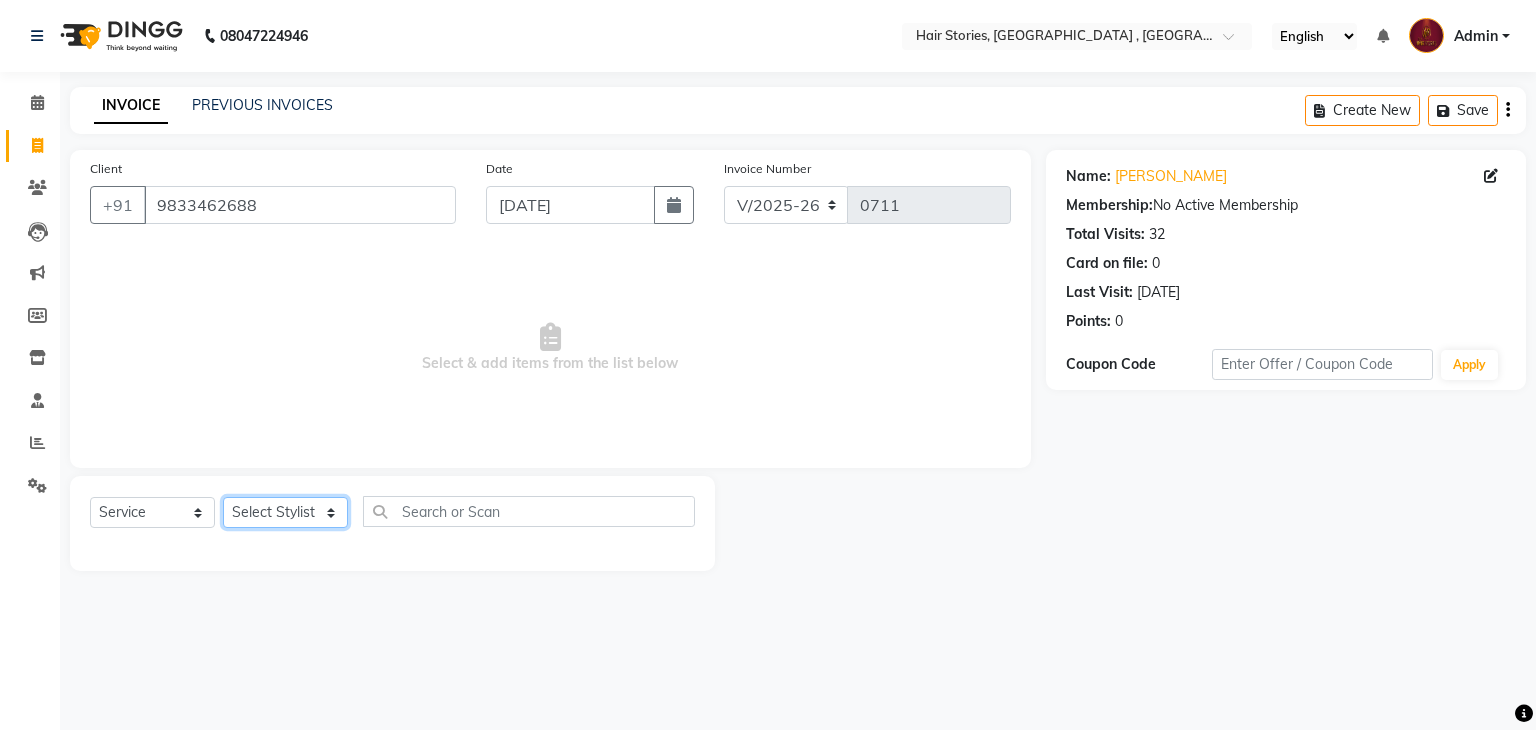 click on "Select Stylist [PERSON_NAME] [PERSON_NAME] Freelancer [PERSON_NAME] Neha [PERSON_NAME] [PERSON_NAME] Shiraz" 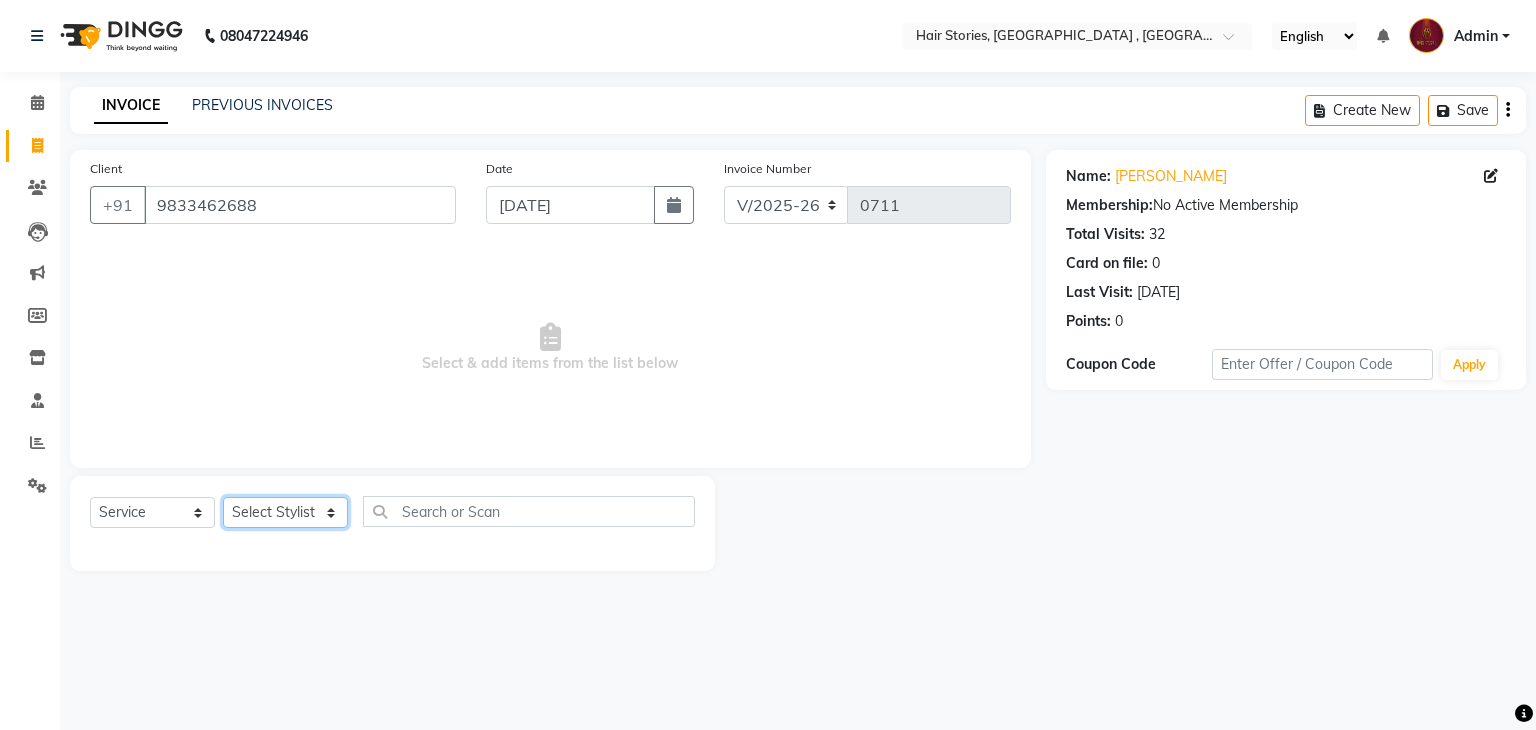 select on "61983" 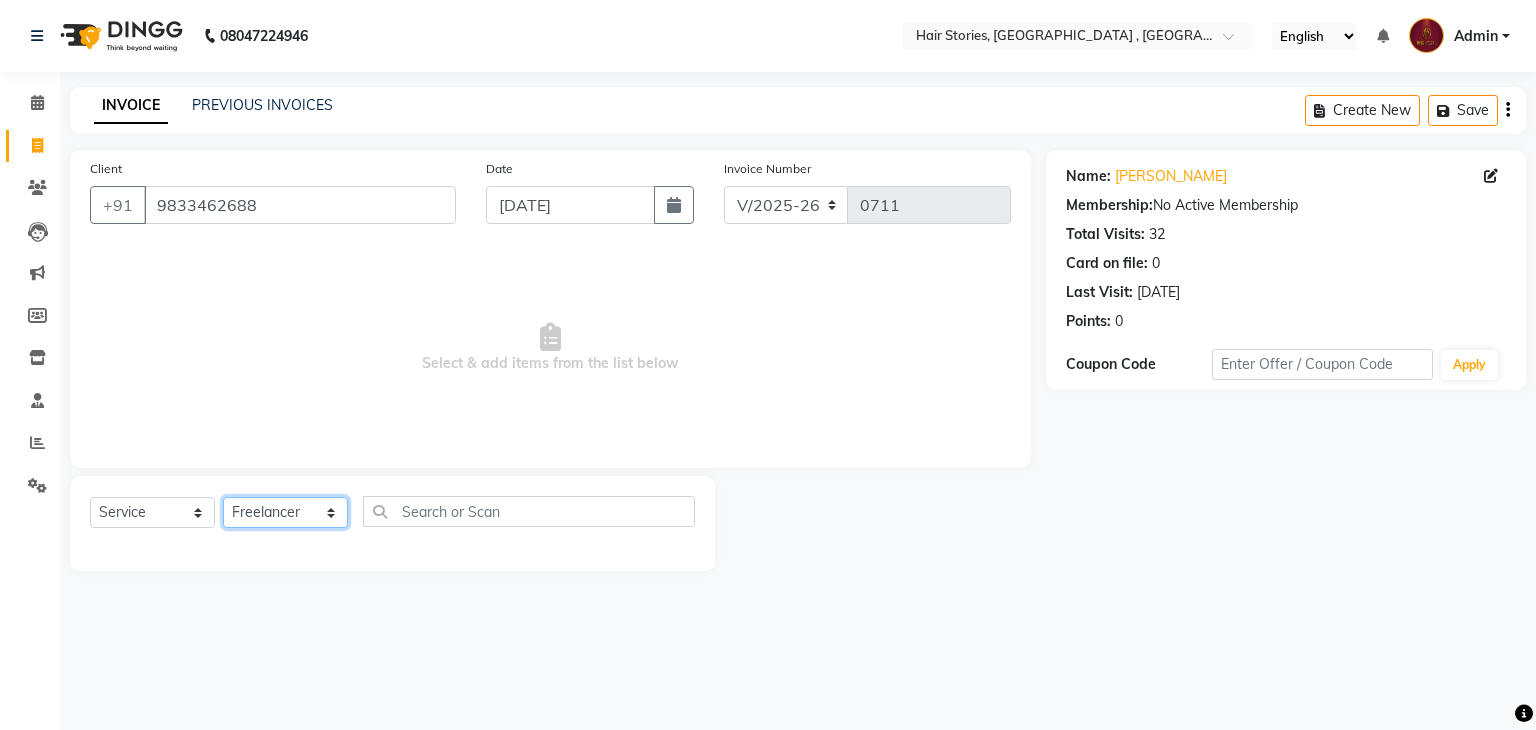 click on "Select Stylist [PERSON_NAME] [PERSON_NAME] Freelancer [PERSON_NAME] Neha [PERSON_NAME] [PERSON_NAME] Shiraz" 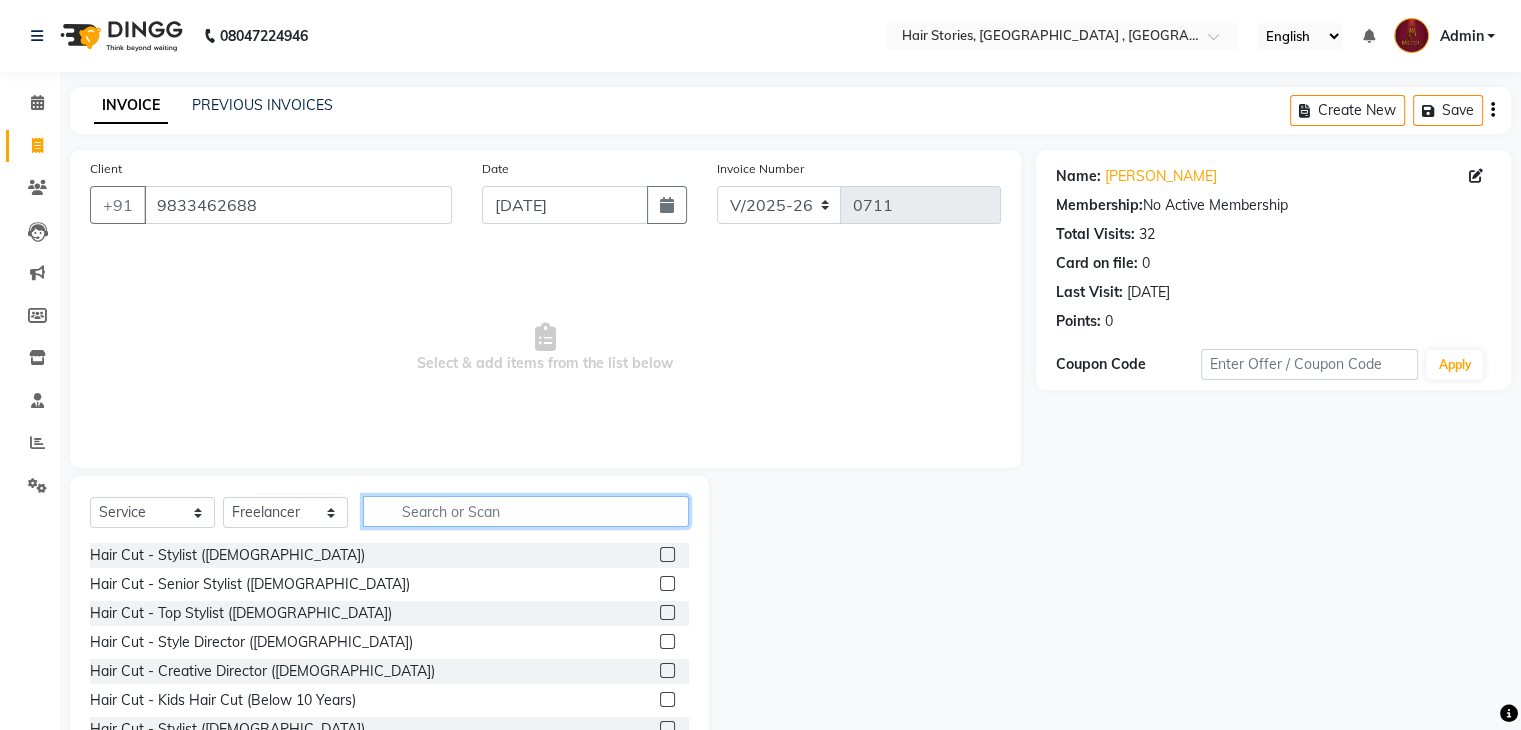click 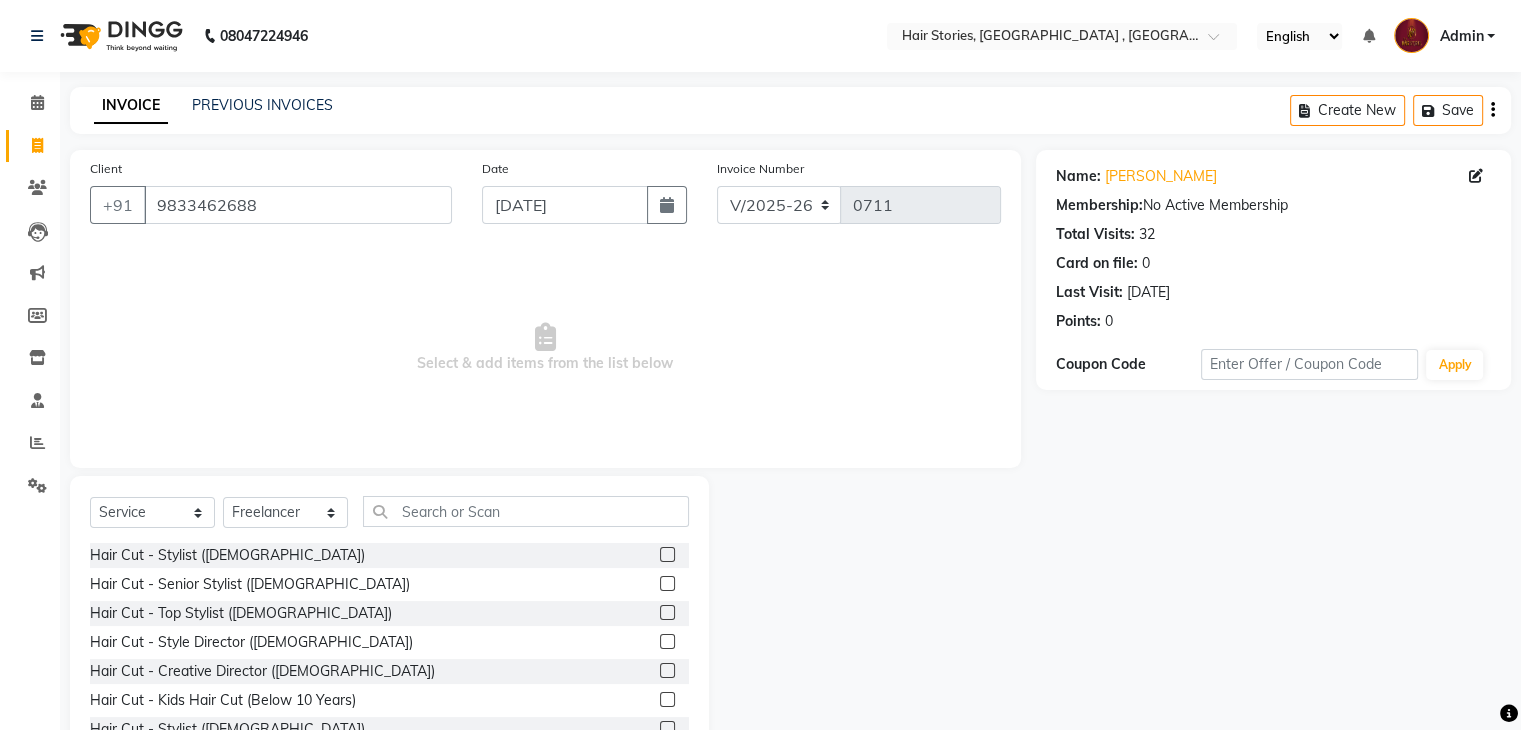 click 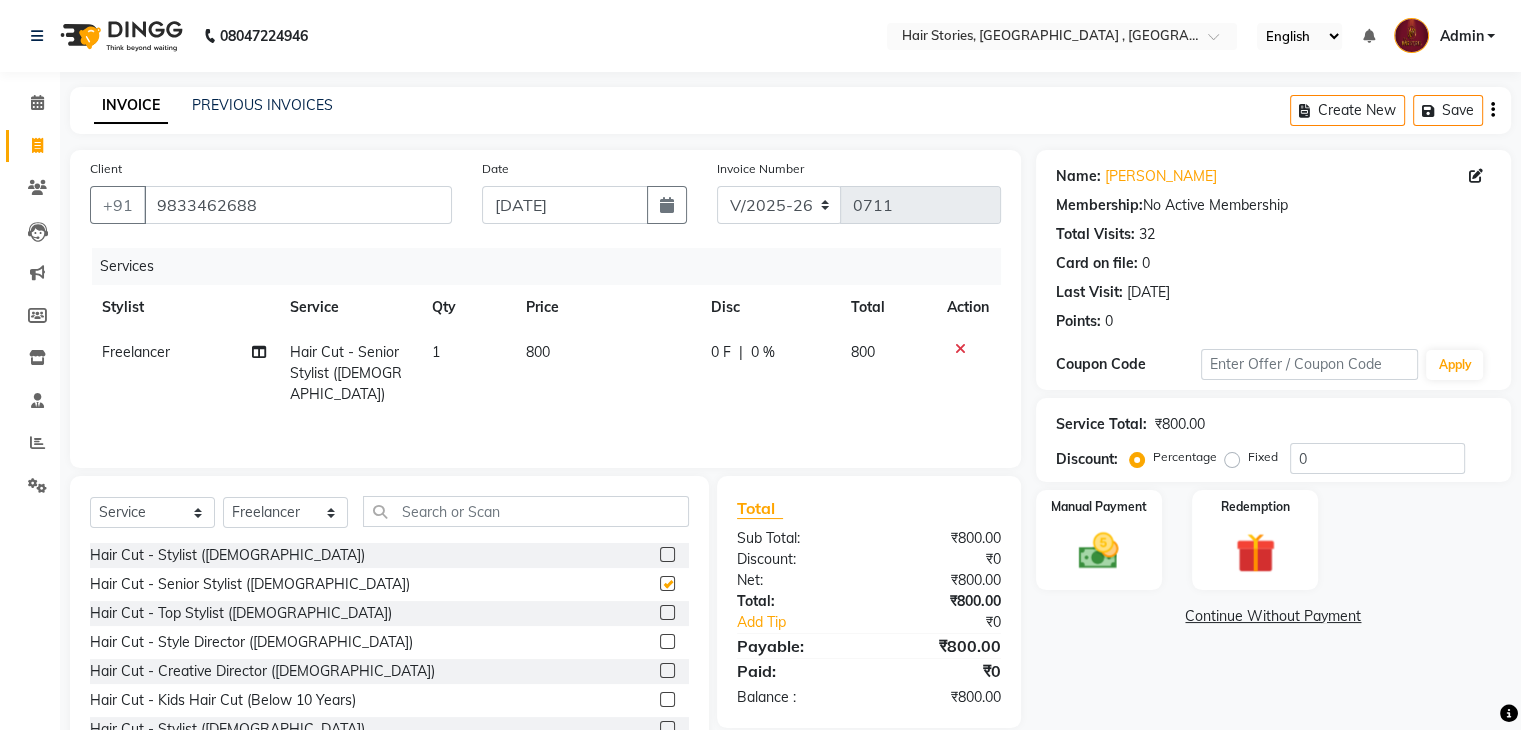 checkbox on "false" 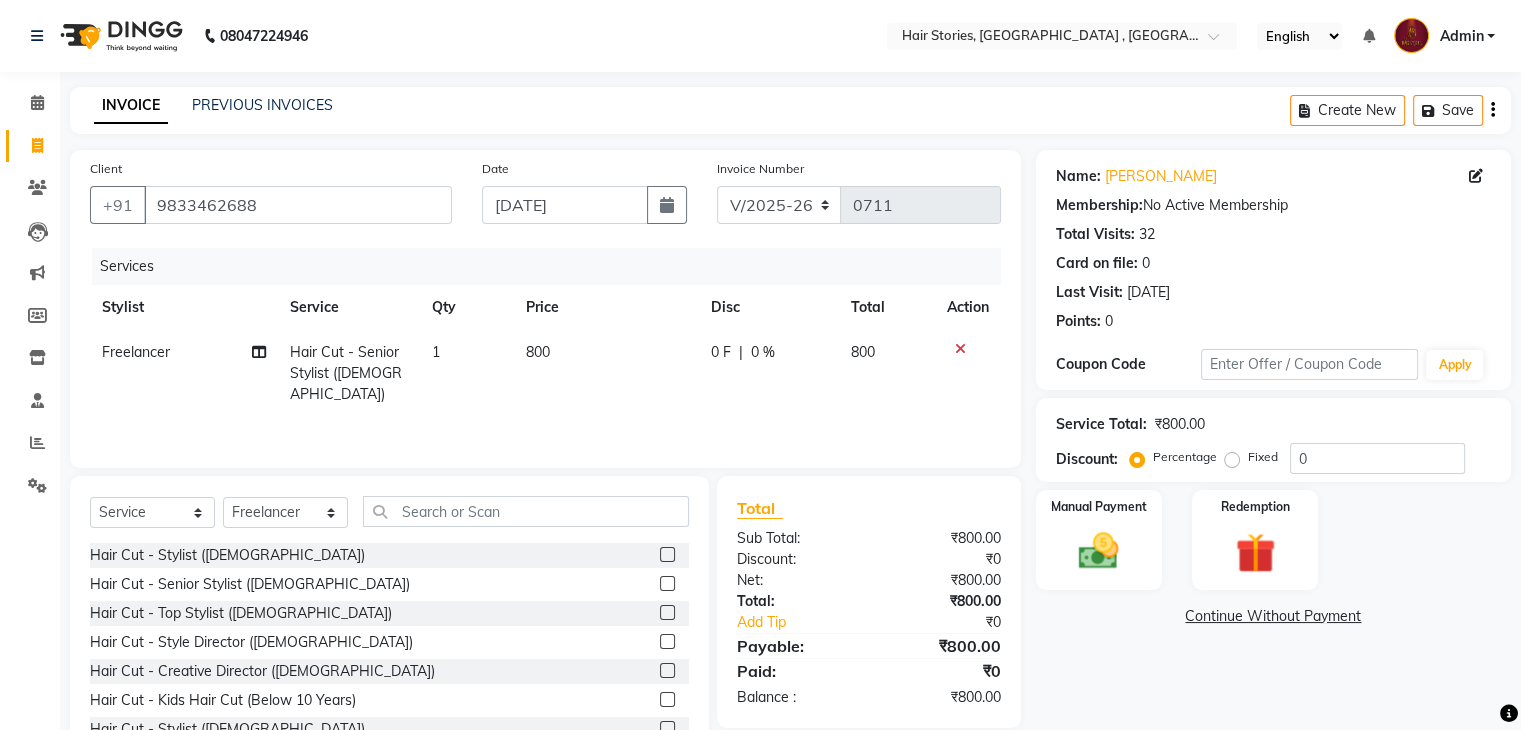 click on "1" 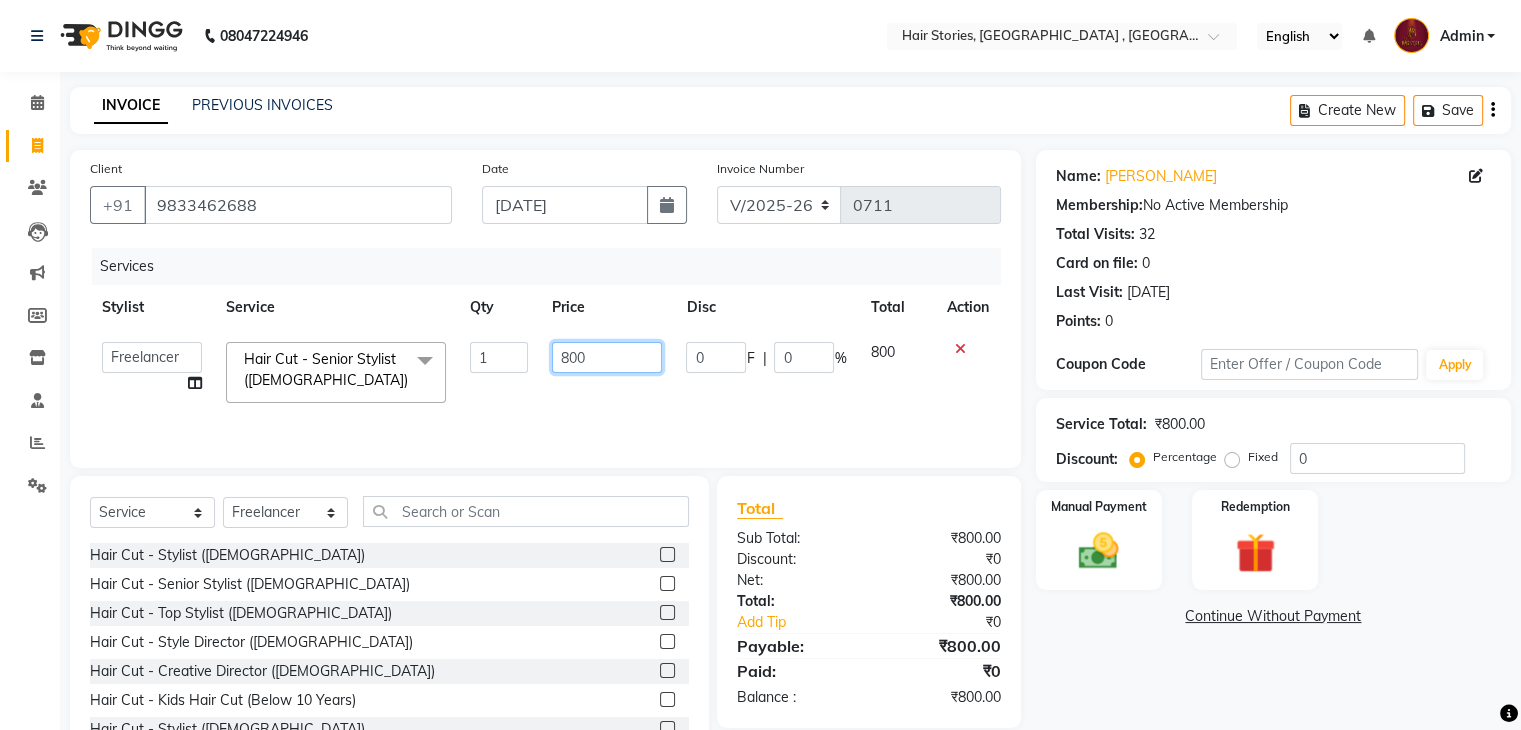 drag, startPoint x: 616, startPoint y: 350, endPoint x: 523, endPoint y: 354, distance: 93.08598 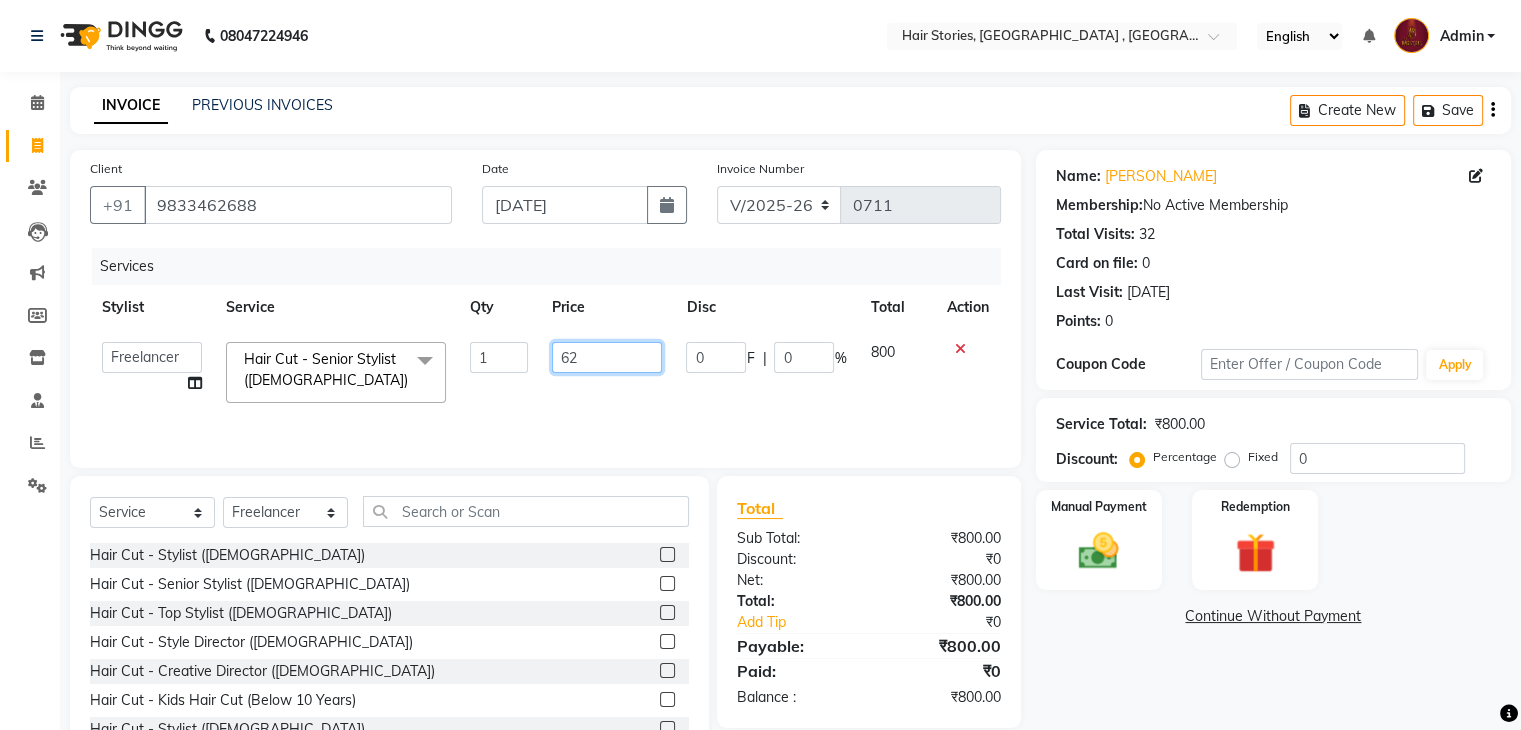 type on "625" 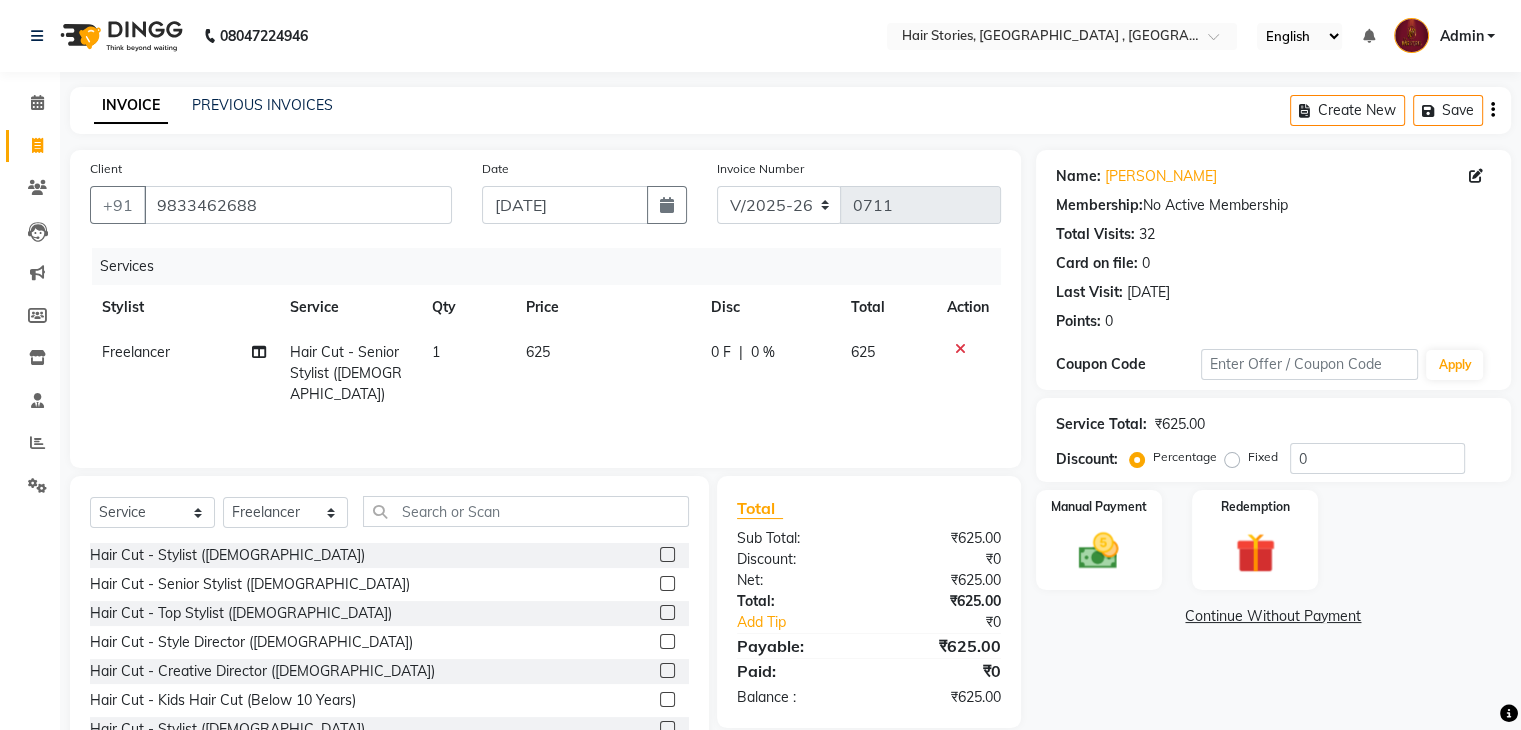 click on "Name: Hetvi  Membership:  No Active Membership  Total Visits:  32 Card on file:  0 Last Visit:   08-07-2025 Points:   0  Coupon Code Apply Service Total:  ₹625.00  Discount:  Percentage   Fixed  0 Manual Payment Redemption  Continue Without Payment" 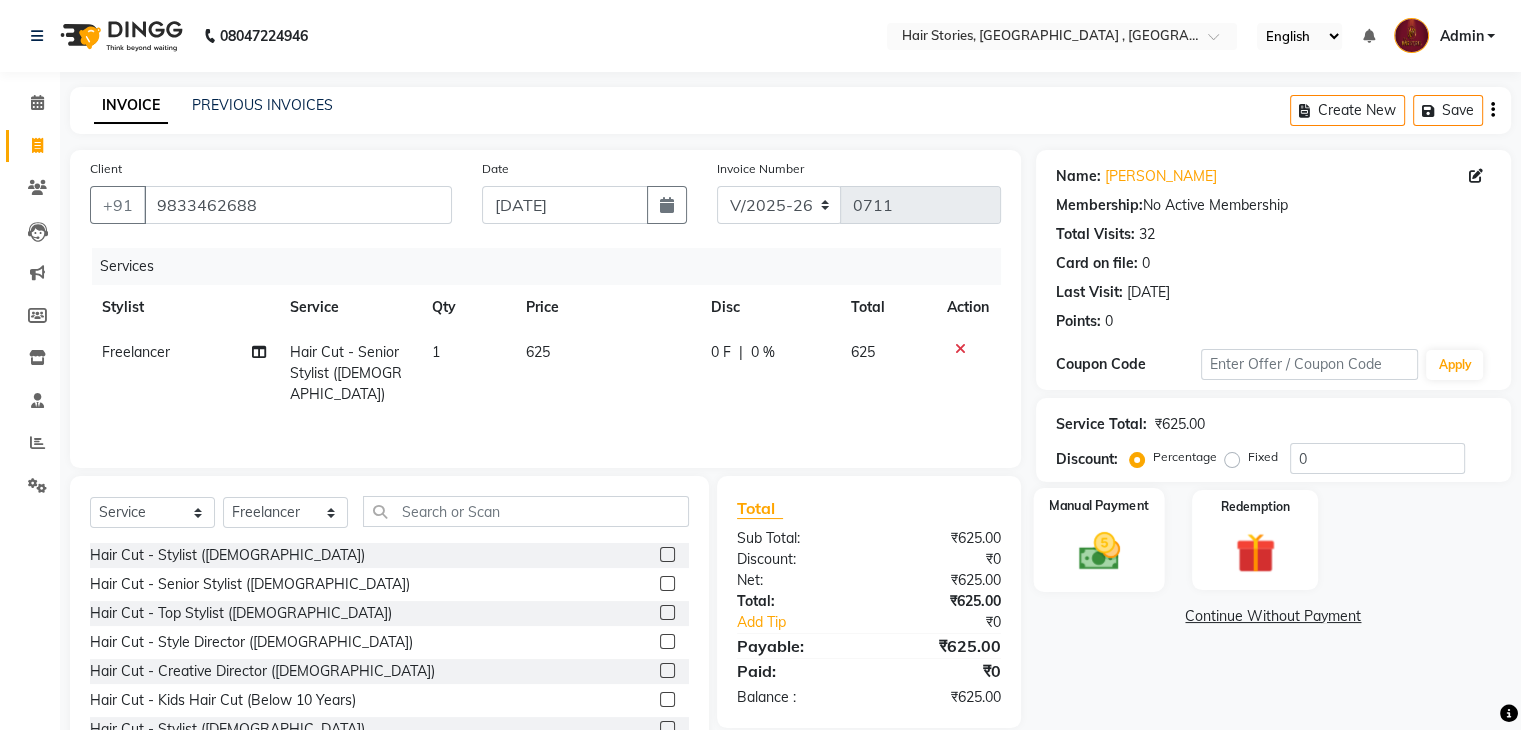 click 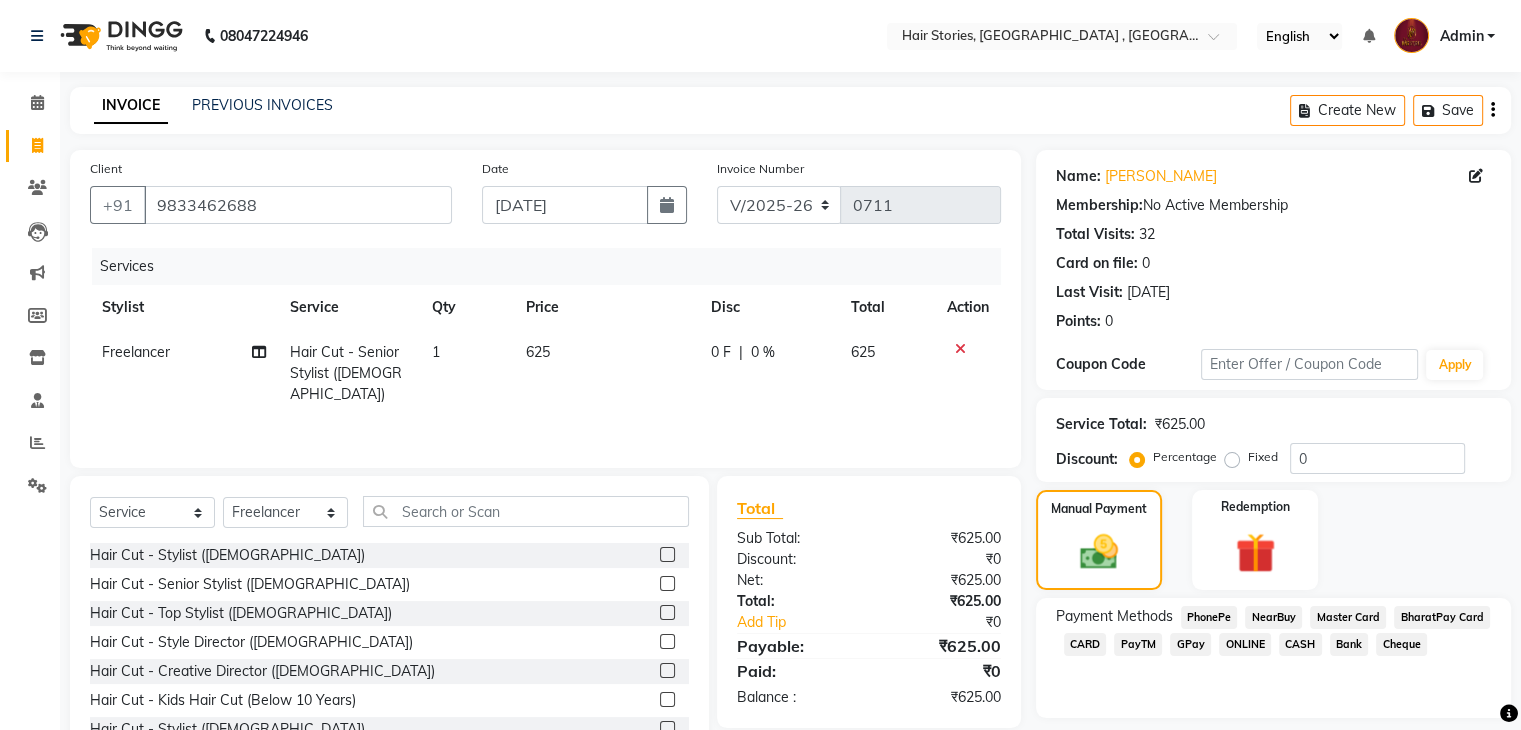 click on "CASH" 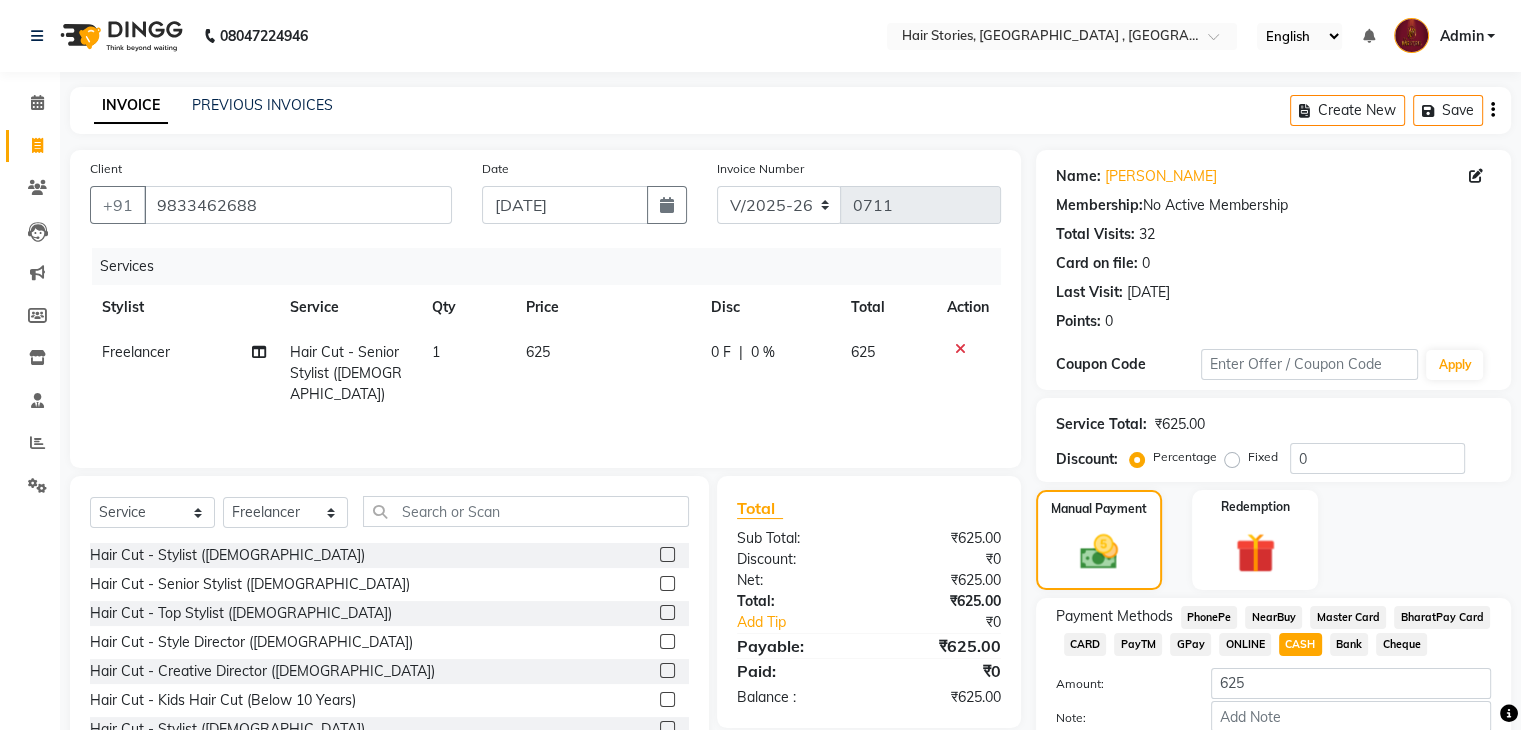 scroll, scrollTop: 117, scrollLeft: 0, axis: vertical 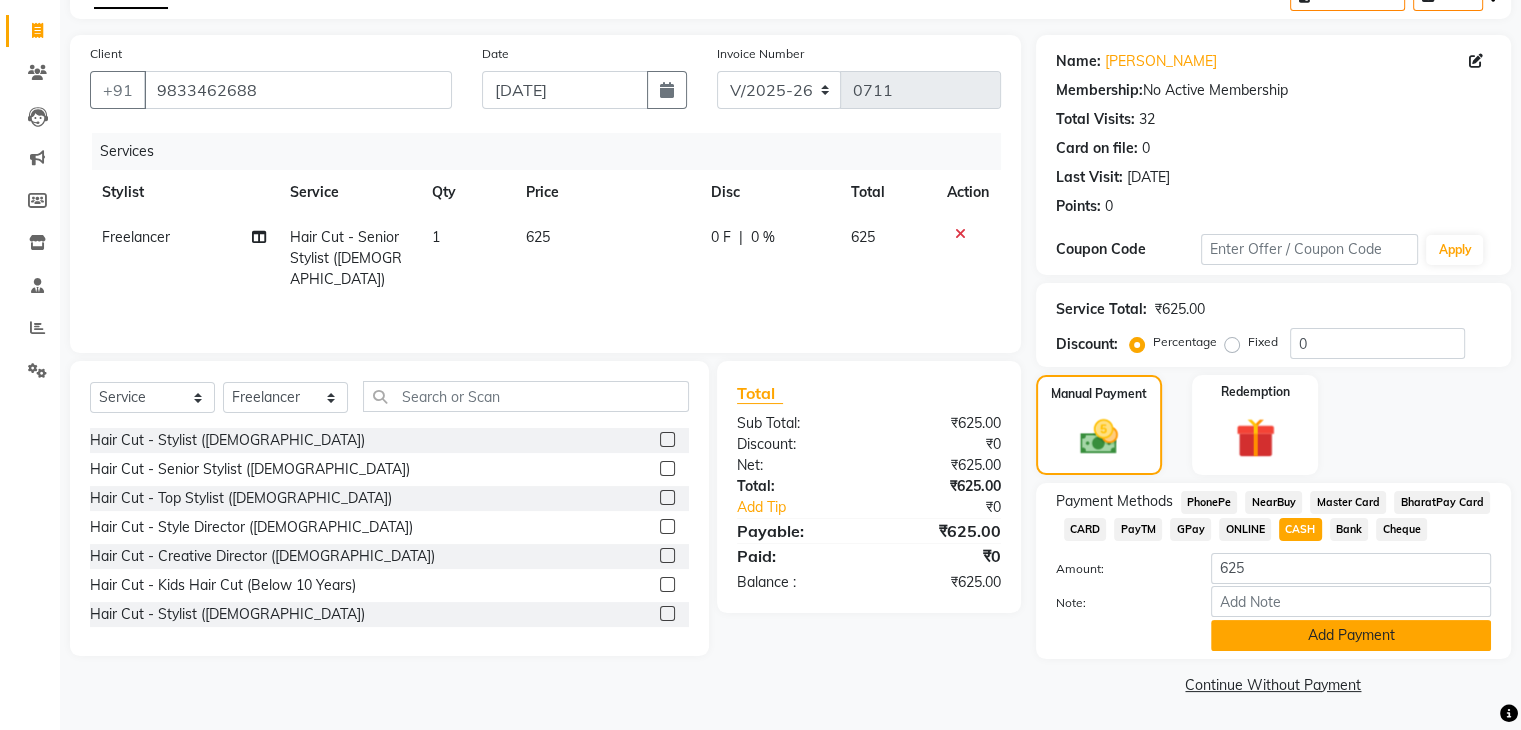 click on "Add Payment" 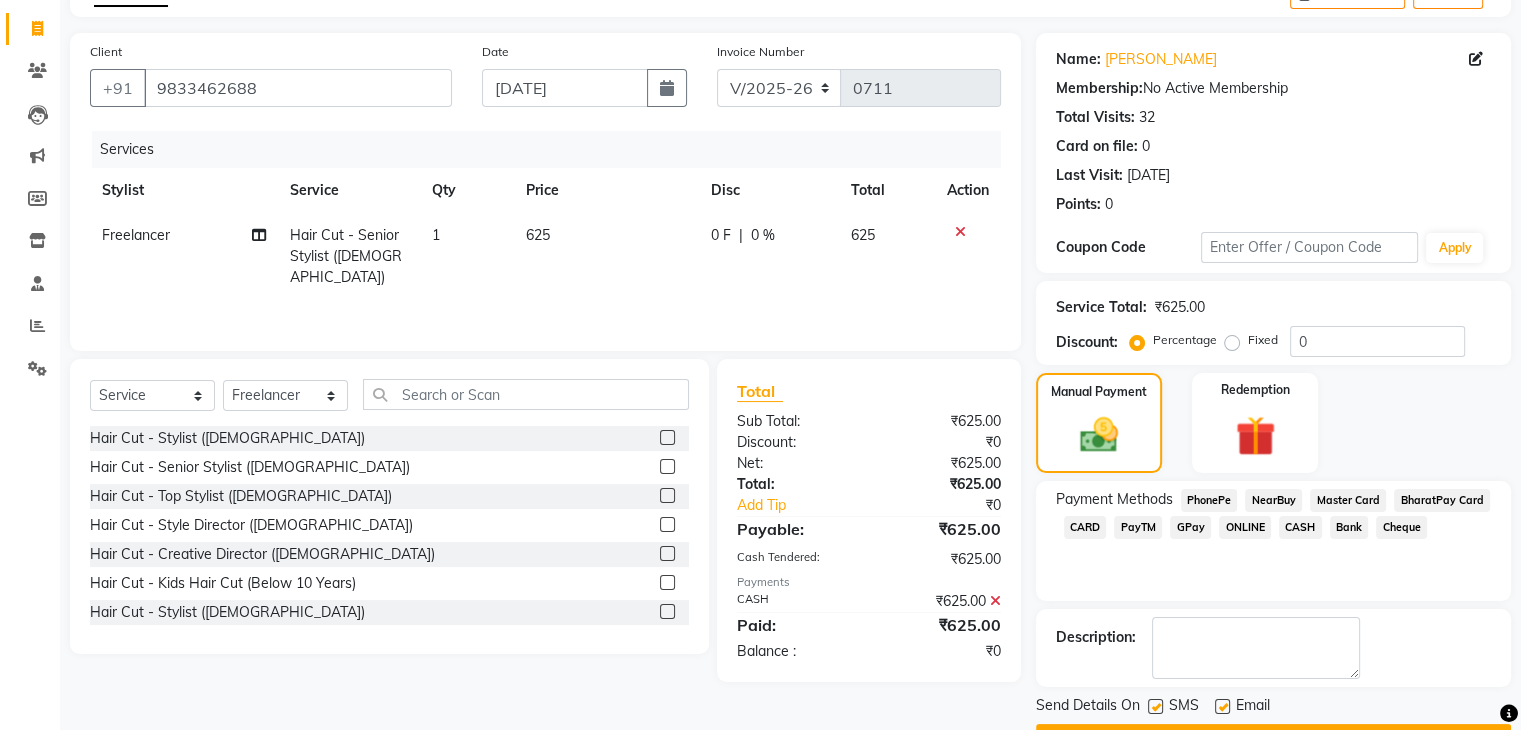 scroll, scrollTop: 171, scrollLeft: 0, axis: vertical 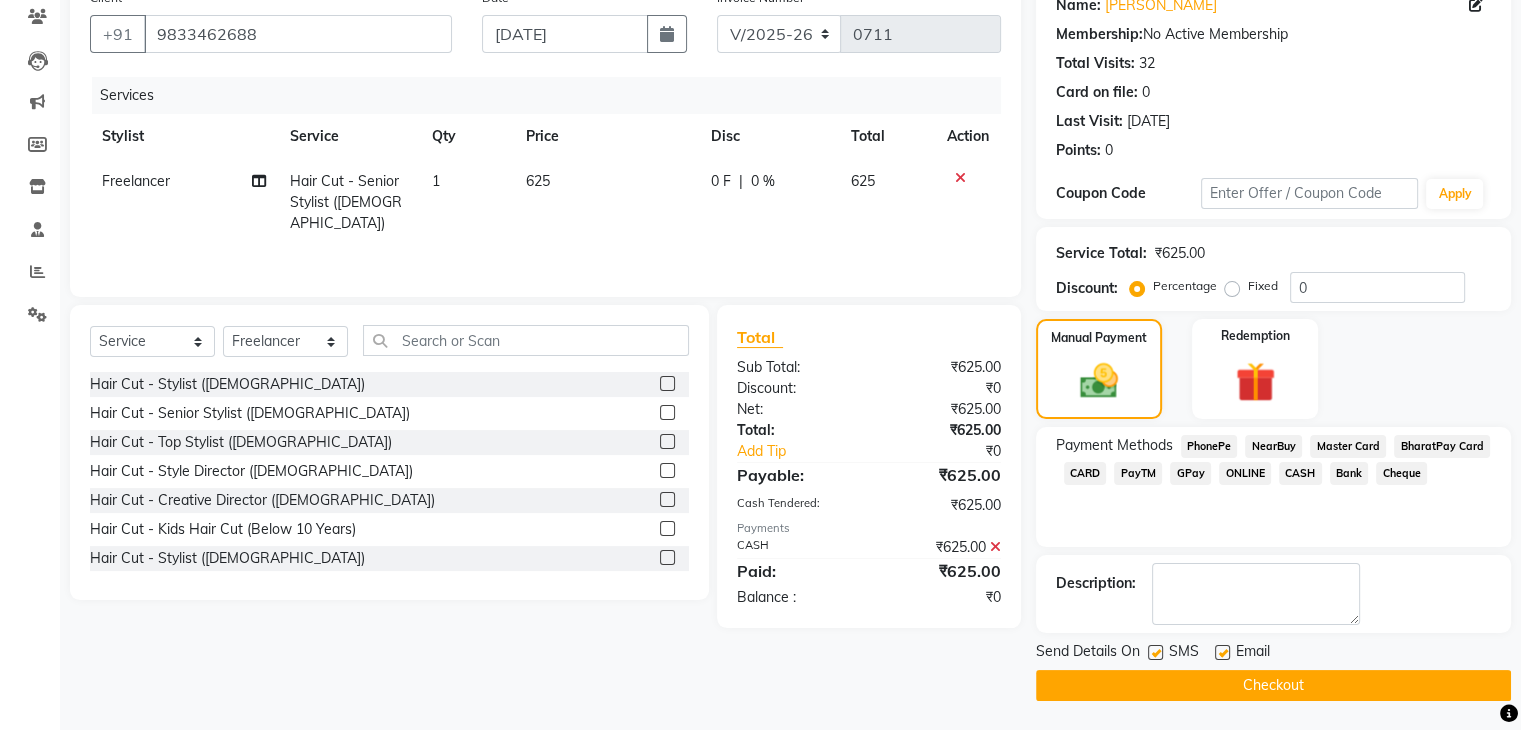 click 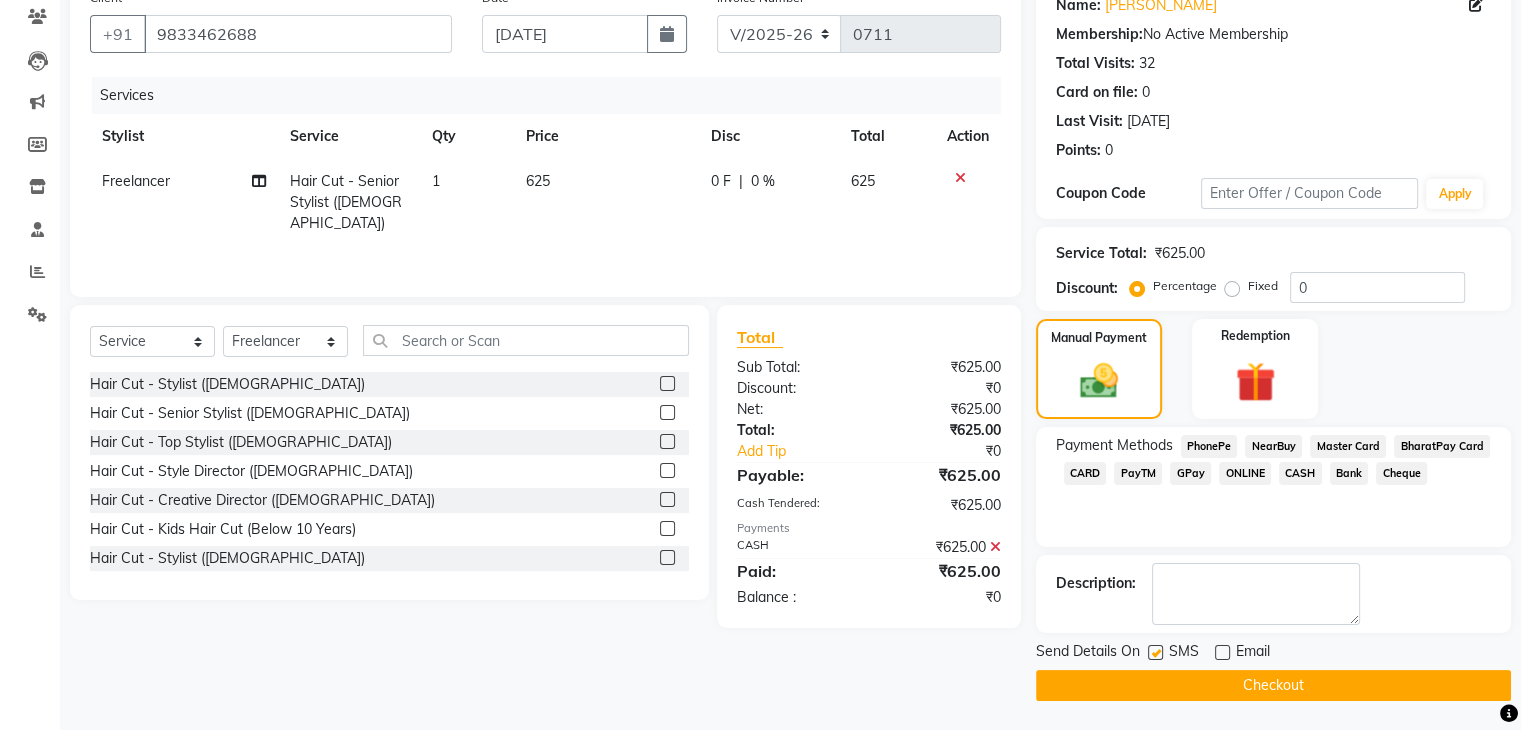 click 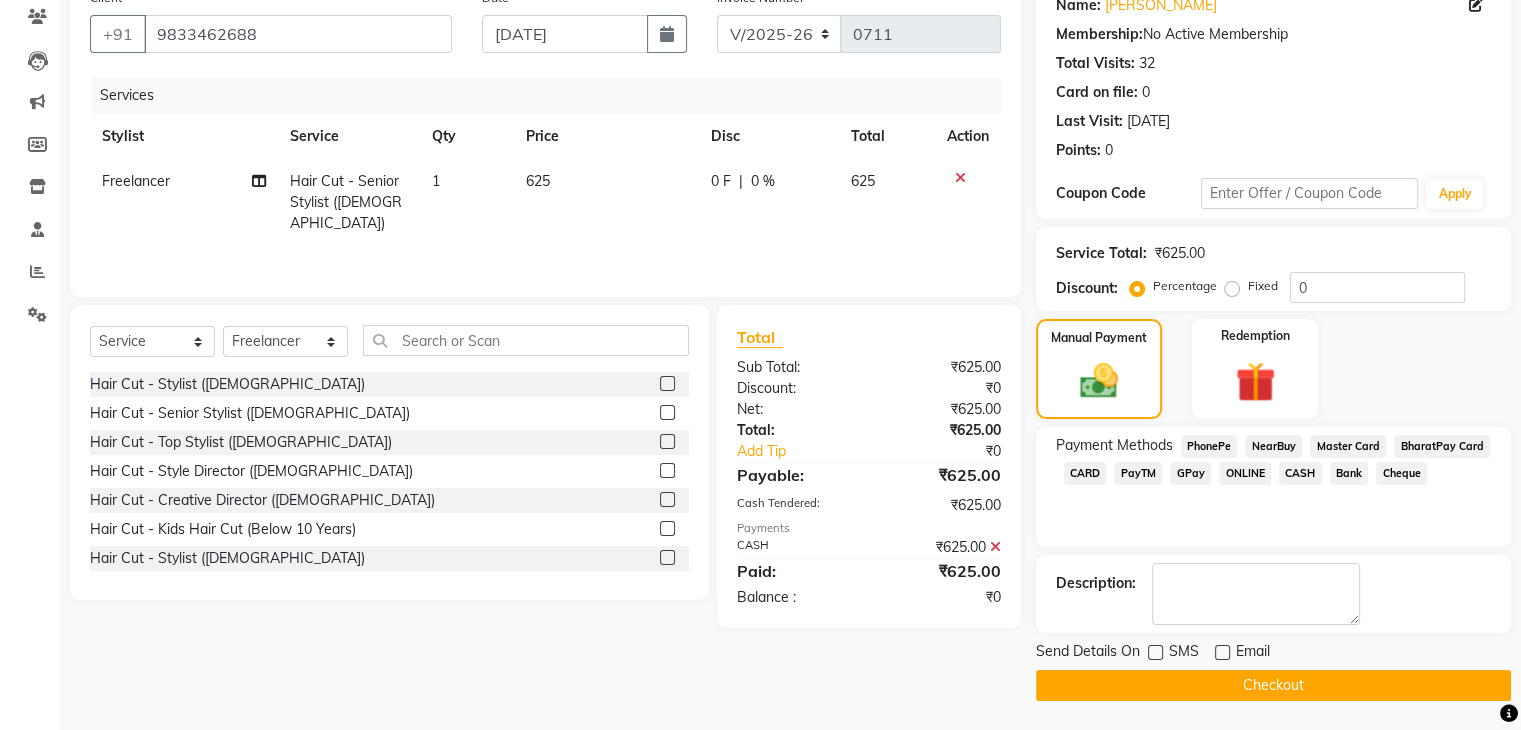 click on "Checkout" 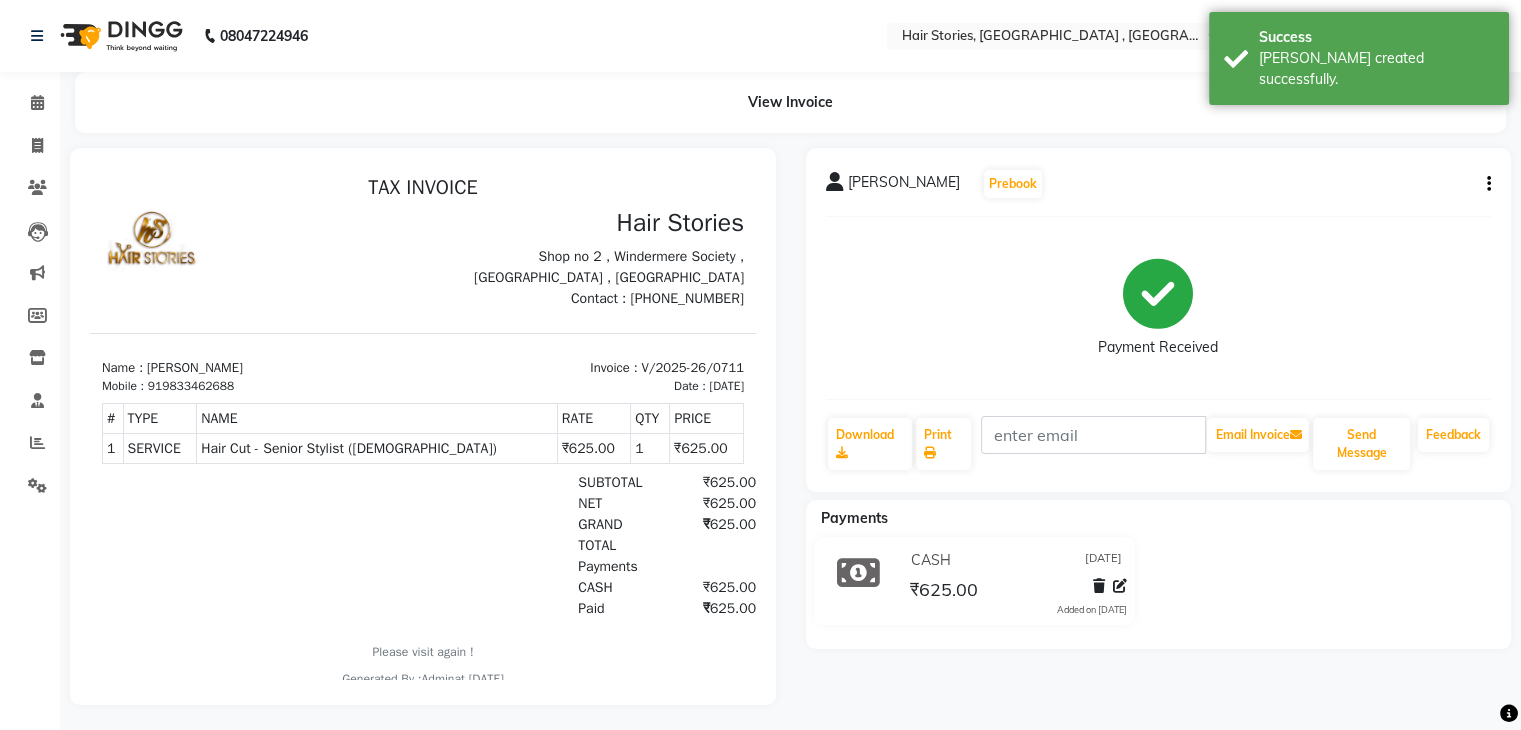 scroll, scrollTop: 0, scrollLeft: 0, axis: both 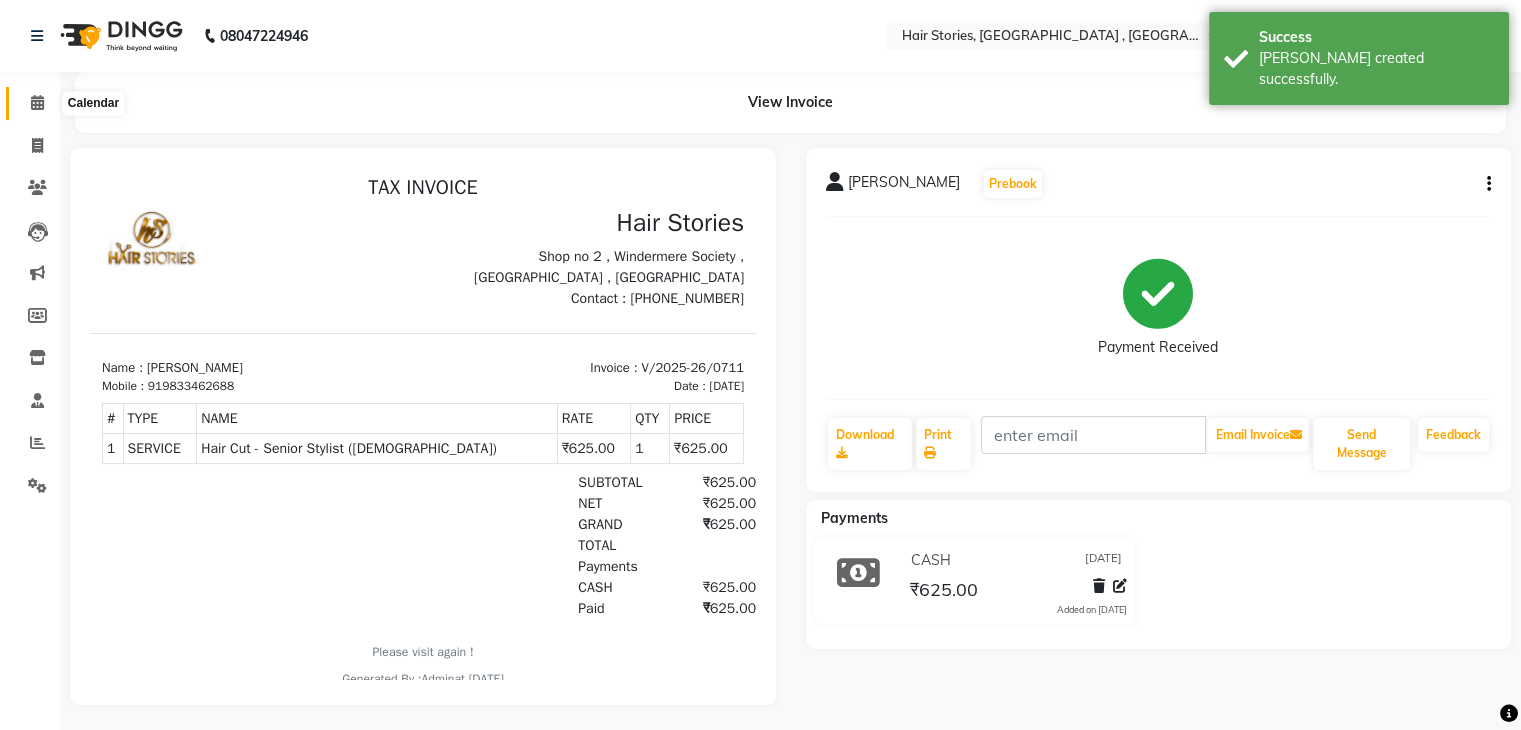 click 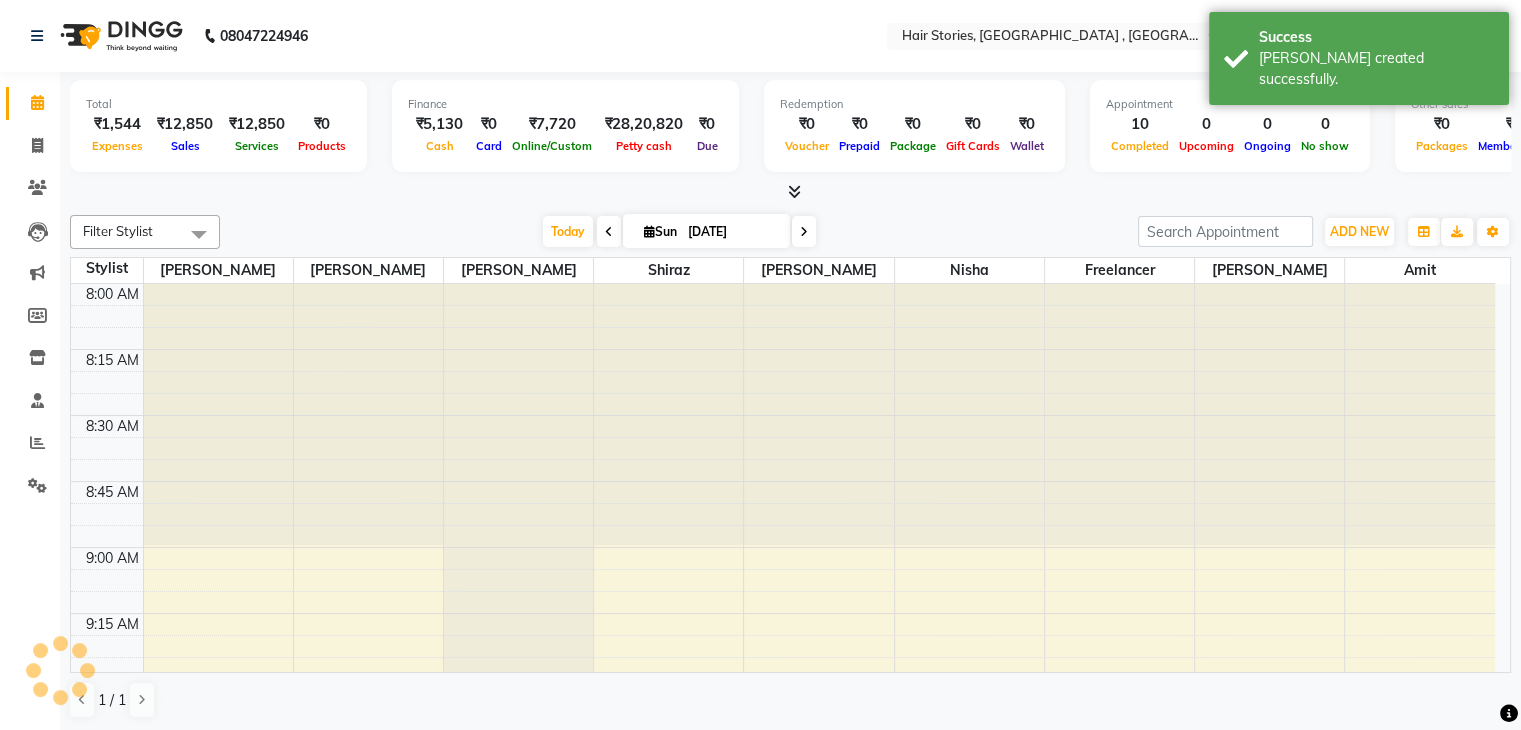 scroll, scrollTop: 0, scrollLeft: 0, axis: both 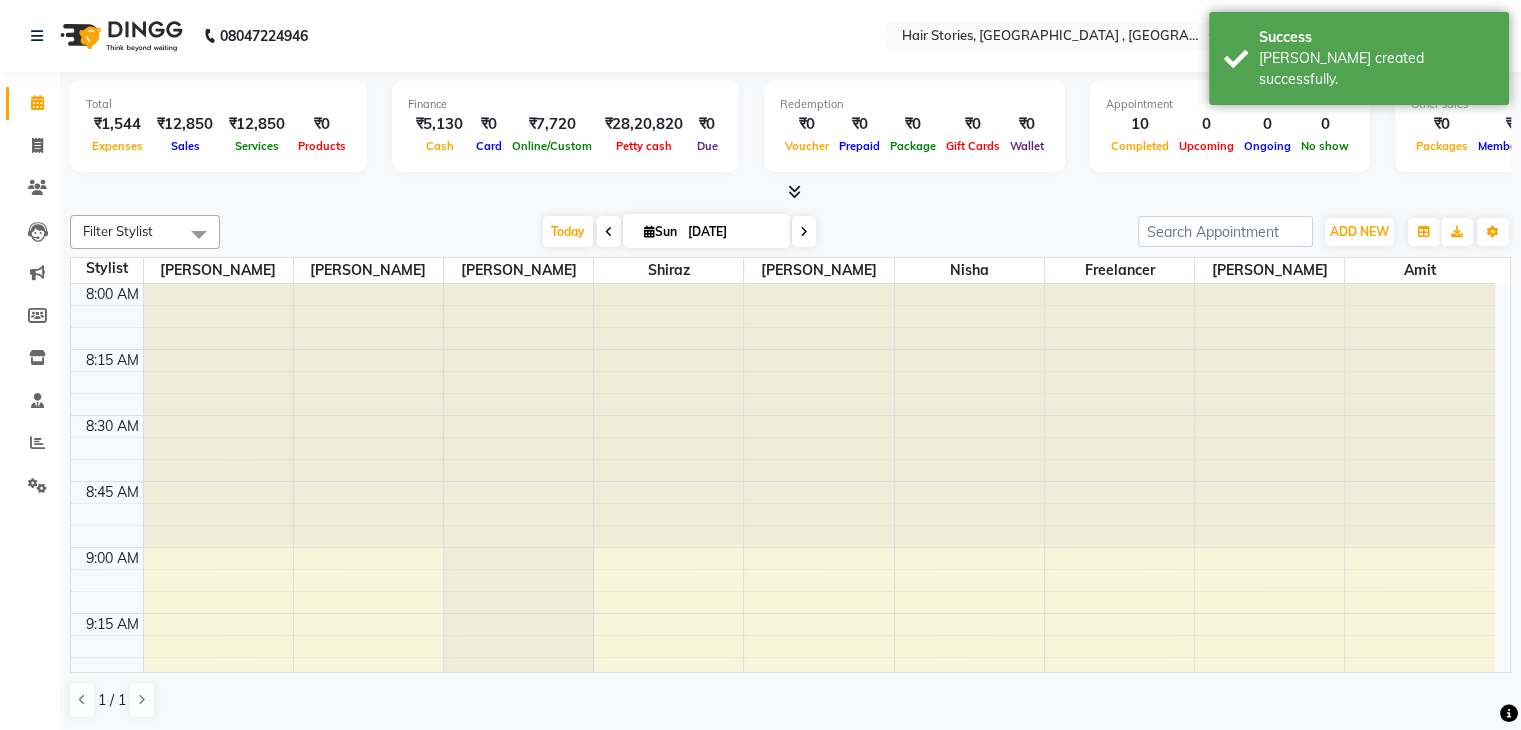 click at bounding box center [794, 191] 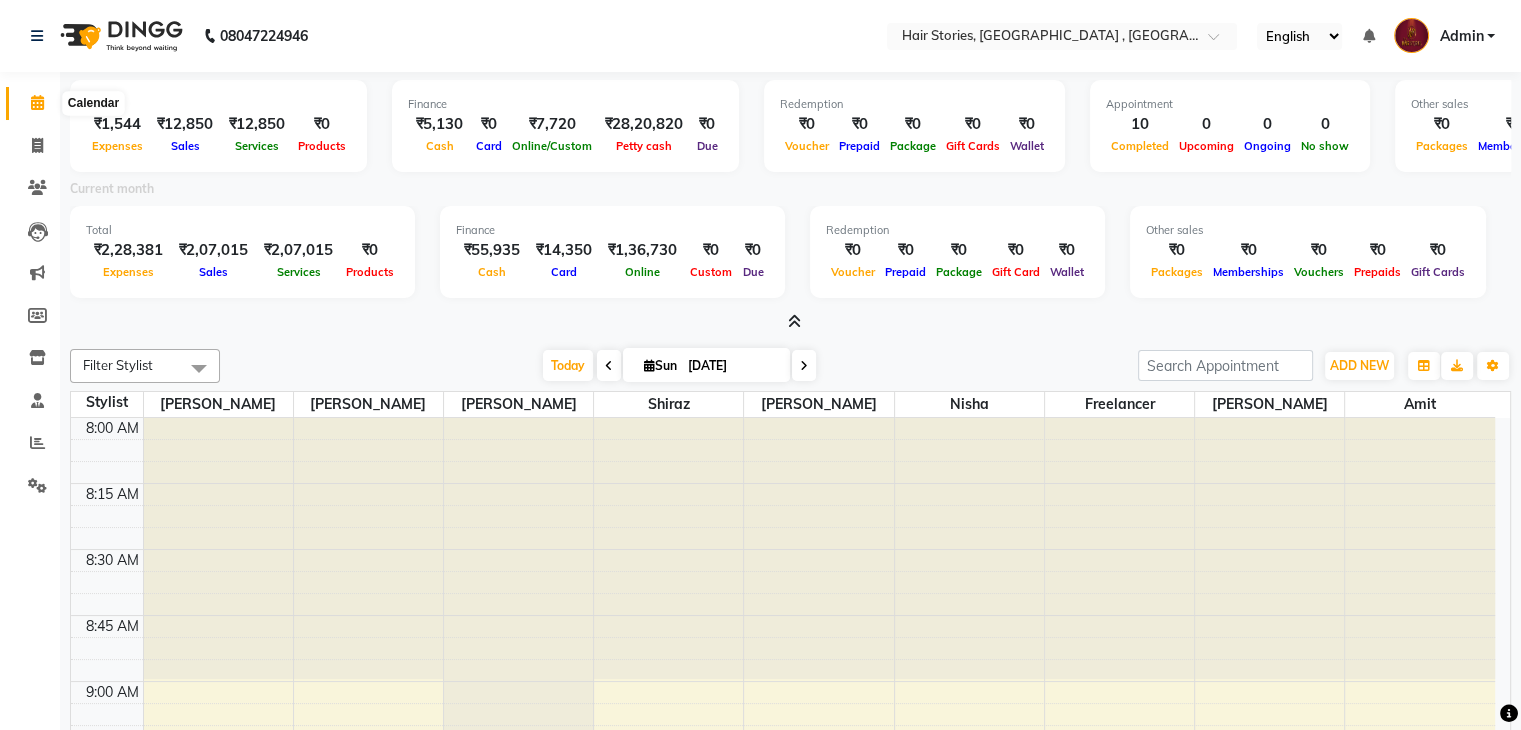 click 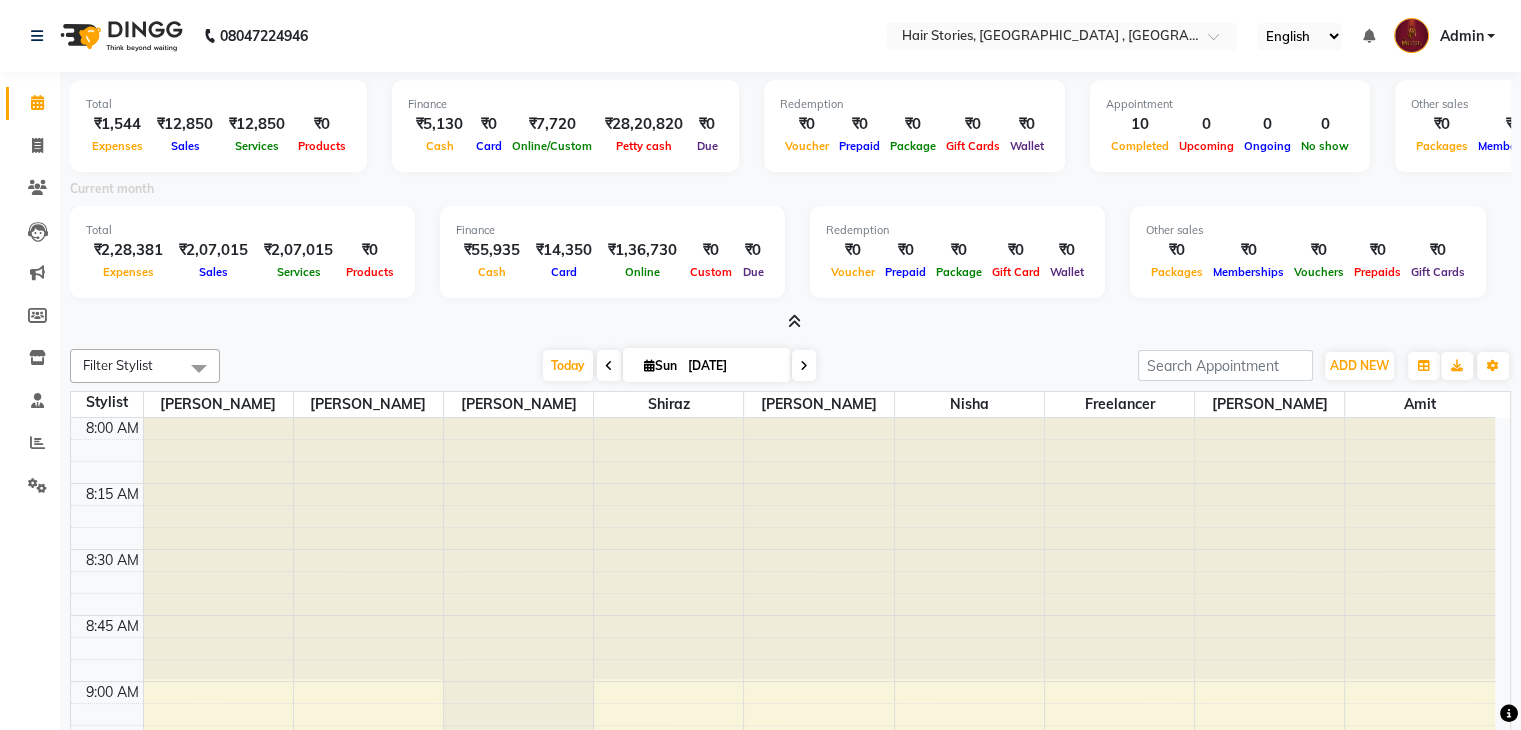 click at bounding box center (794, 321) 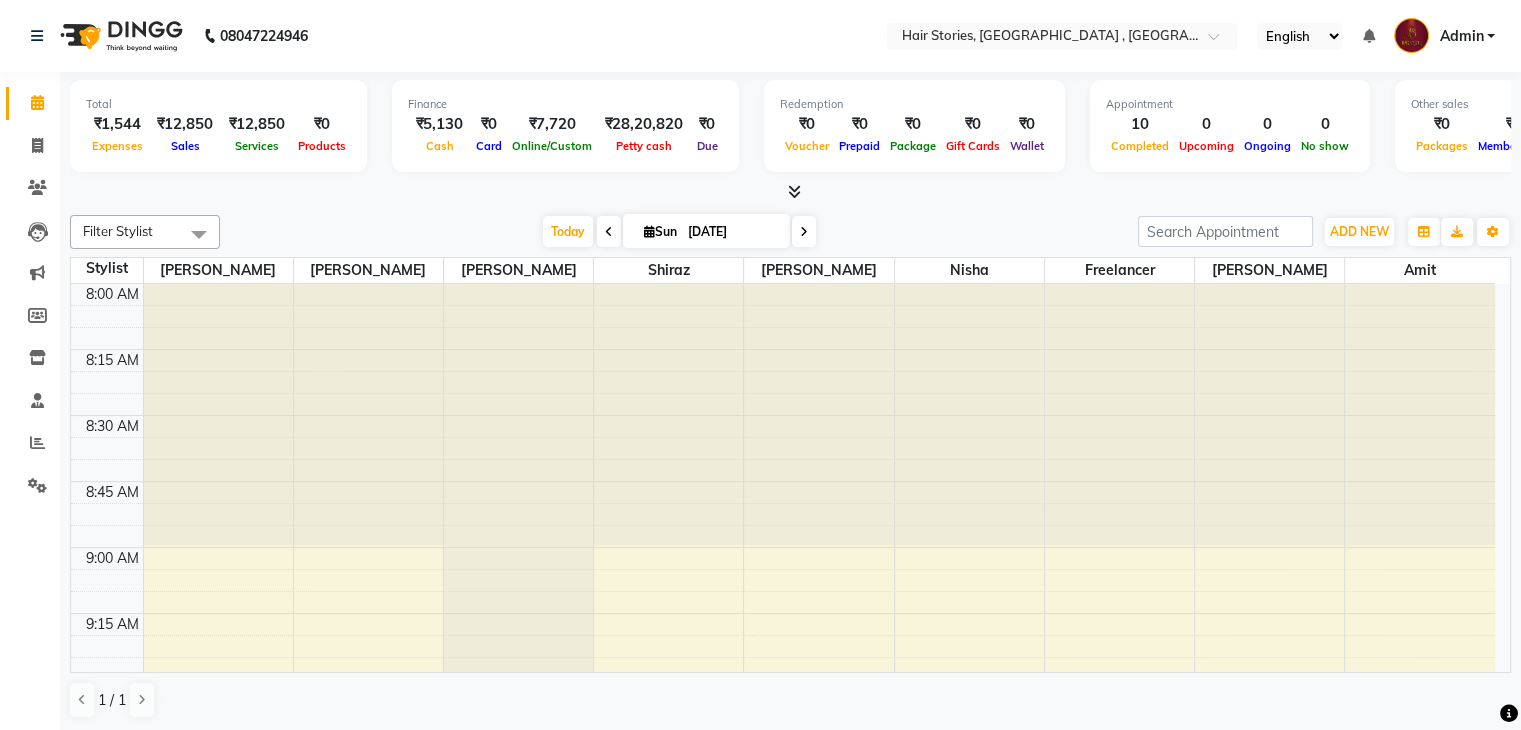 click at bounding box center [794, 191] 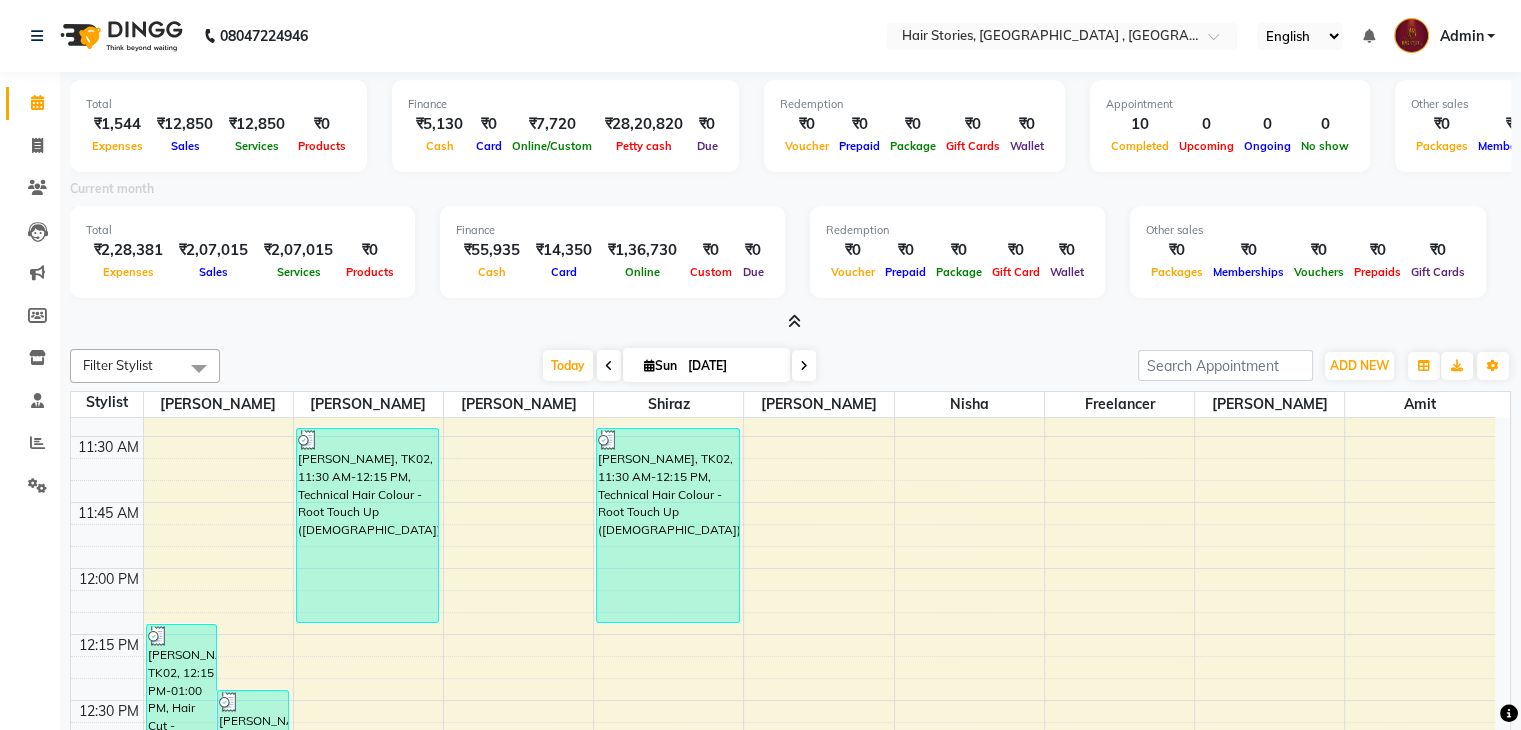scroll, scrollTop: 932, scrollLeft: 0, axis: vertical 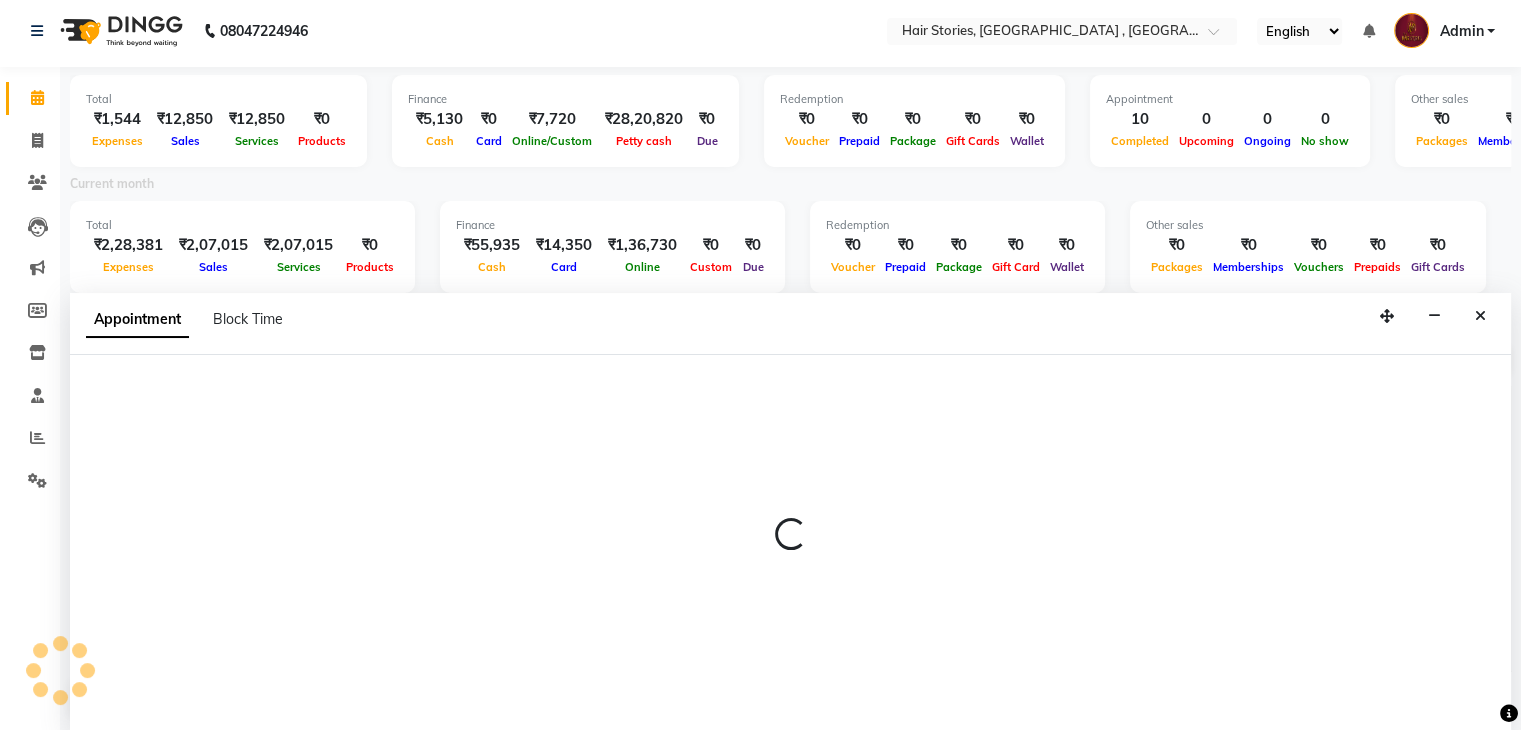 select on "12002" 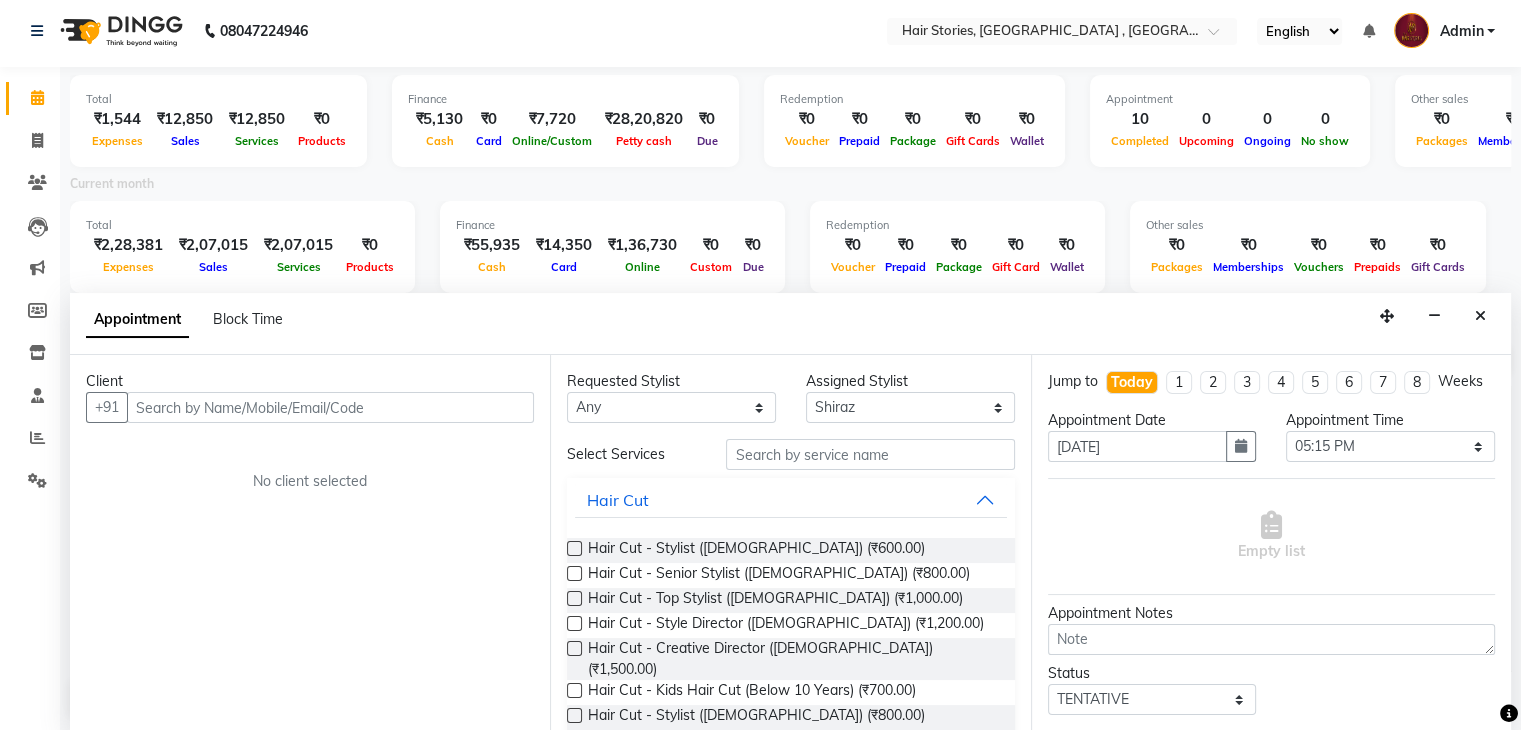 click at bounding box center (330, 407) 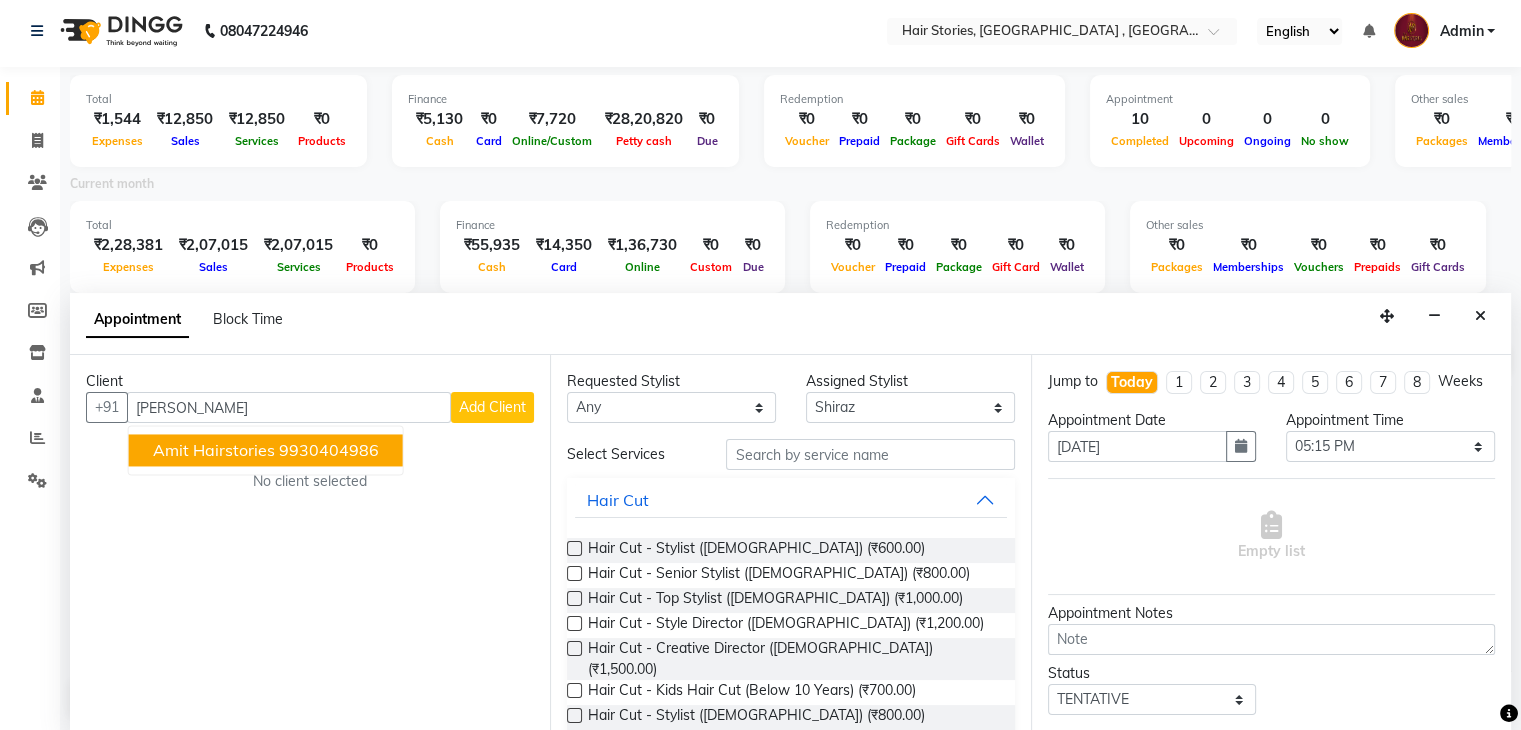 click on "Amit Hairstories  9930404986" at bounding box center (266, 451) 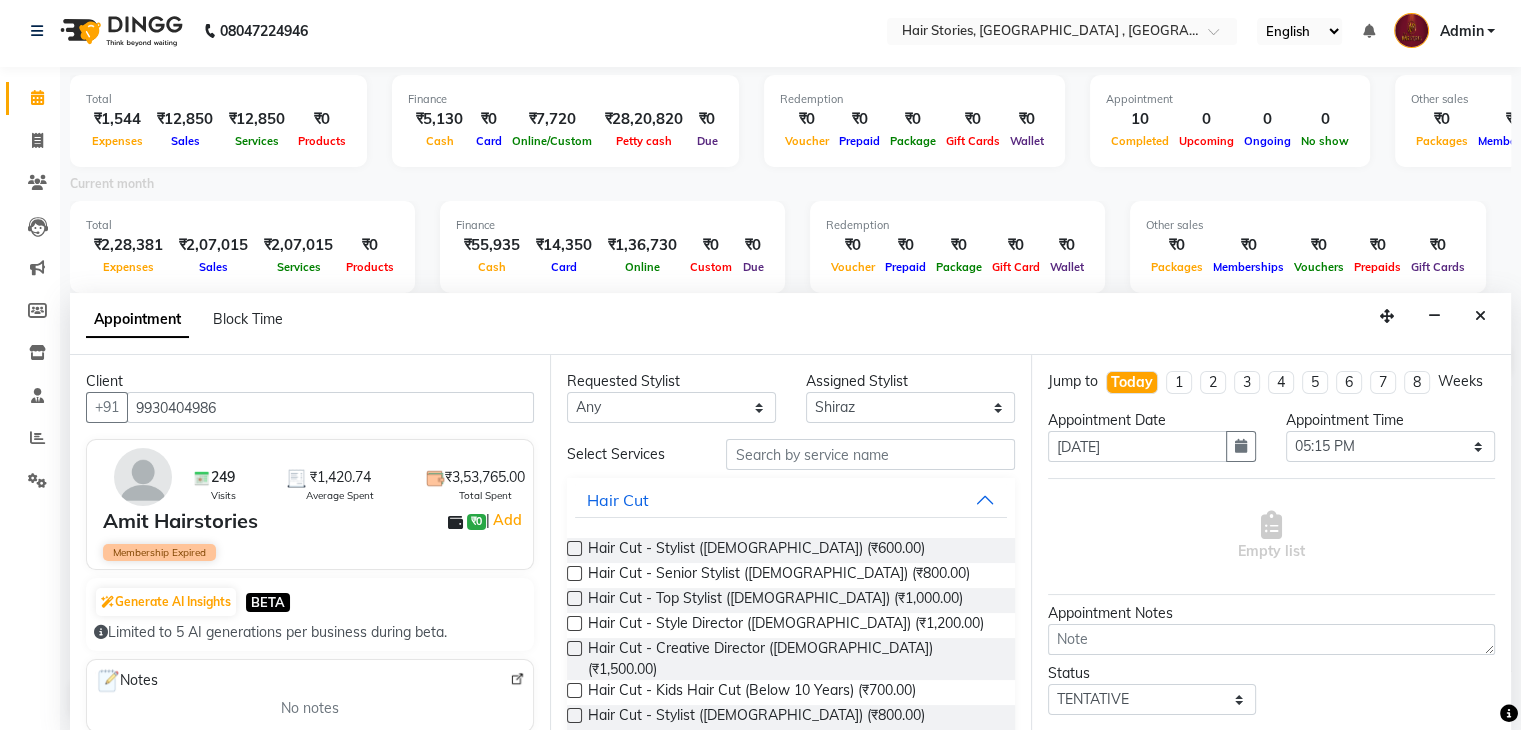 type on "9930404986" 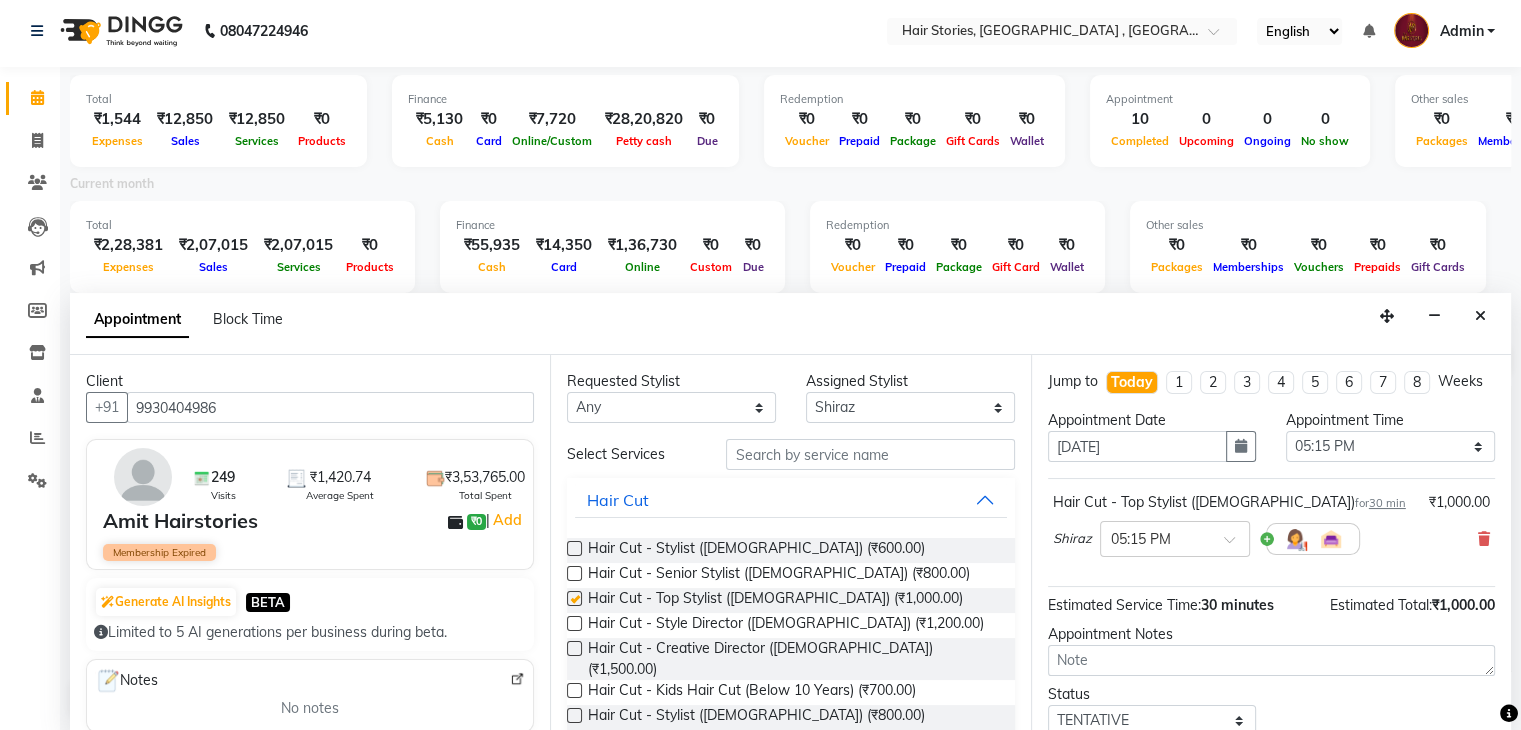 checkbox on "false" 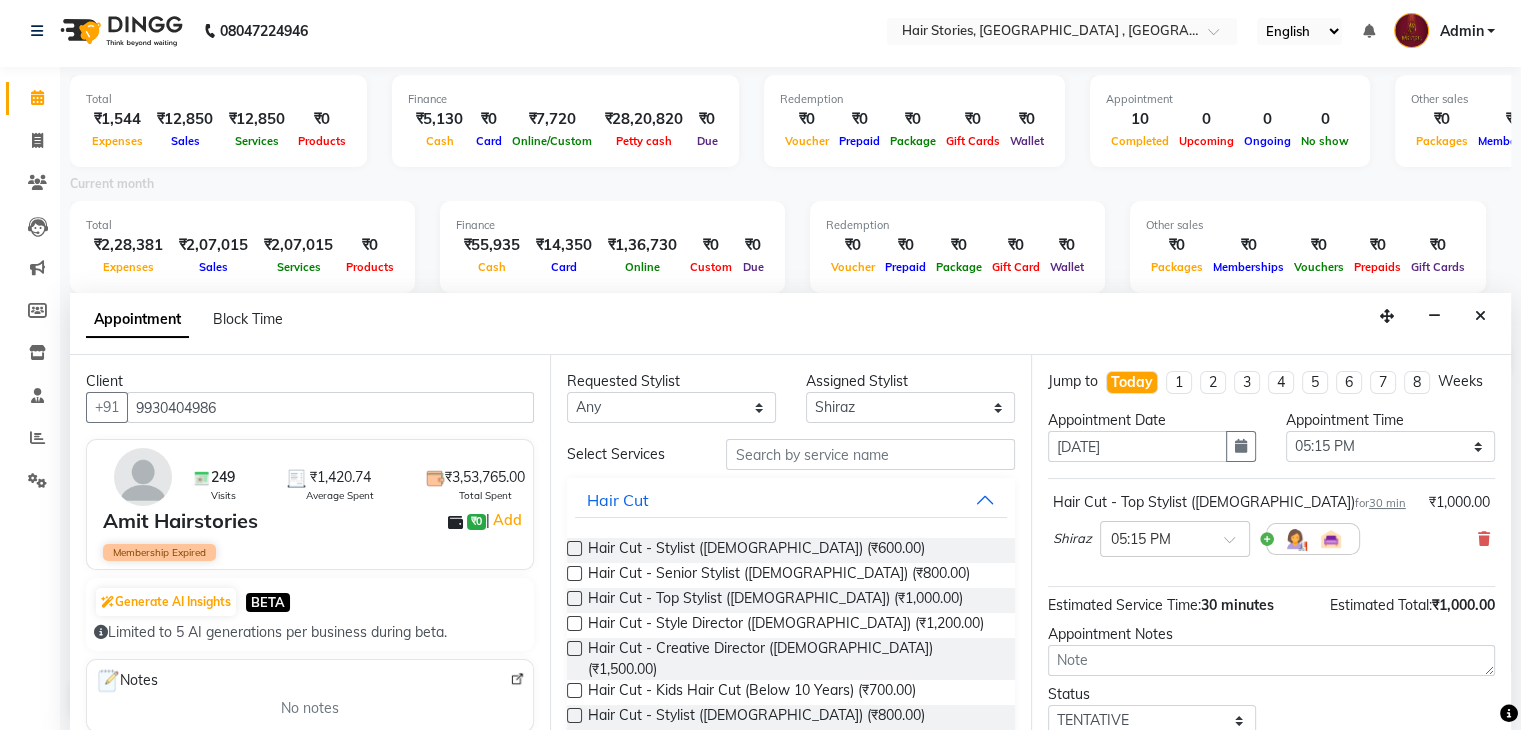 scroll, scrollTop: 149, scrollLeft: 0, axis: vertical 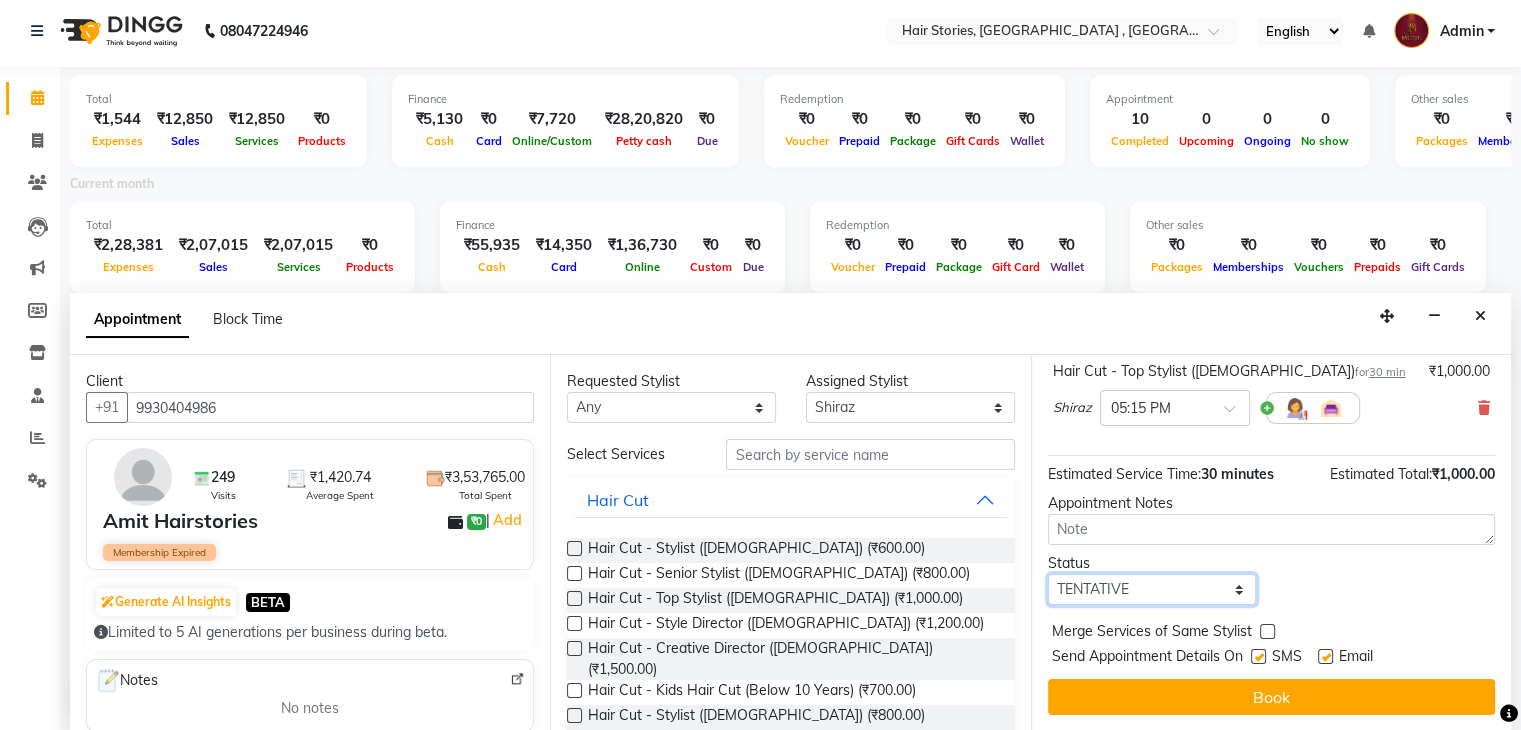 click on "Select TENTATIVE CONFIRM CHECK-IN UPCOMING" at bounding box center [1152, 589] 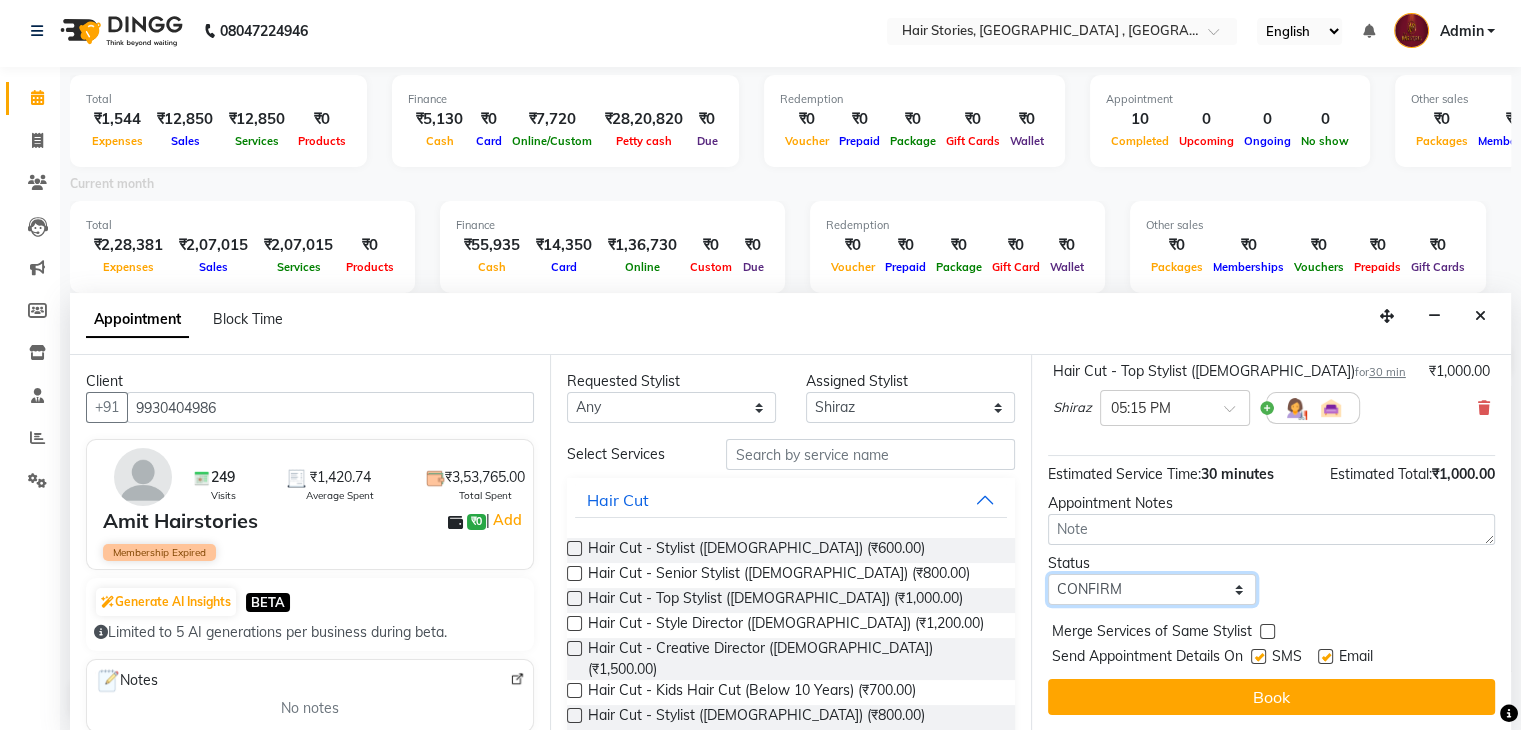 click on "Select TENTATIVE CONFIRM CHECK-IN UPCOMING" at bounding box center [1152, 589] 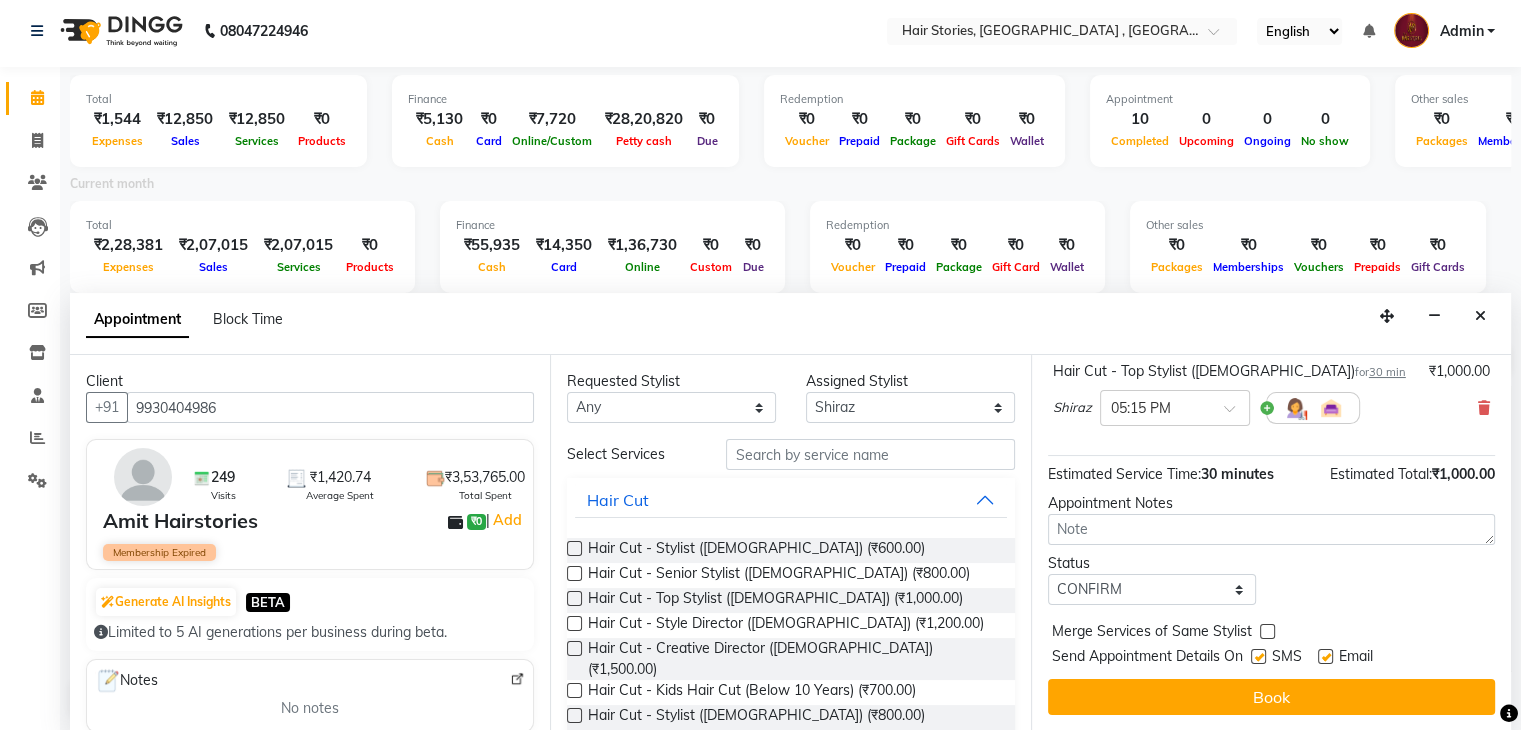 click at bounding box center (1258, 656) 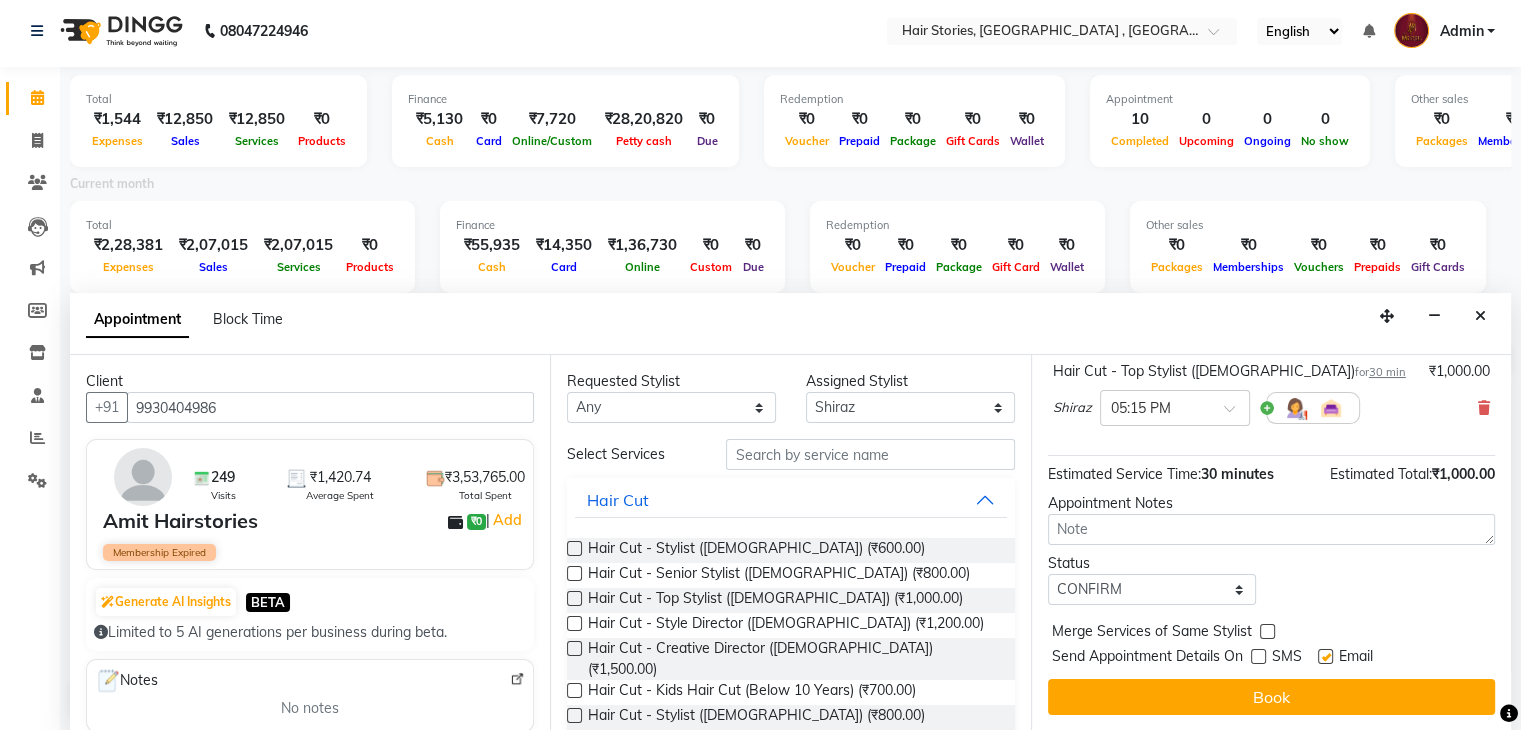 click at bounding box center [1325, 656] 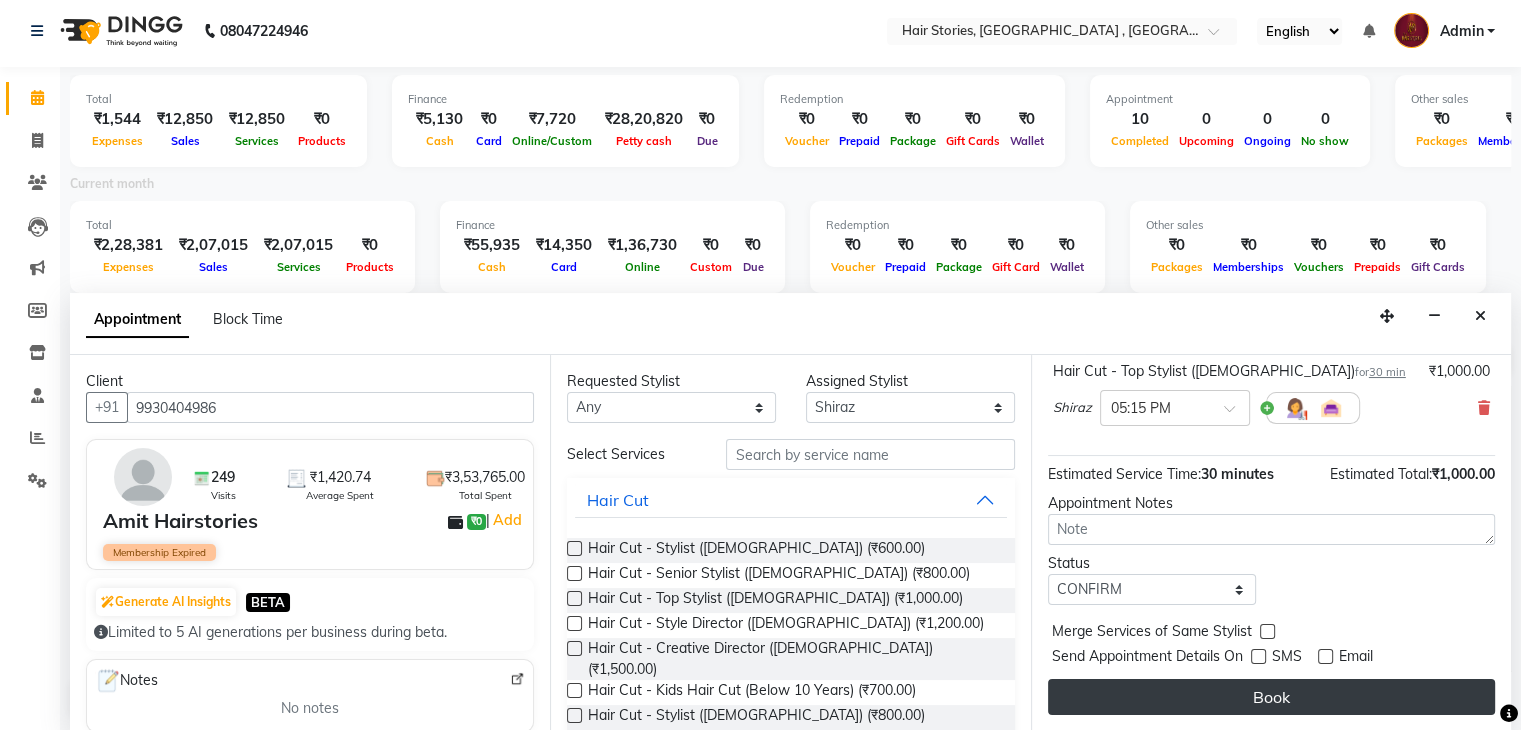 click on "Book" at bounding box center [1271, 697] 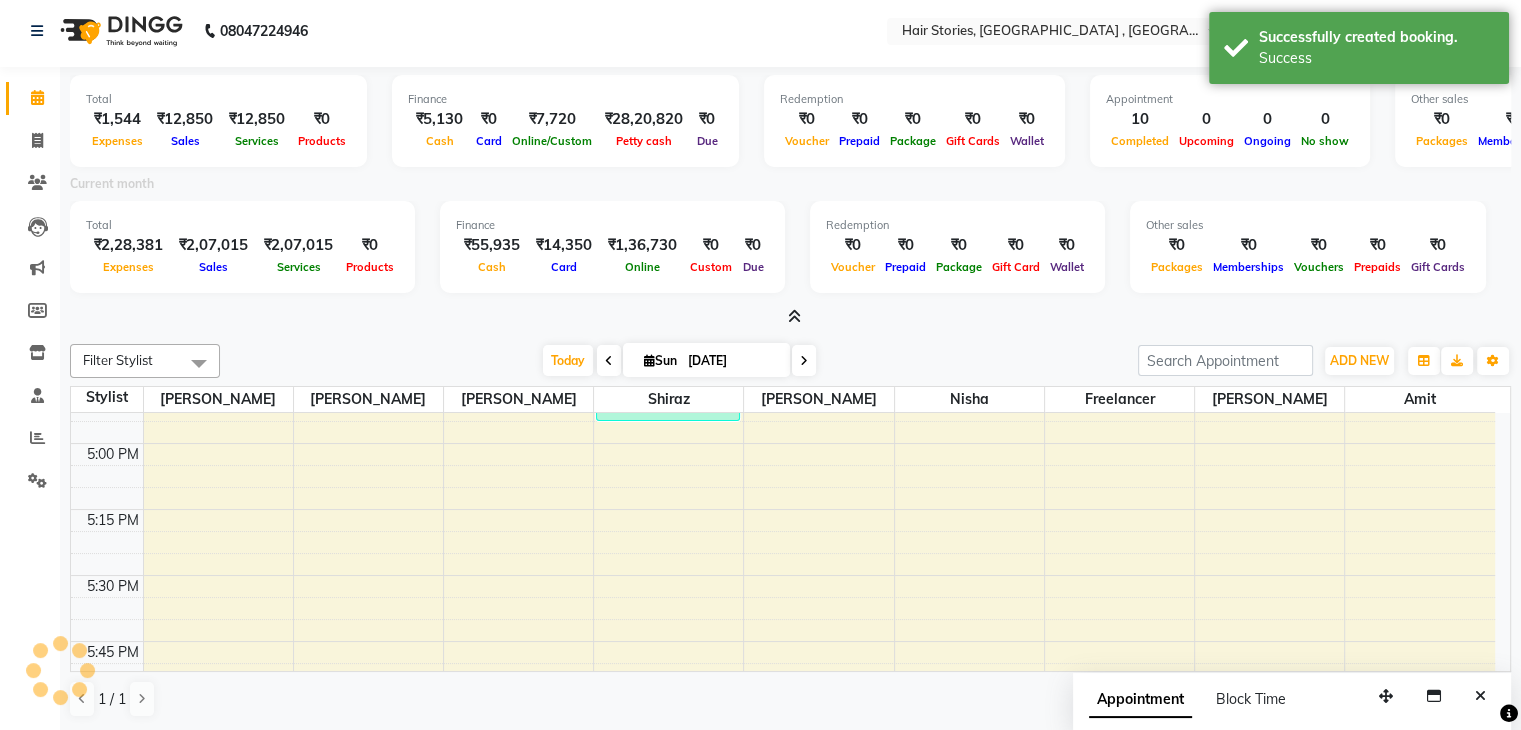 scroll, scrollTop: 0, scrollLeft: 0, axis: both 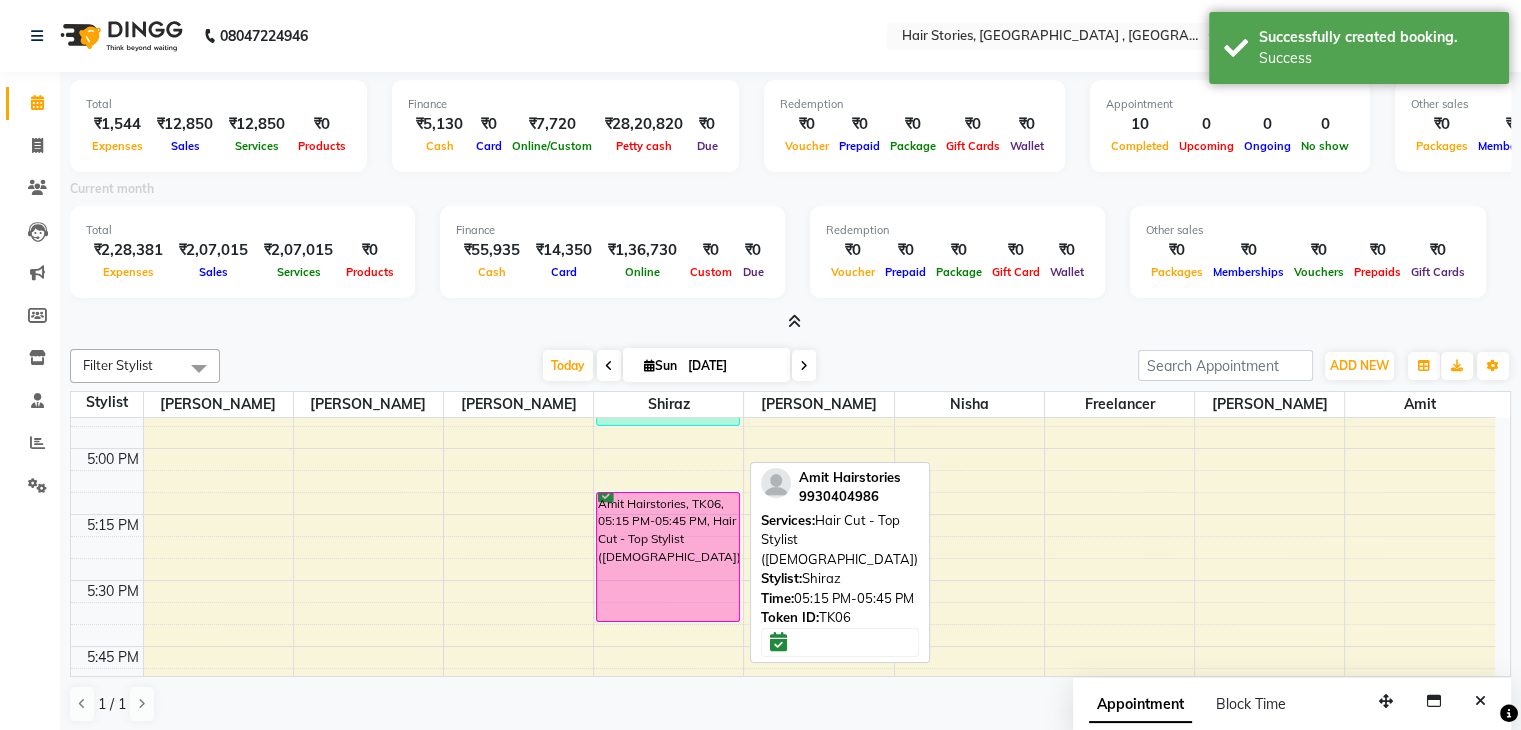 click on "Amit Hairstories, TK06, 05:15 PM-05:45 PM, Hair Cut - Top Stylist (Male)" at bounding box center (668, 557) 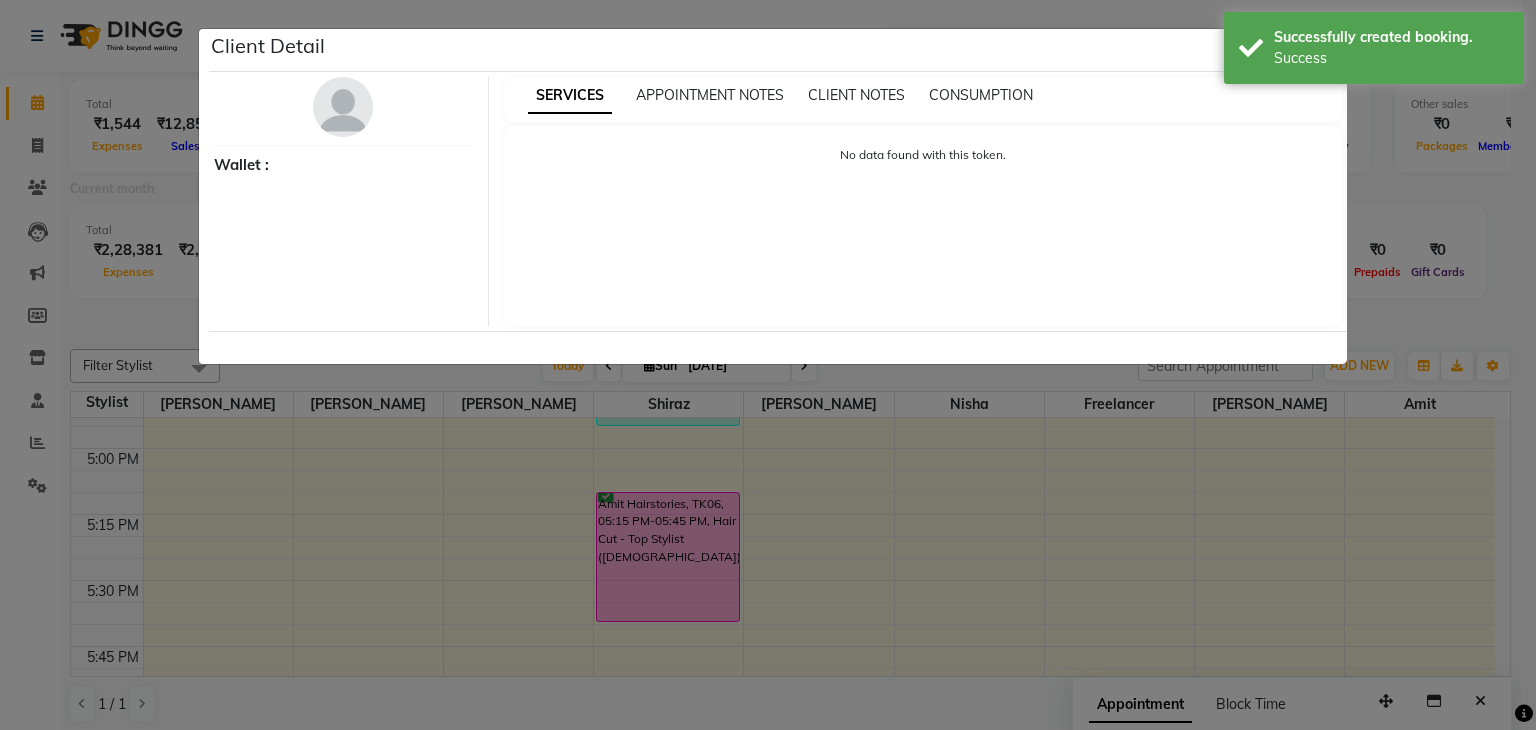 select on "6" 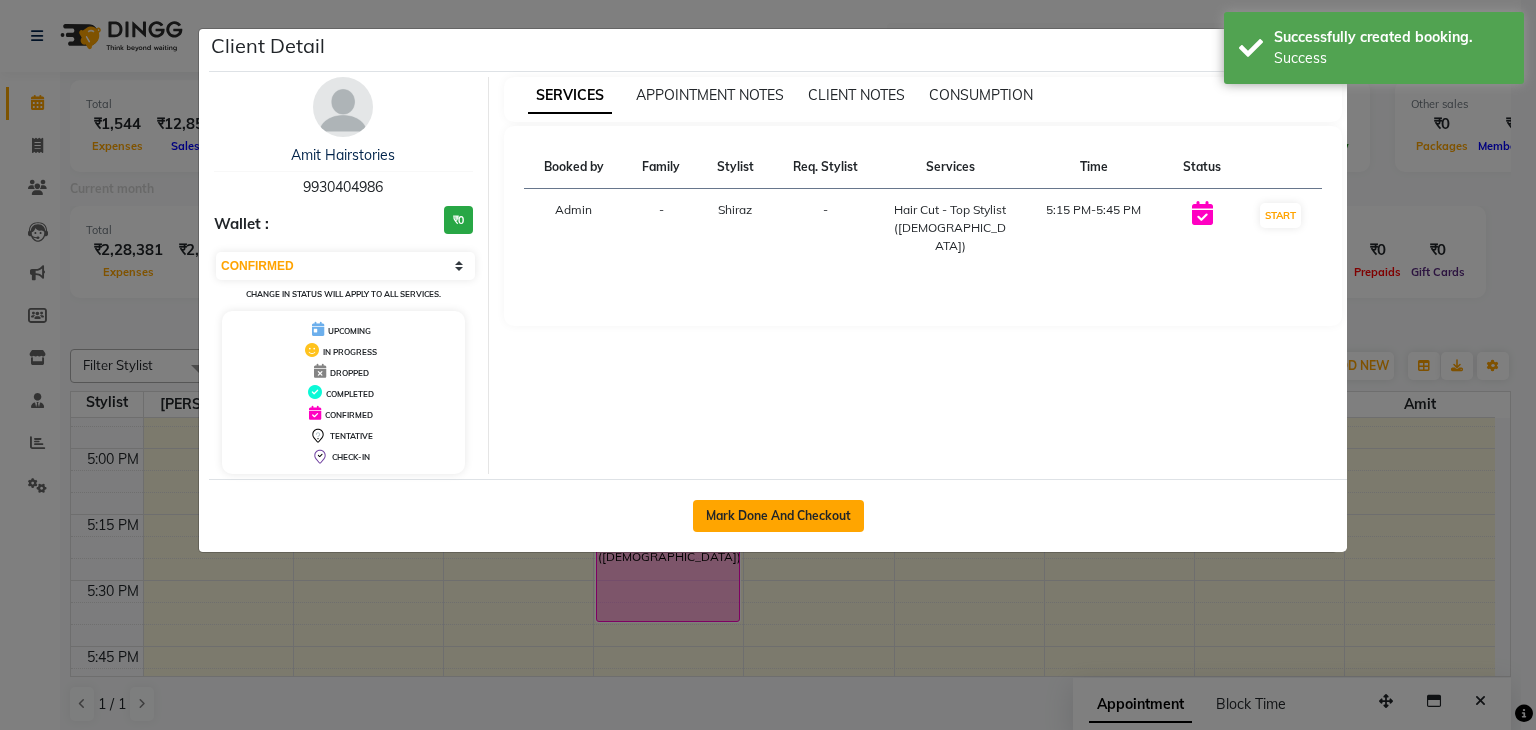 click on "Mark Done And Checkout" 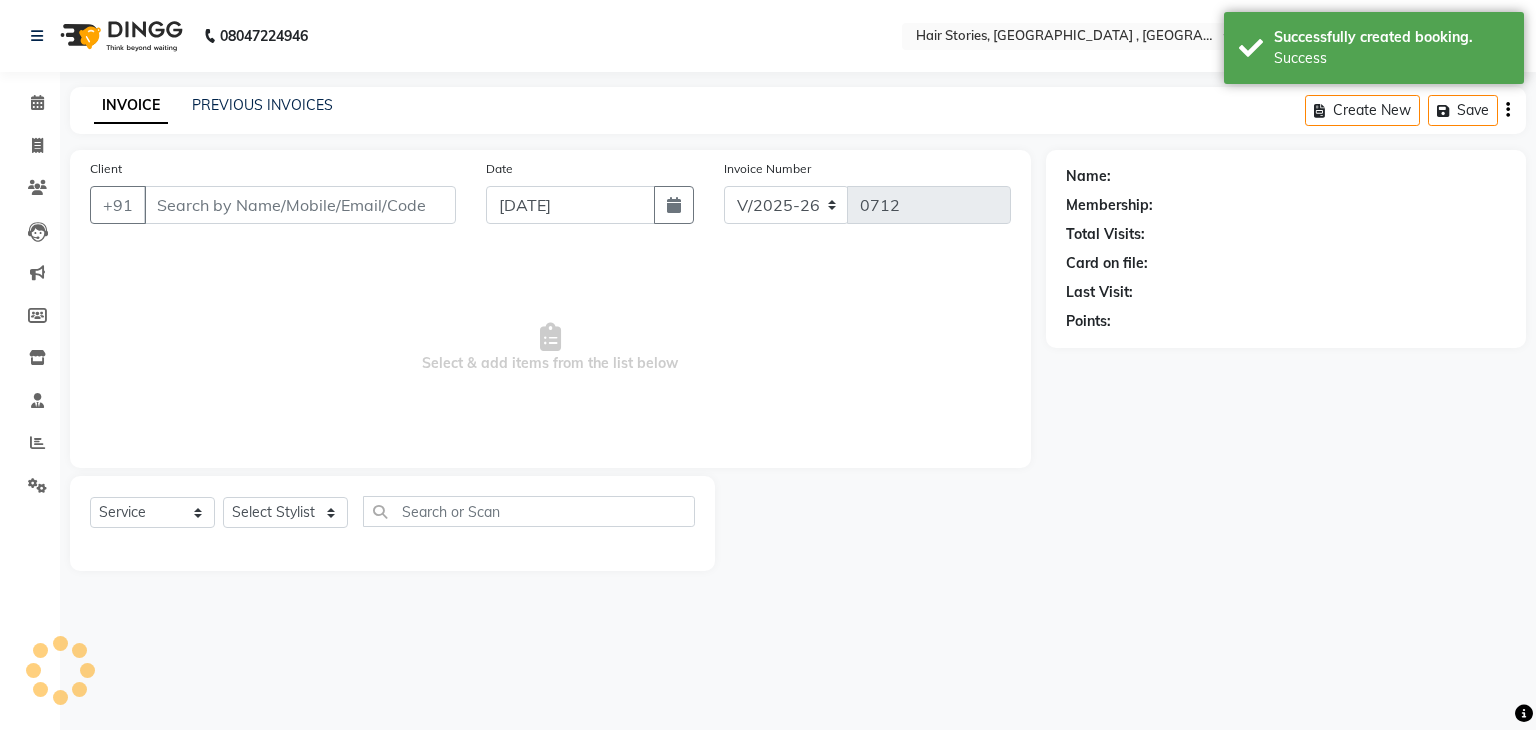 type on "9930404986" 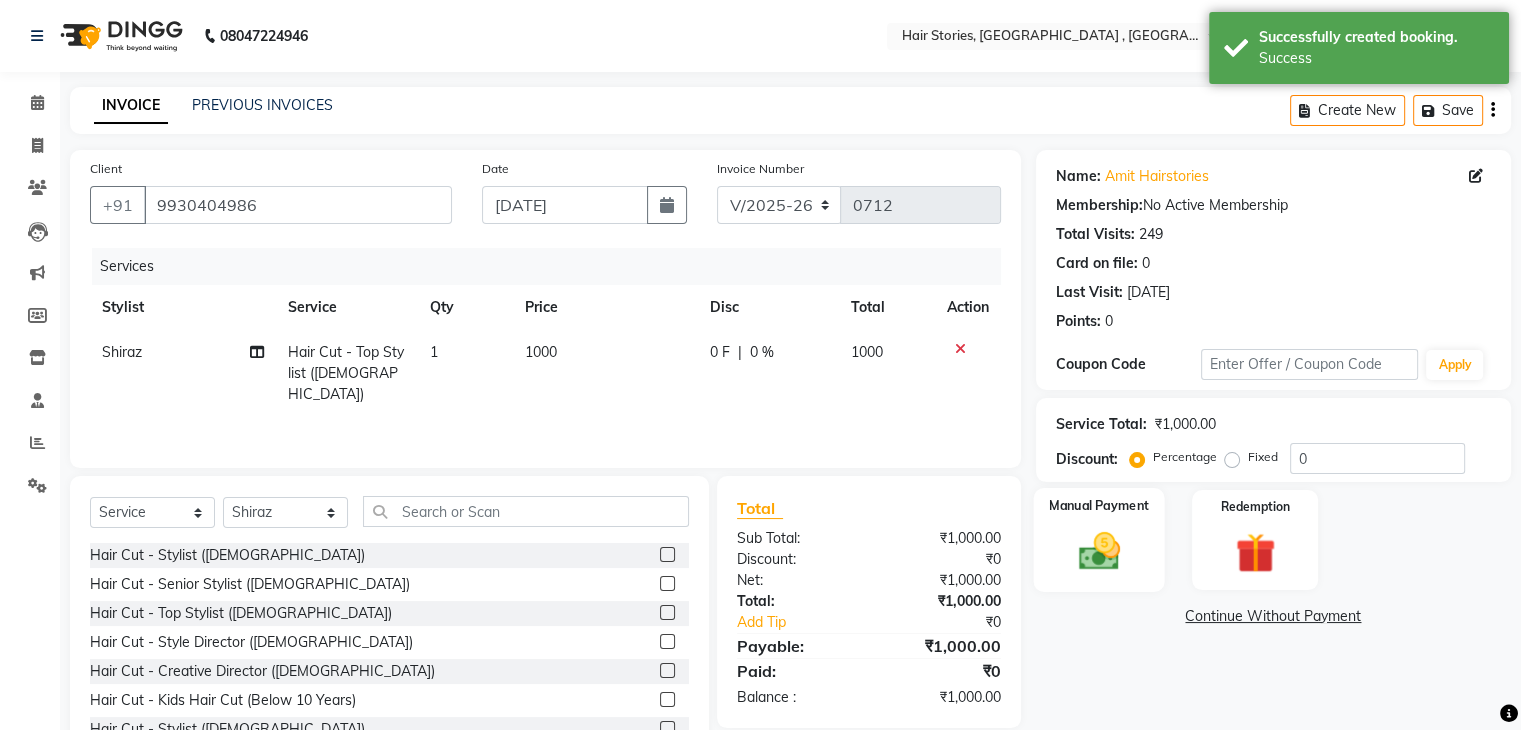 click 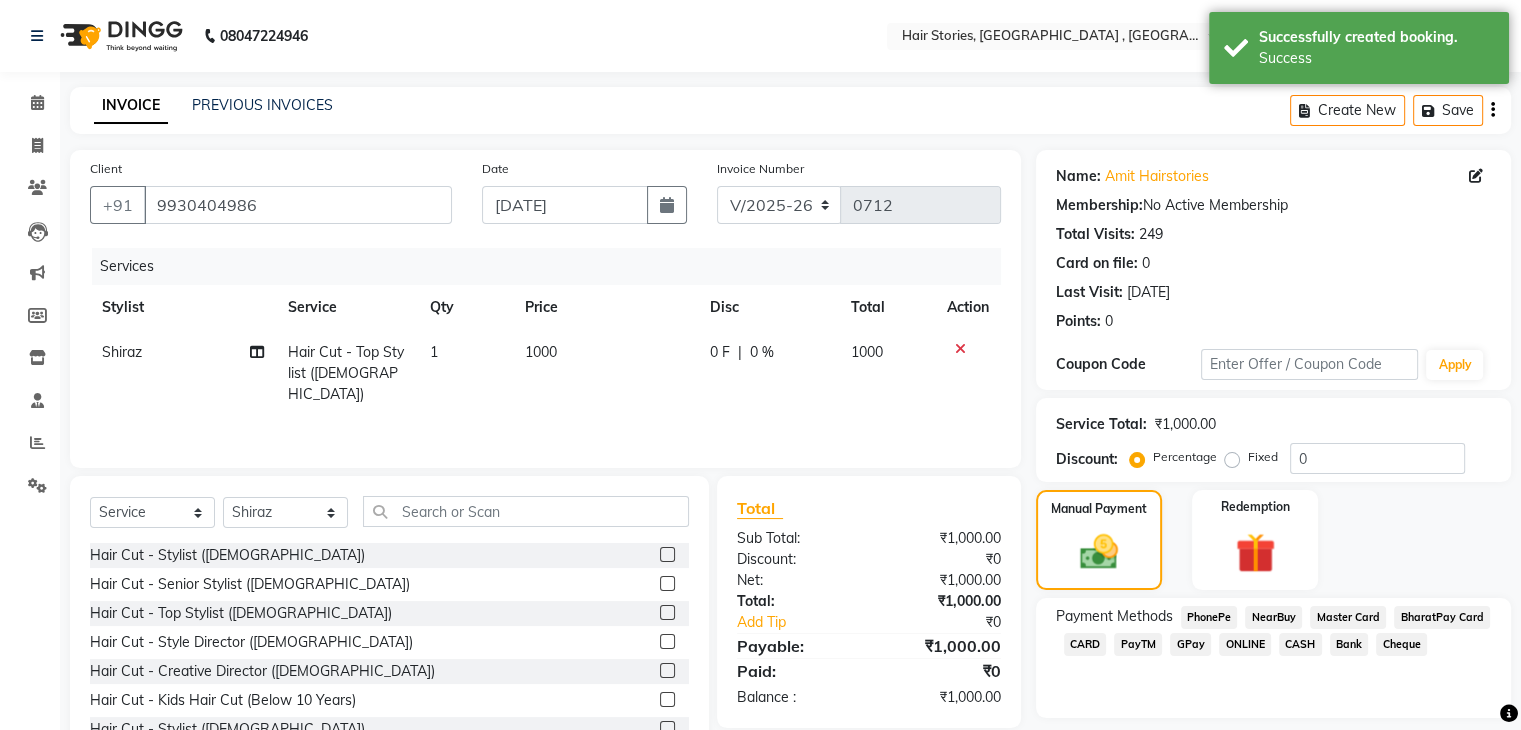 scroll, scrollTop: 72, scrollLeft: 0, axis: vertical 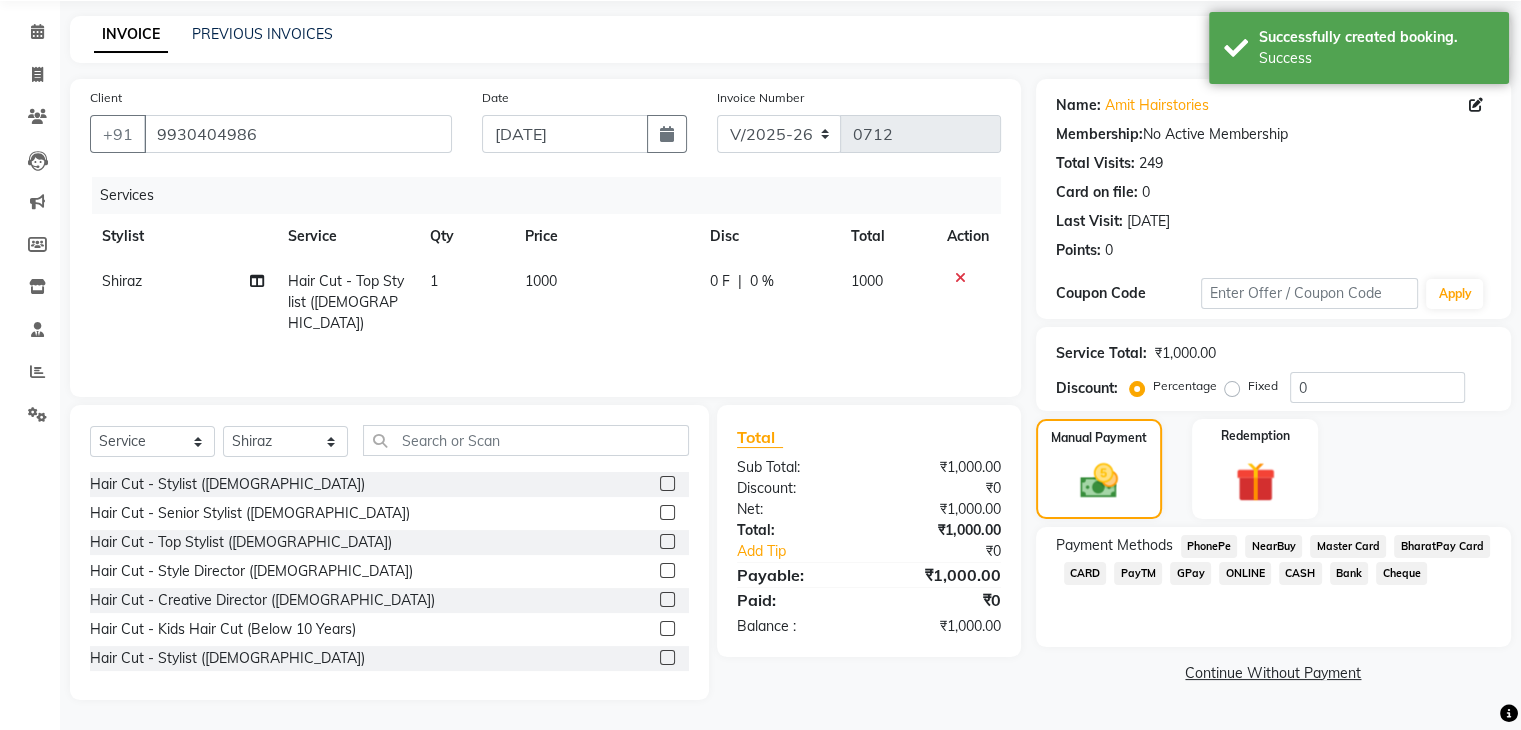 click on "CASH" 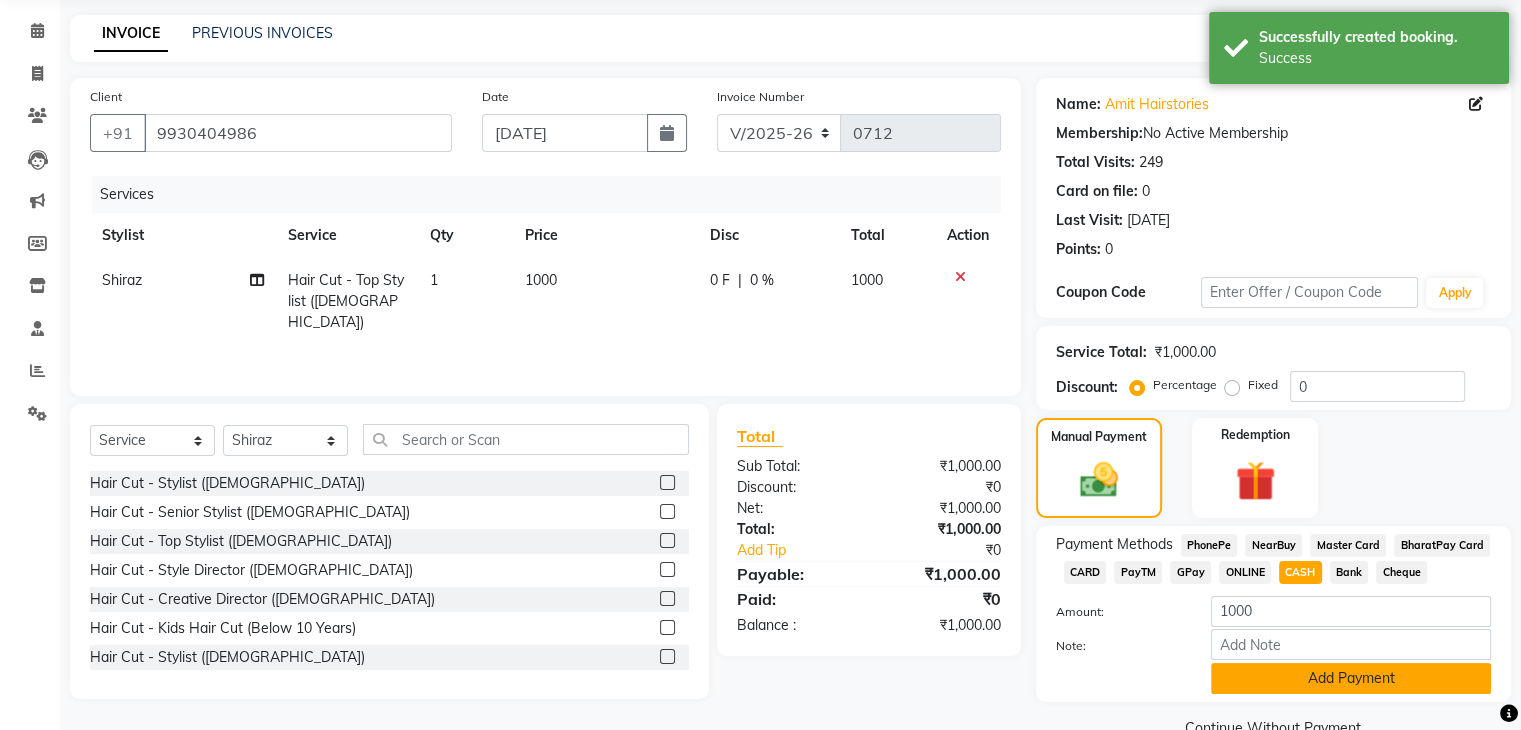 click on "Add Payment" 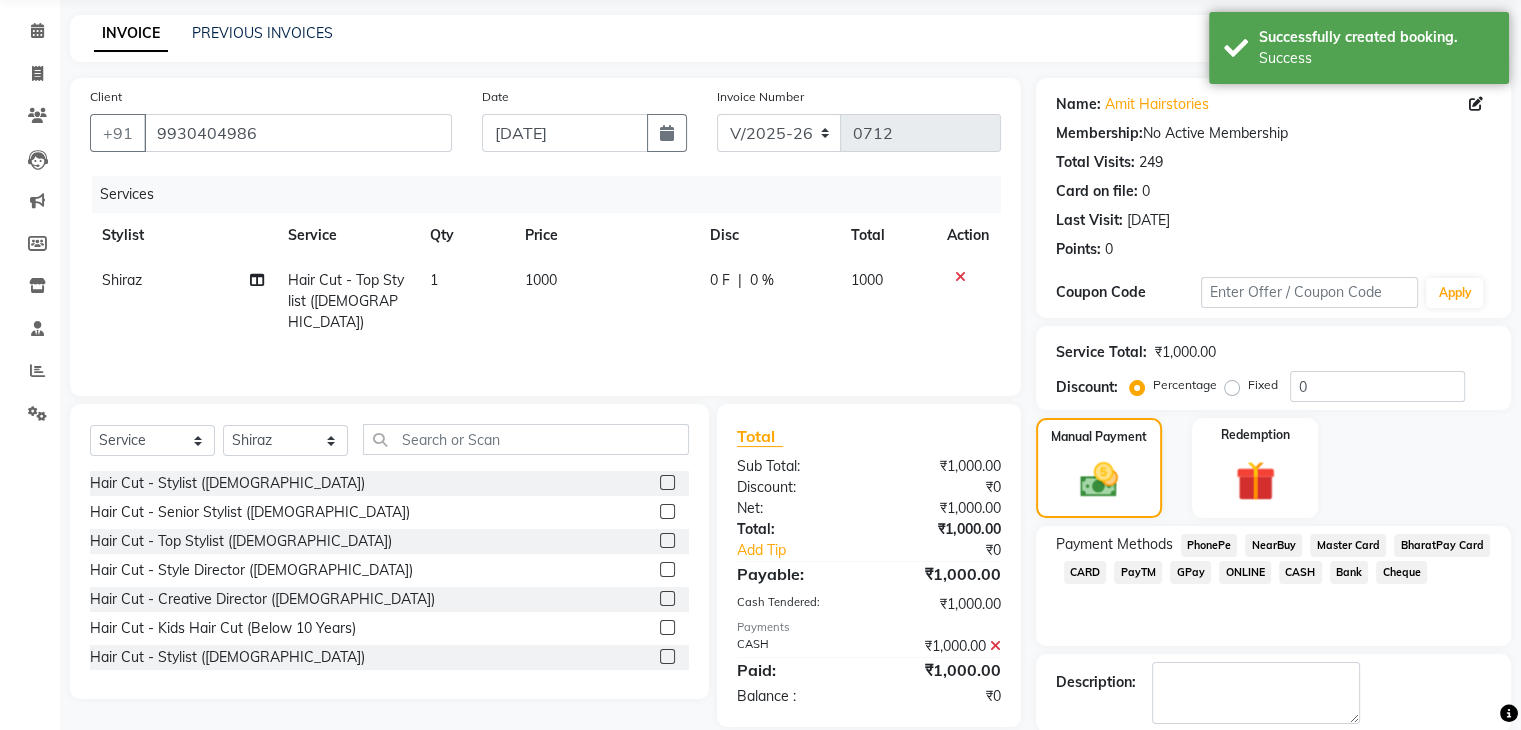 scroll, scrollTop: 171, scrollLeft: 0, axis: vertical 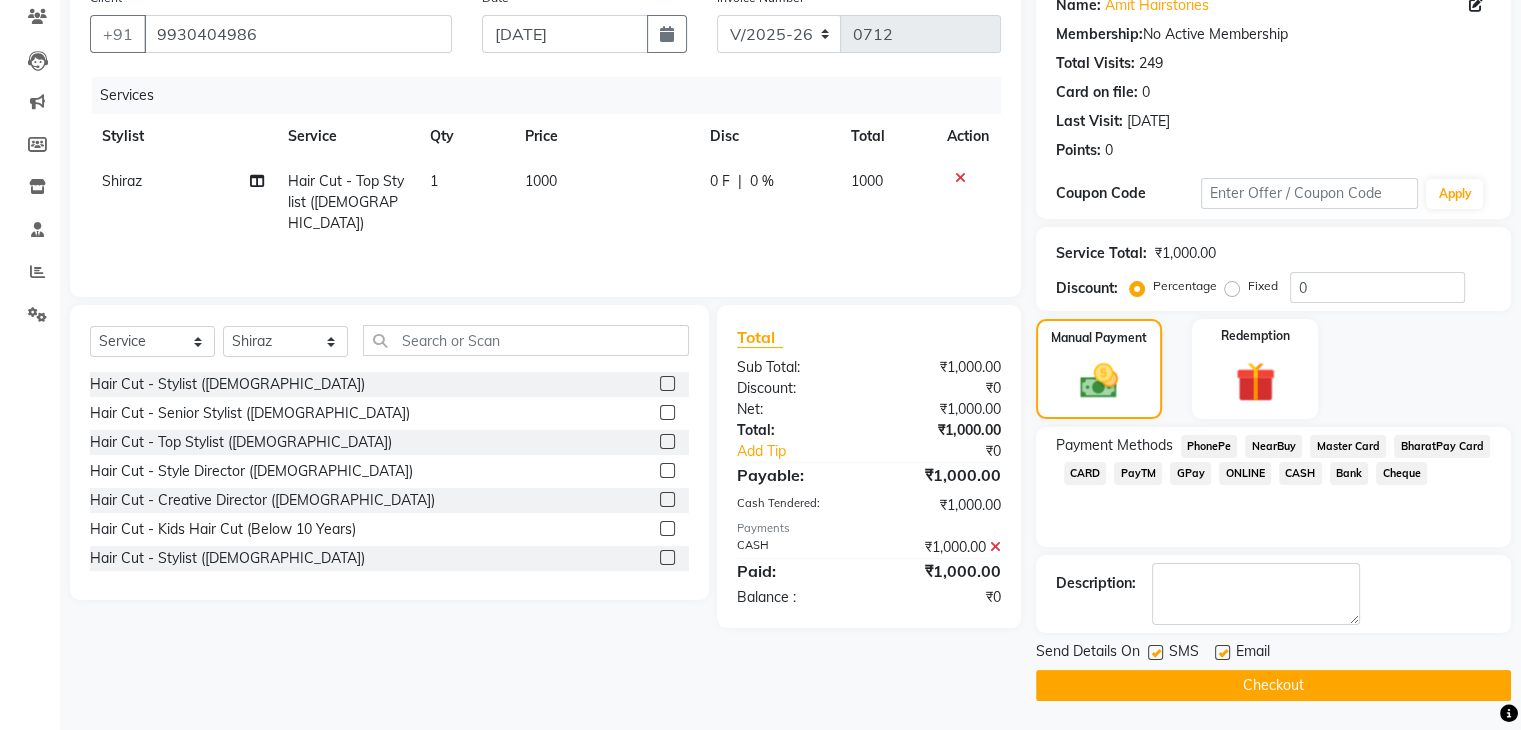 click 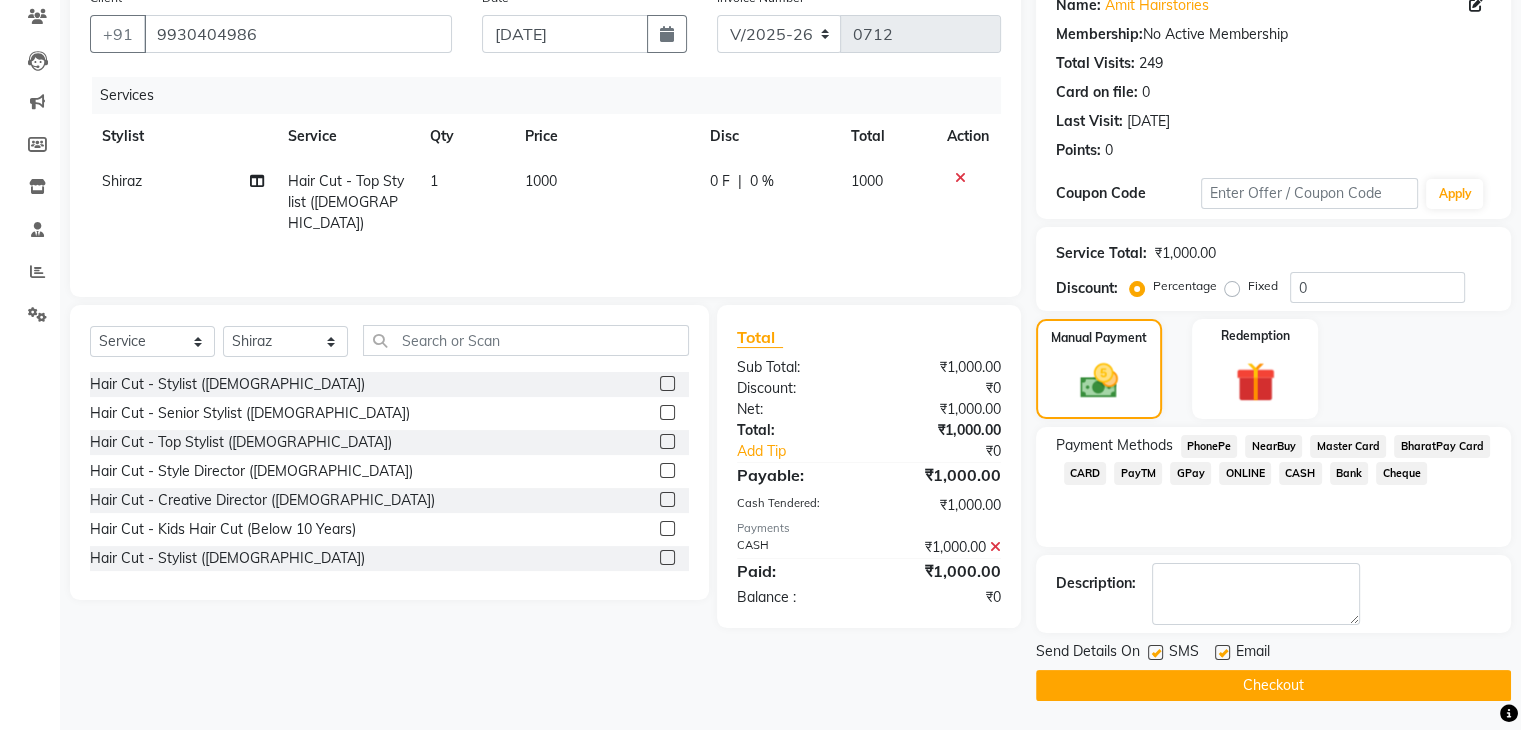 click at bounding box center (1154, 653) 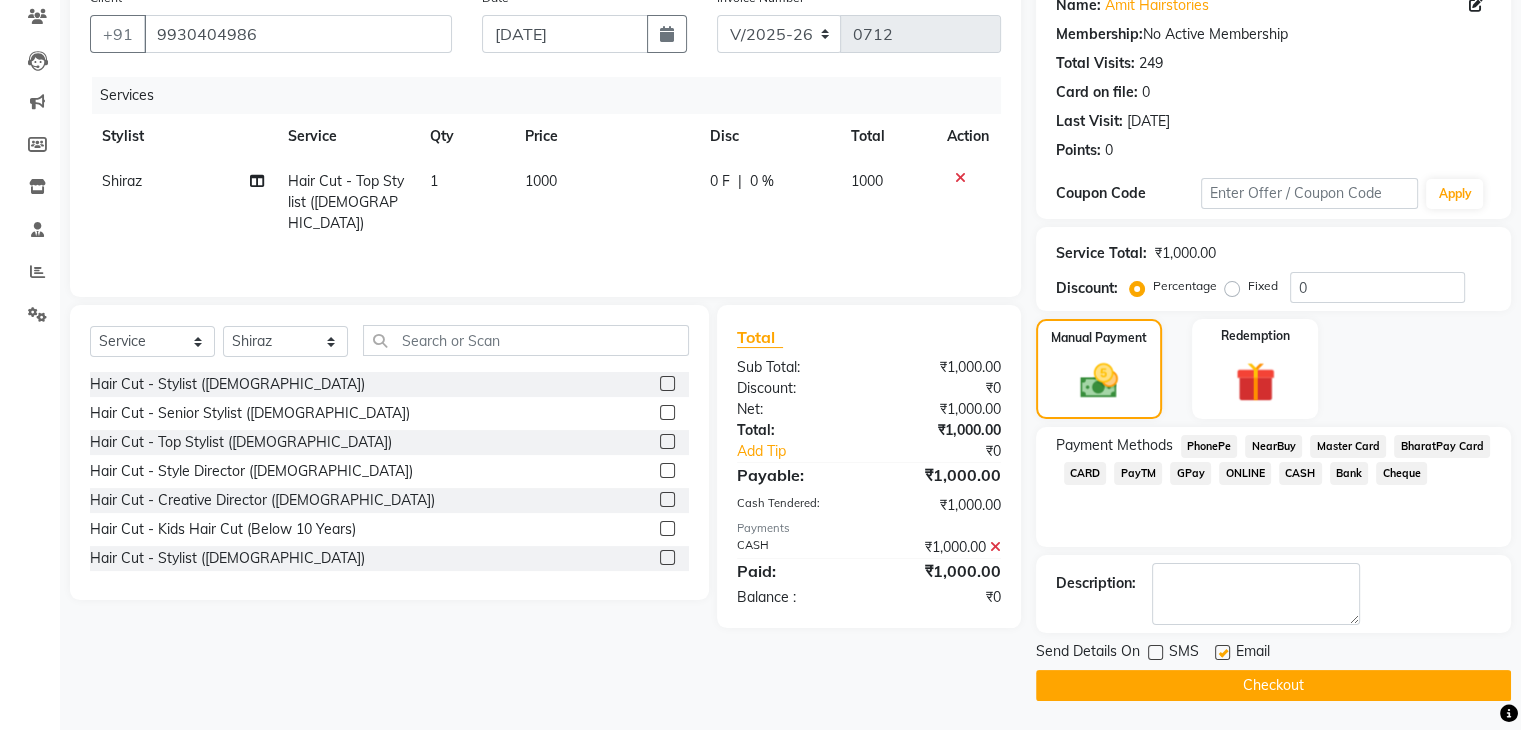 click 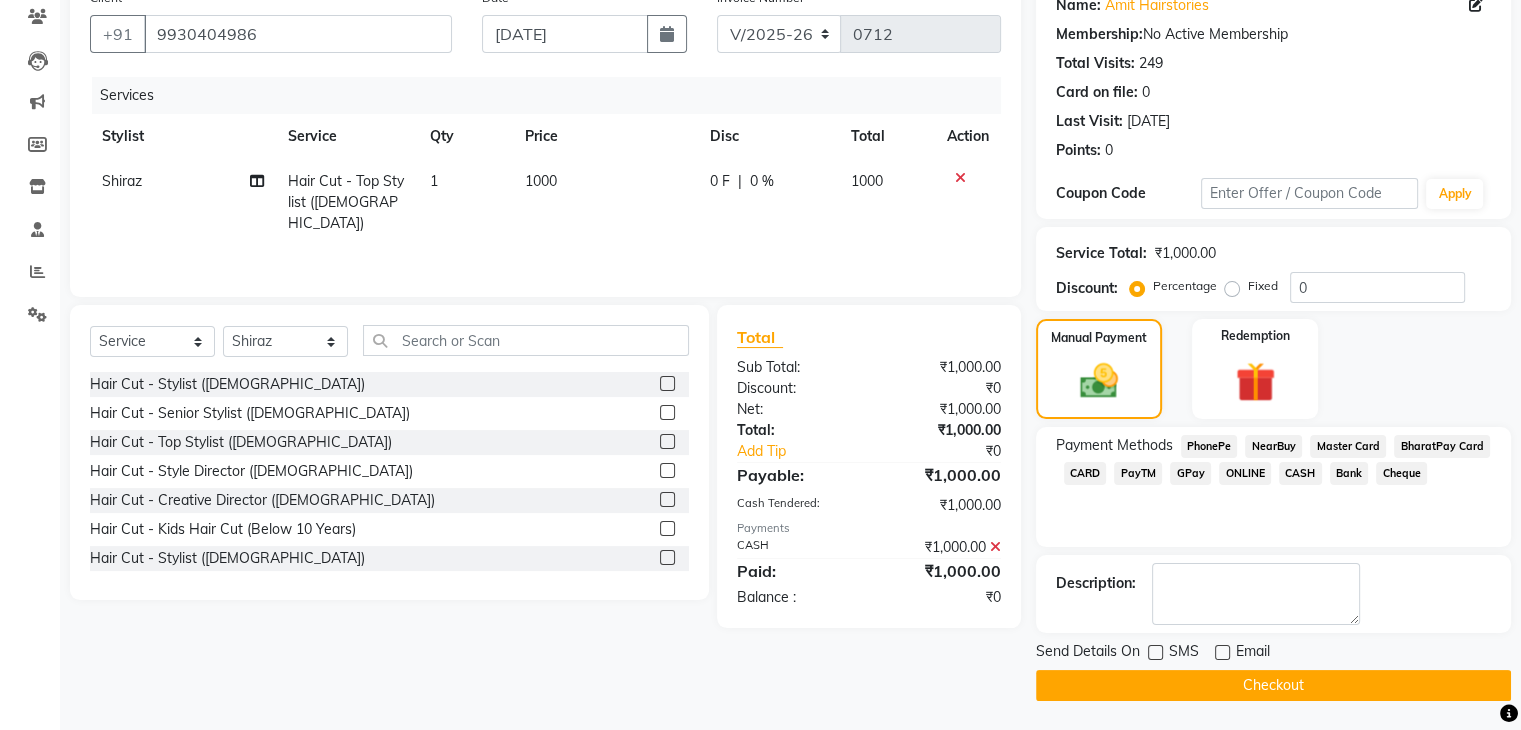 click on "Checkout" 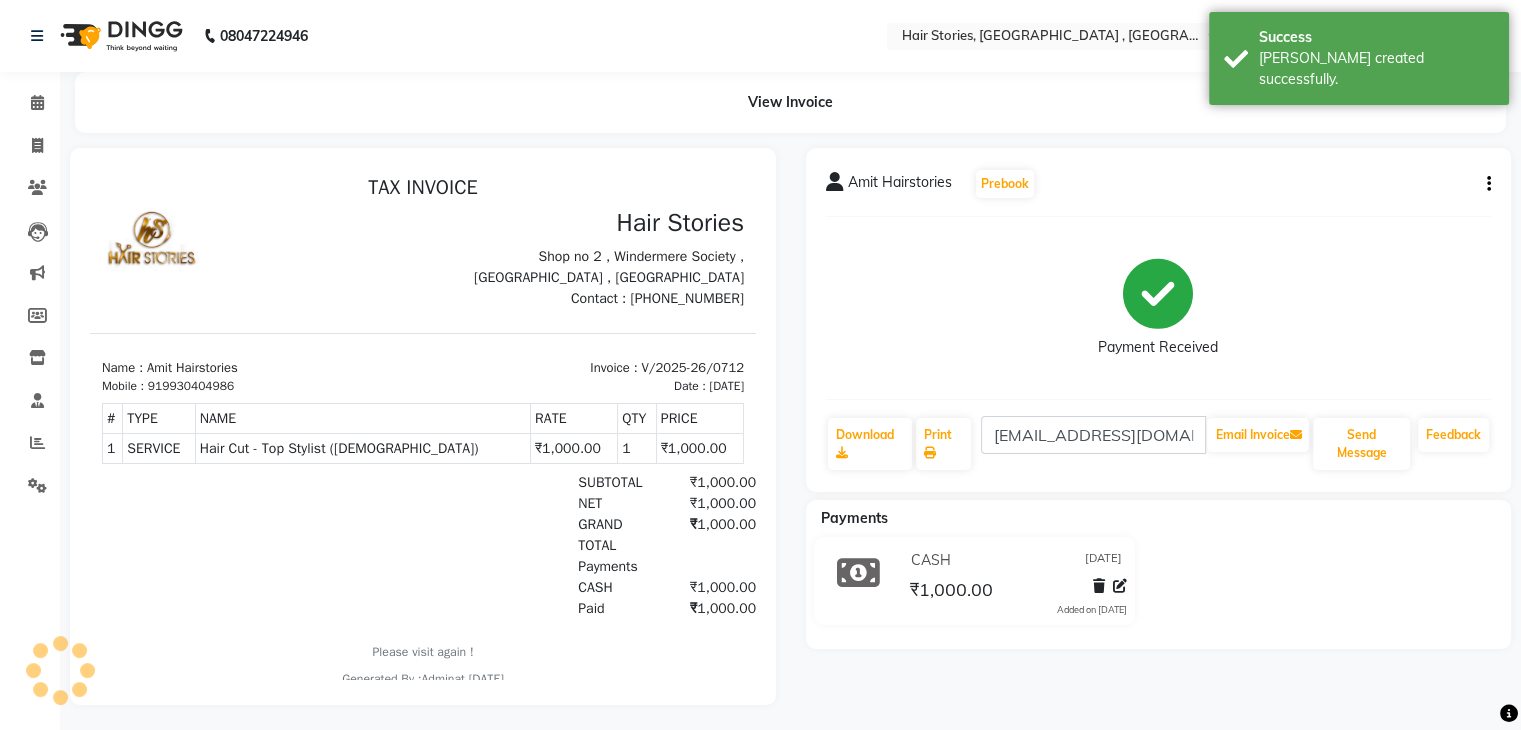 scroll, scrollTop: 0, scrollLeft: 0, axis: both 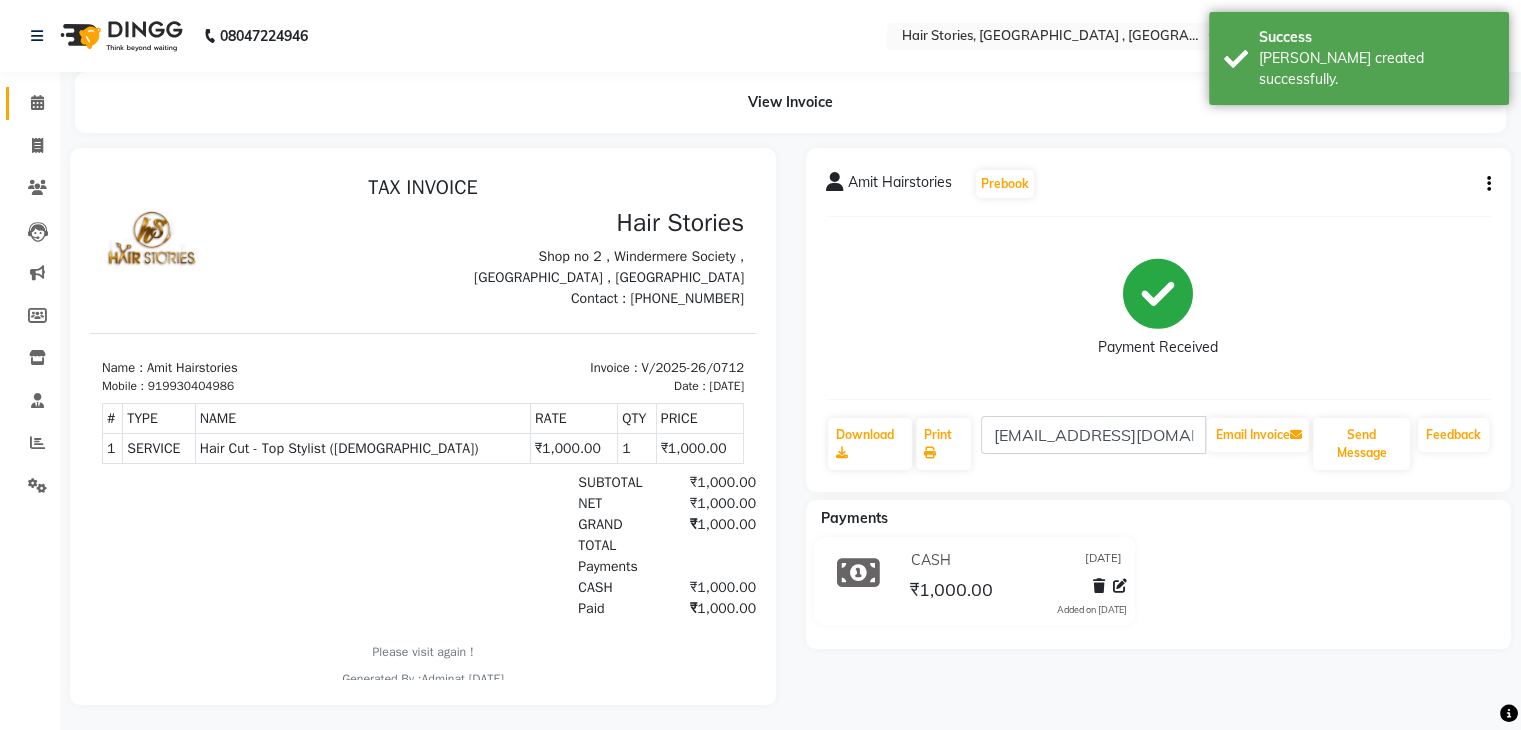 click on "Calendar" 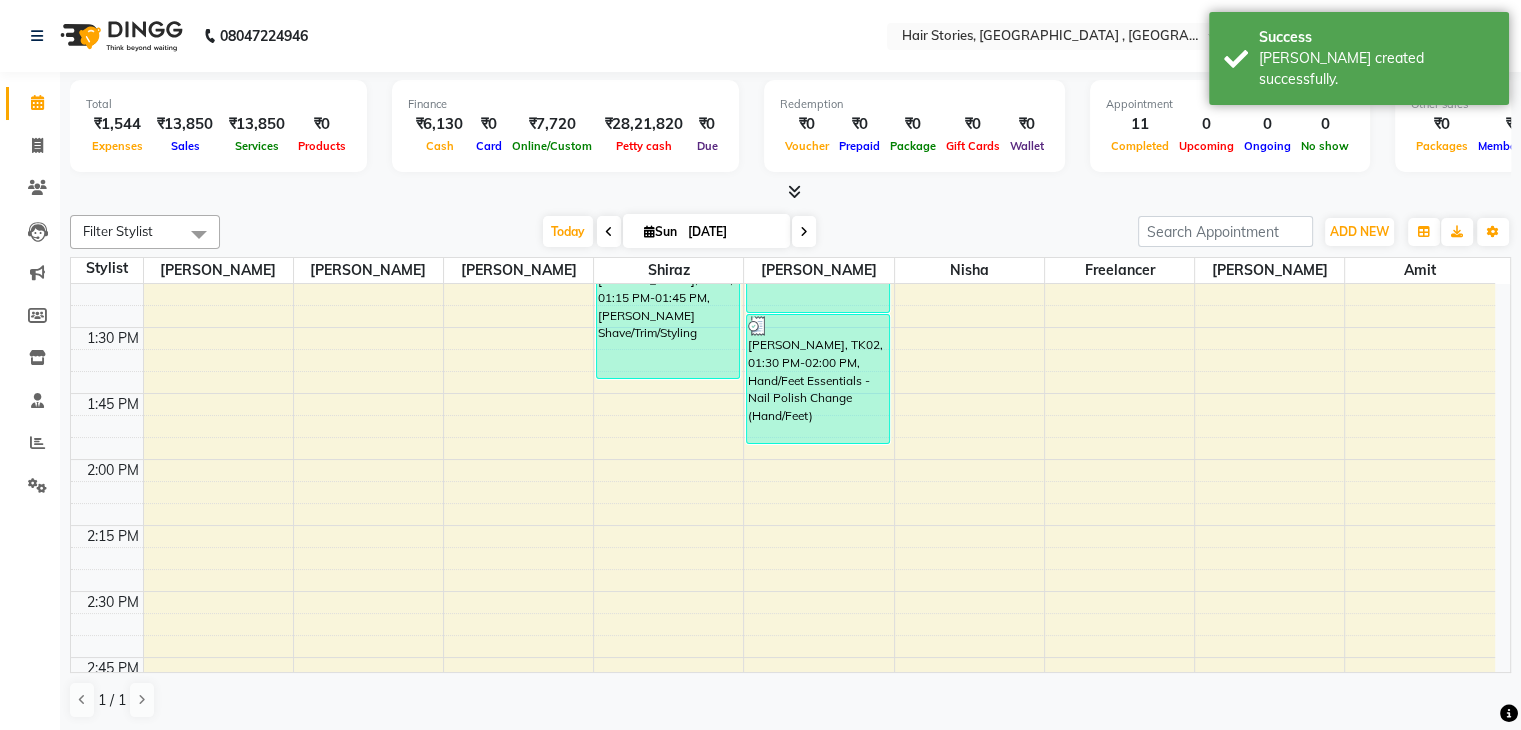 scroll, scrollTop: 1399, scrollLeft: 0, axis: vertical 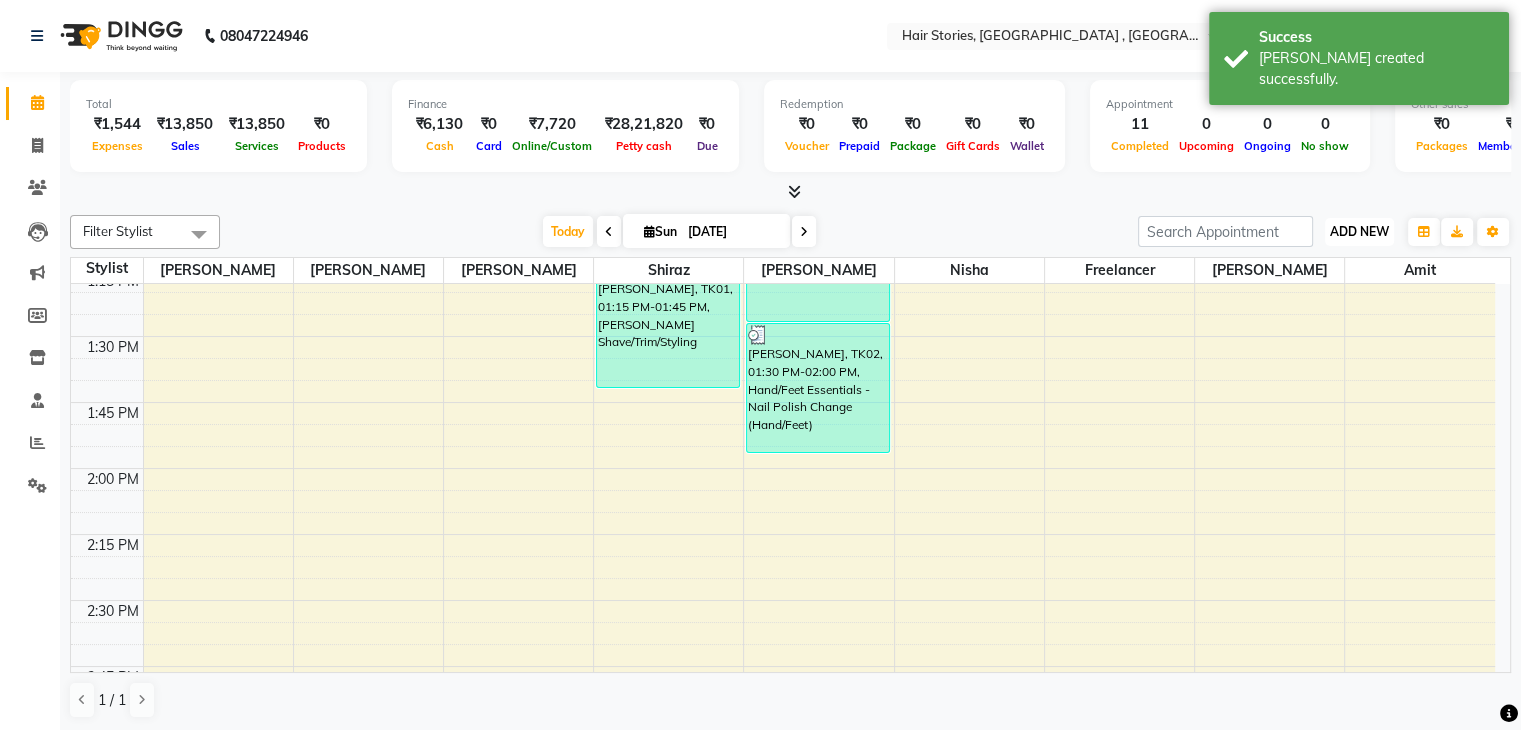 click on "ADD NEW" at bounding box center (1359, 231) 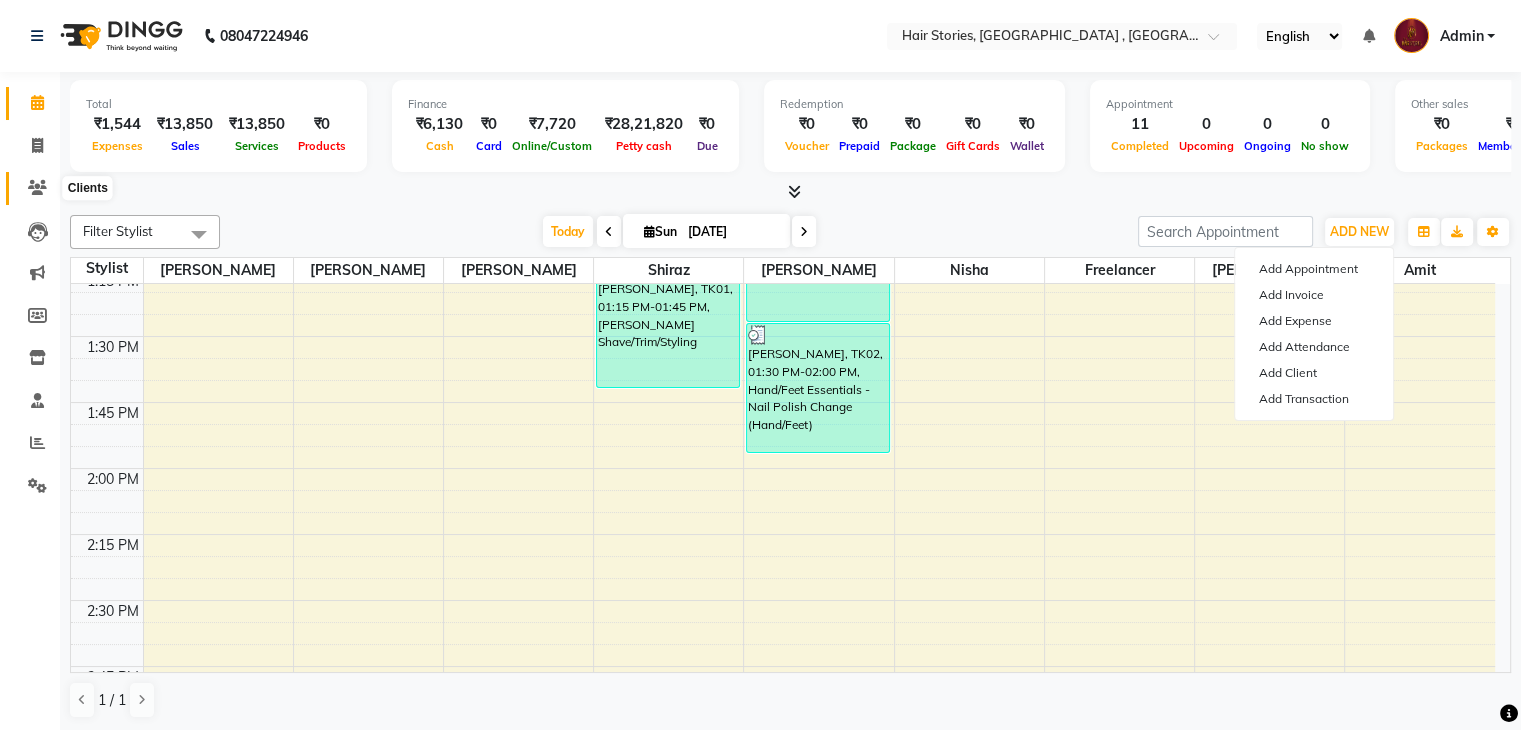 click 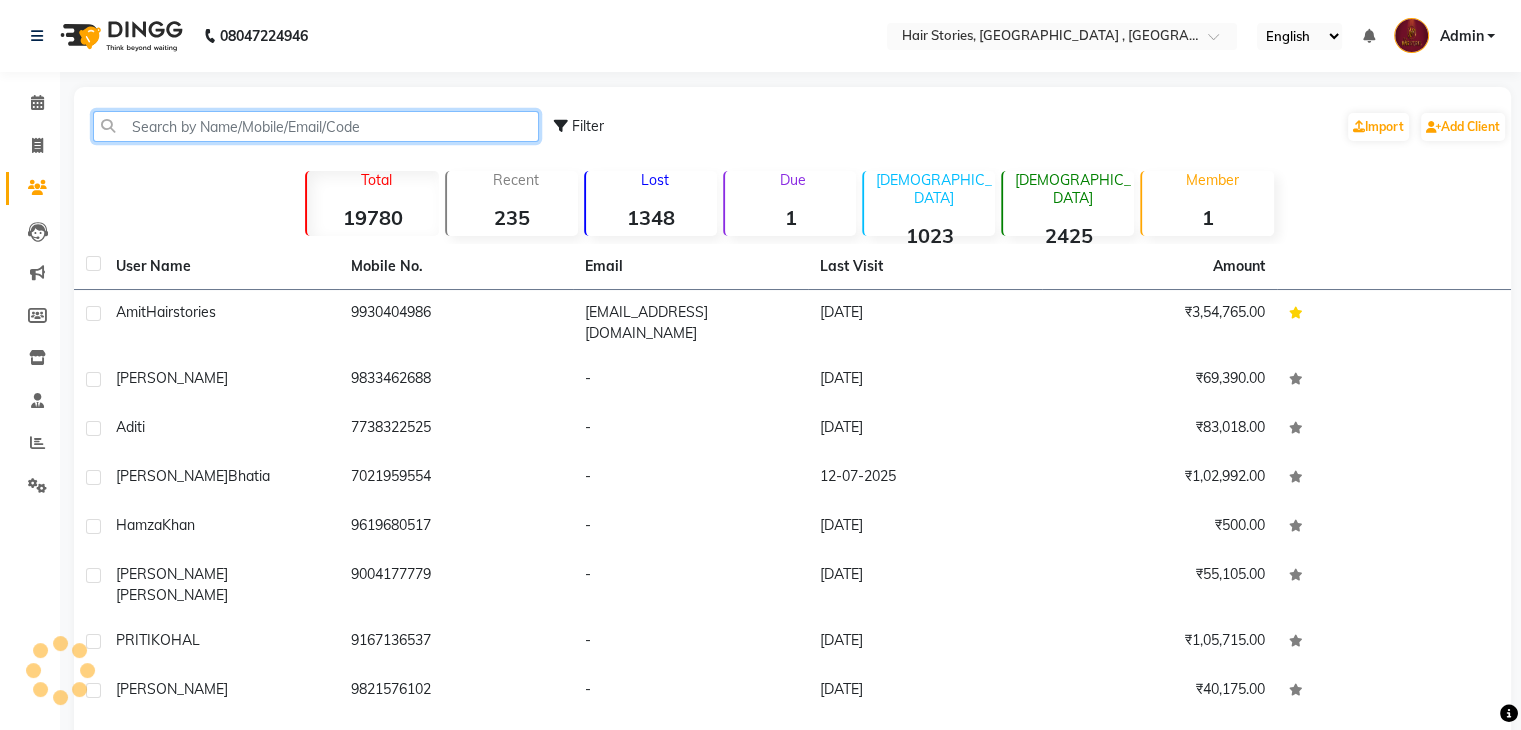 click 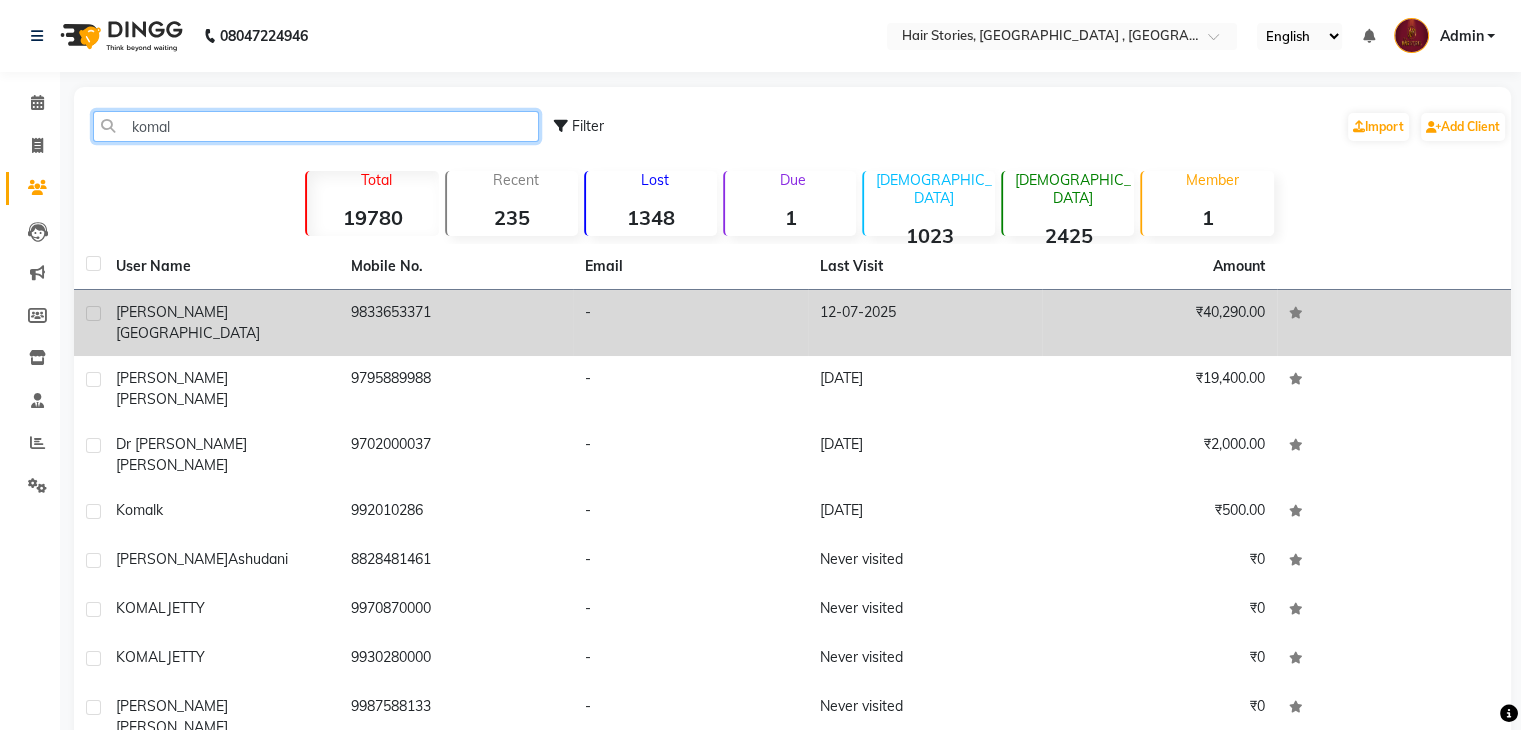 type on "komal" 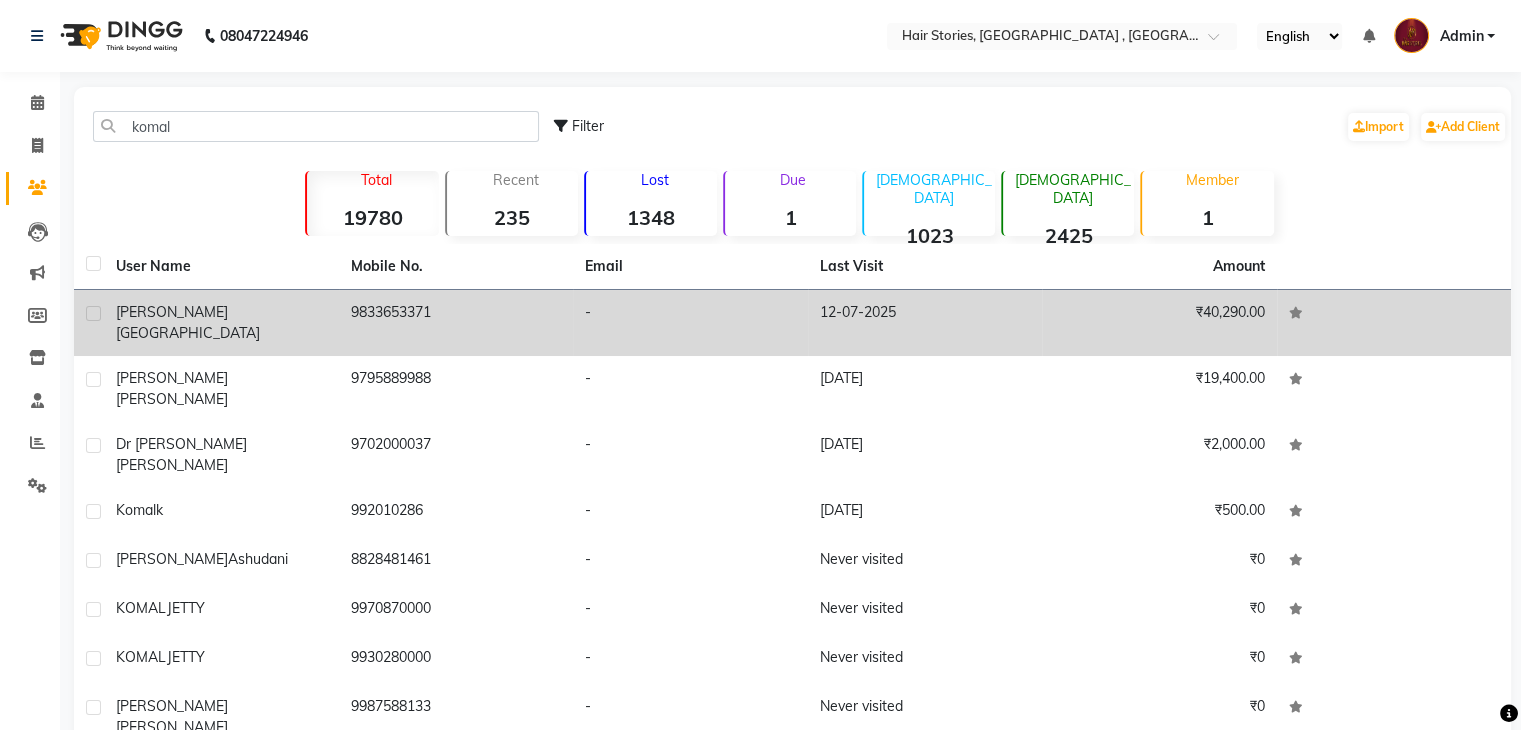 click on "[GEOGRAPHIC_DATA]" 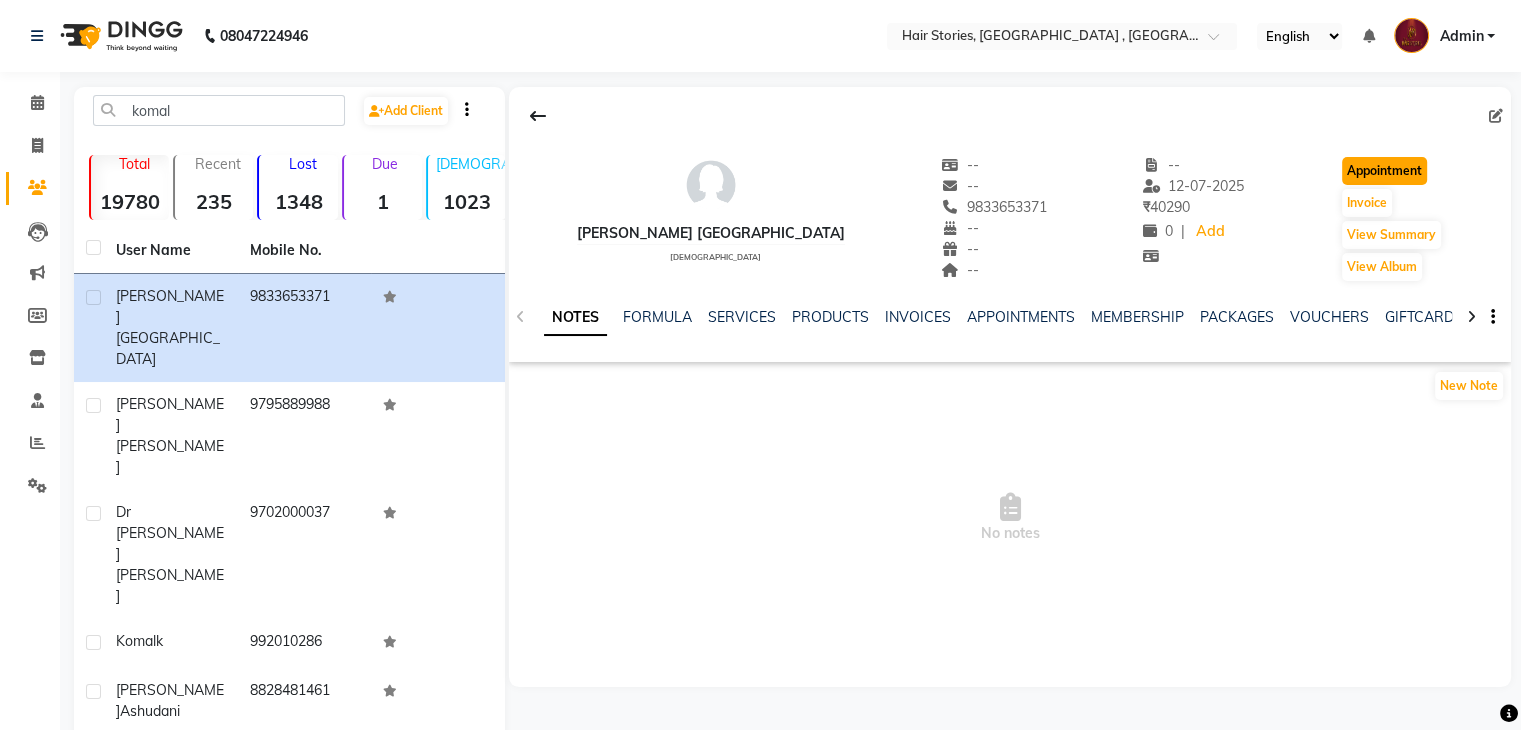 click on "Appointment" 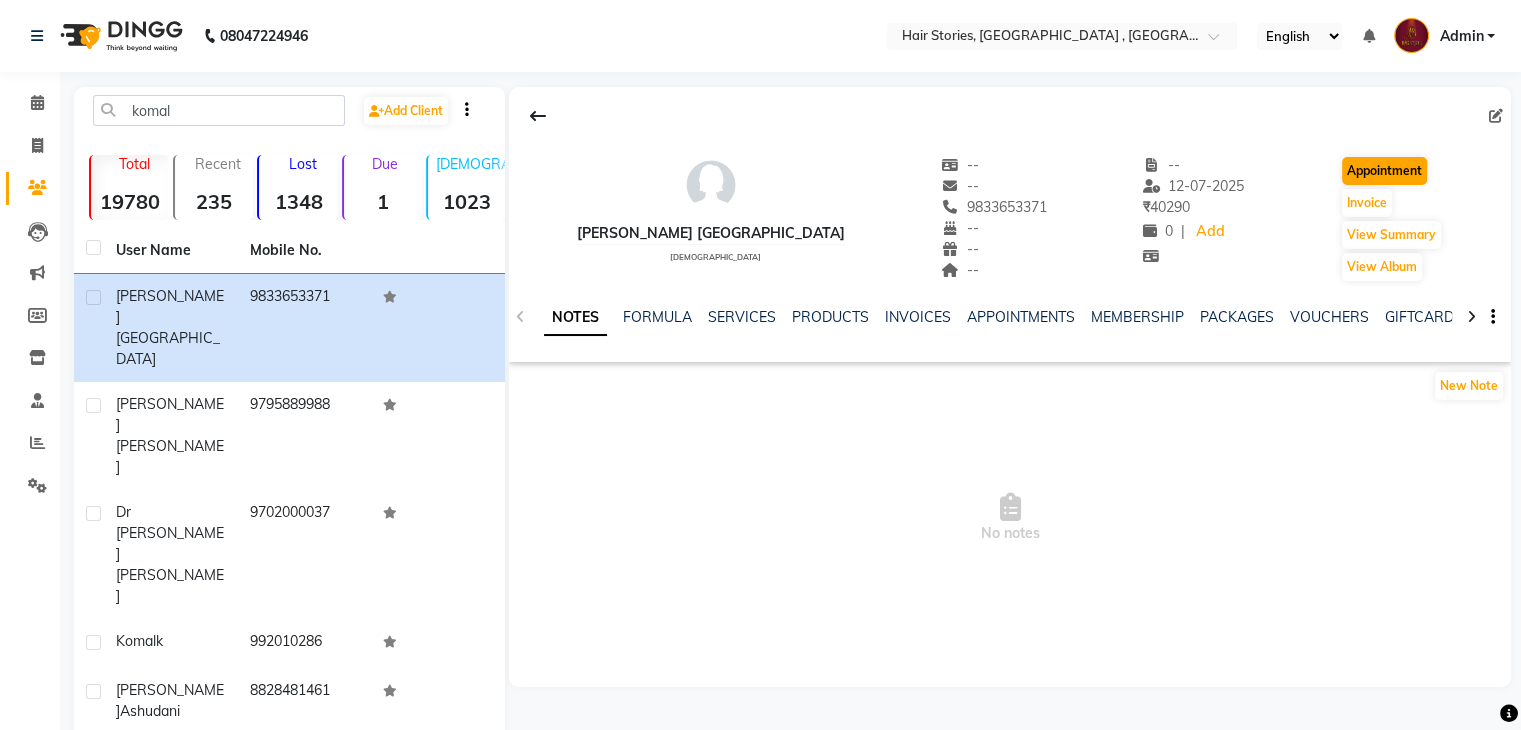 select on "tentative" 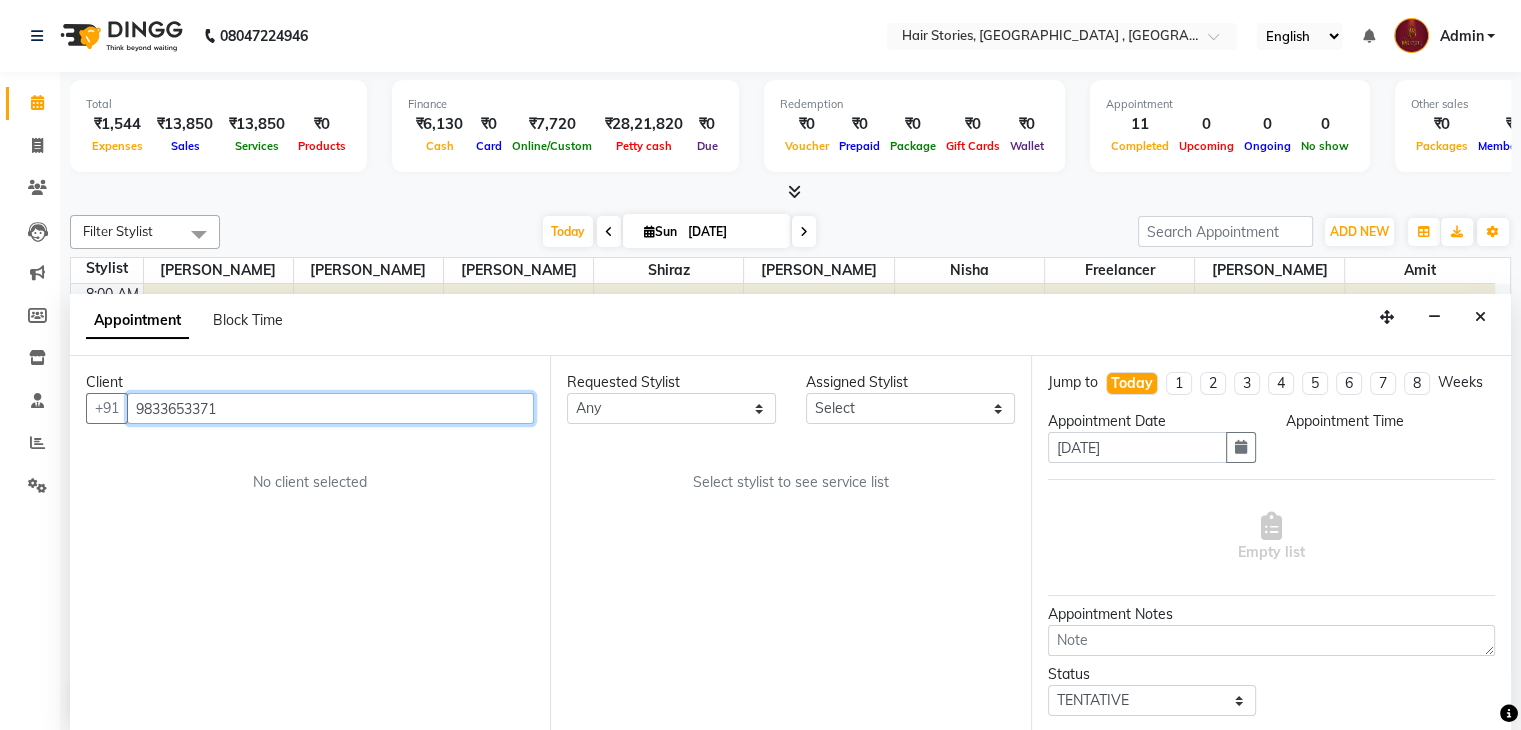 select on "540" 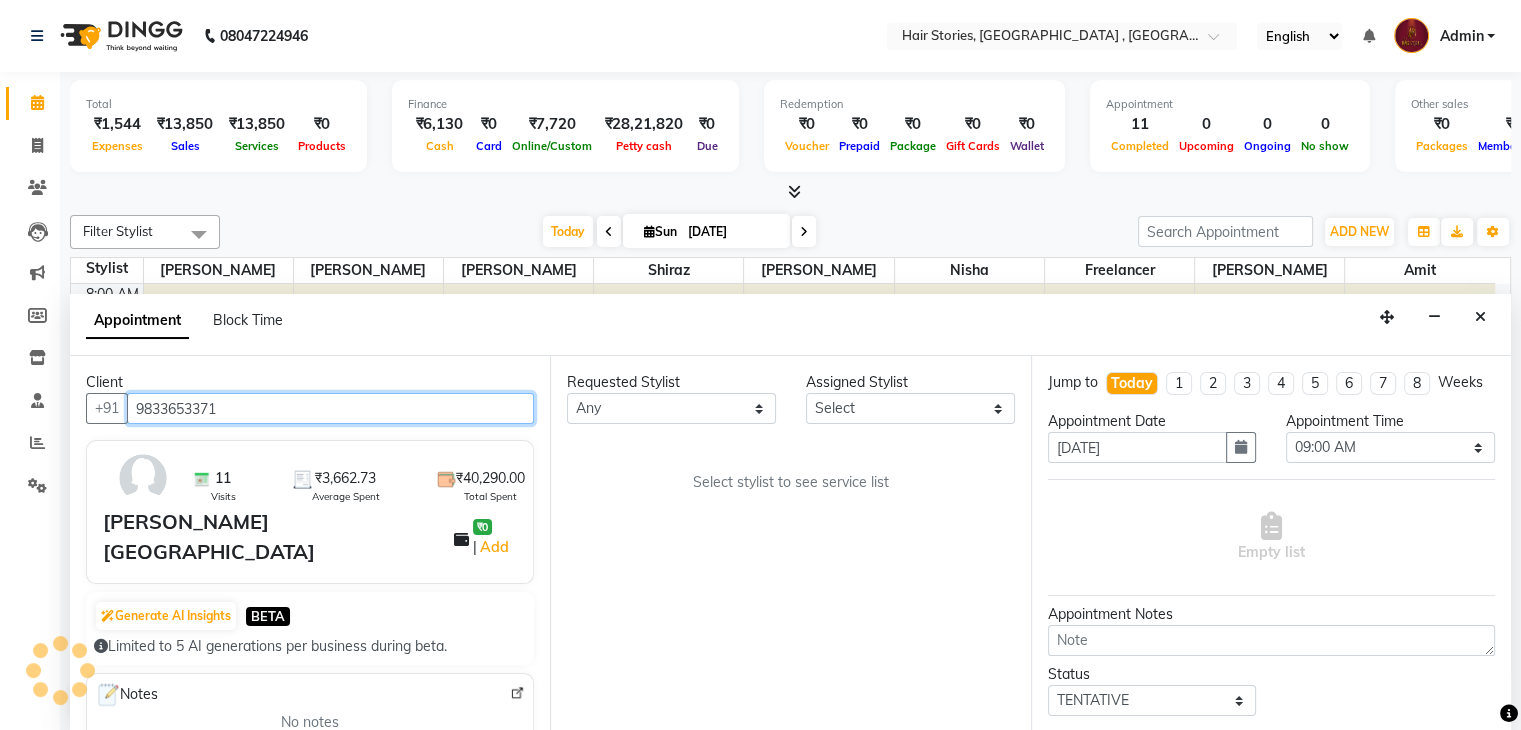 scroll, scrollTop: 2616, scrollLeft: 0, axis: vertical 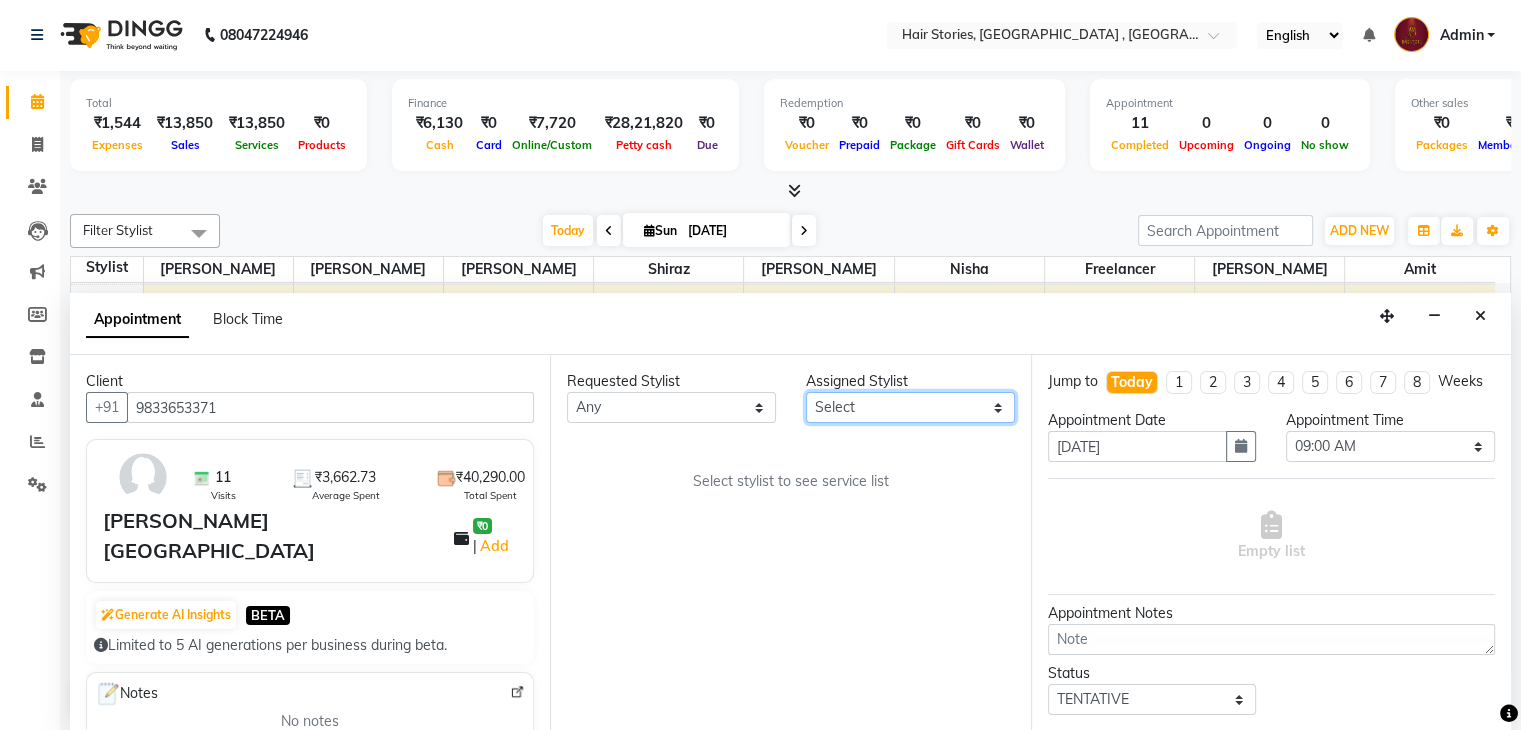 click on "Select [PERSON_NAME] [PERSON_NAME] Freelancer [PERSON_NAME] Neha [PERSON_NAME] [PERSON_NAME] Shiraz" at bounding box center [910, 407] 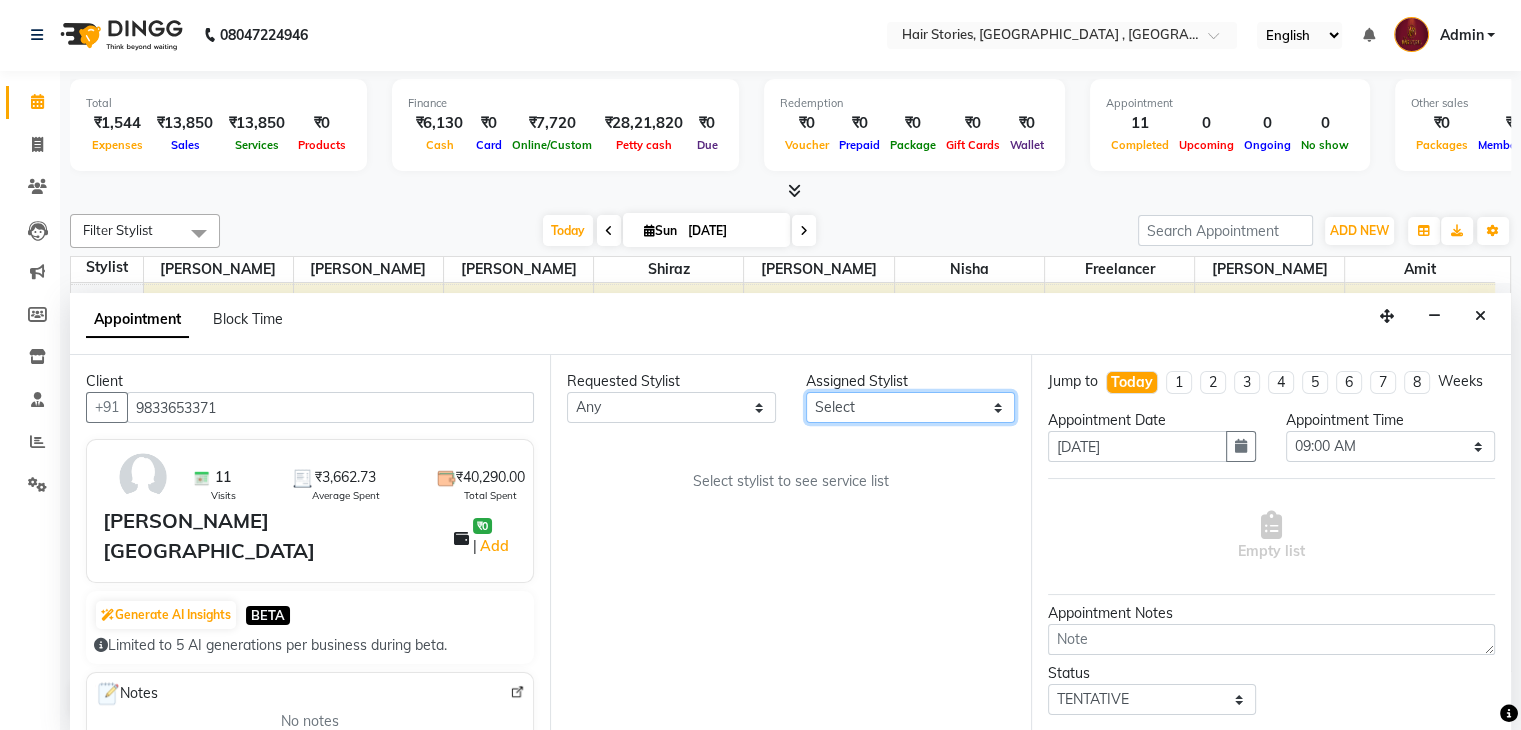 select on "7132" 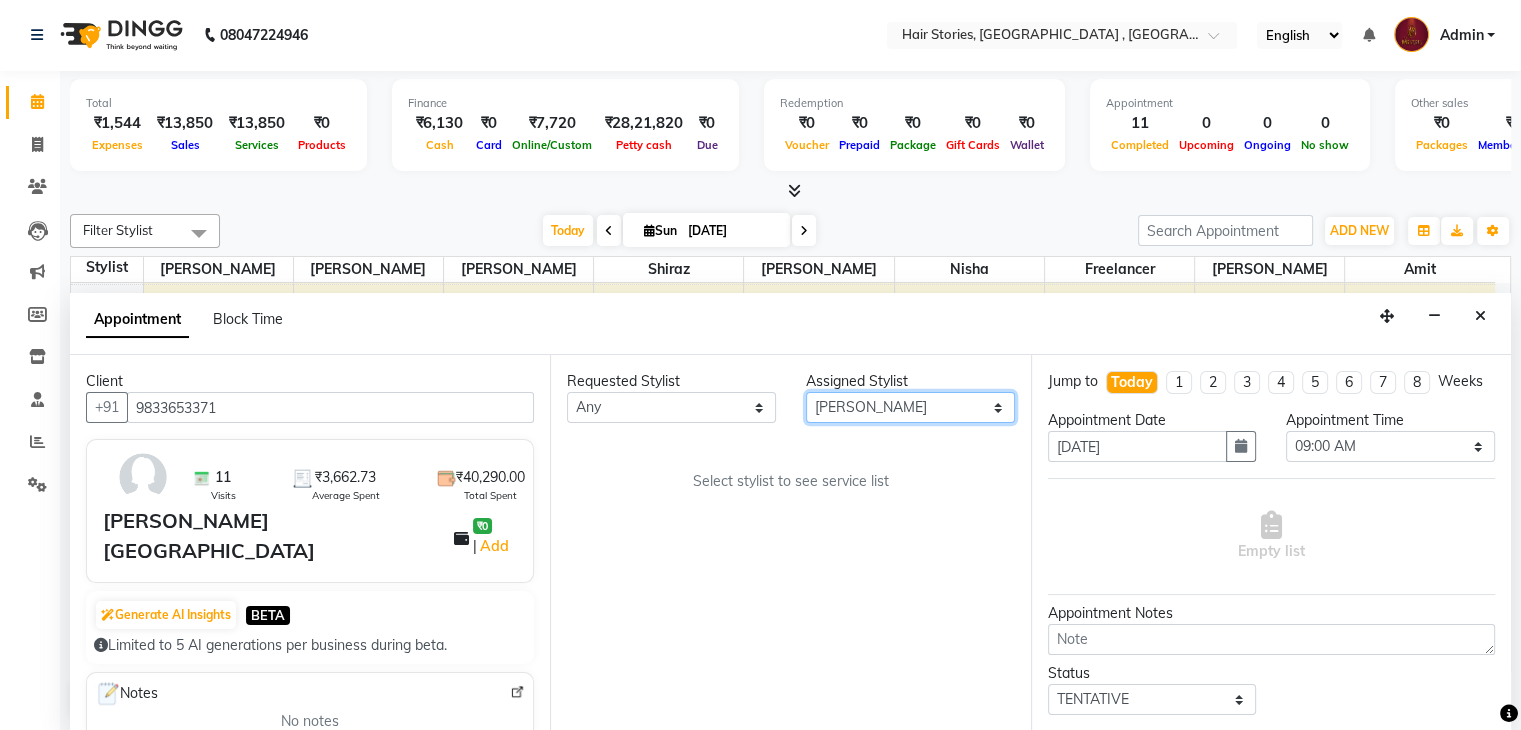 click on "Select [PERSON_NAME] [PERSON_NAME] Freelancer [PERSON_NAME] Neha [PERSON_NAME] [PERSON_NAME] Shiraz" at bounding box center (910, 407) 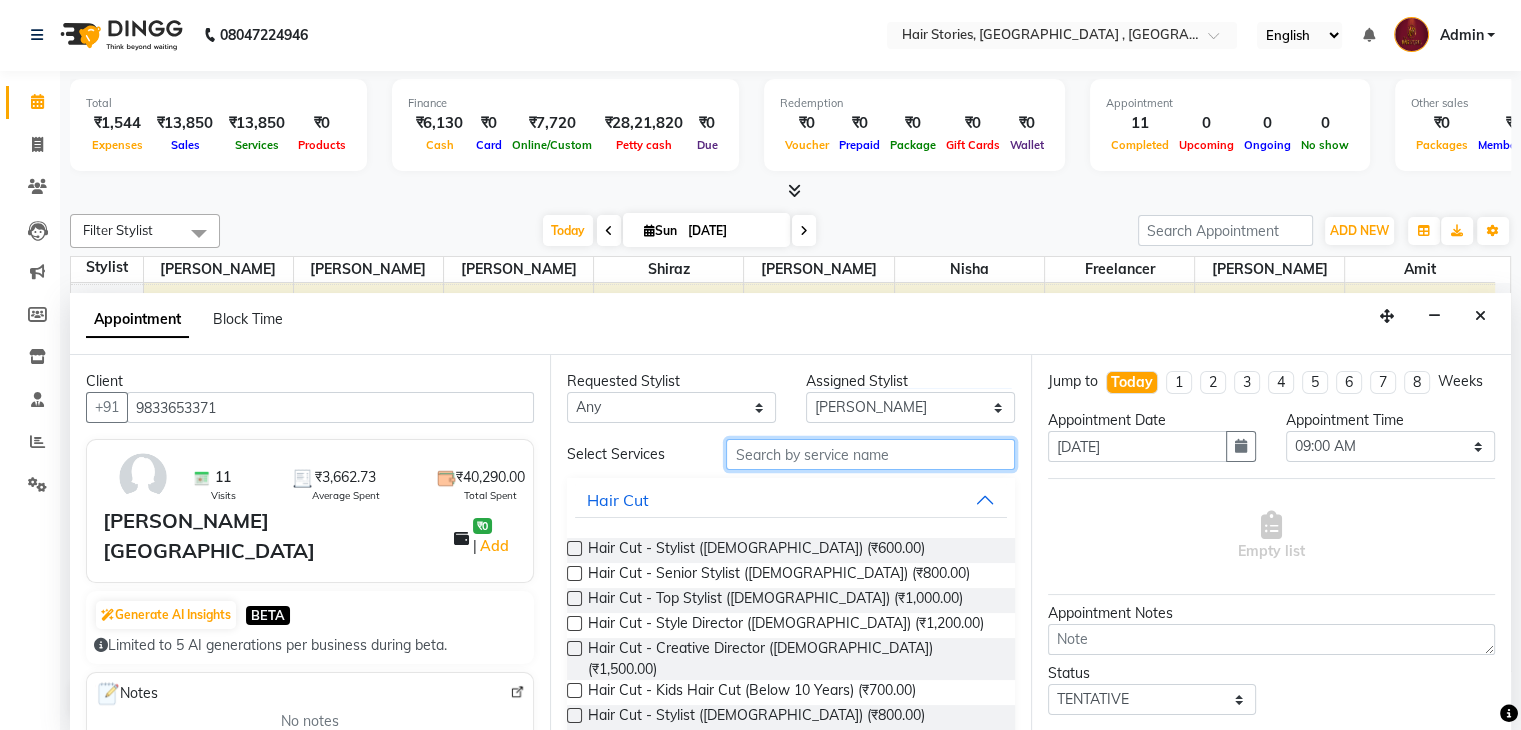 click at bounding box center (870, 454) 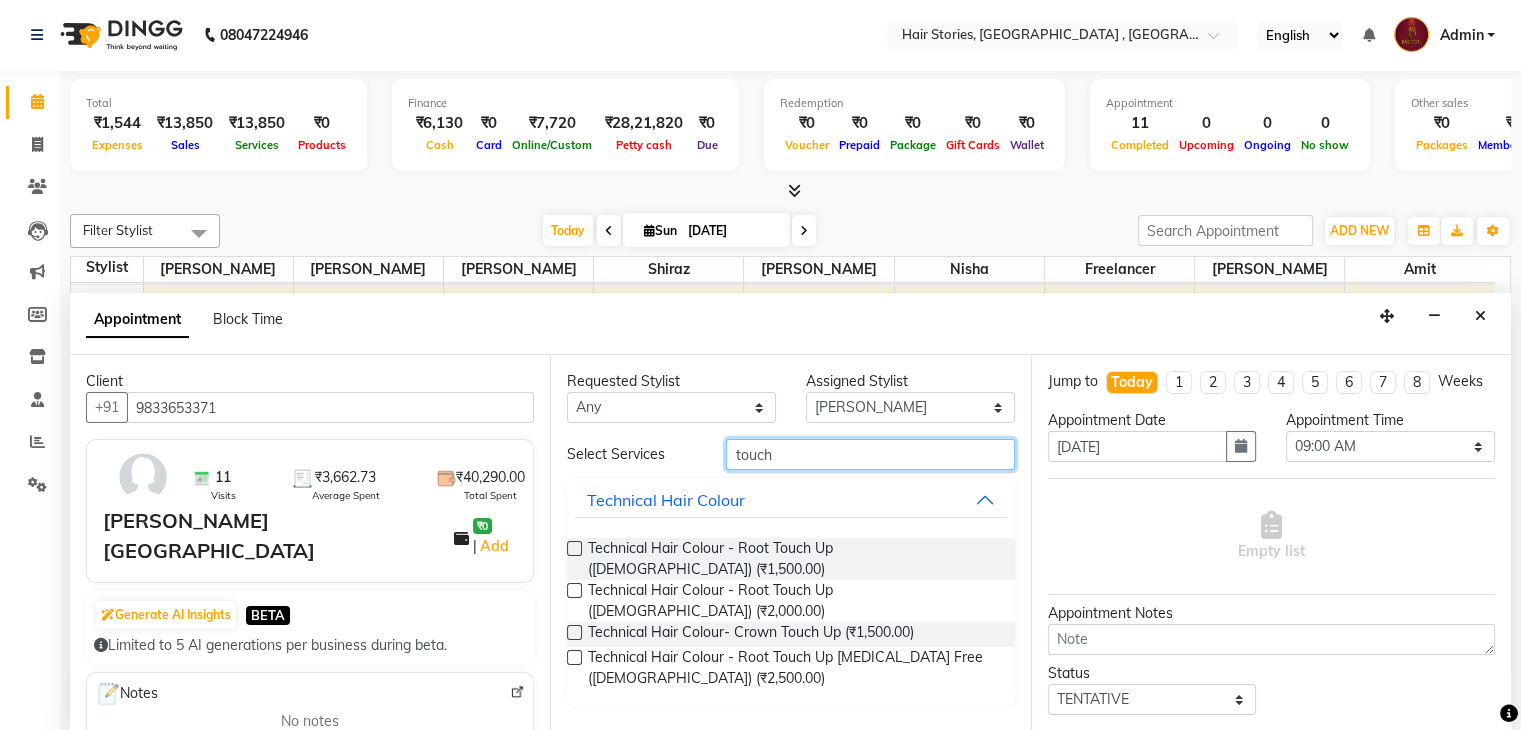 type on "touch" 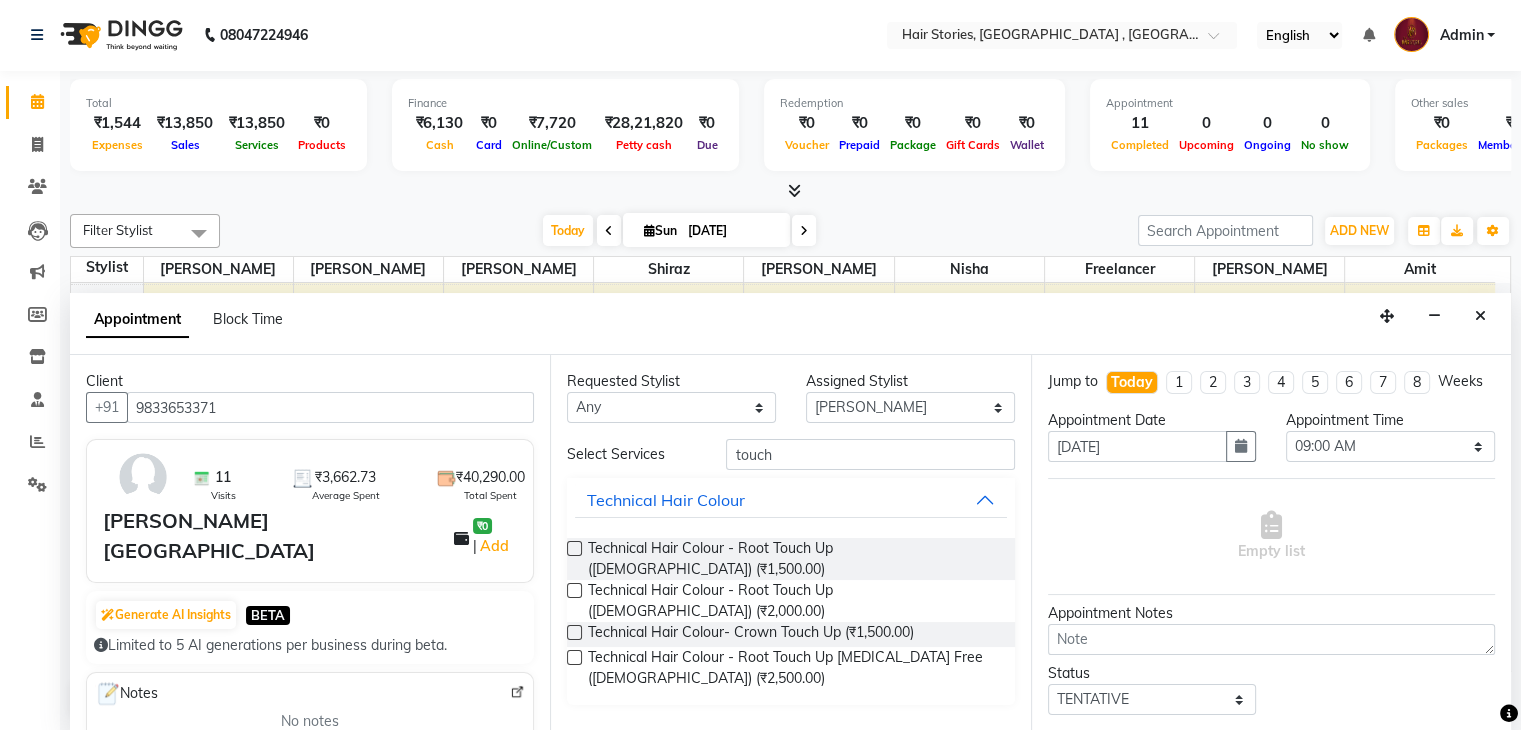 click at bounding box center [574, 590] 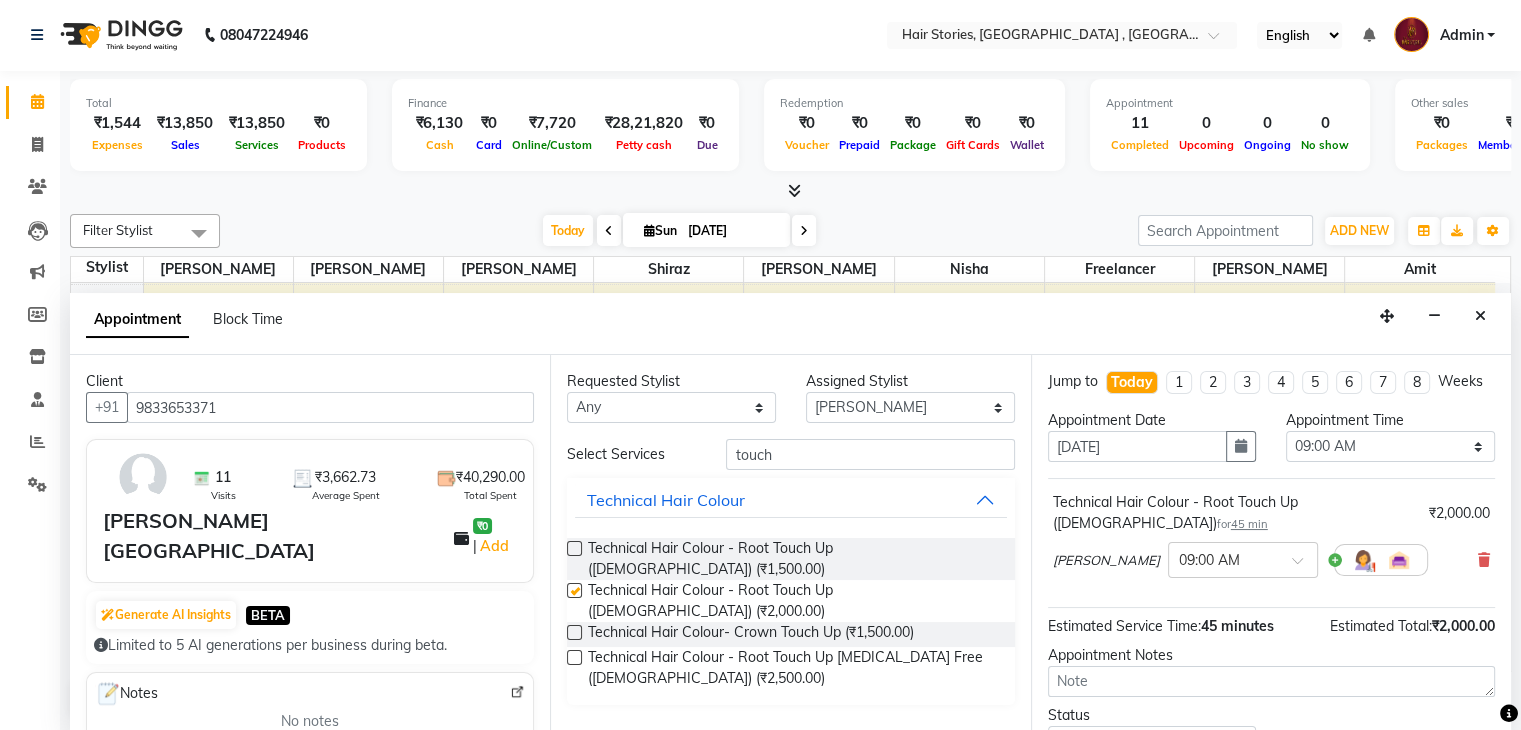 checkbox on "false" 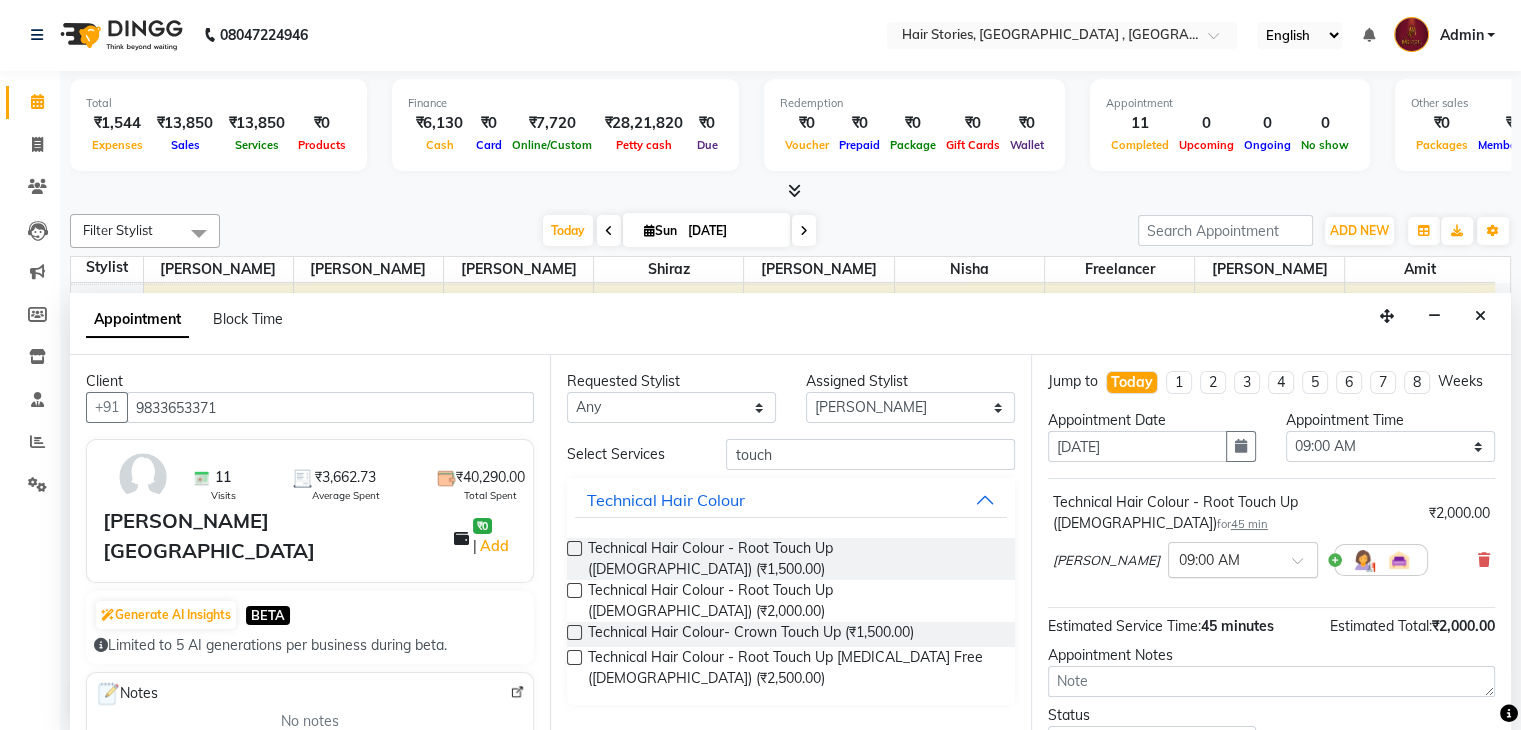 click on "× 09:00 AM" at bounding box center [1243, 560] 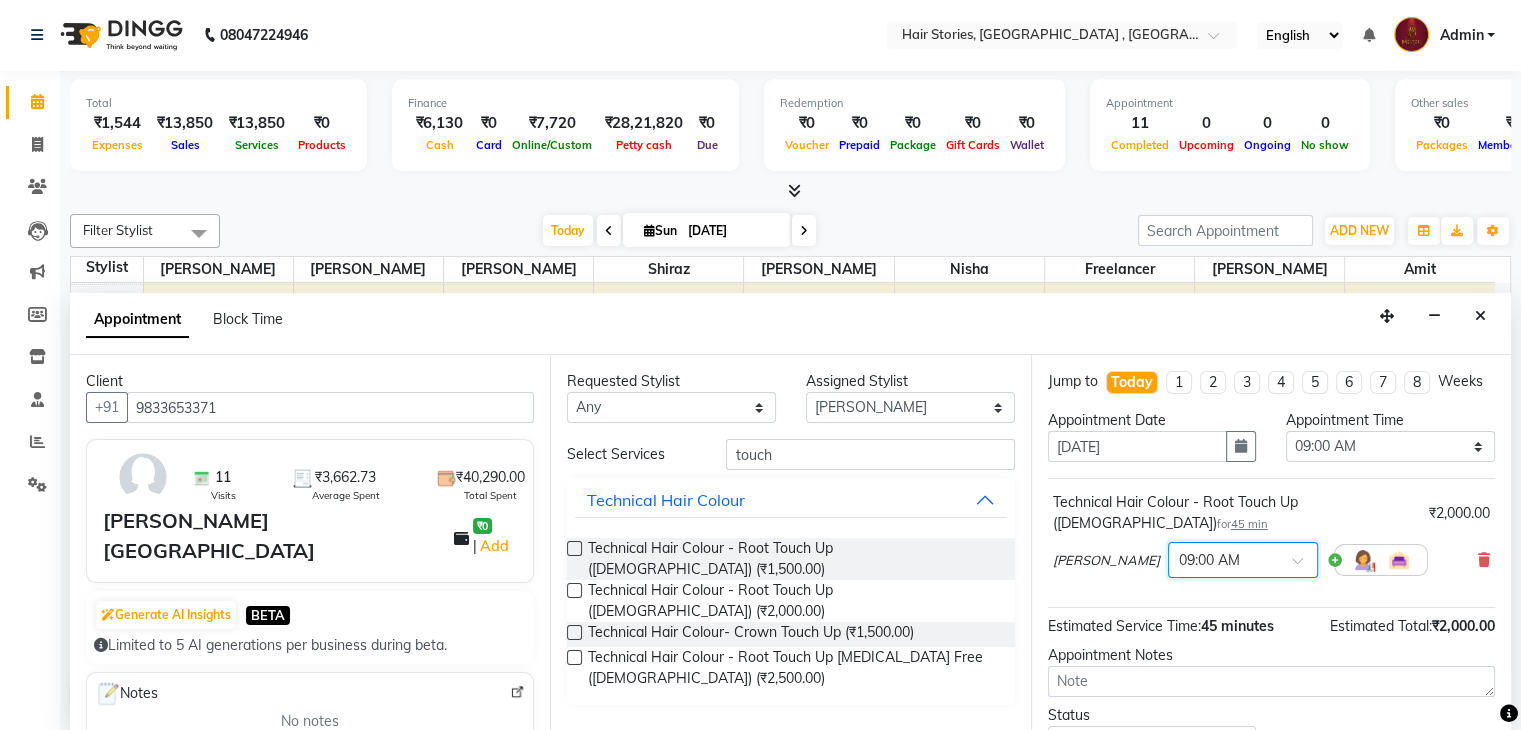 scroll, scrollTop: 170, scrollLeft: 0, axis: vertical 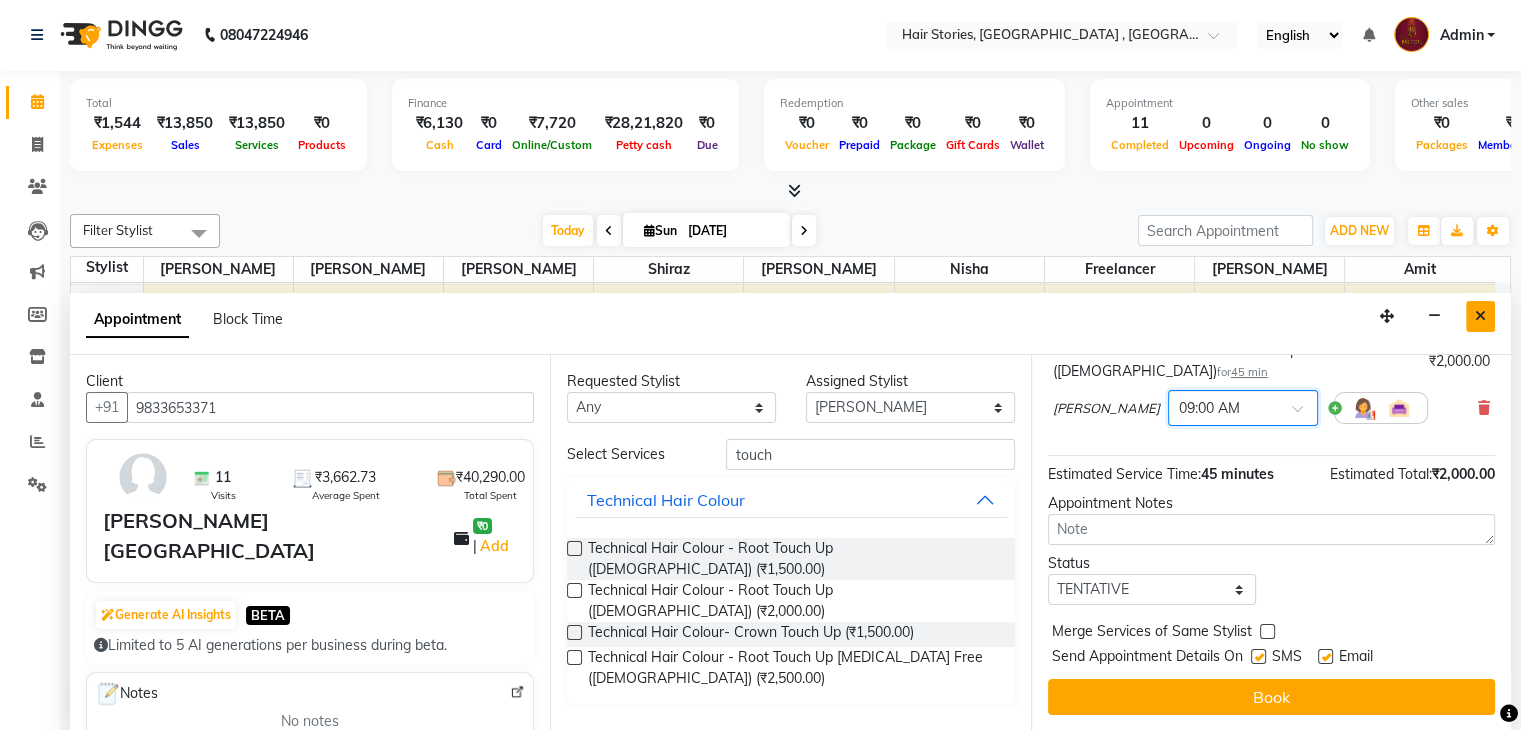 click at bounding box center (1480, 316) 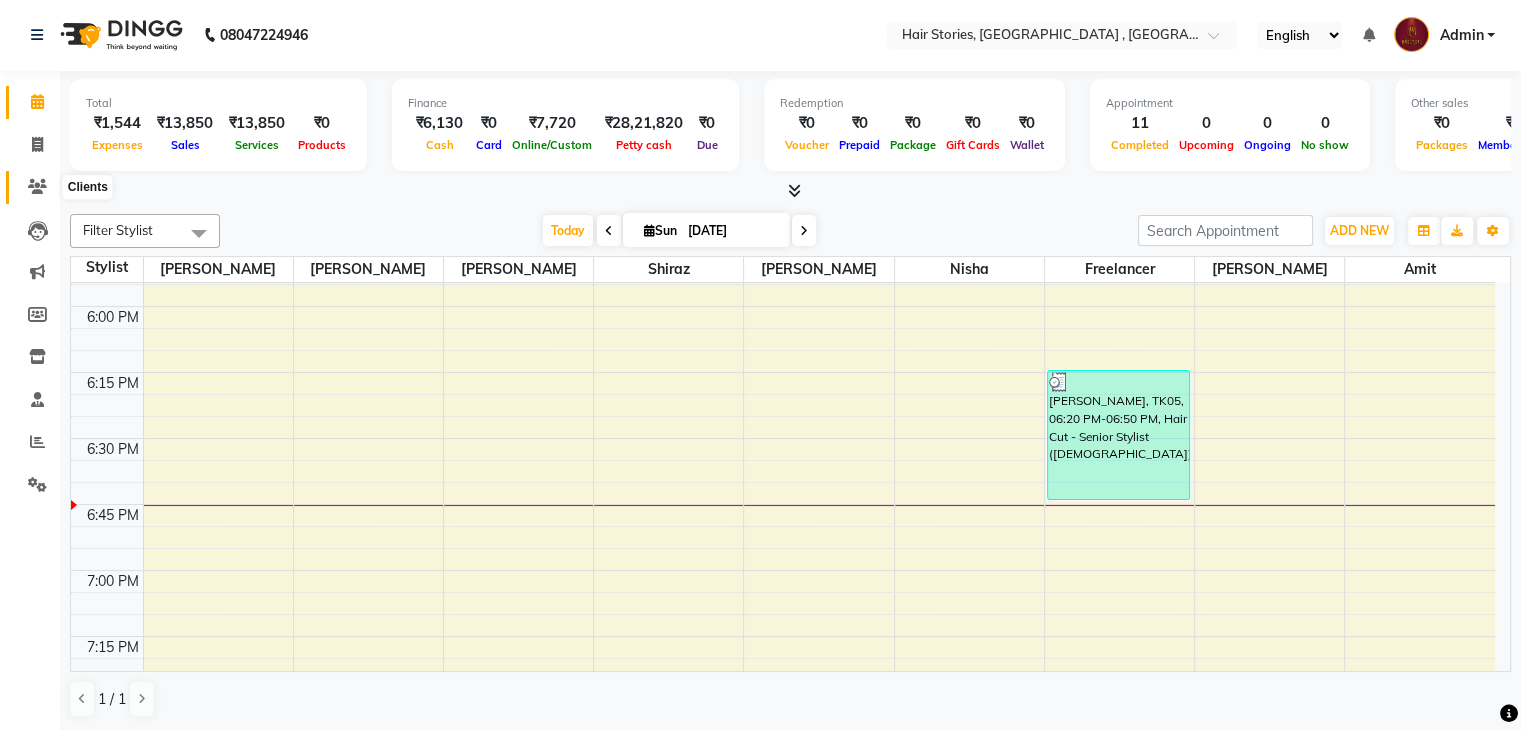 click 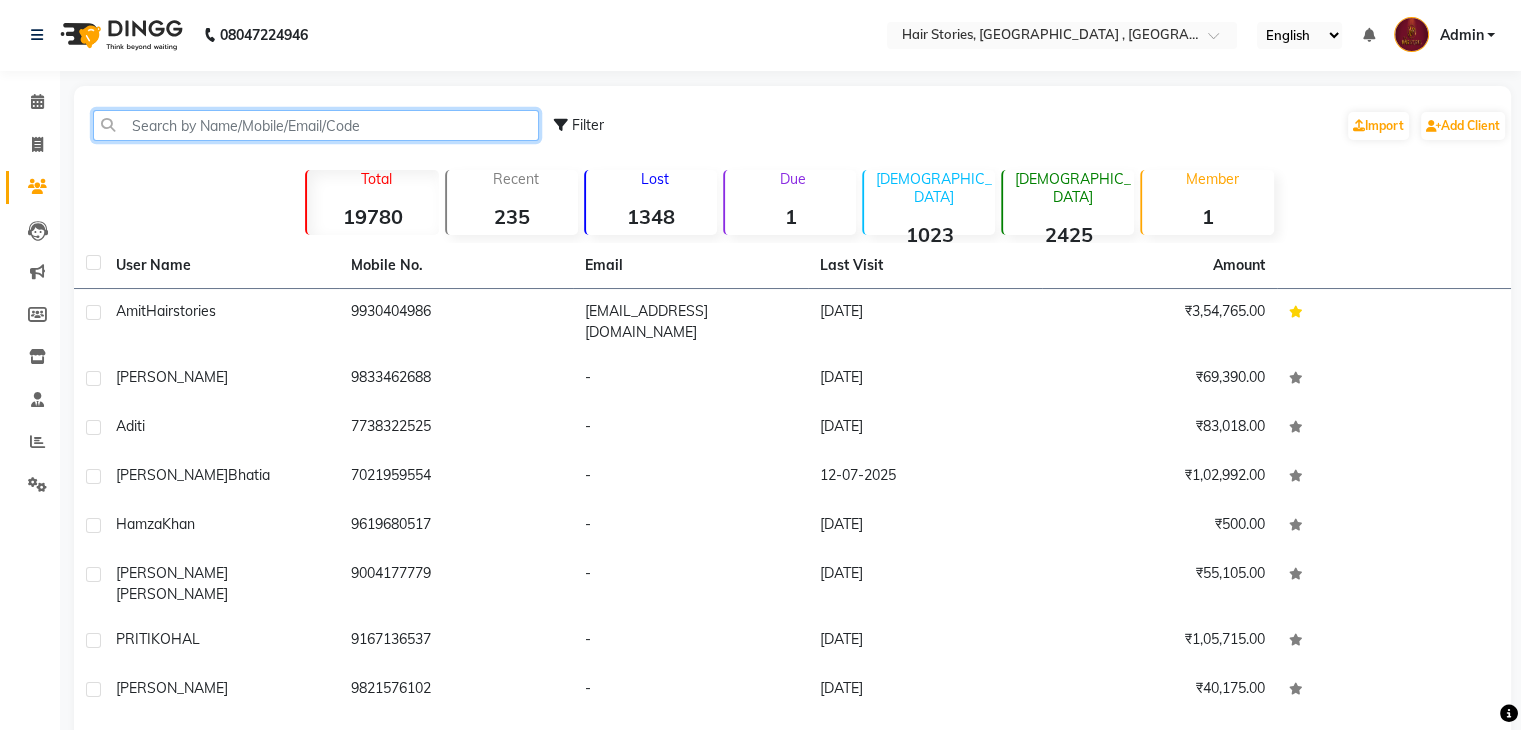 click 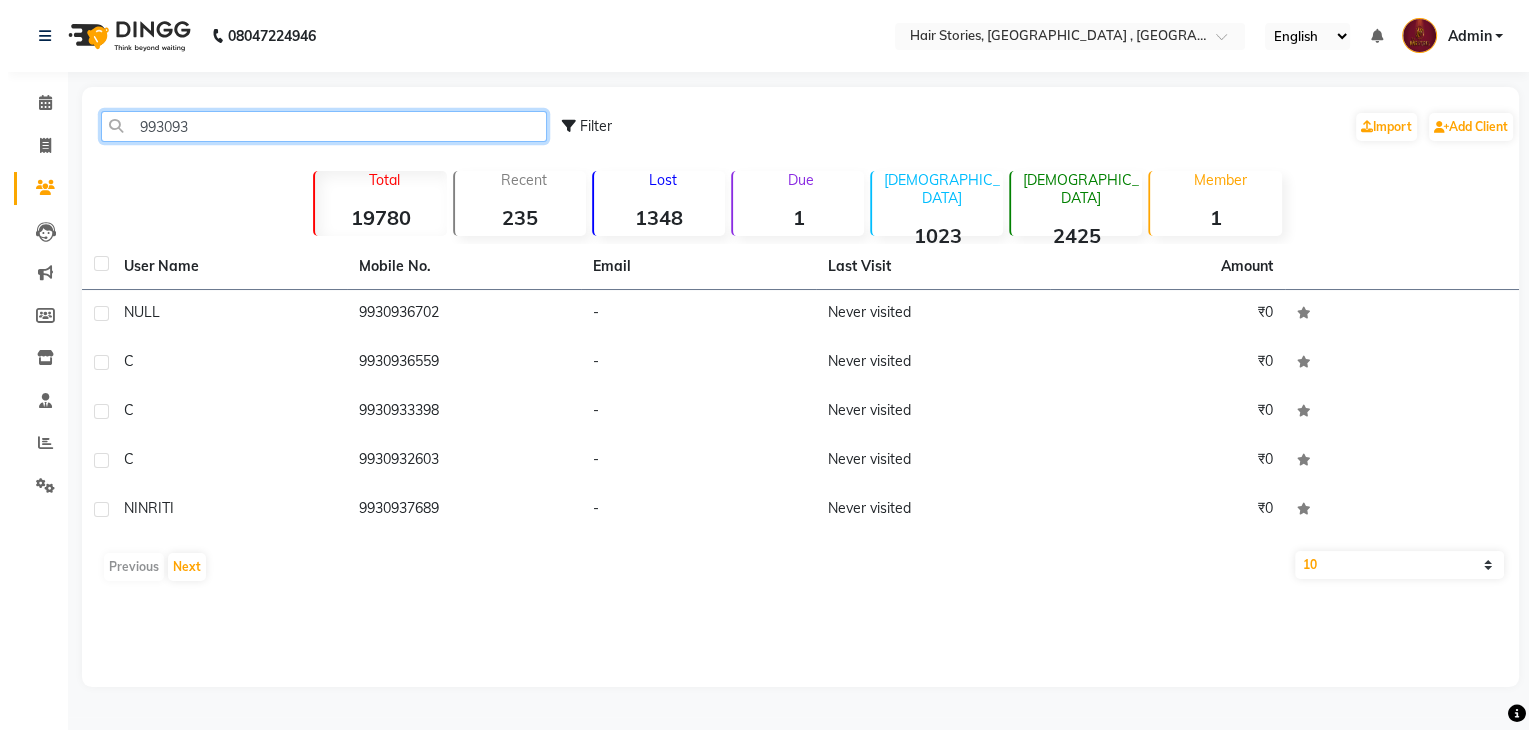 scroll, scrollTop: 0, scrollLeft: 0, axis: both 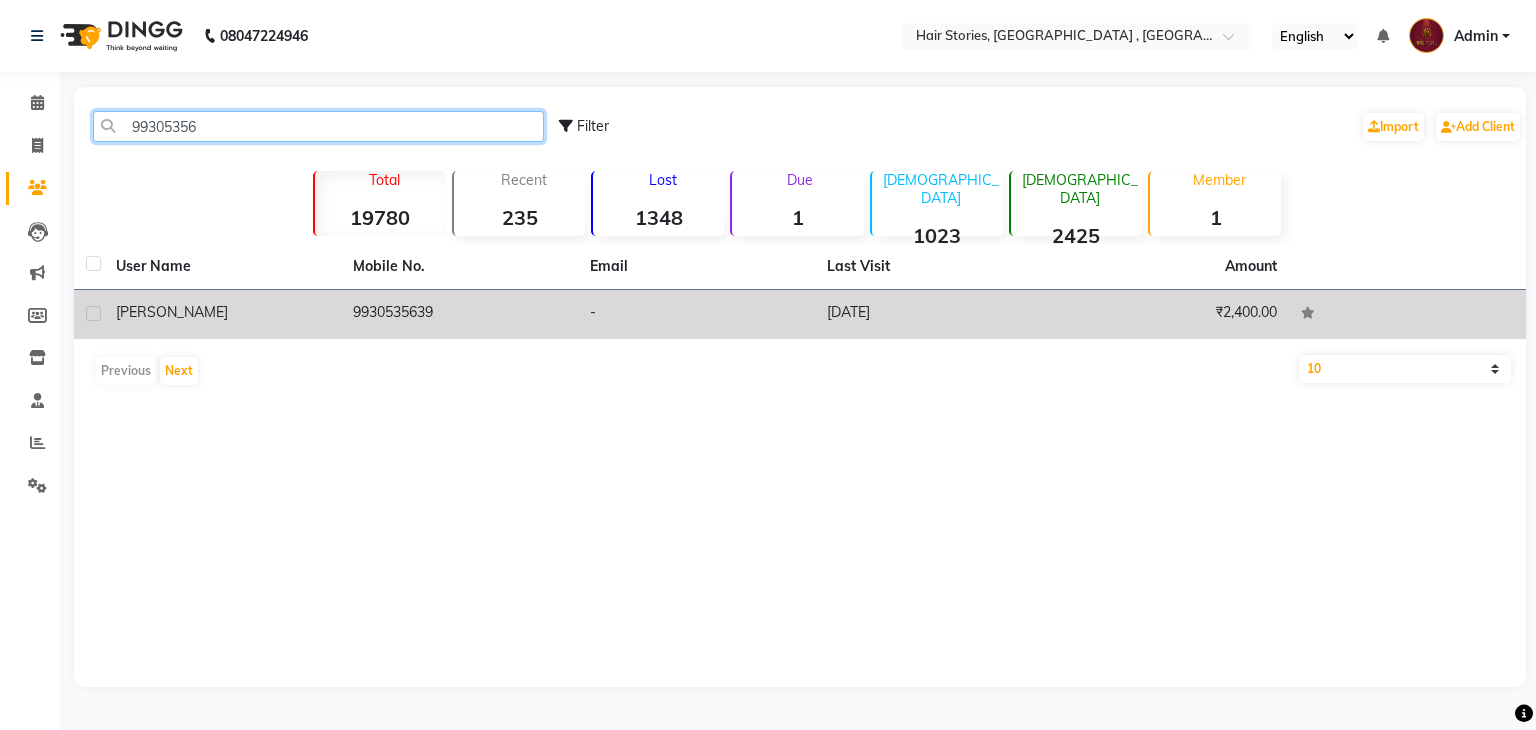 type on "99305356" 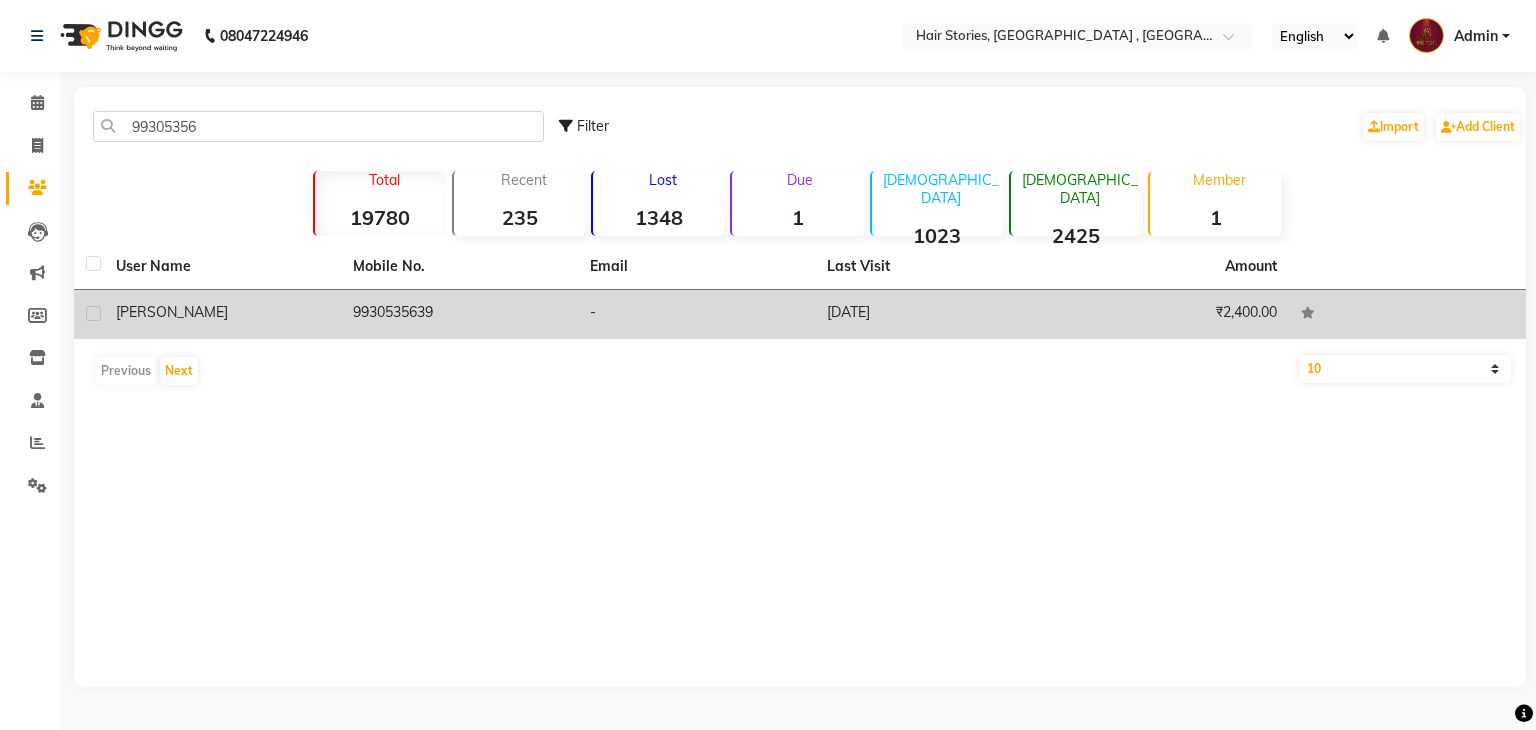 click on "Bakul" 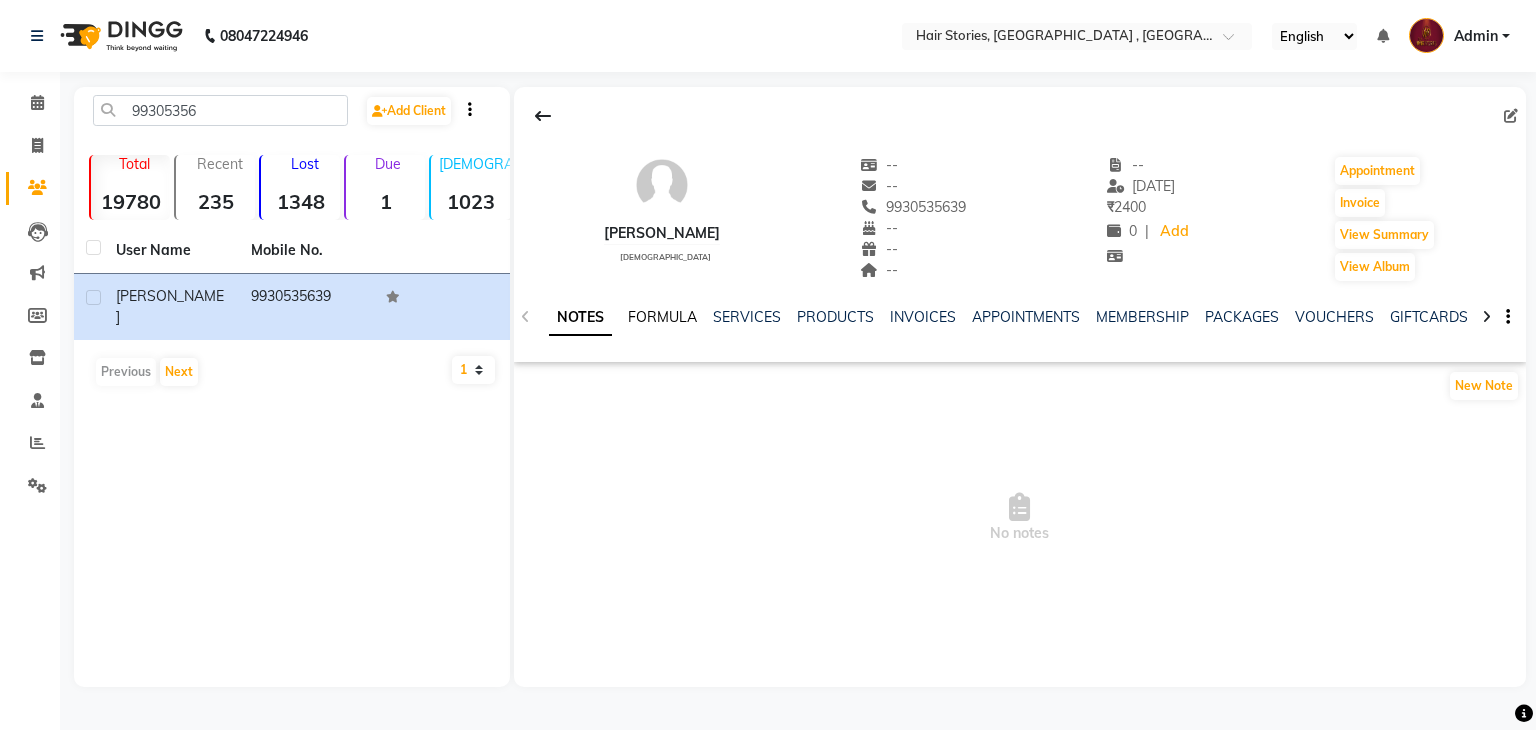 click on "FORMULA" 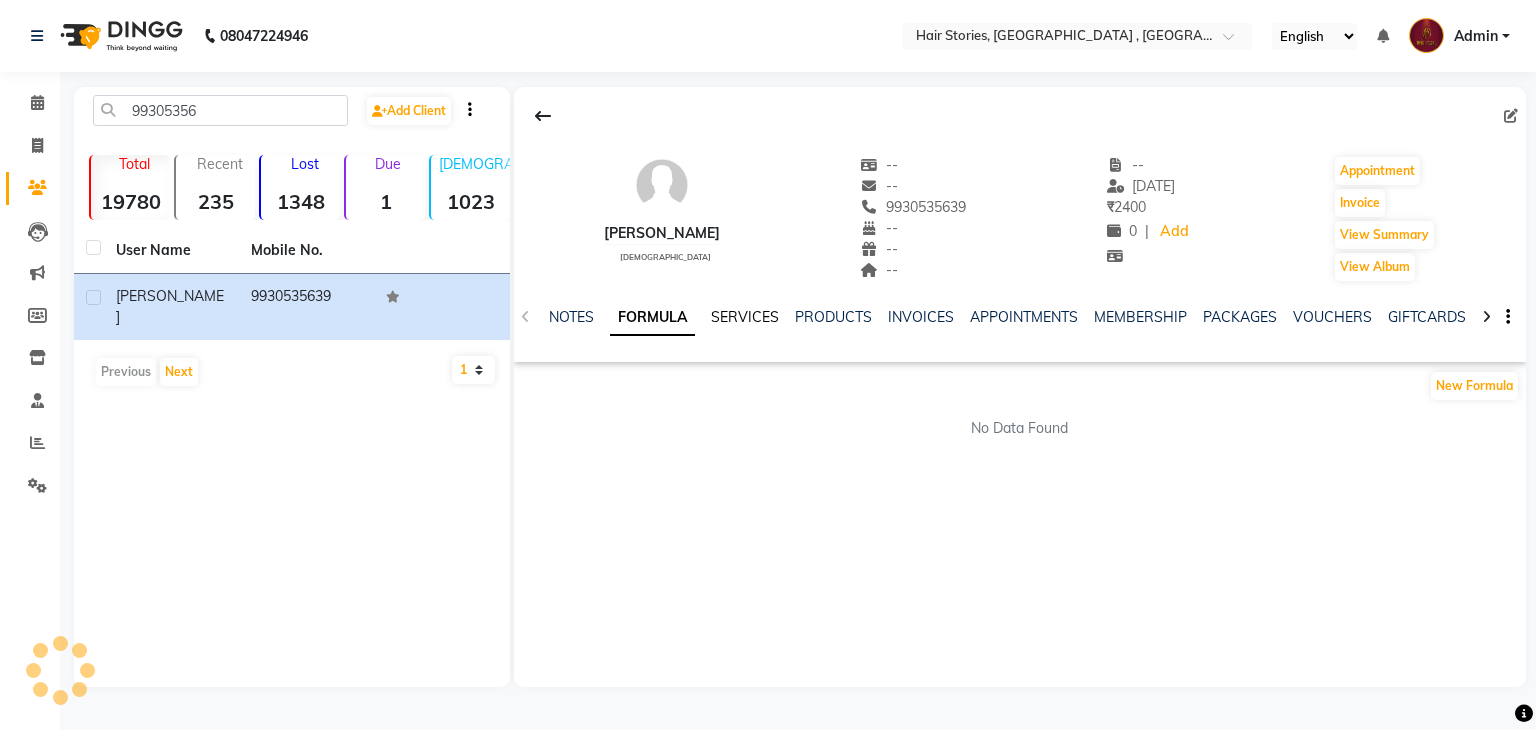 click on "SERVICES" 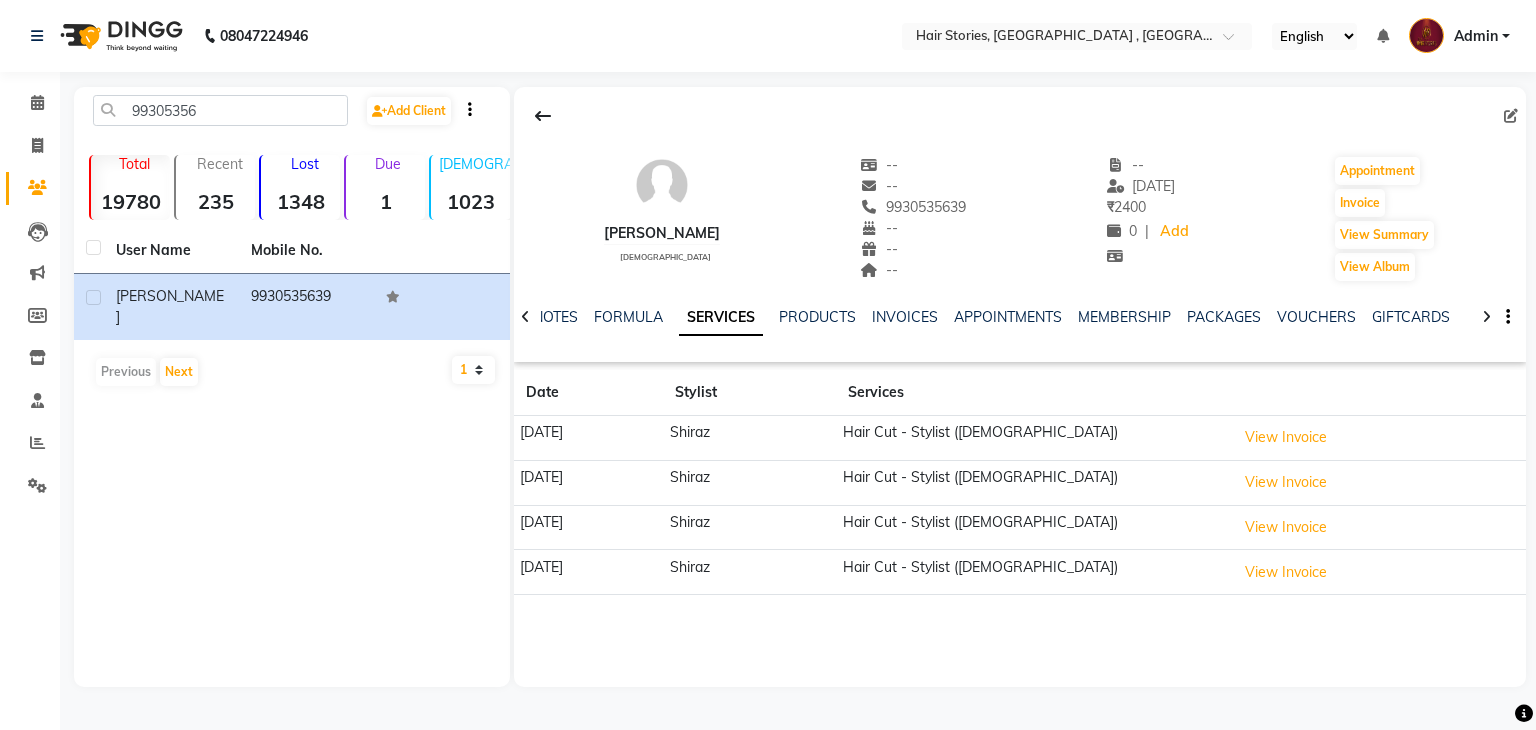 click on "View Invoice" 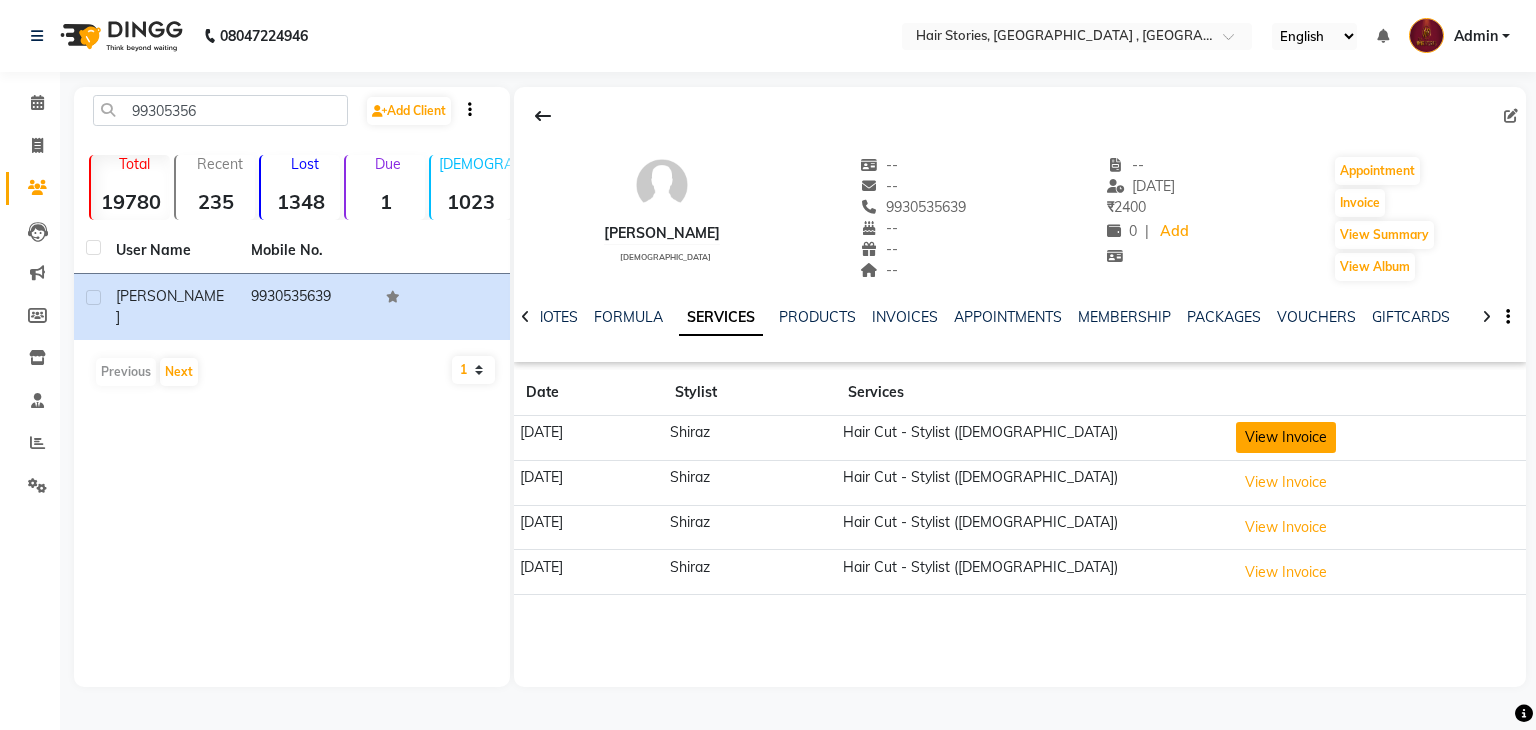 click on "View Invoice" 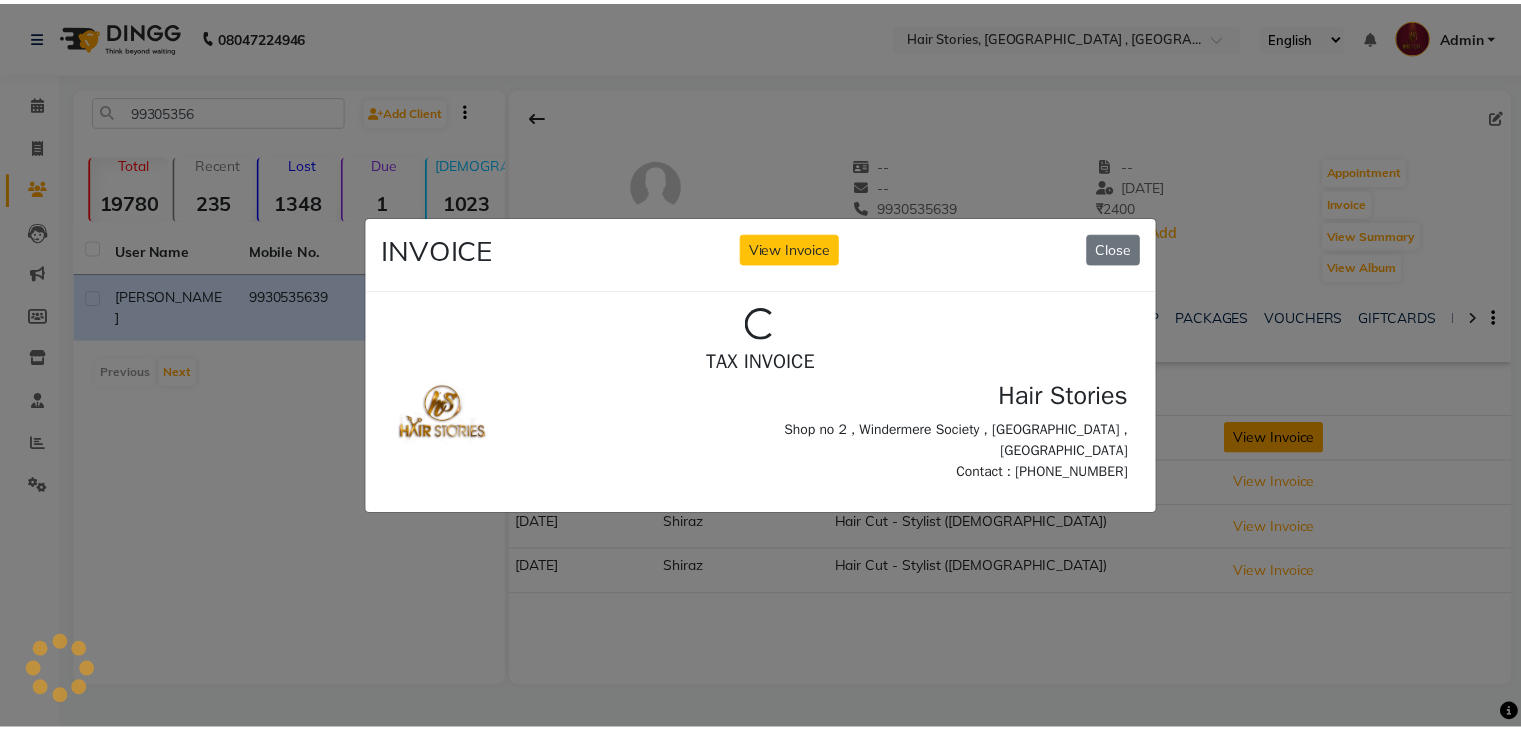 scroll, scrollTop: 0, scrollLeft: 0, axis: both 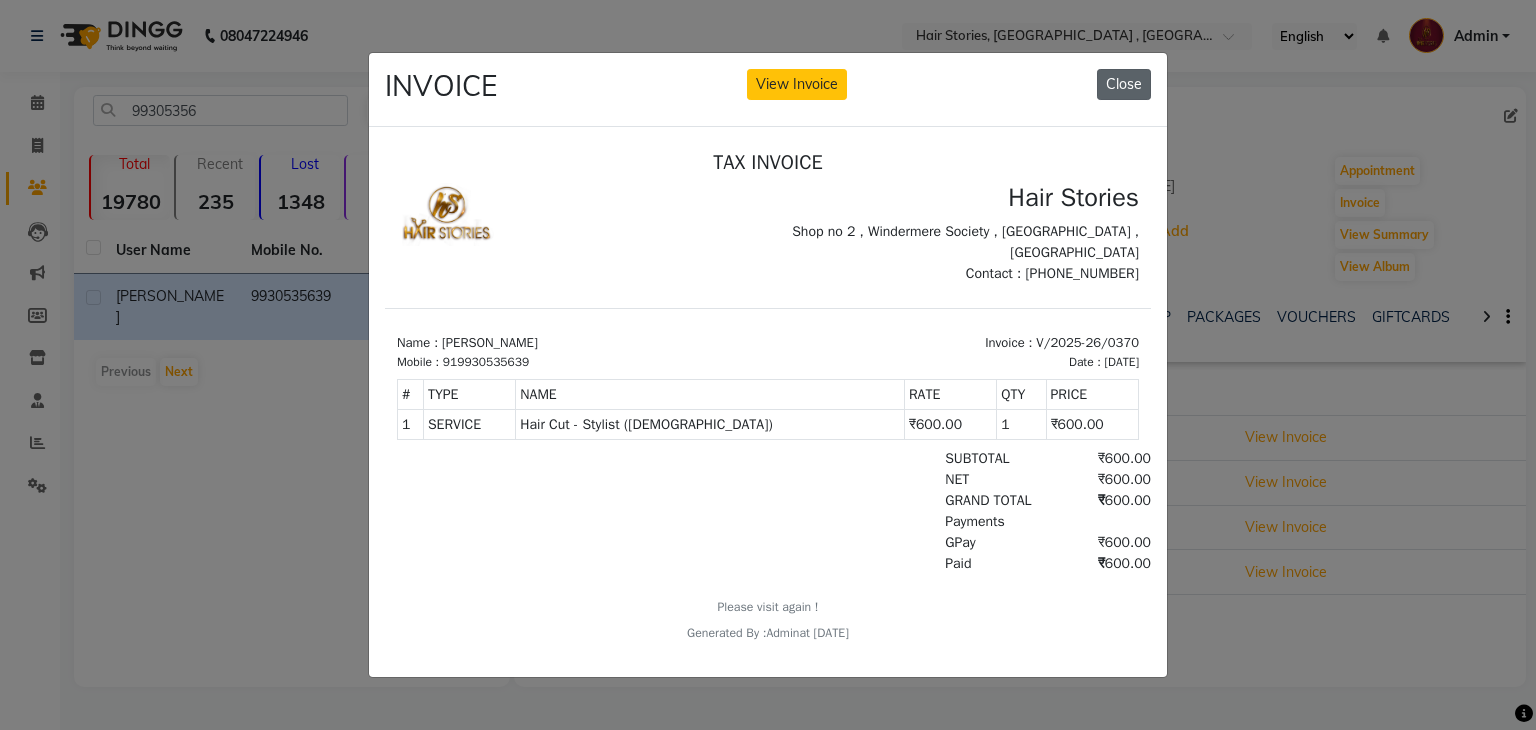 click on "Close" 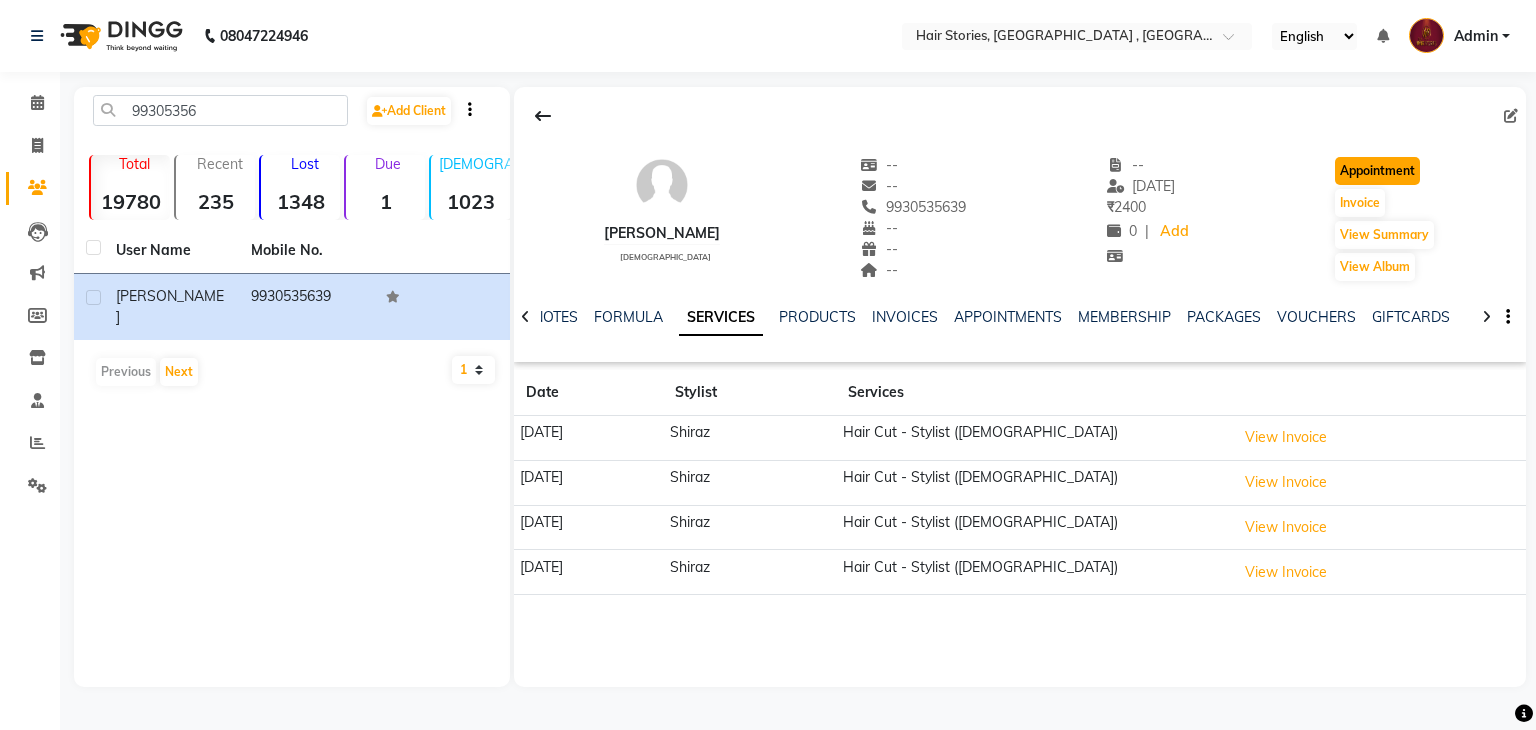 click on "Appointment" 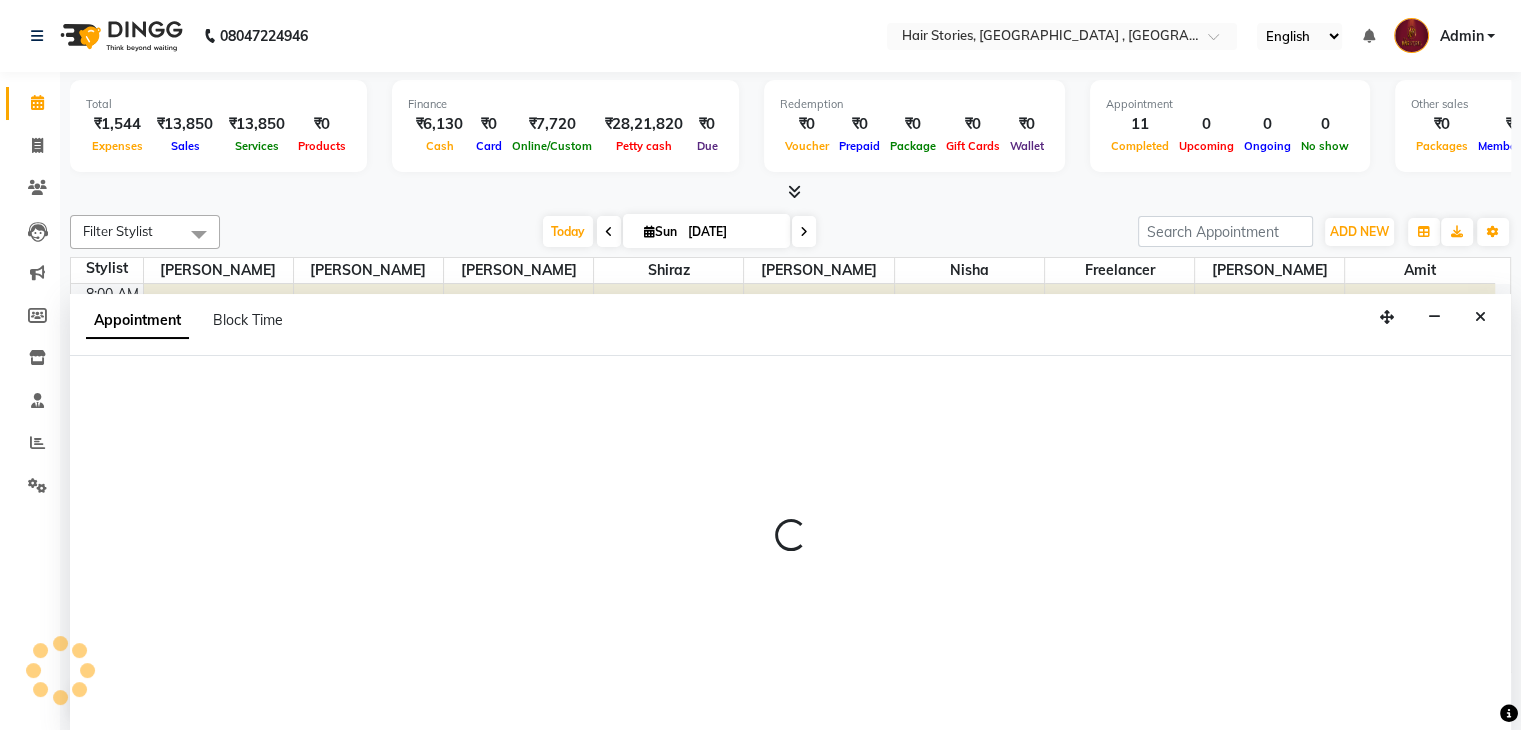 select on "540" 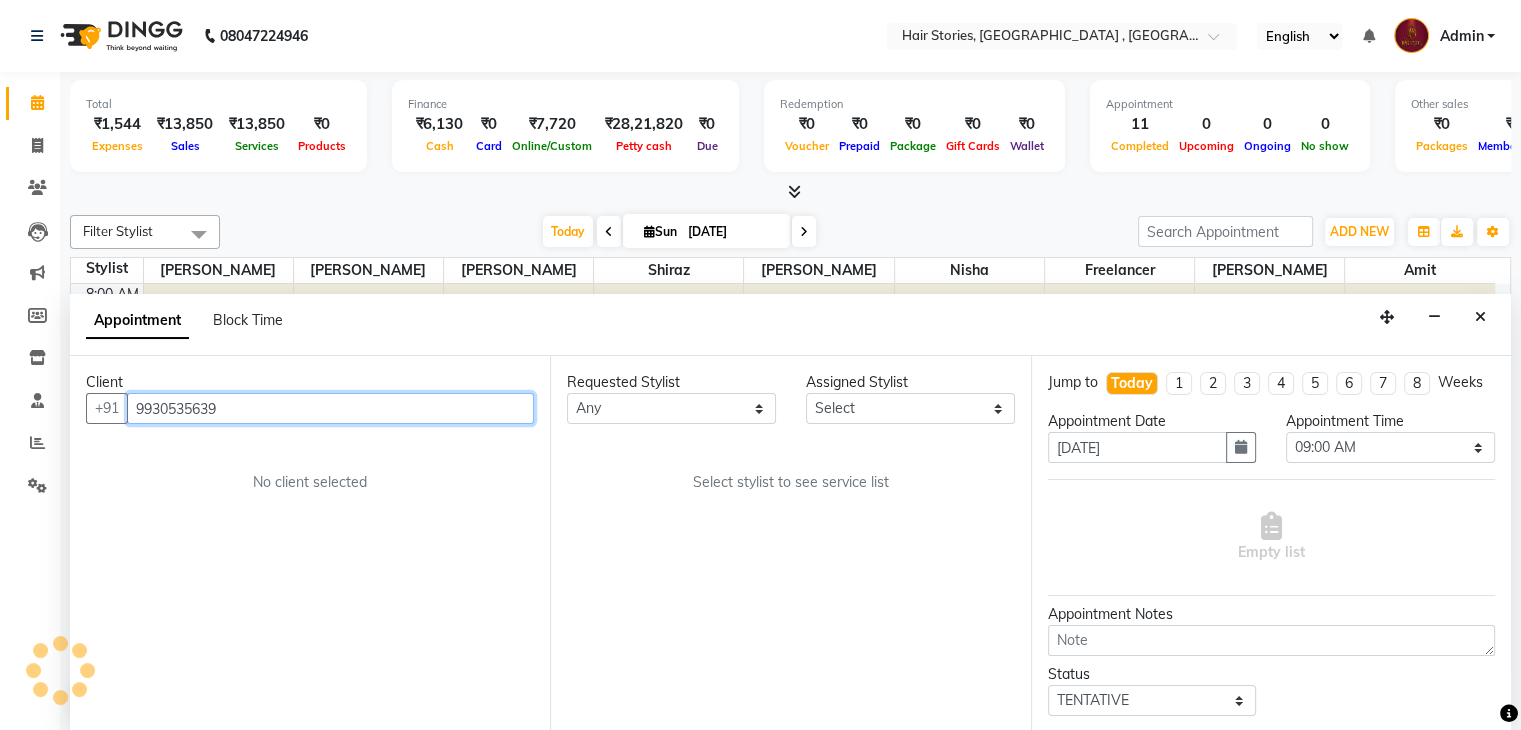 scroll, scrollTop: 2616, scrollLeft: 0, axis: vertical 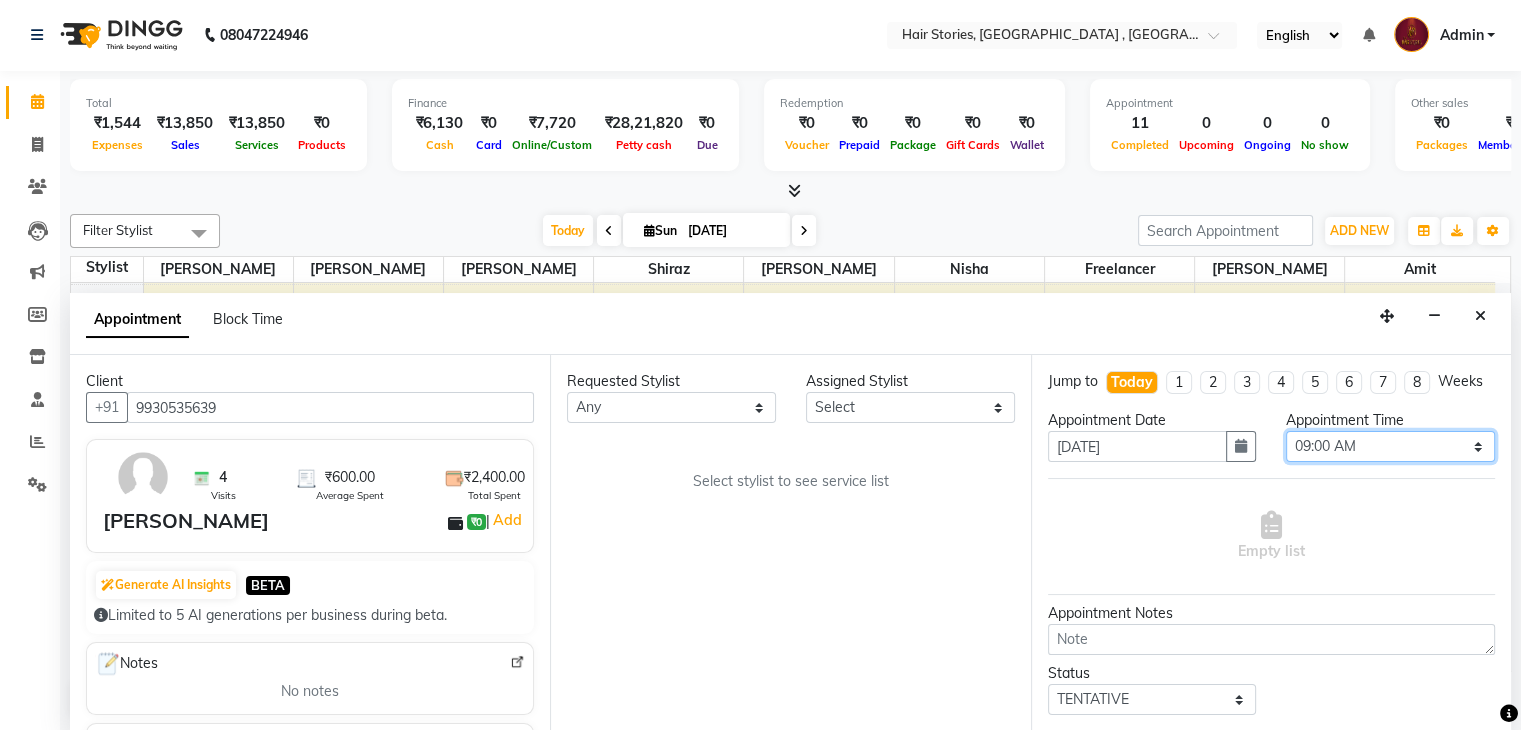 click on "Select 09:00 AM 09:15 AM 09:30 AM 09:45 AM 10:00 AM 10:15 AM 10:30 AM 10:45 AM 11:00 AM 11:15 AM 11:30 AM 11:45 AM 12:00 PM 12:15 PM 12:30 PM 12:45 PM 01:00 PM 01:15 PM 01:30 PM 01:45 PM 02:00 PM 02:15 PM 02:30 PM 02:45 PM 03:00 PM 03:15 PM 03:30 PM 03:45 PM 04:00 PM 04:15 PM 04:30 PM 04:45 PM 05:00 PM 05:15 PM 05:30 PM 05:45 PM 06:00 PM 06:15 PM 06:30 PM 06:45 PM 07:00 PM 07:15 PM 07:30 PM 07:45 PM 08:00 PM 08:15 PM 08:30 PM 08:45 PM 09:00 PM 09:15 PM 09:30 PM 09:45 PM 10:00 PM 10:15 PM 10:30 PM" at bounding box center (1390, 446) 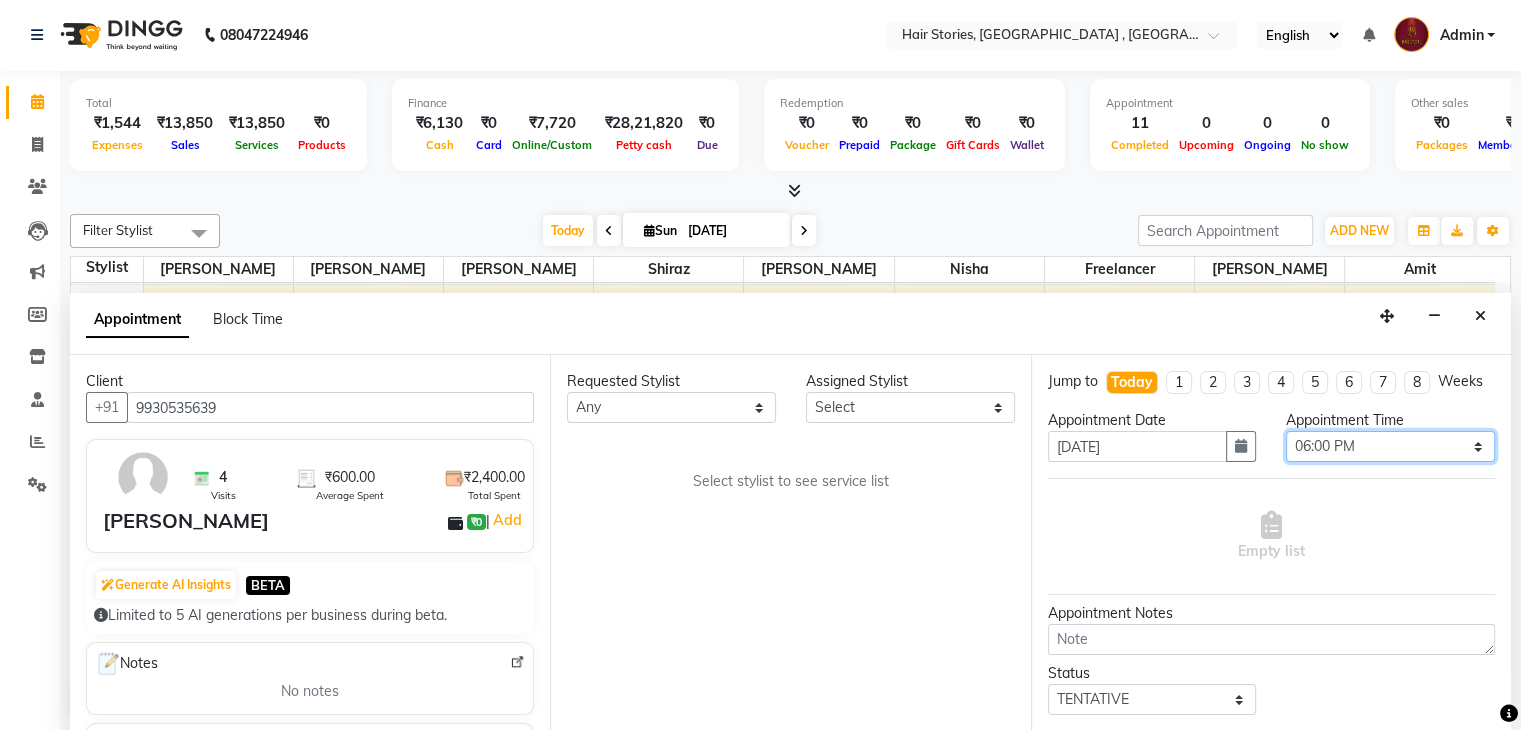 click on "Select 09:00 AM 09:15 AM 09:30 AM 09:45 AM 10:00 AM 10:15 AM 10:30 AM 10:45 AM 11:00 AM 11:15 AM 11:30 AM 11:45 AM 12:00 PM 12:15 PM 12:30 PM 12:45 PM 01:00 PM 01:15 PM 01:30 PM 01:45 PM 02:00 PM 02:15 PM 02:30 PM 02:45 PM 03:00 PM 03:15 PM 03:30 PM 03:45 PM 04:00 PM 04:15 PM 04:30 PM 04:45 PM 05:00 PM 05:15 PM 05:30 PM 05:45 PM 06:00 PM 06:15 PM 06:30 PM 06:45 PM 07:00 PM 07:15 PM 07:30 PM 07:45 PM 08:00 PM 08:15 PM 08:30 PM 08:45 PM 09:00 PM 09:15 PM 09:30 PM 09:45 PM 10:00 PM 10:15 PM 10:30 PM" at bounding box center (1390, 446) 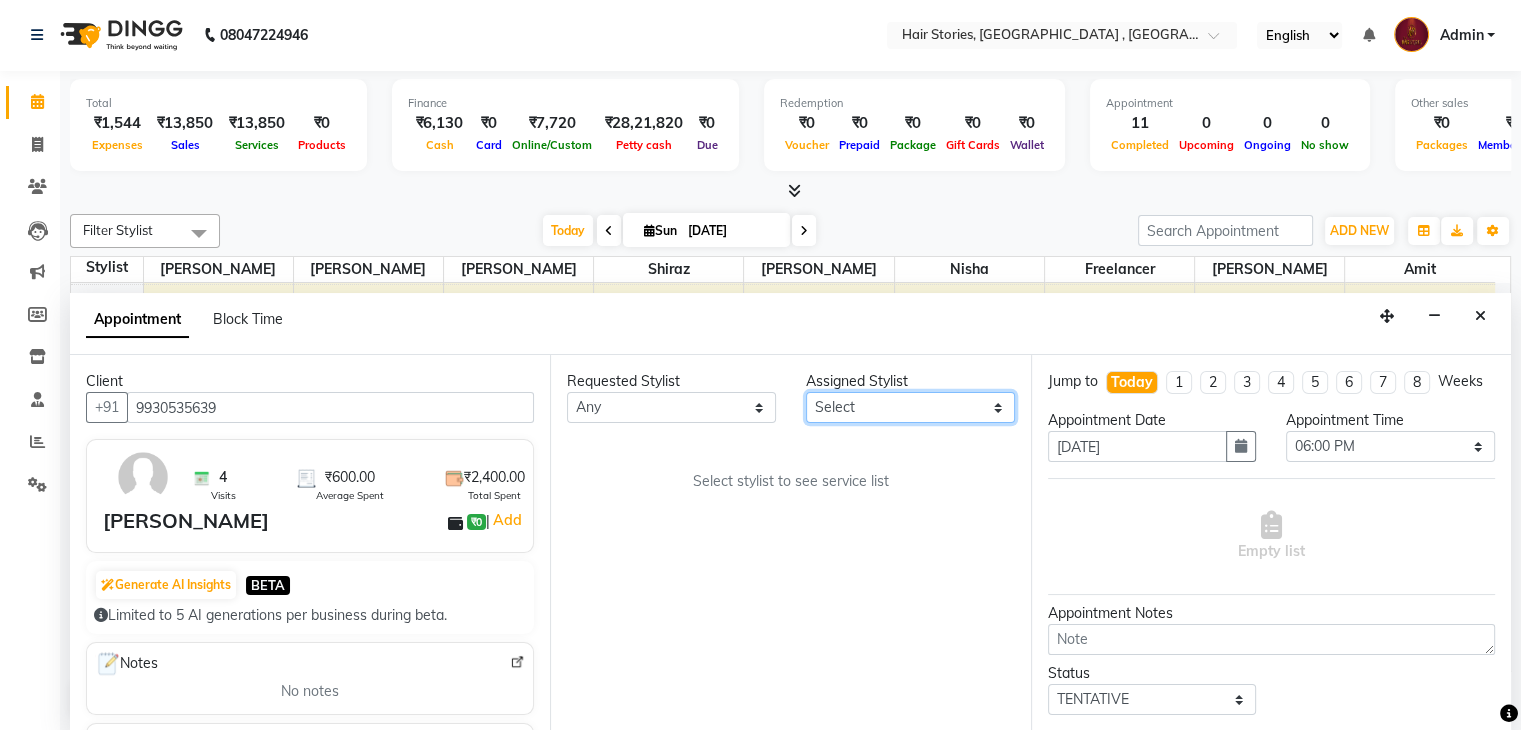 click on "Select [PERSON_NAME] [PERSON_NAME] Freelancer [PERSON_NAME] Neha [PERSON_NAME] [PERSON_NAME] Shiraz" at bounding box center (910, 407) 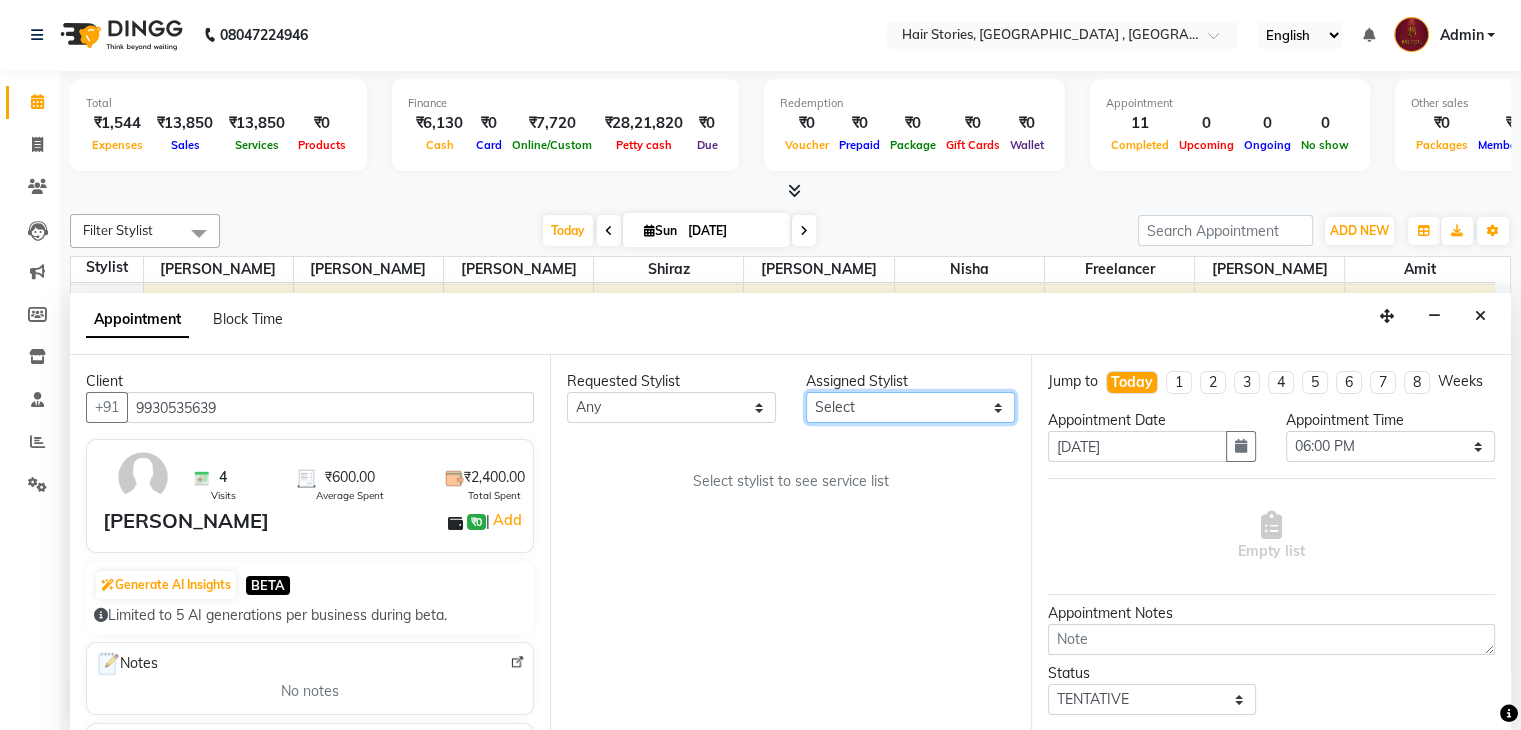 select on "12002" 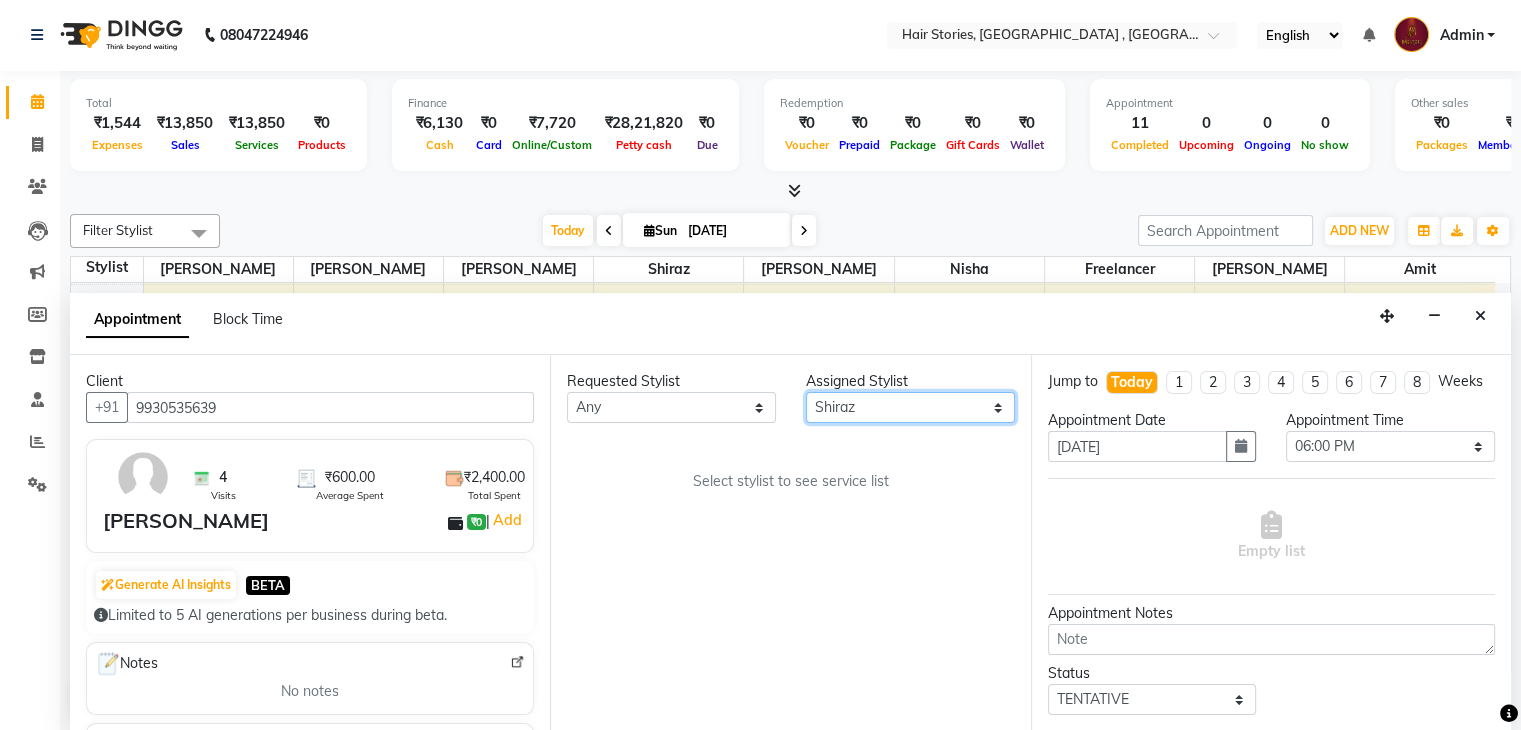click on "Select [PERSON_NAME] [PERSON_NAME] Freelancer [PERSON_NAME] Neha [PERSON_NAME] [PERSON_NAME] Shiraz" at bounding box center [910, 407] 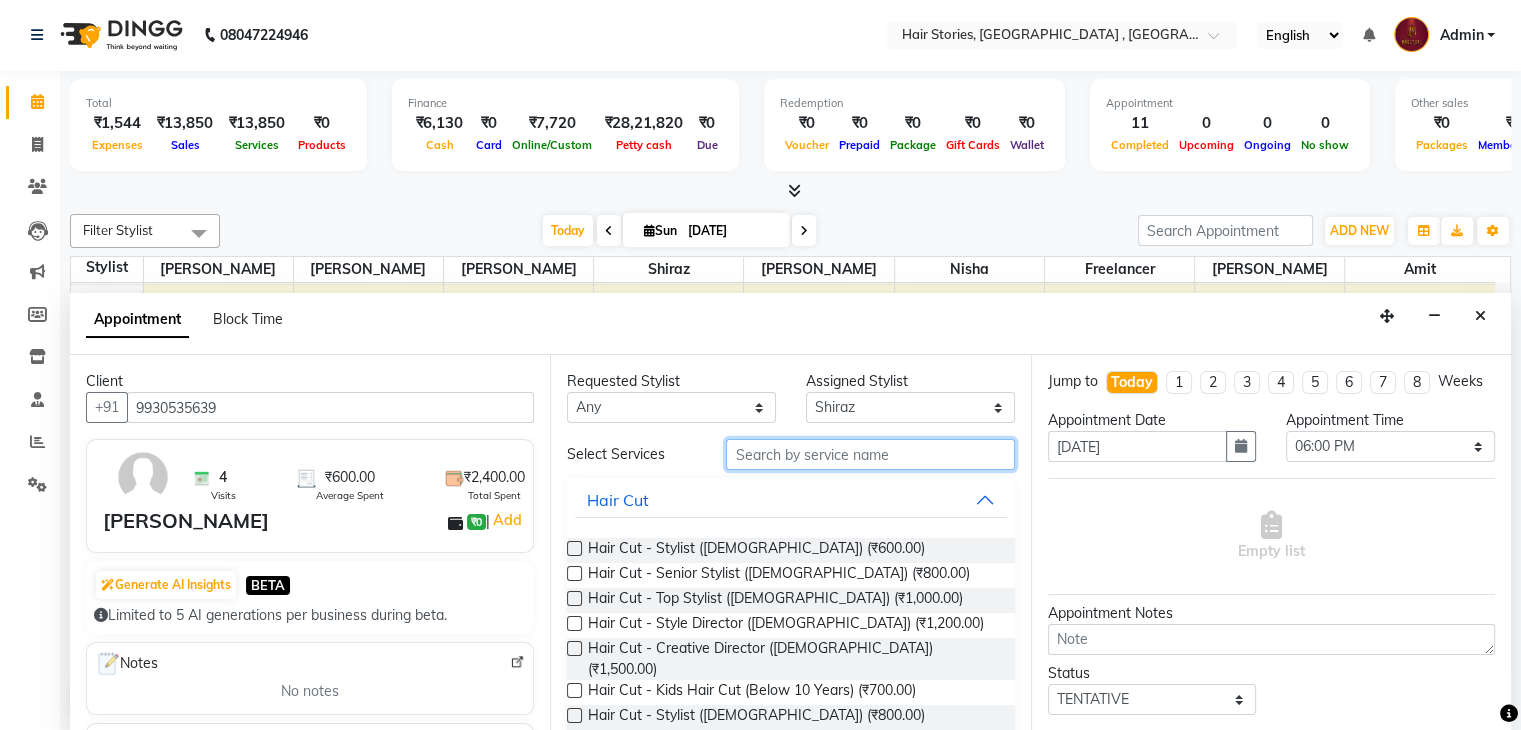 click at bounding box center [870, 454] 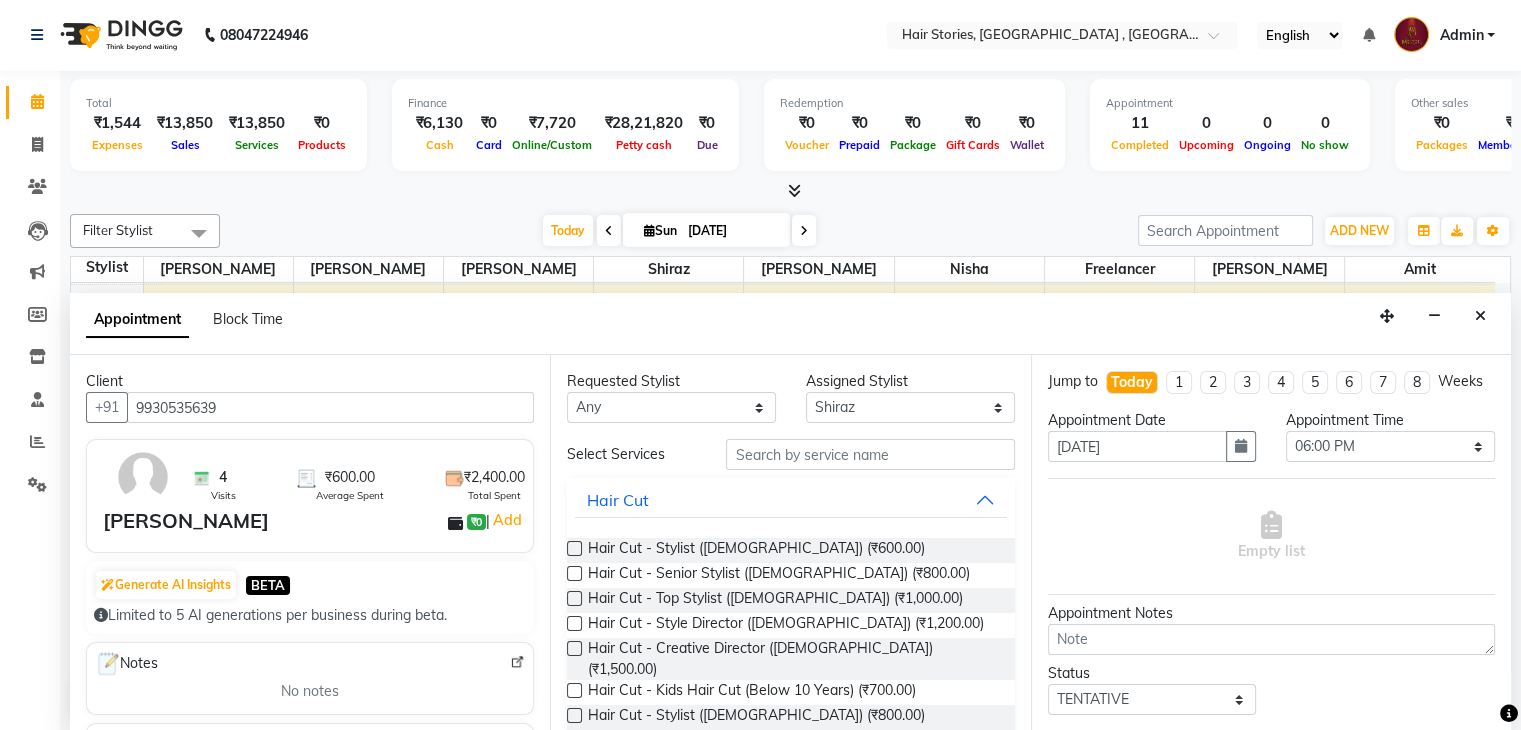 click on "Hair Cut - Stylist ([DEMOGRAPHIC_DATA]) (₹600.00)" at bounding box center (790, 550) 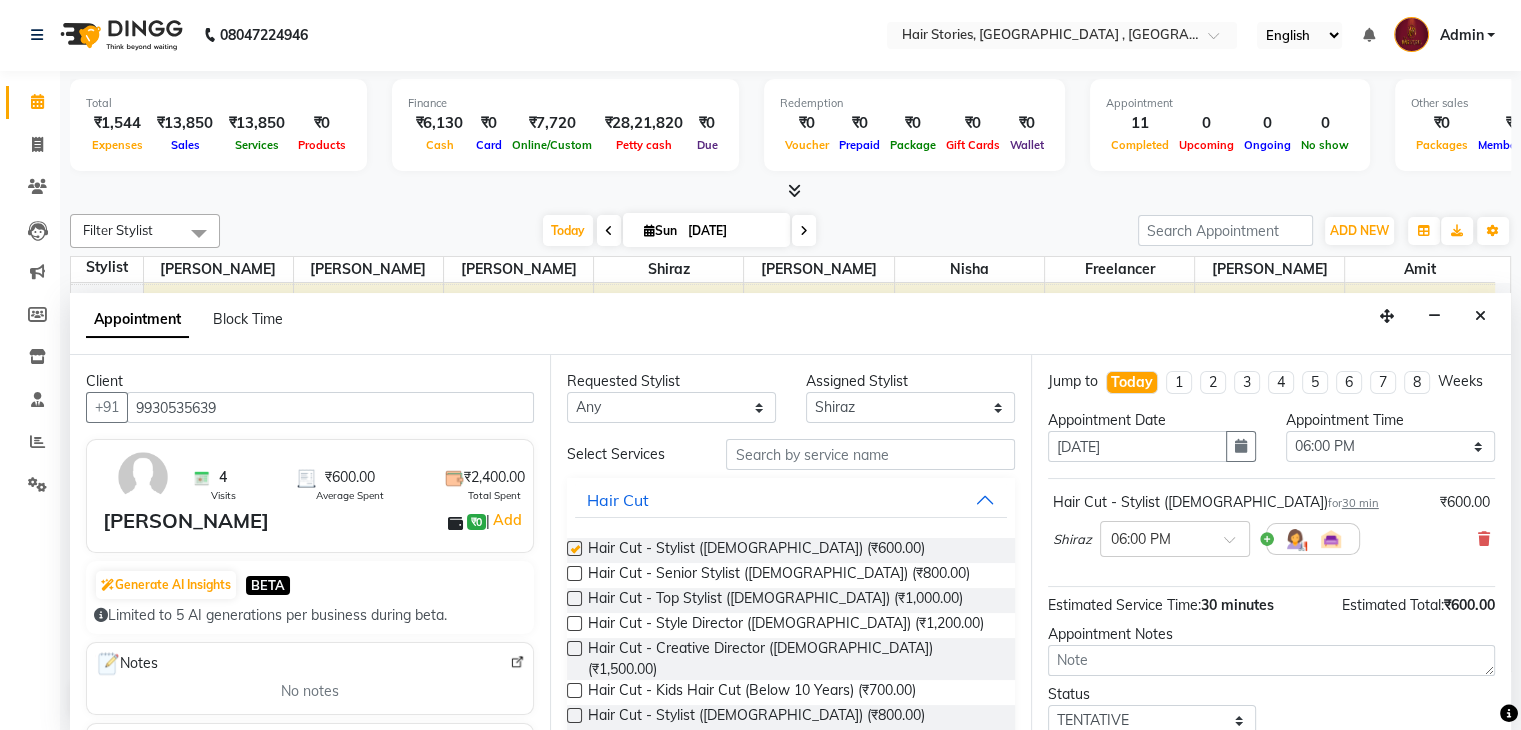 checkbox on "false" 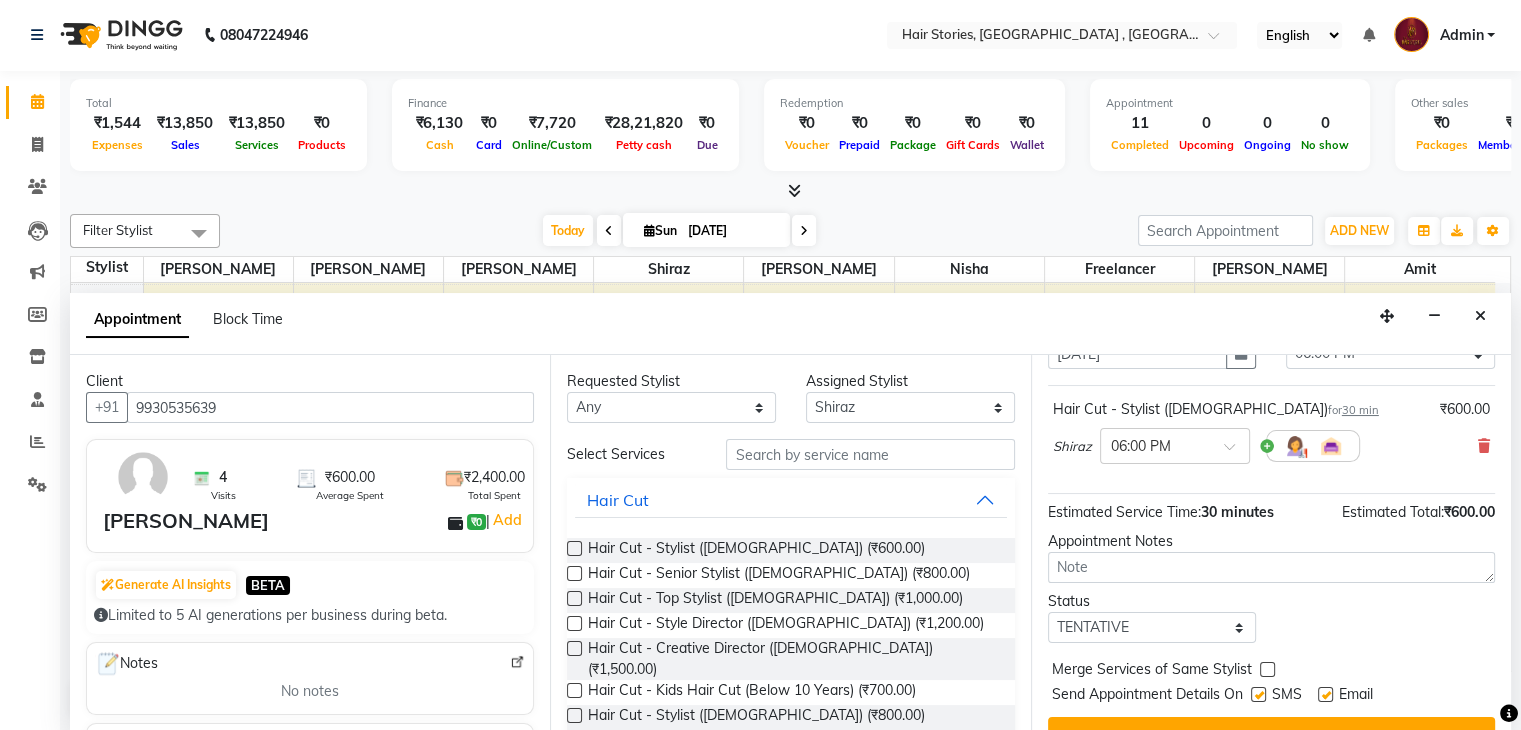 scroll, scrollTop: 149, scrollLeft: 0, axis: vertical 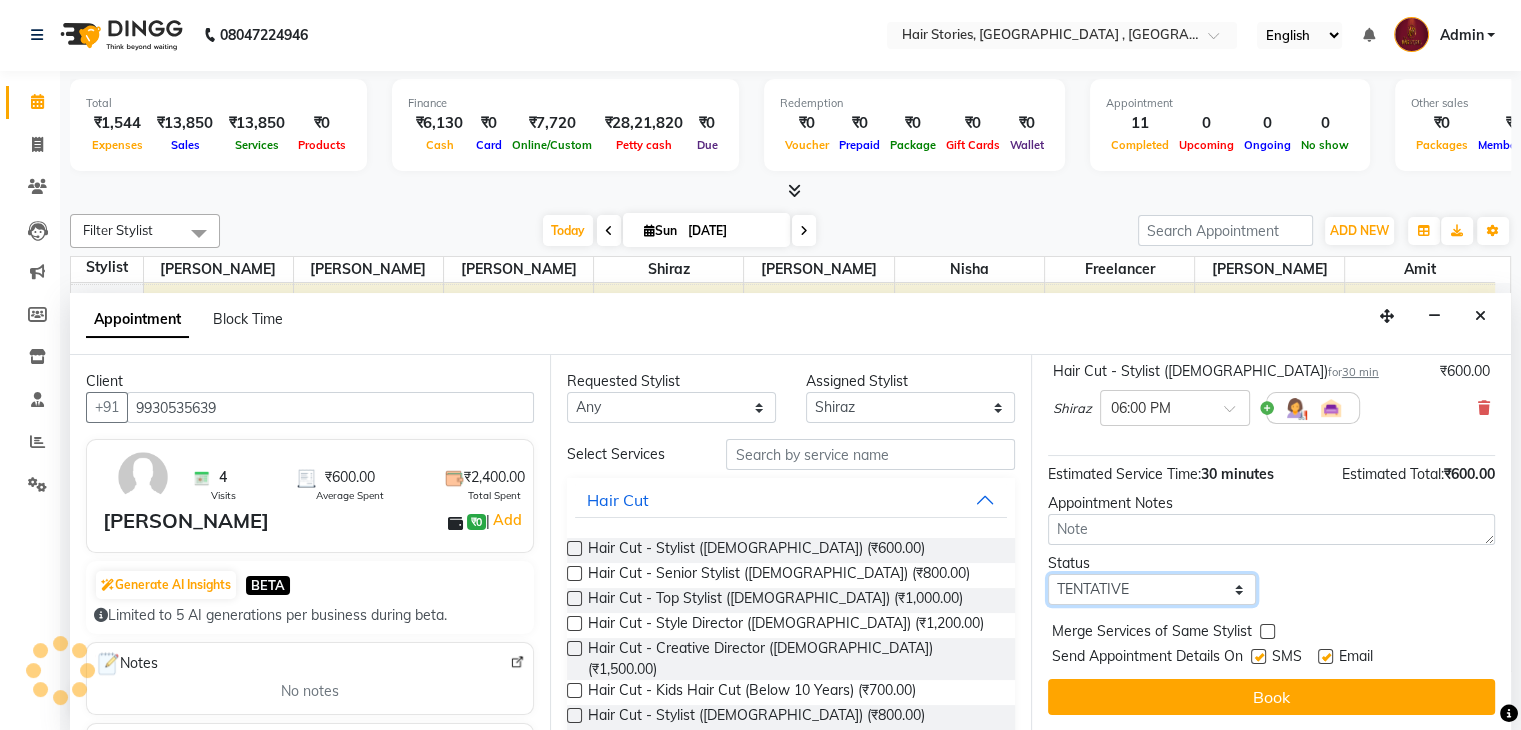 click on "Select TENTATIVE CONFIRM CHECK-IN UPCOMING" at bounding box center [1152, 589] 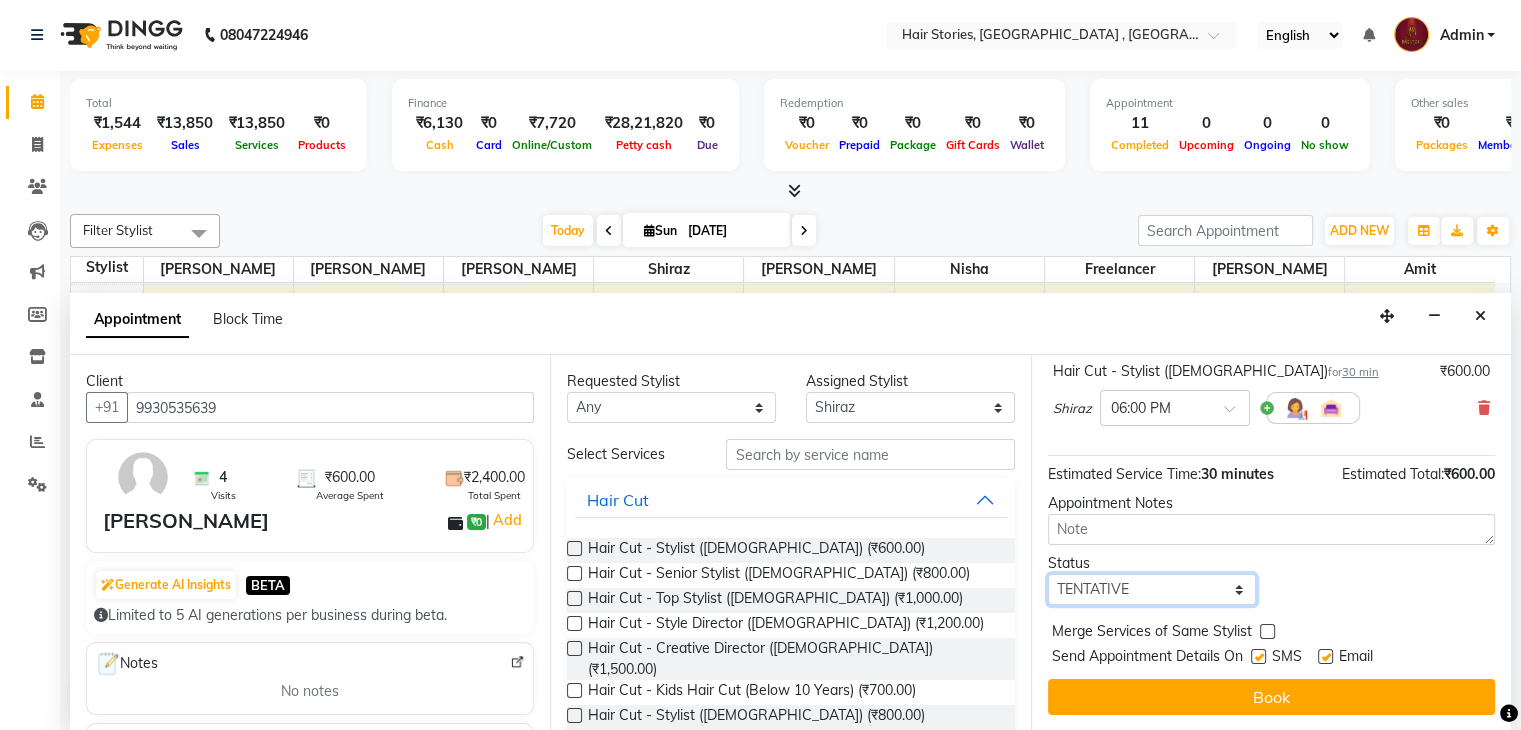 select on "confirm booking" 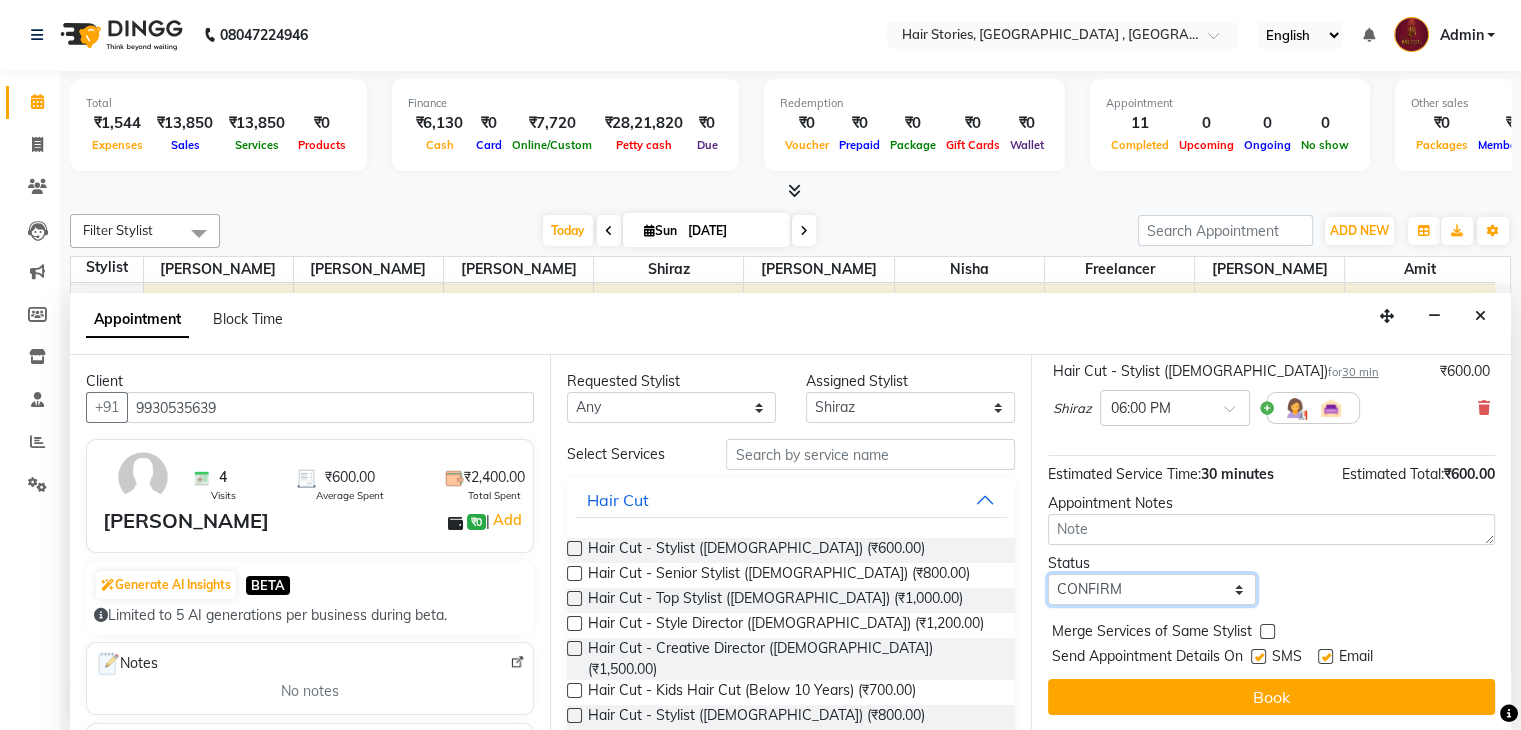 click on "Select TENTATIVE CONFIRM CHECK-IN UPCOMING" at bounding box center (1152, 589) 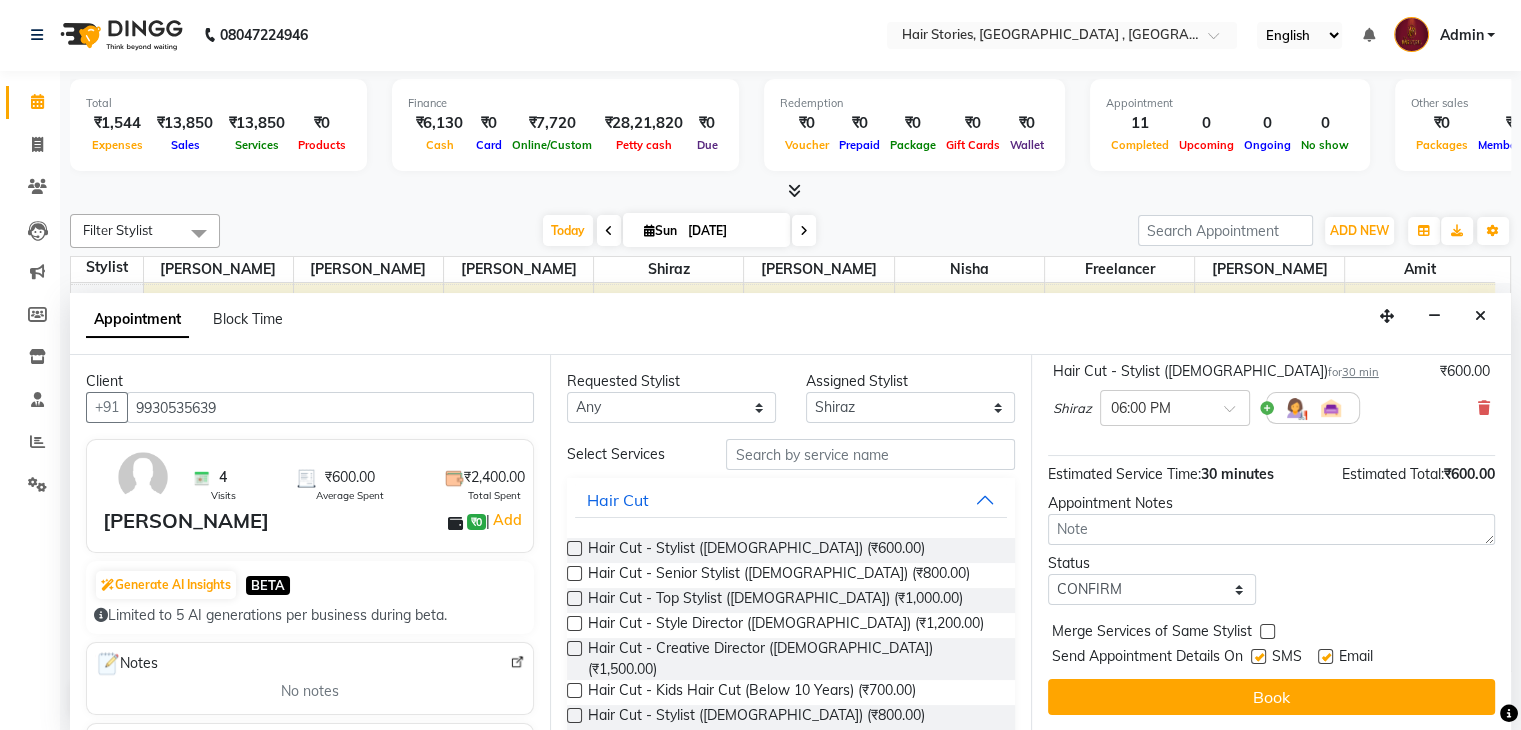 click at bounding box center [1258, 656] 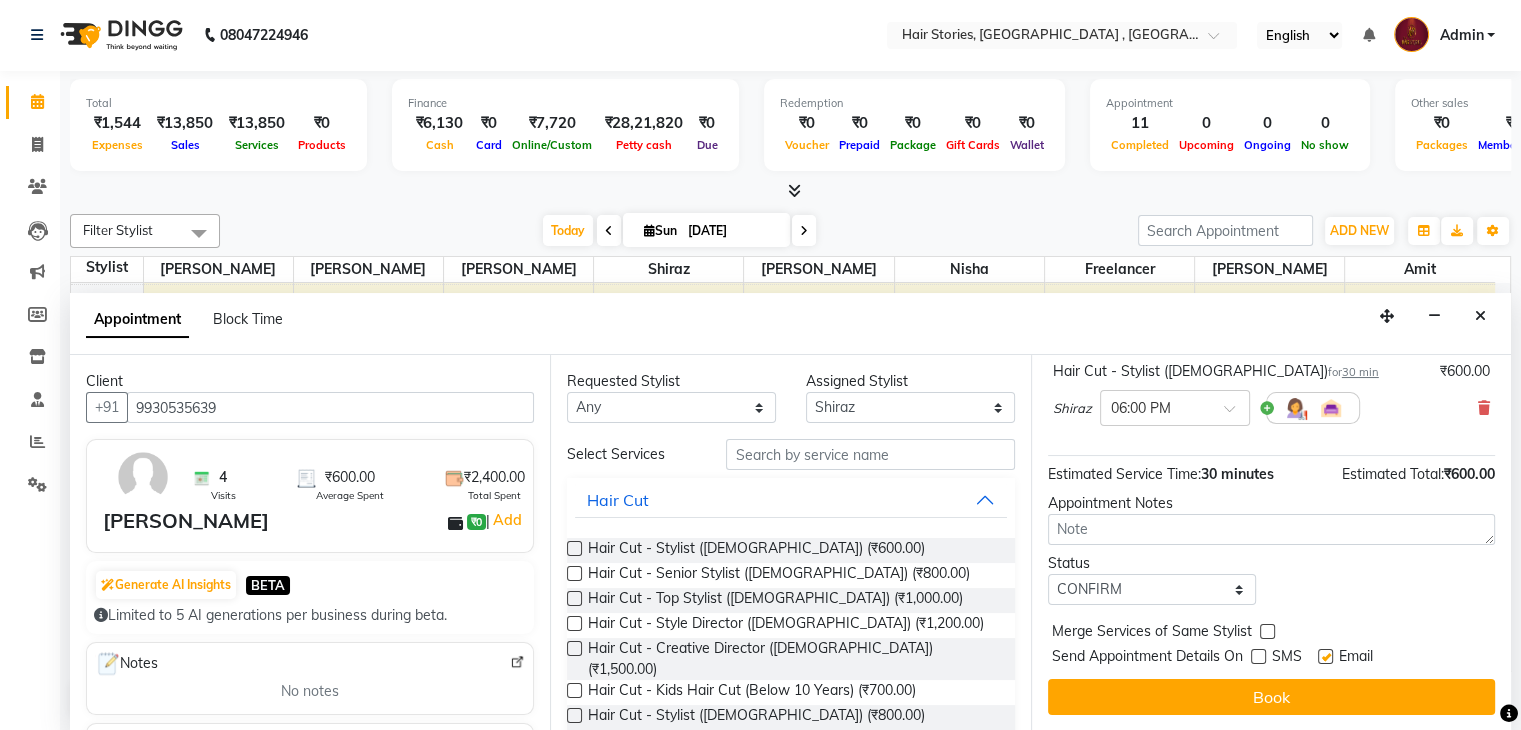 click at bounding box center (1325, 656) 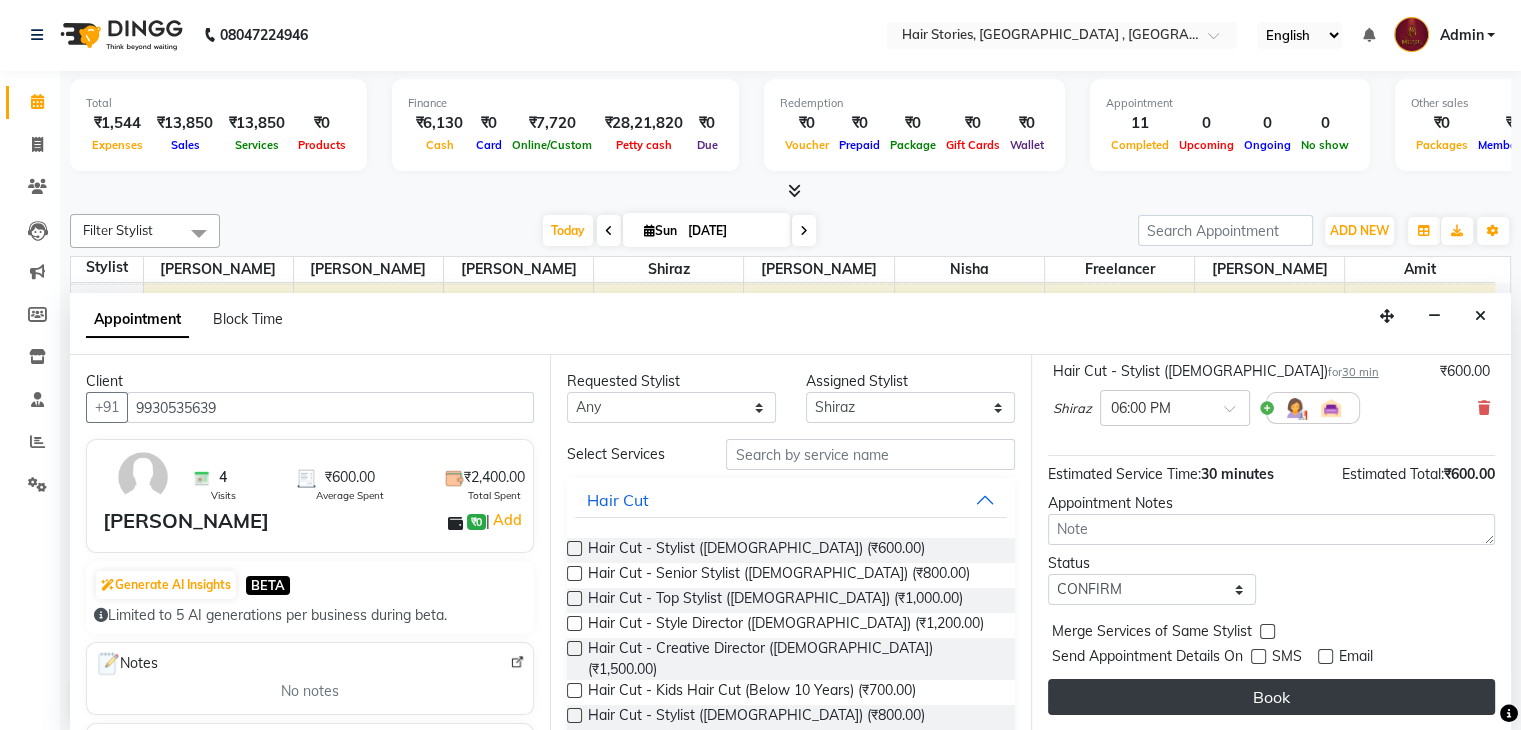 click on "Book" at bounding box center [1271, 697] 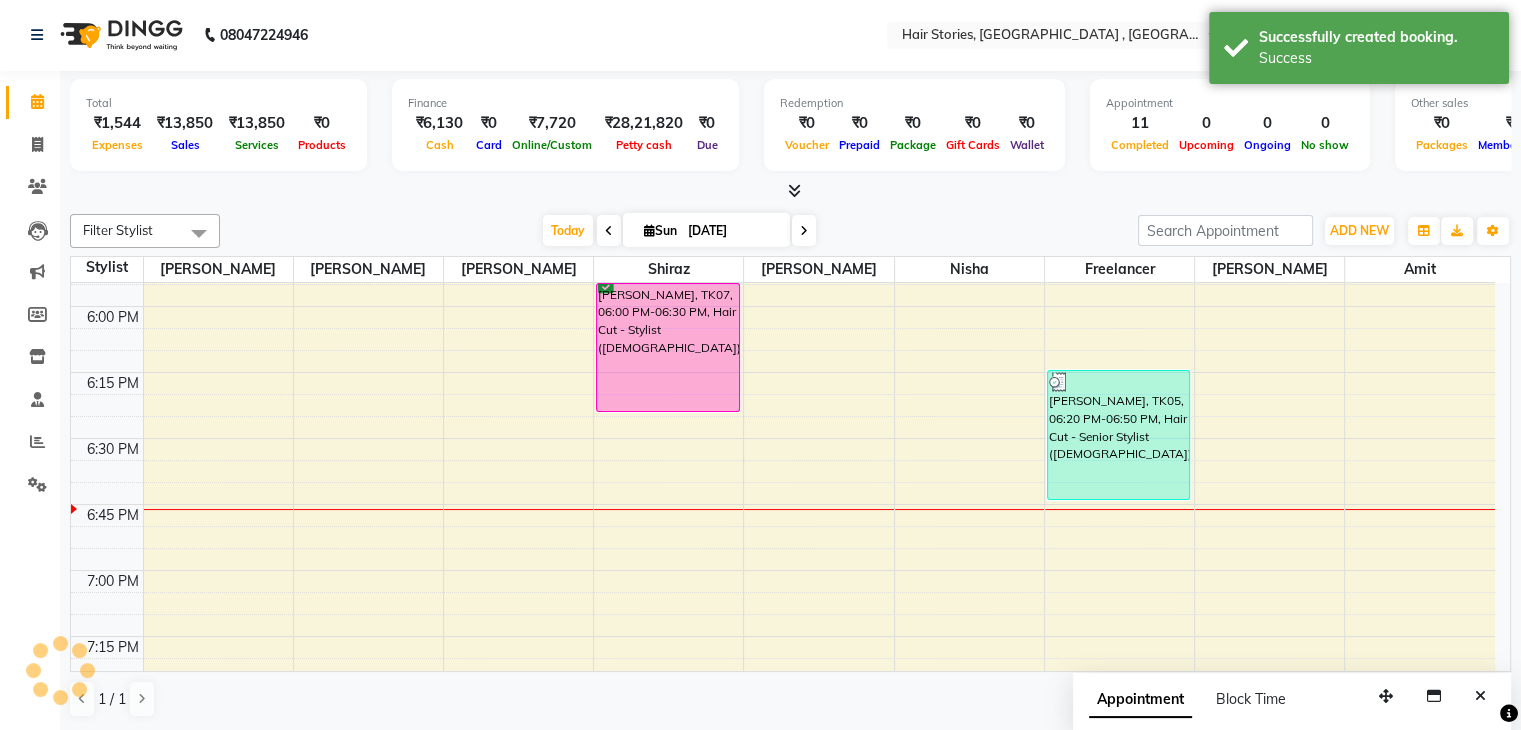 scroll, scrollTop: 0, scrollLeft: 0, axis: both 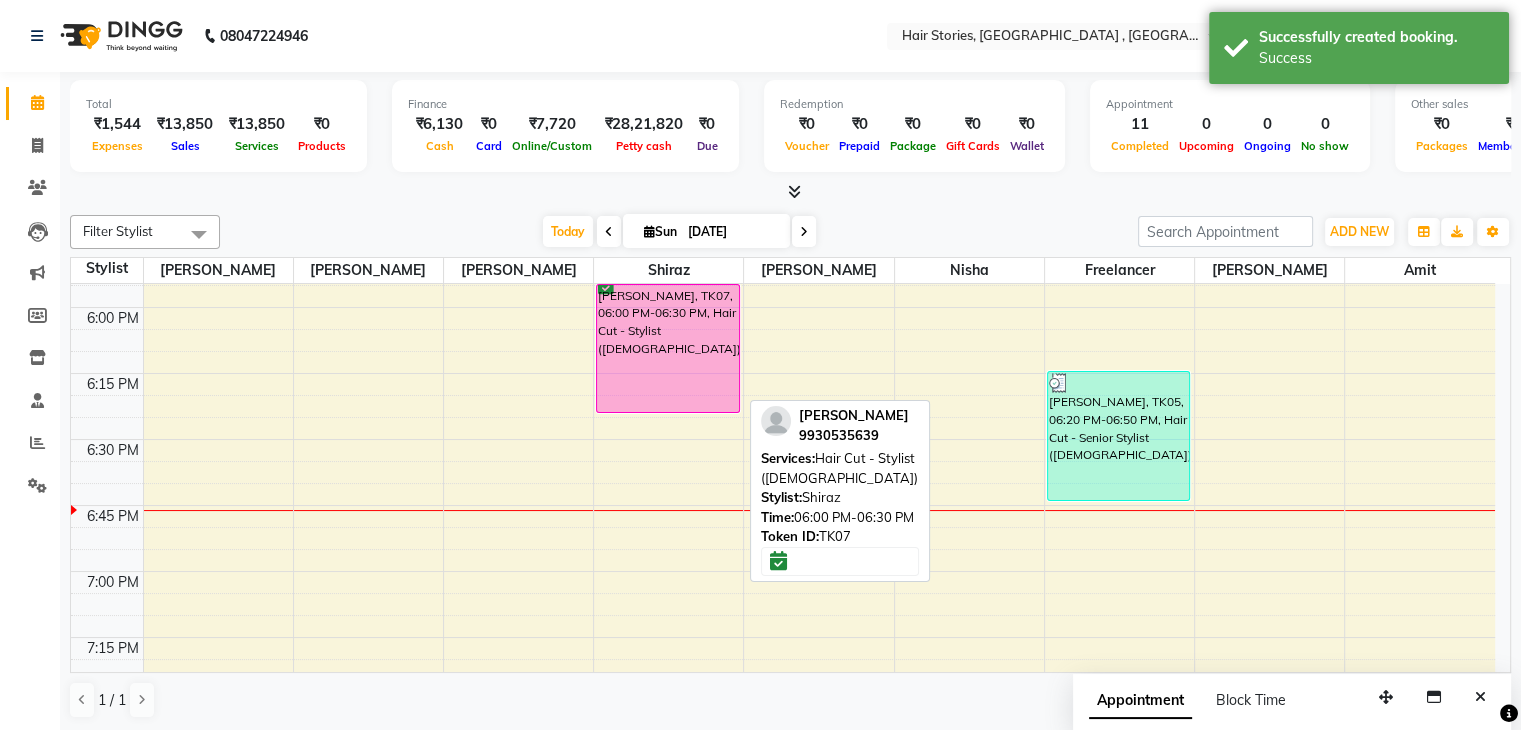 click on "Bakul, TK07, 06:00 PM-06:30 PM, Hair Cut - Stylist (Male)" at bounding box center (668, 348) 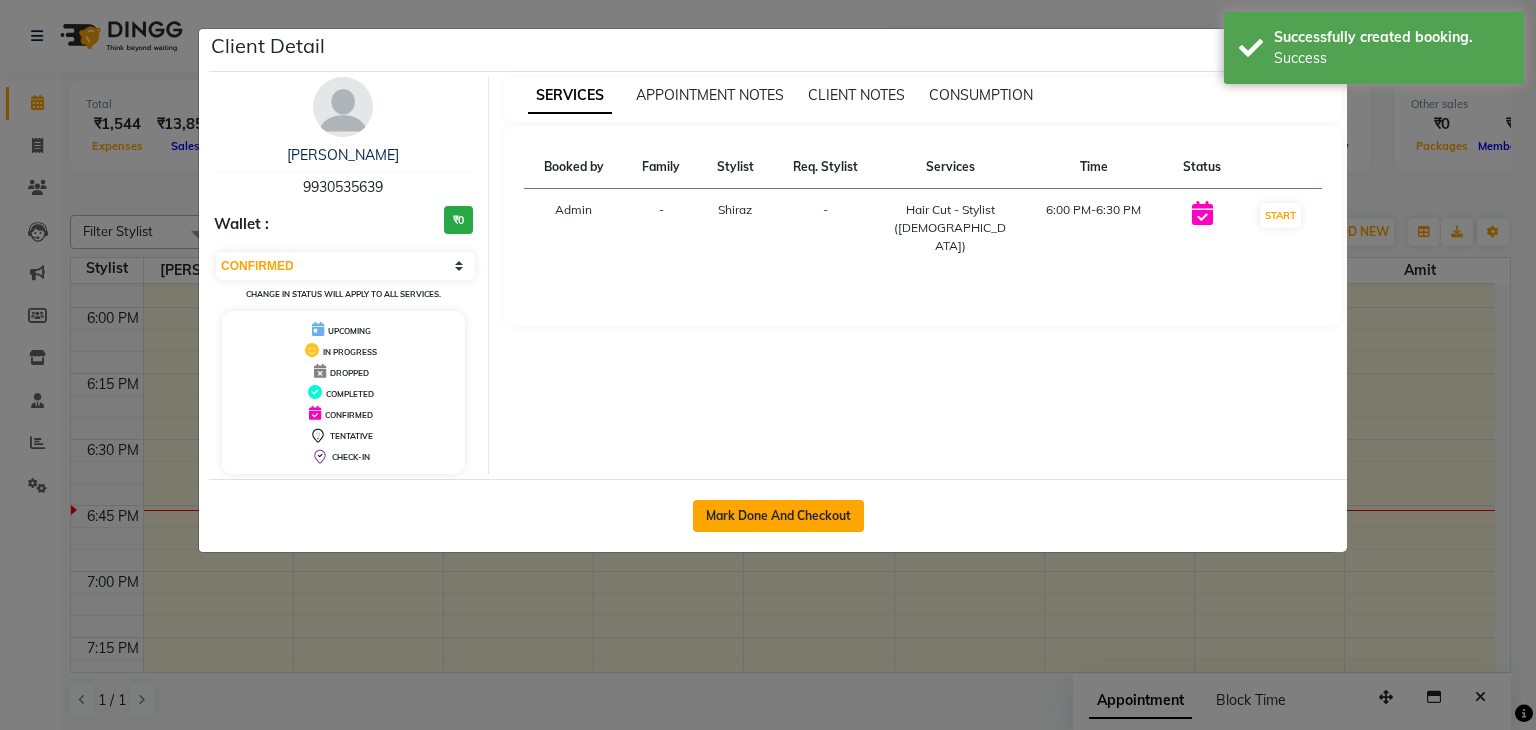 click on "Mark Done And Checkout" 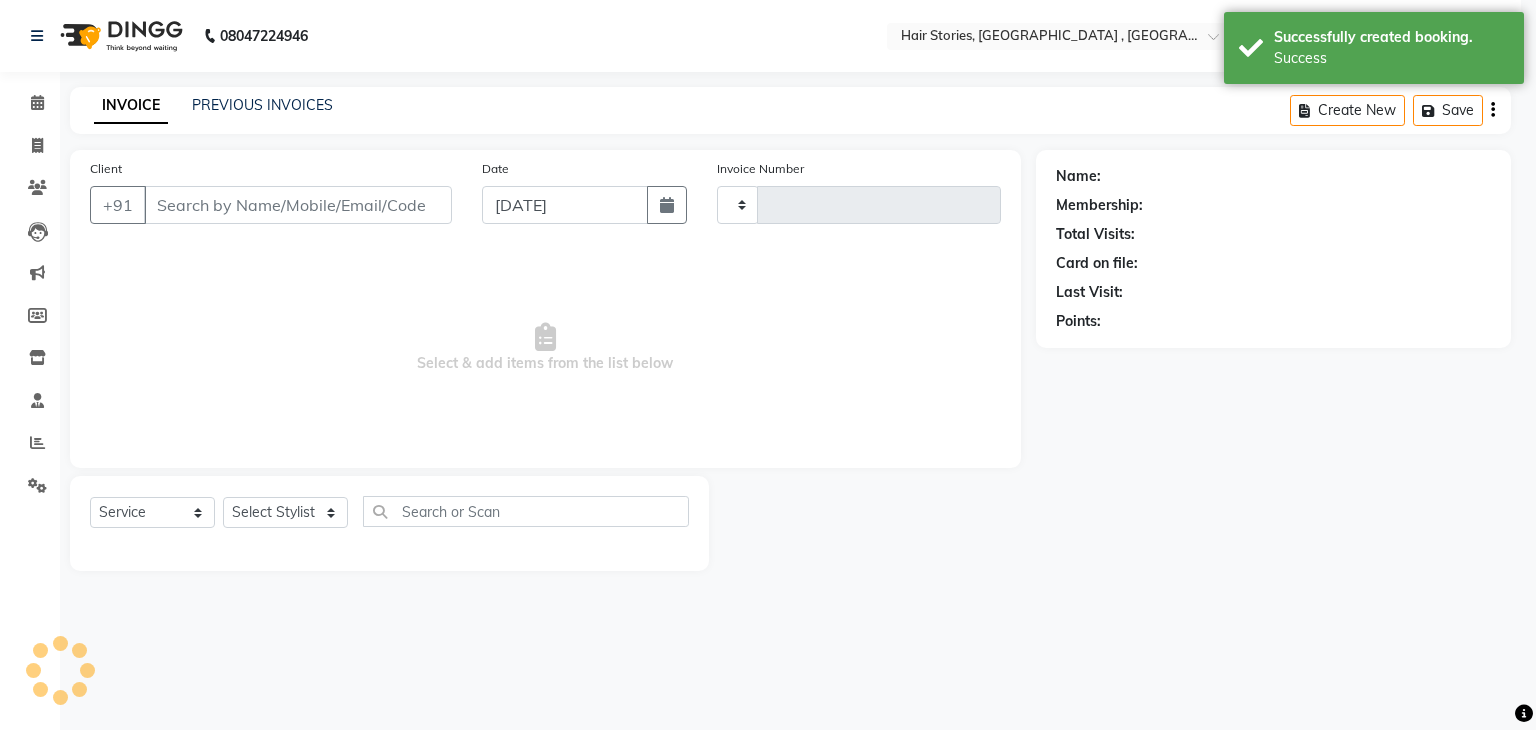 type on "0713" 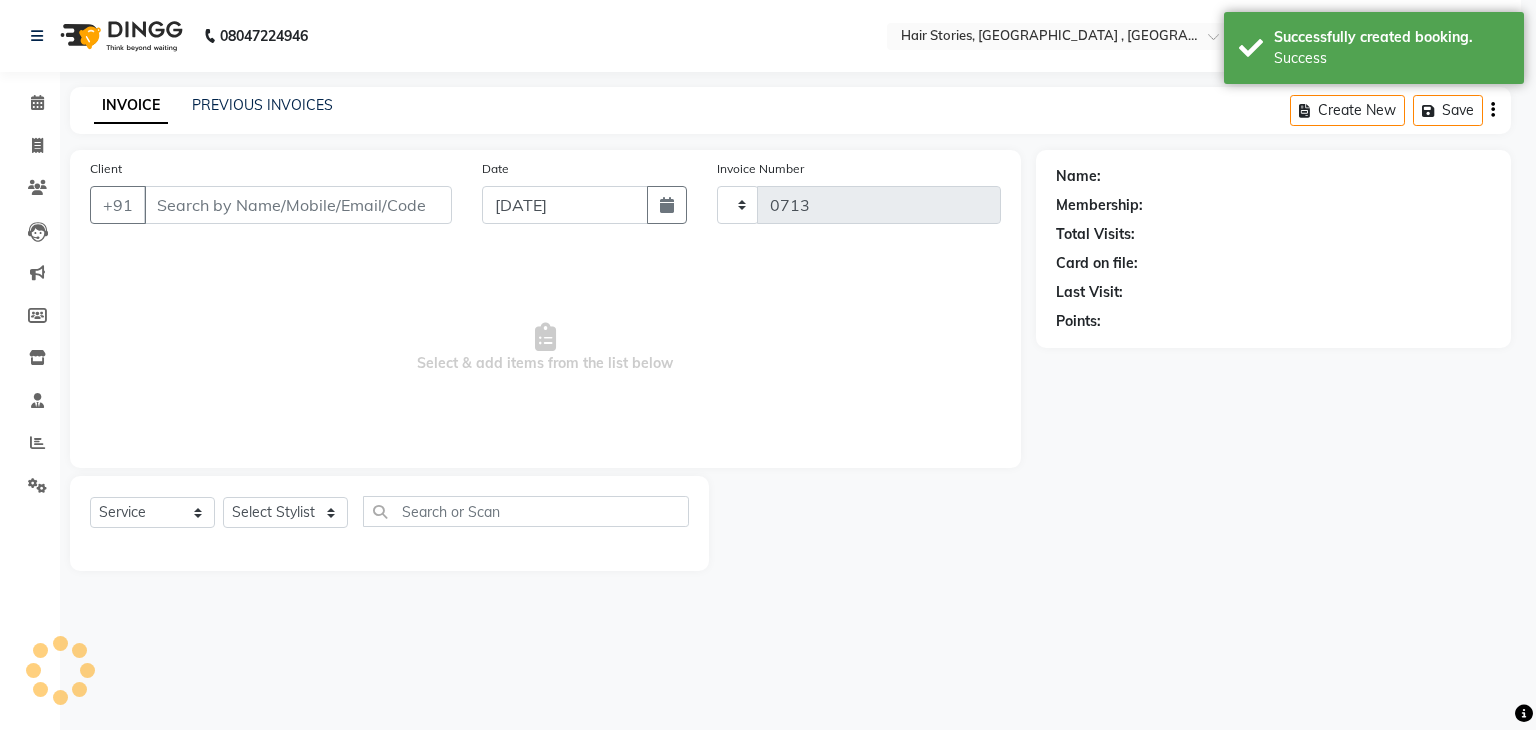 select on "3" 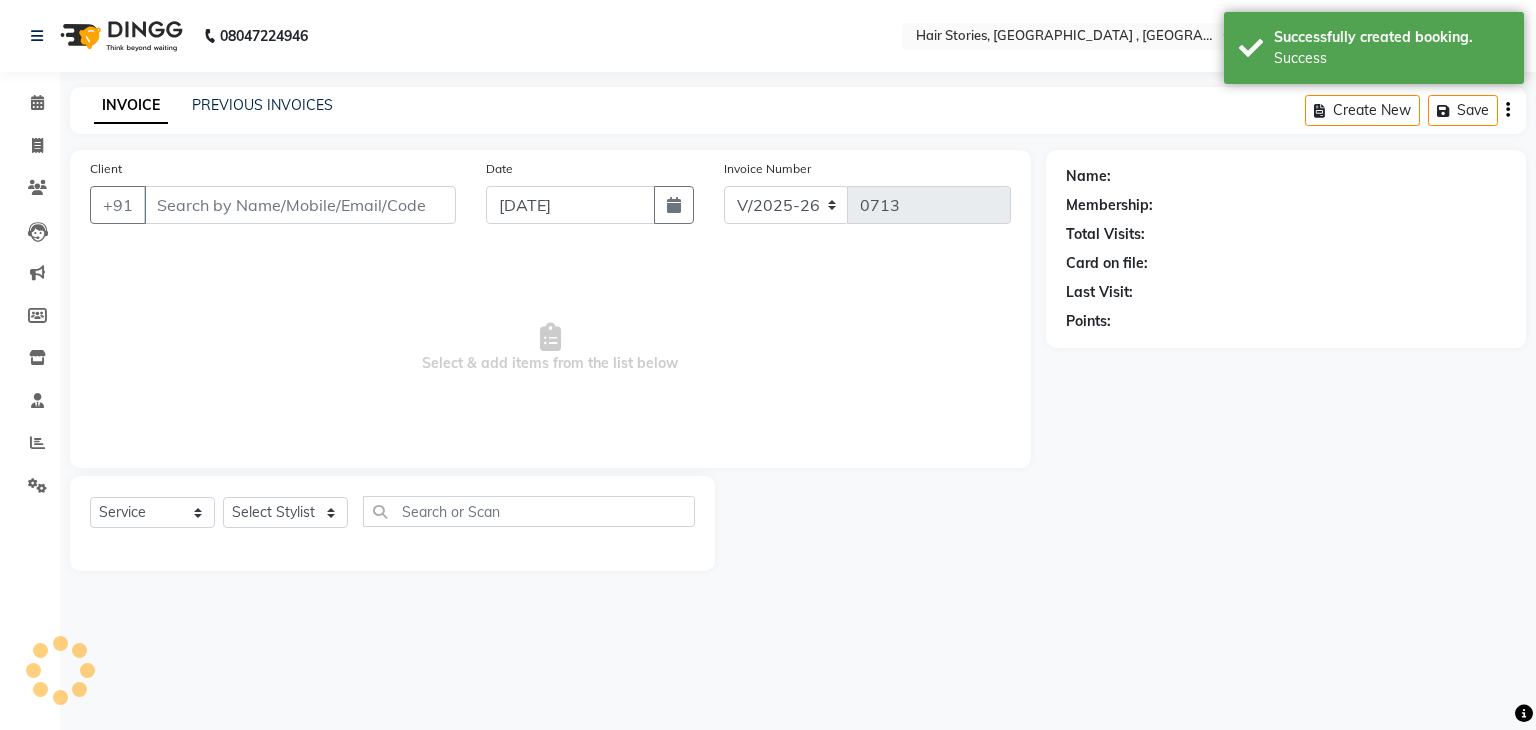 type on "9930535639" 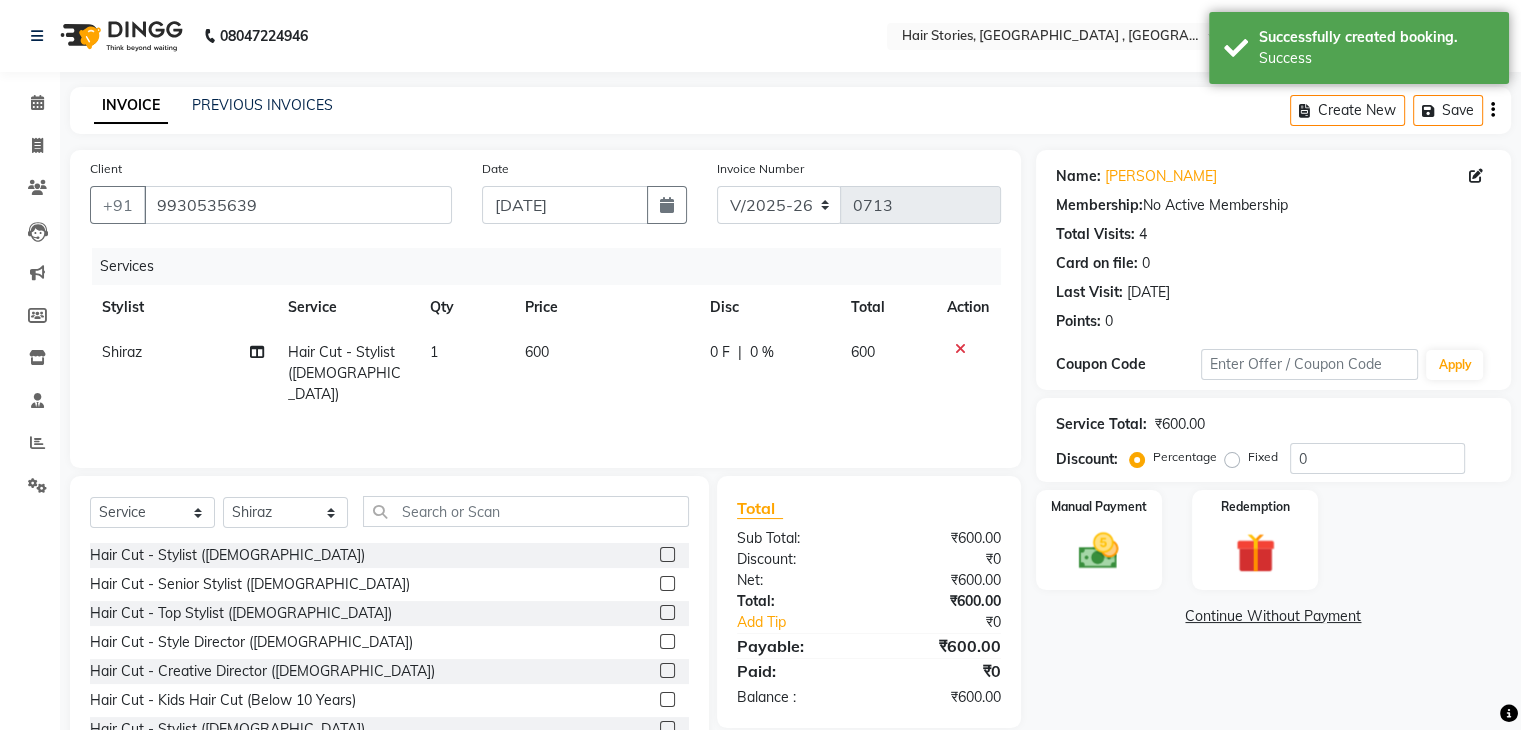 click on "600" 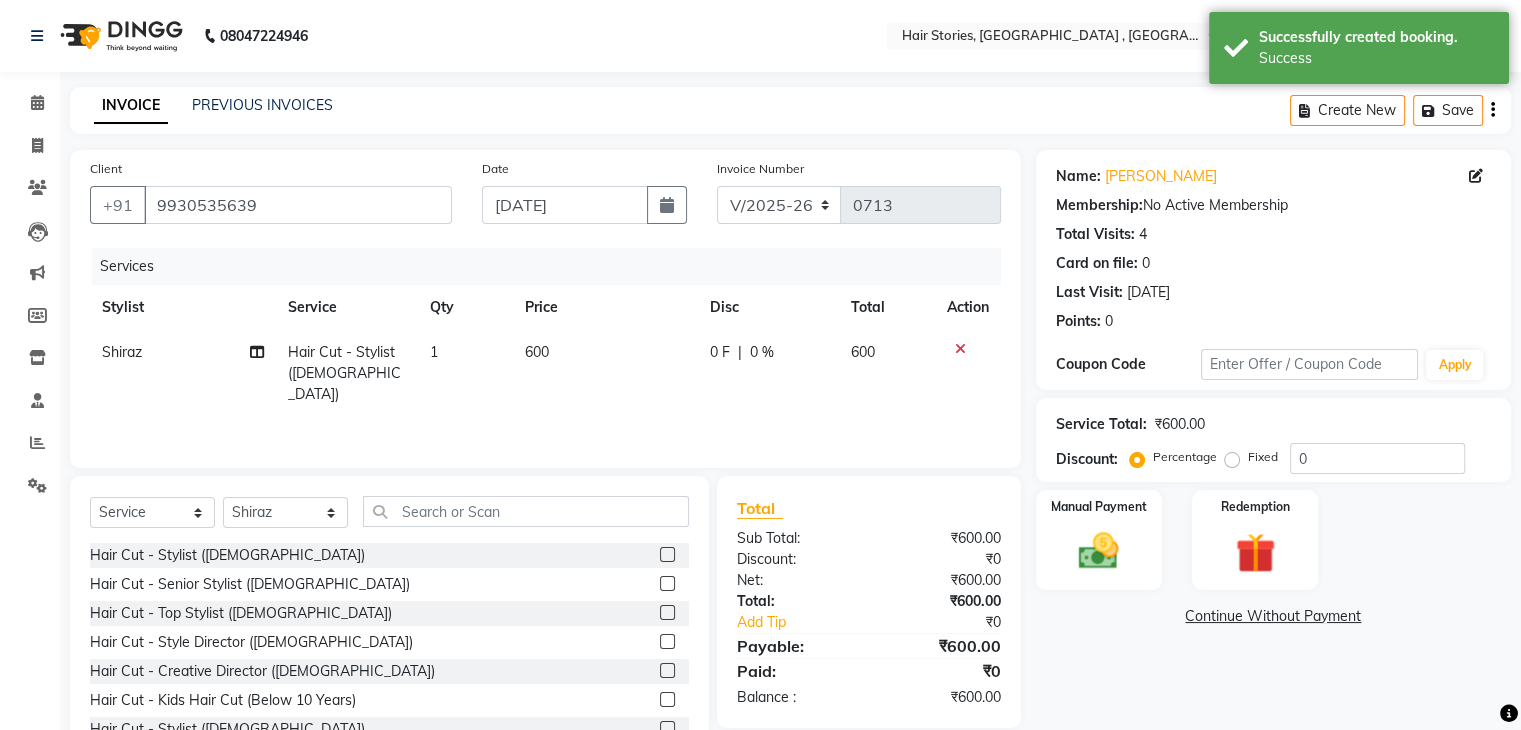 select on "12002" 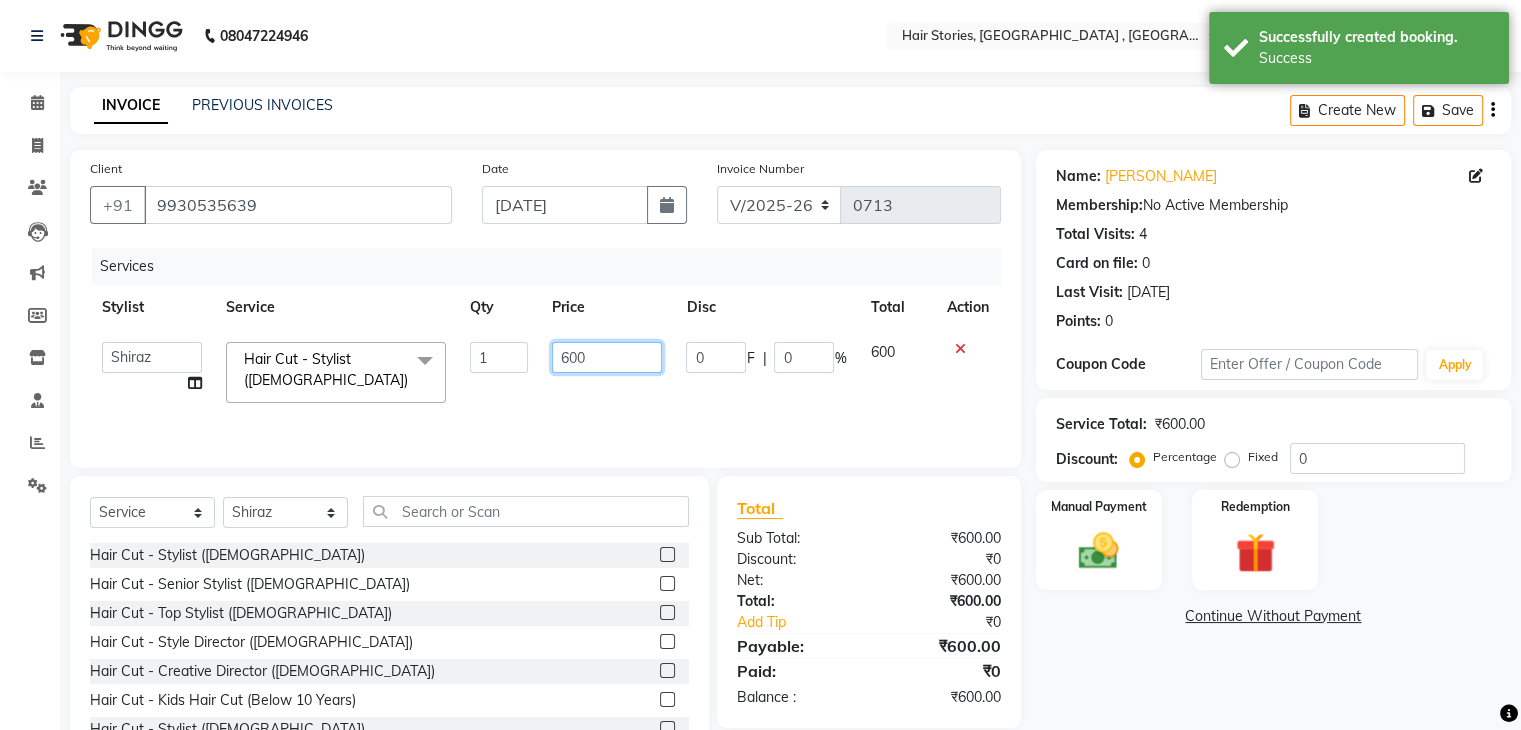 drag, startPoint x: 623, startPoint y: 361, endPoint x: 537, endPoint y: 361, distance: 86 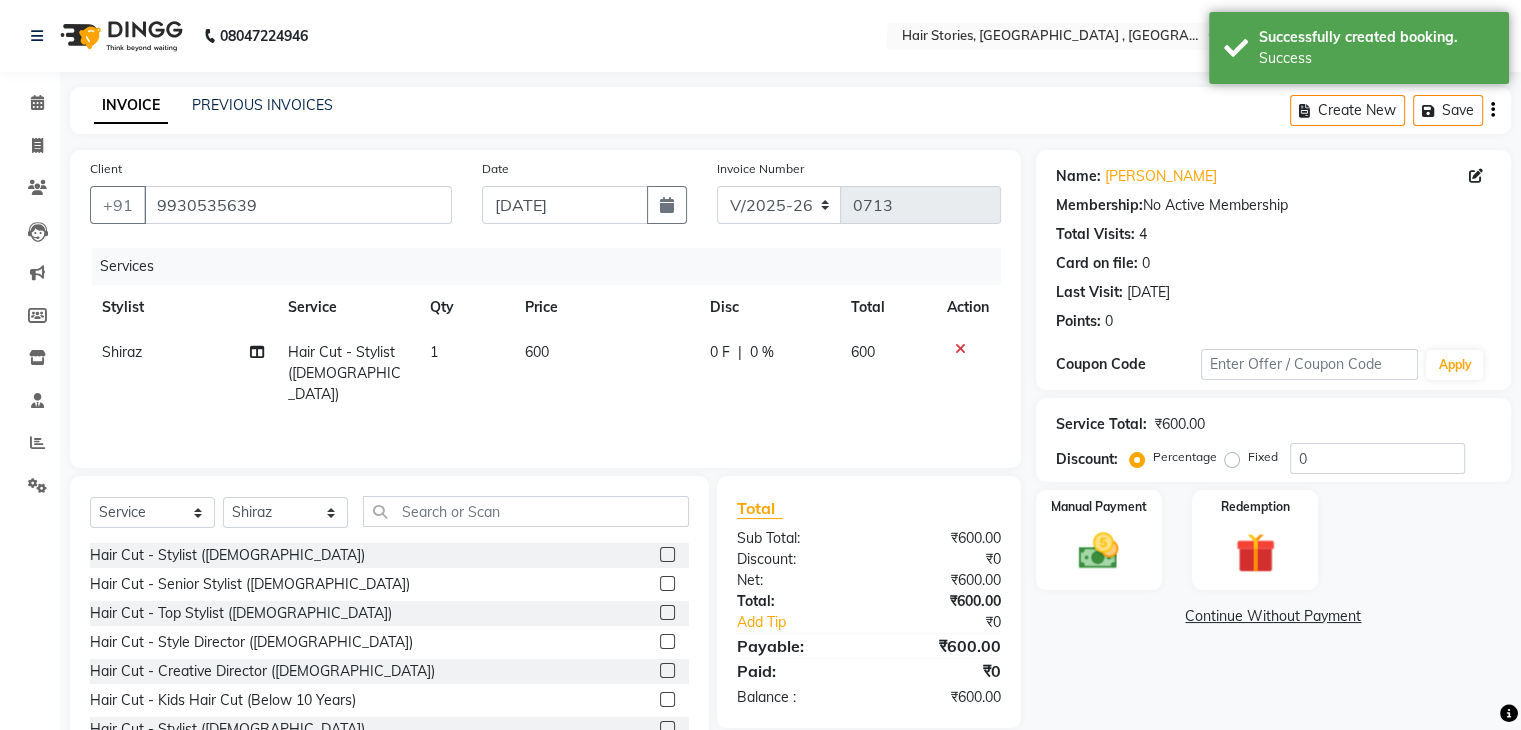 click on "Name: Bakul  Membership:  No Active Membership  Total Visits:  4 Card on file:  0 Last Visit:   18-05-2025 Points:   0  Coupon Code Apply Service Total:  ₹600.00  Discount:  Percentage   Fixed  0 Manual Payment Redemption  Continue Without Payment" 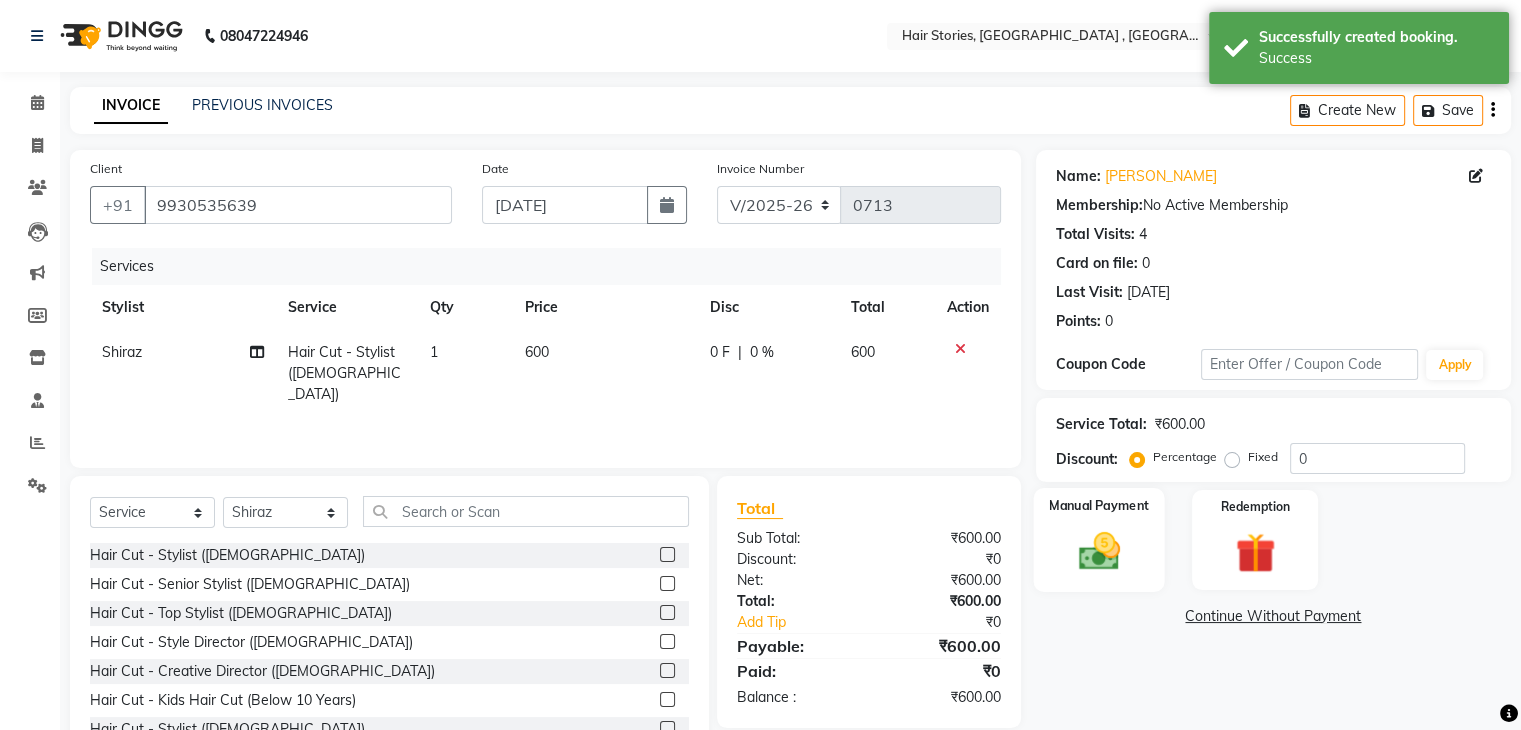 click on "Manual Payment" 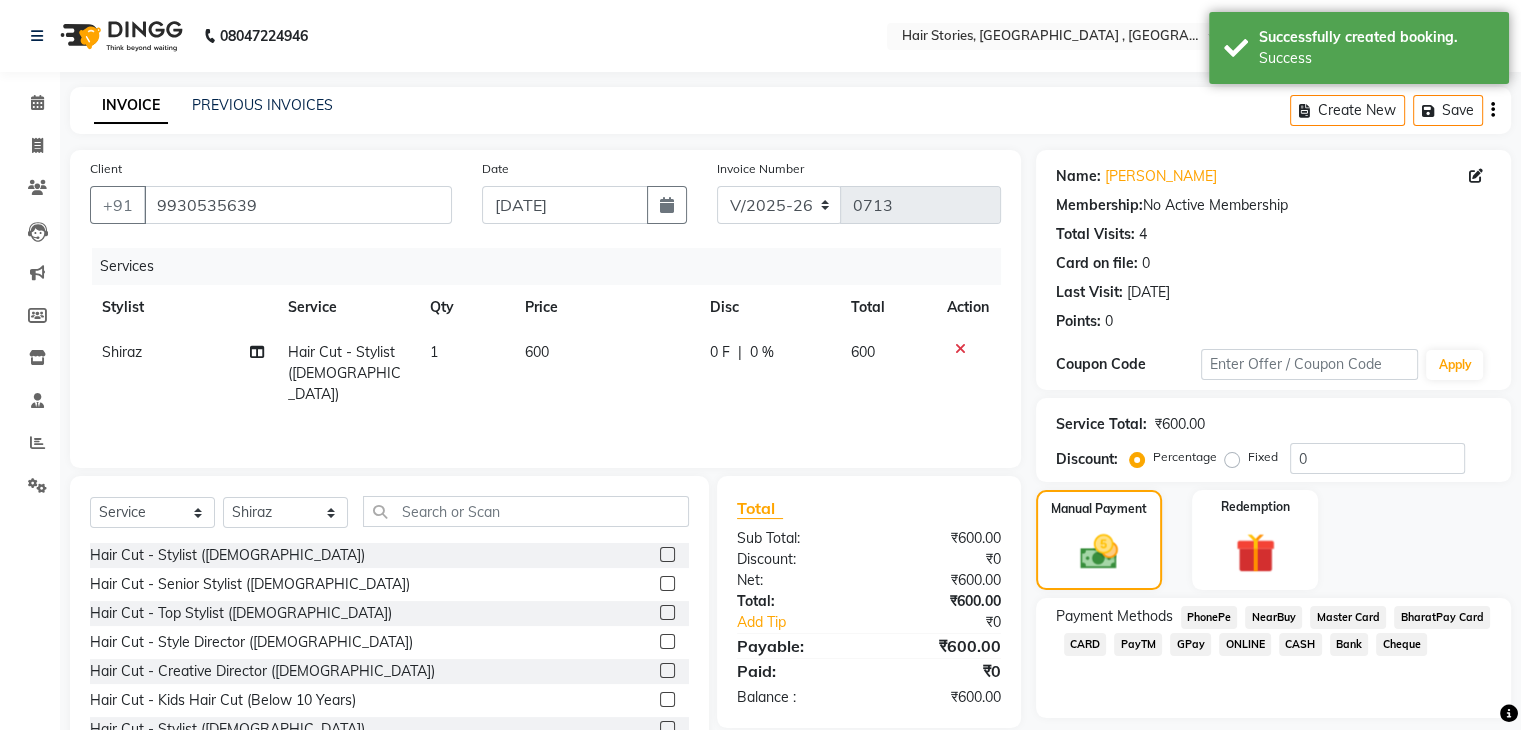 click on "GPay" 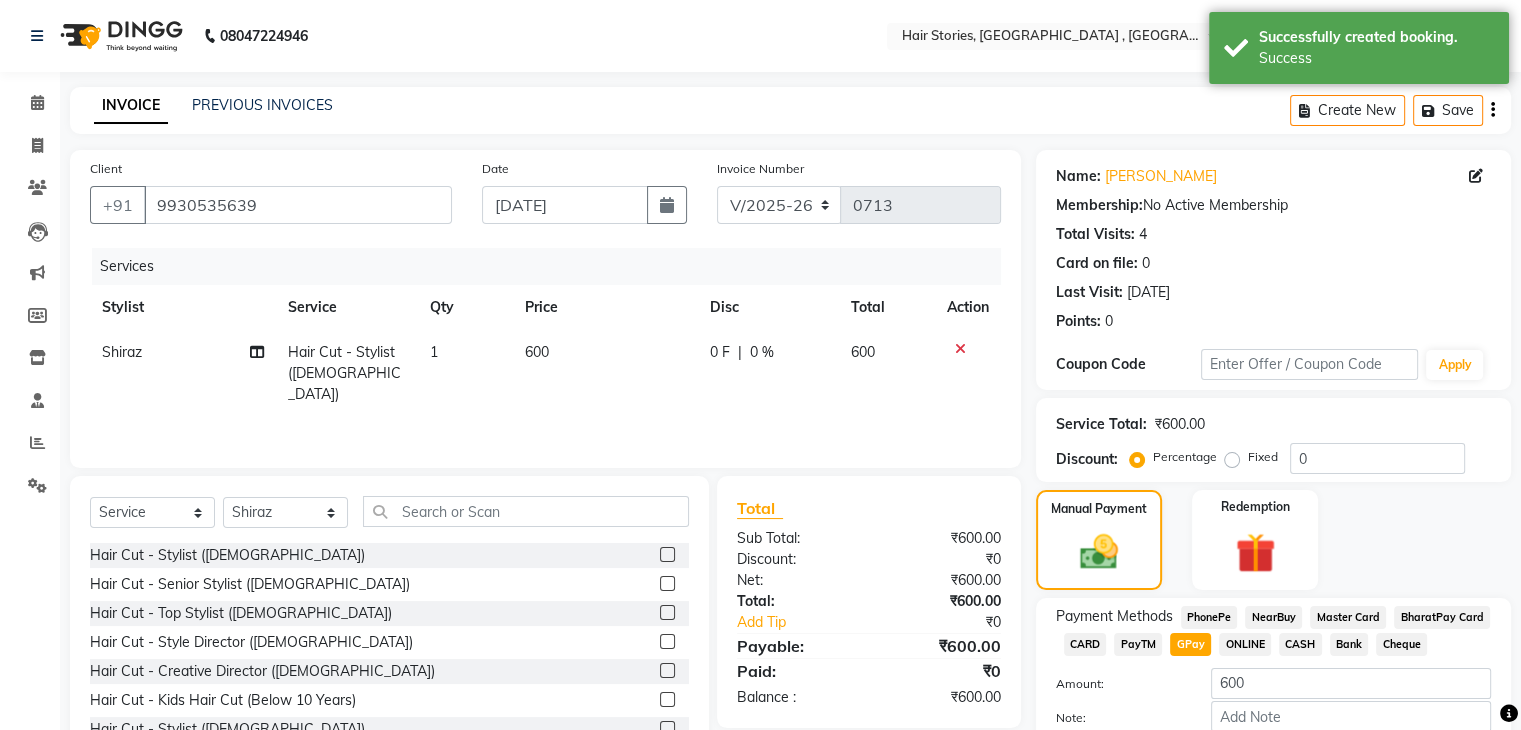 scroll, scrollTop: 117, scrollLeft: 0, axis: vertical 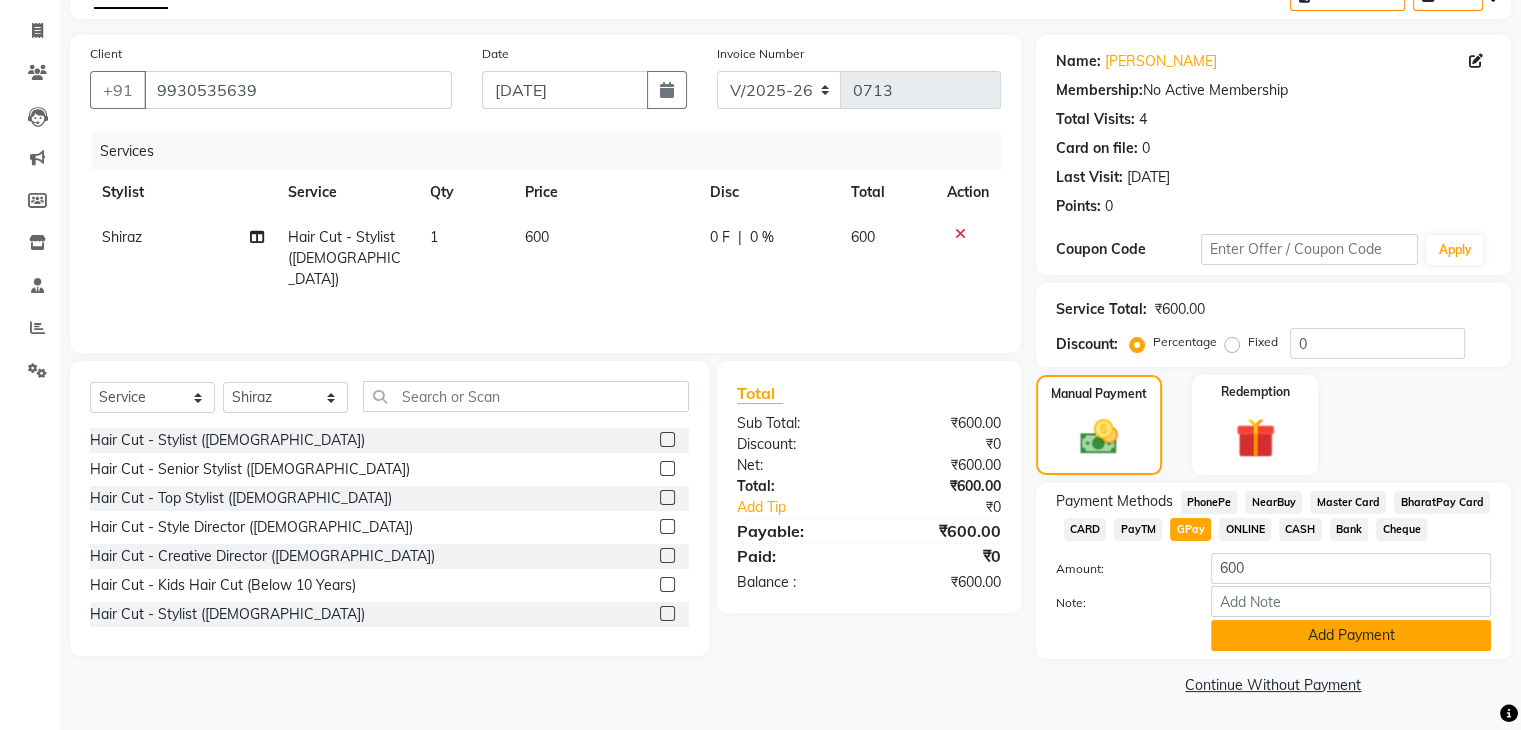 click on "Add Payment" 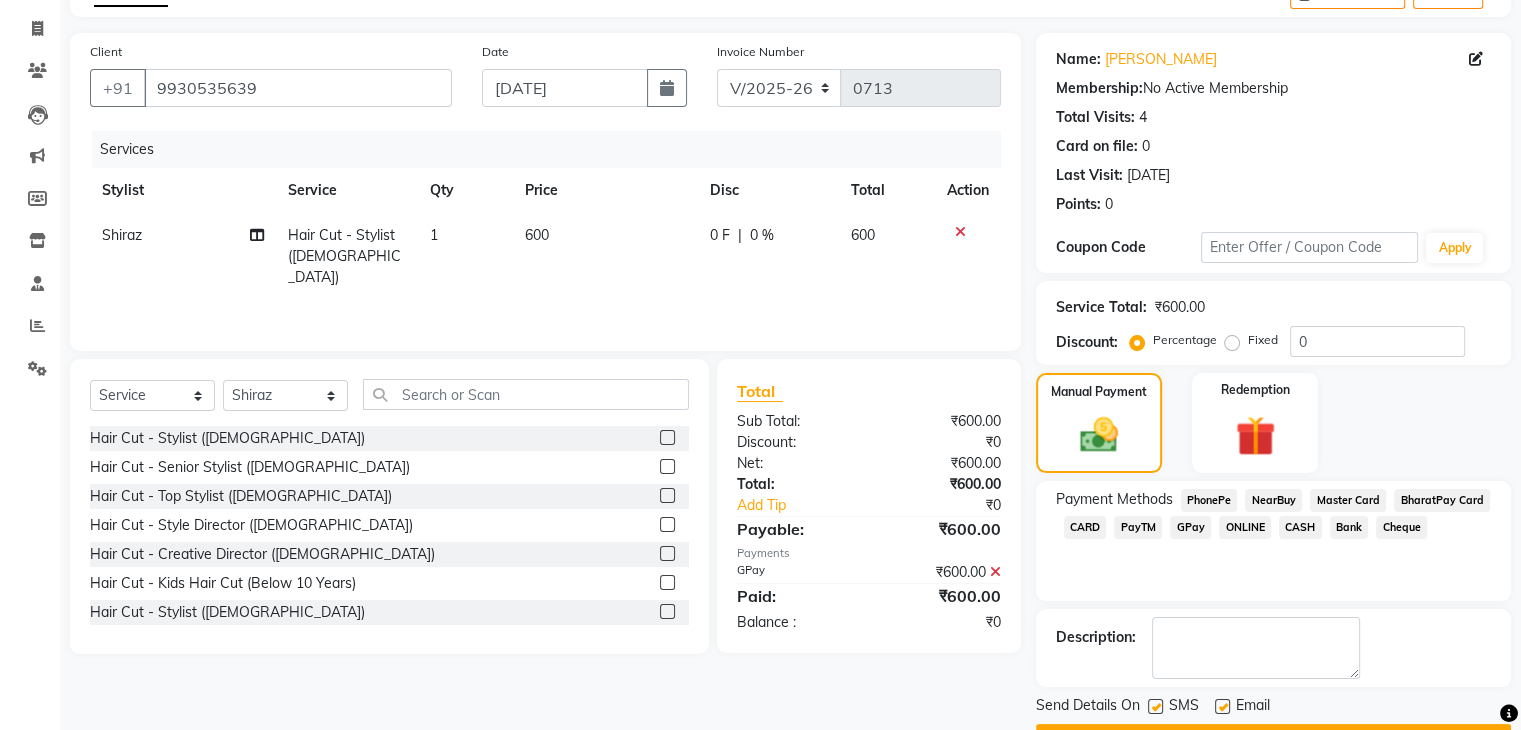 scroll, scrollTop: 171, scrollLeft: 0, axis: vertical 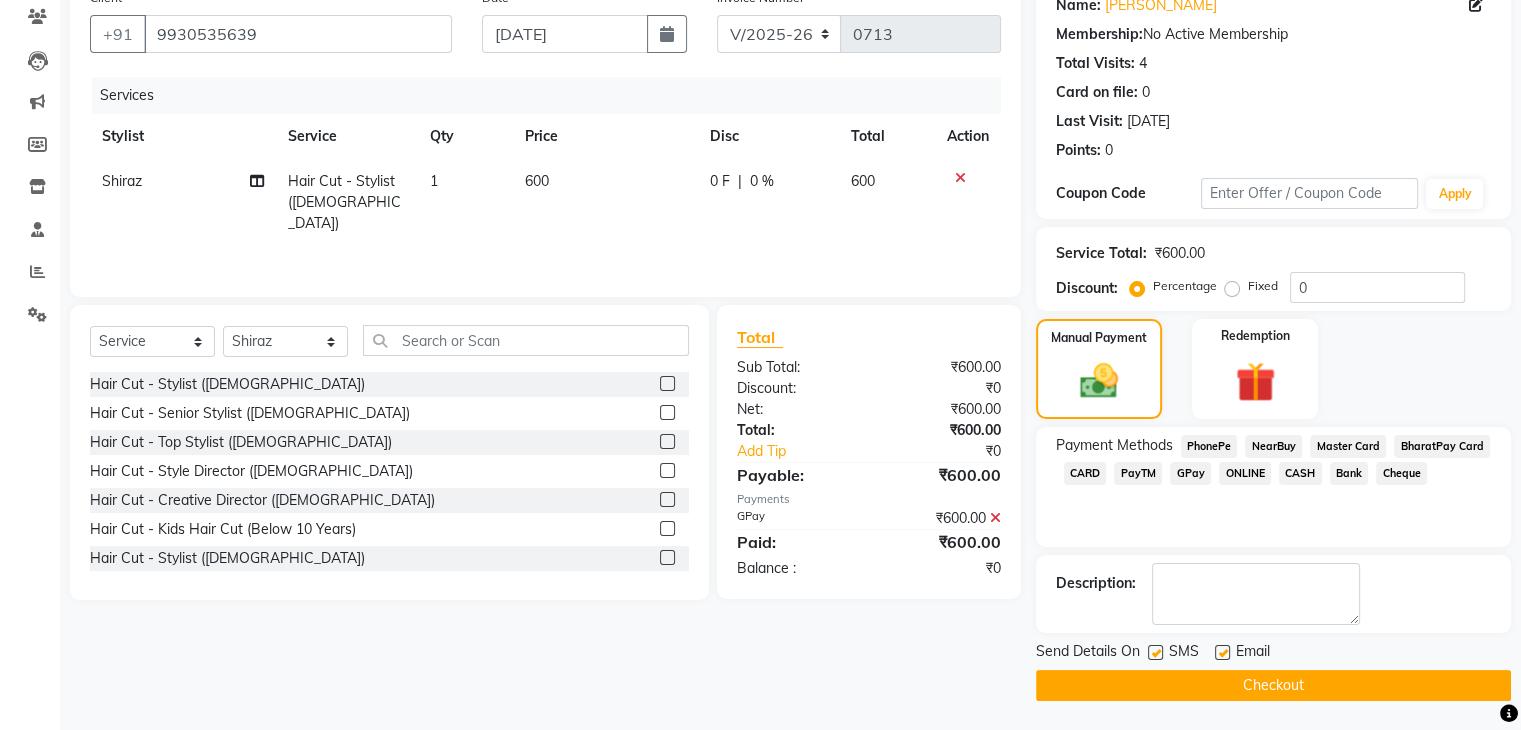 click 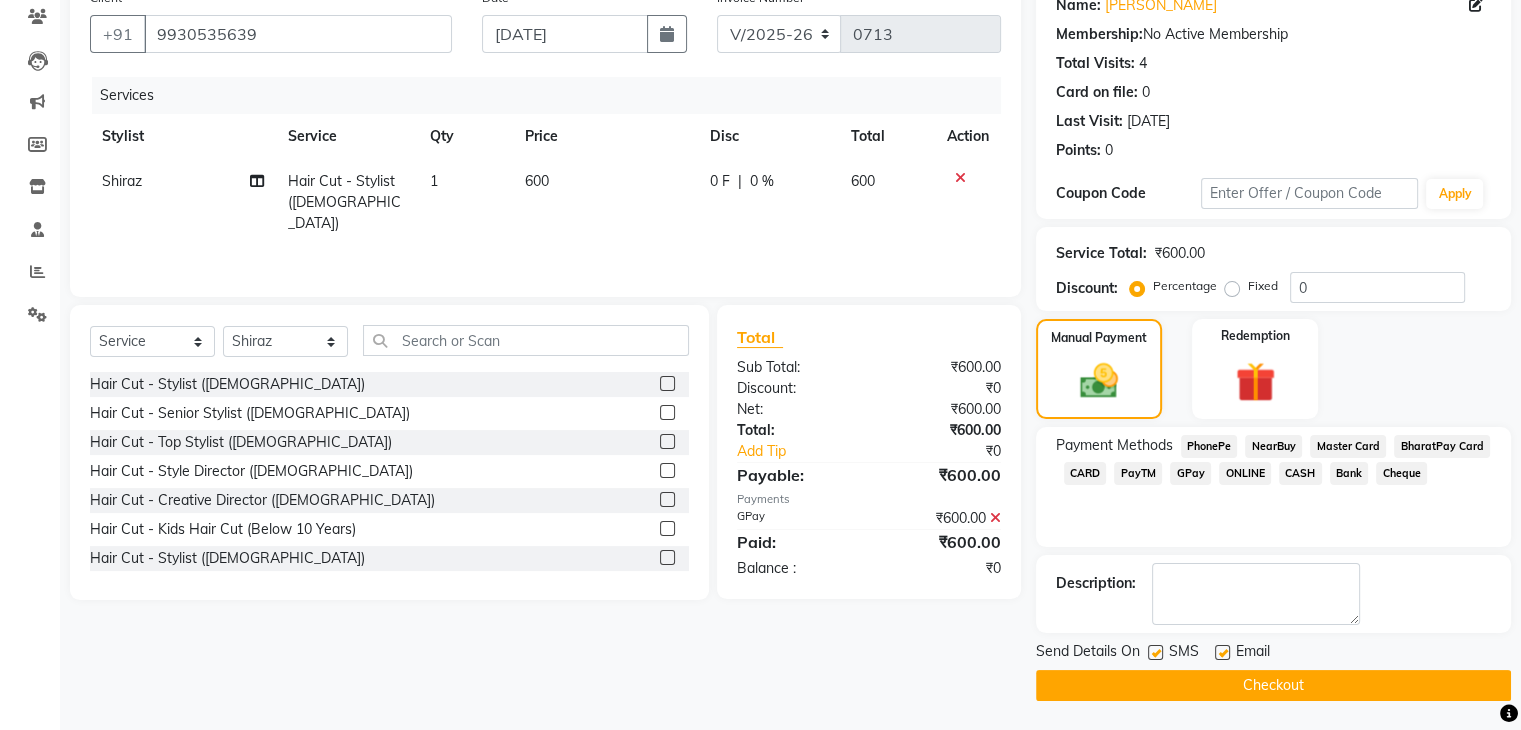 click at bounding box center (1221, 653) 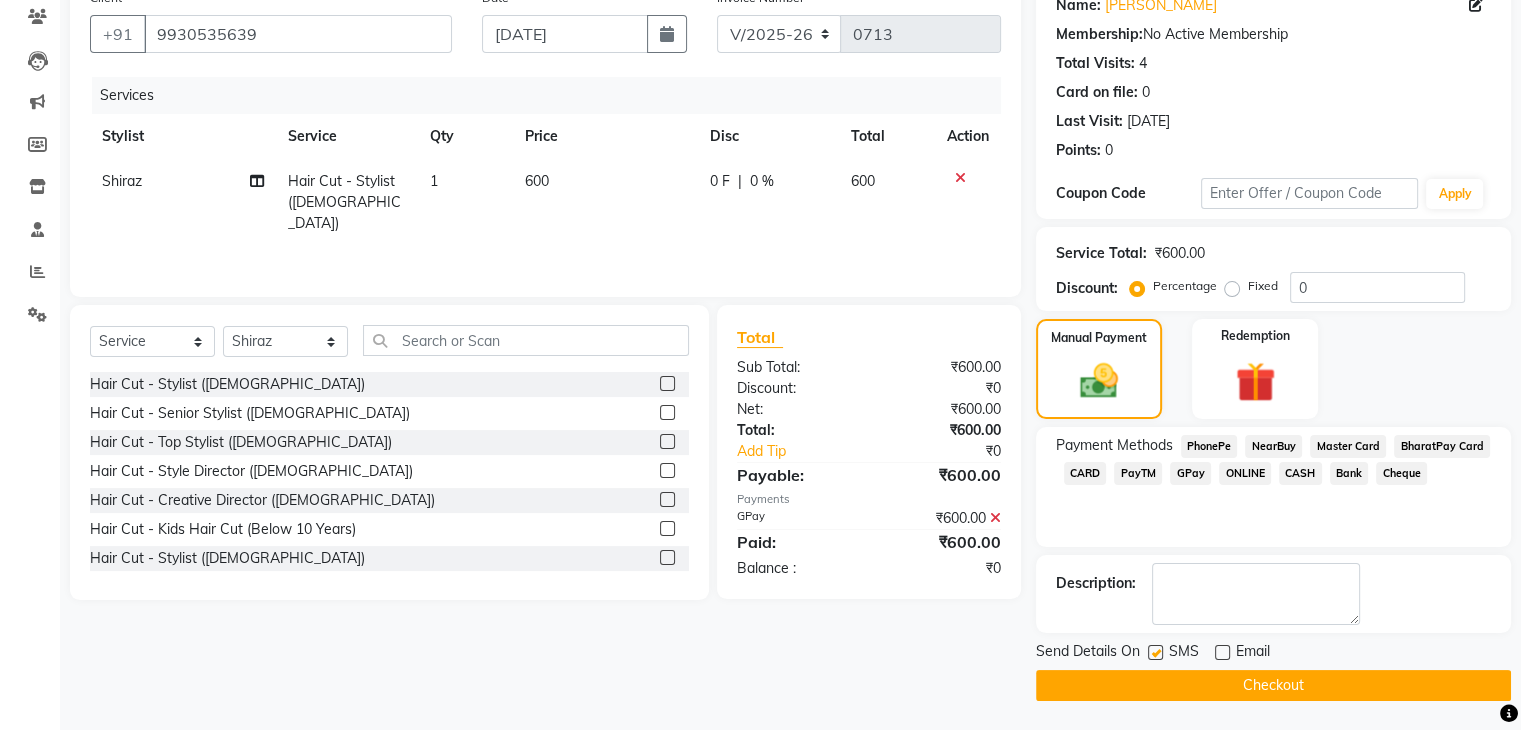 click 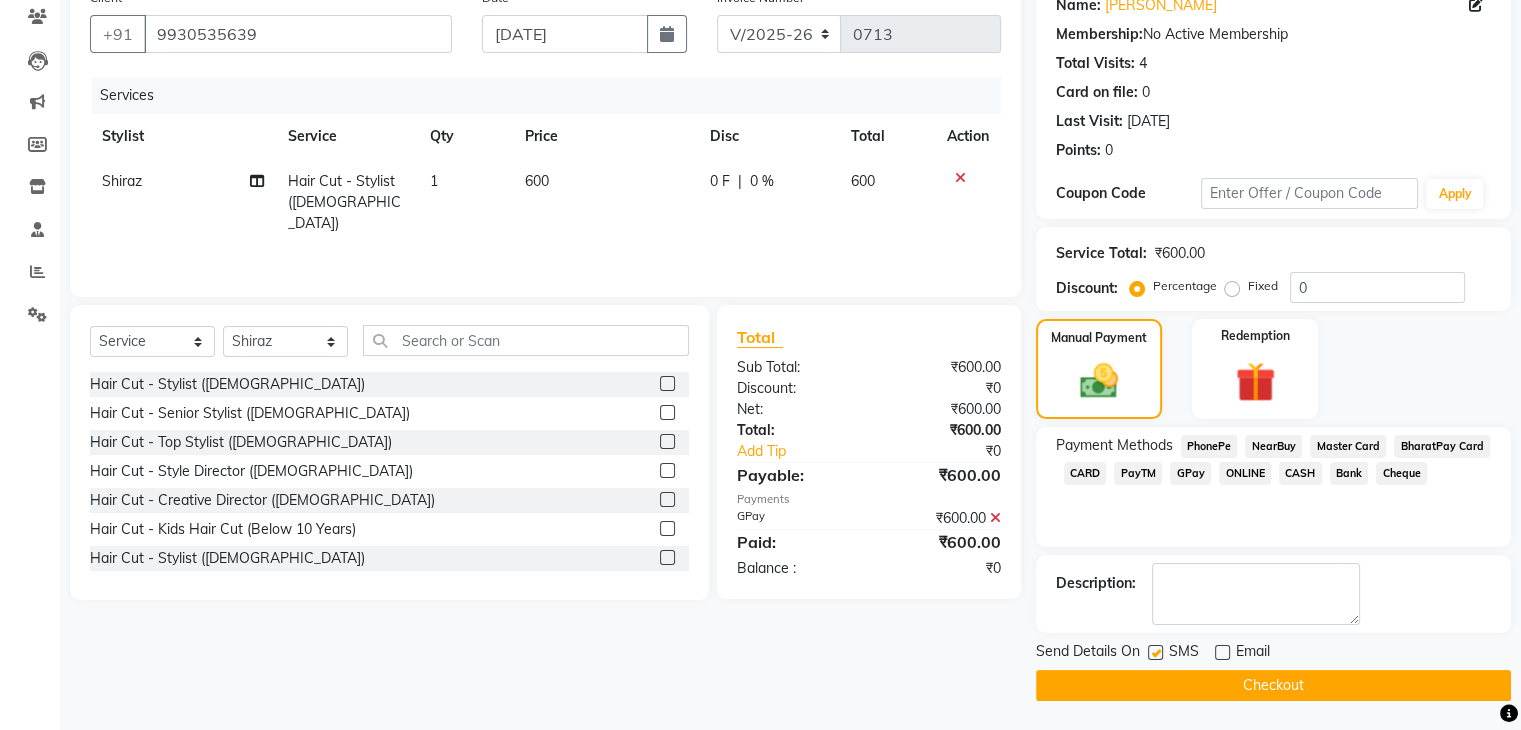 click at bounding box center [1154, 653] 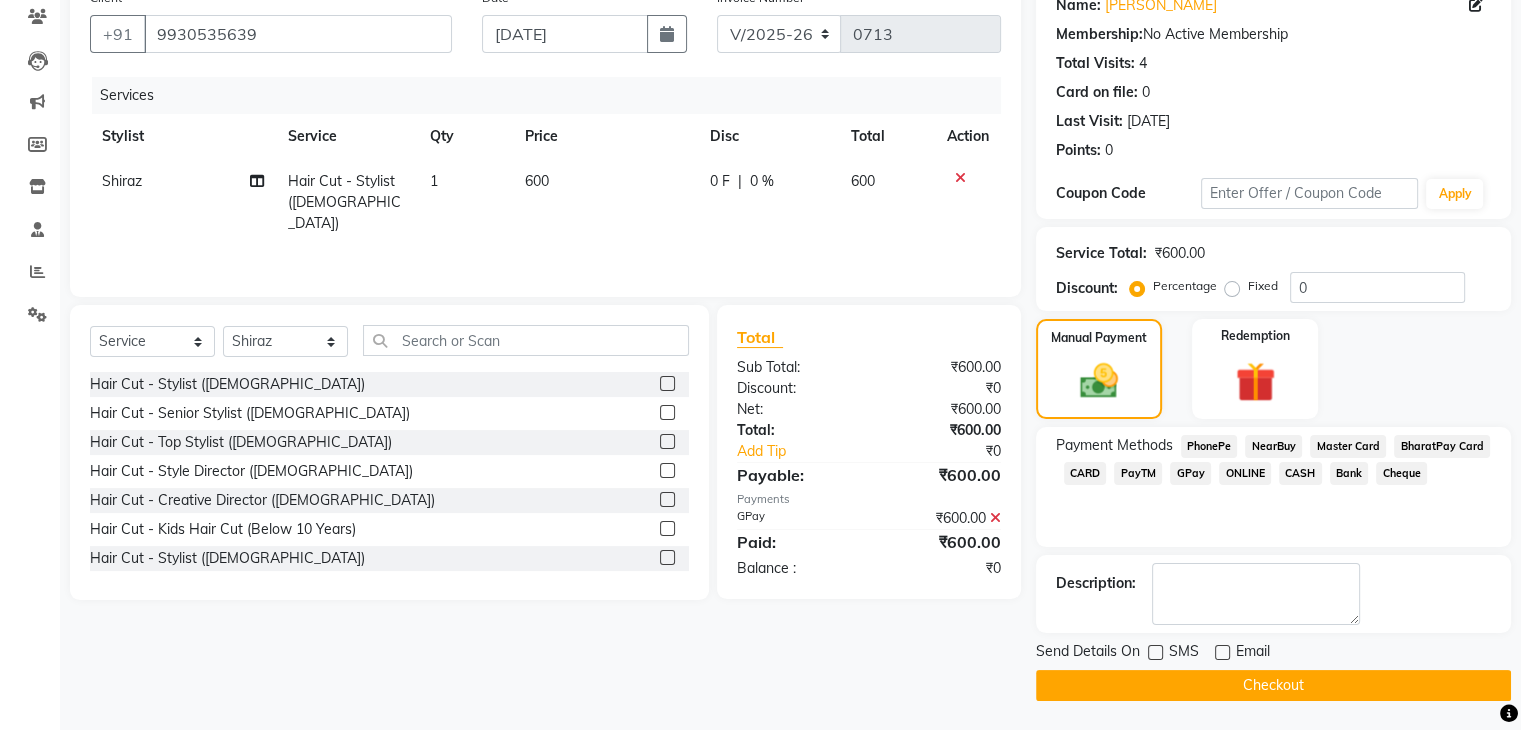 click on "Checkout" 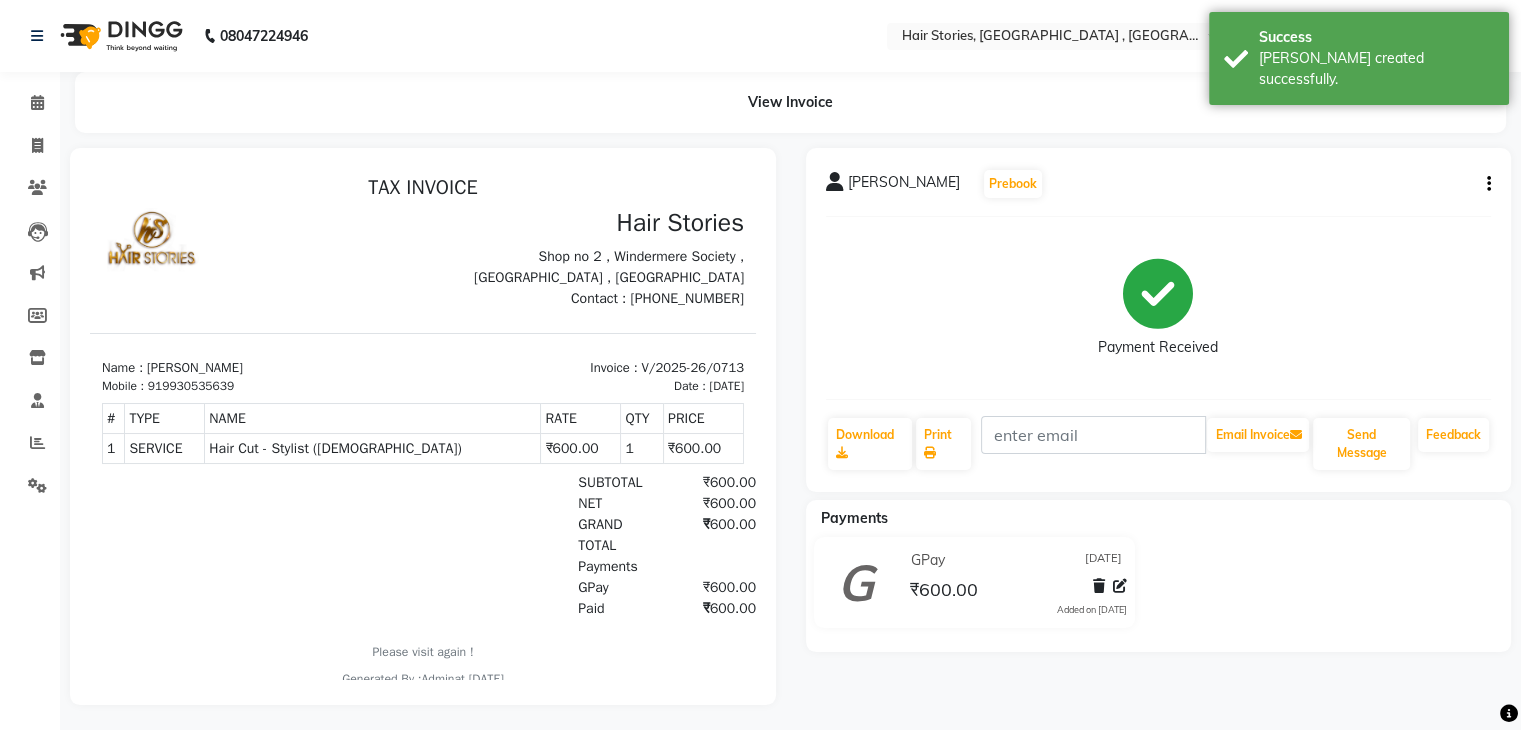 scroll, scrollTop: 0, scrollLeft: 0, axis: both 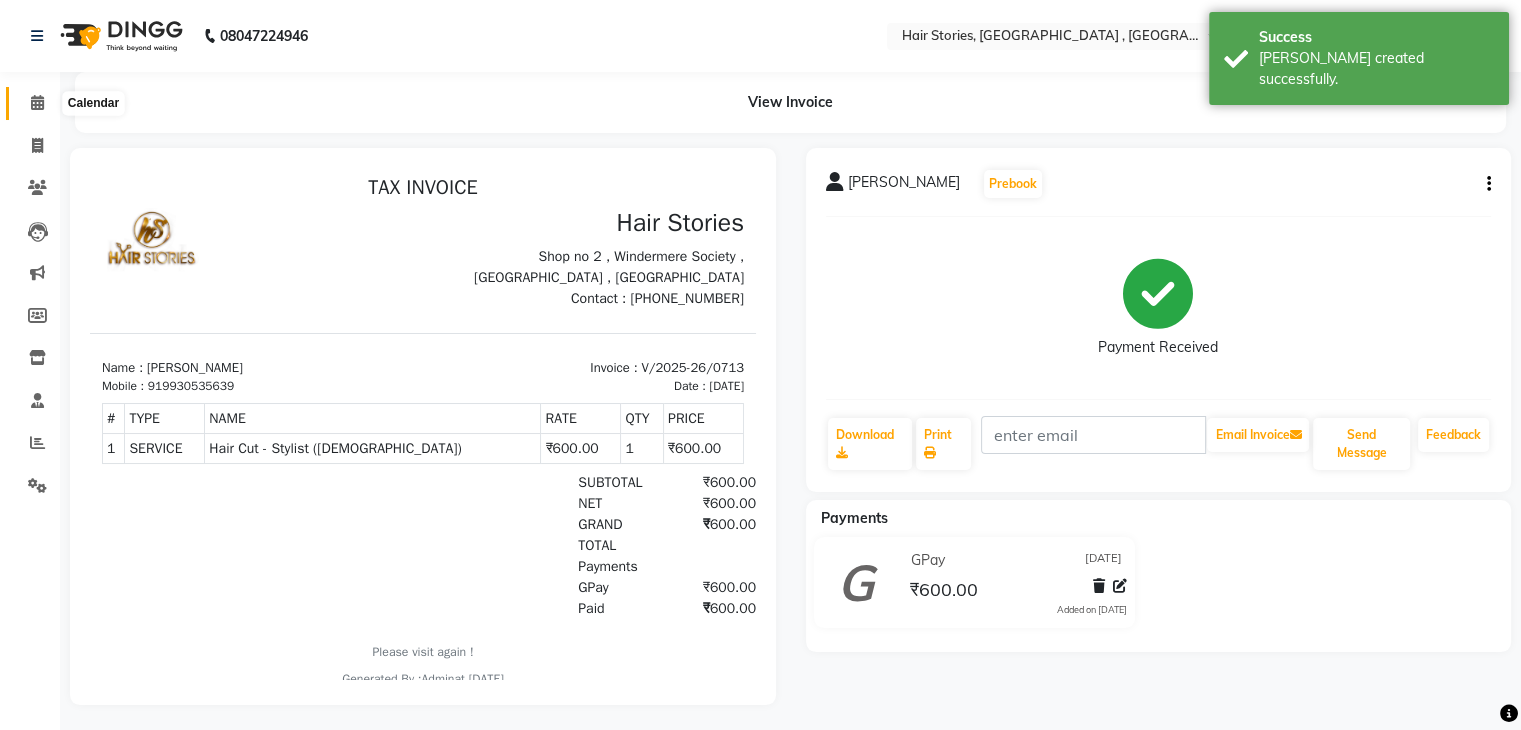 click 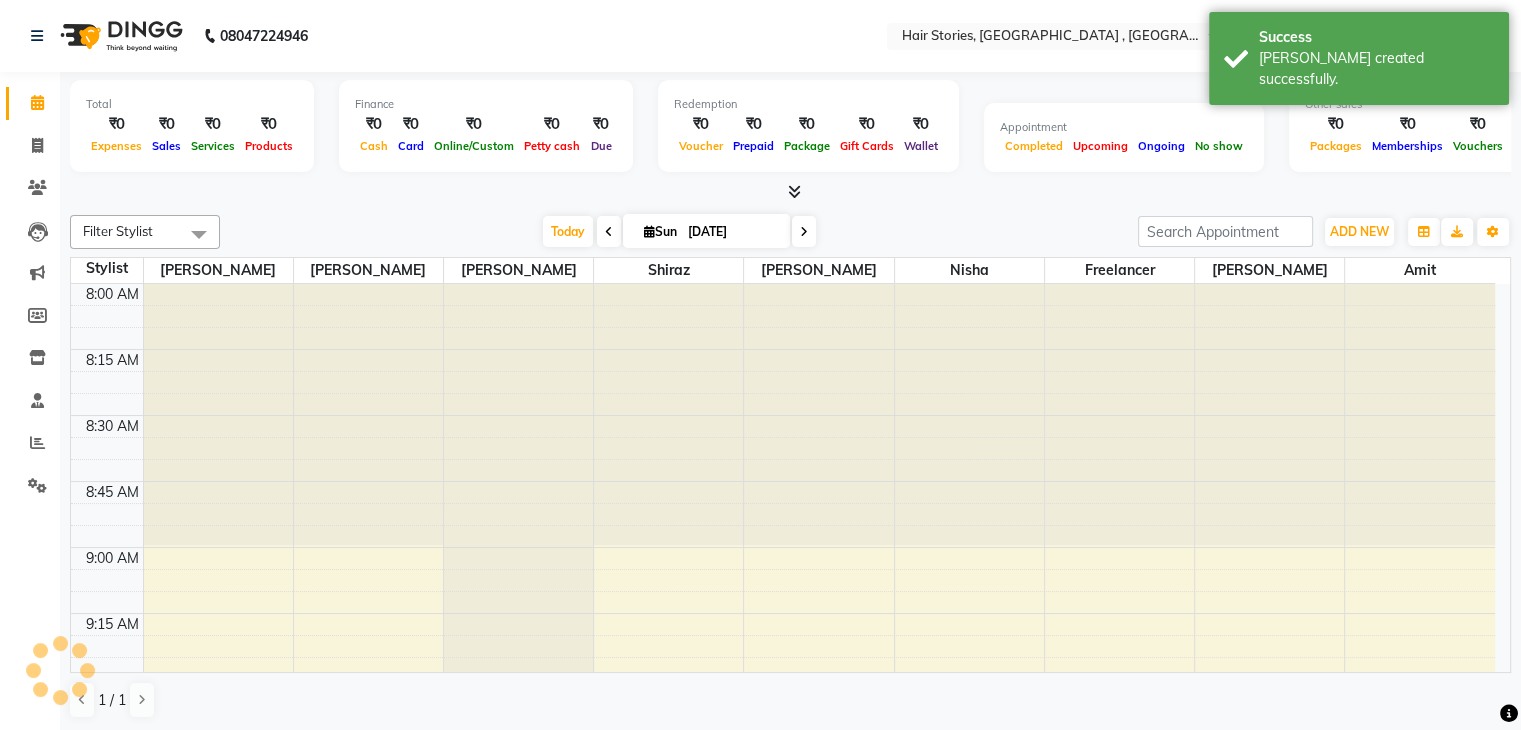 scroll, scrollTop: 0, scrollLeft: 0, axis: both 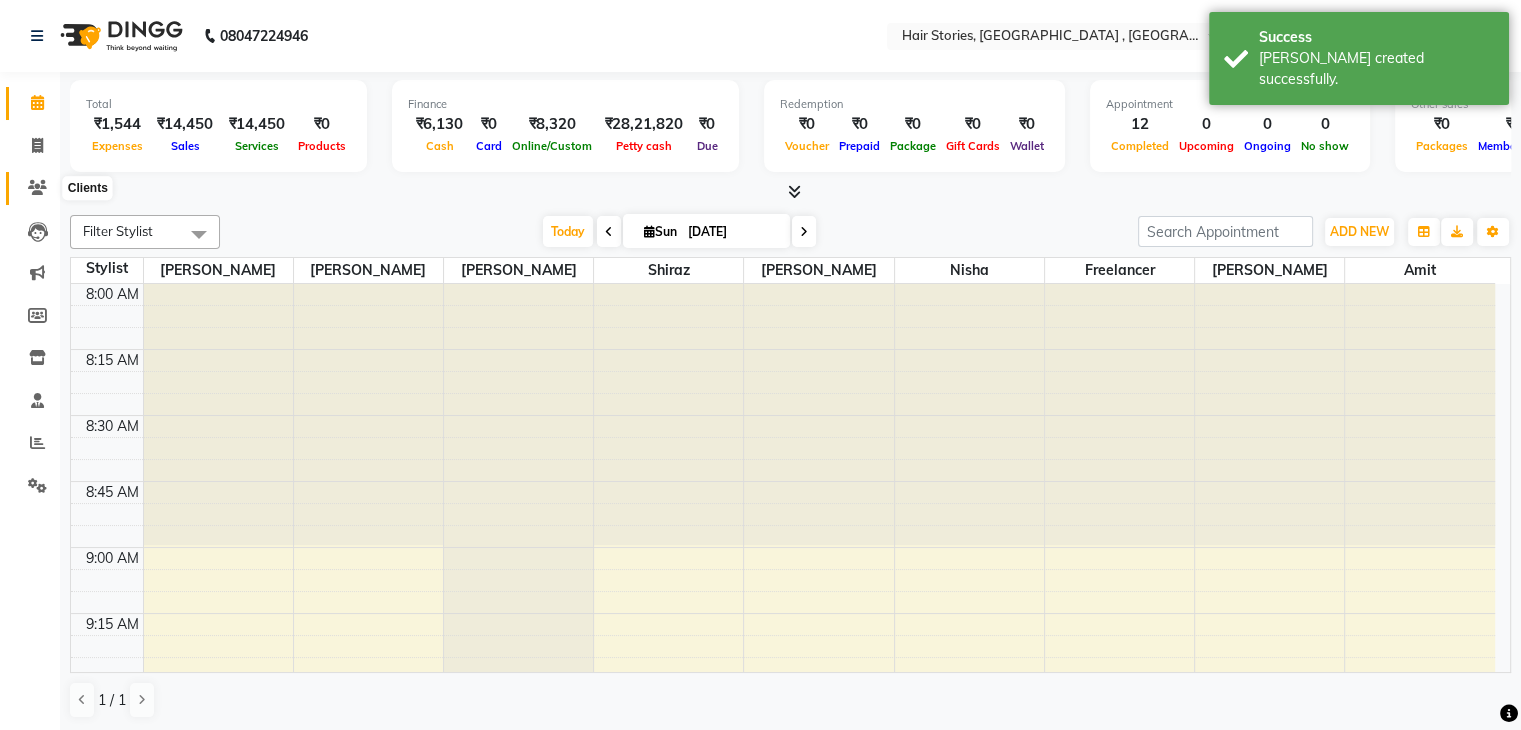click 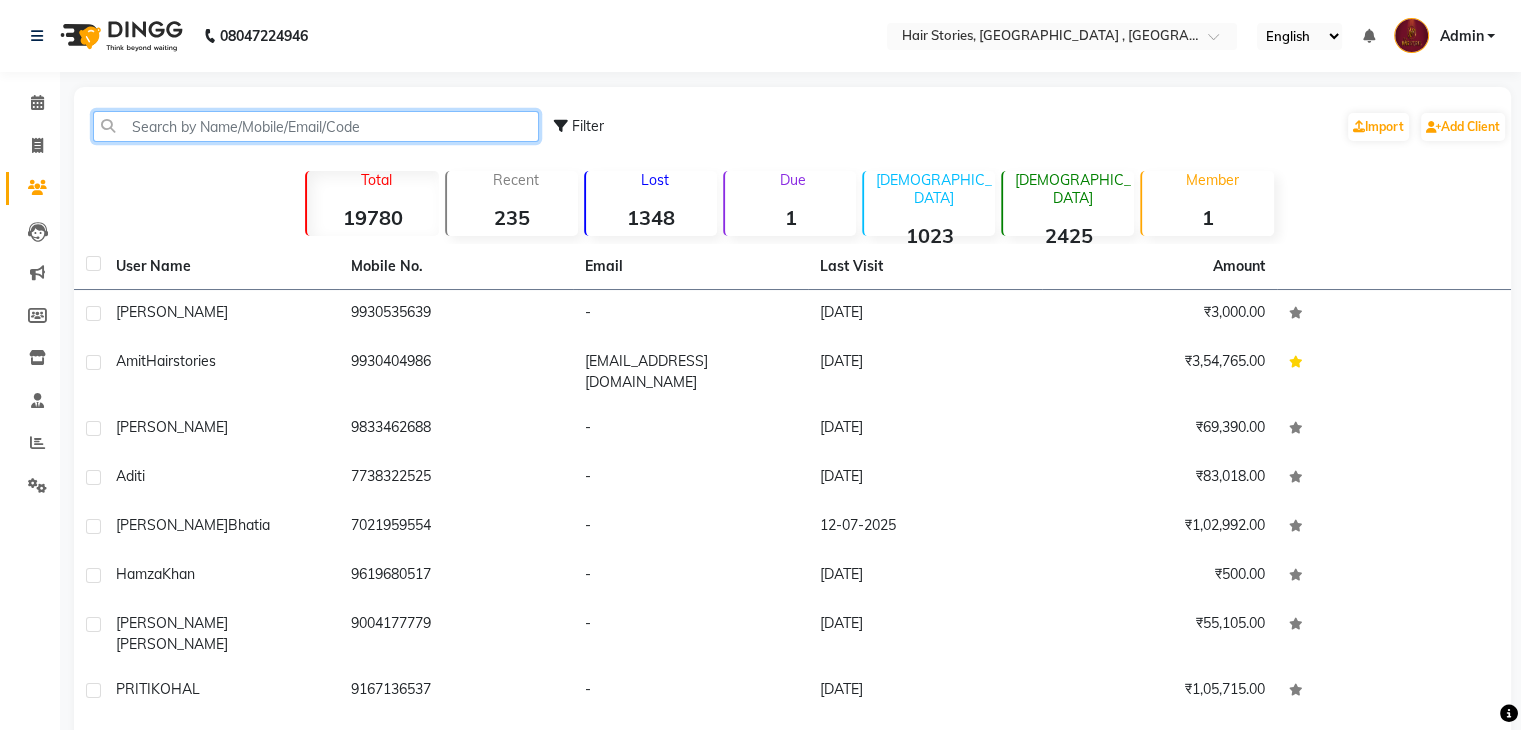 click 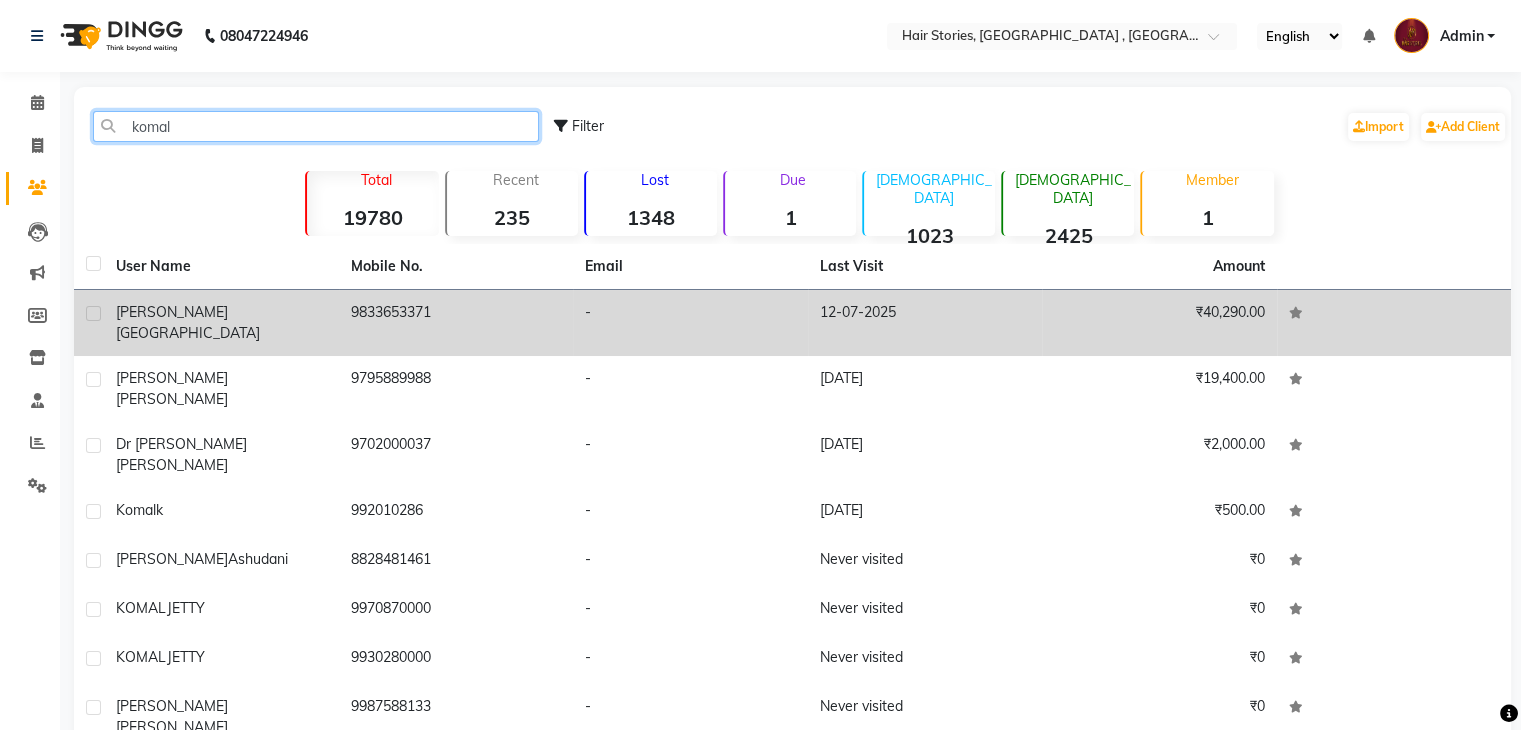 type on "komal" 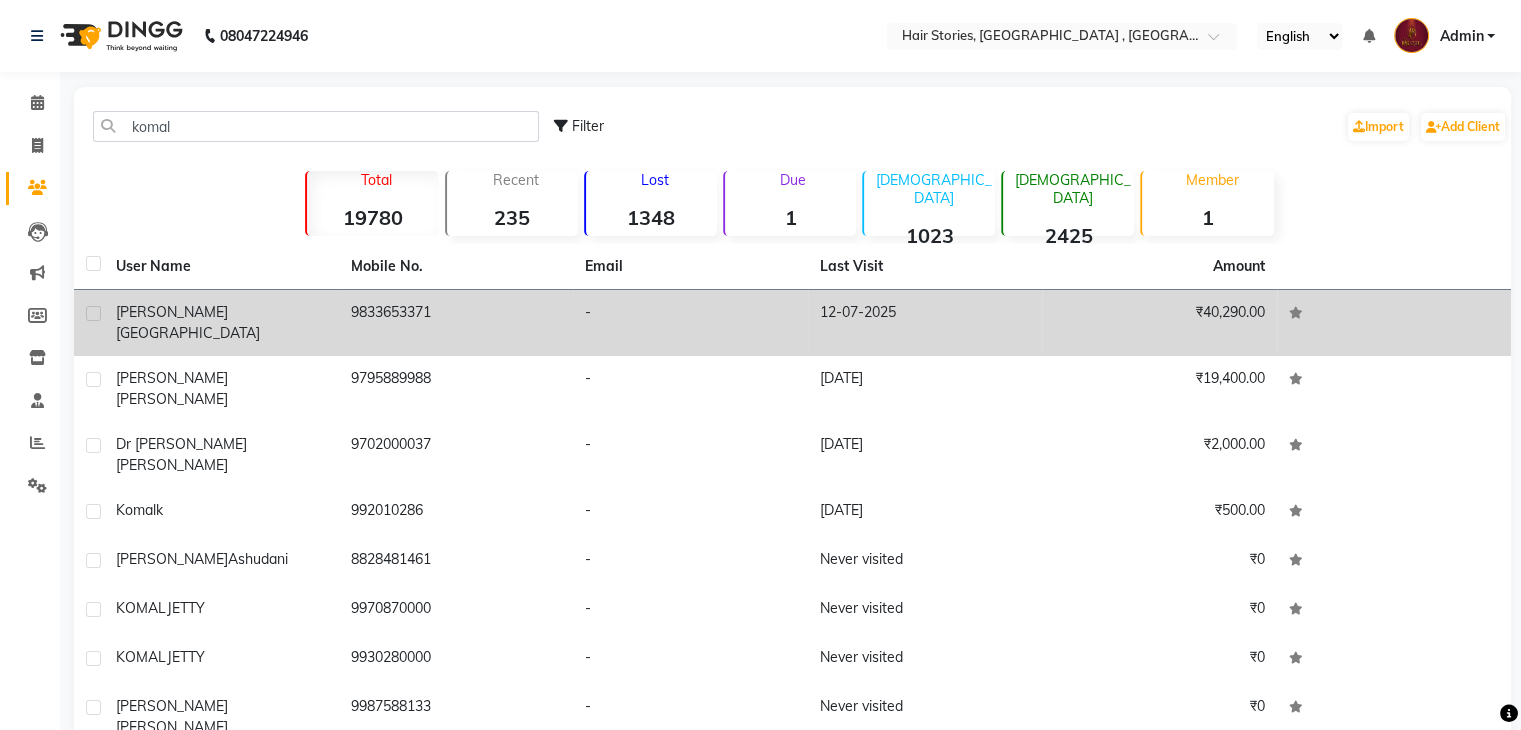 click on "Komal  Doha" 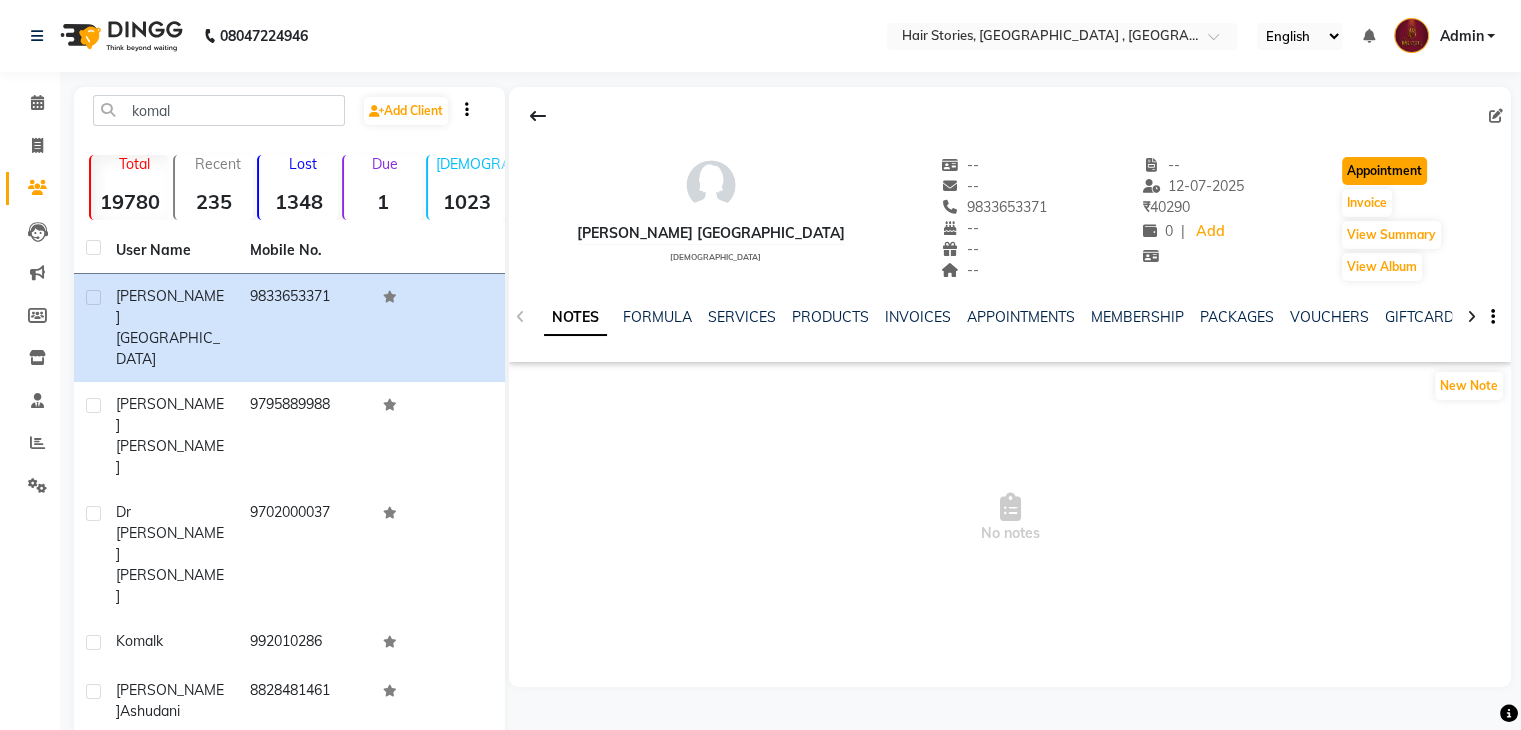 click on "Appointment" 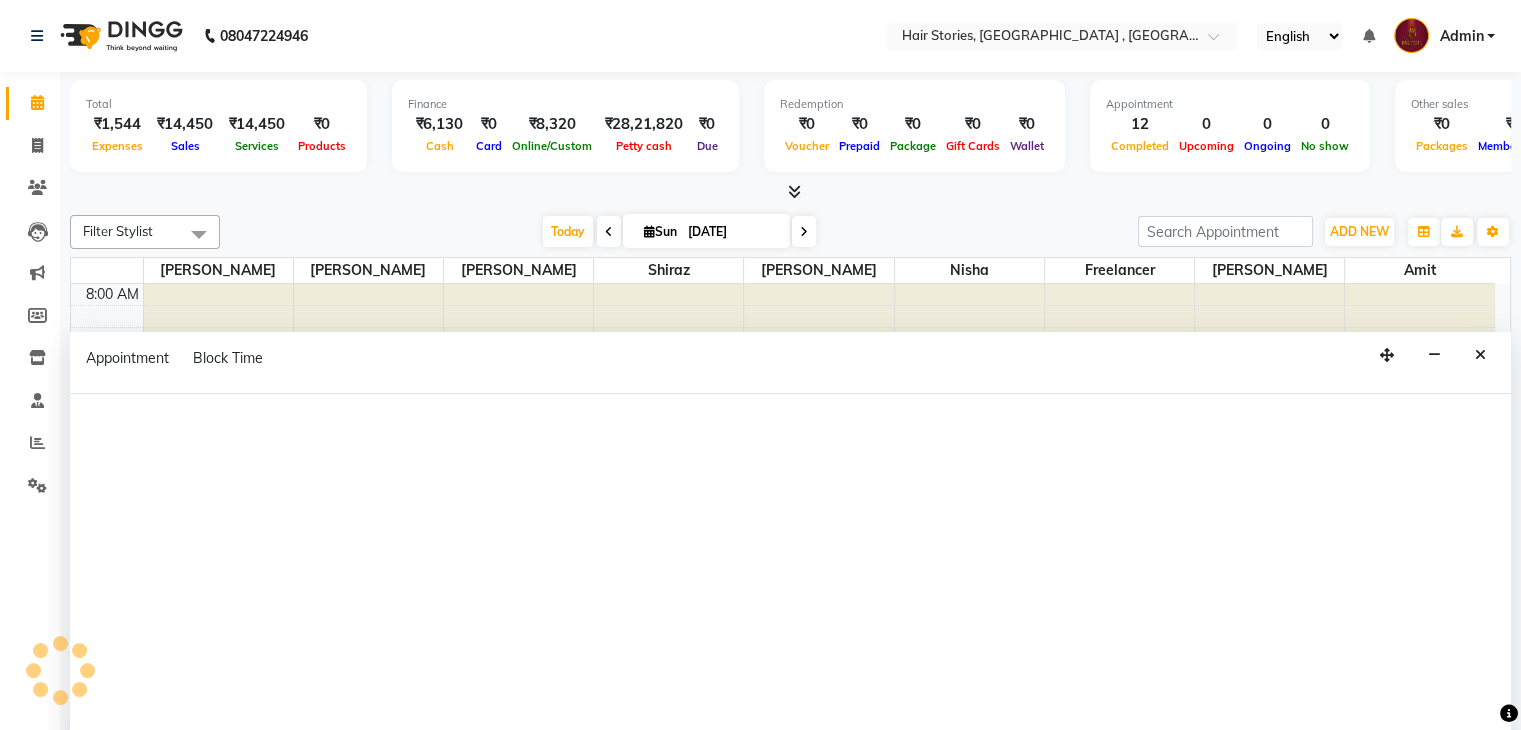 select on "tentative" 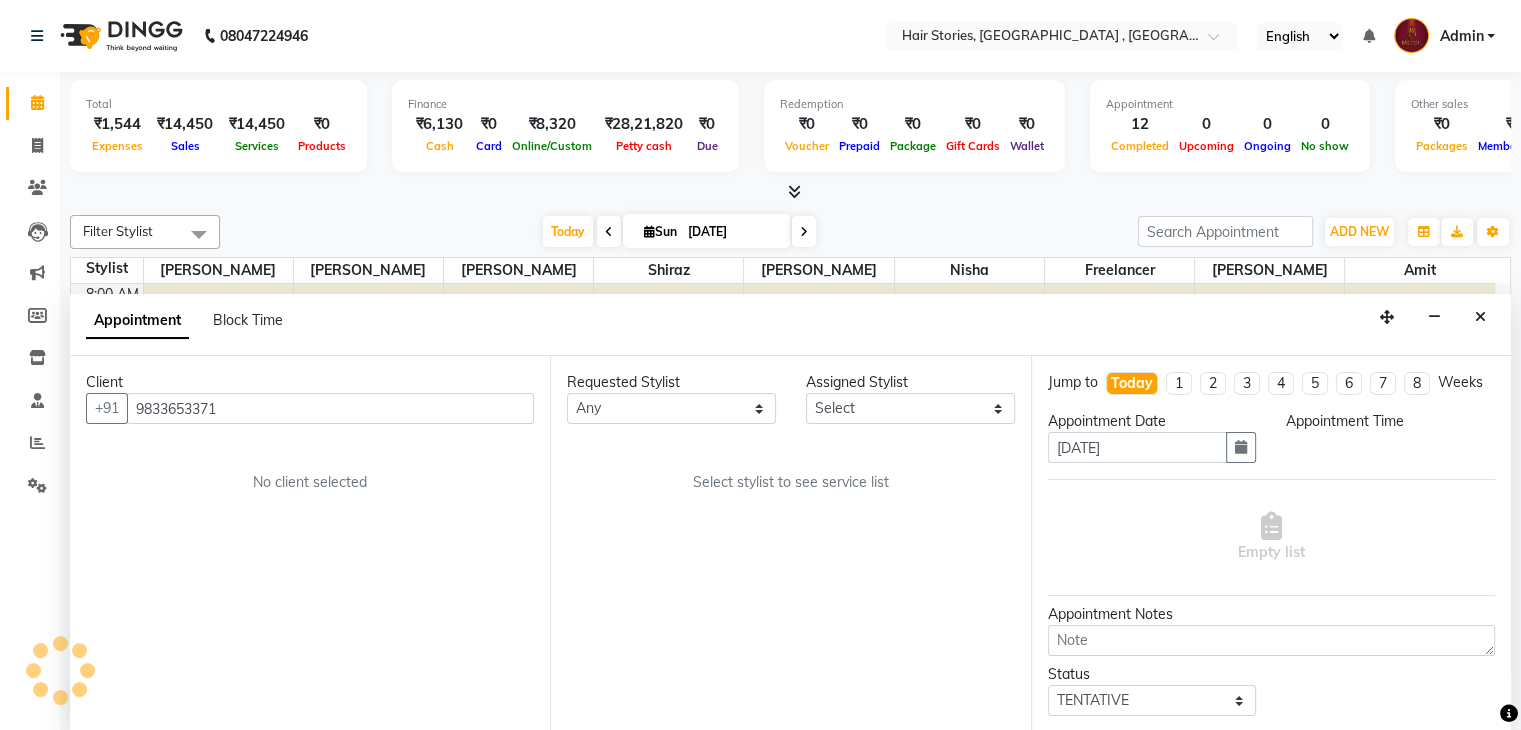 scroll, scrollTop: 0, scrollLeft: 0, axis: both 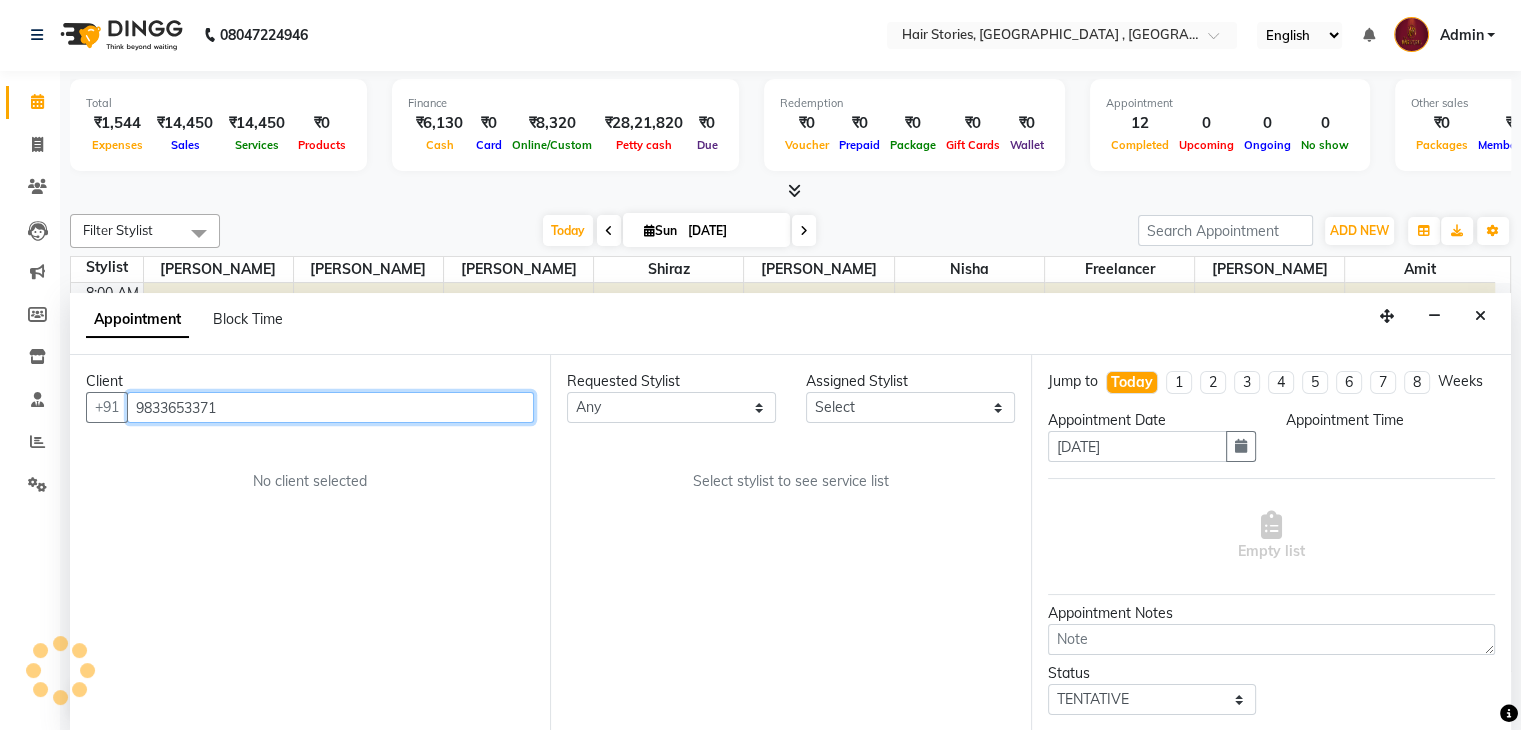select on "540" 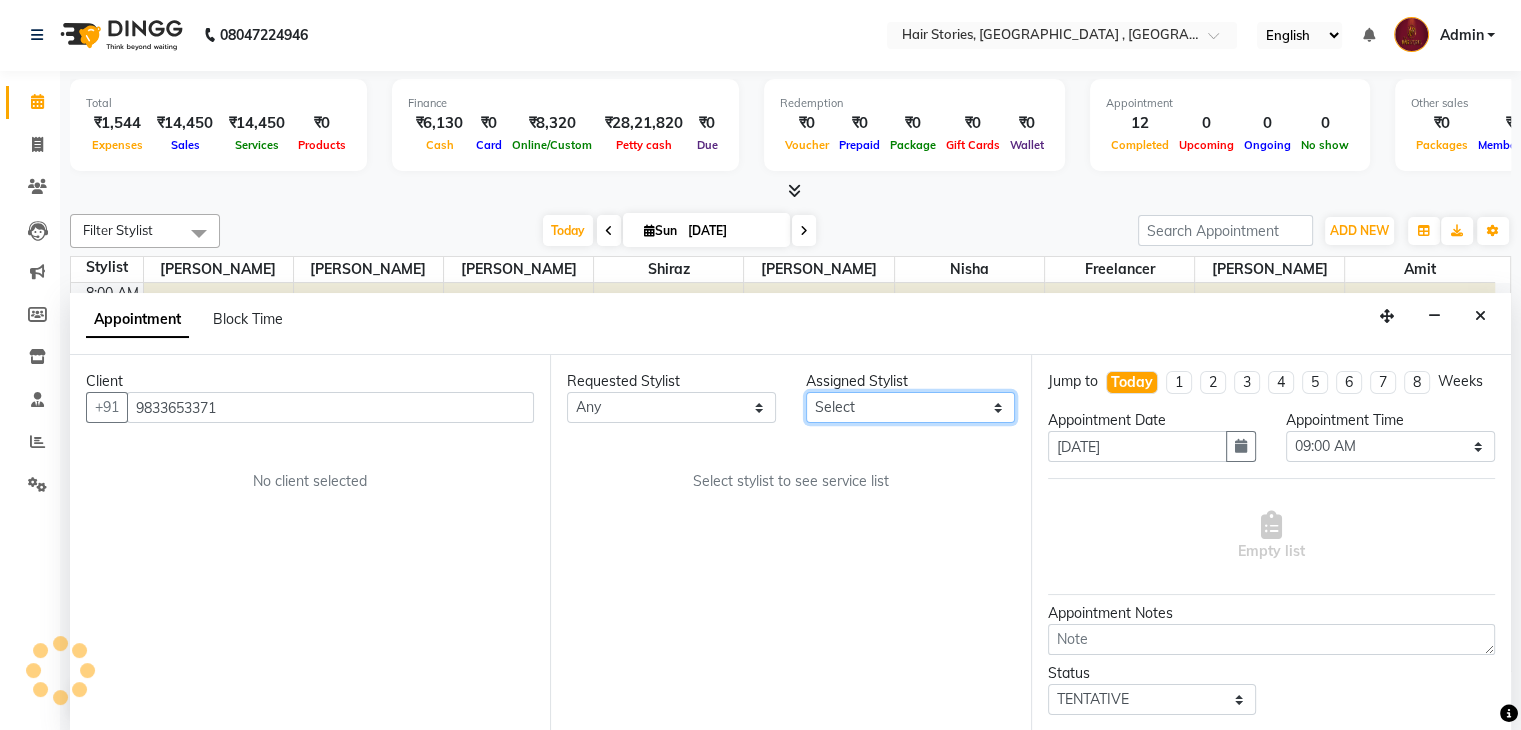 click on "Select [PERSON_NAME] [PERSON_NAME] Freelancer [PERSON_NAME] Neha [PERSON_NAME] [PERSON_NAME] Shiraz" at bounding box center [910, 407] 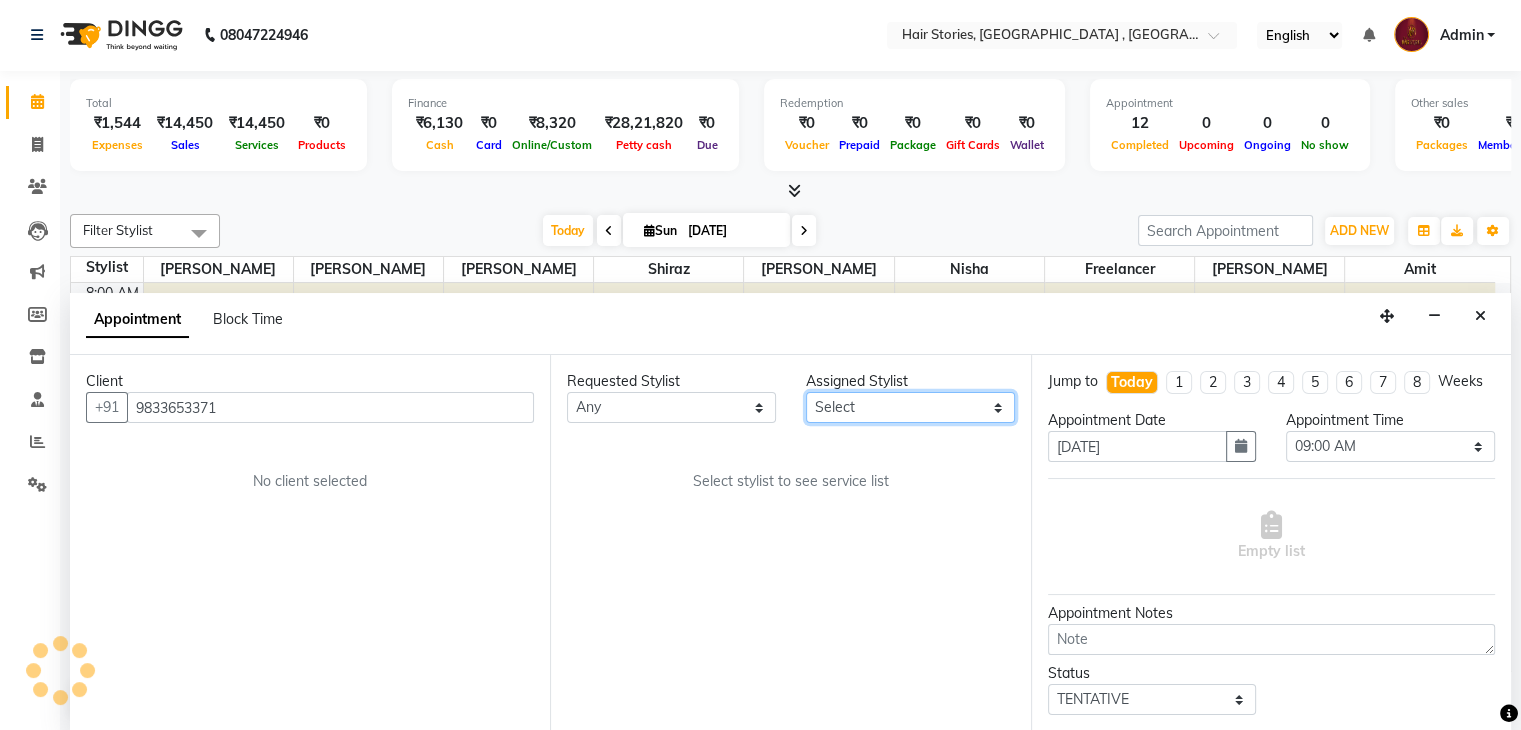 scroll, scrollTop: 2616, scrollLeft: 0, axis: vertical 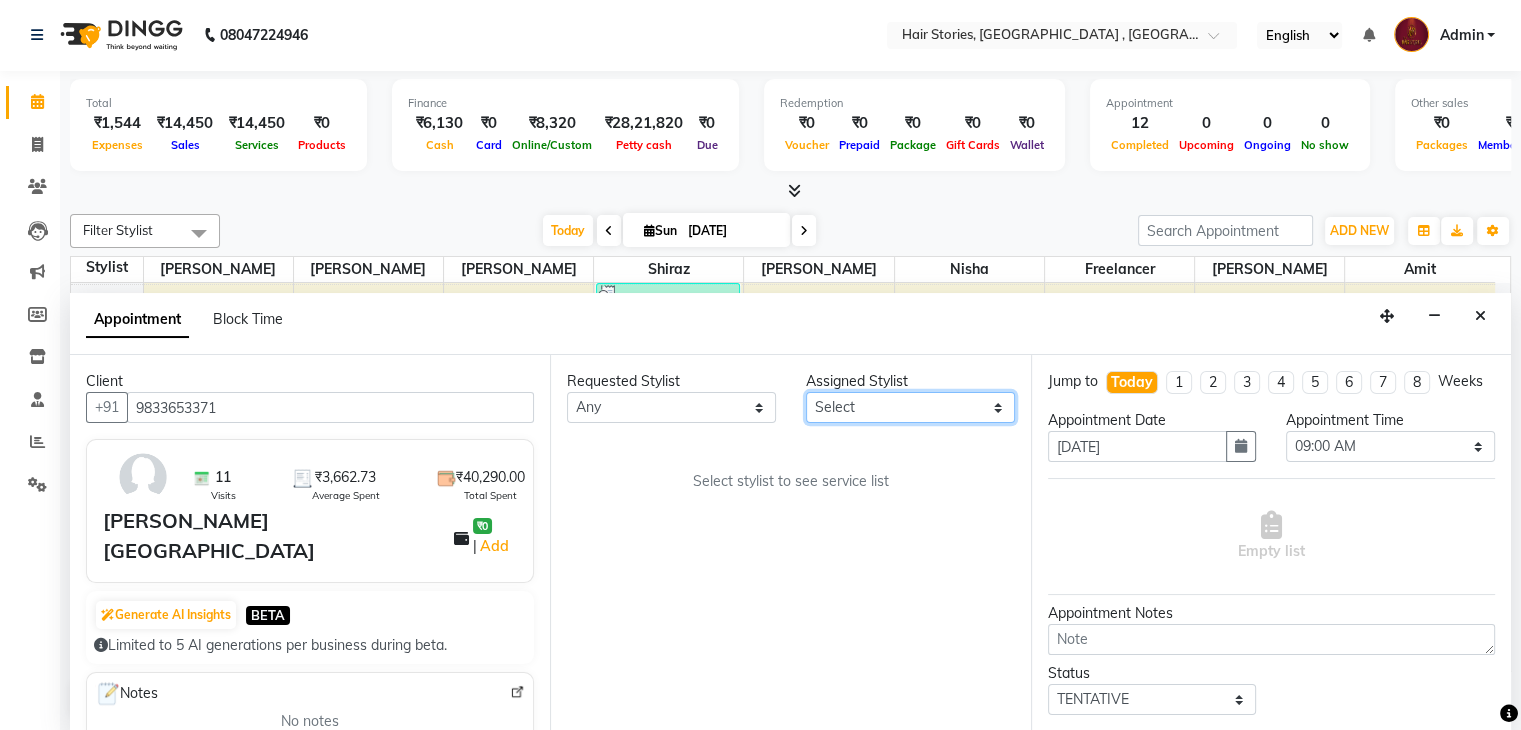 select on "7132" 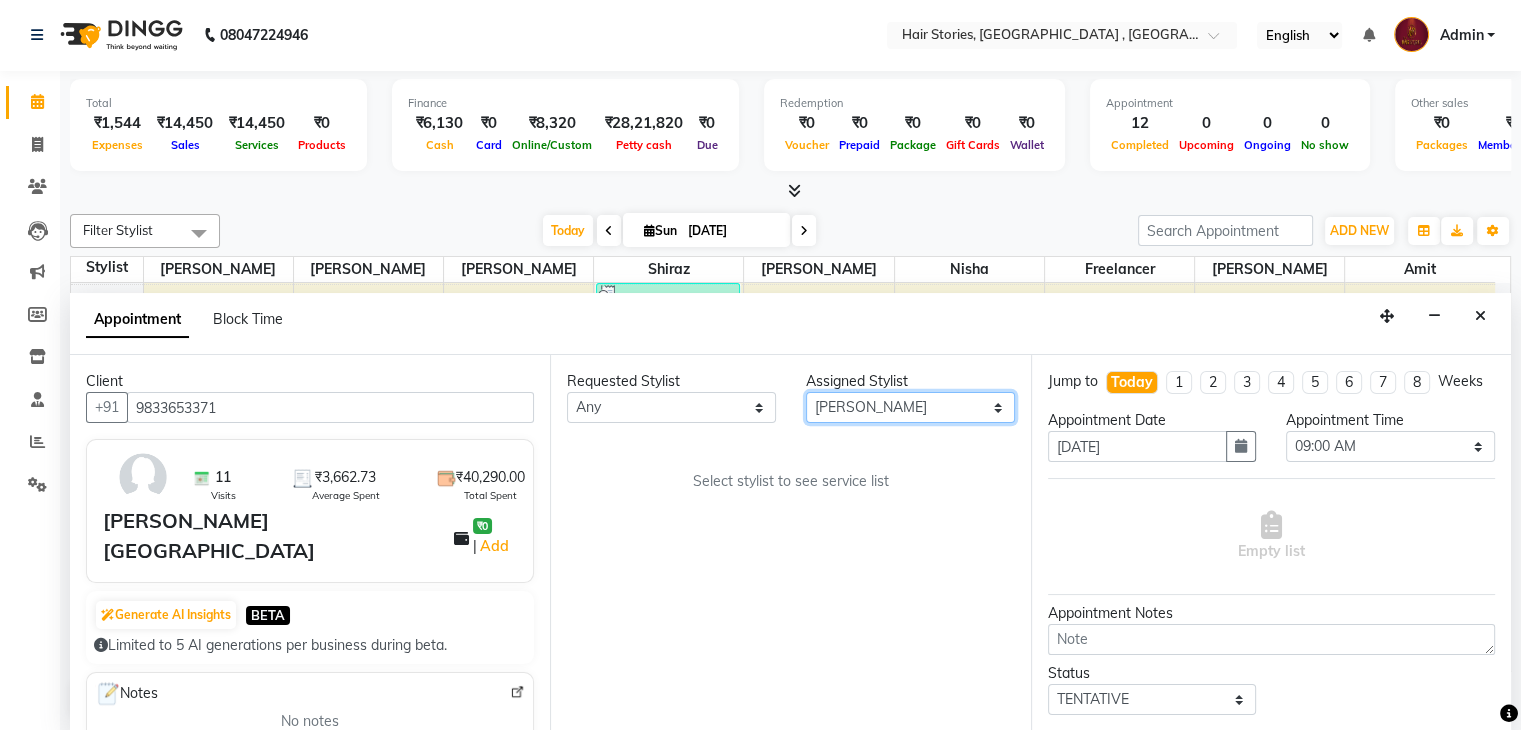 click on "Select [PERSON_NAME] [PERSON_NAME] Freelancer [PERSON_NAME] Neha [PERSON_NAME] [PERSON_NAME] Shiraz" at bounding box center (910, 407) 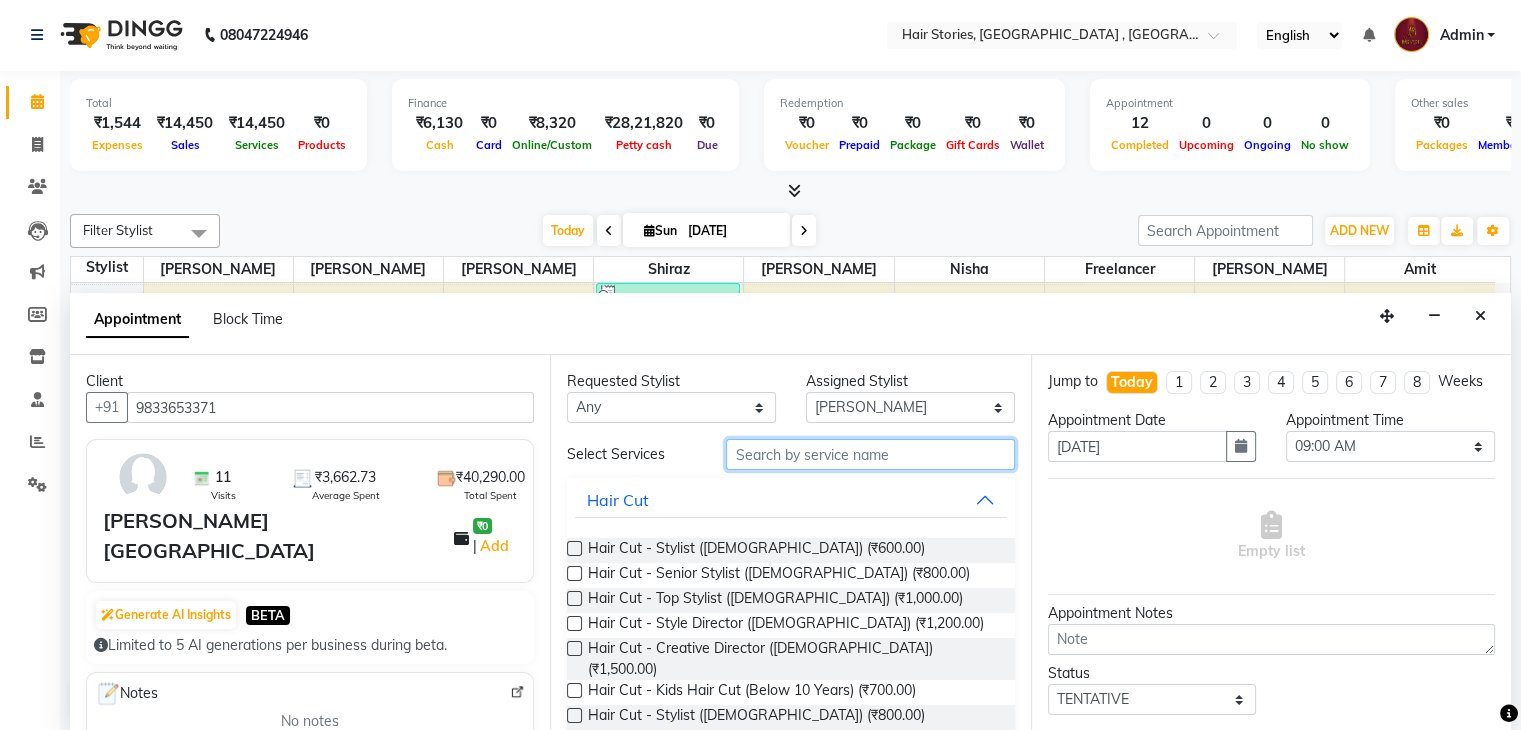 click at bounding box center (870, 454) 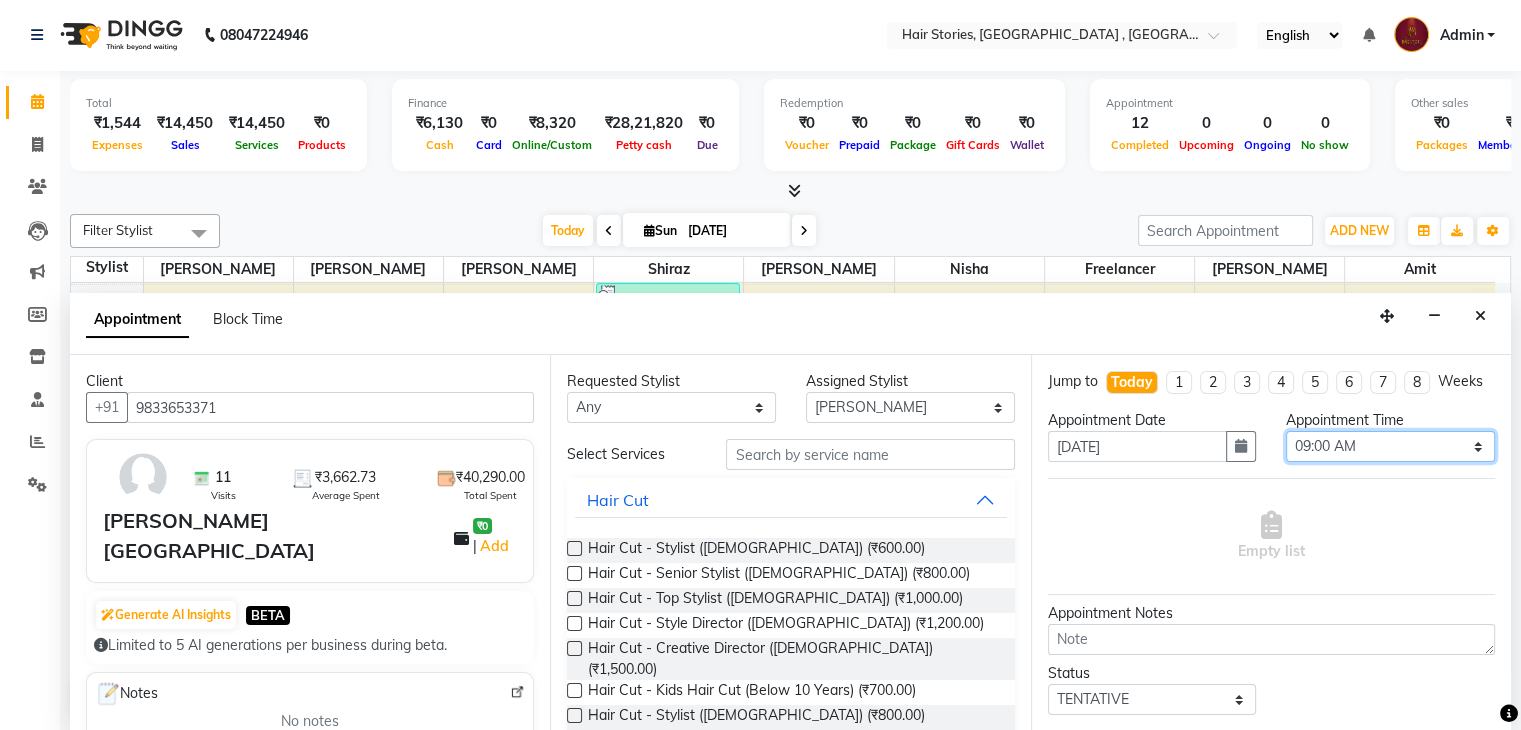 click on "Select 09:00 AM 09:15 AM 09:30 AM 09:45 AM 10:00 AM 10:15 AM 10:30 AM 10:45 AM 11:00 AM 11:15 AM 11:30 AM 11:45 AM 12:00 PM 12:15 PM 12:30 PM 12:45 PM 01:00 PM 01:15 PM 01:30 PM 01:45 PM 02:00 PM 02:15 PM 02:30 PM 02:45 PM 03:00 PM 03:15 PM 03:30 PM 03:45 PM 04:00 PM 04:15 PM 04:30 PM 04:45 PM 05:00 PM 05:15 PM 05:30 PM 05:45 PM 06:00 PM 06:15 PM 06:30 PM 06:45 PM 07:00 PM 07:15 PM 07:30 PM 07:45 PM 08:00 PM 08:15 PM 08:30 PM 08:45 PM 09:00 PM 09:15 PM 09:30 PM 09:45 PM 10:00 PM 10:15 PM 10:30 PM" at bounding box center (1390, 446) 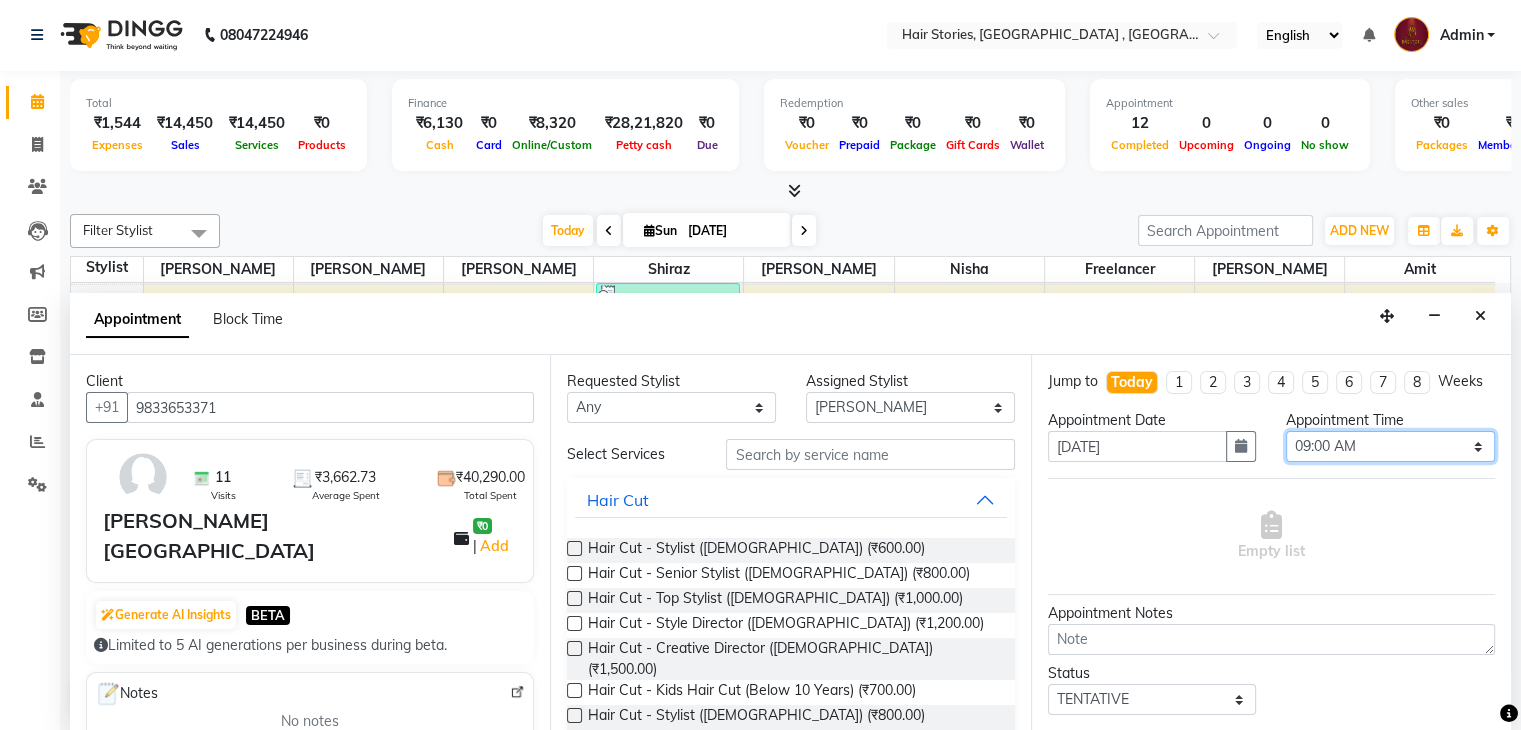select on "990" 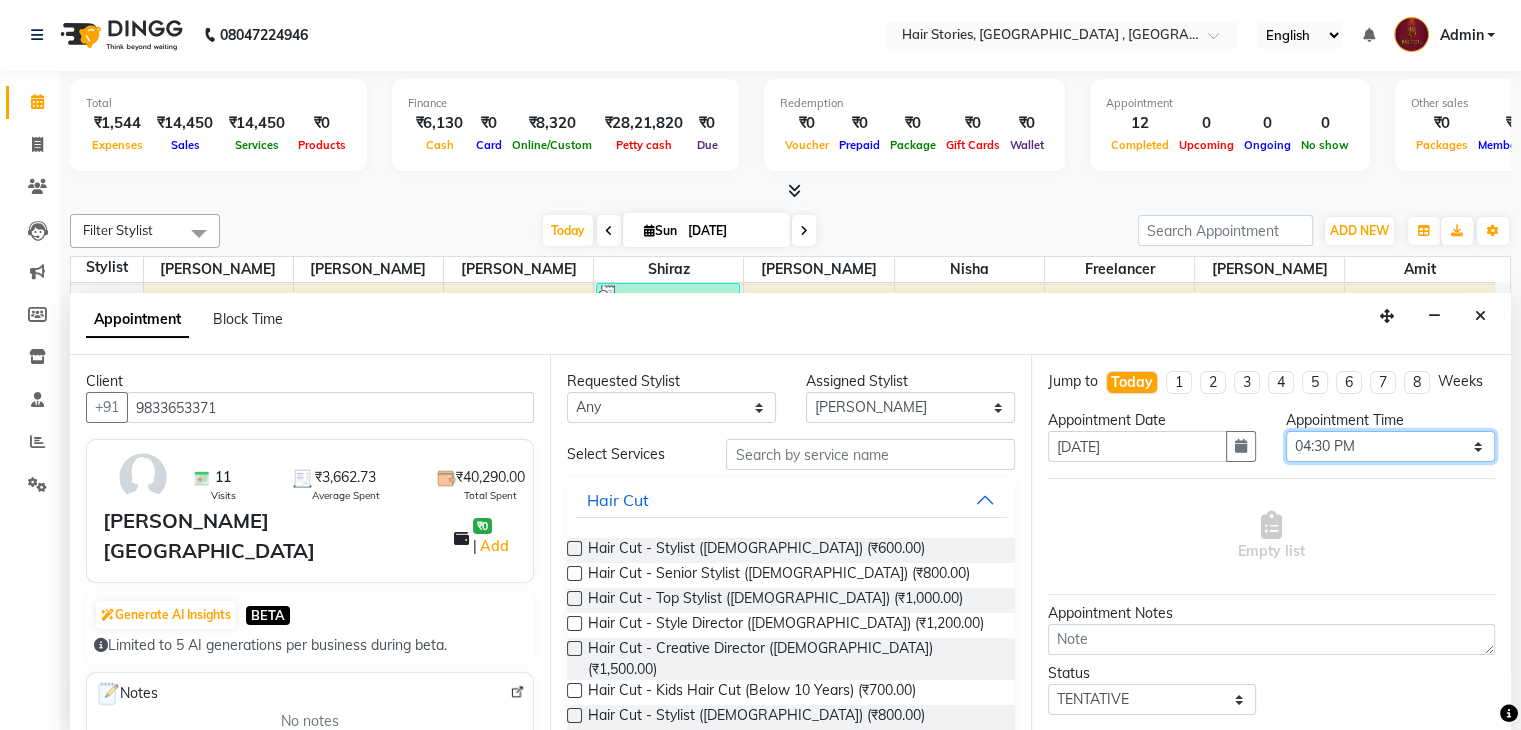 click on "Select 09:00 AM 09:15 AM 09:30 AM 09:45 AM 10:00 AM 10:15 AM 10:30 AM 10:45 AM 11:00 AM 11:15 AM 11:30 AM 11:45 AM 12:00 PM 12:15 PM 12:30 PM 12:45 PM 01:00 PM 01:15 PM 01:30 PM 01:45 PM 02:00 PM 02:15 PM 02:30 PM 02:45 PM 03:00 PM 03:15 PM 03:30 PM 03:45 PM 04:00 PM 04:15 PM 04:30 PM 04:45 PM 05:00 PM 05:15 PM 05:30 PM 05:45 PM 06:00 PM 06:15 PM 06:30 PM 06:45 PM 07:00 PM 07:15 PM 07:30 PM 07:45 PM 08:00 PM 08:15 PM 08:30 PM 08:45 PM 09:00 PM 09:15 PM 09:30 PM 09:45 PM 10:00 PM 10:15 PM 10:30 PM" at bounding box center [1390, 446] 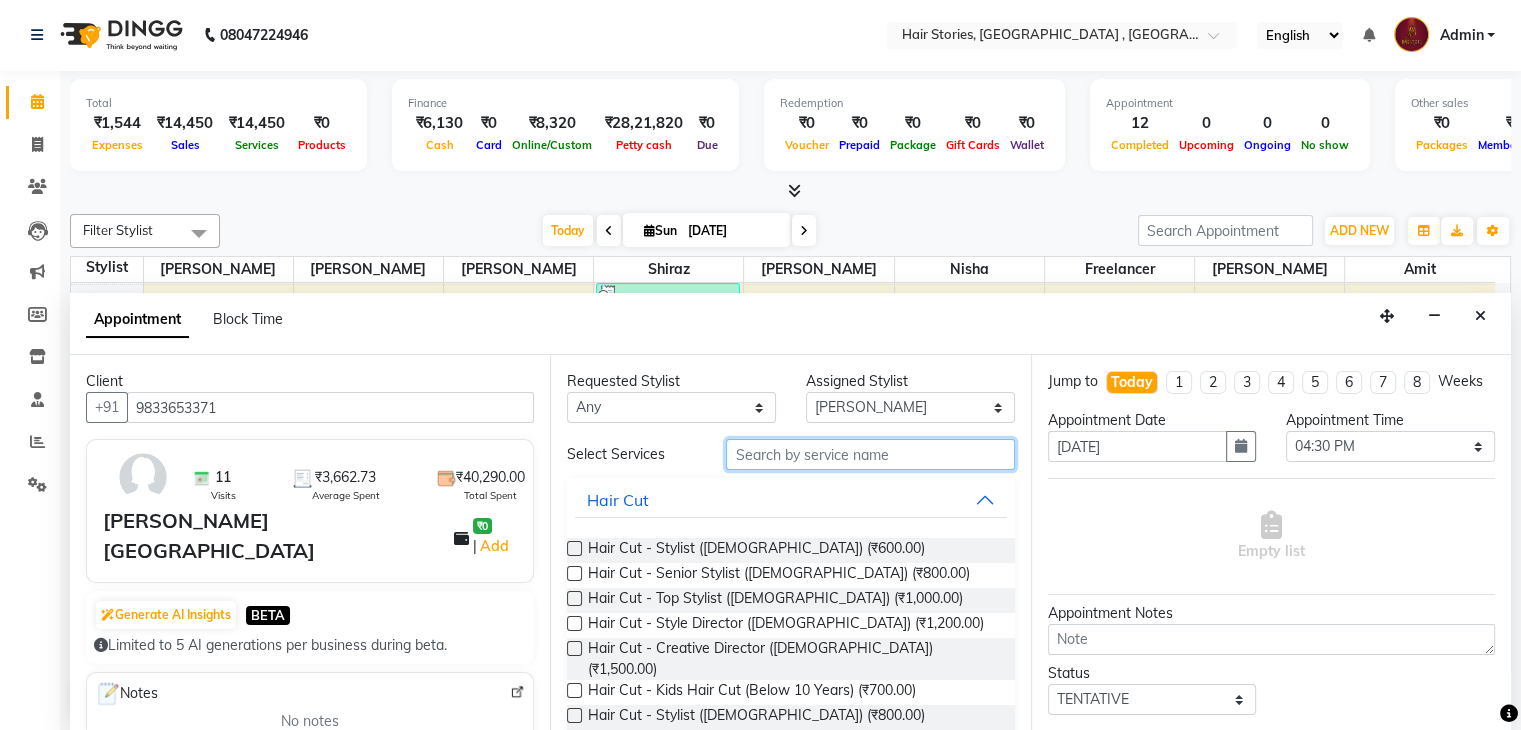 click at bounding box center (870, 454) 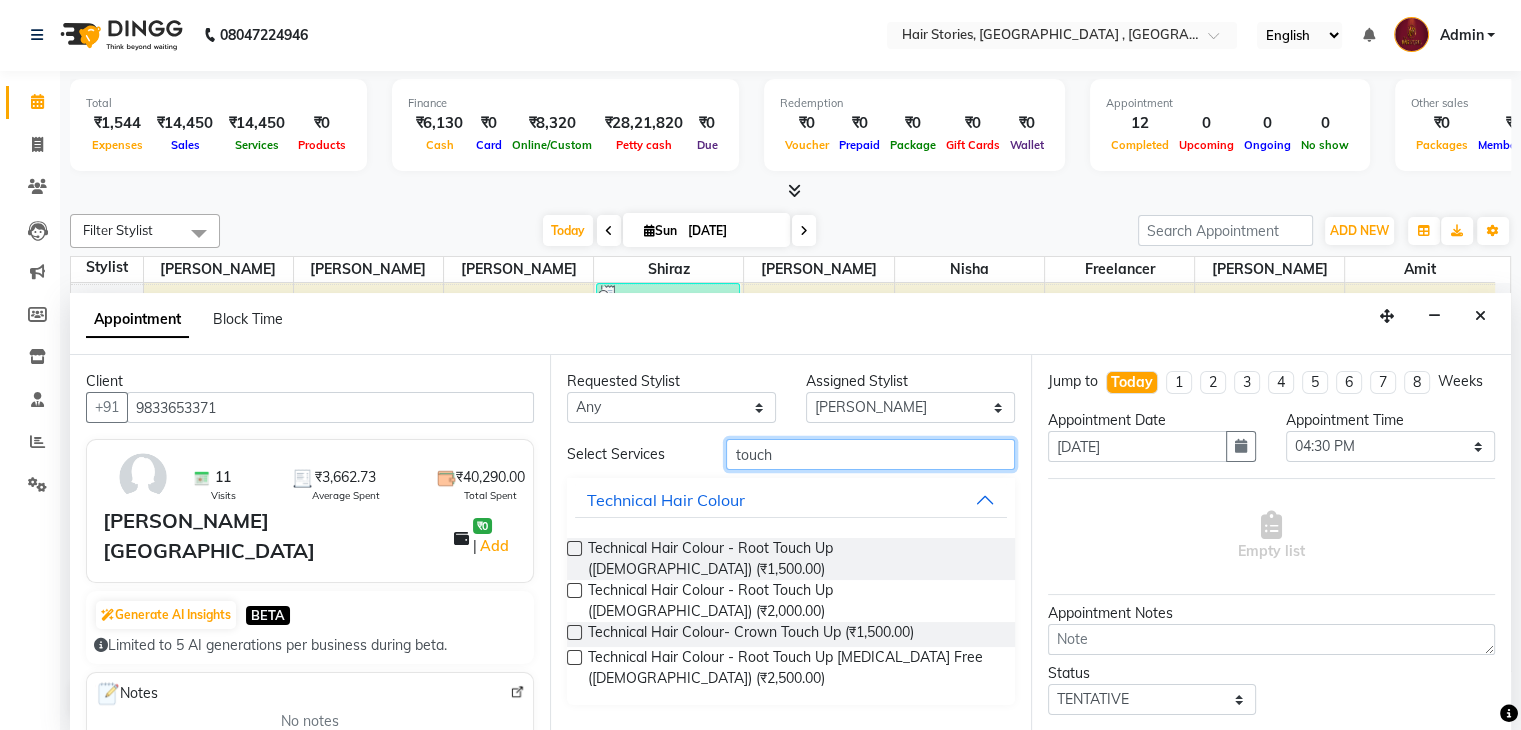 type on "touch" 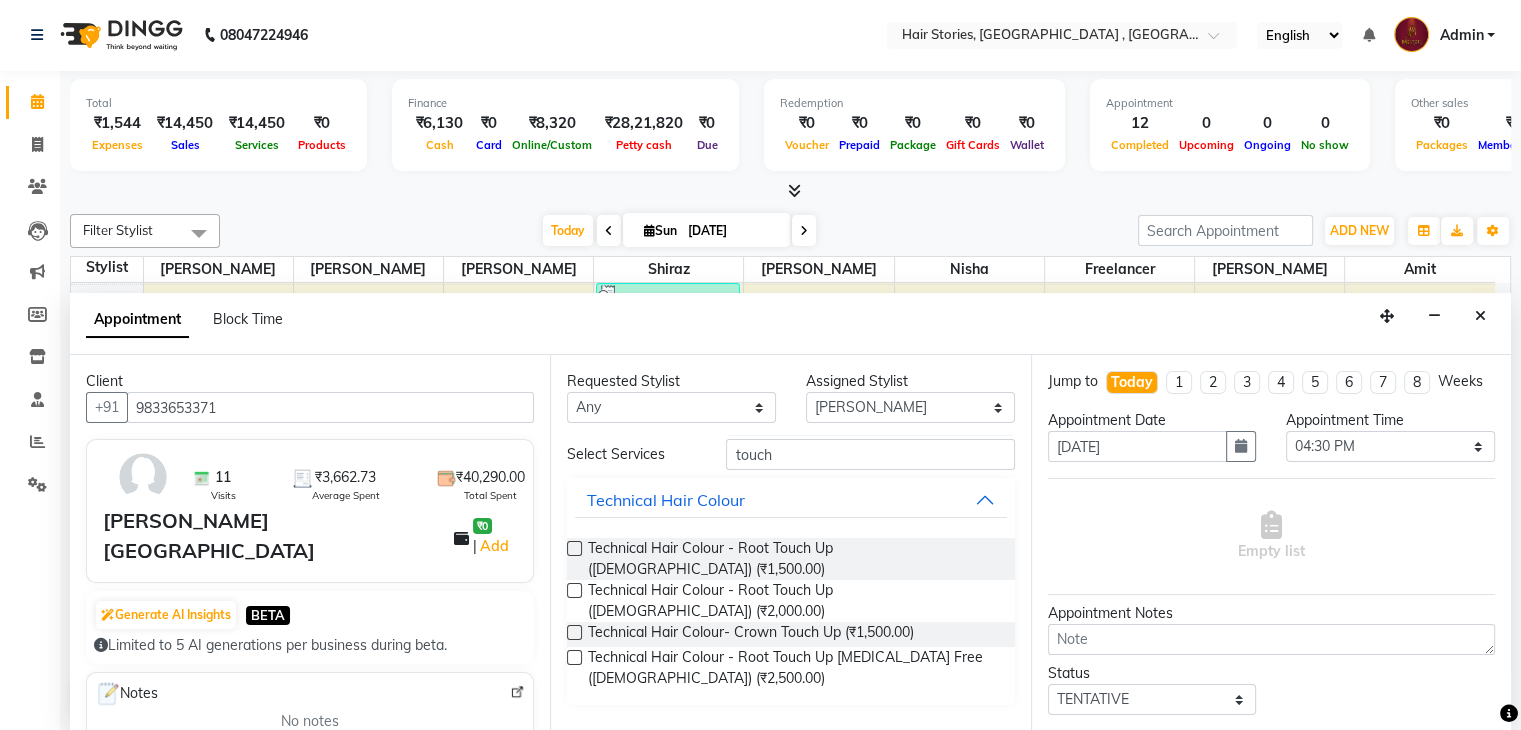 click at bounding box center (574, 590) 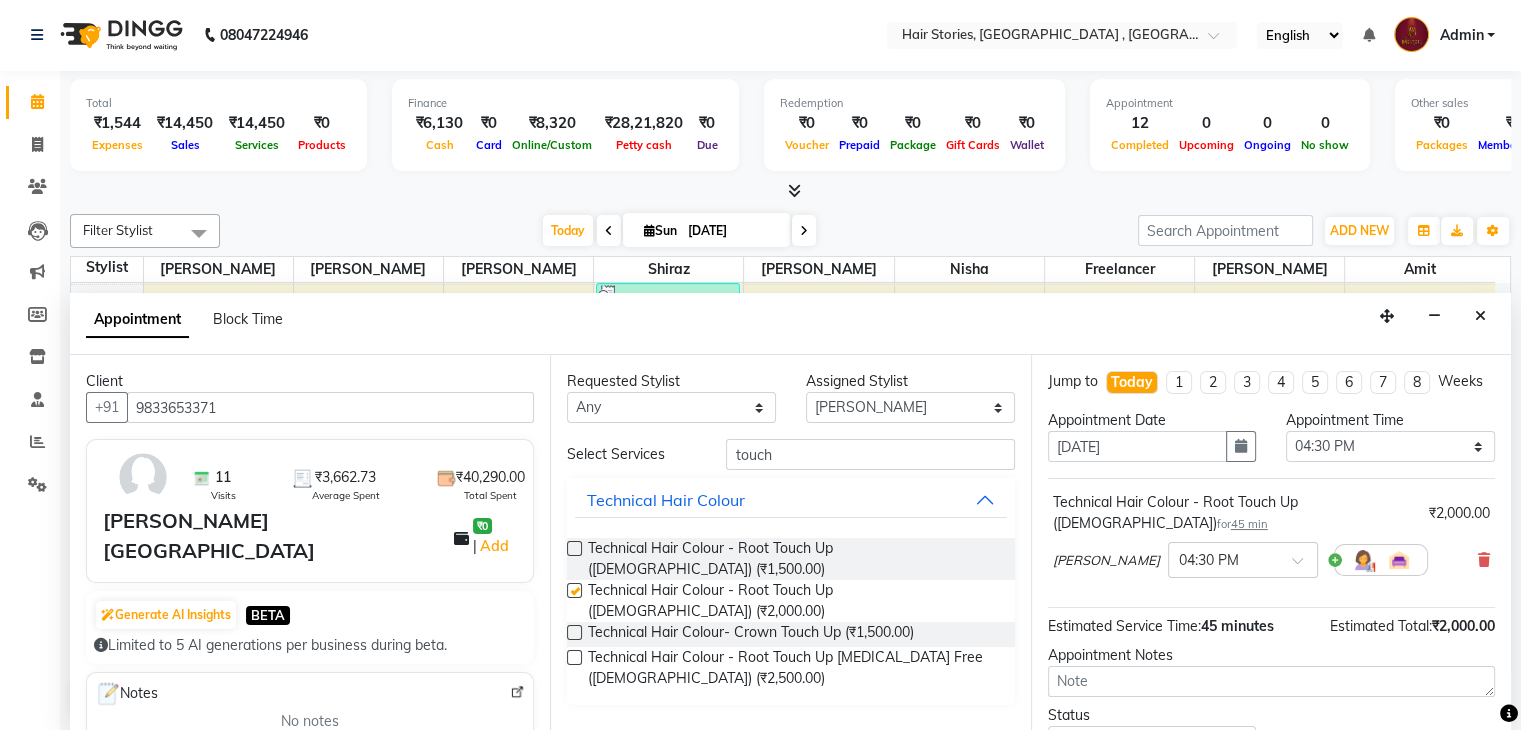 checkbox on "false" 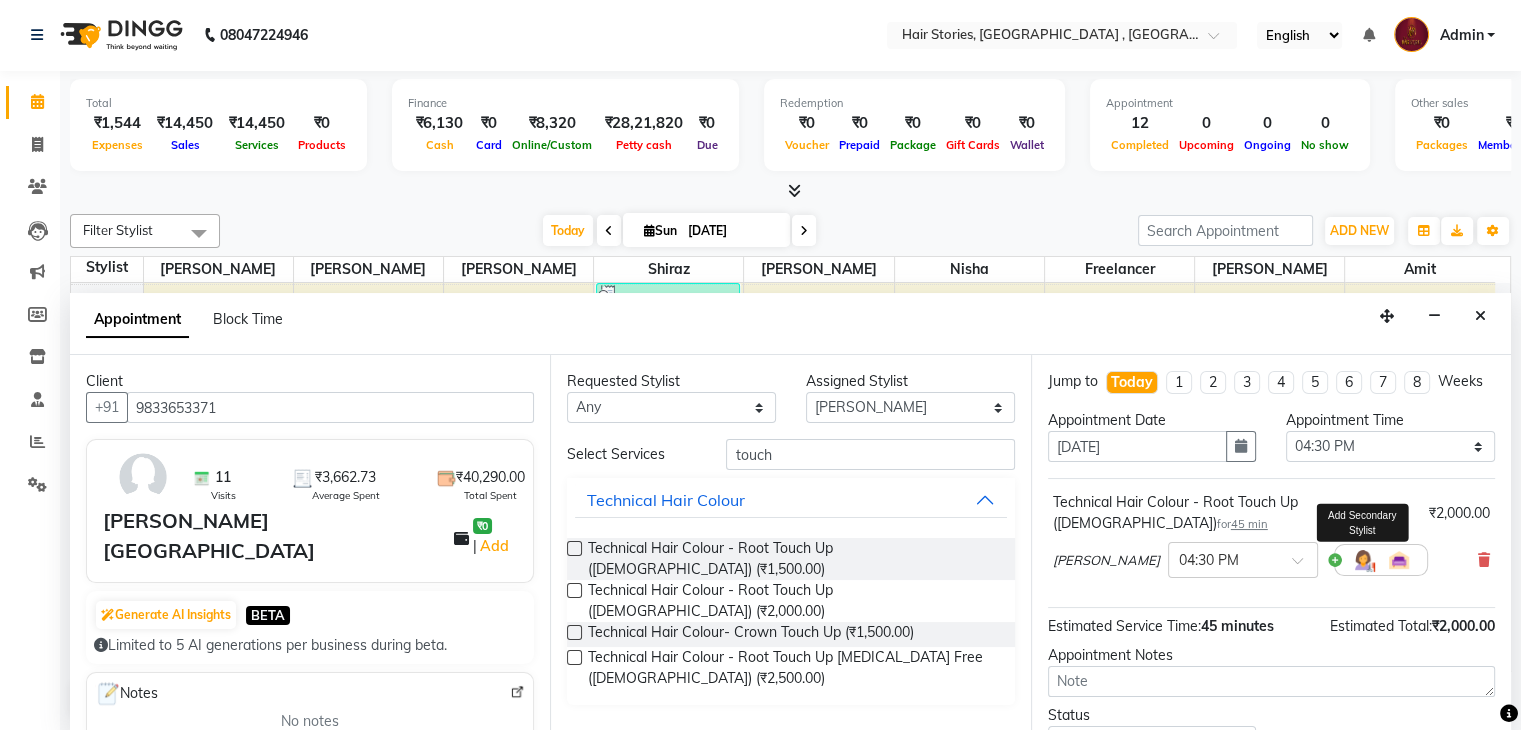 click at bounding box center (1363, 560) 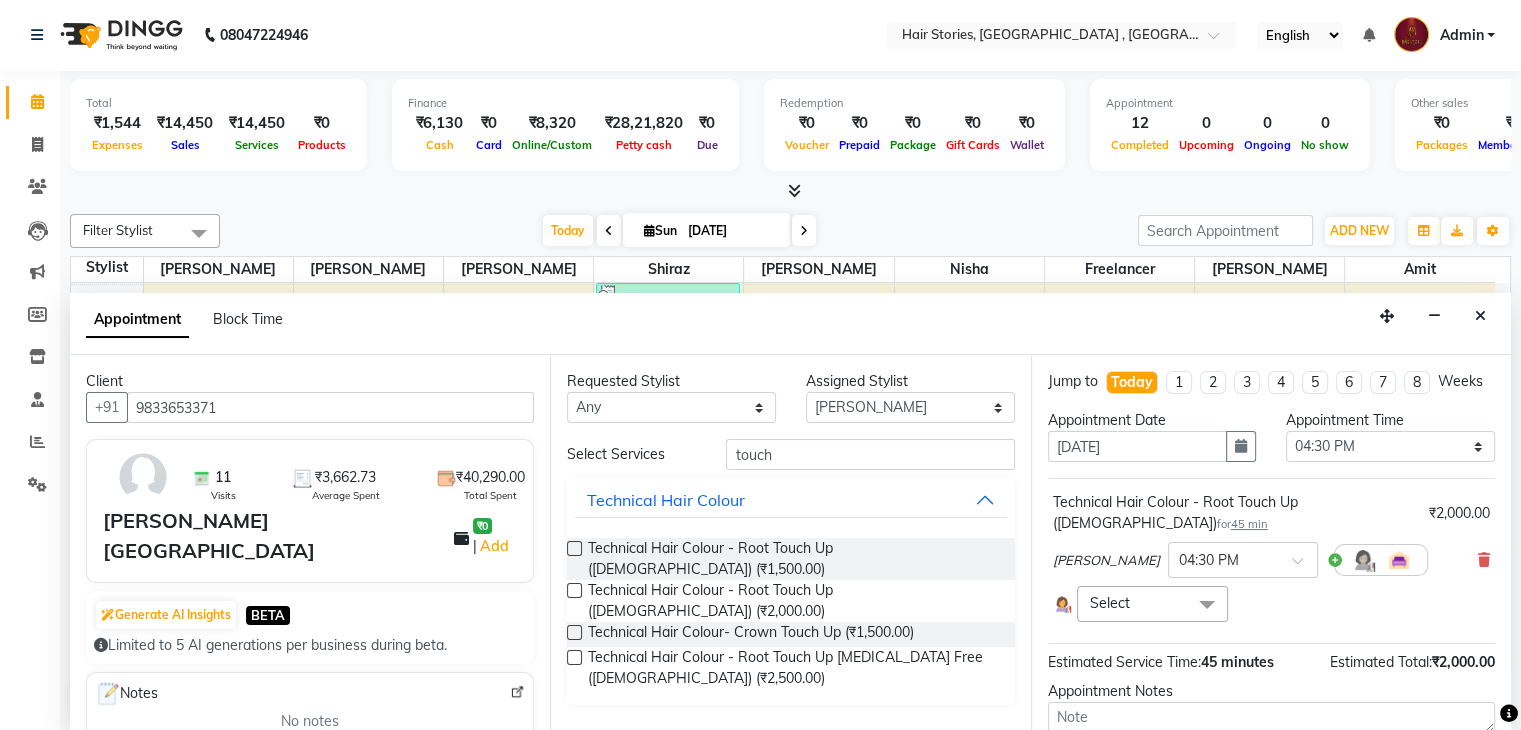 click on "Select" at bounding box center (1152, 603) 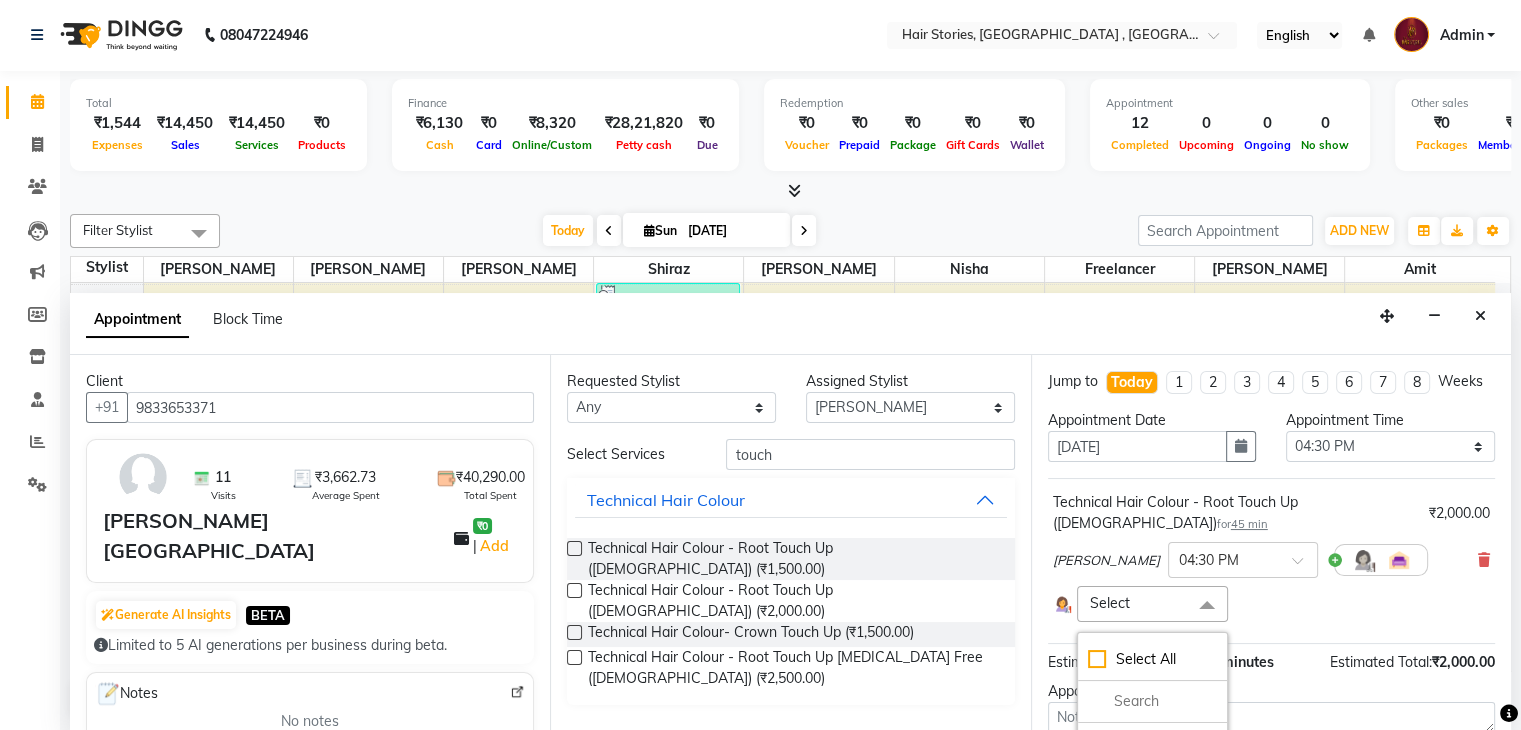 scroll, scrollTop: 246, scrollLeft: 0, axis: vertical 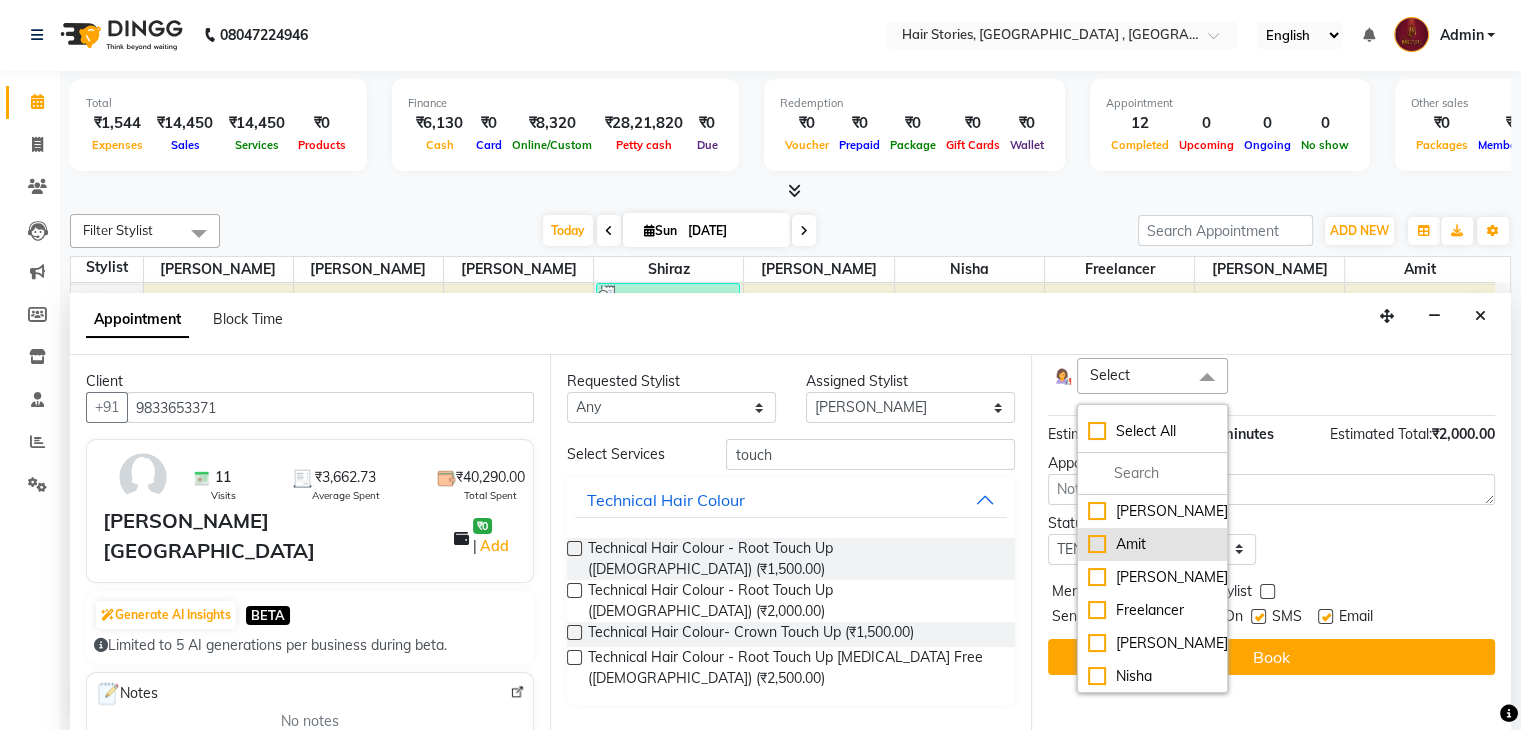 click on "Amit" at bounding box center [1152, 544] 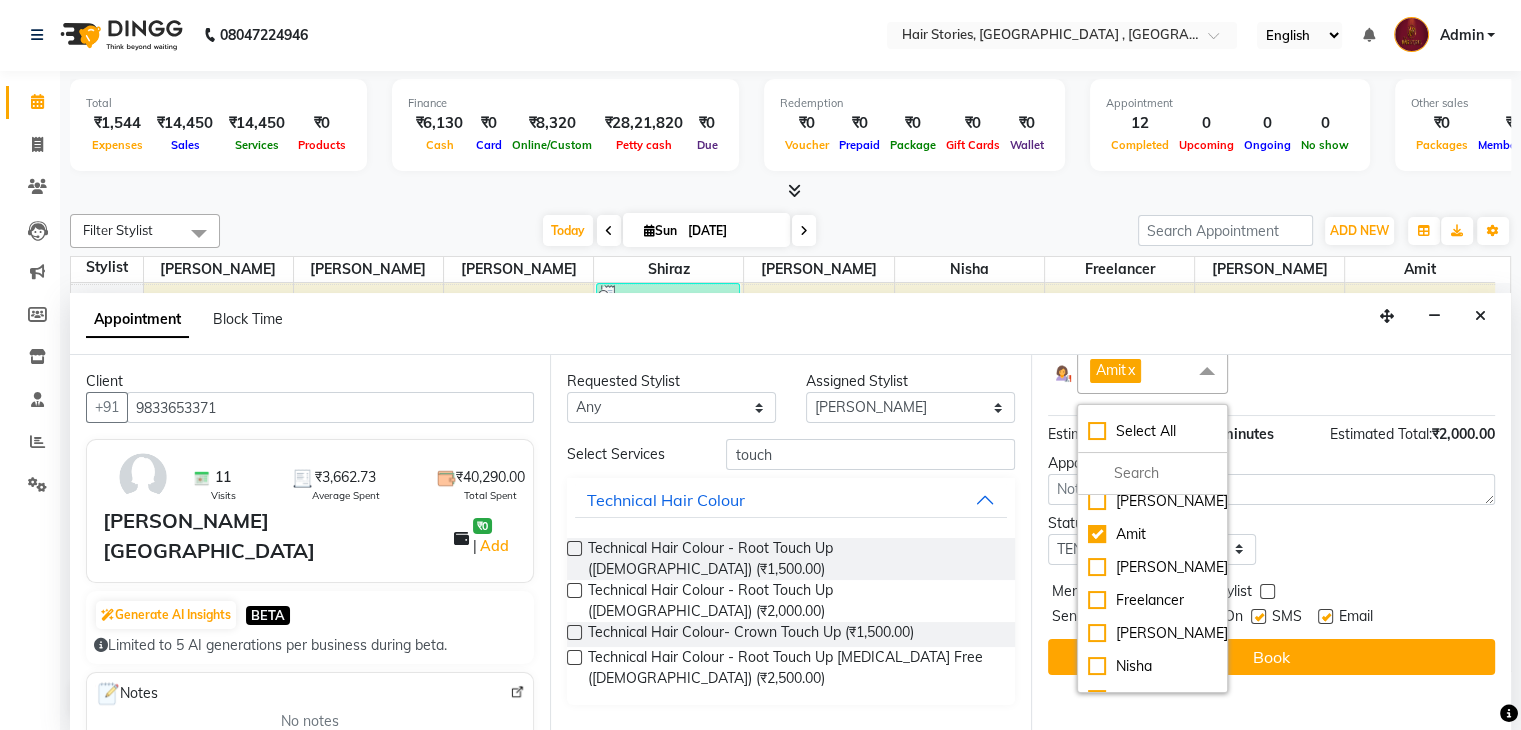 scroll, scrollTop: 0, scrollLeft: 0, axis: both 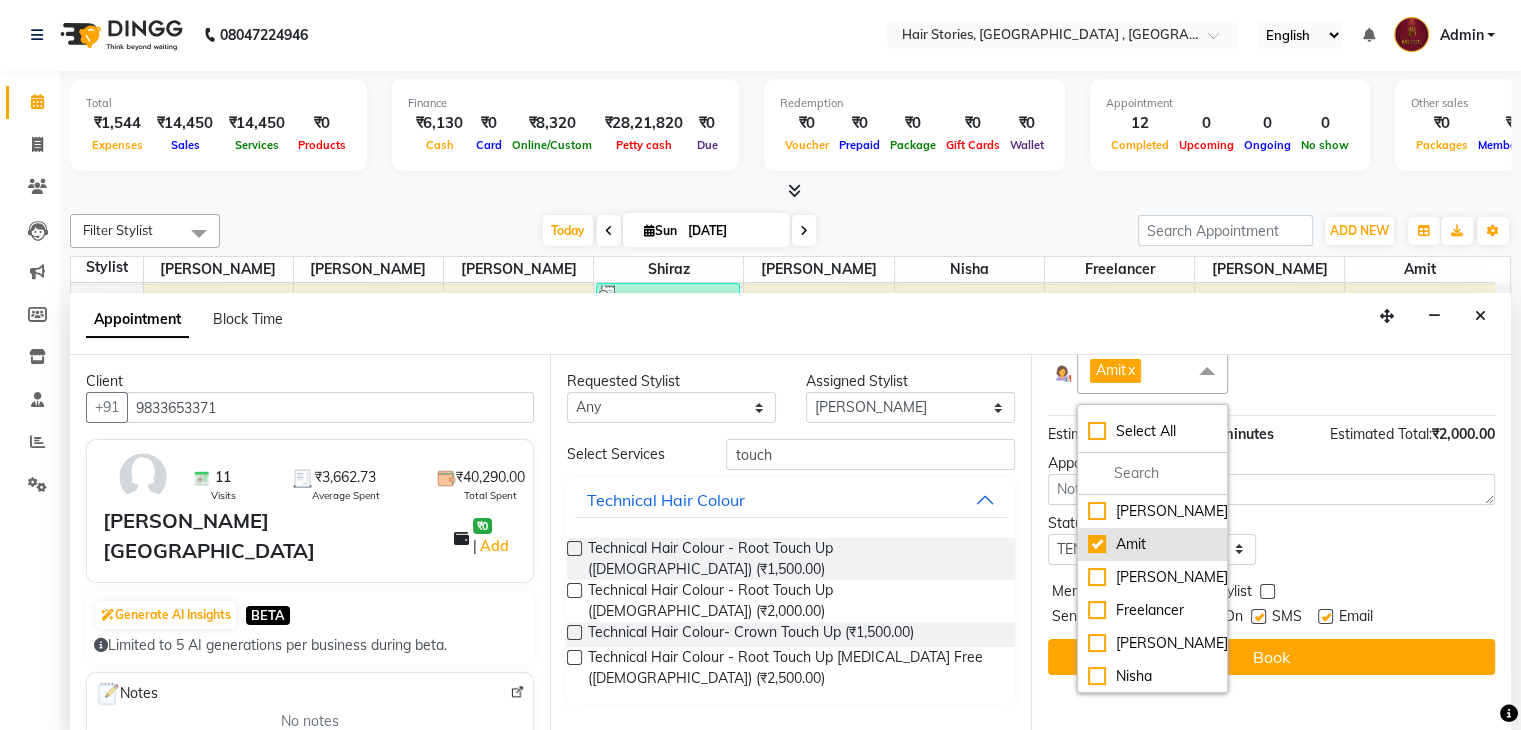 click on "Amit" at bounding box center [1152, 544] 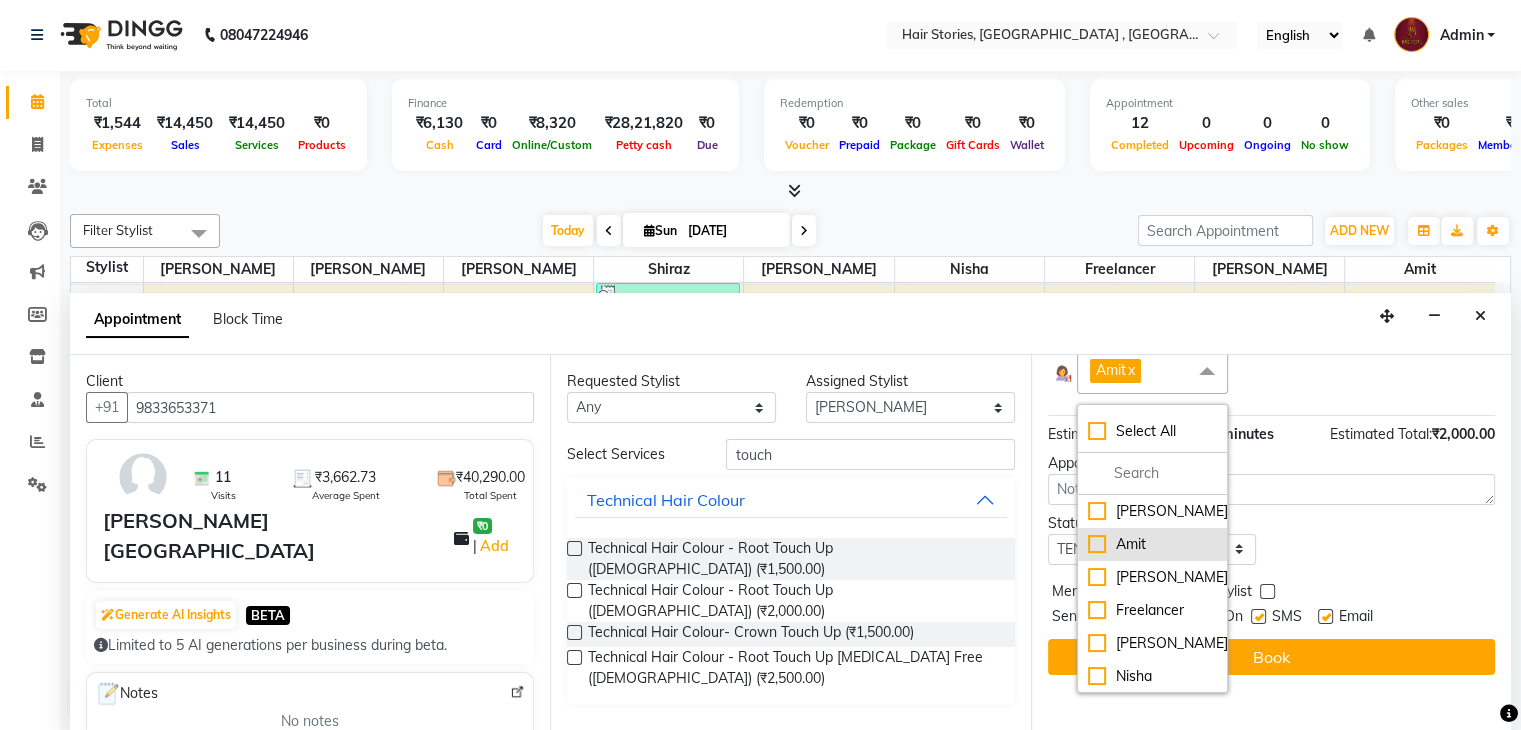 checkbox on "false" 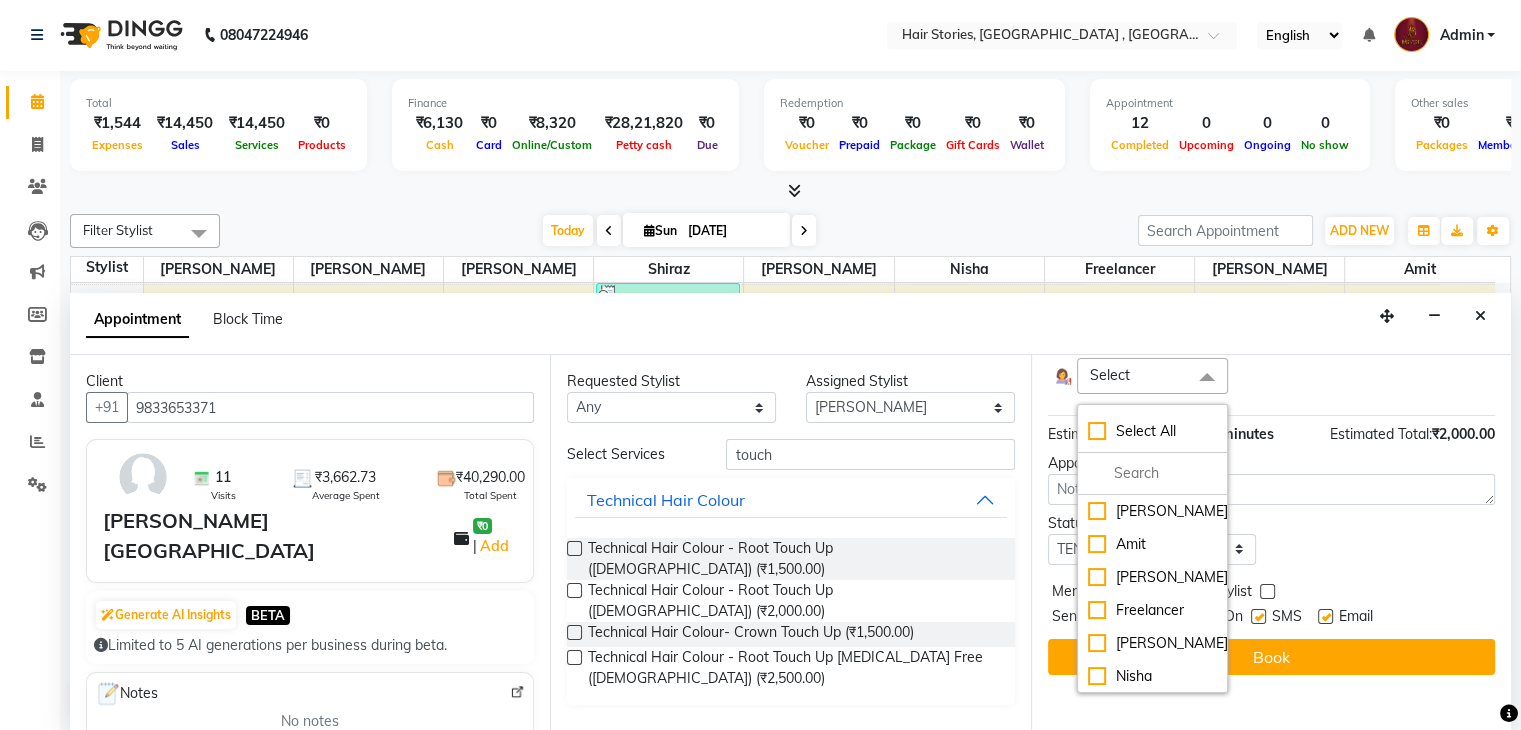 scroll, scrollTop: 66, scrollLeft: 0, axis: vertical 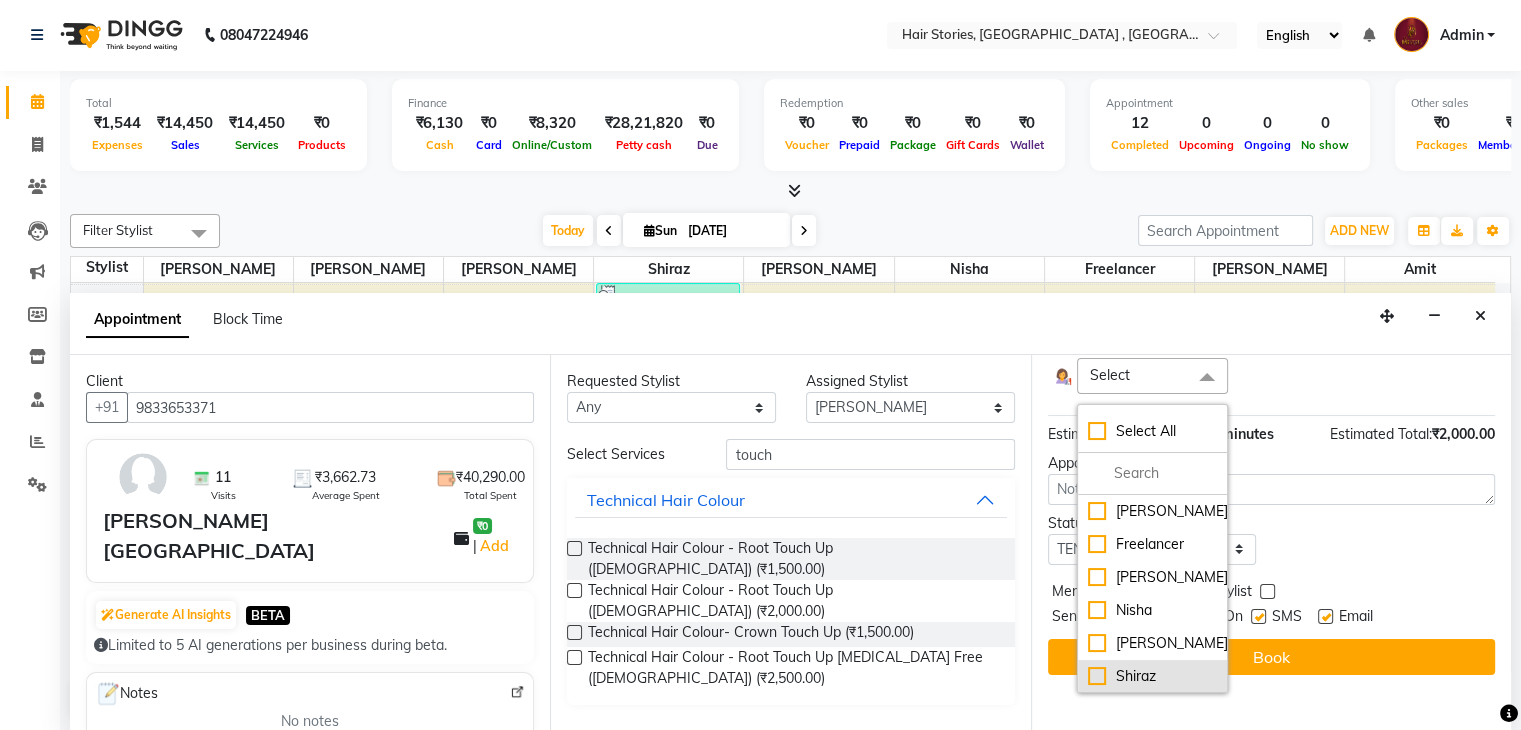 click on "Shiraz" at bounding box center [1152, 676] 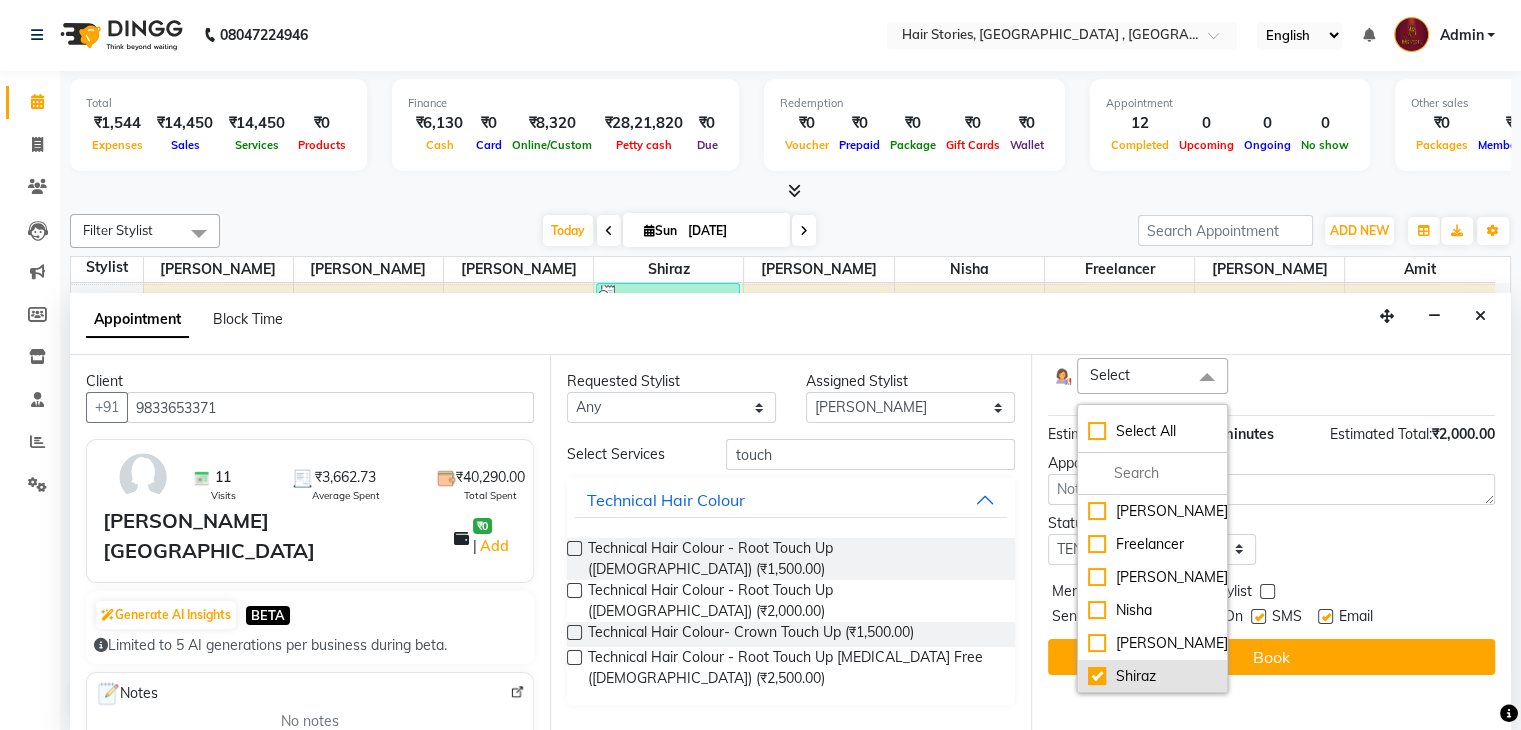 checkbox on "true" 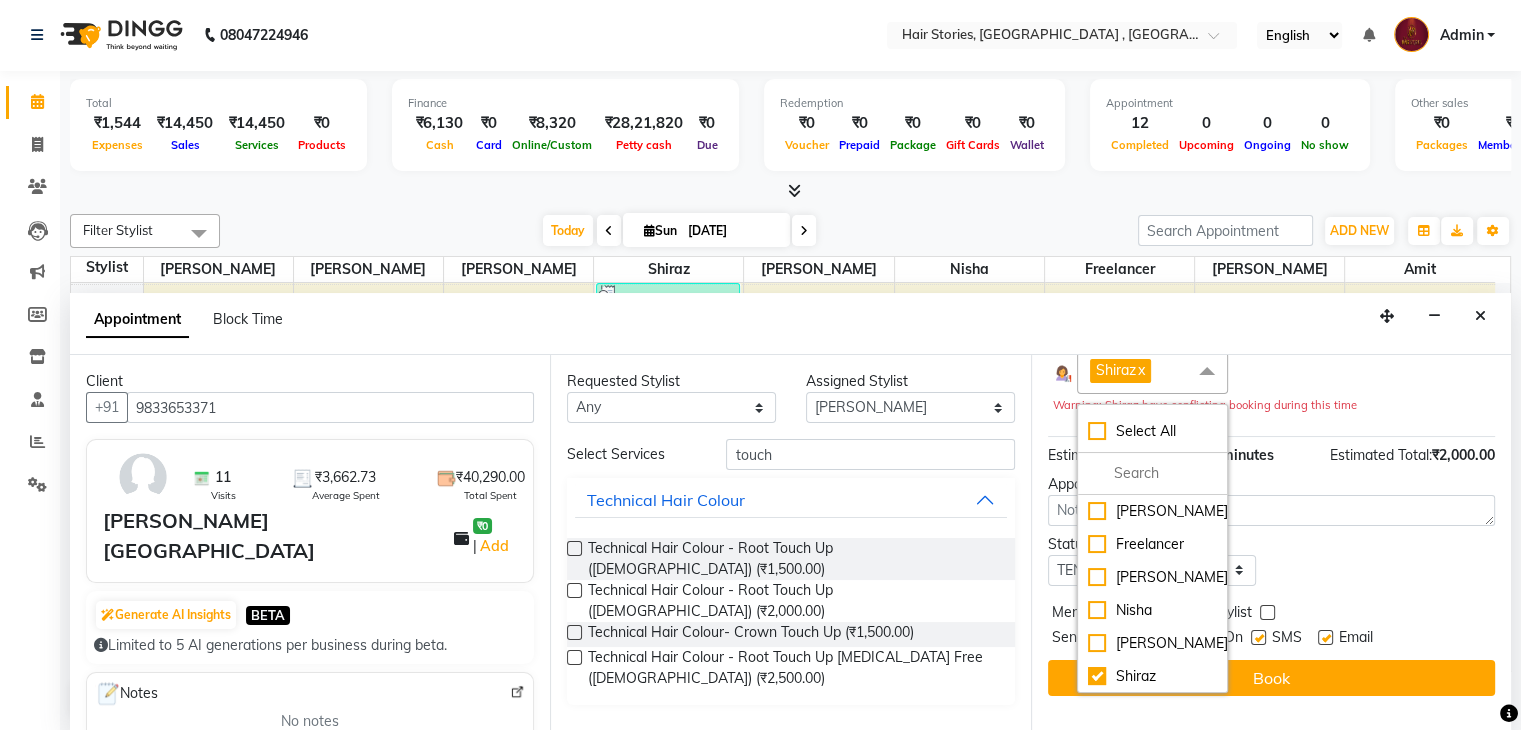scroll, scrollTop: 0, scrollLeft: 0, axis: both 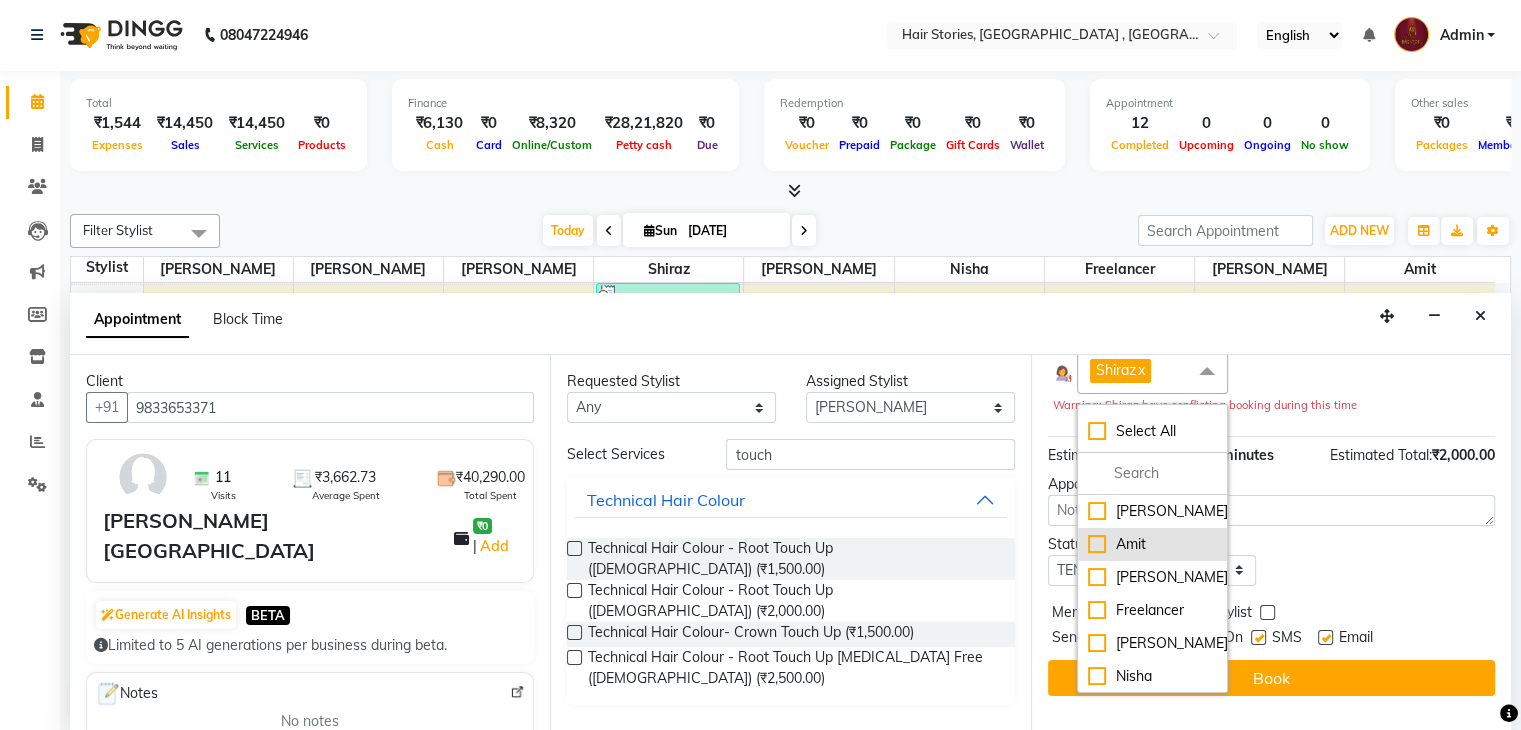 click on "Amit" at bounding box center (1152, 544) 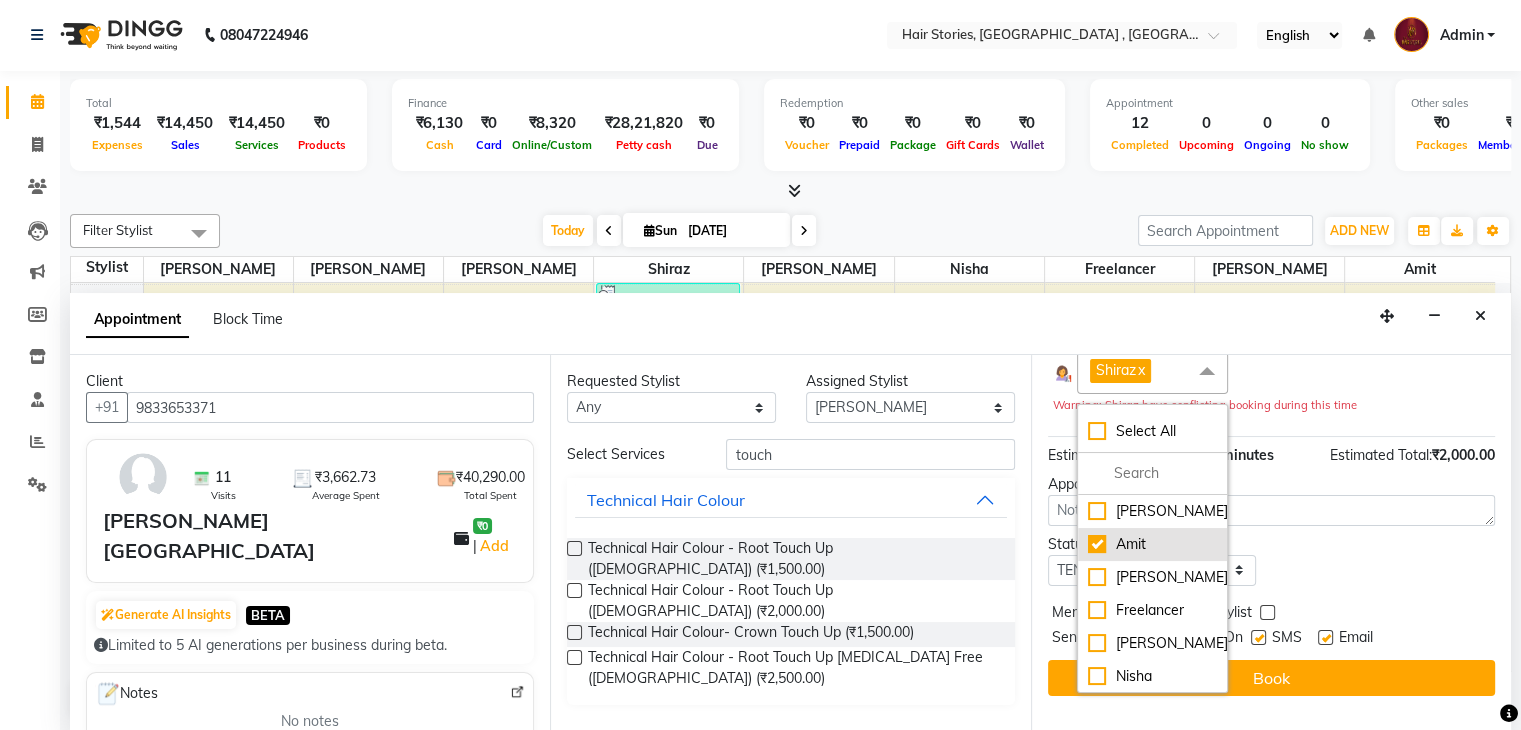 checkbox on "true" 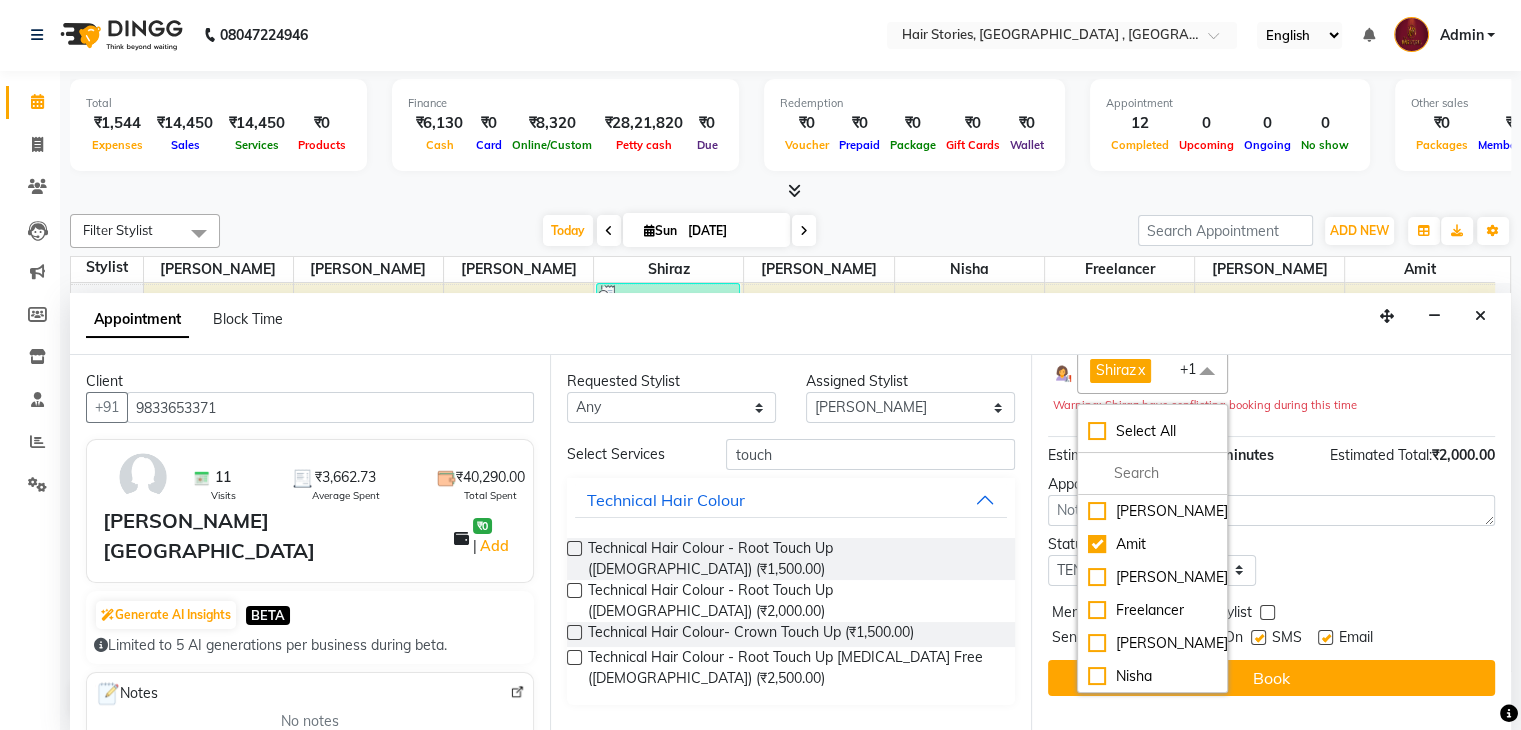 click on "Status Select TENTATIVE CONFIRM CHECK-IN UPCOMING" at bounding box center (1271, 560) 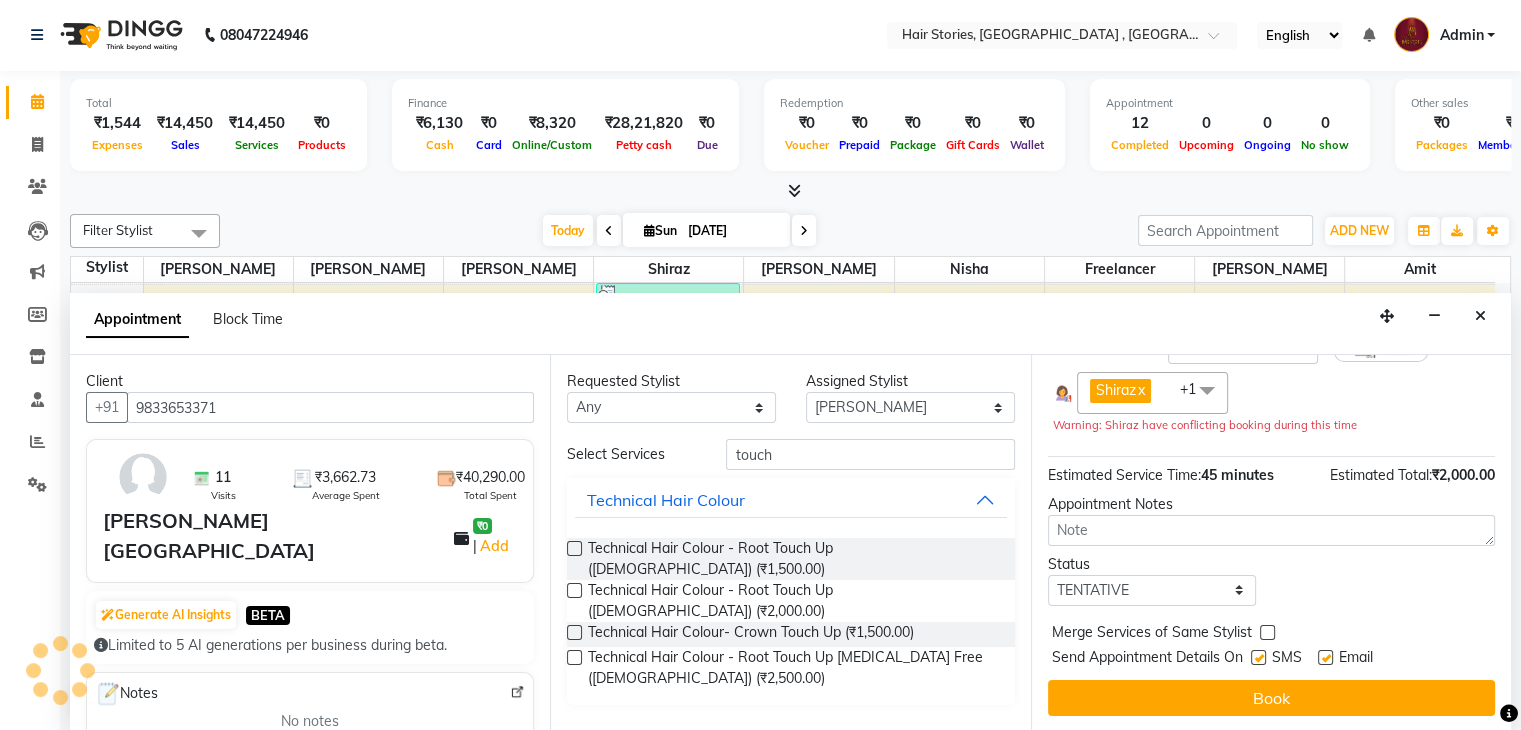 scroll, scrollTop: 232, scrollLeft: 0, axis: vertical 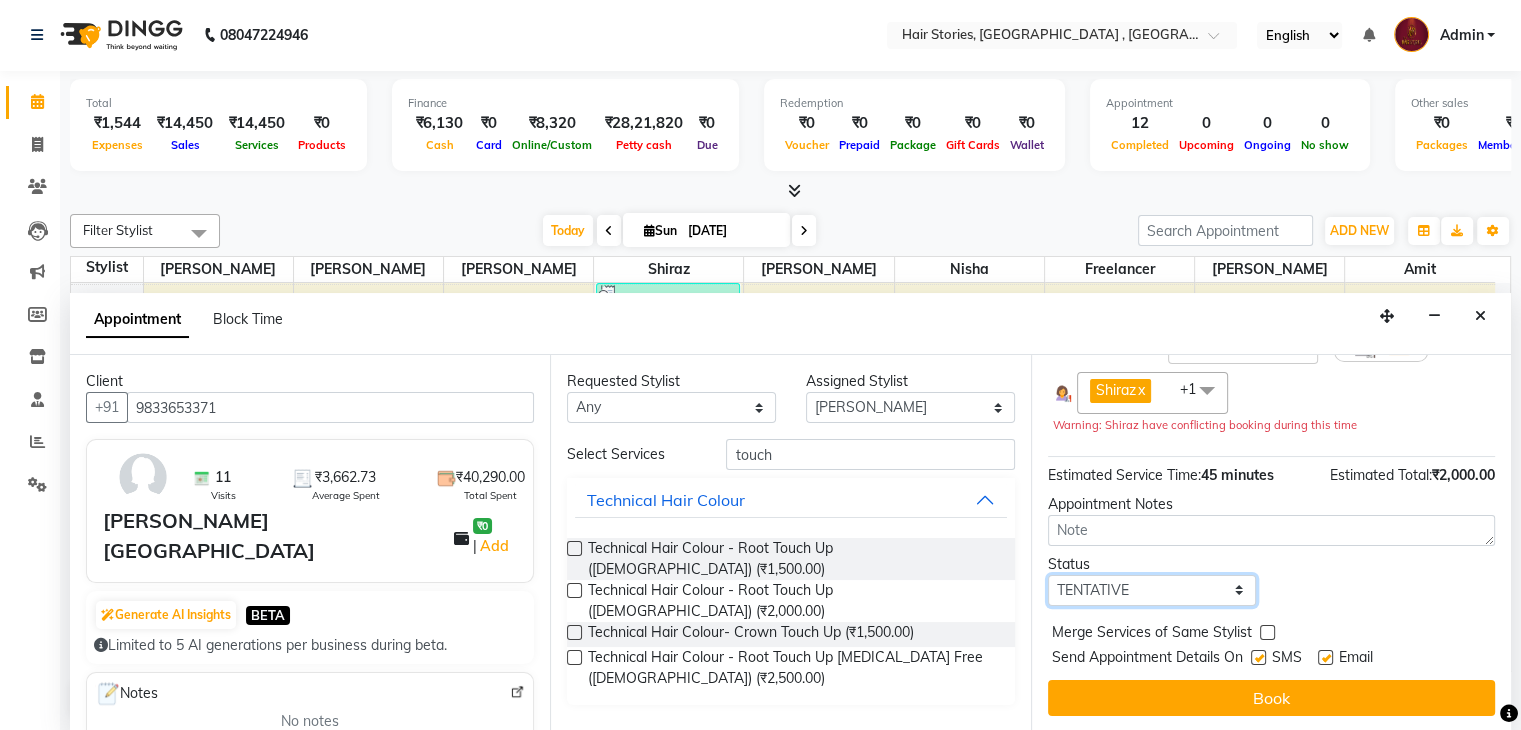 click on "Select TENTATIVE CONFIRM CHECK-IN UPCOMING" at bounding box center [1152, 590] 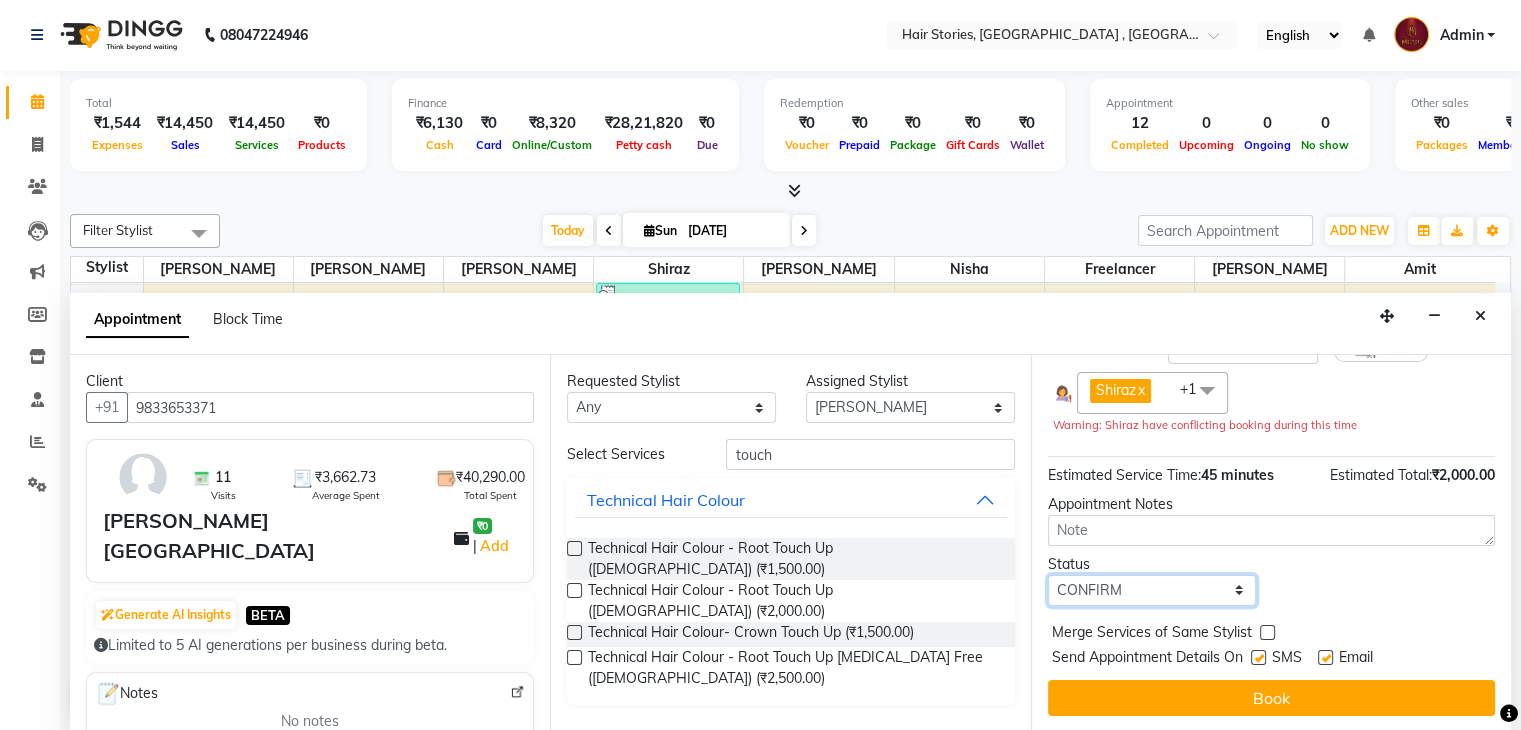 click on "Select TENTATIVE CONFIRM CHECK-IN UPCOMING" at bounding box center (1152, 590) 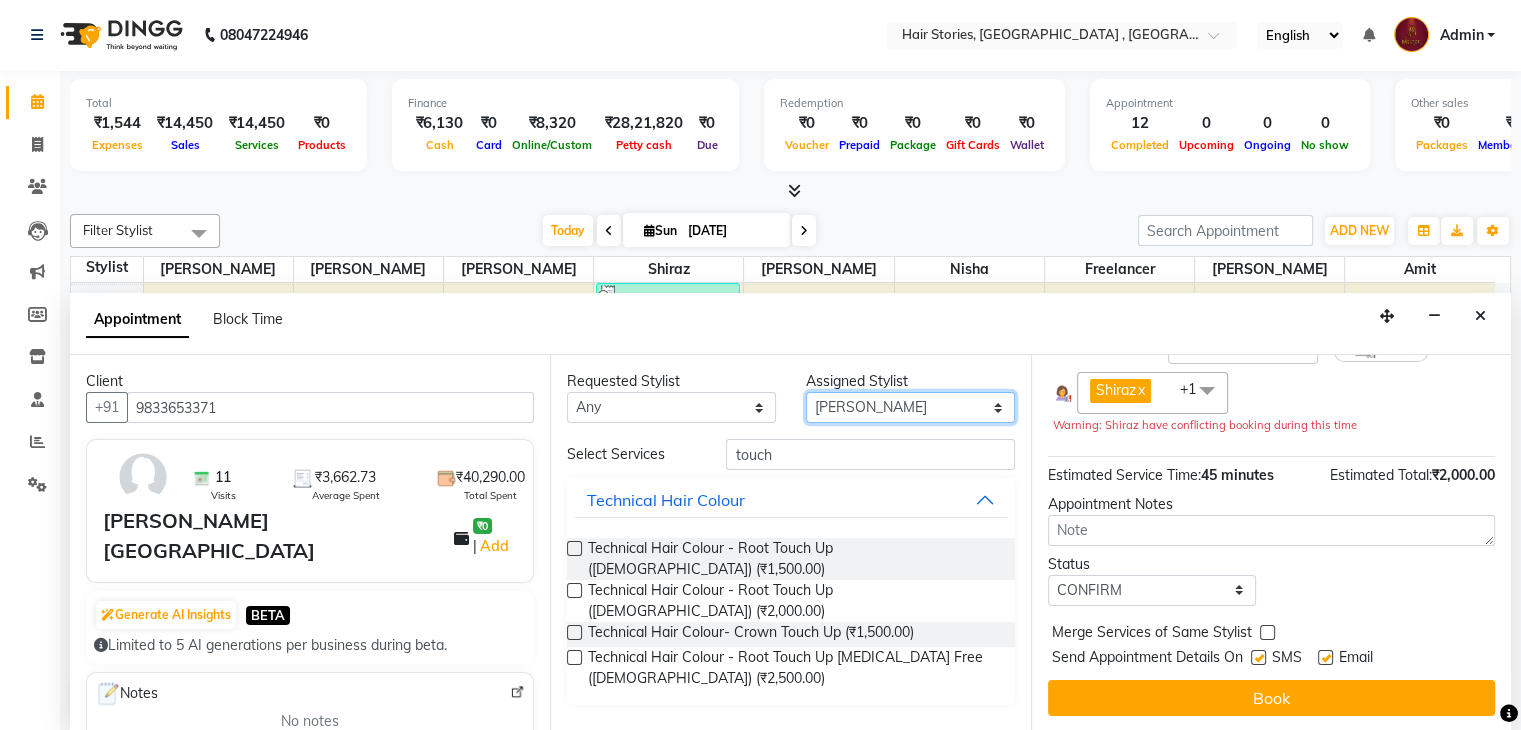 click on "Select [PERSON_NAME] [PERSON_NAME] Freelancer [PERSON_NAME] Neha [PERSON_NAME] [PERSON_NAME] Shiraz" at bounding box center [910, 407] 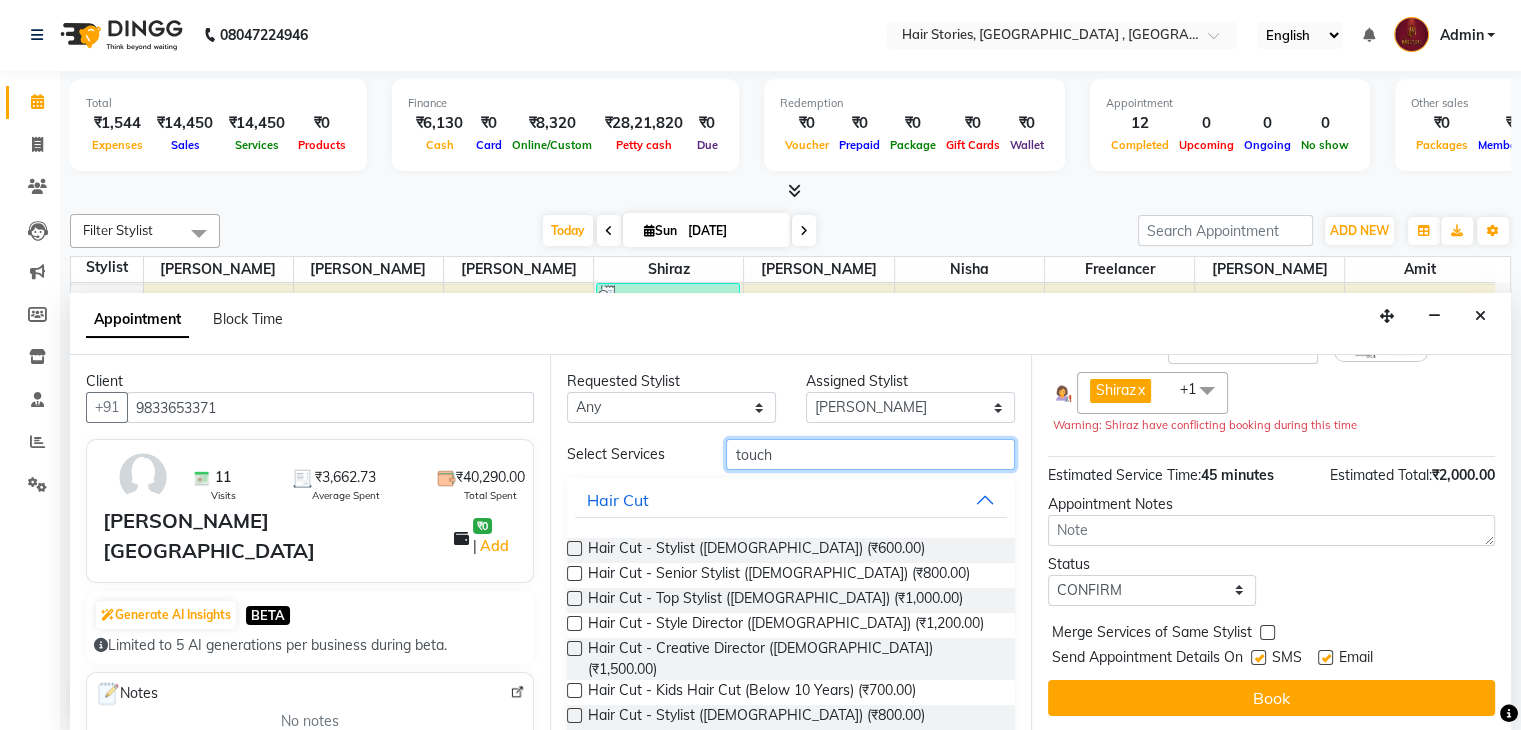 drag, startPoint x: 776, startPoint y: 468, endPoint x: 675, endPoint y: 488, distance: 102.96116 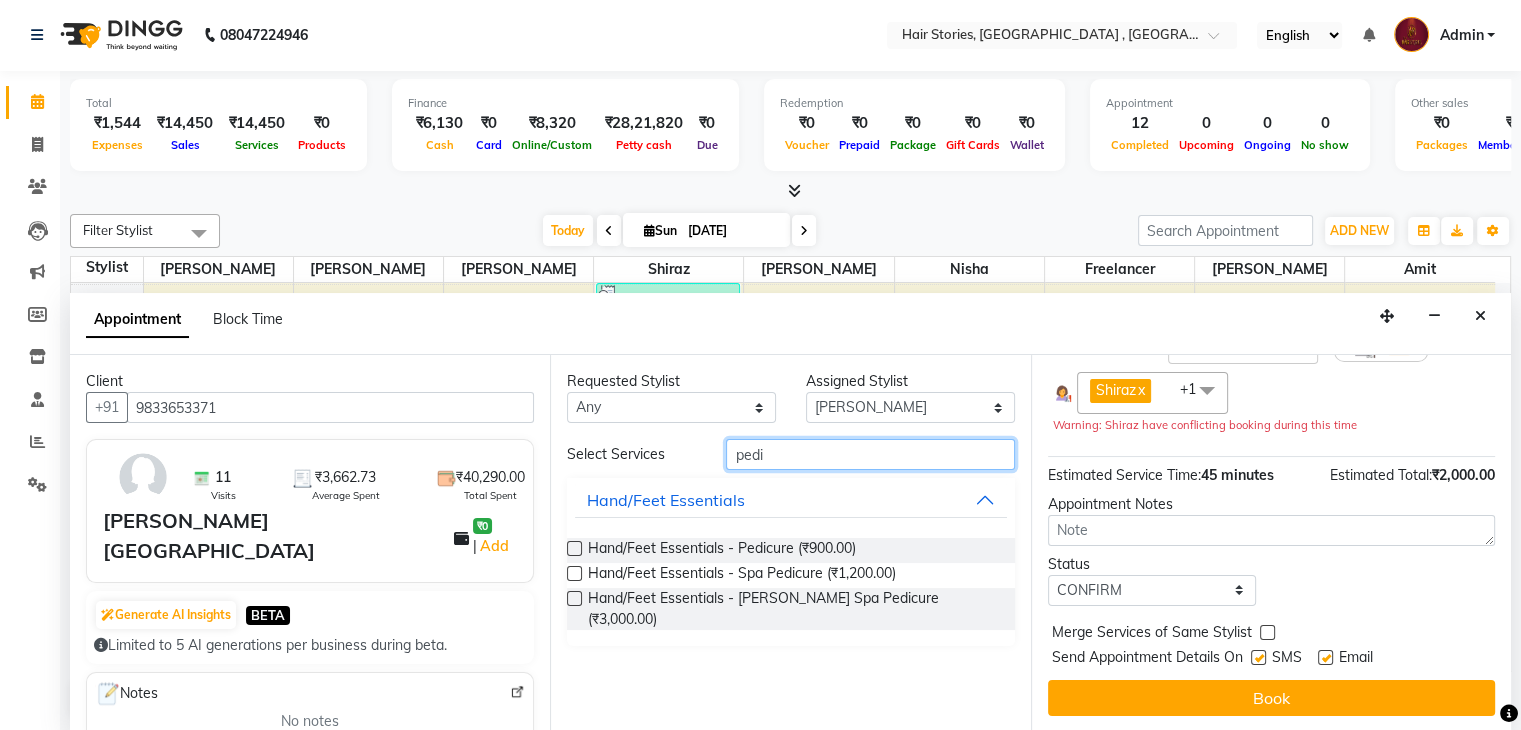 type on "pedi" 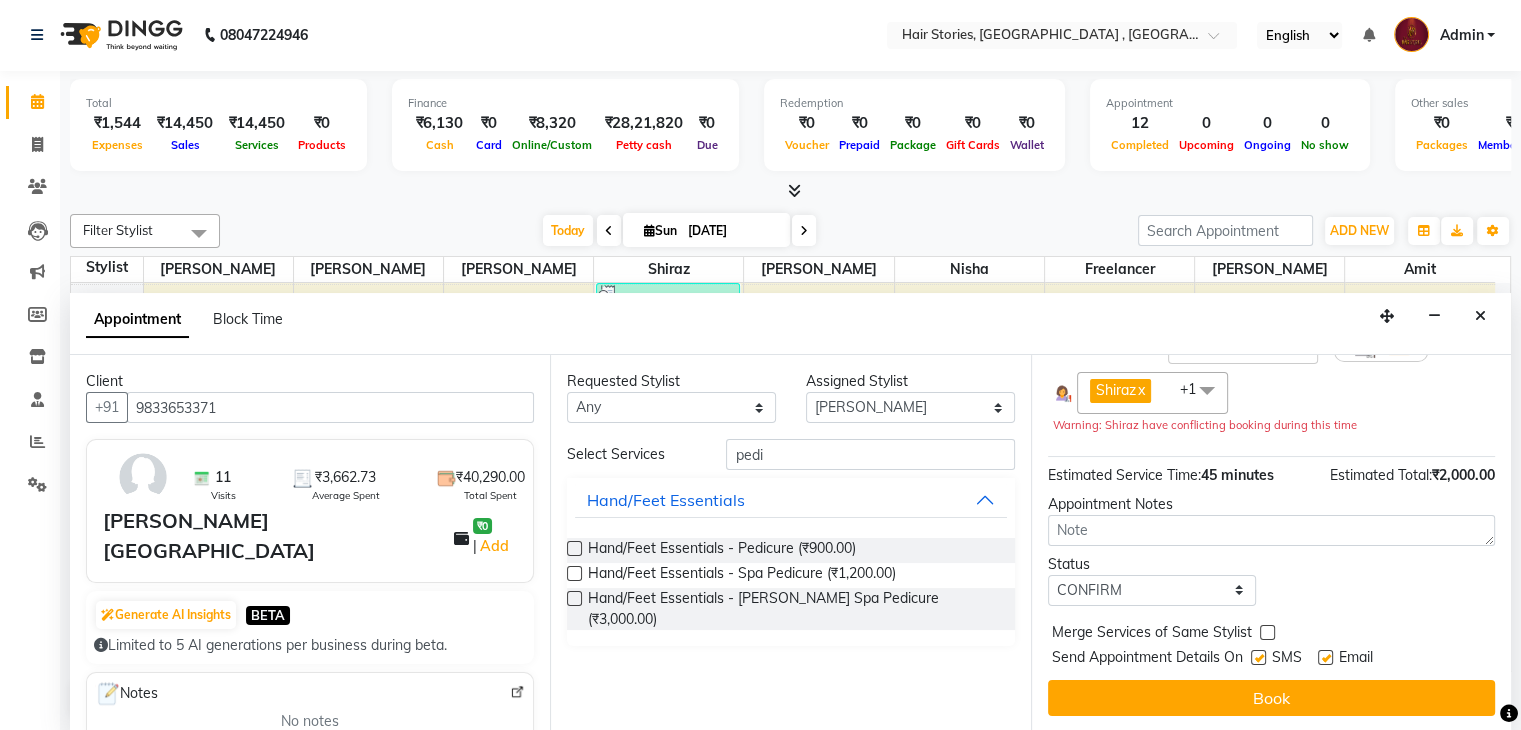 click at bounding box center (574, 548) 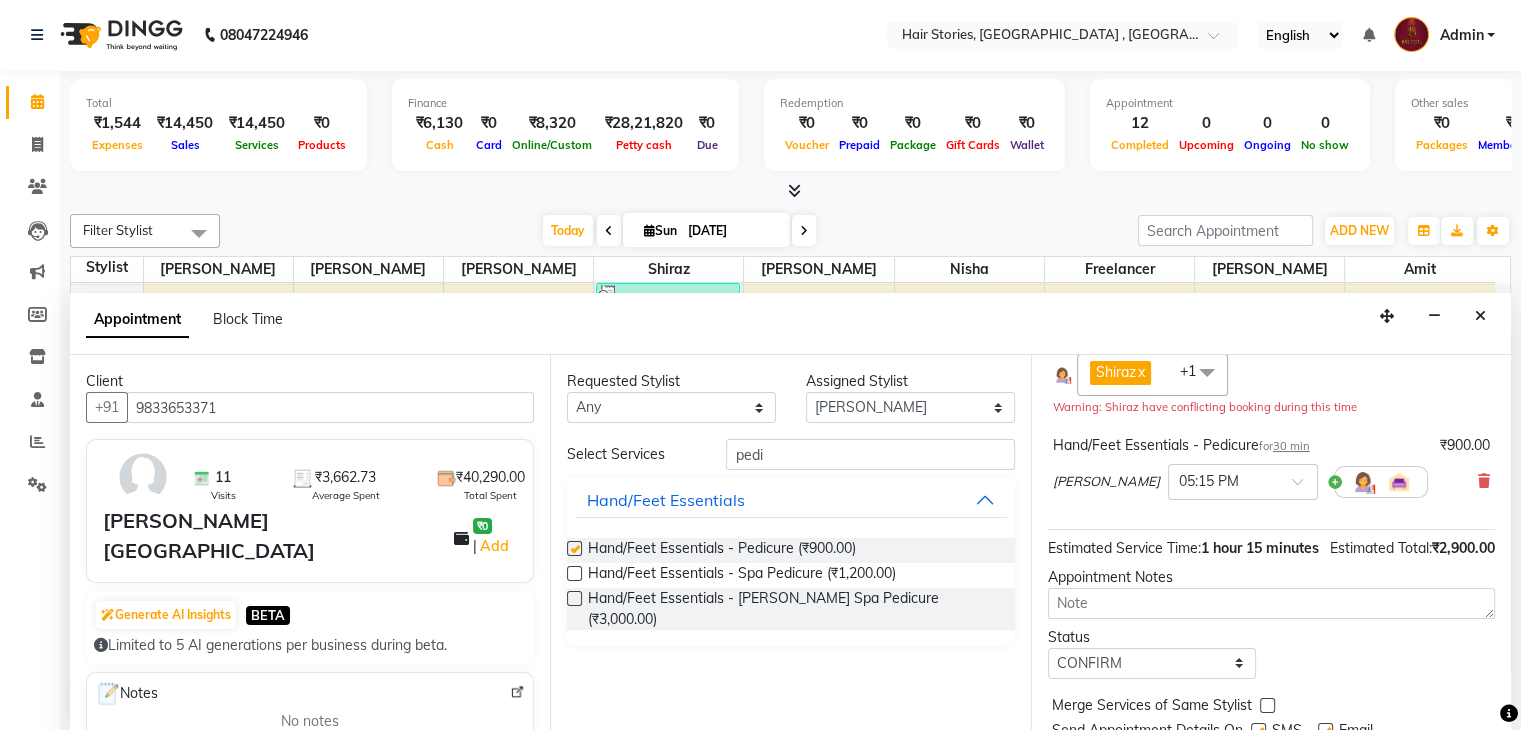checkbox on "false" 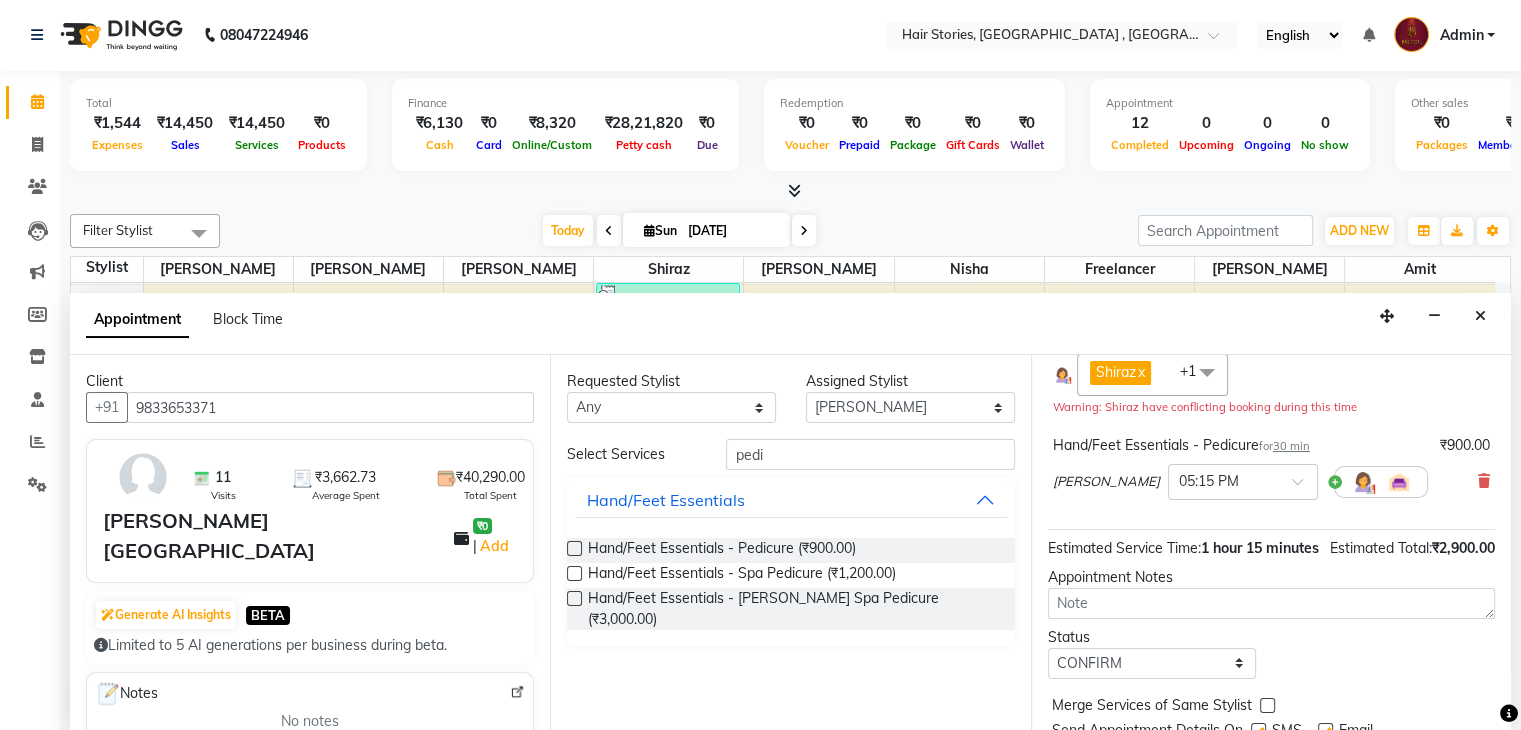 scroll, scrollTop: 344, scrollLeft: 0, axis: vertical 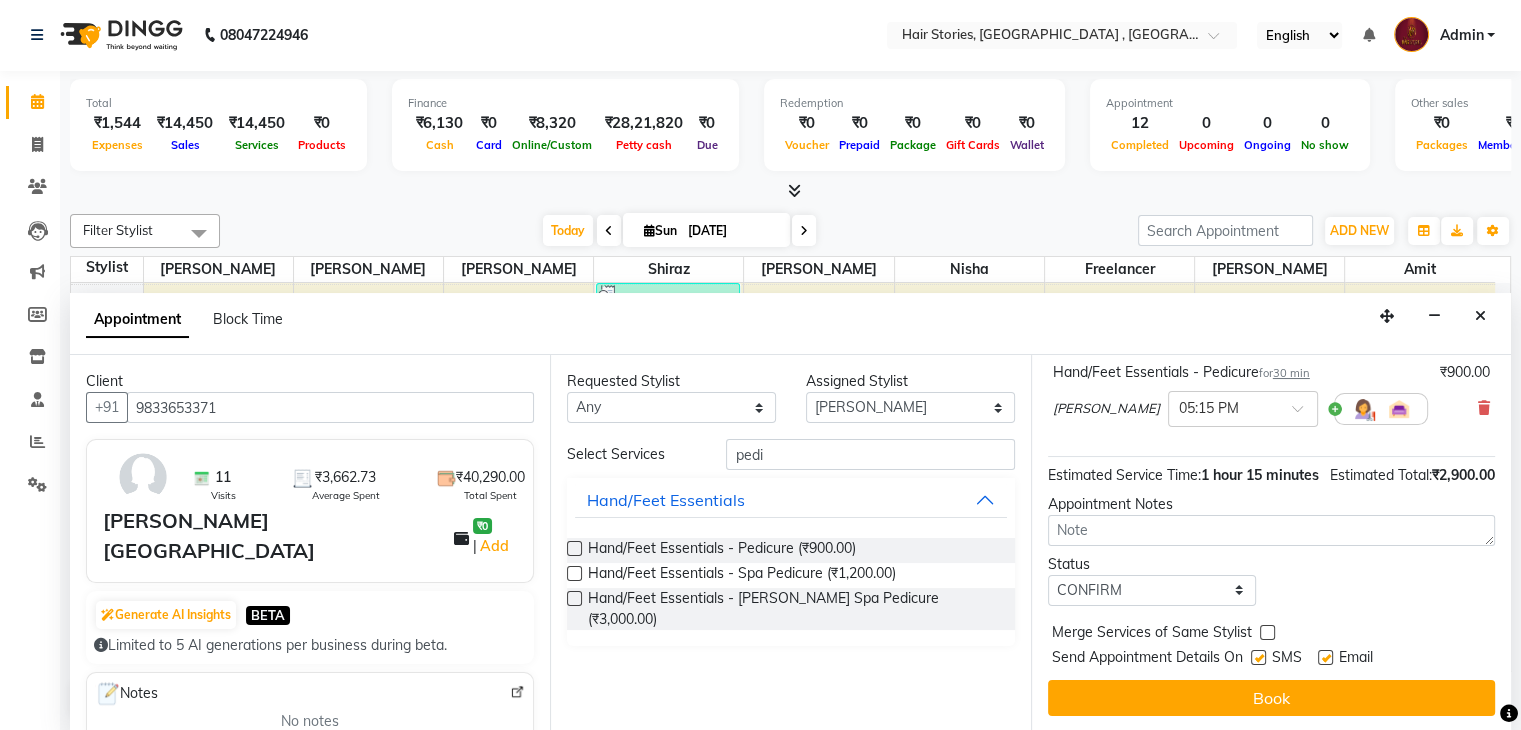 click at bounding box center (1258, 657) 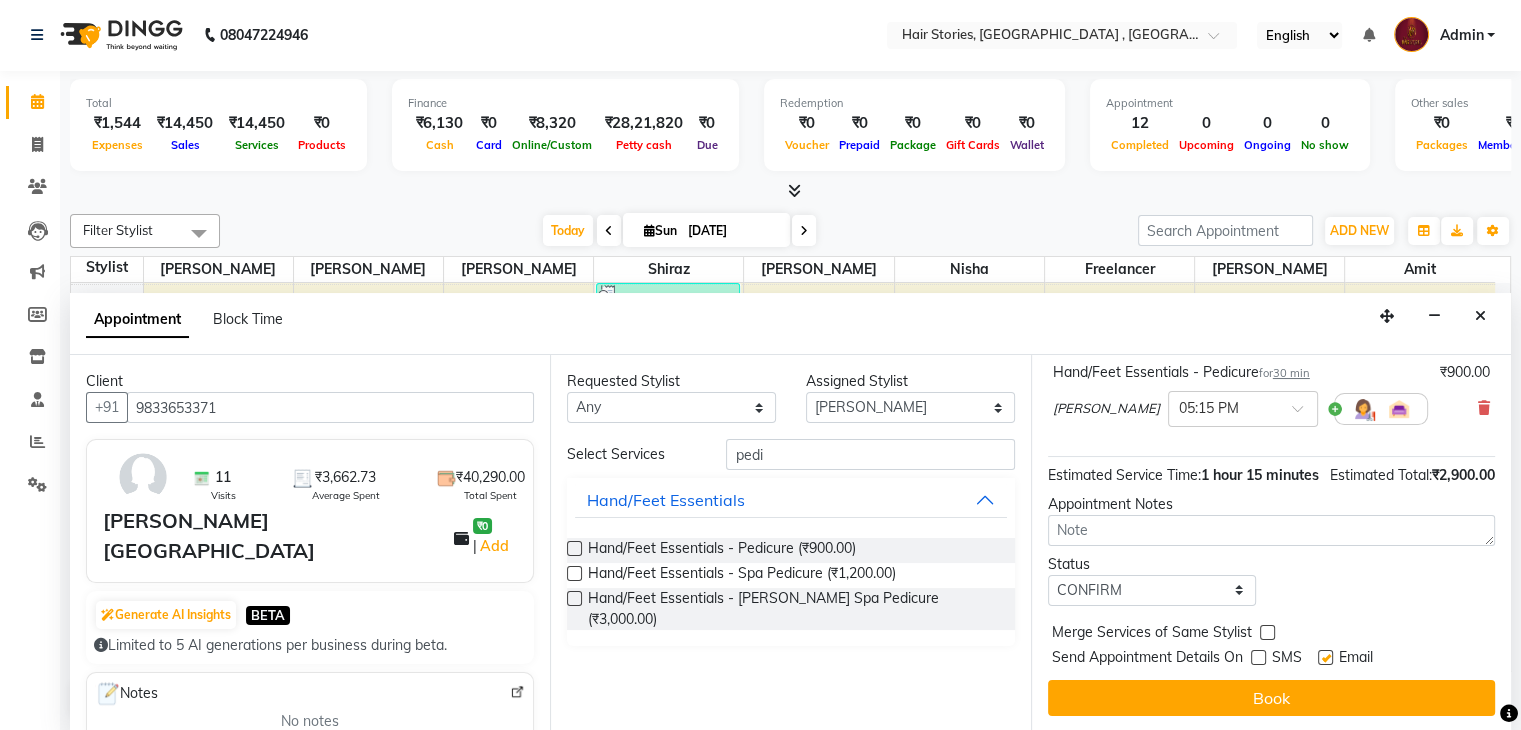 click on "SMS" at bounding box center (1284, 659) 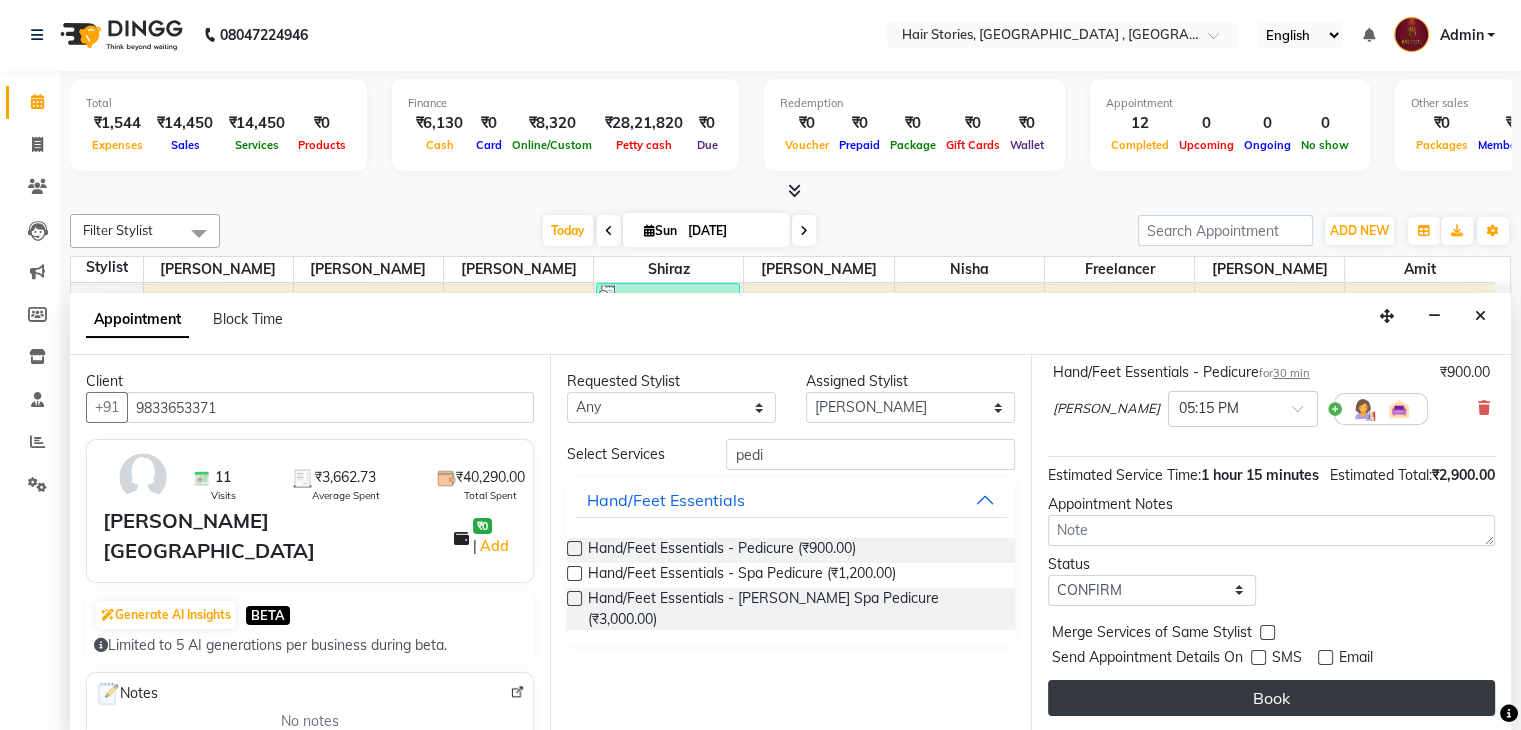 click on "Book" at bounding box center (1271, 698) 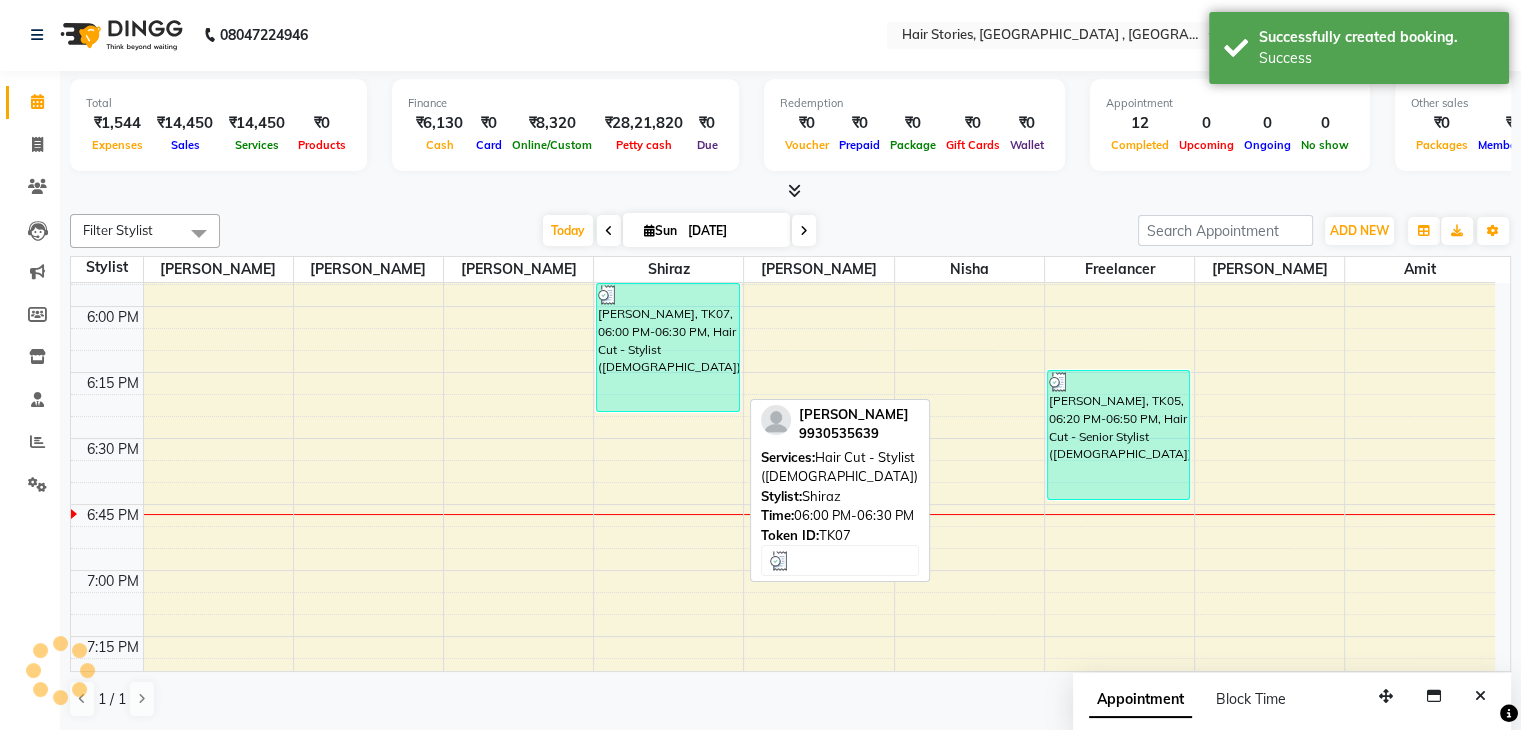 scroll, scrollTop: 0, scrollLeft: 0, axis: both 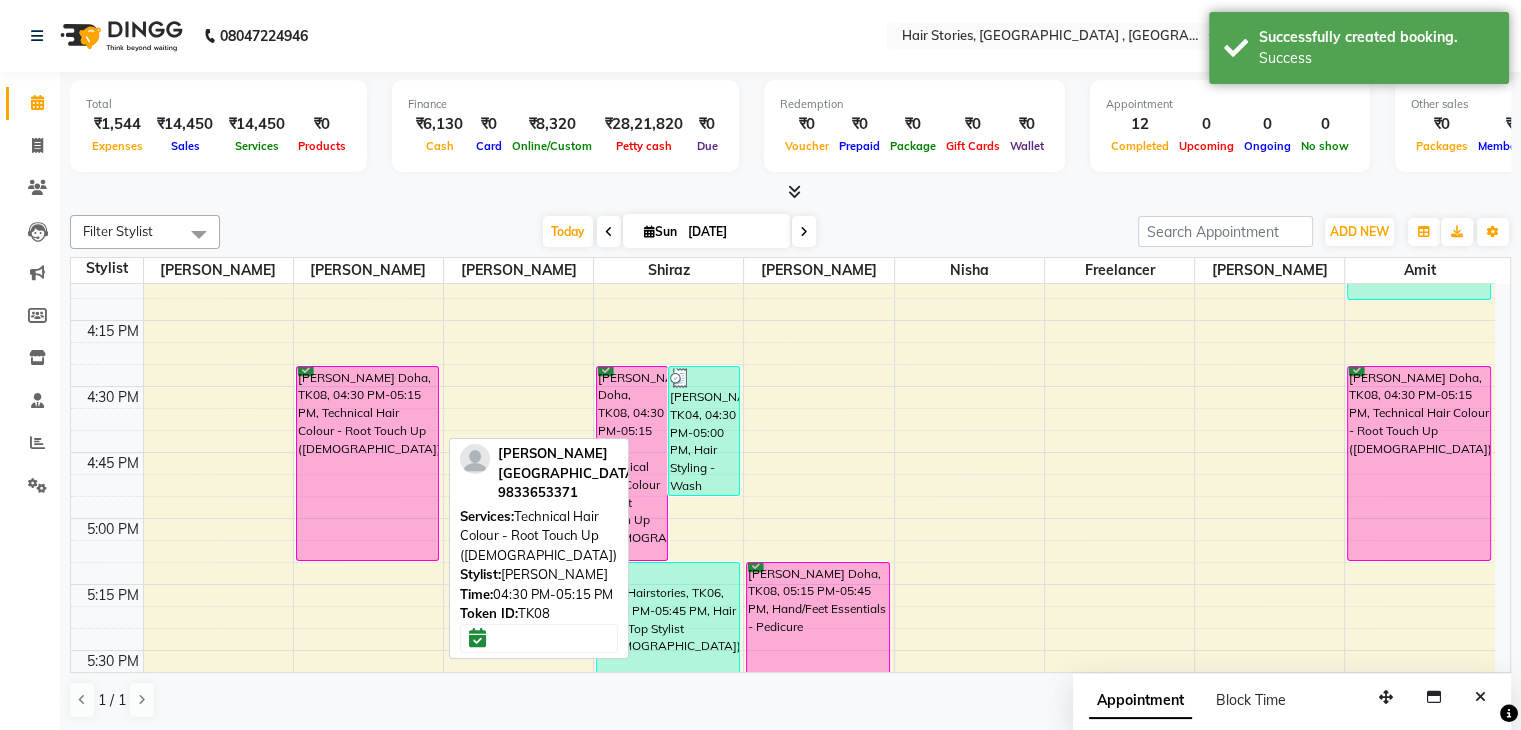 click on "Komal Doha, TK08, 04:30 PM-05:15 PM, Technical Hair Colour - Root Touch Up (Female)" at bounding box center (368, 463) 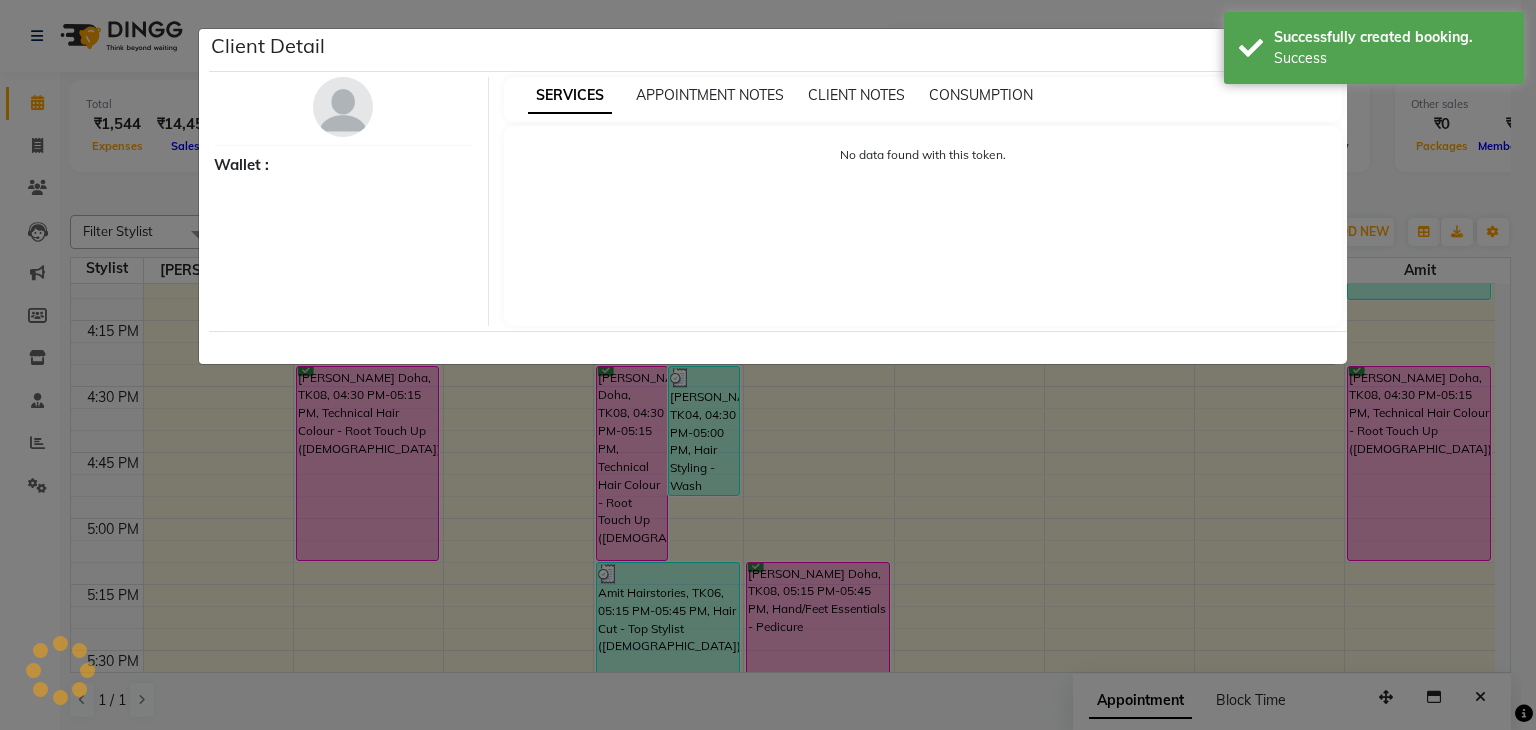 select on "6" 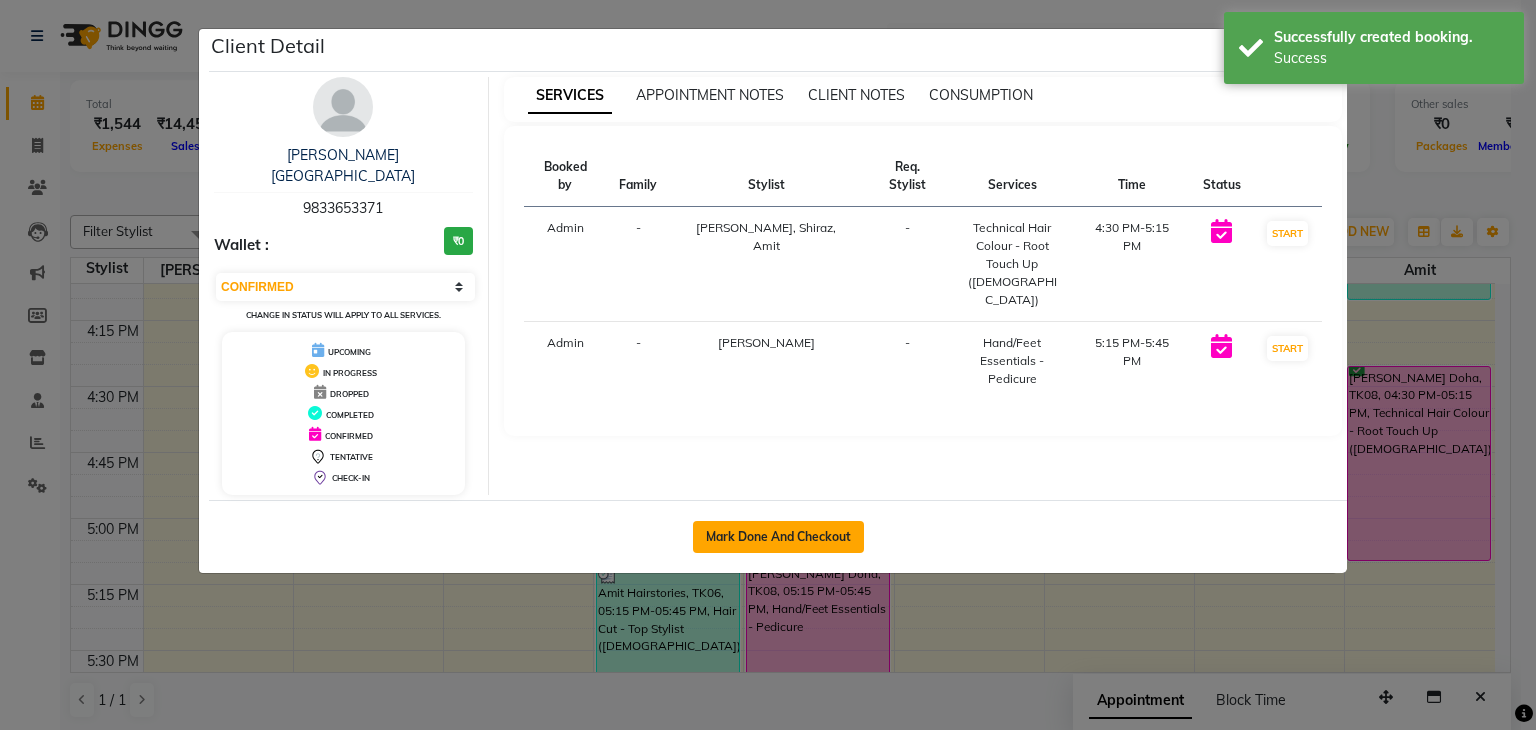 click on "Mark Done And Checkout" 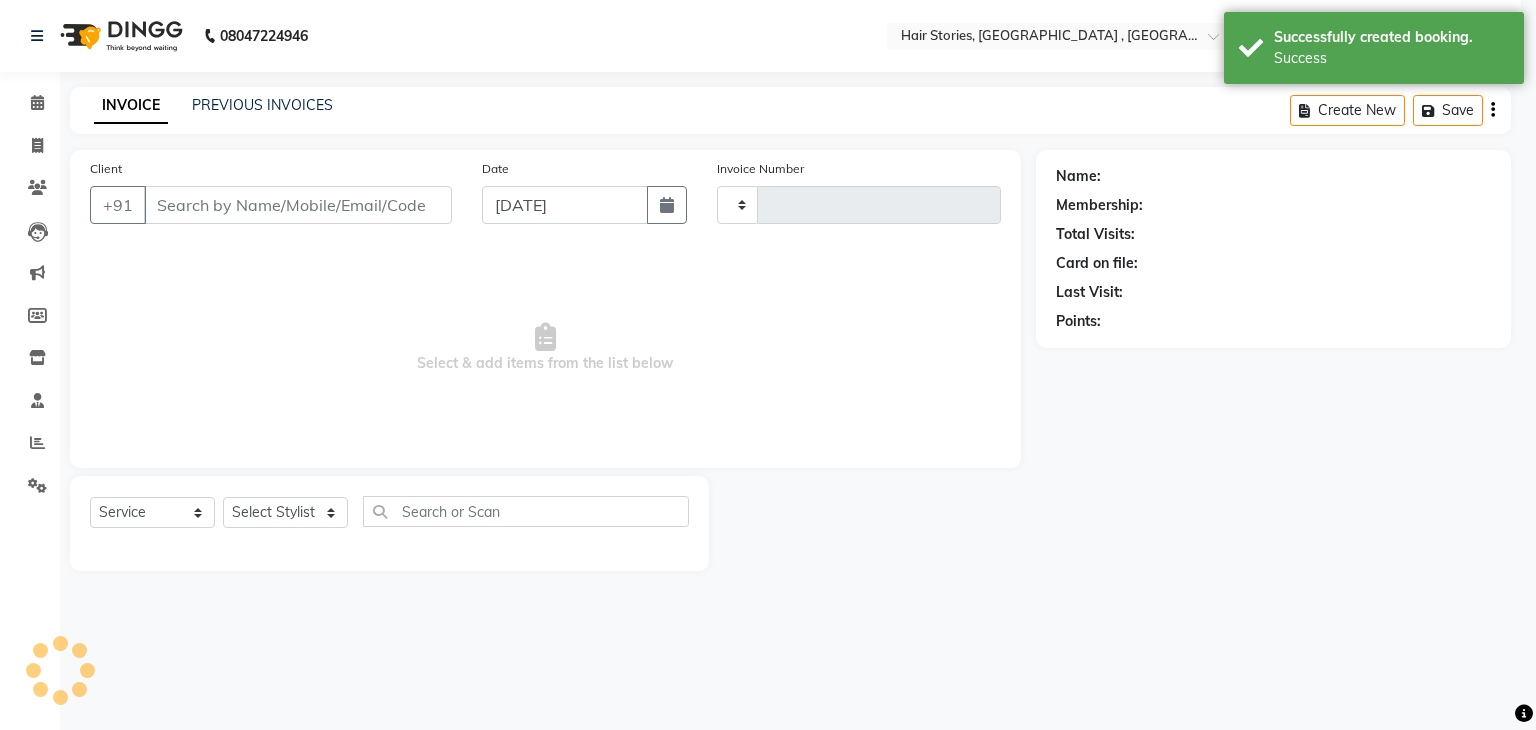 type on "0714" 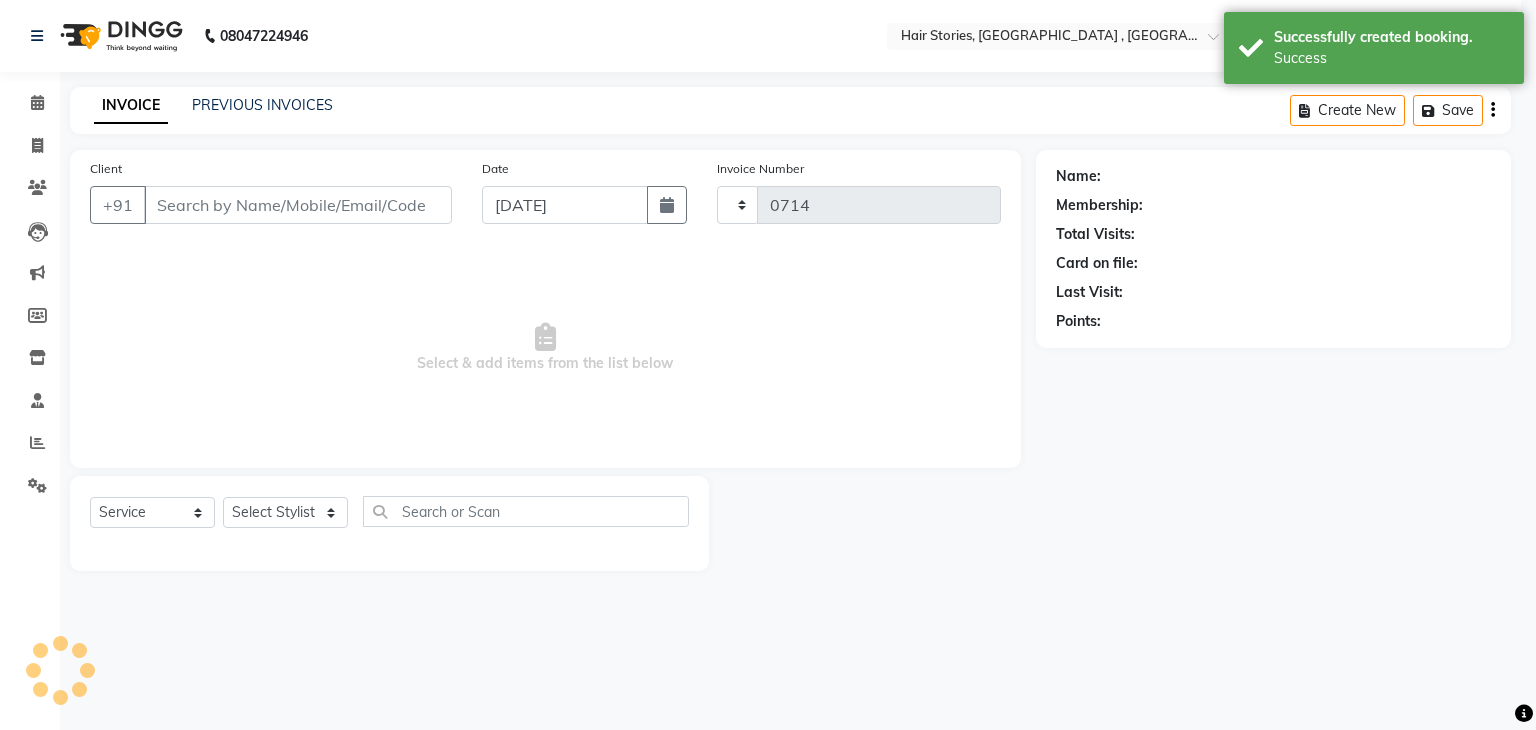 select on "select" 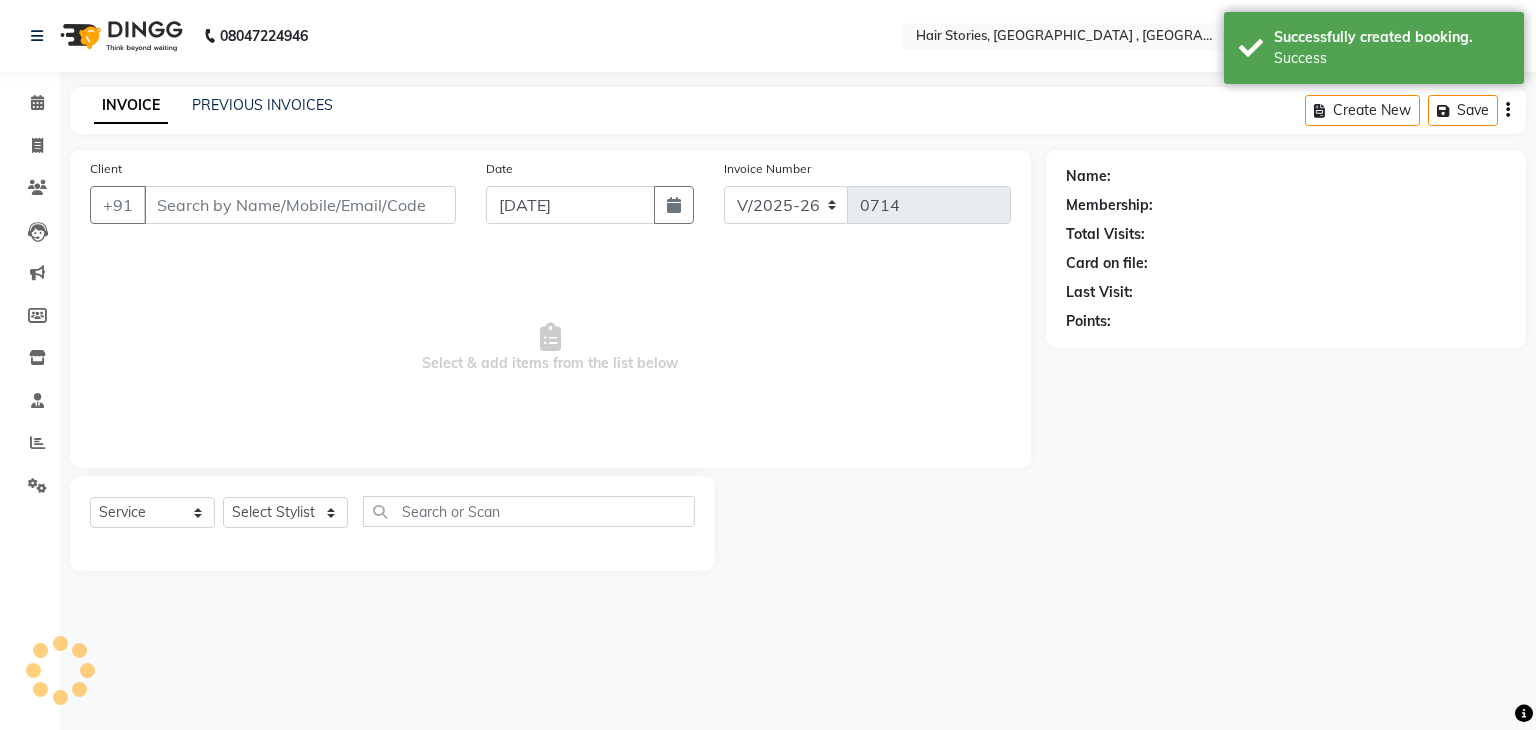 type on "9833653371" 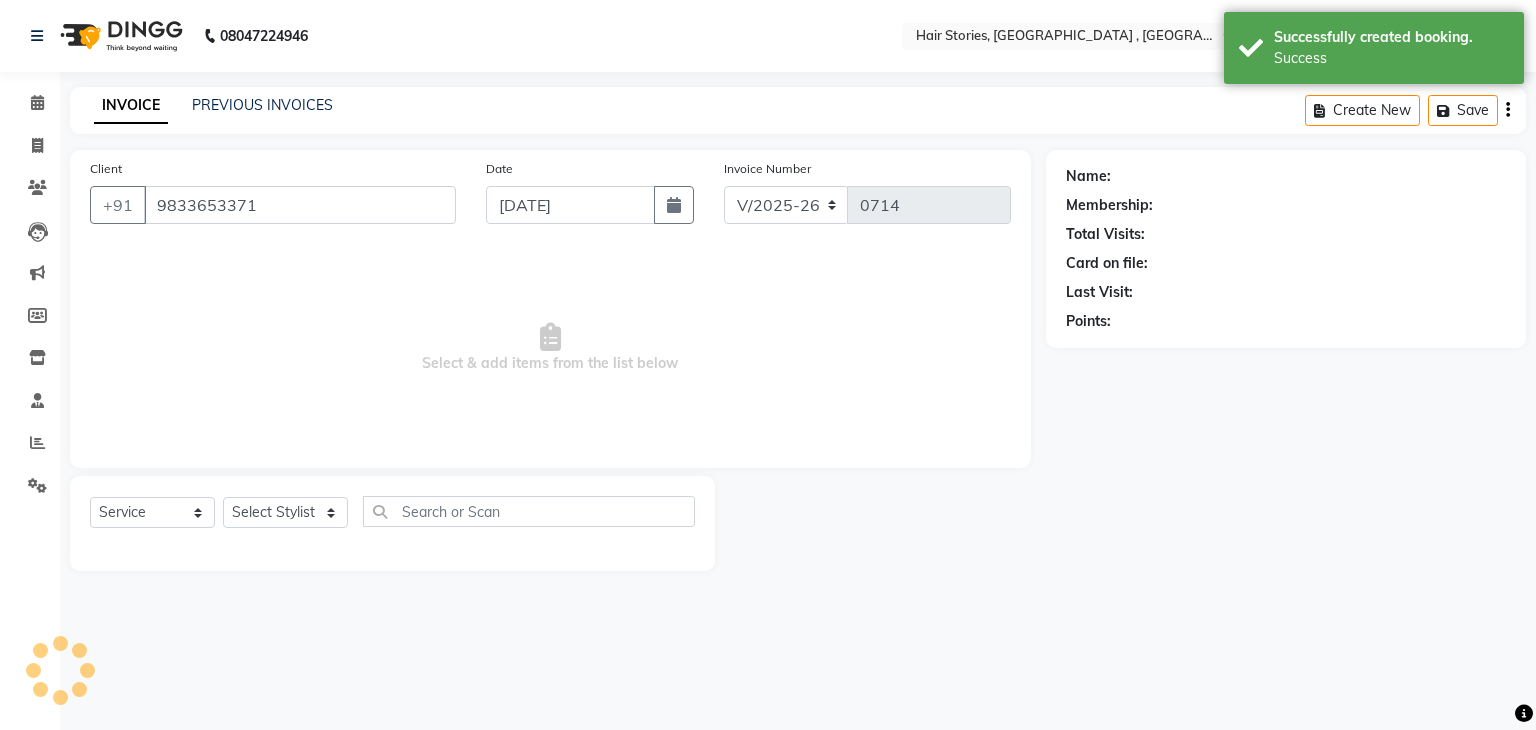 select on "7132" 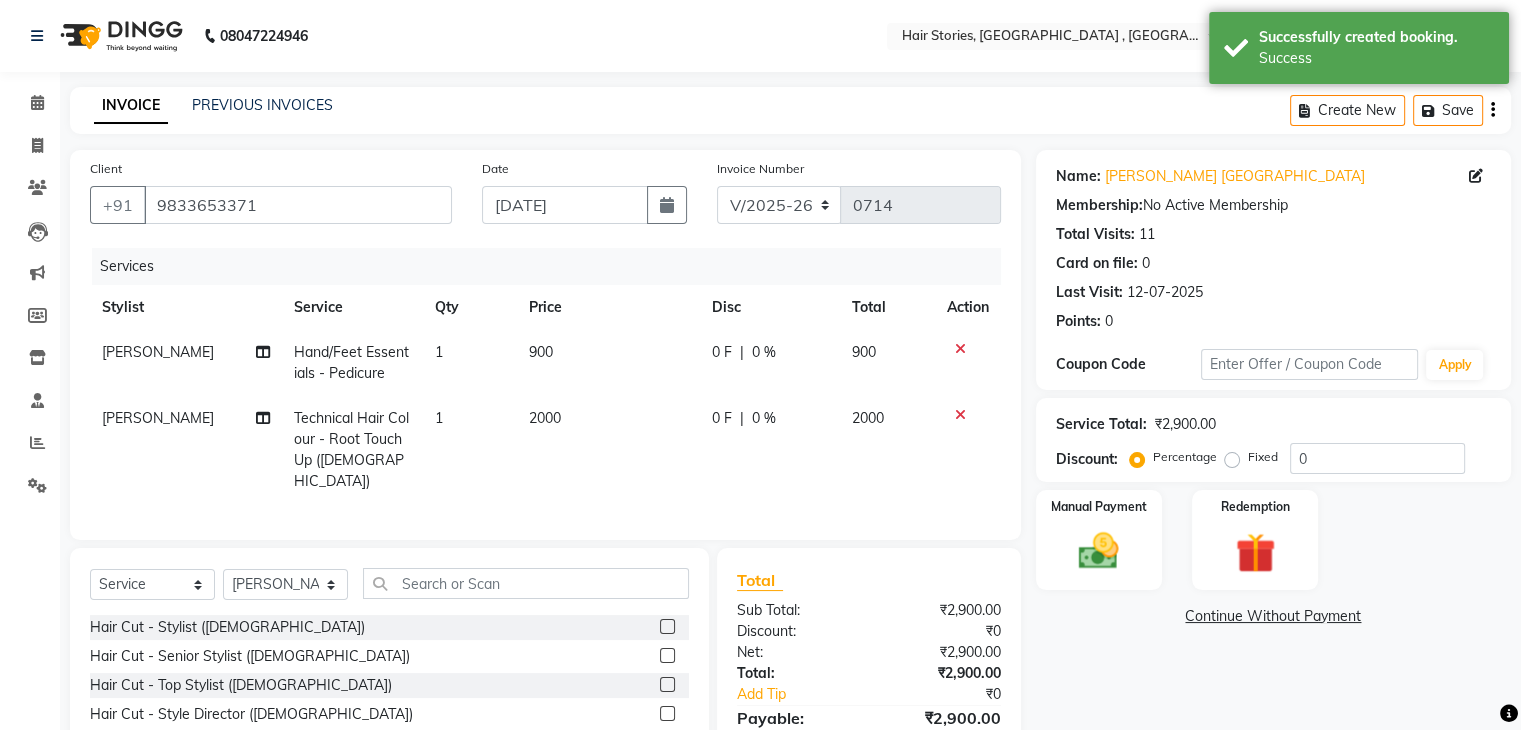 click on "2000" 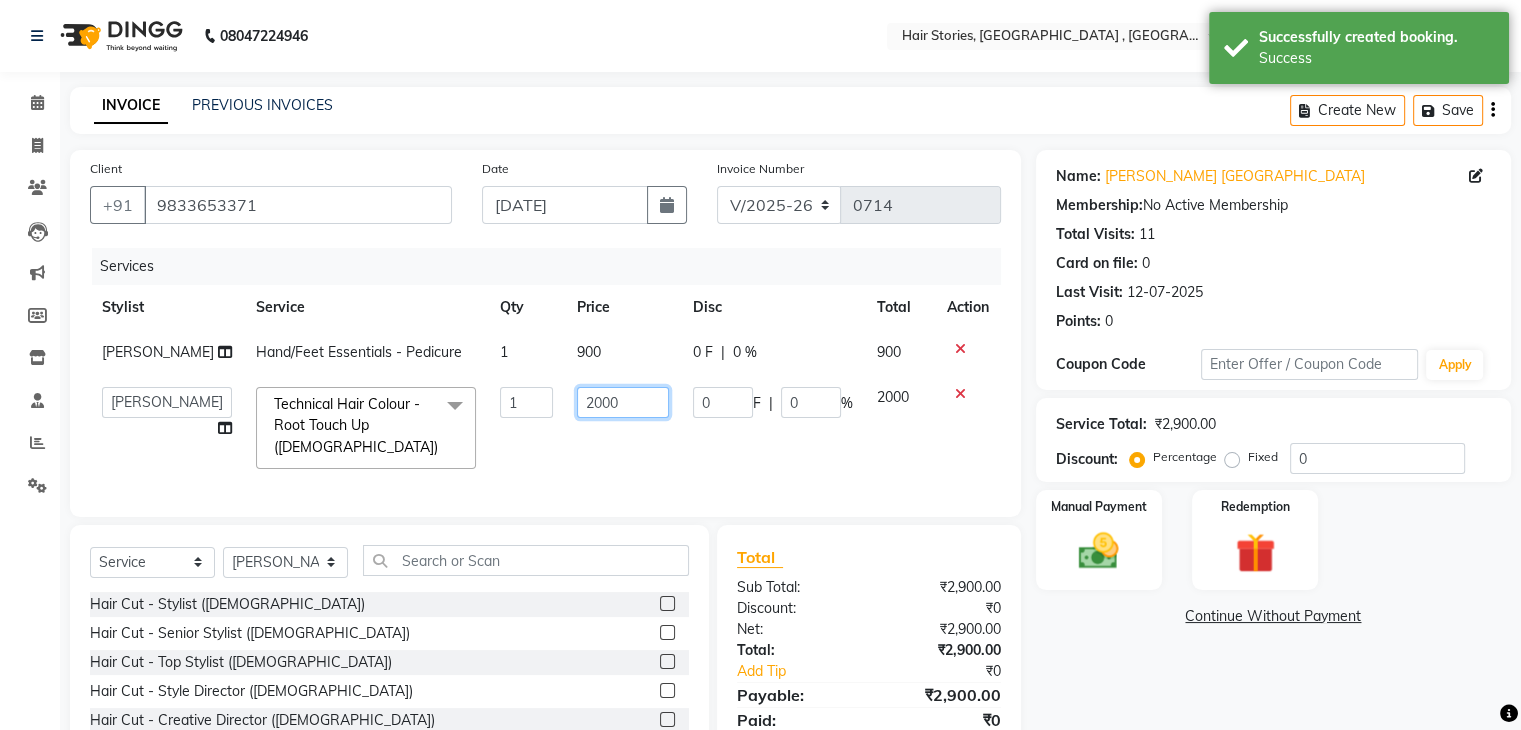drag, startPoint x: 618, startPoint y: 404, endPoint x: 495, endPoint y: 424, distance: 124.61541 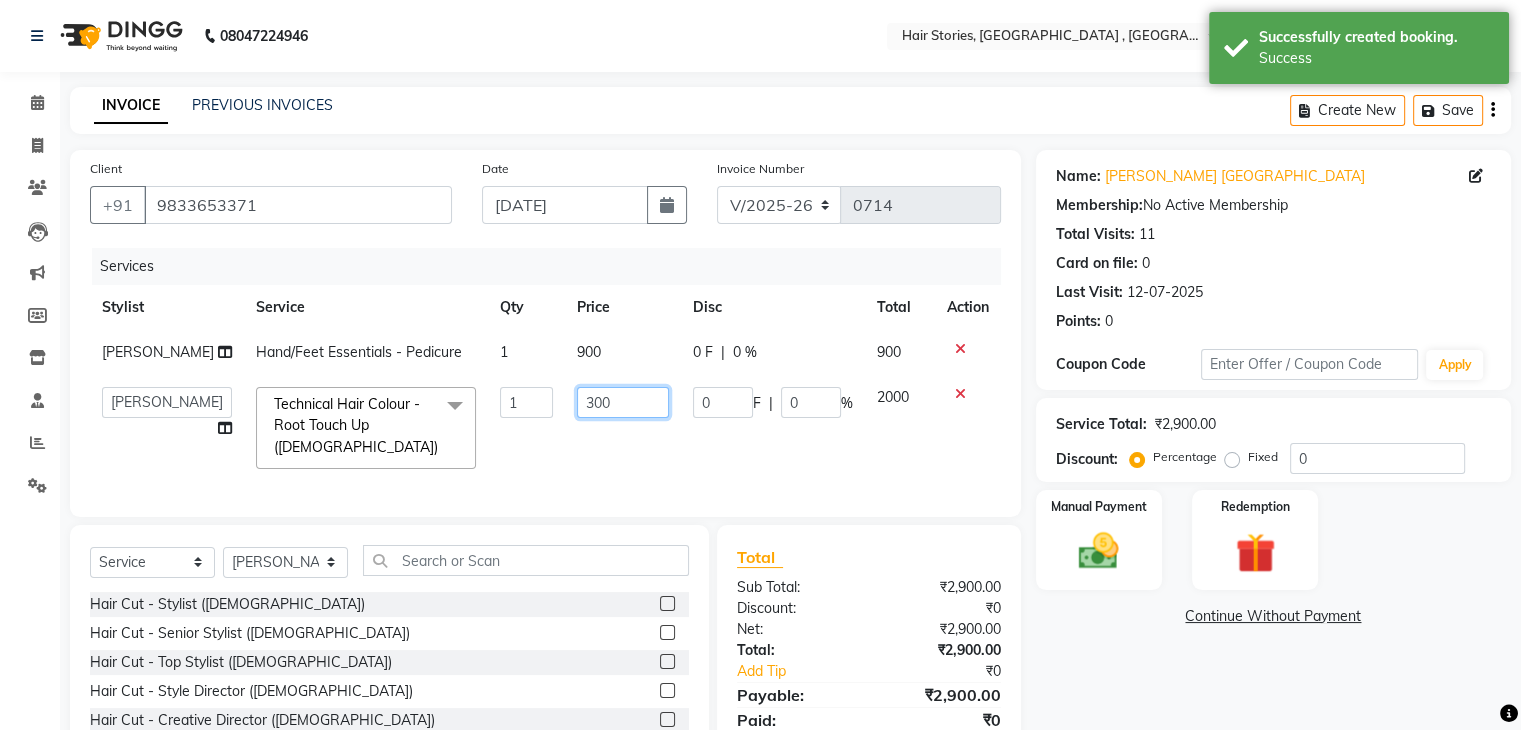 type on "3000" 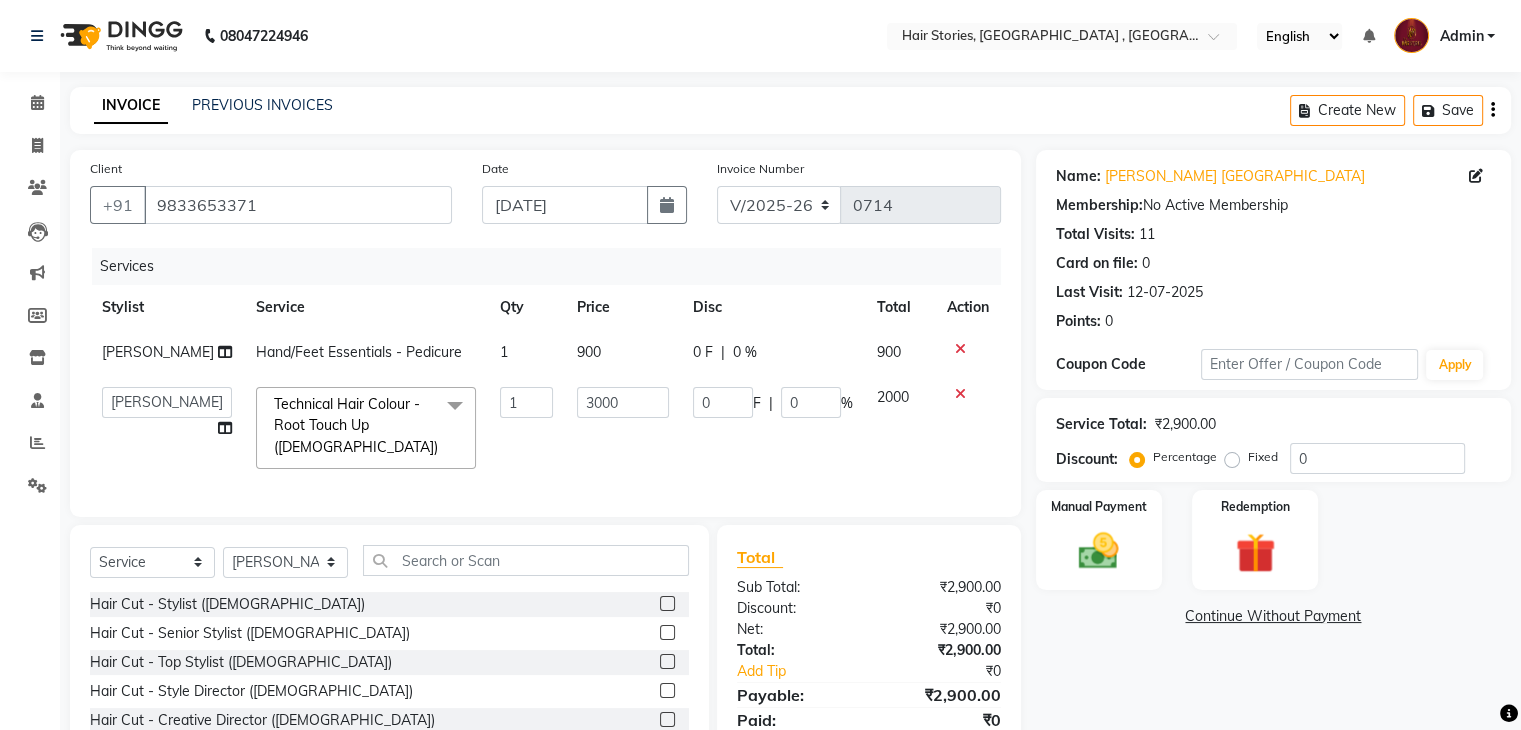 click on "Name: Komal Doha Membership:  No Active Membership  Total Visits:  11 Card on file:  0 Last Visit:   12-07-2025 Points:   0  Coupon Code Apply Service Total:  ₹2,900.00  Discount:  Percentage   Fixed  0 Manual Payment Redemption  Continue Without Payment" 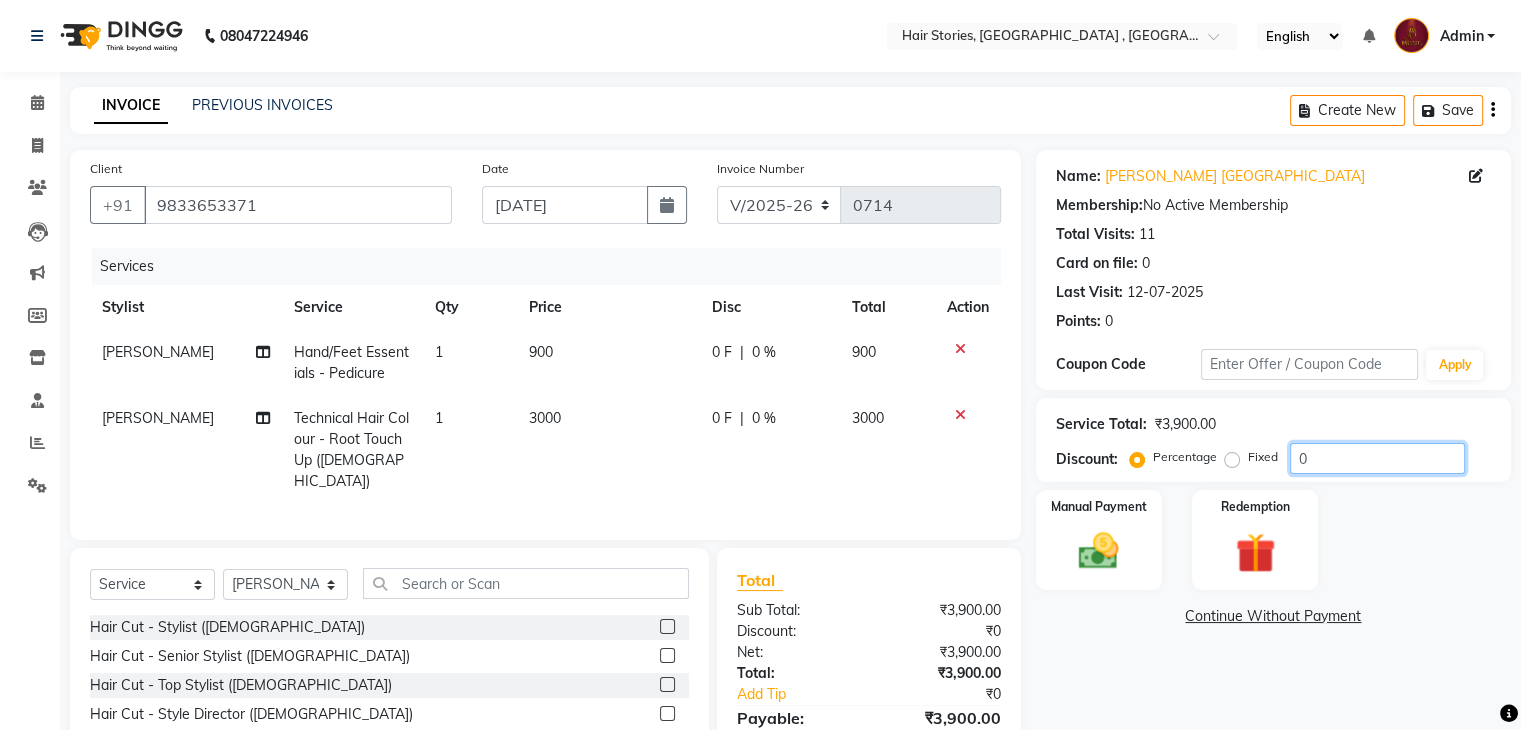 drag, startPoint x: 1315, startPoint y: 453, endPoint x: 1183, endPoint y: 443, distance: 132.37825 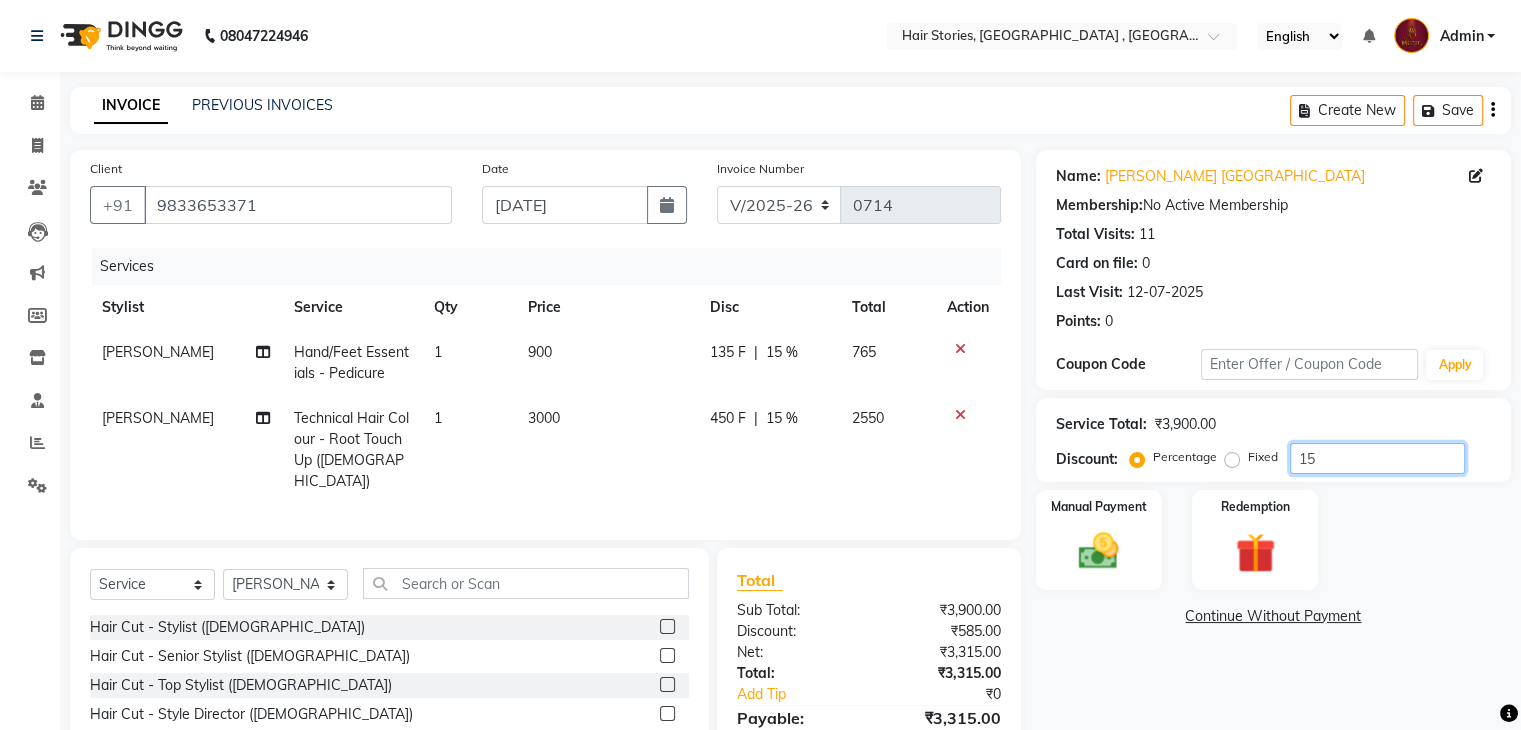 scroll, scrollTop: 138, scrollLeft: 0, axis: vertical 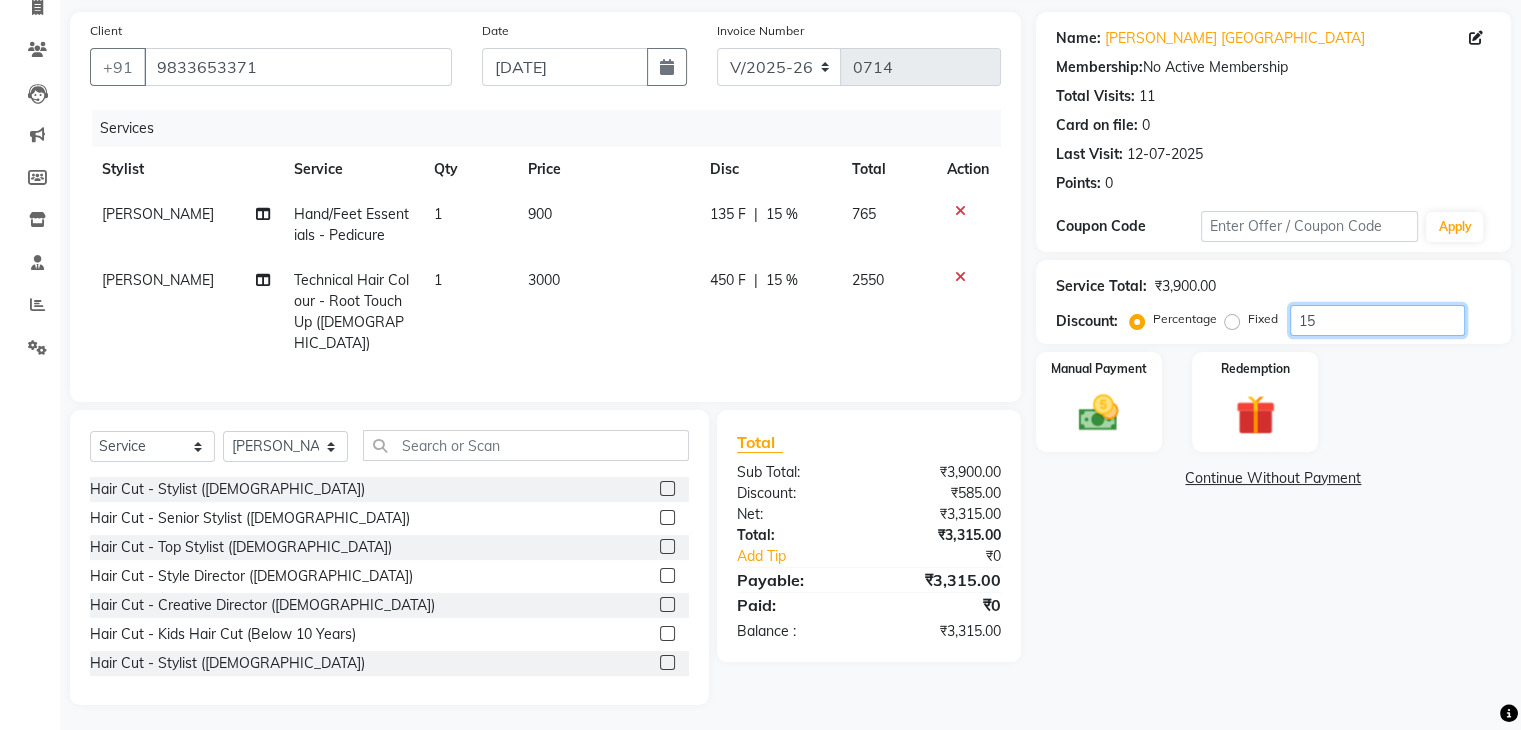 type on "15" 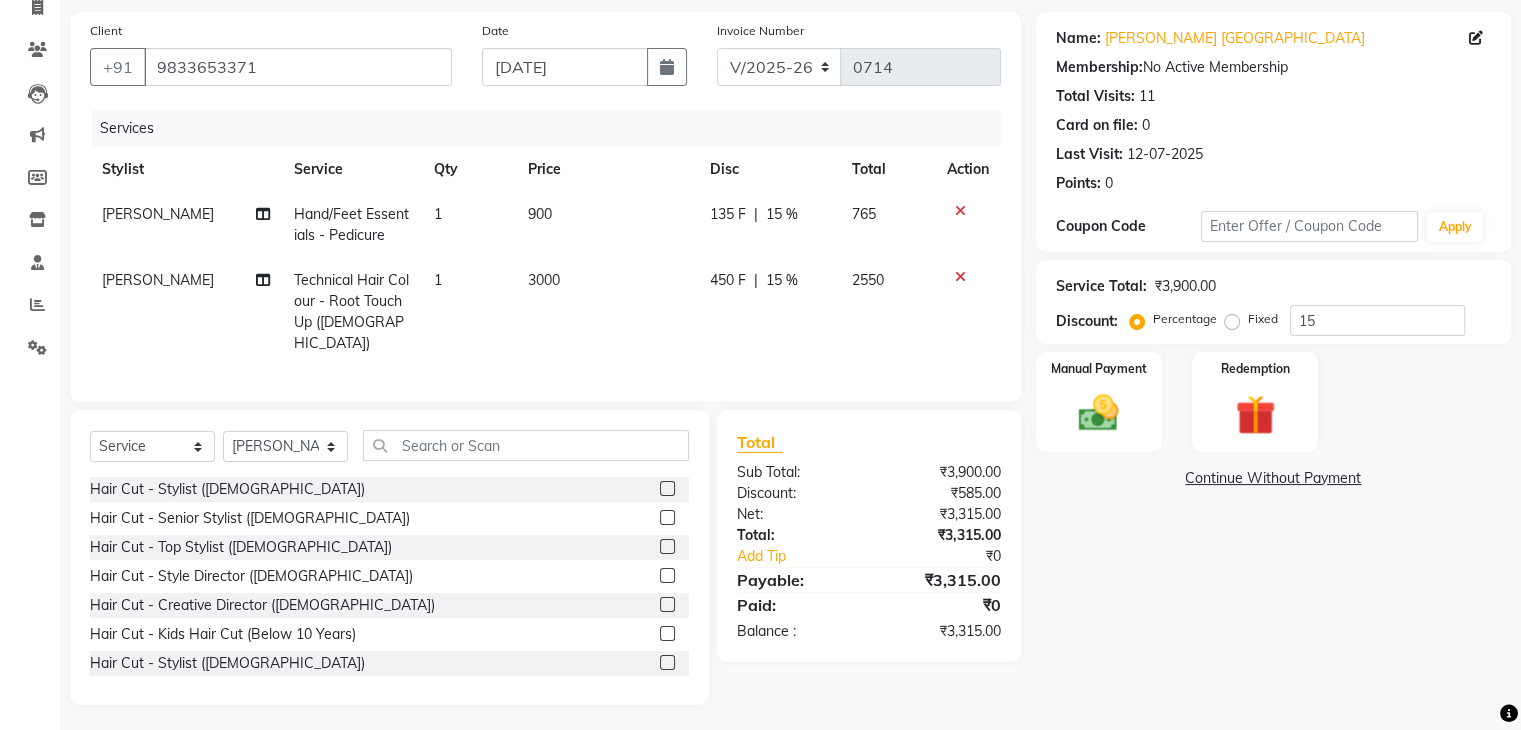 click on "Manual Payment Redemption" 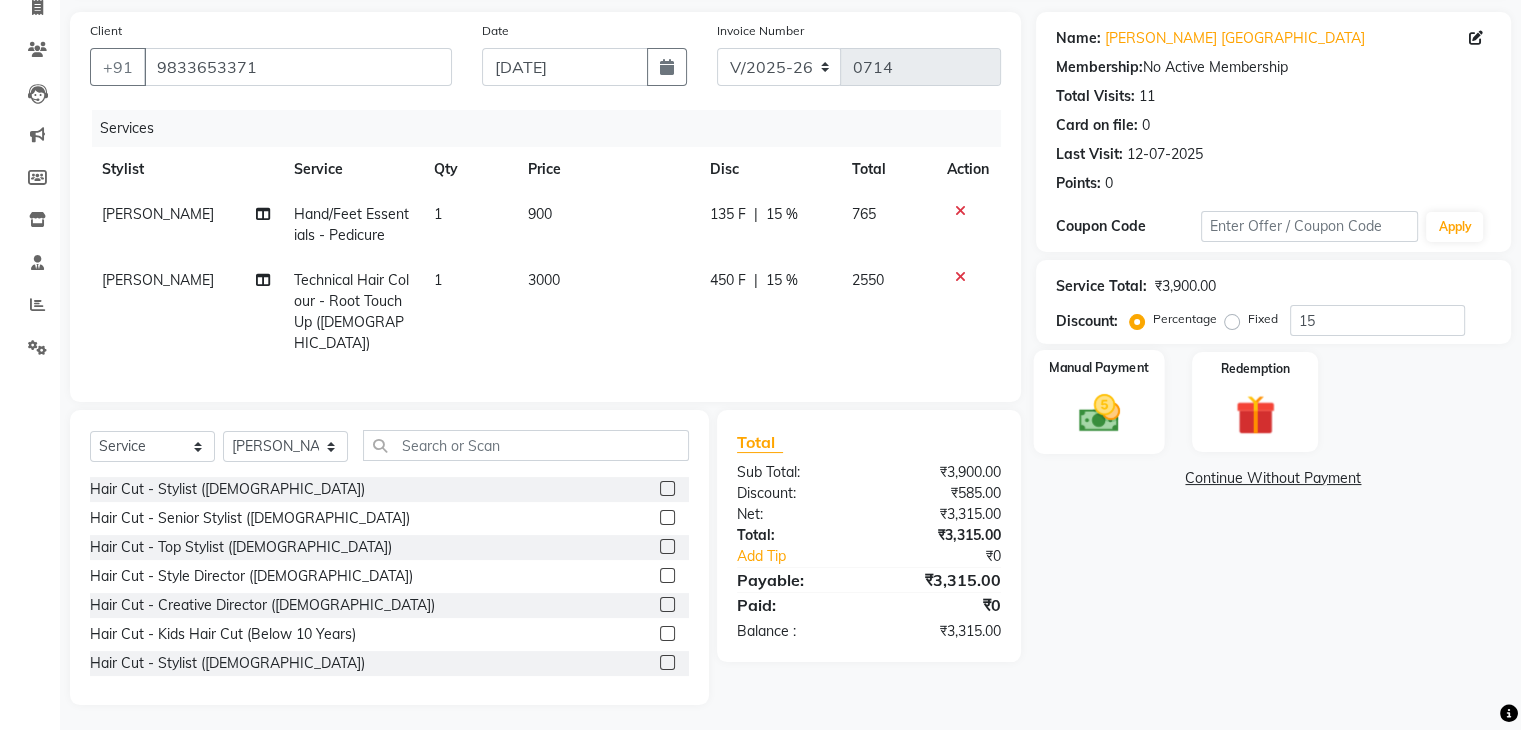 click 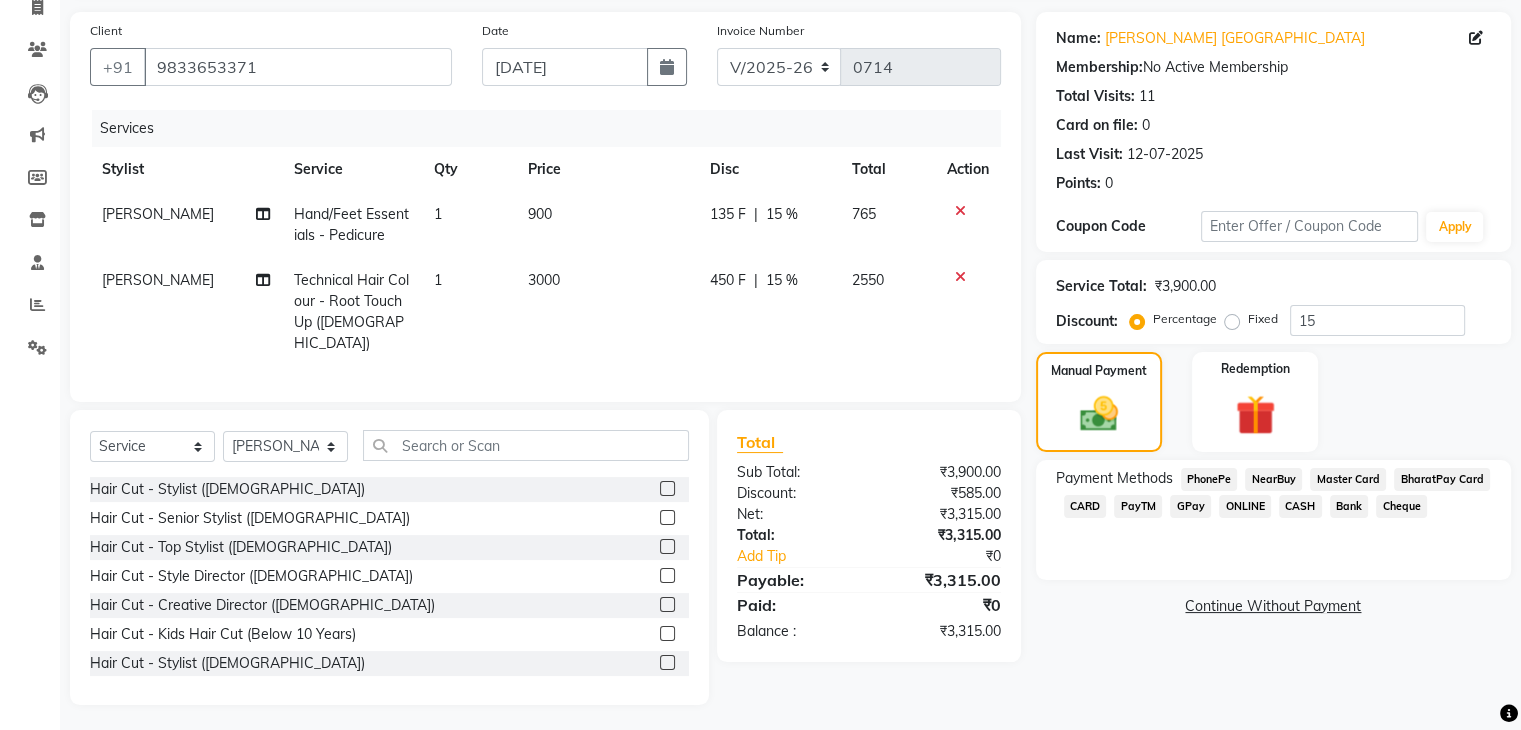 click on "GPay" 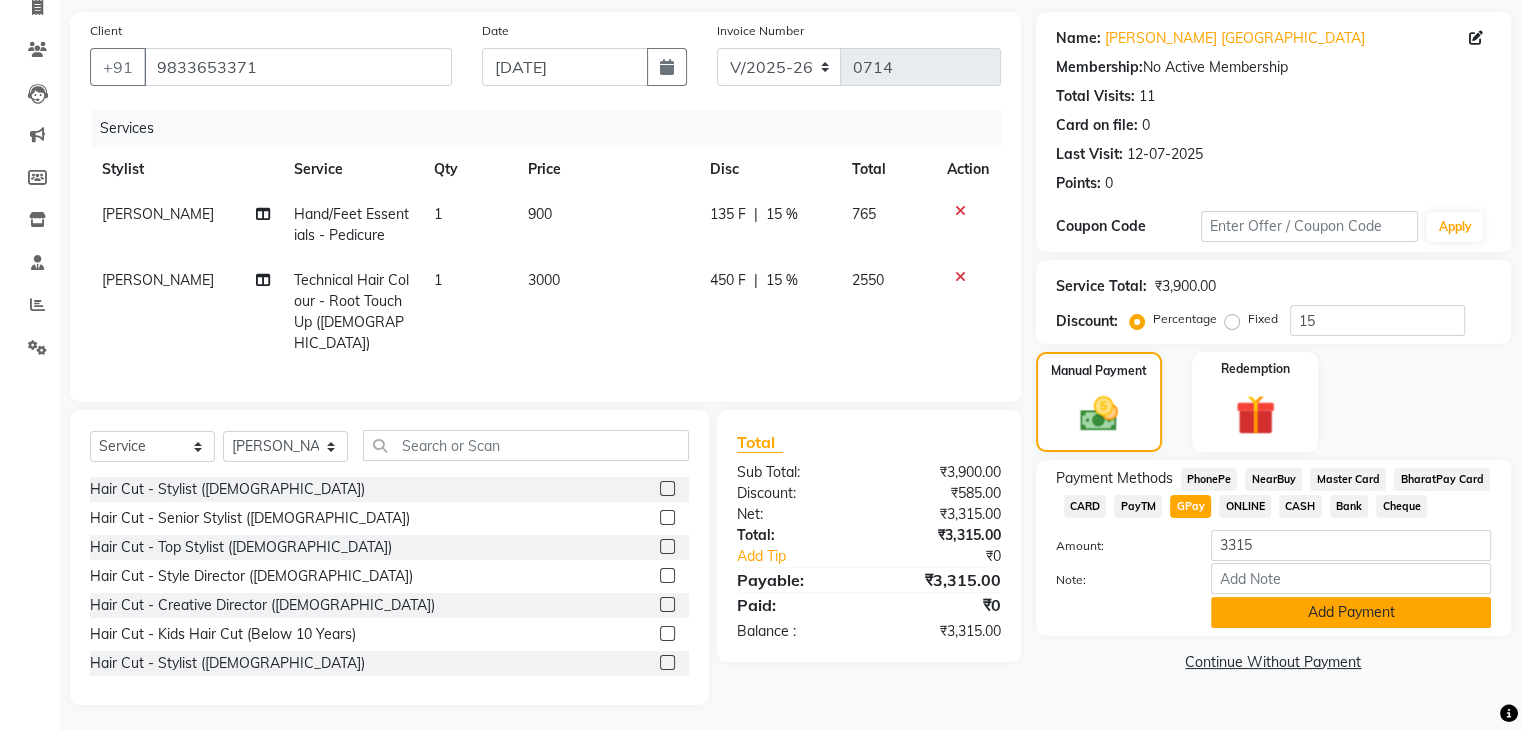click on "Add Payment" 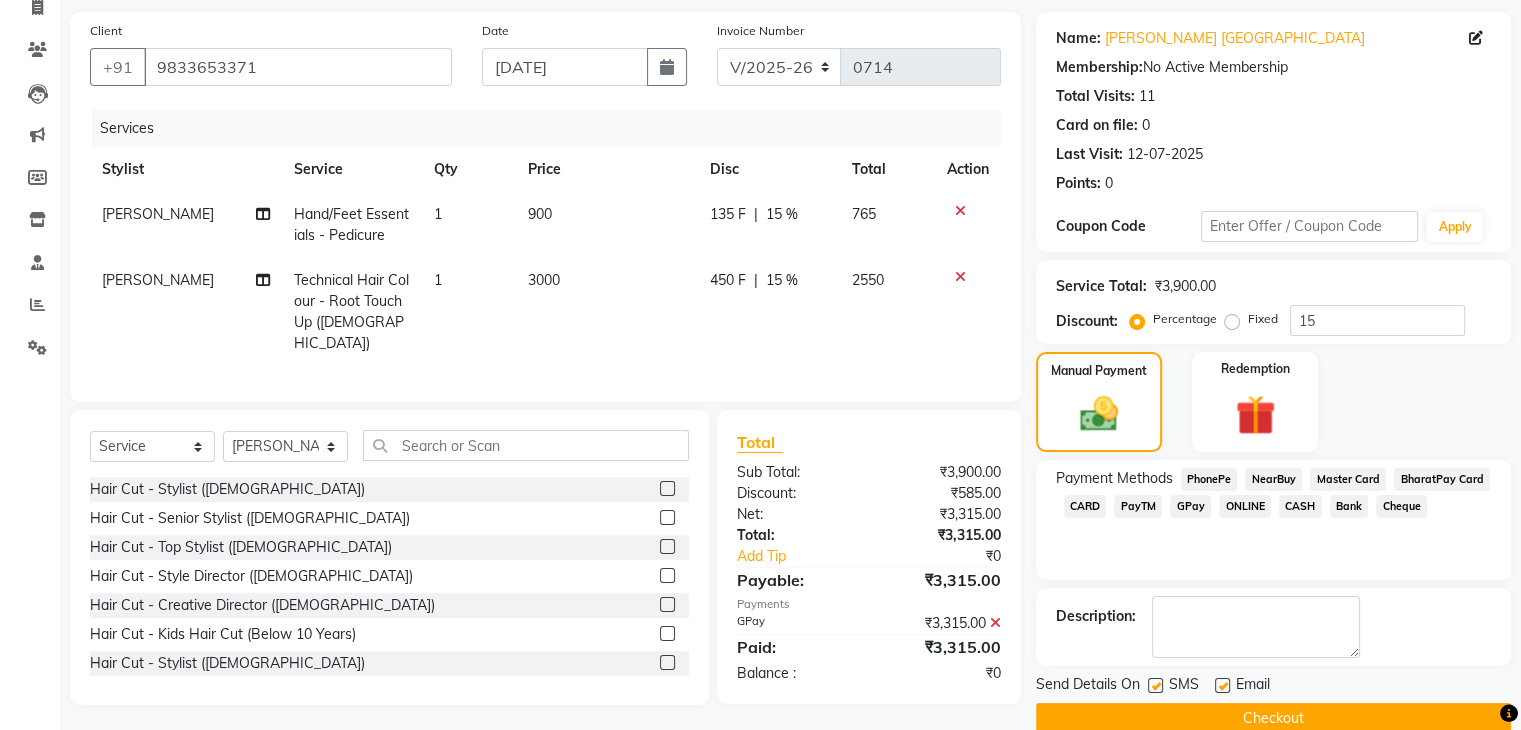scroll, scrollTop: 171, scrollLeft: 0, axis: vertical 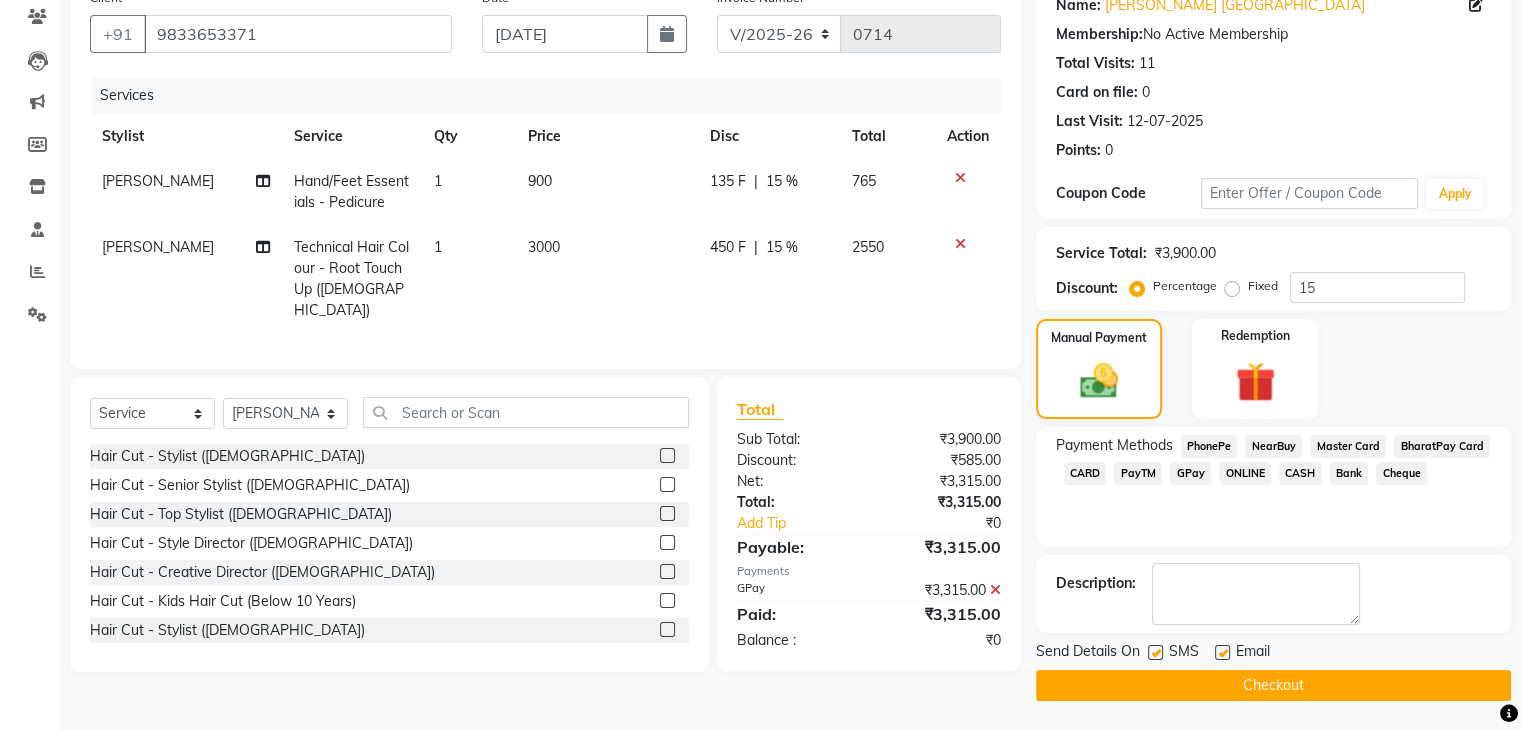 click 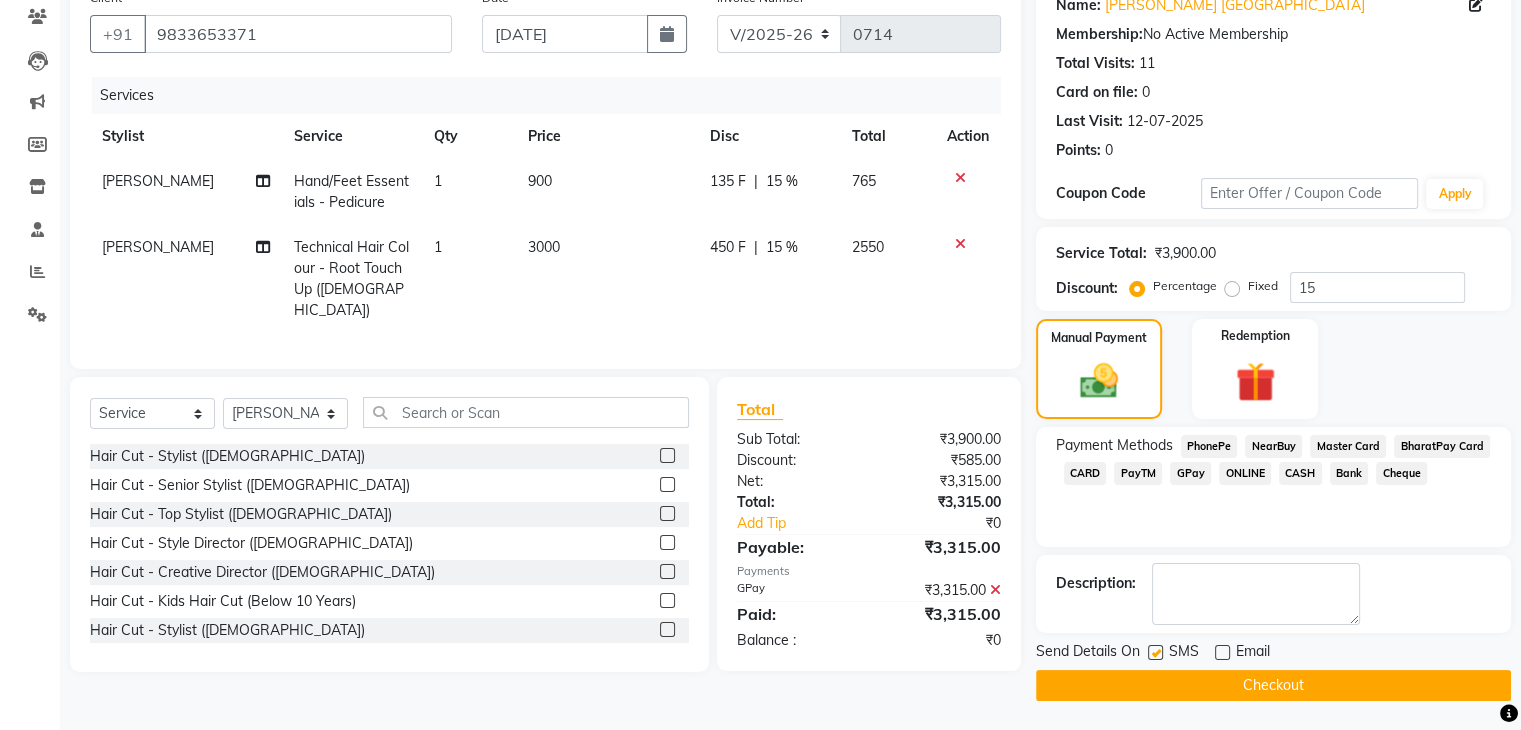 click 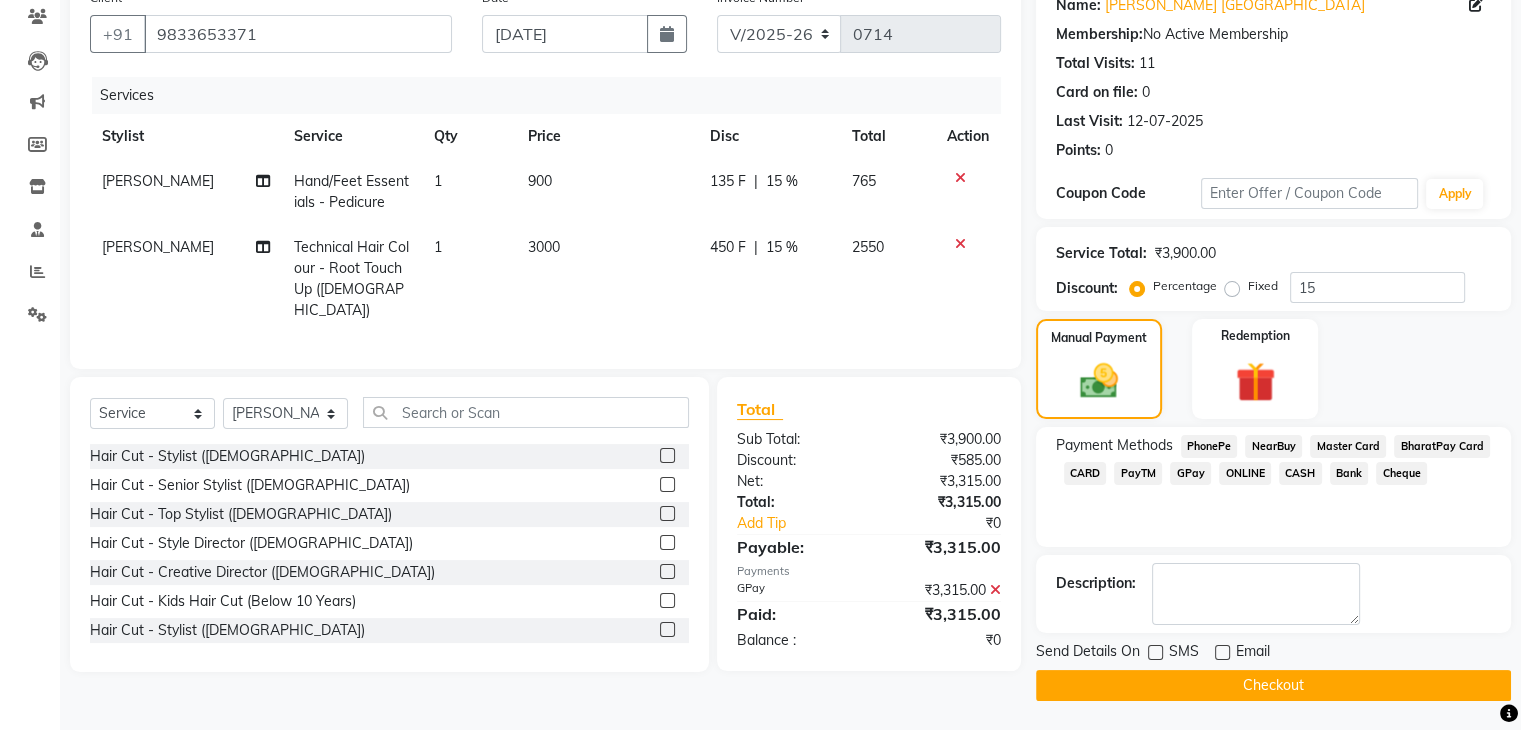 click on "Checkout" 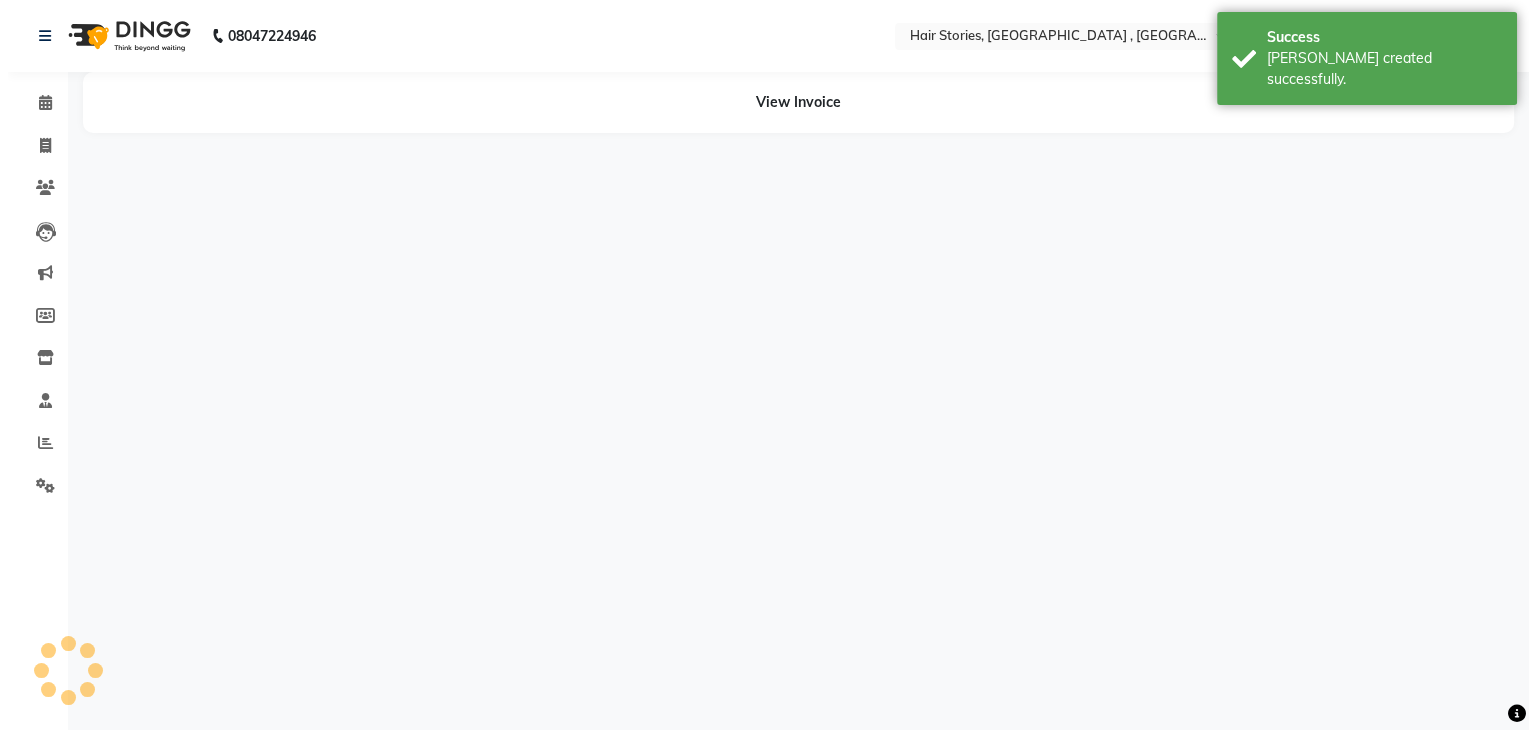 scroll, scrollTop: 0, scrollLeft: 0, axis: both 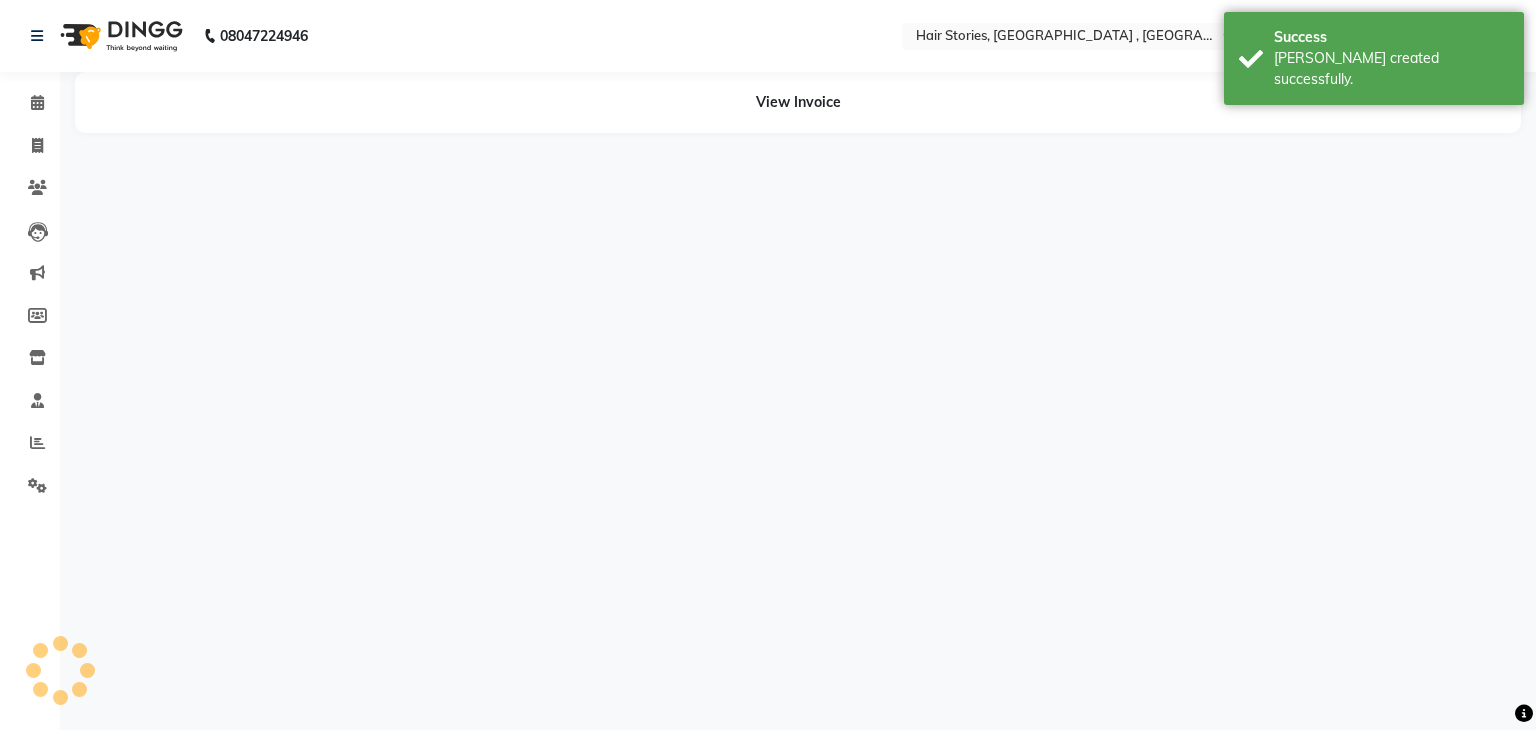 select on "47604" 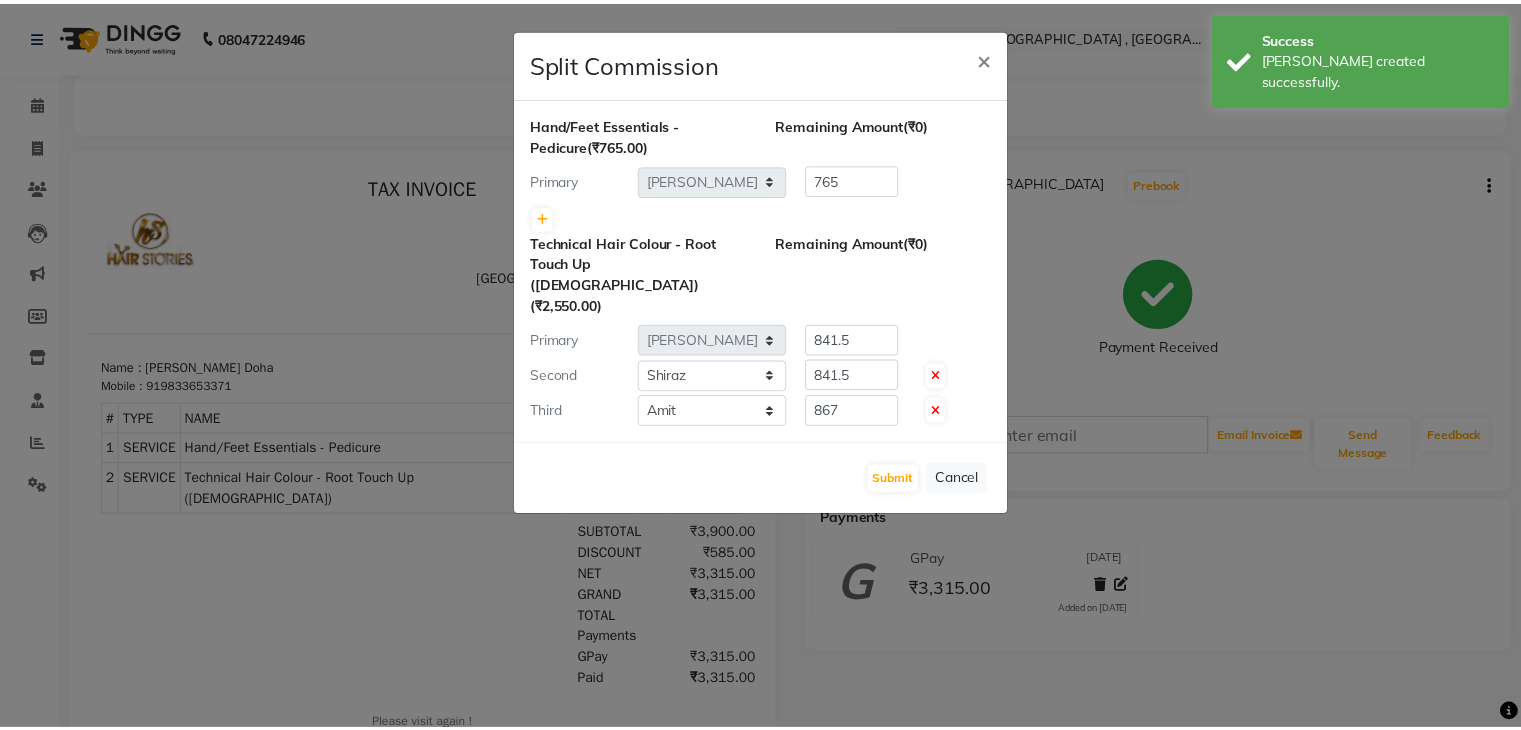 scroll, scrollTop: 0, scrollLeft: 0, axis: both 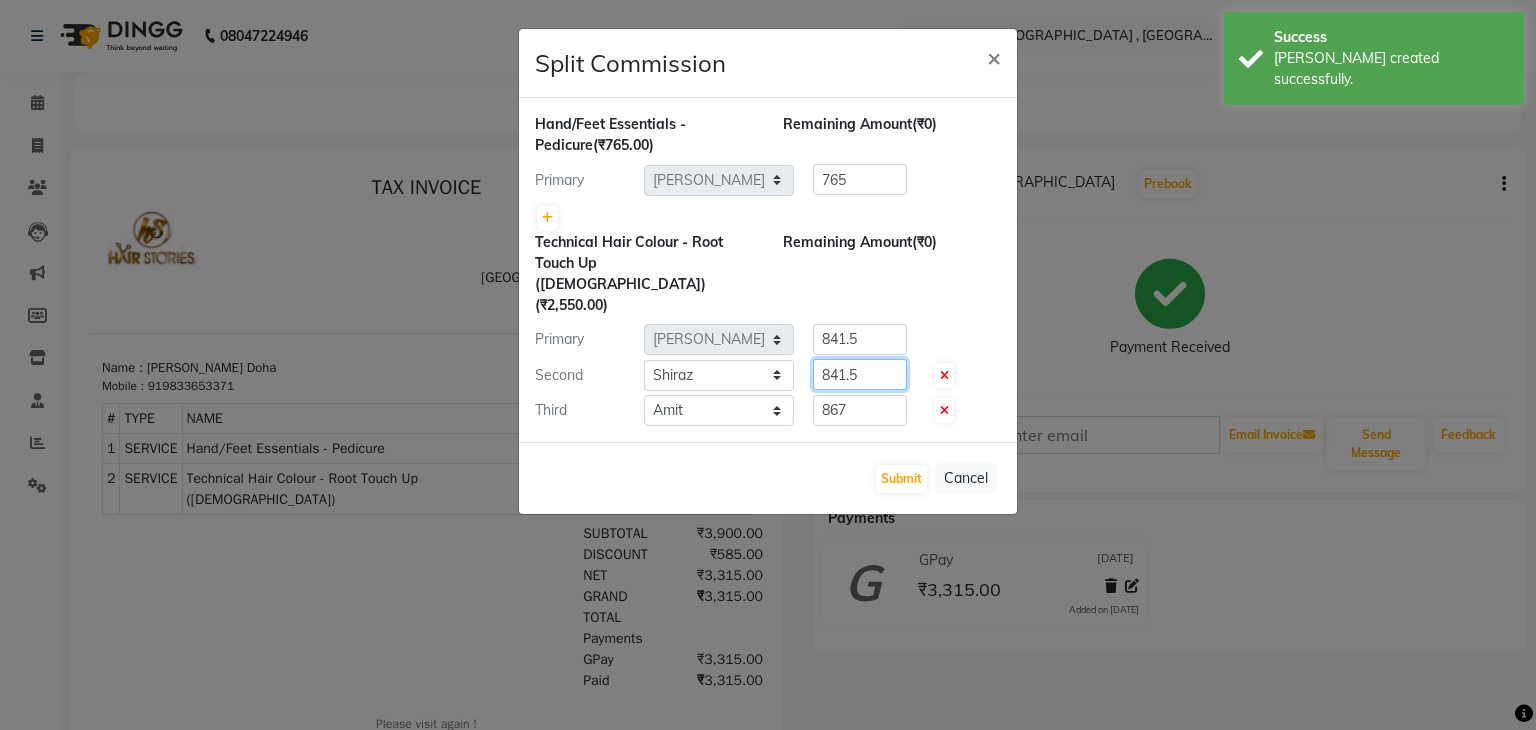 drag, startPoint x: 880, startPoint y: 349, endPoint x: 804, endPoint y: 378, distance: 81.34495 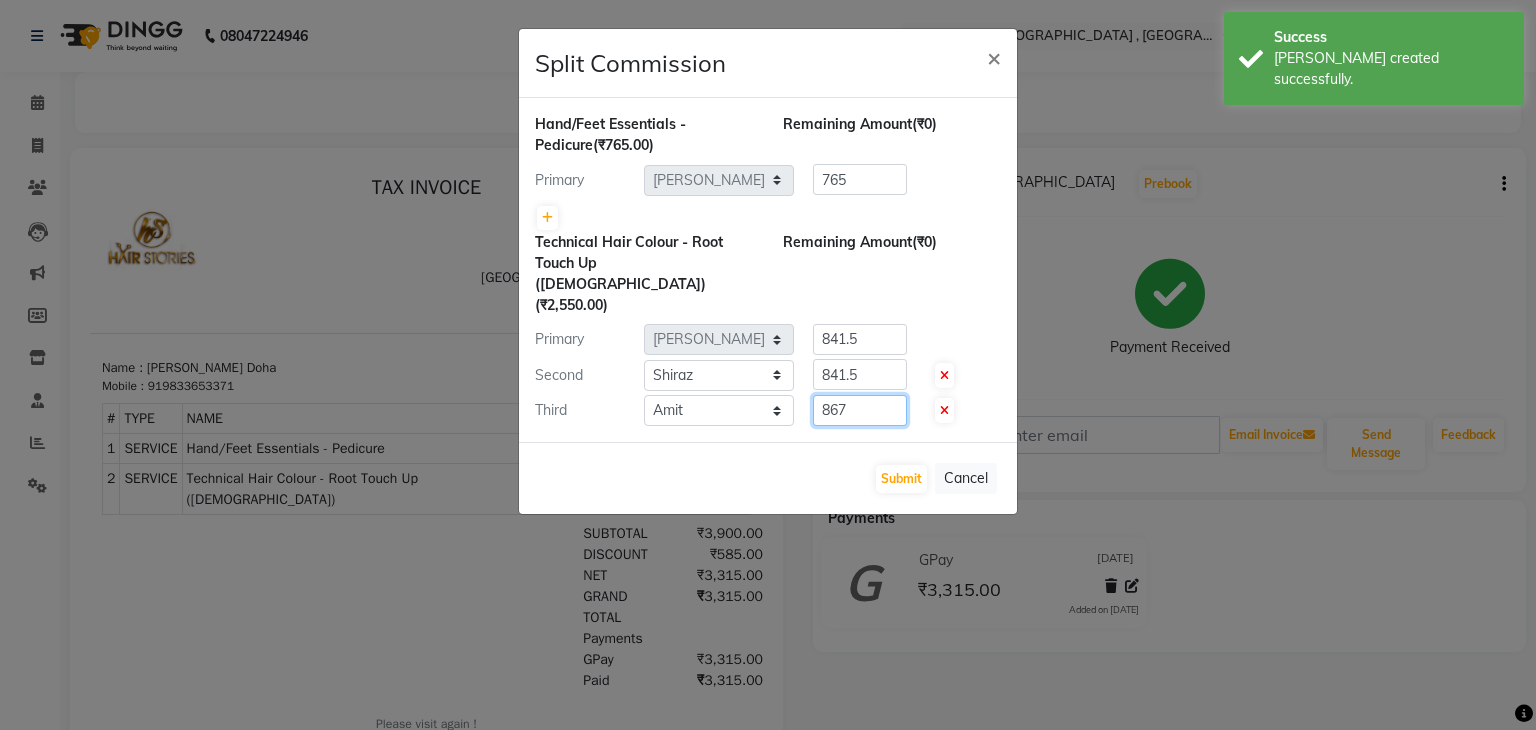 click on "867" 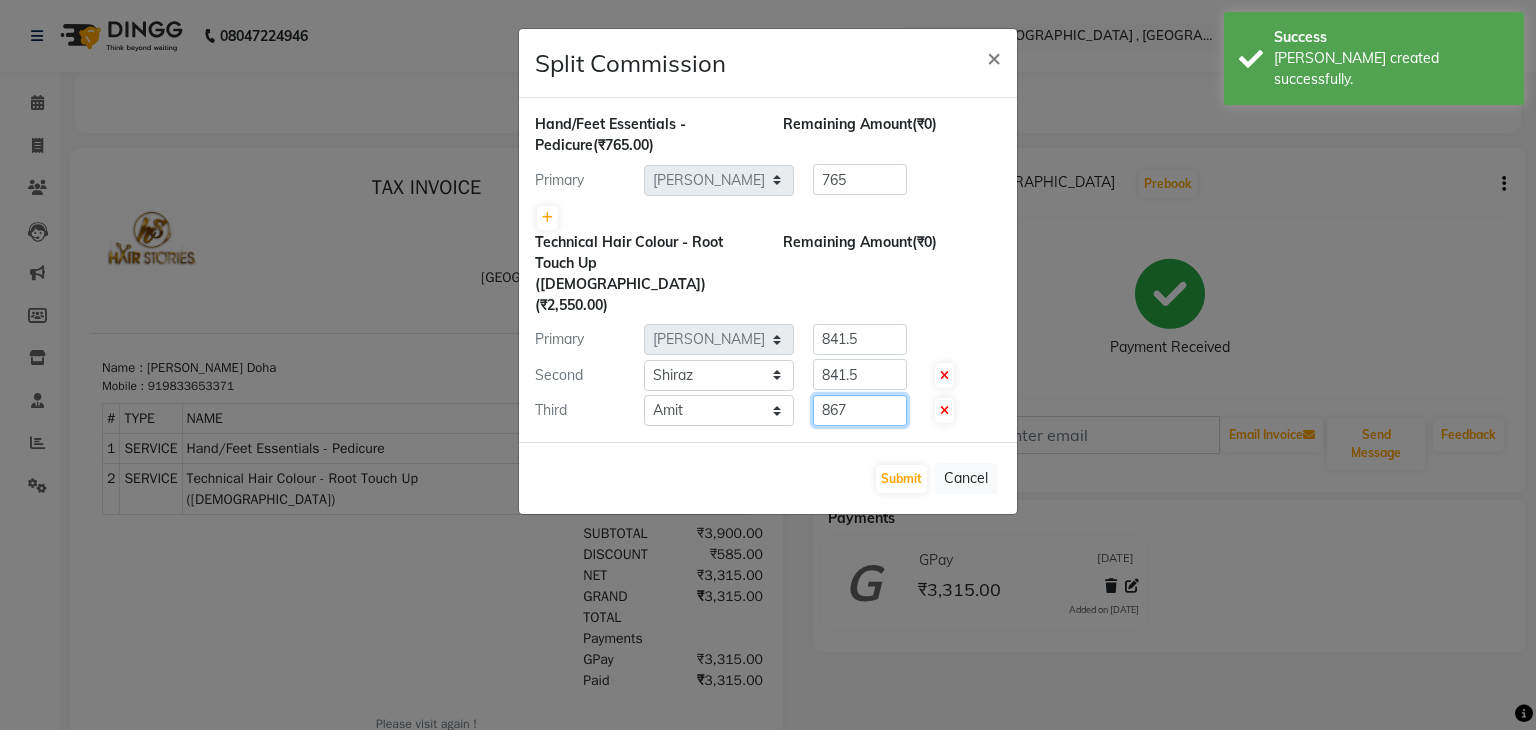 drag, startPoint x: 863, startPoint y: 370, endPoint x: 758, endPoint y: 381, distance: 105.574615 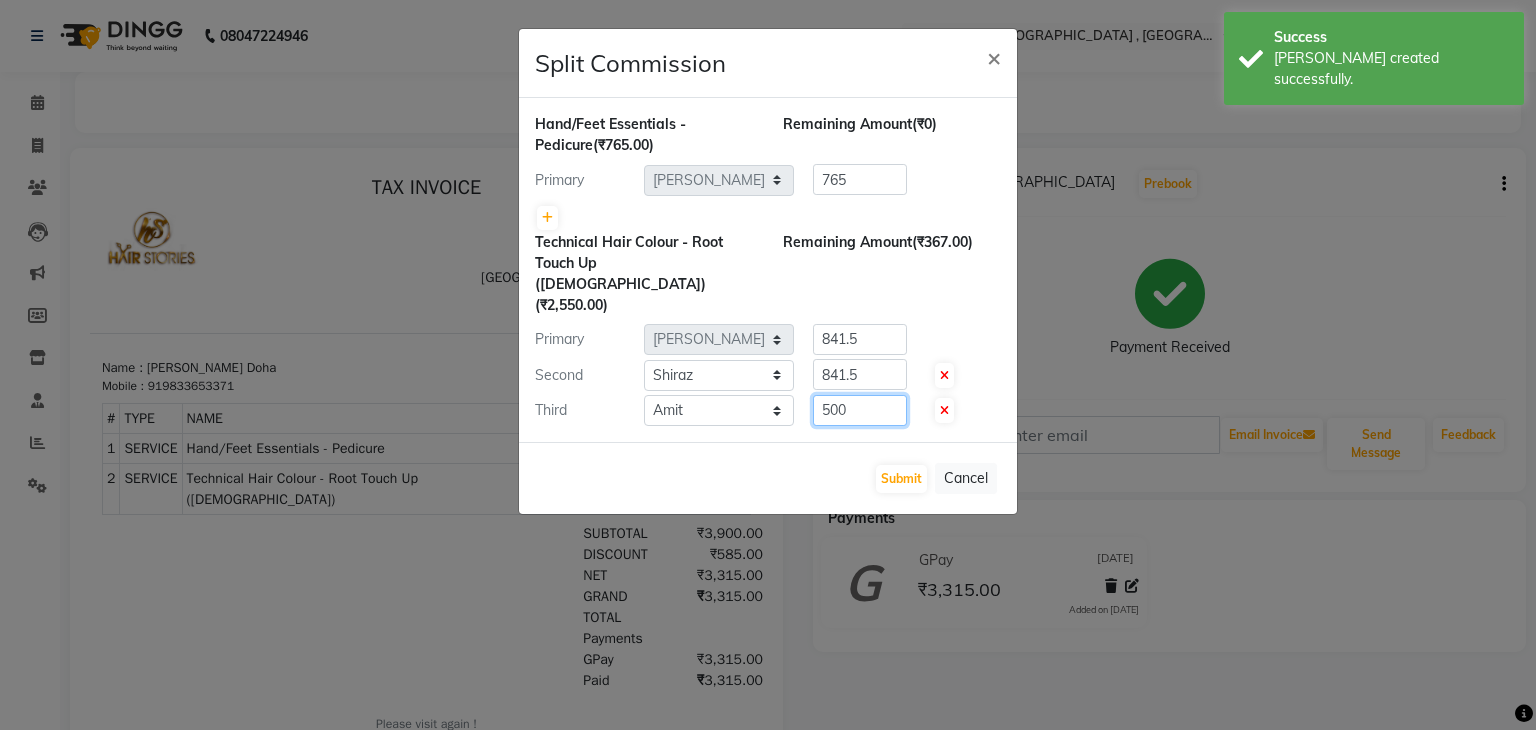 type on "500" 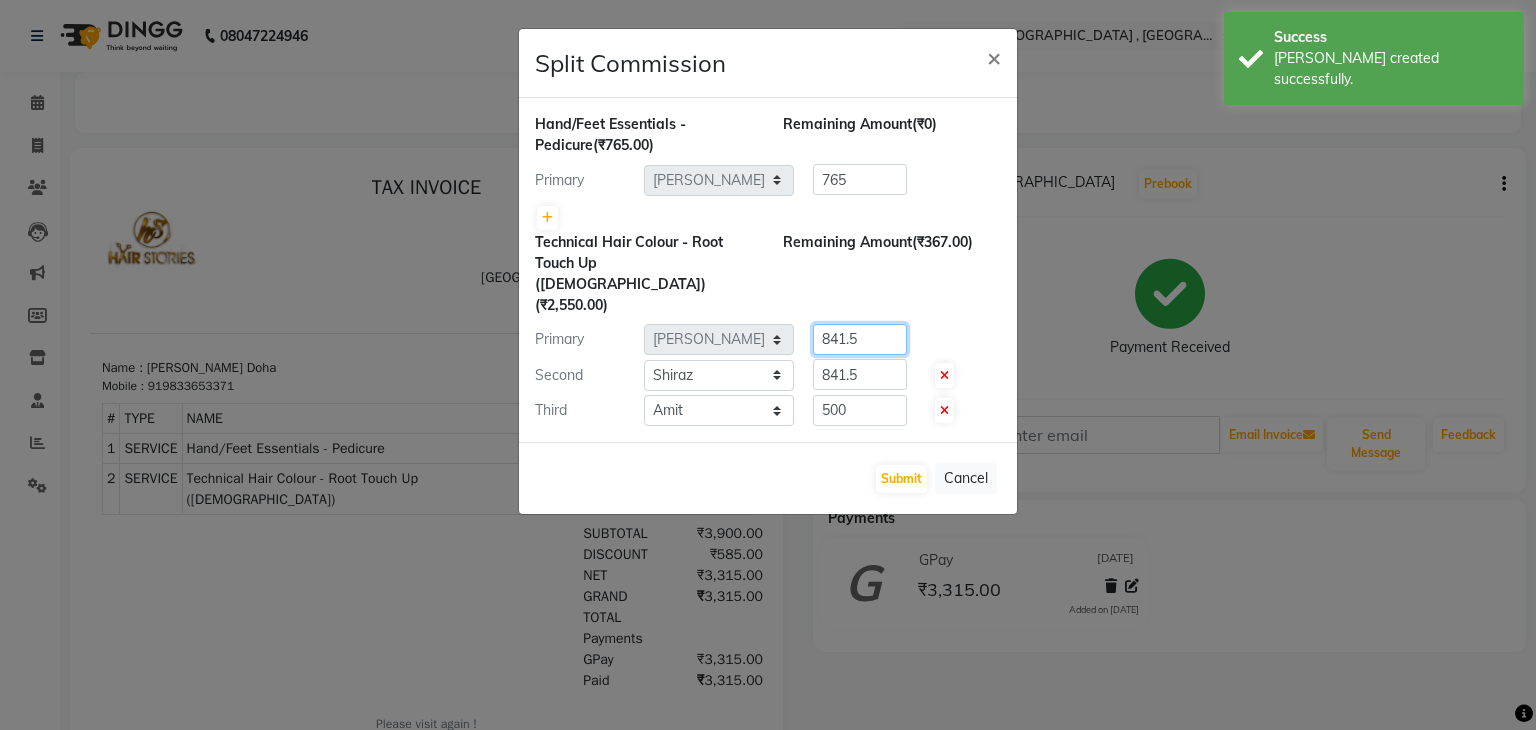 drag, startPoint x: 904, startPoint y: 283, endPoint x: 764, endPoint y: 331, distance: 148 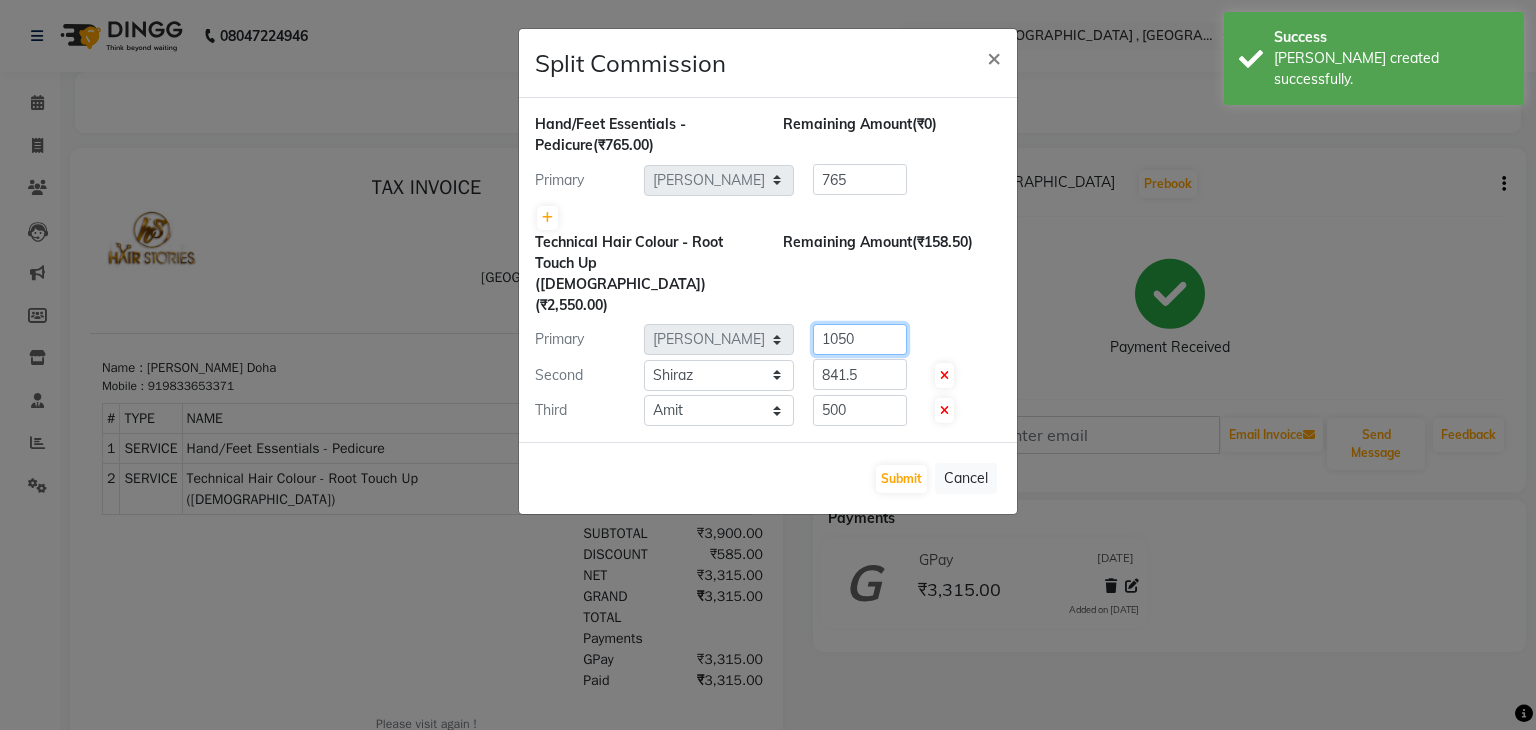 type on "1050" 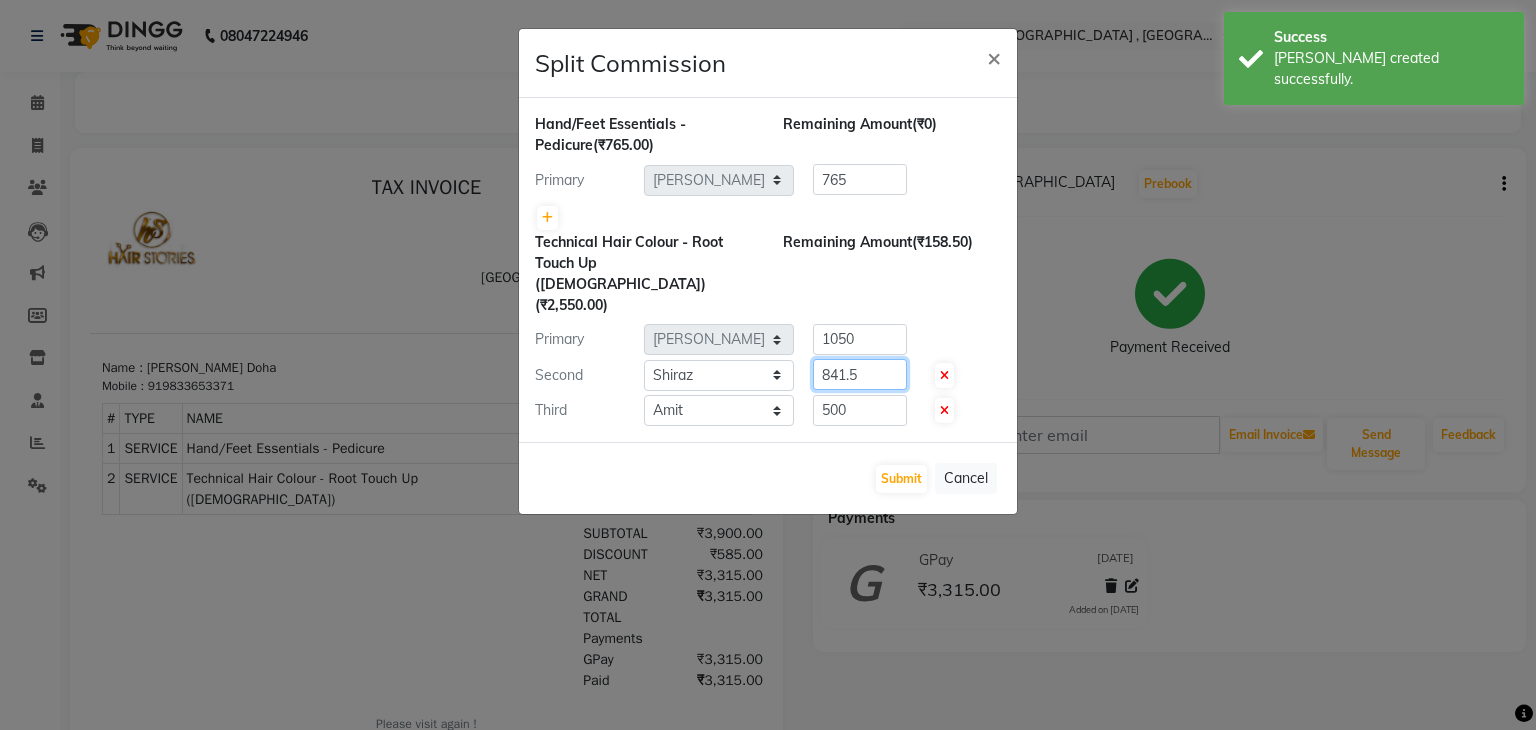 drag, startPoint x: 899, startPoint y: 336, endPoint x: 781, endPoint y: 348, distance: 118.6086 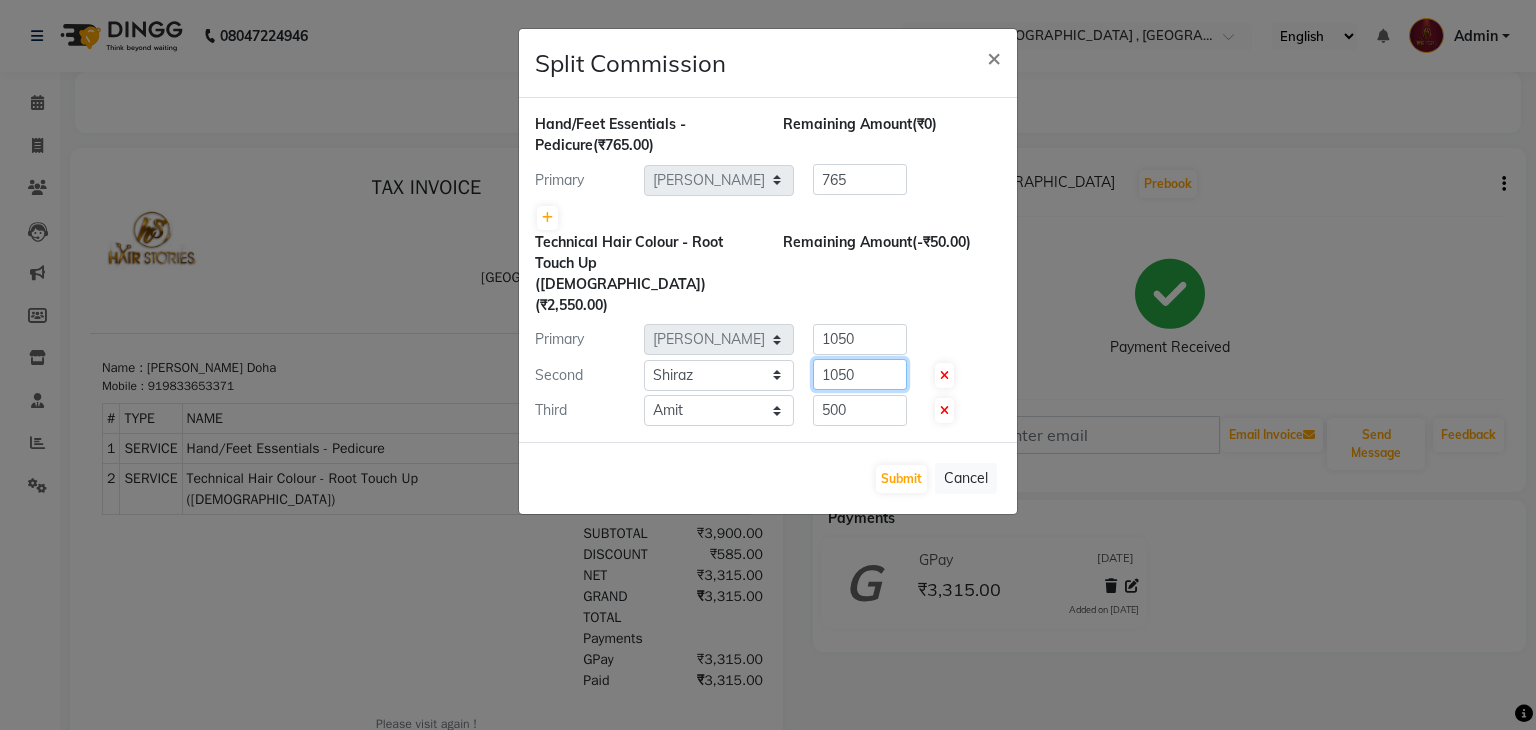 type on "1050" 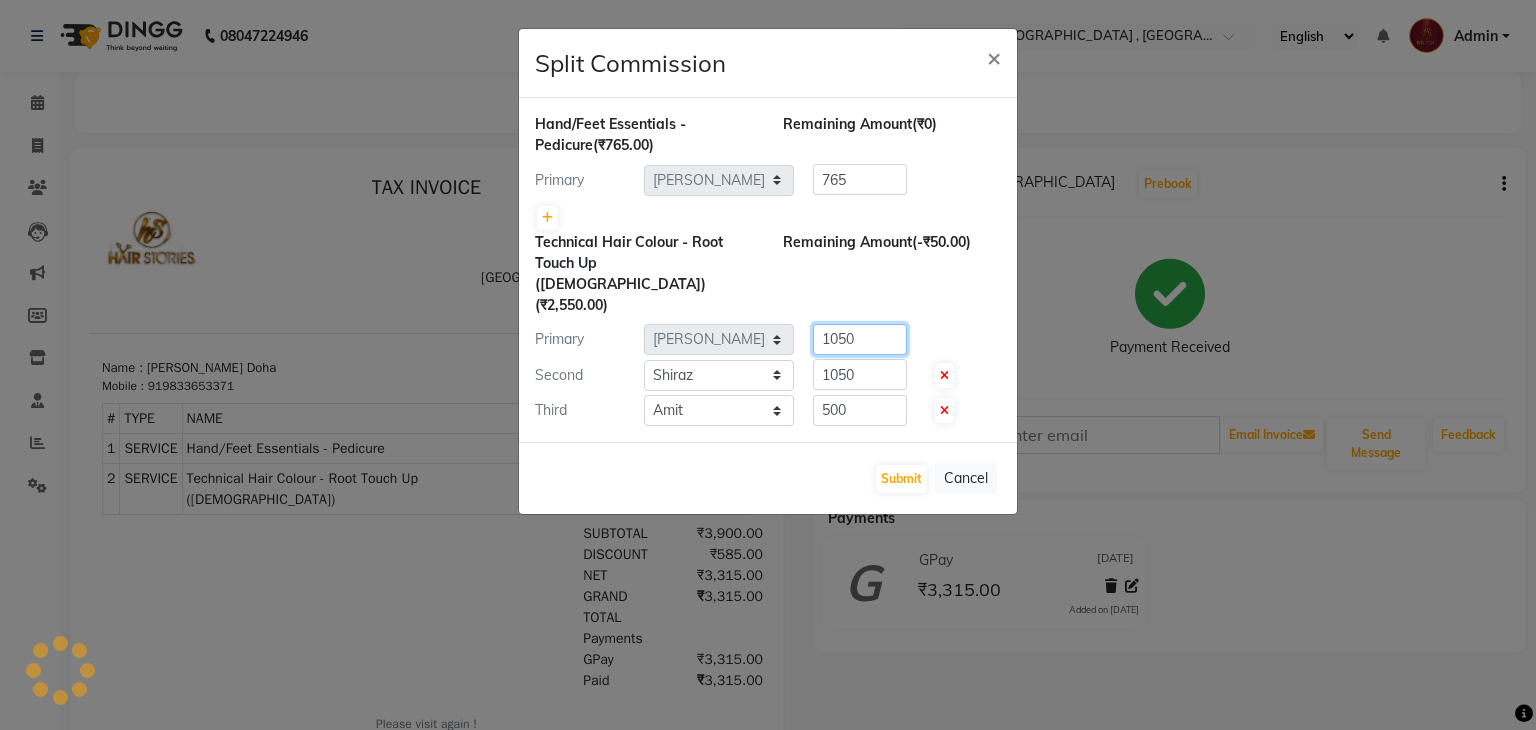 drag, startPoint x: 864, startPoint y: 301, endPoint x: 833, endPoint y: 313, distance: 33.24154 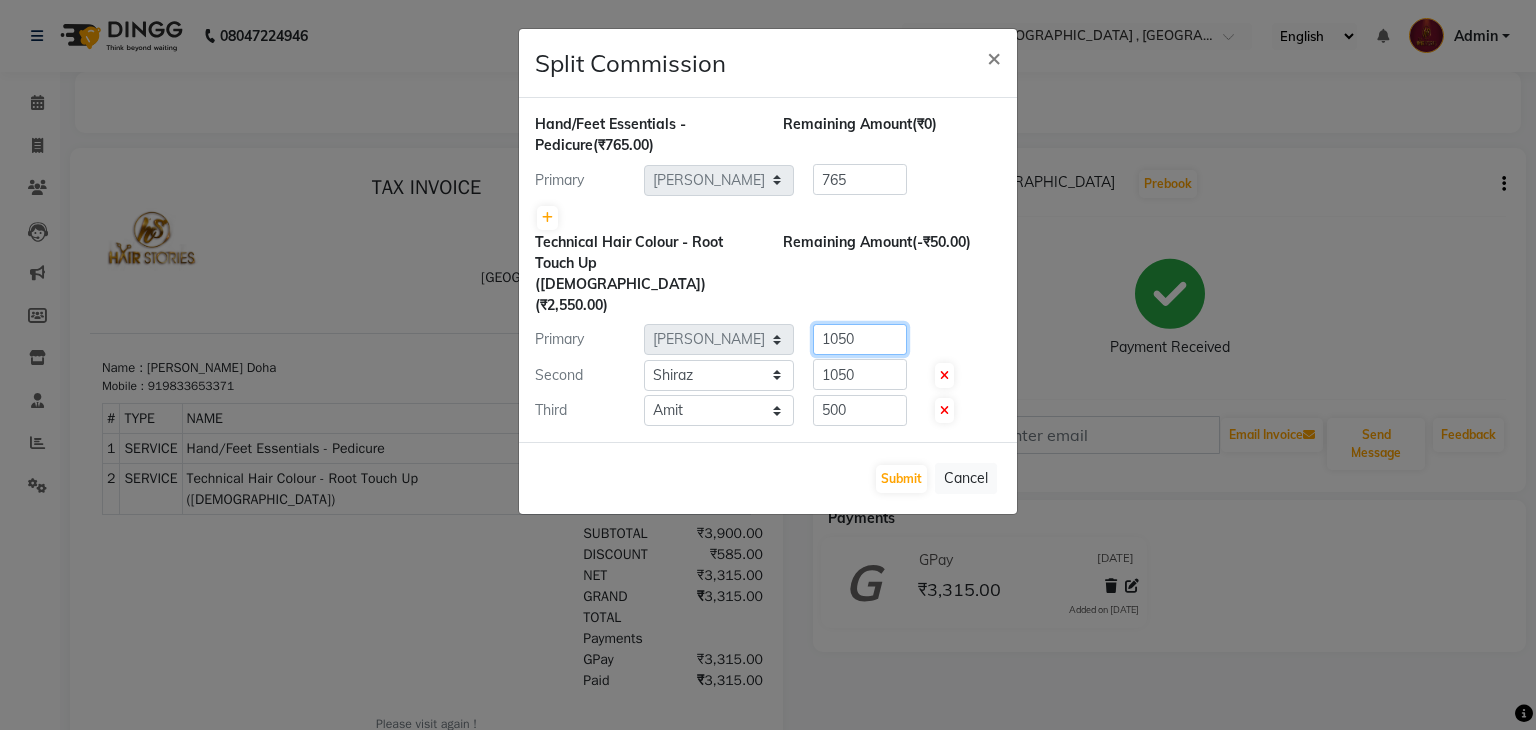 click on "1050" 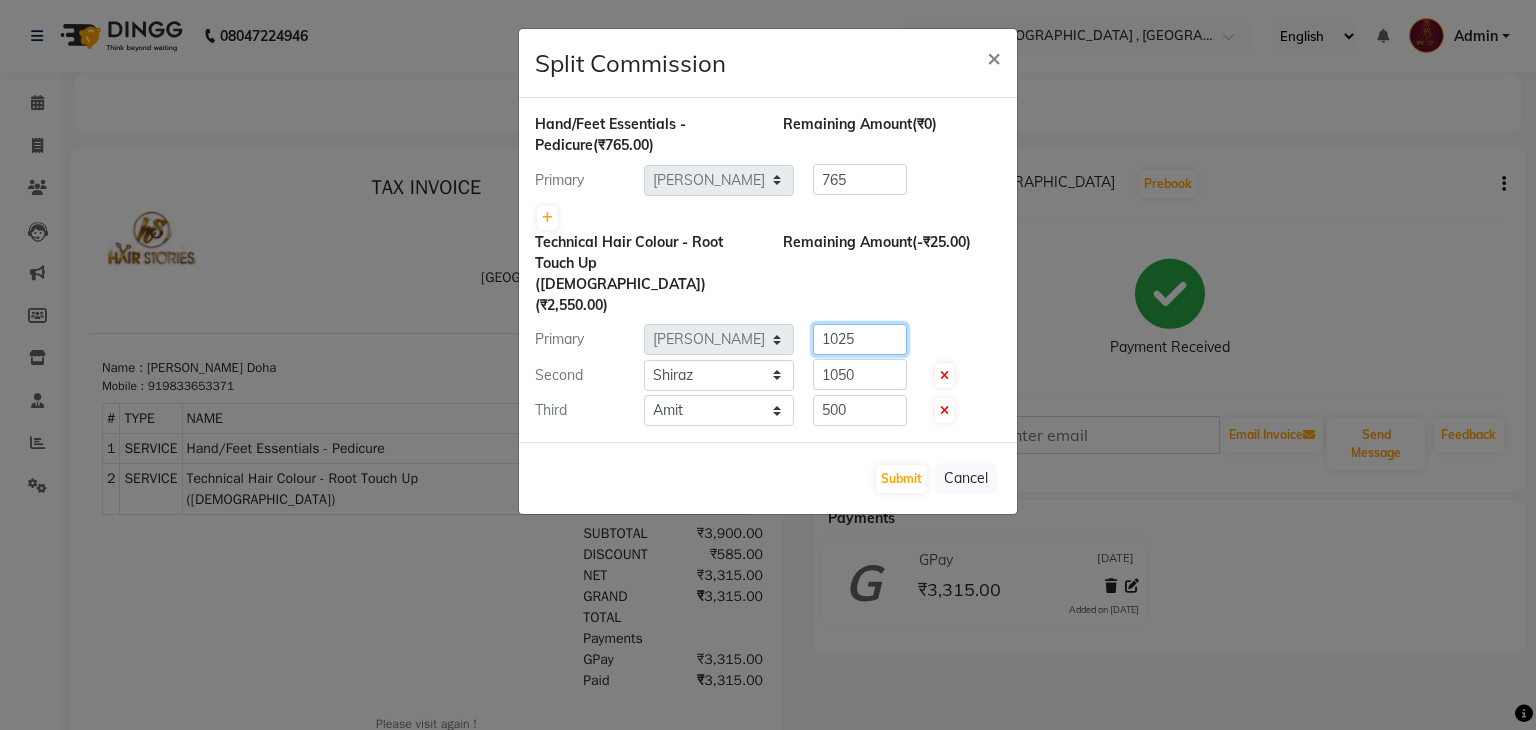 type on "1025" 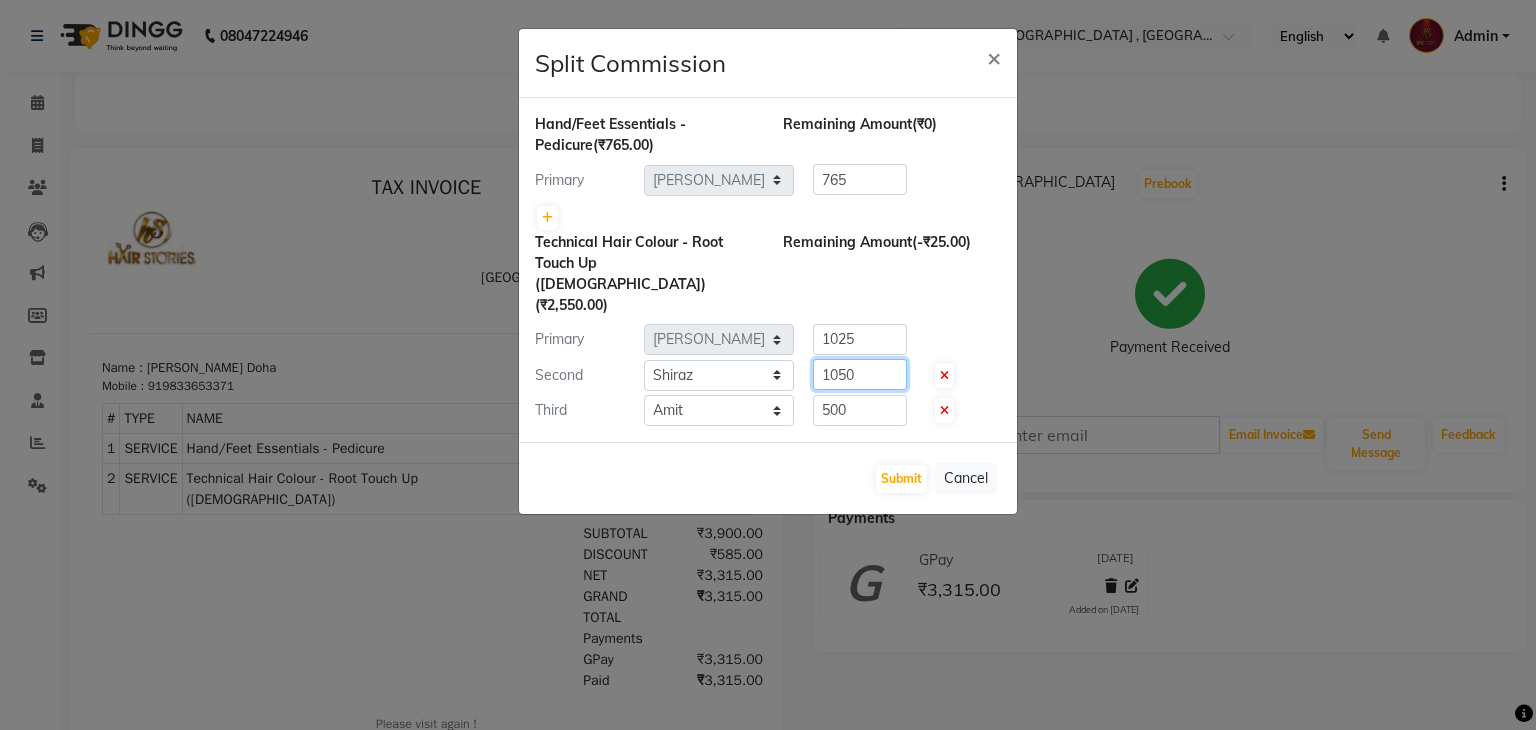 click on "1050" 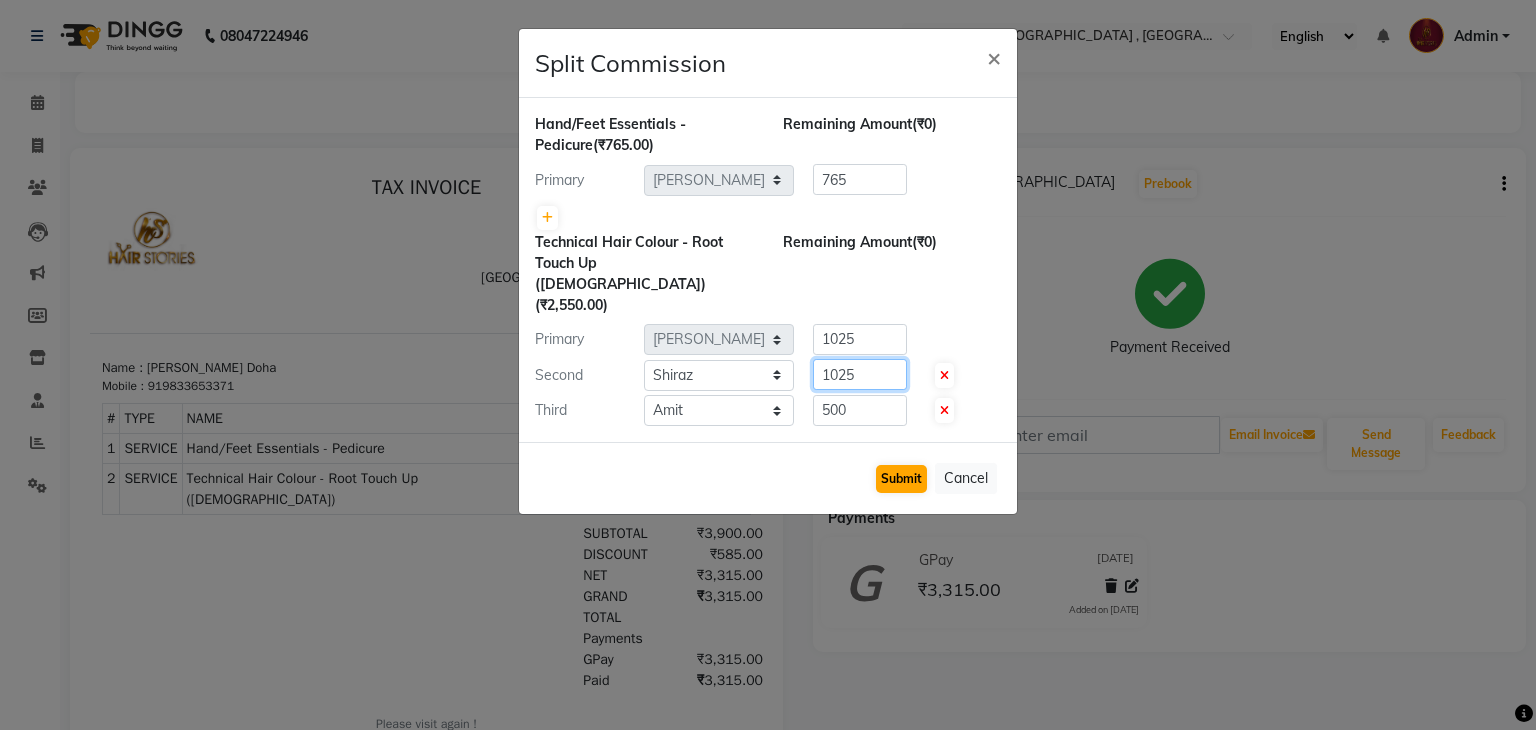 type on "1025" 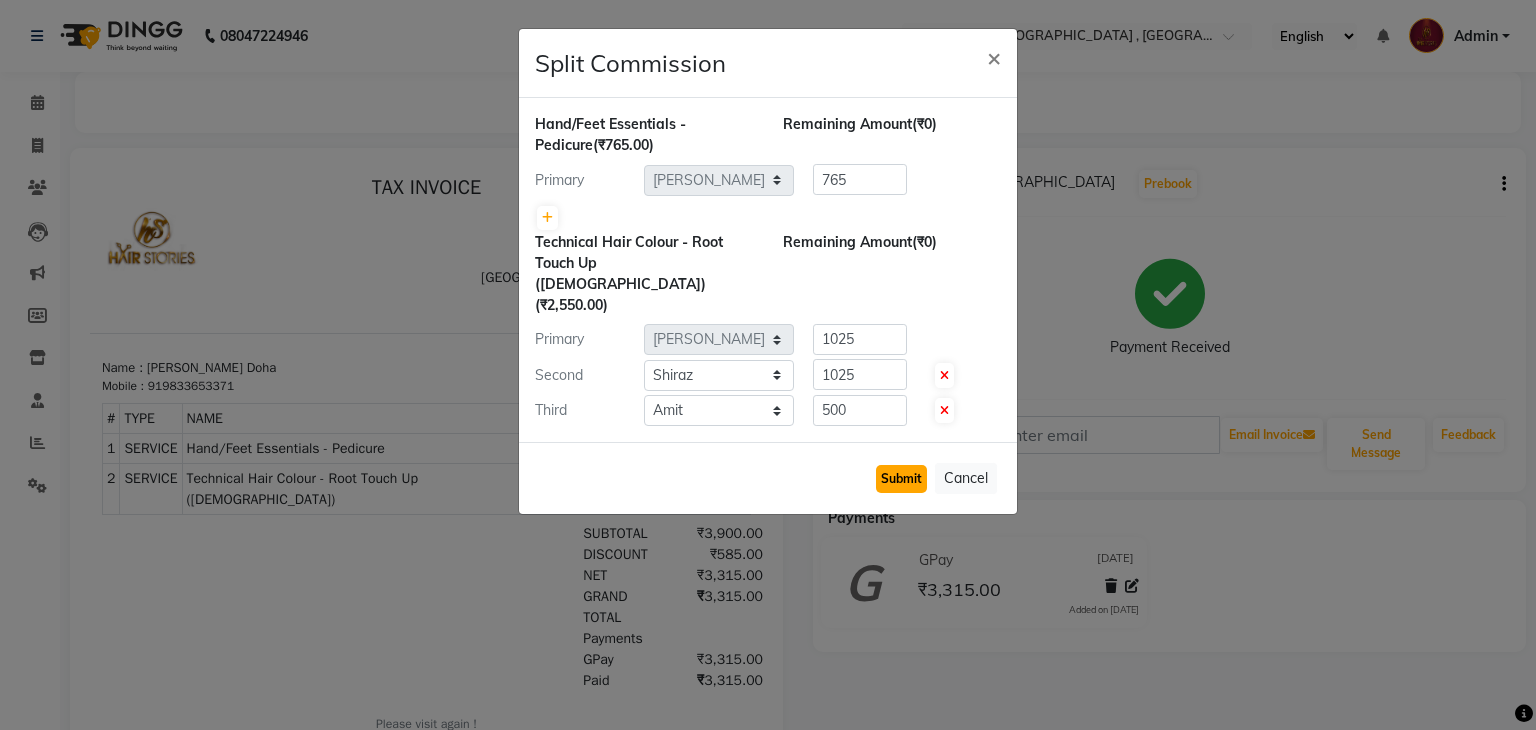 click on "Submit" 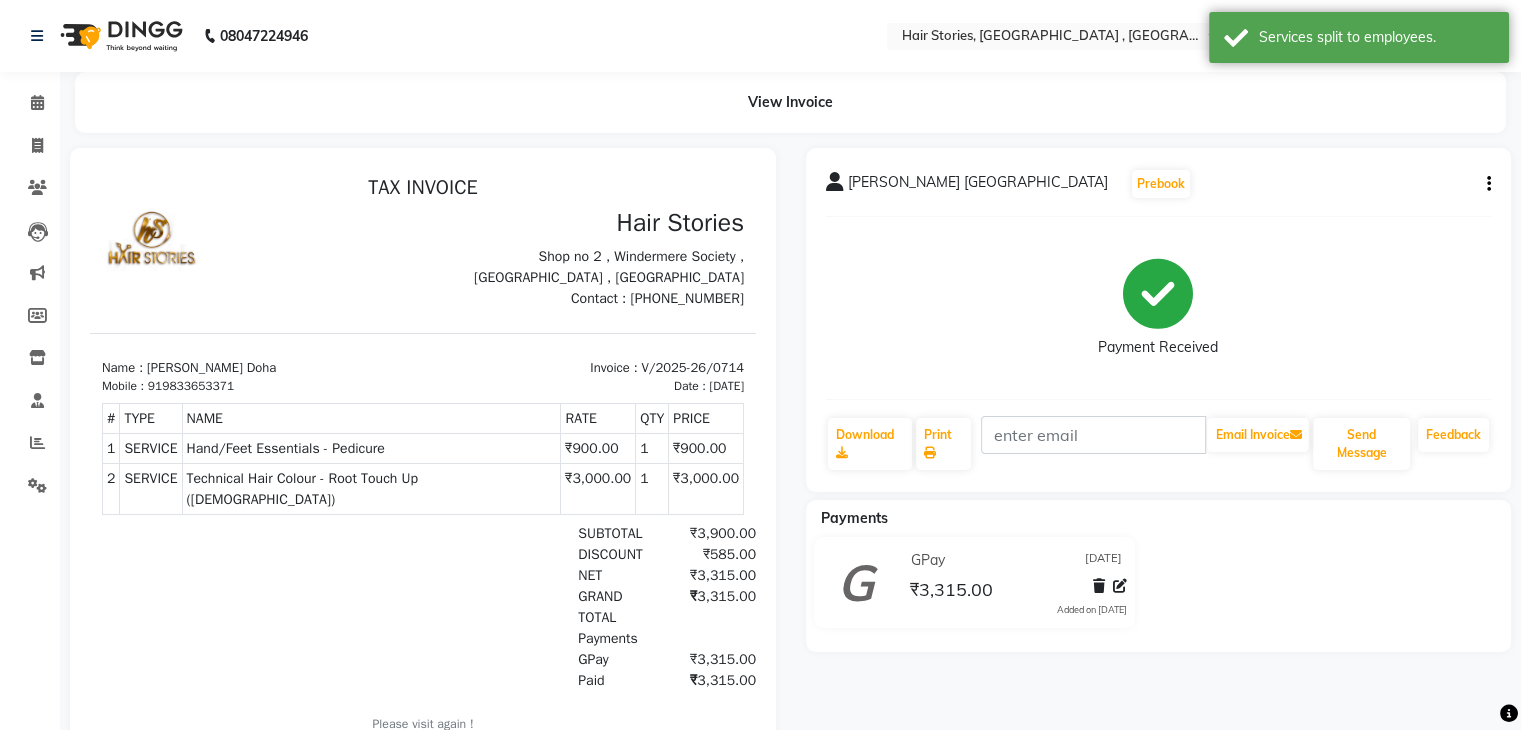 click on "Calendar" 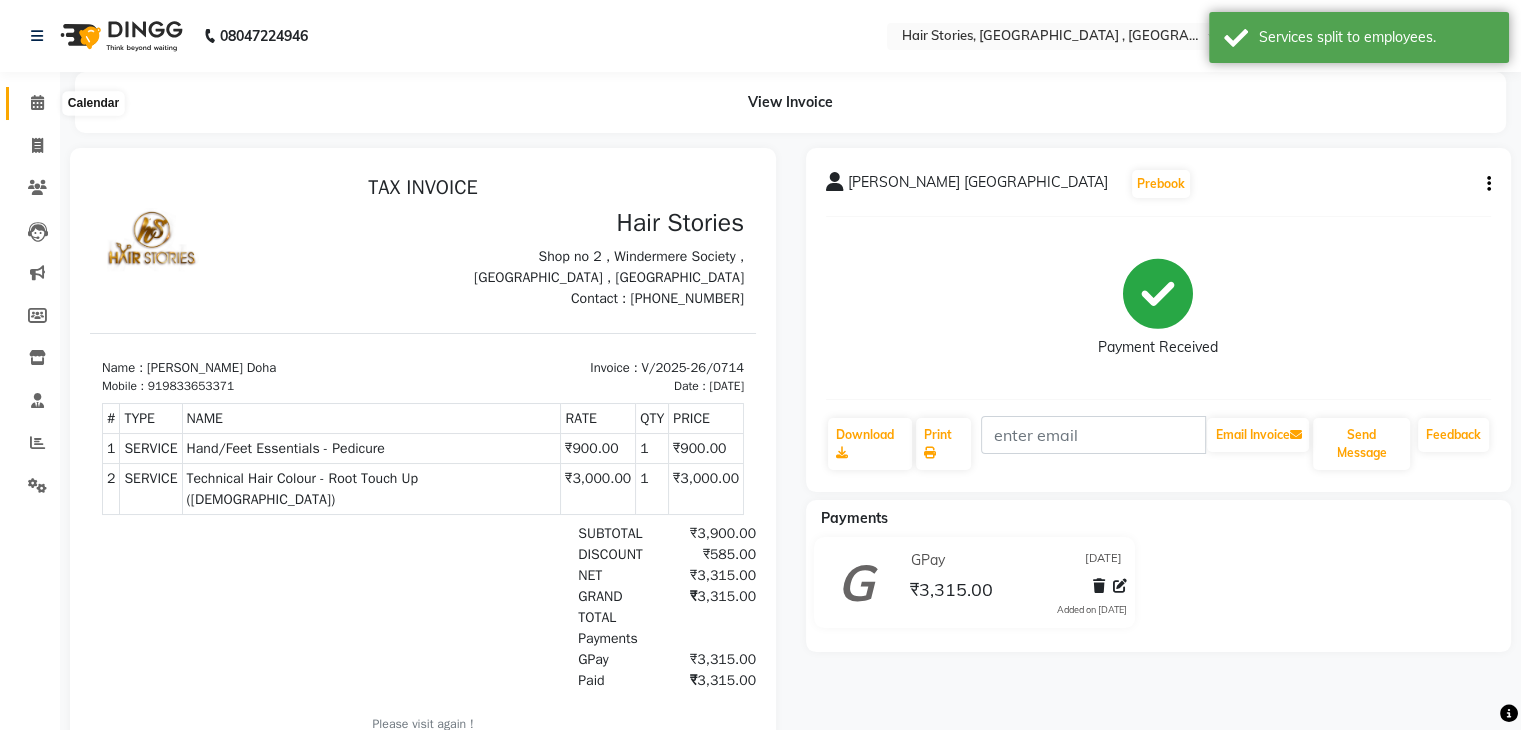 click 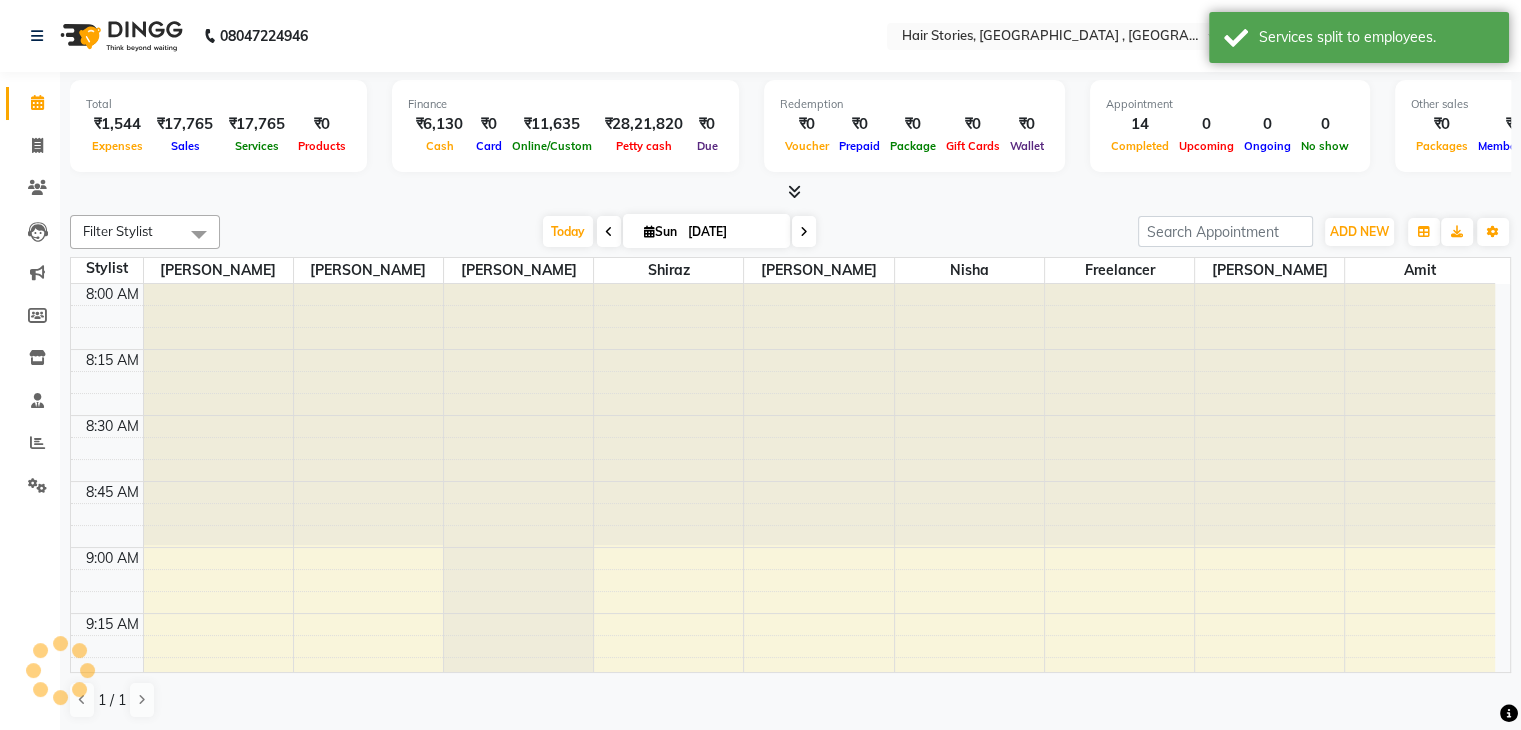 scroll, scrollTop: 2616, scrollLeft: 0, axis: vertical 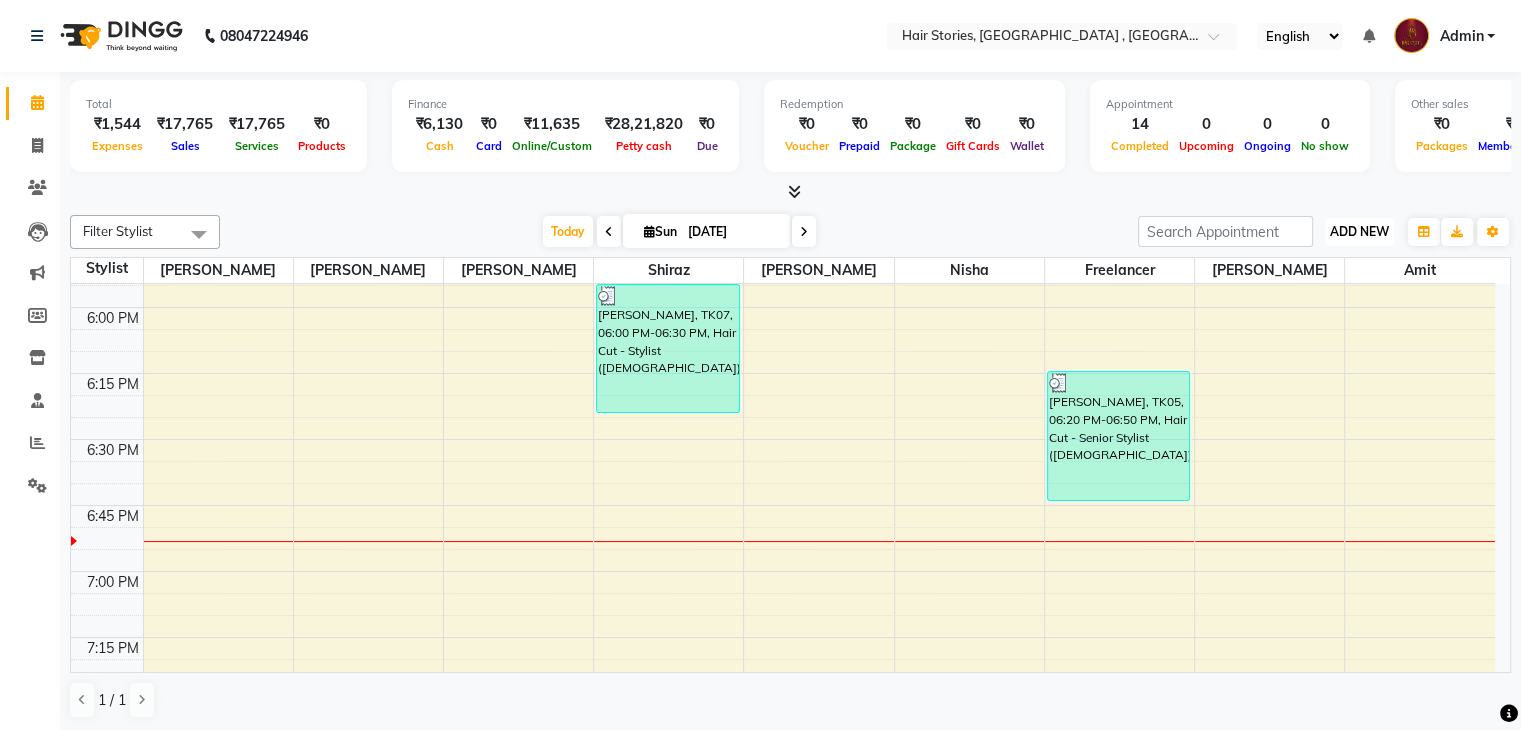 click on "ADD NEW" at bounding box center [1359, 231] 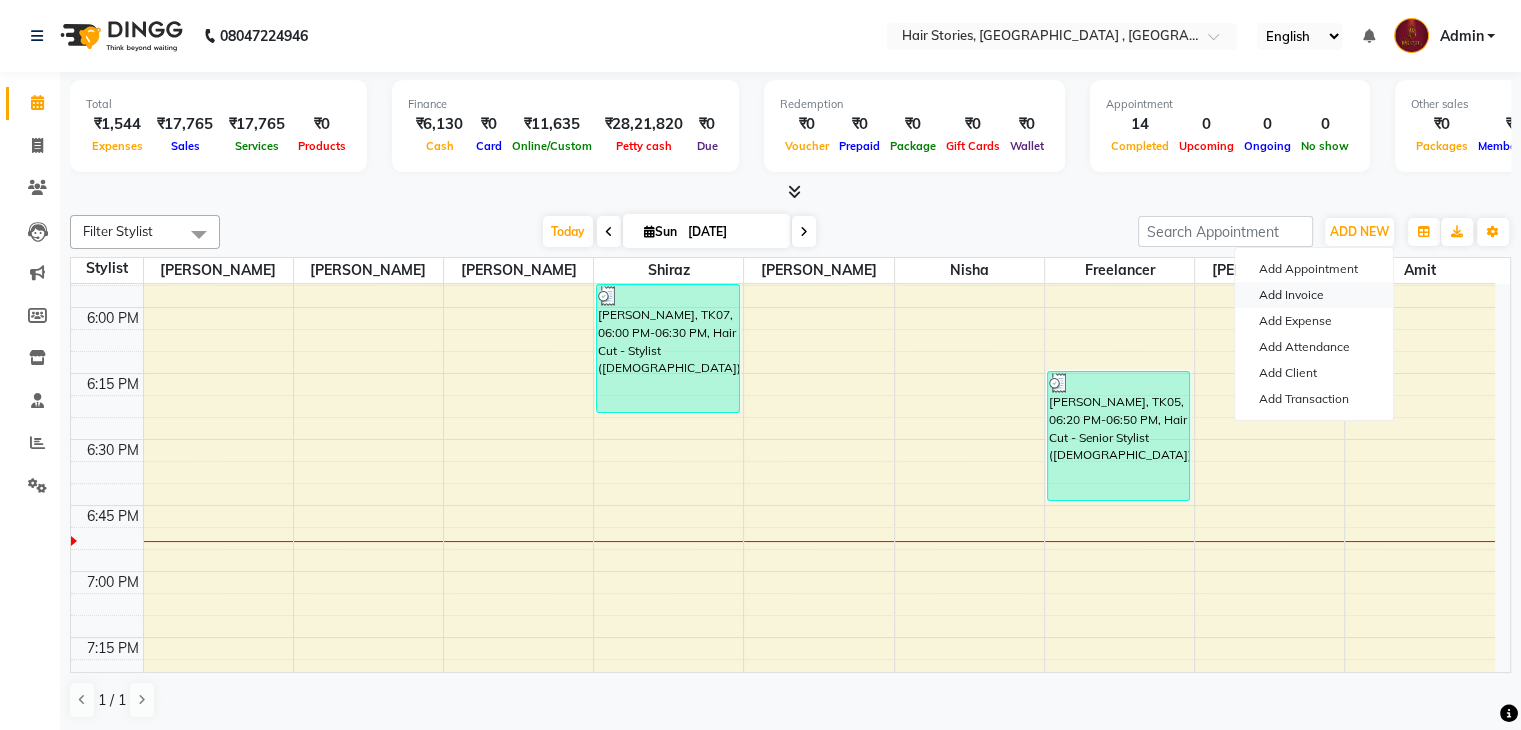 click on "Add Invoice" at bounding box center (1314, 295) 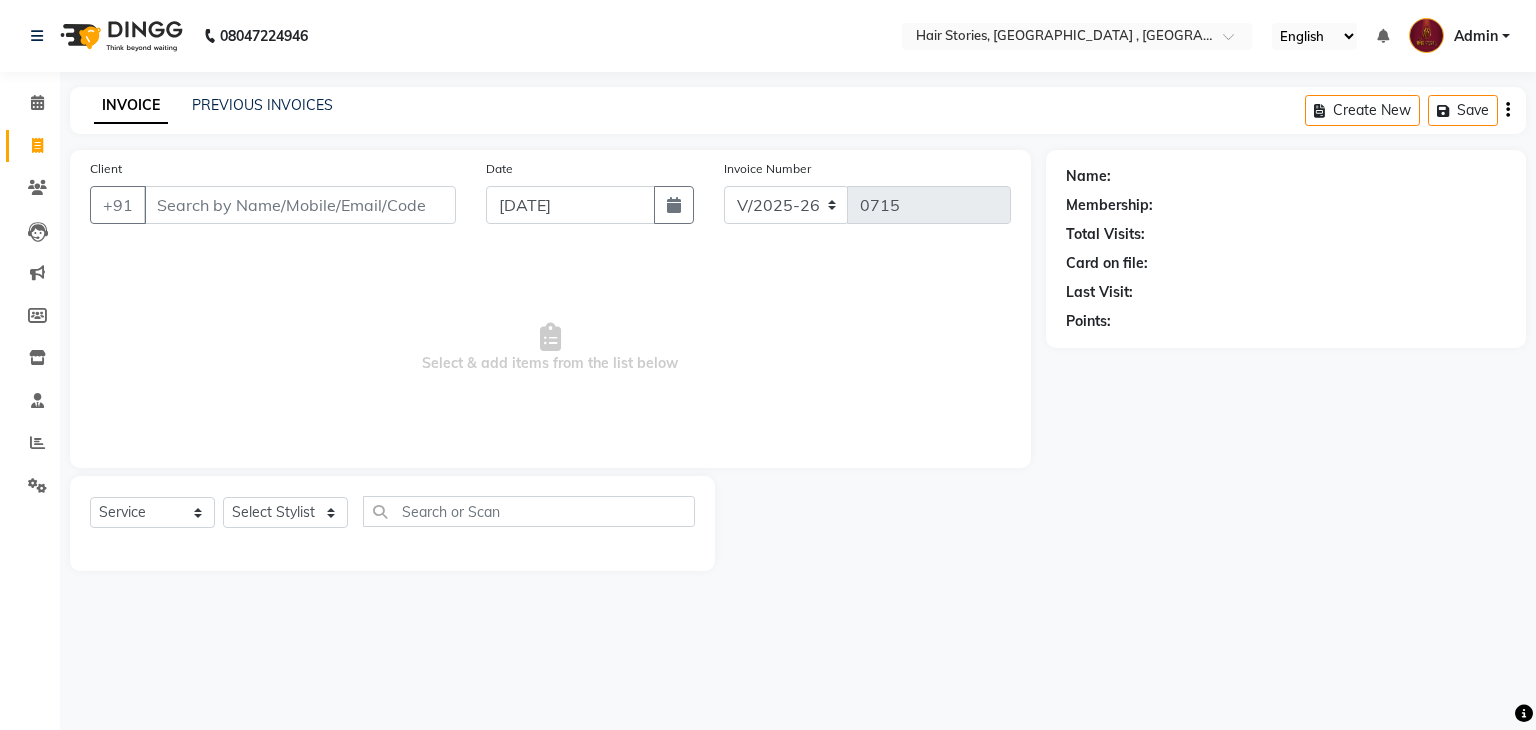 click on "Client" at bounding box center (300, 205) 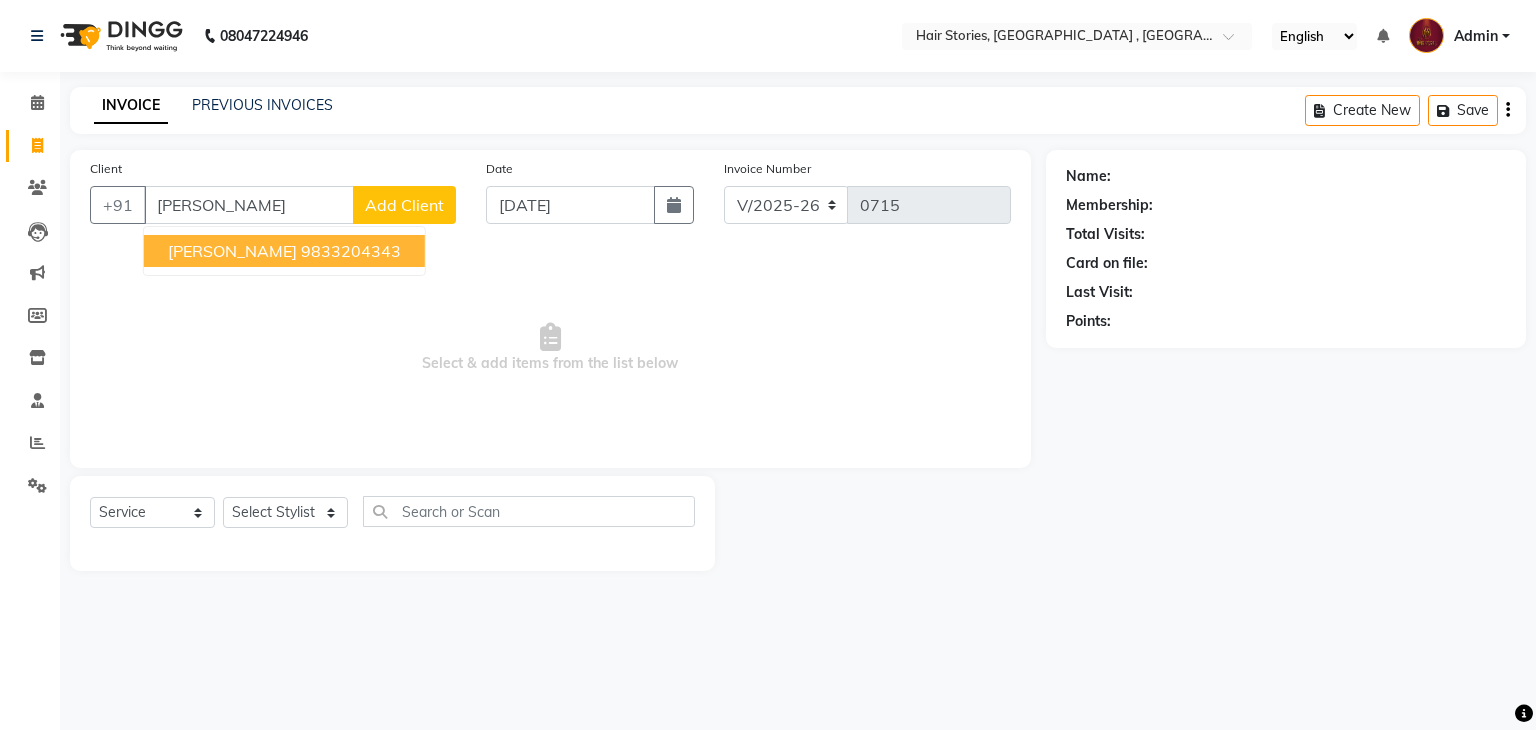 click on "9833204343" at bounding box center (351, 251) 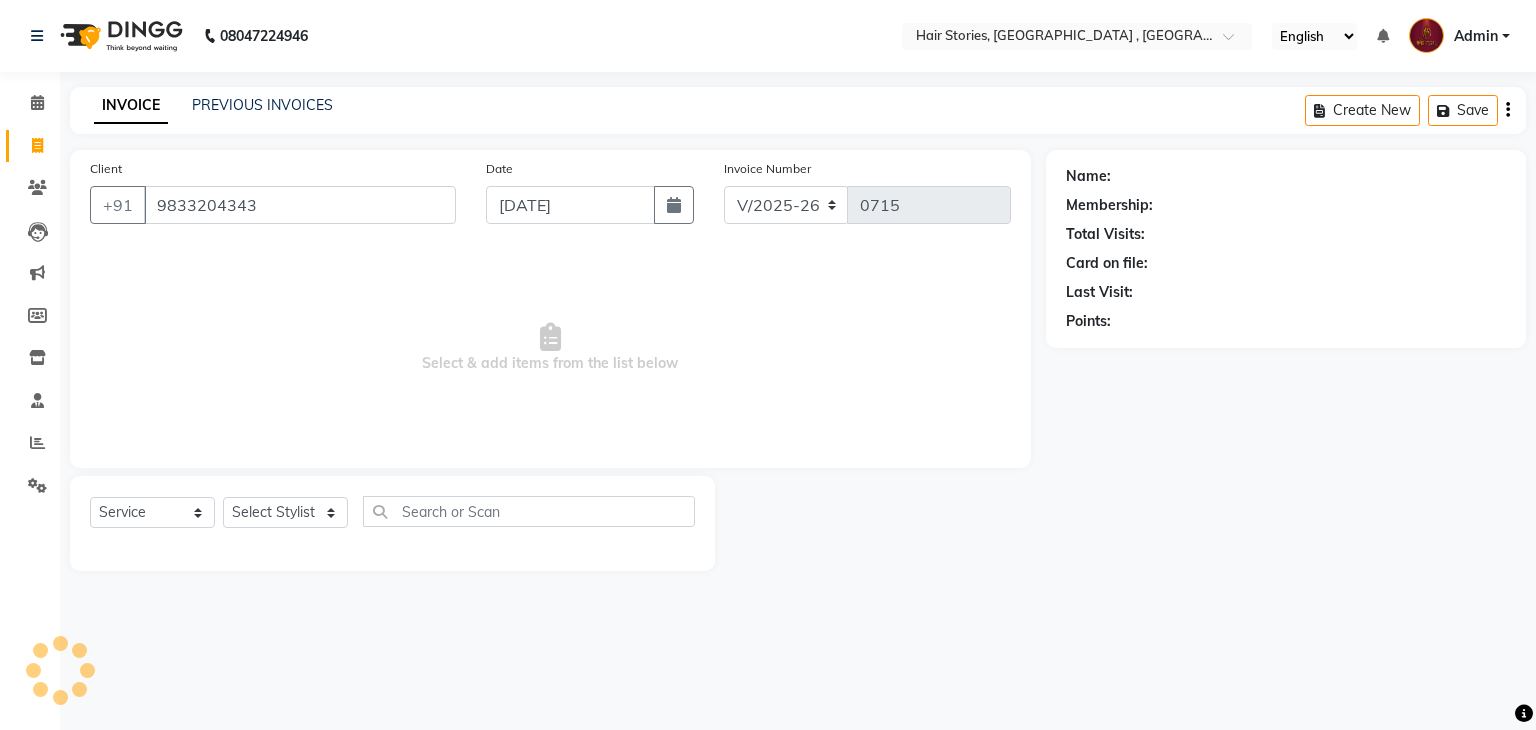 type on "9833204343" 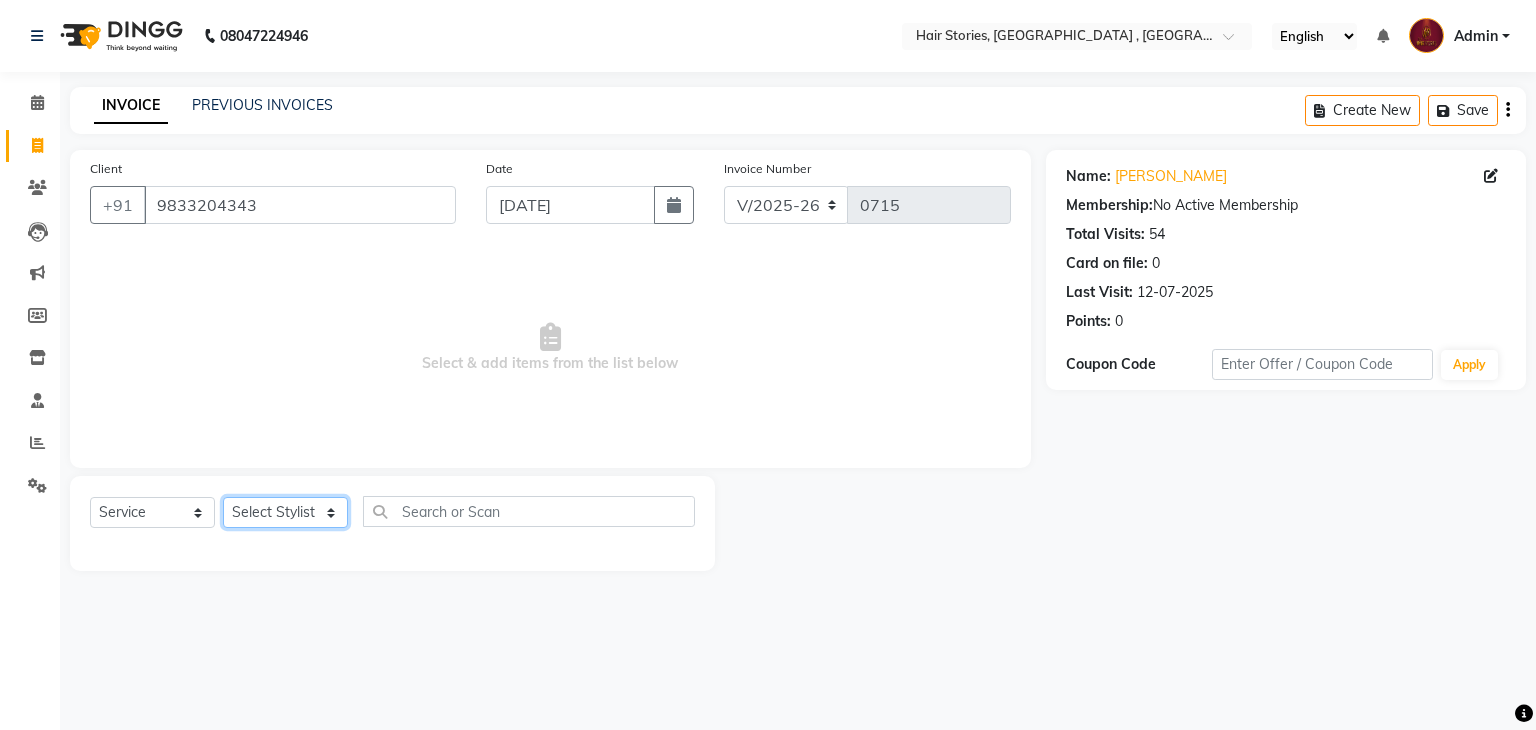 click on "Select Stylist [PERSON_NAME] [PERSON_NAME] Freelancer [PERSON_NAME] Neha [PERSON_NAME] [PERSON_NAME] Shiraz" 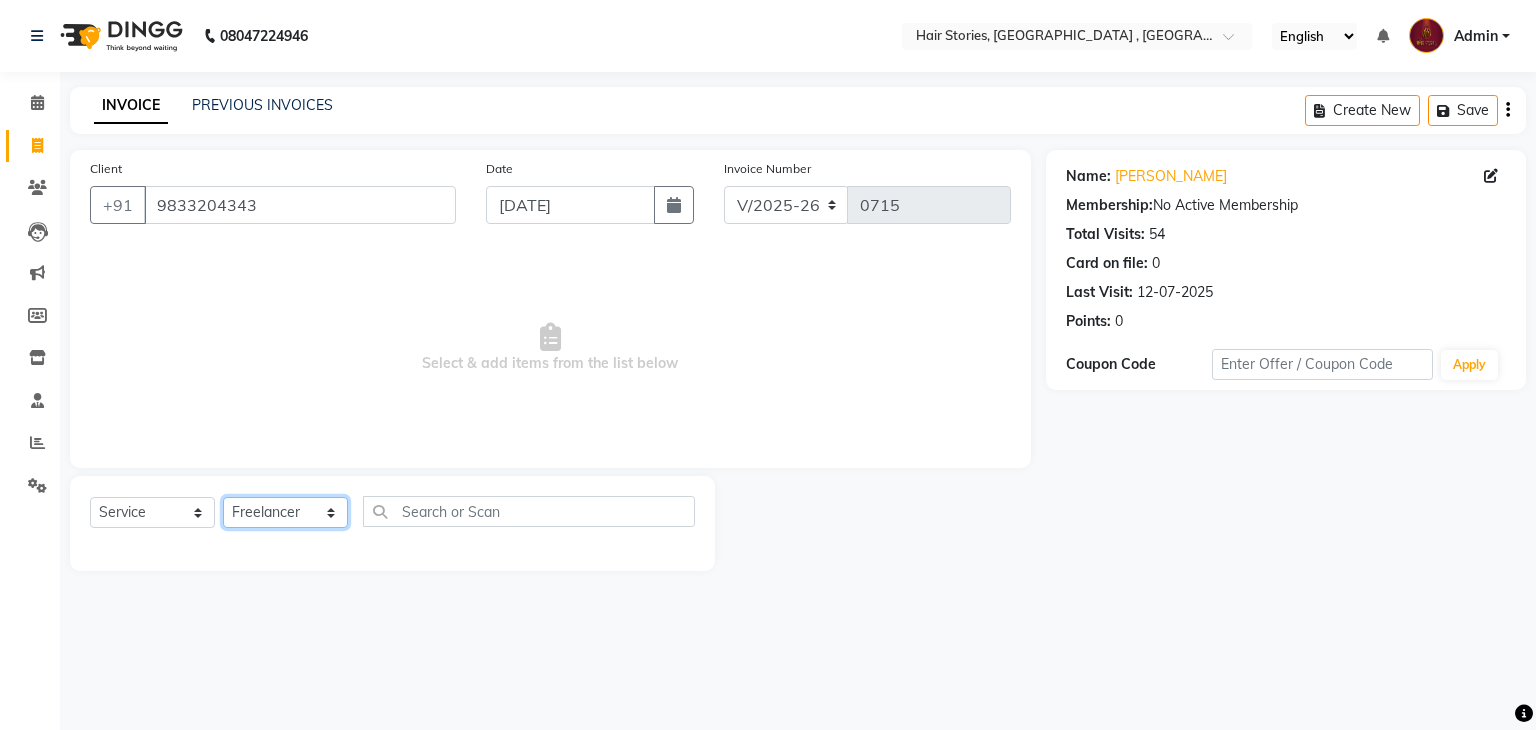 click on "Select Stylist [PERSON_NAME] [PERSON_NAME] Freelancer [PERSON_NAME] Neha [PERSON_NAME] [PERSON_NAME] Shiraz" 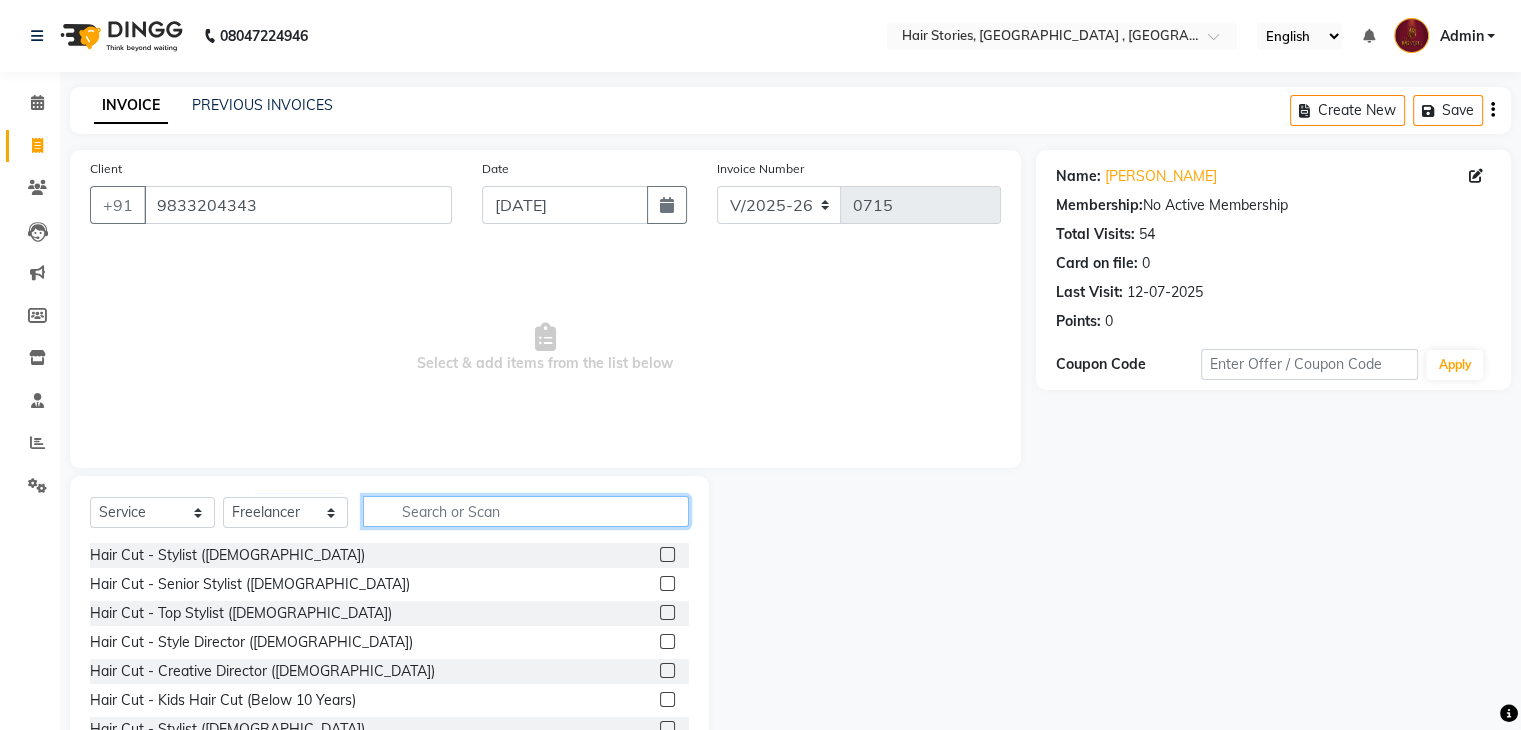 click 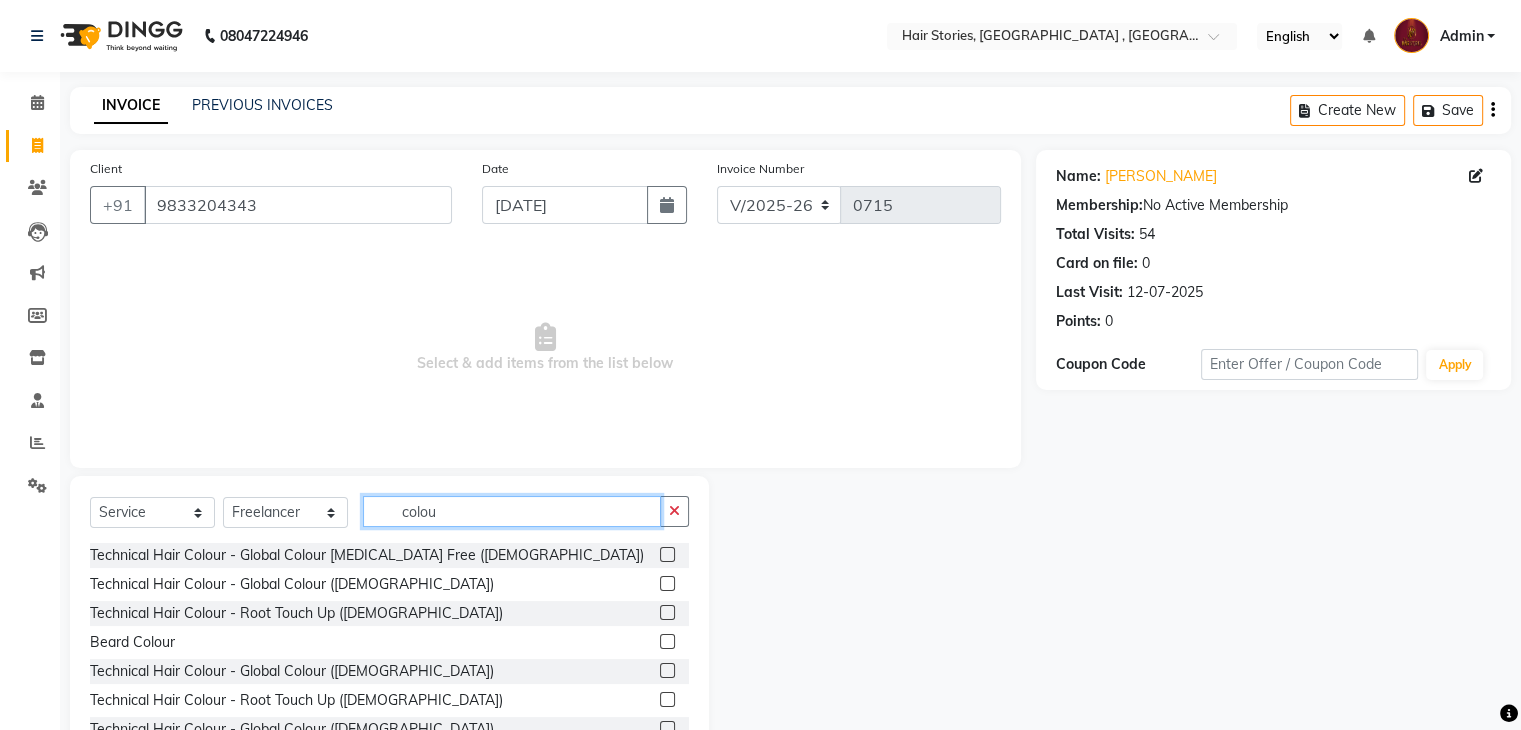 type on "colou" 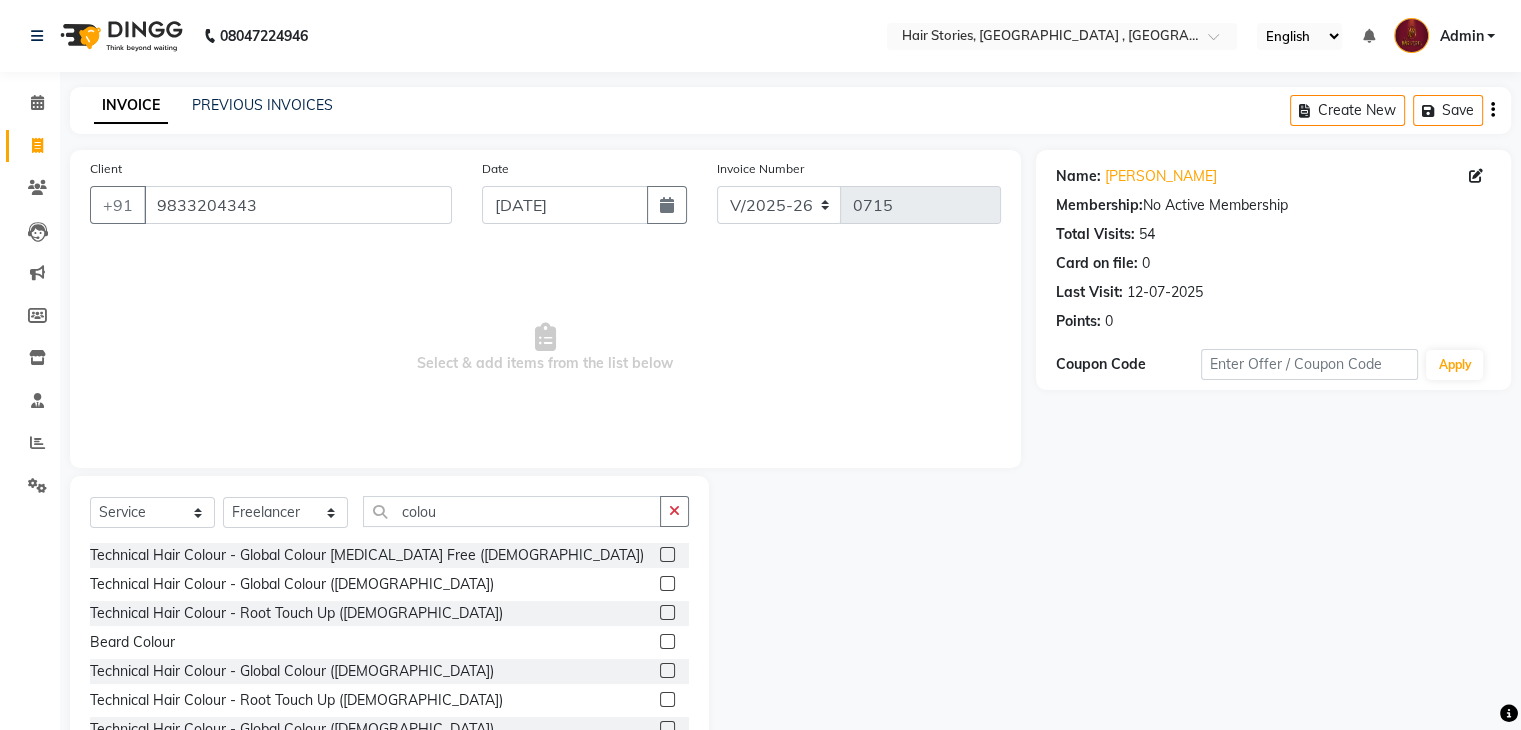 click 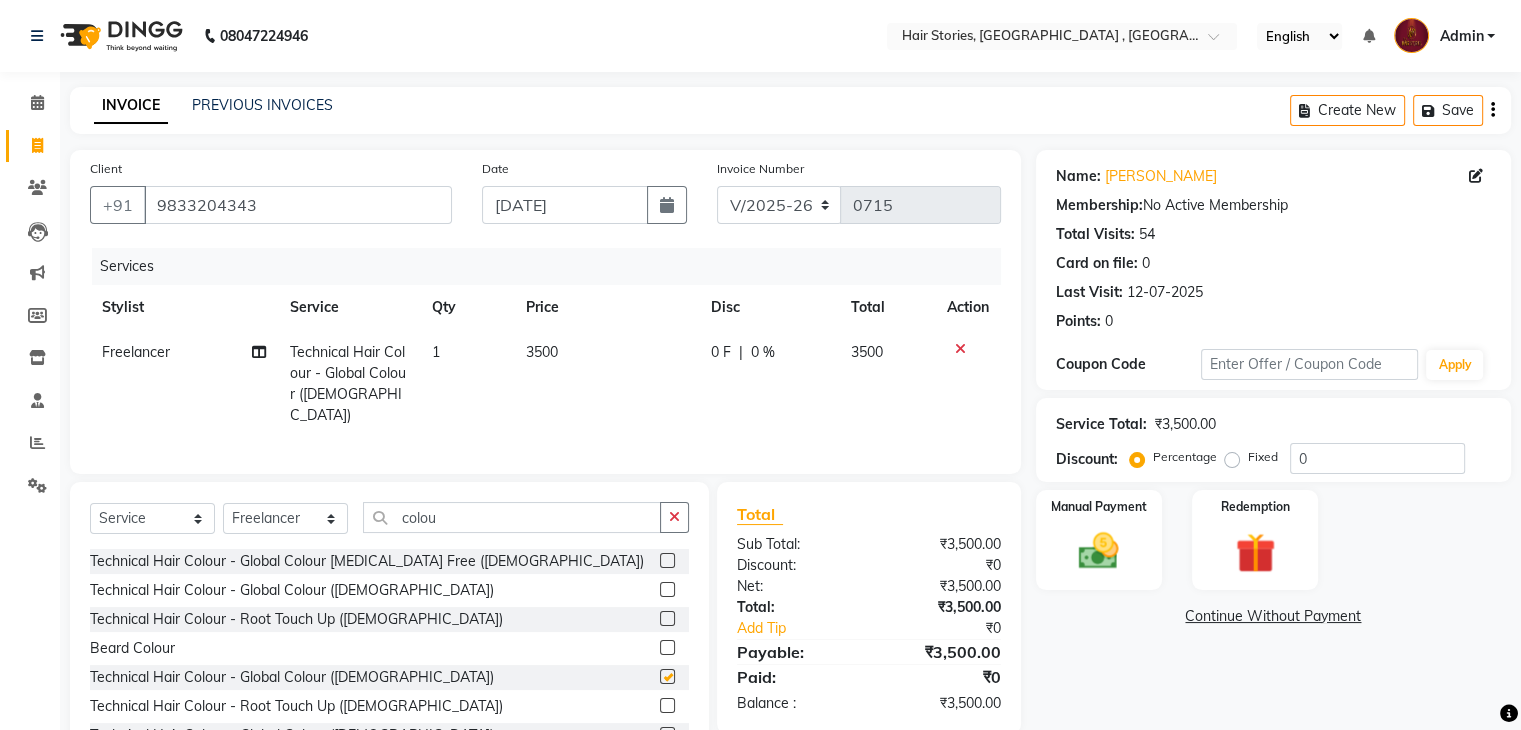 checkbox on "false" 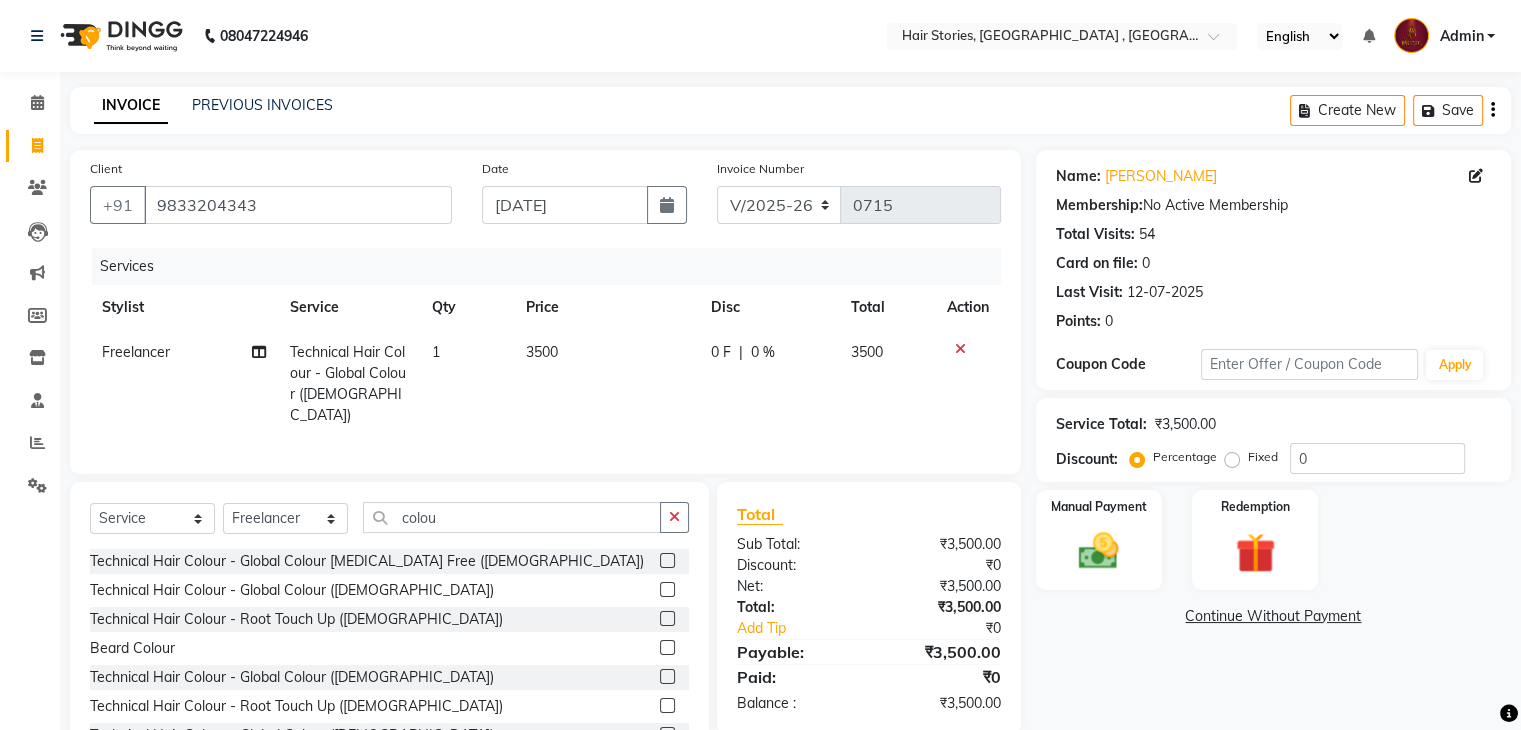 click on "3500" 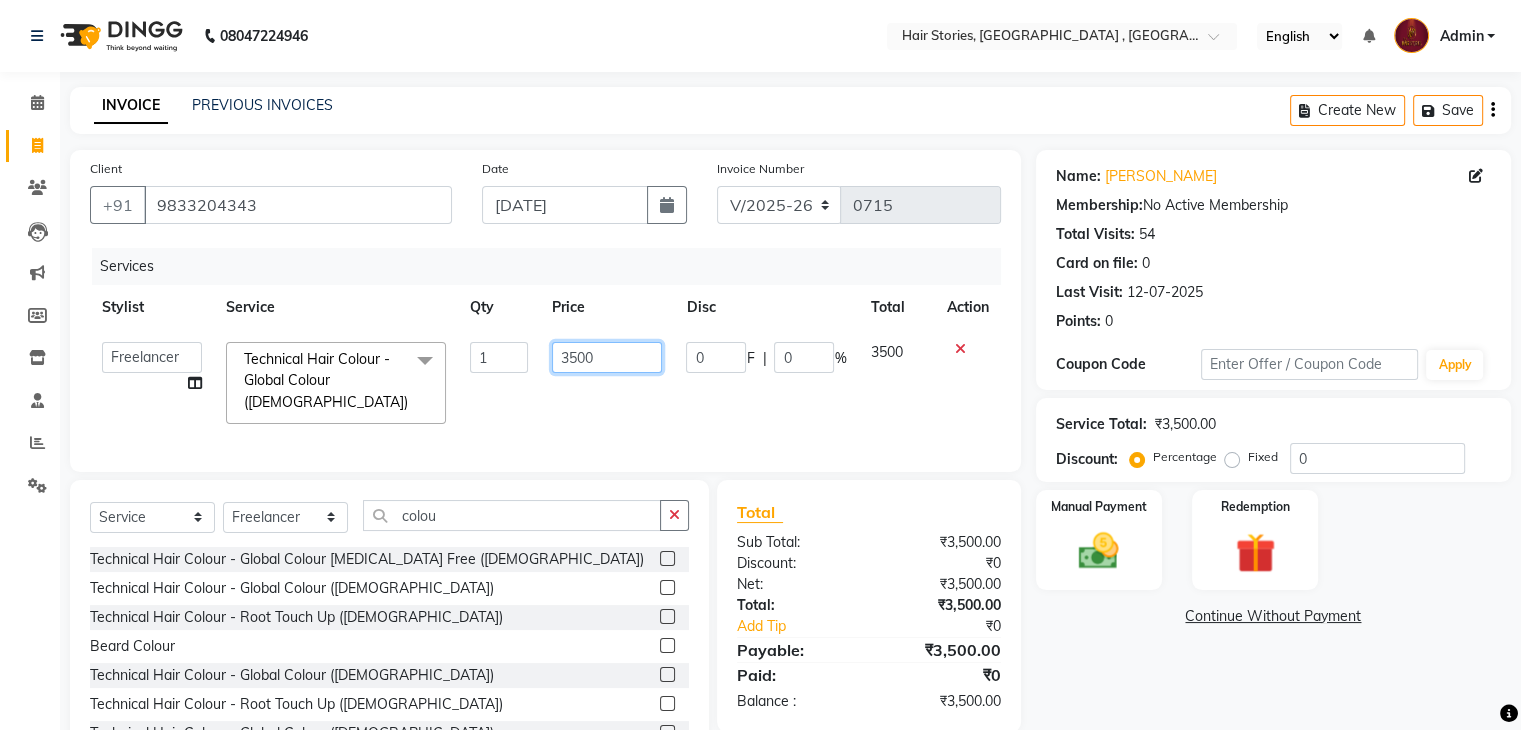 drag, startPoint x: 583, startPoint y: 364, endPoint x: 520, endPoint y: 364, distance: 63 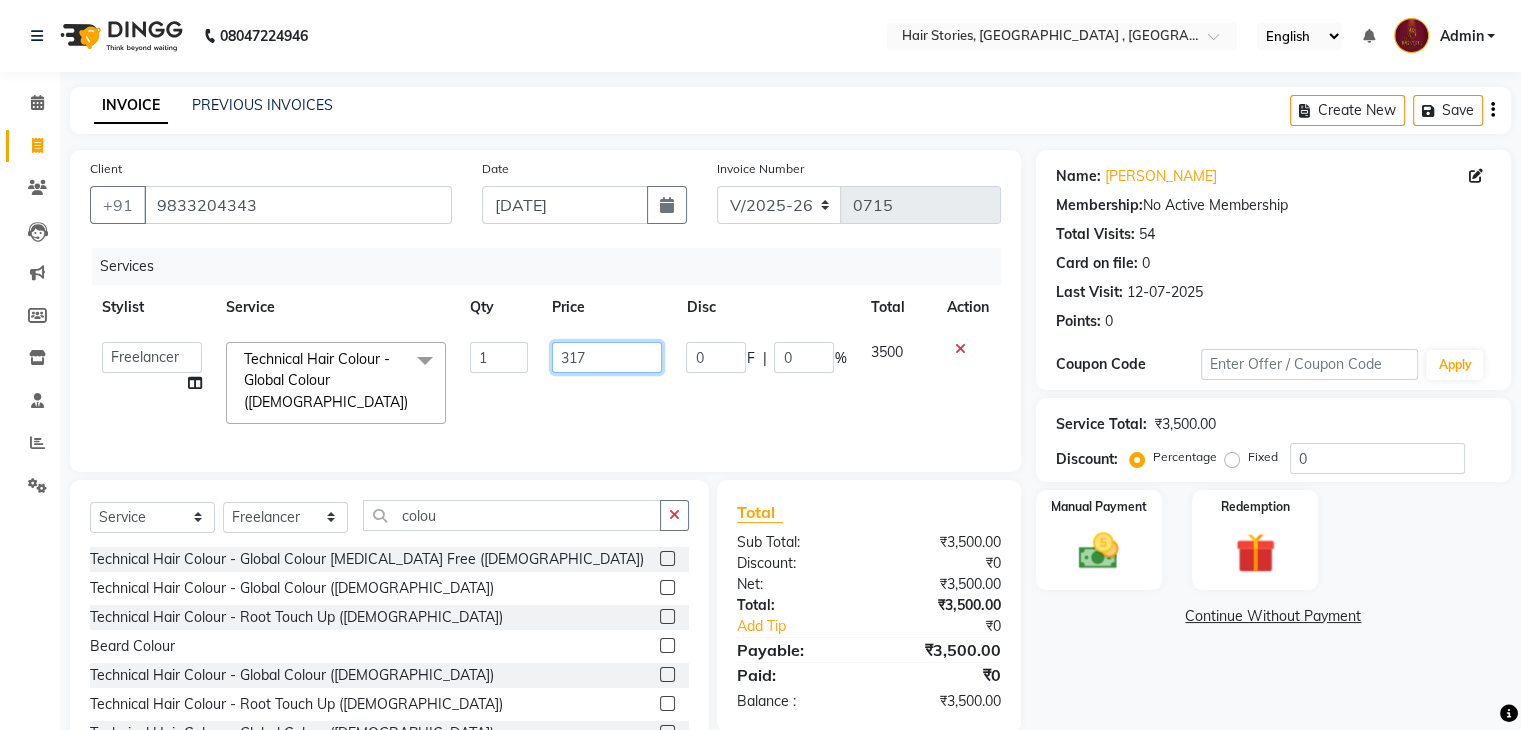 type on "3175" 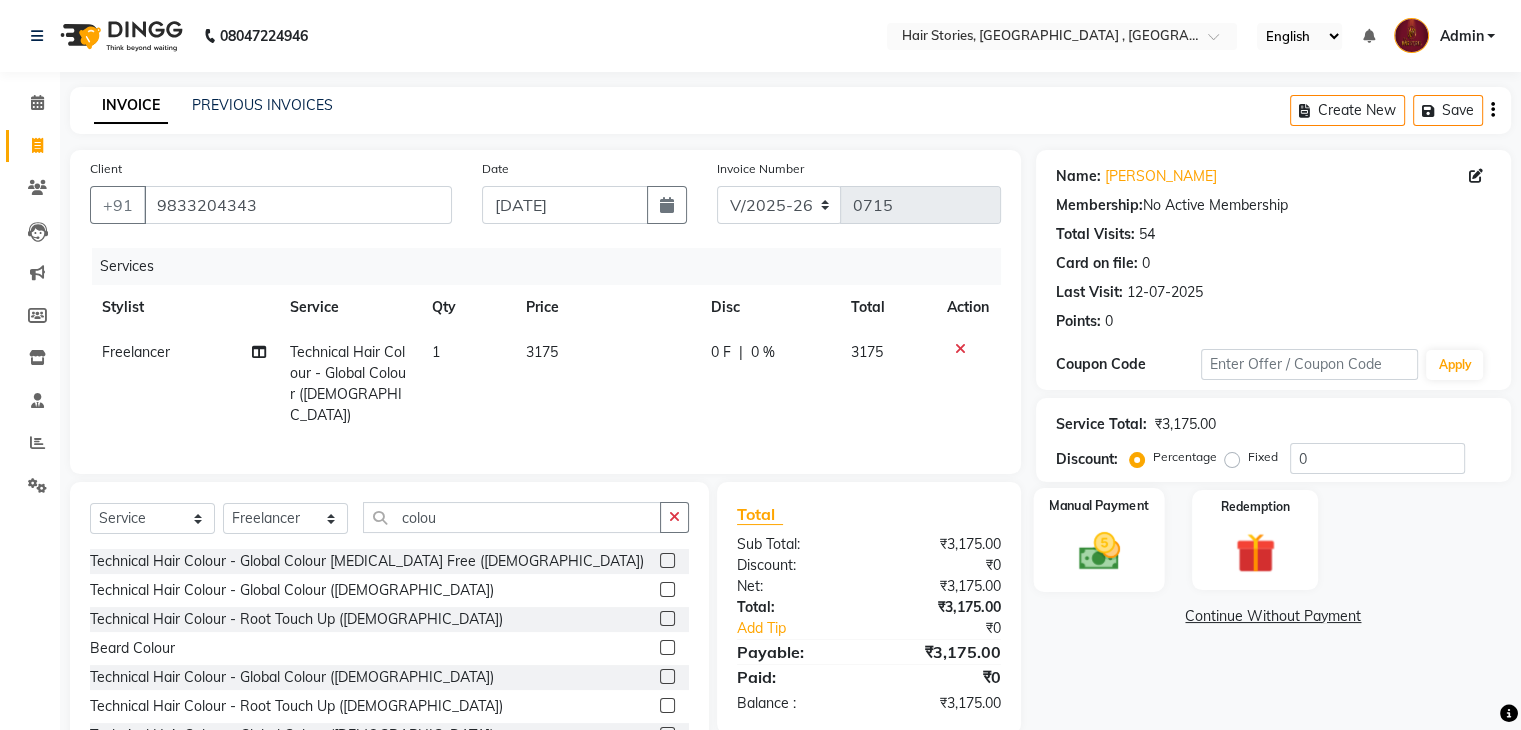 click 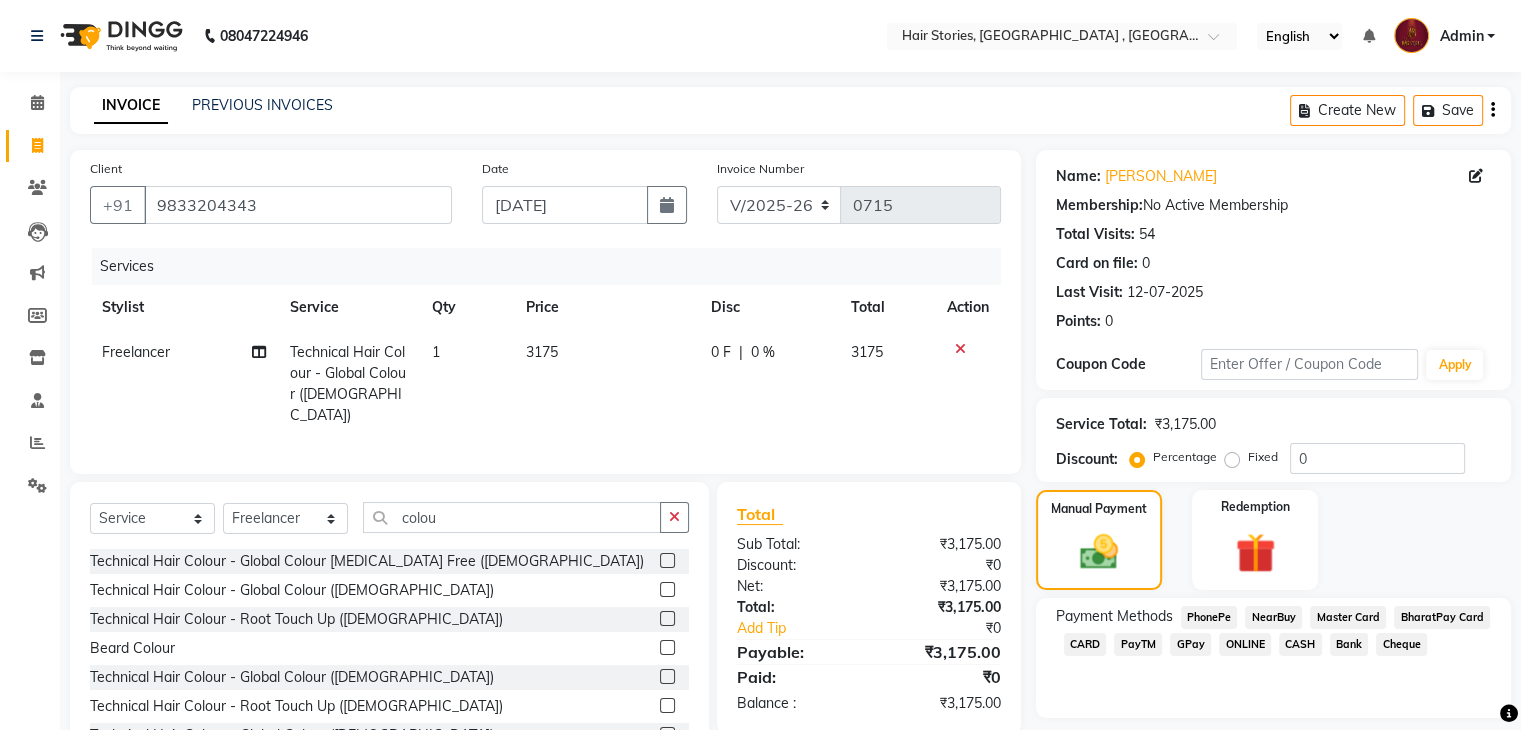 scroll, scrollTop: 72, scrollLeft: 0, axis: vertical 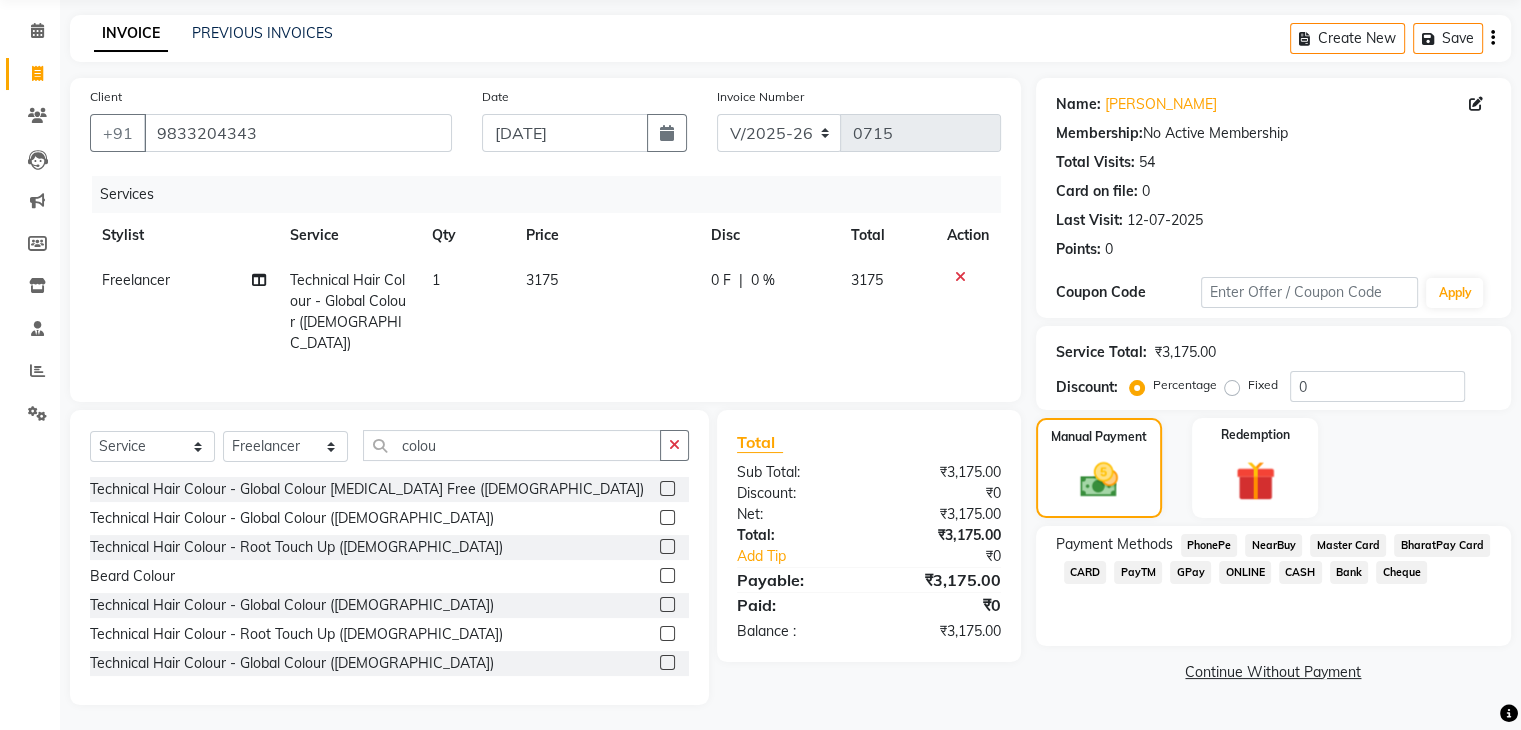 click on "GPay" 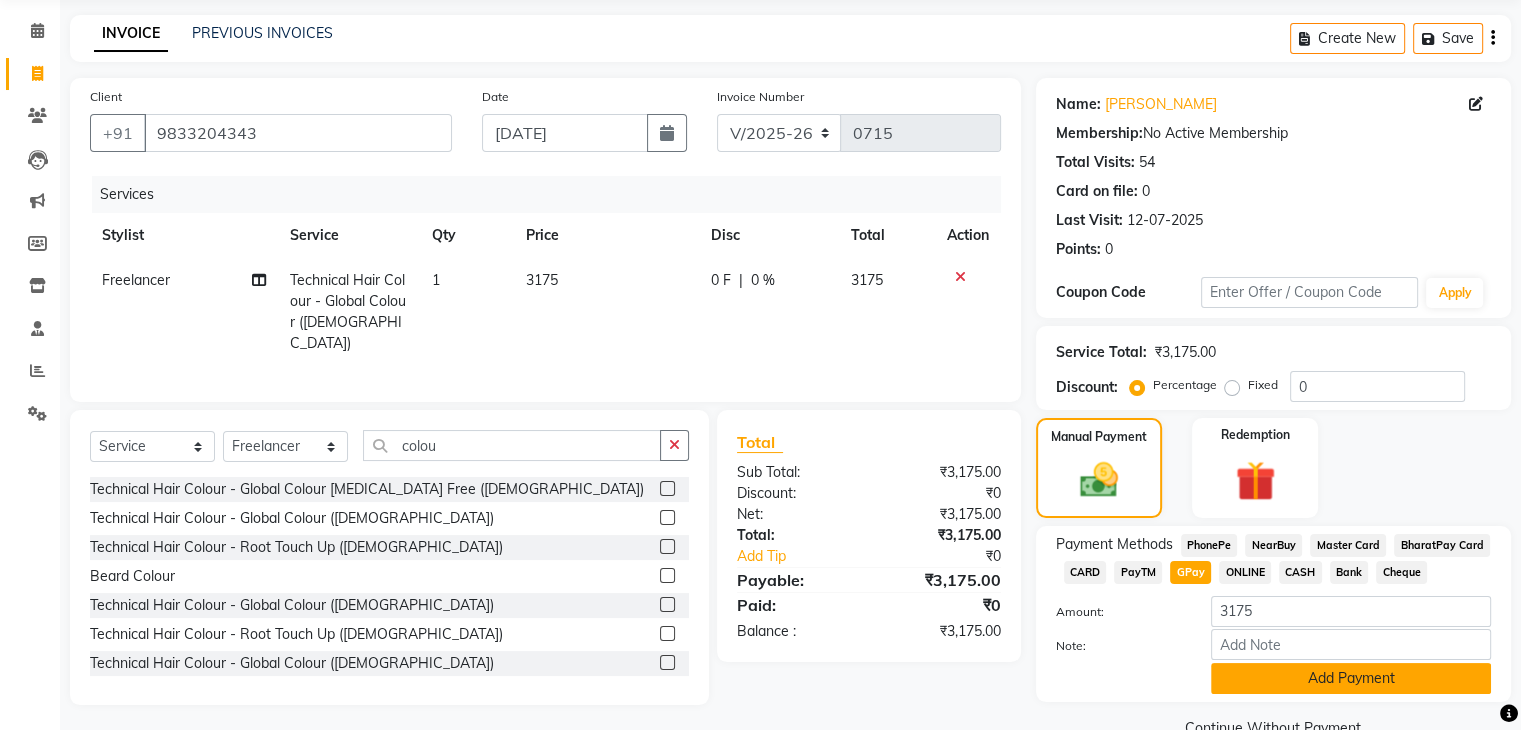 click on "Add Payment" 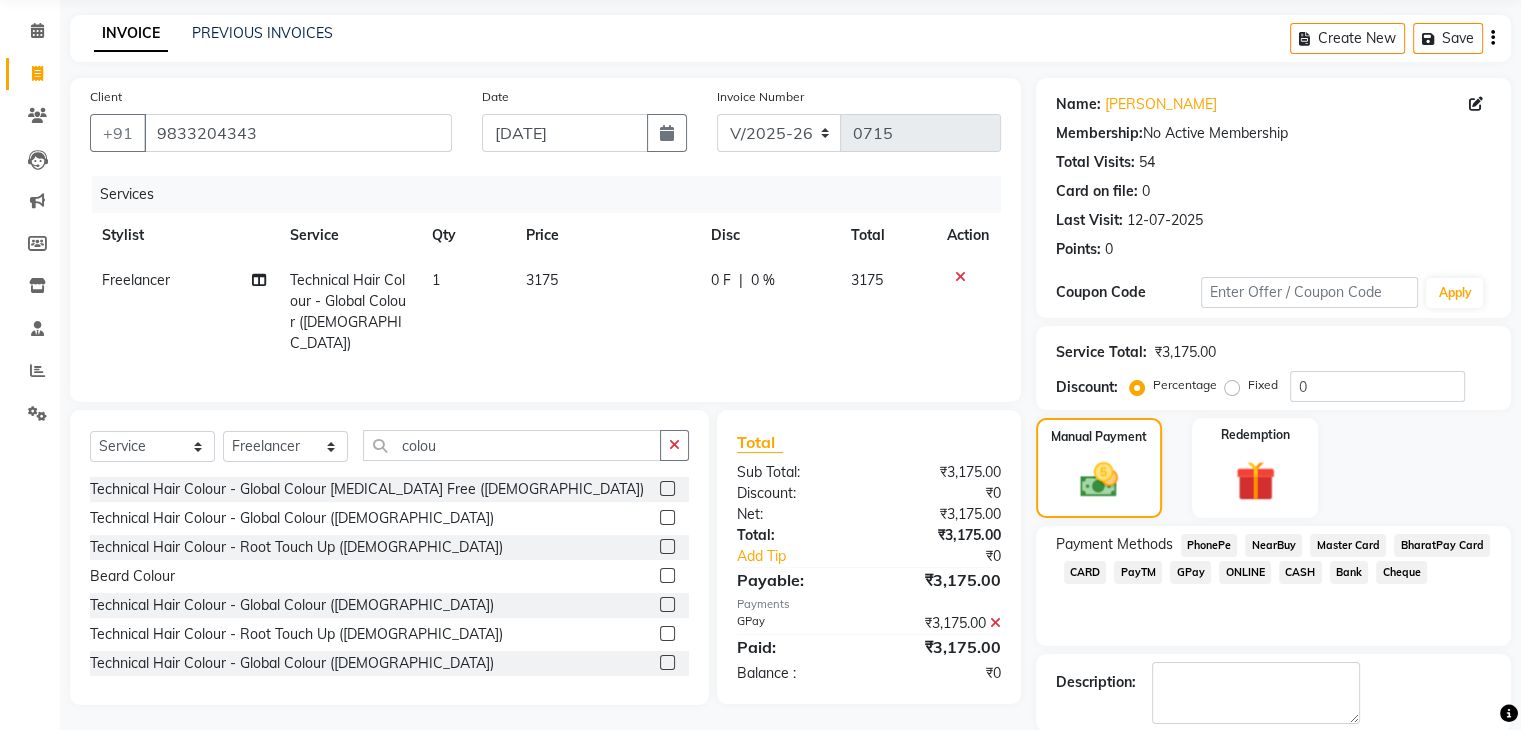 scroll, scrollTop: 171, scrollLeft: 0, axis: vertical 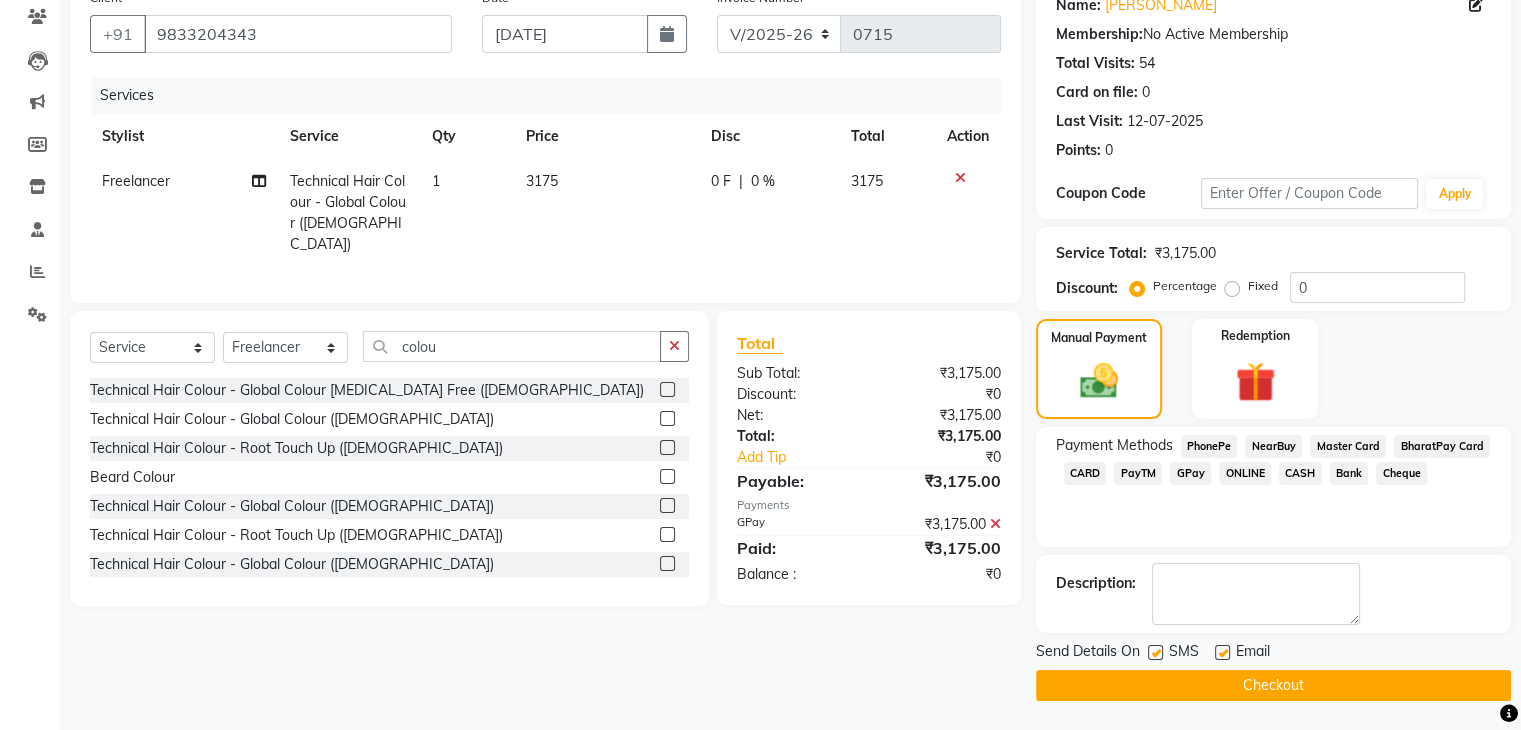 click 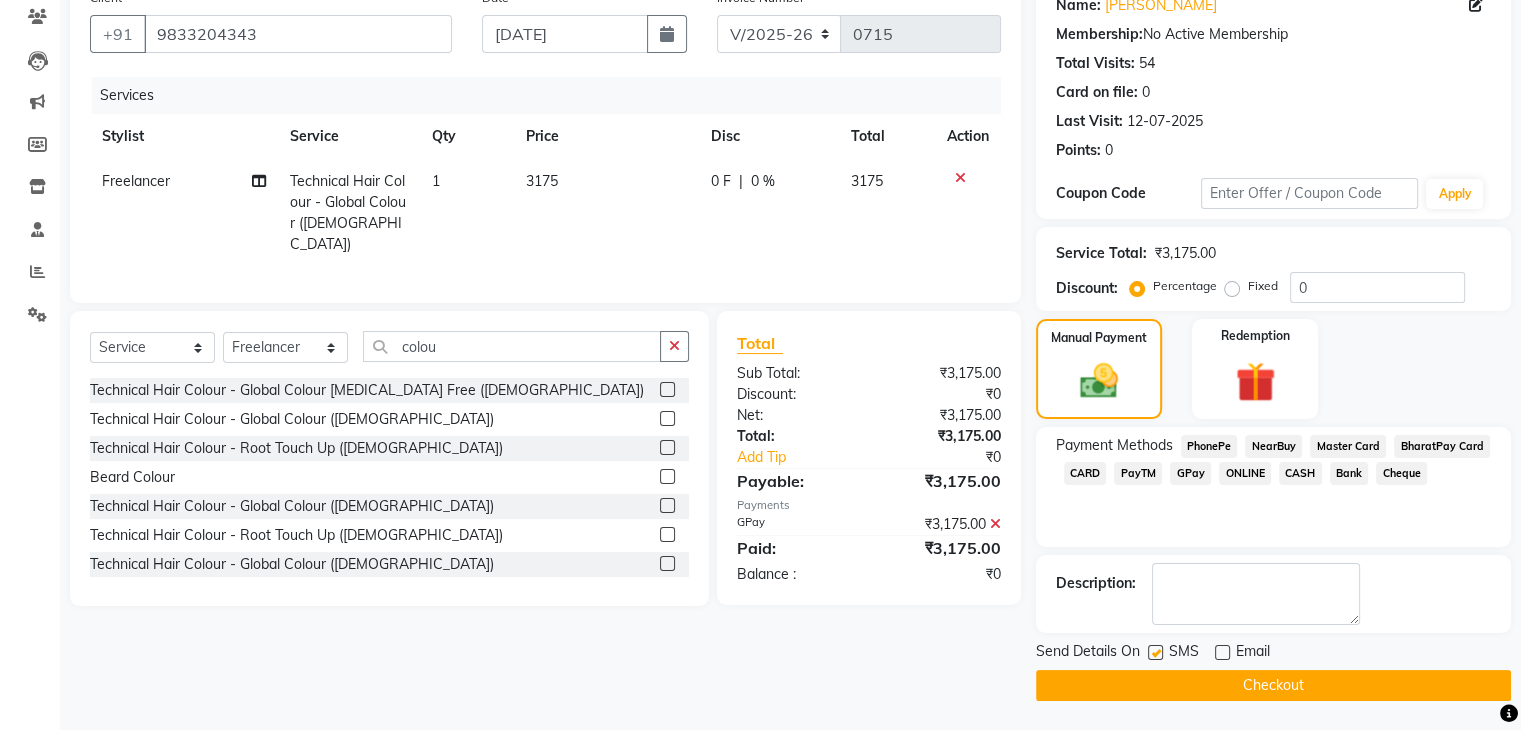 click 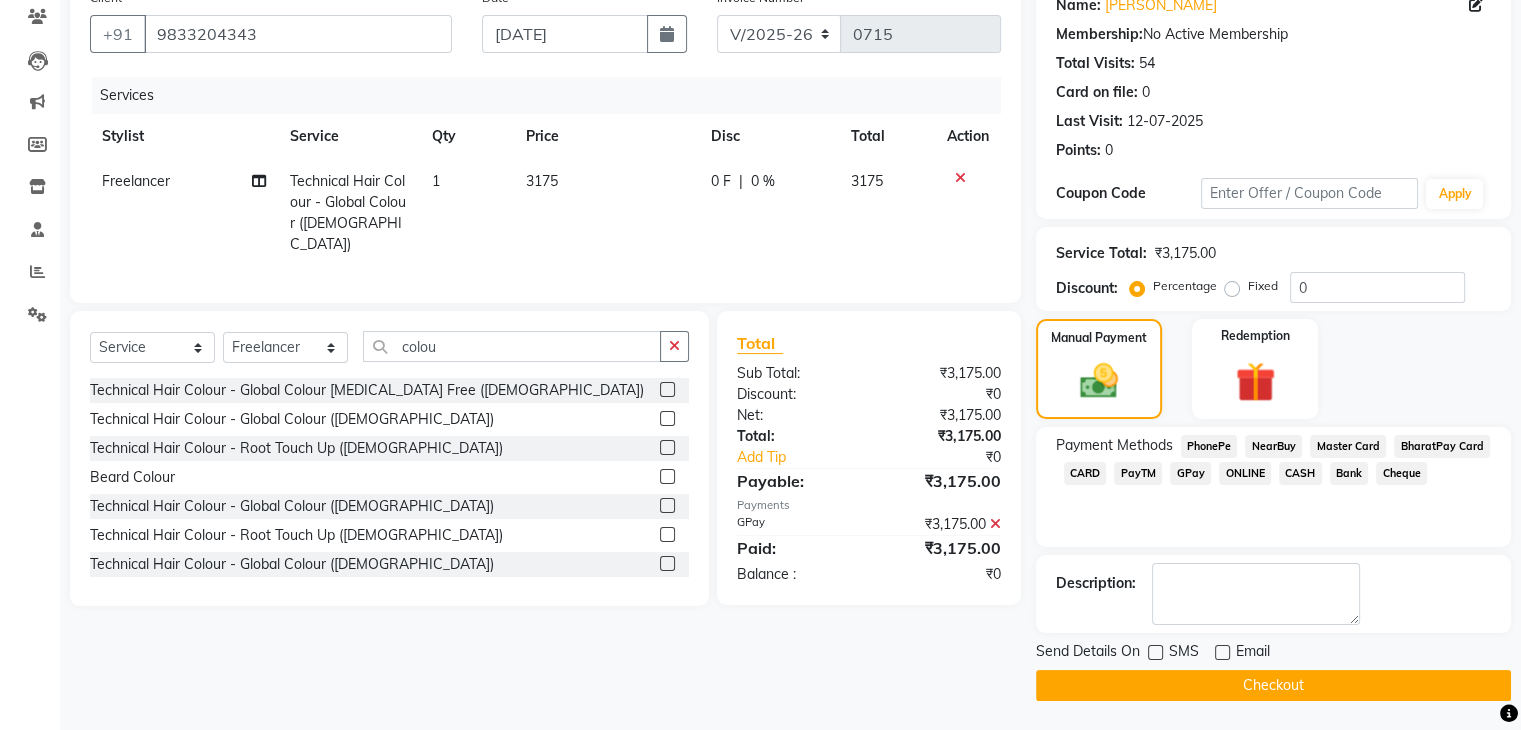click on "Checkout" 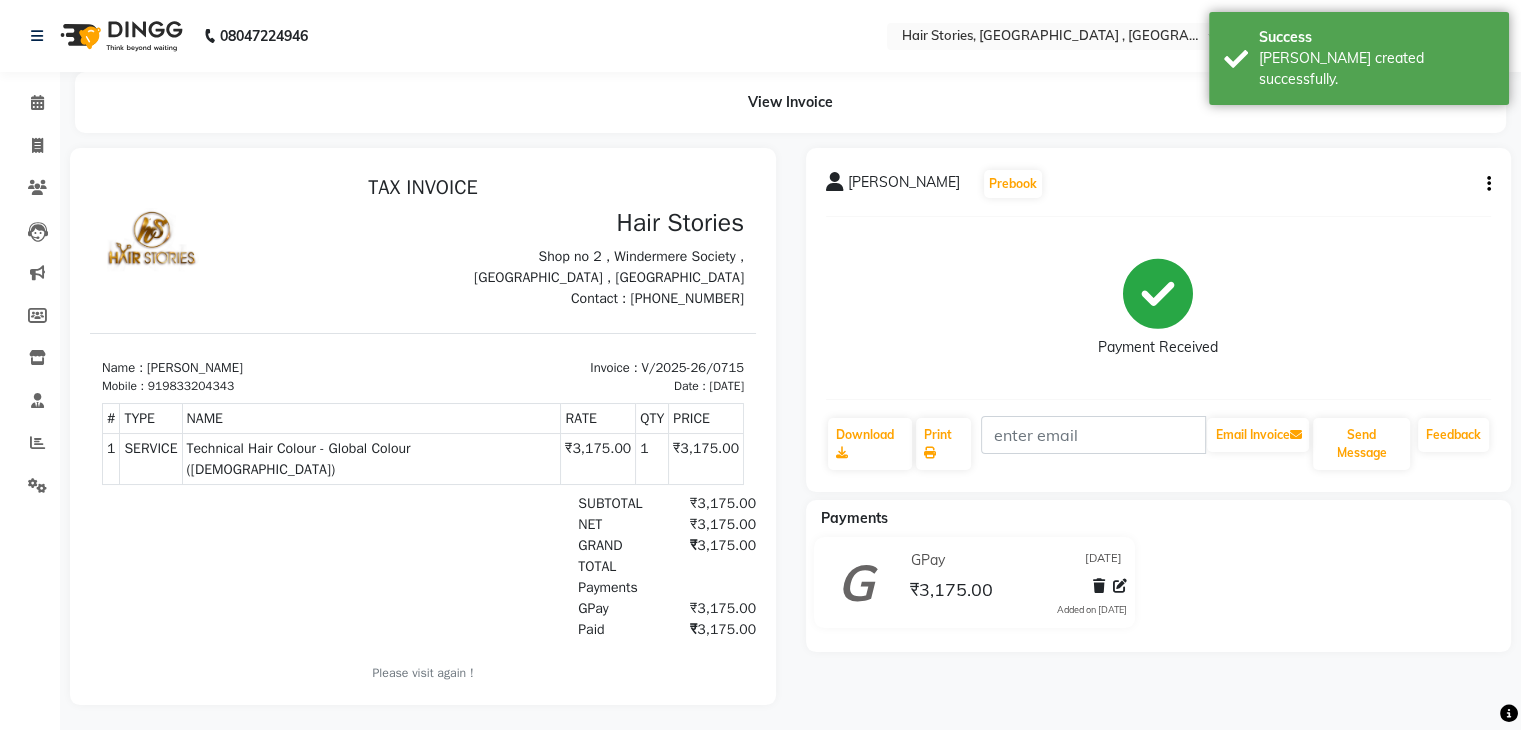 scroll, scrollTop: 0, scrollLeft: 0, axis: both 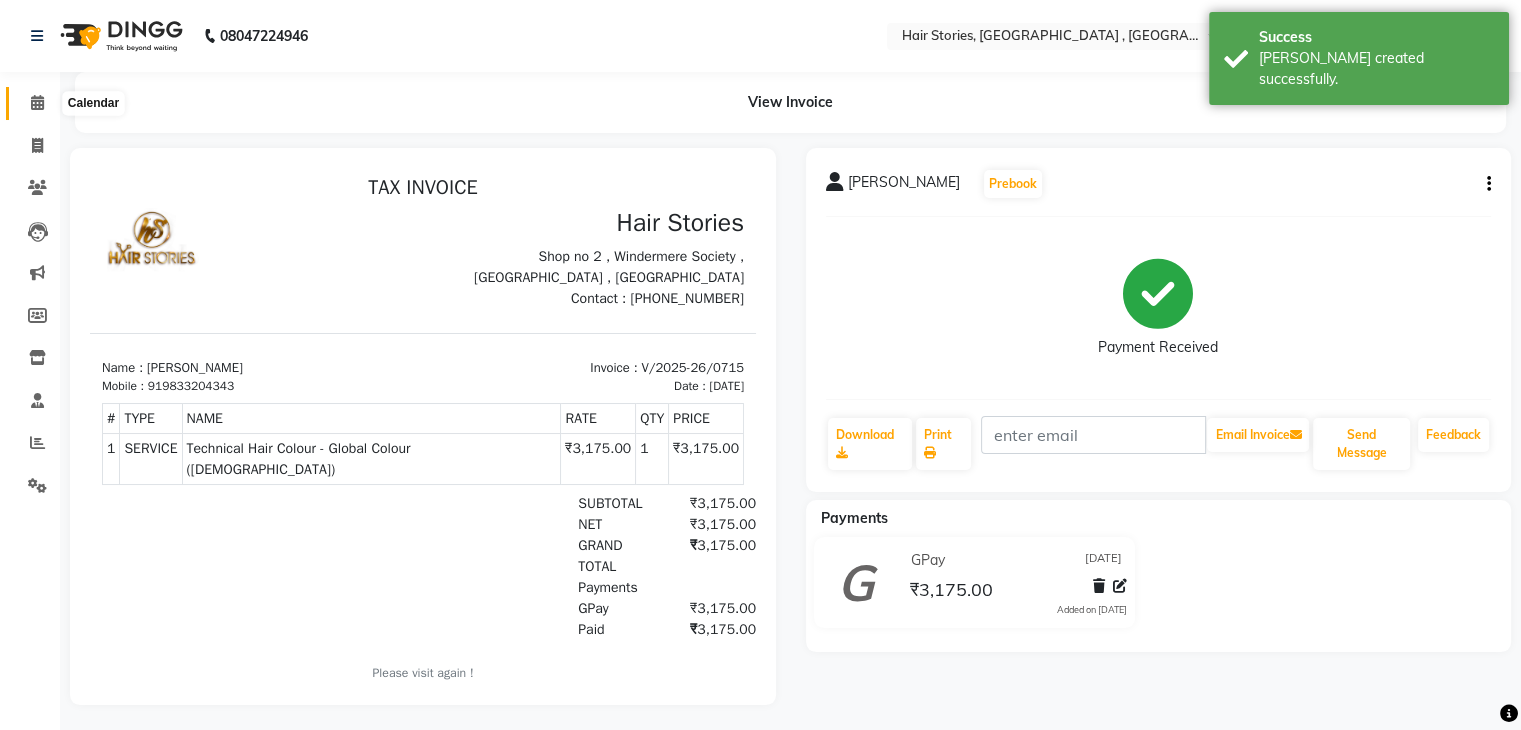 click 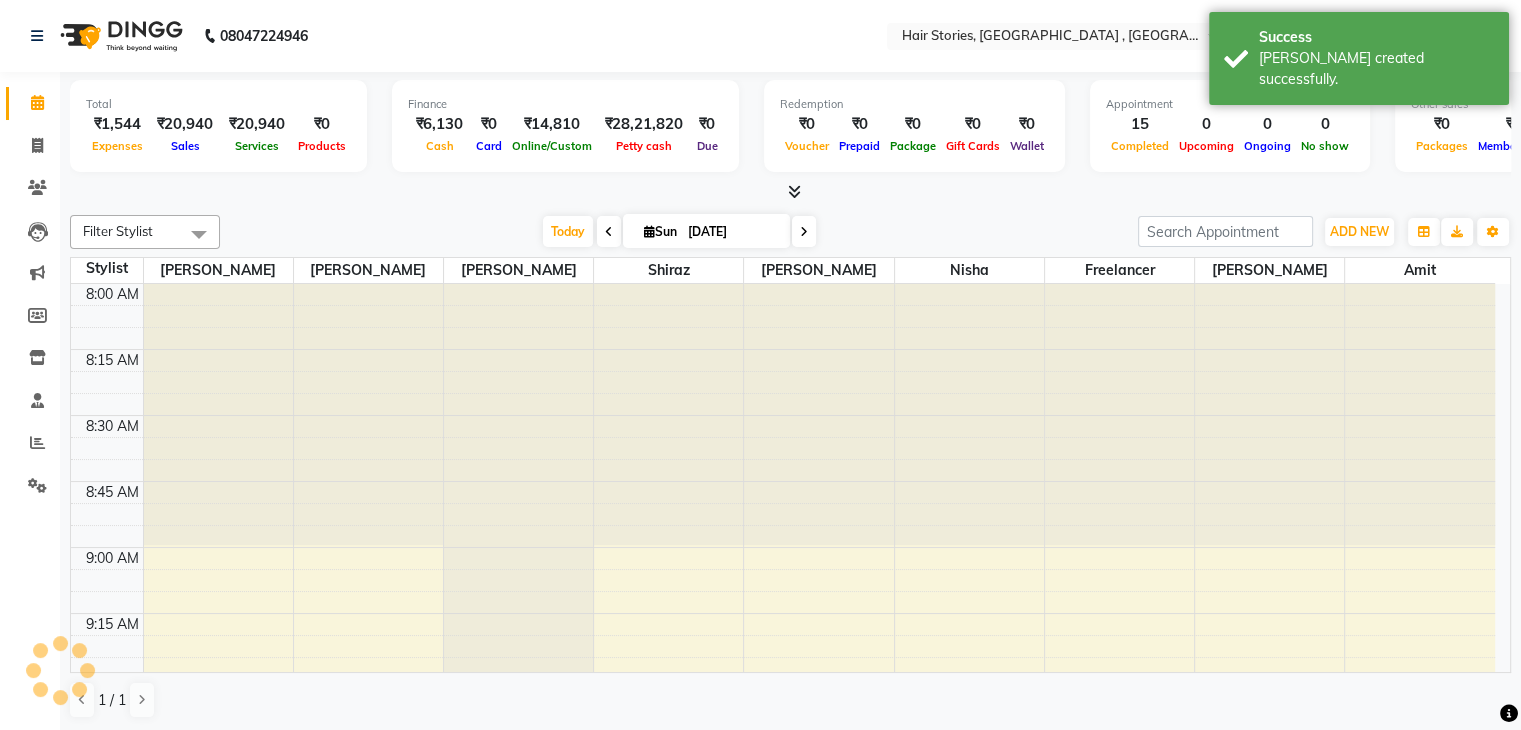 scroll, scrollTop: 2879, scrollLeft: 0, axis: vertical 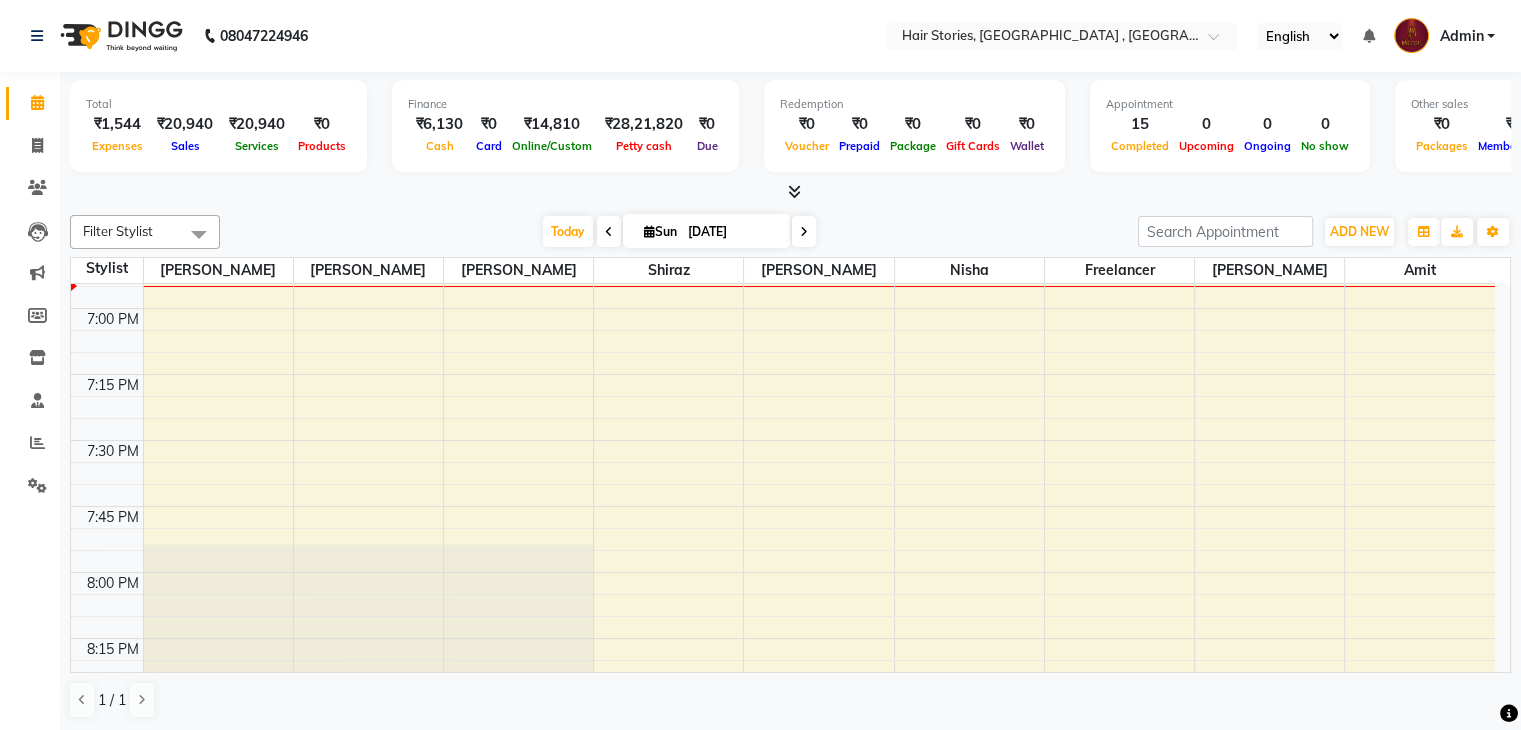 click at bounding box center (794, 191) 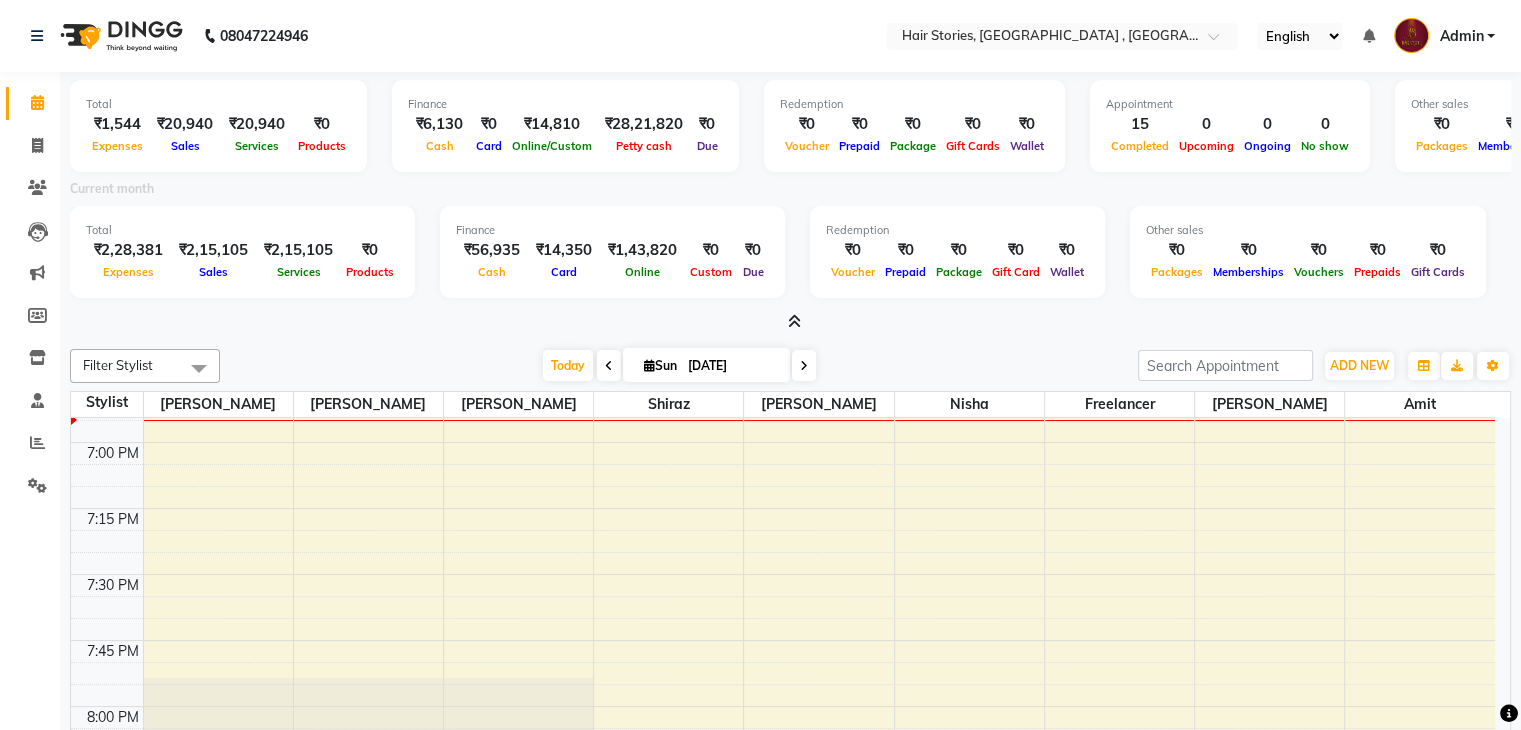 click at bounding box center (794, 321) 